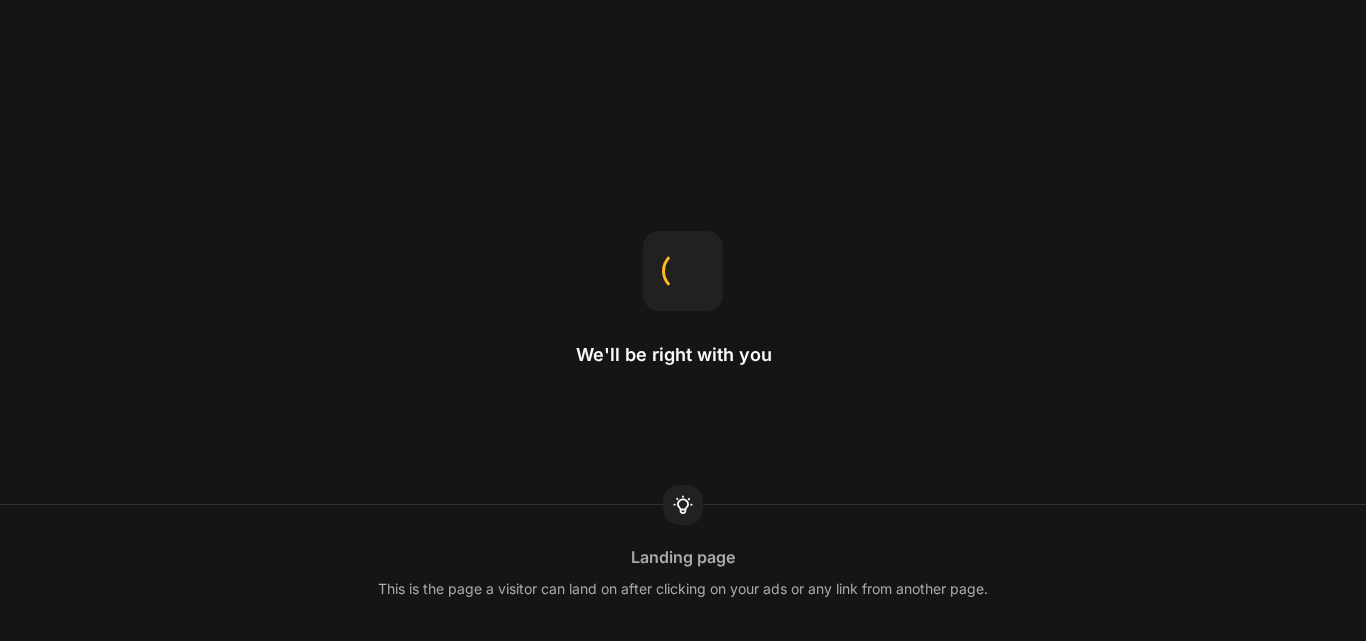 scroll, scrollTop: 0, scrollLeft: 0, axis: both 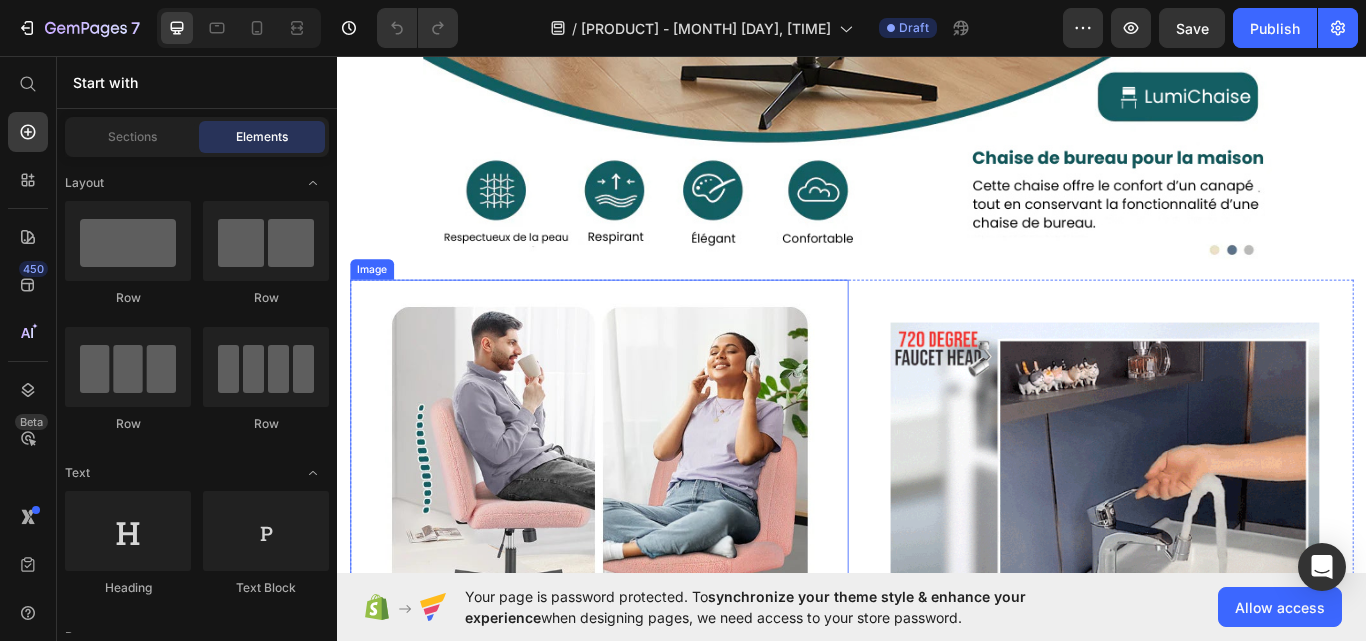 click at bounding box center (642, 621) 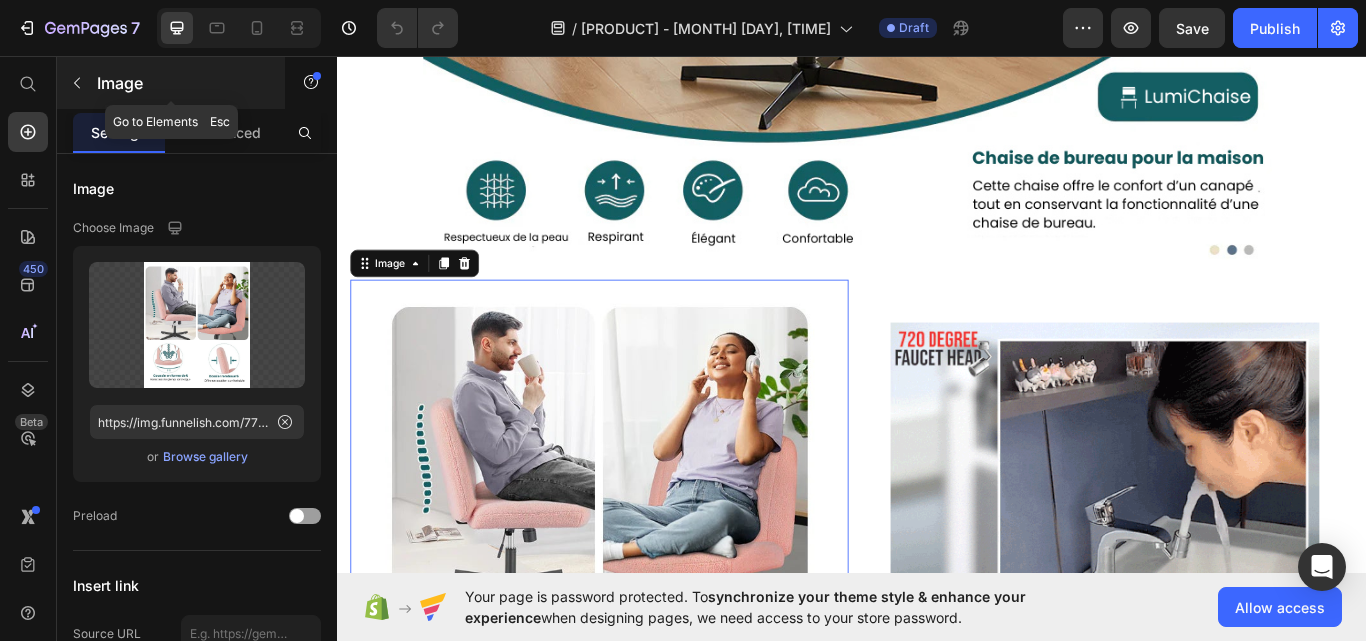 click at bounding box center [77, 83] 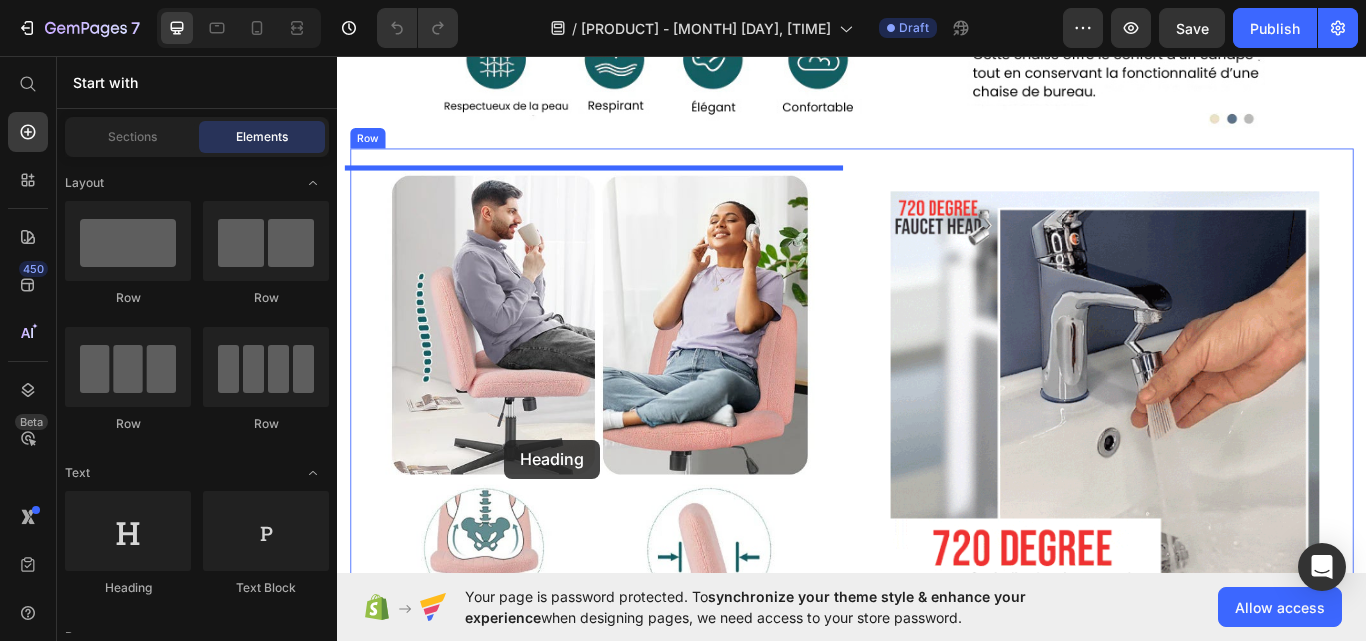 scroll, scrollTop: 3065, scrollLeft: 0, axis: vertical 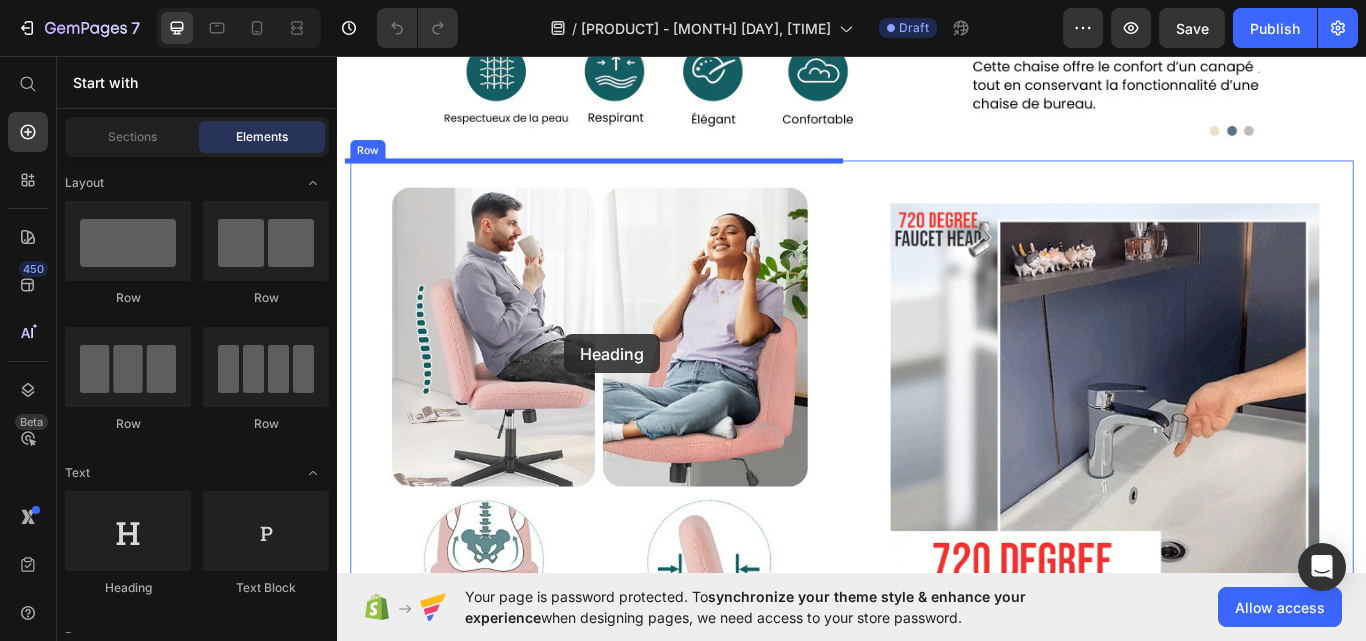 drag, startPoint x: 455, startPoint y: 593, endPoint x: 602, endPoint y: 381, distance: 257.97867 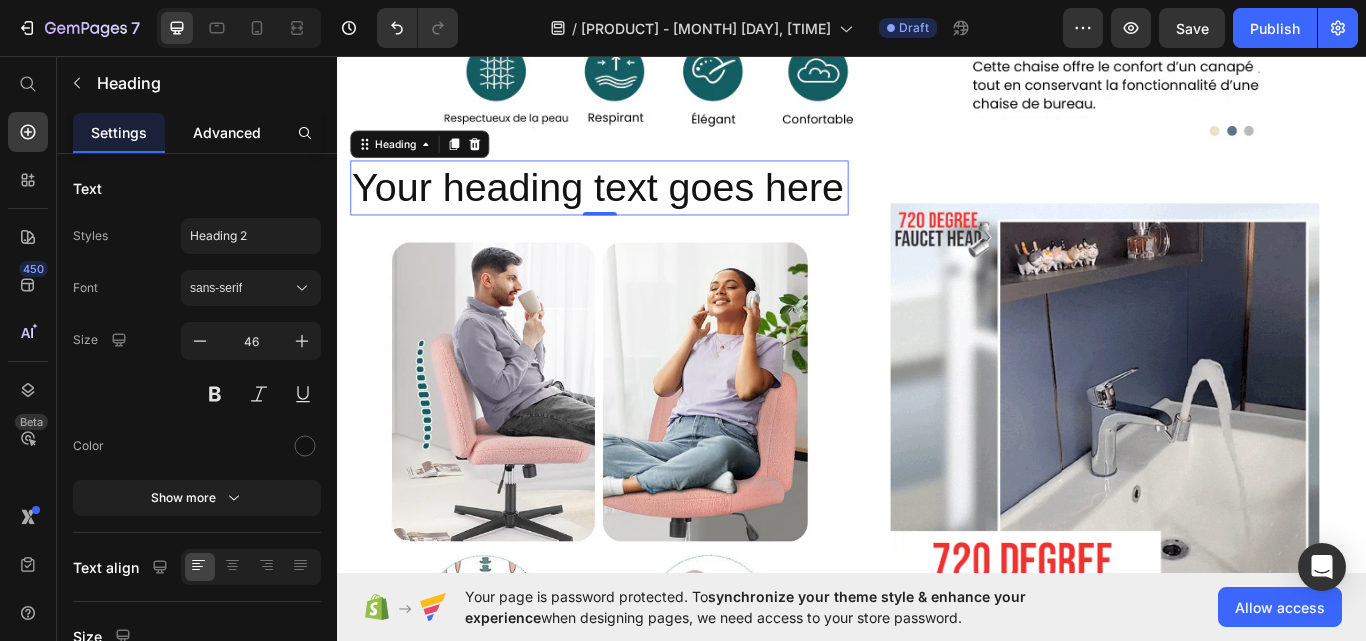 click on "Advanced" at bounding box center (227, 132) 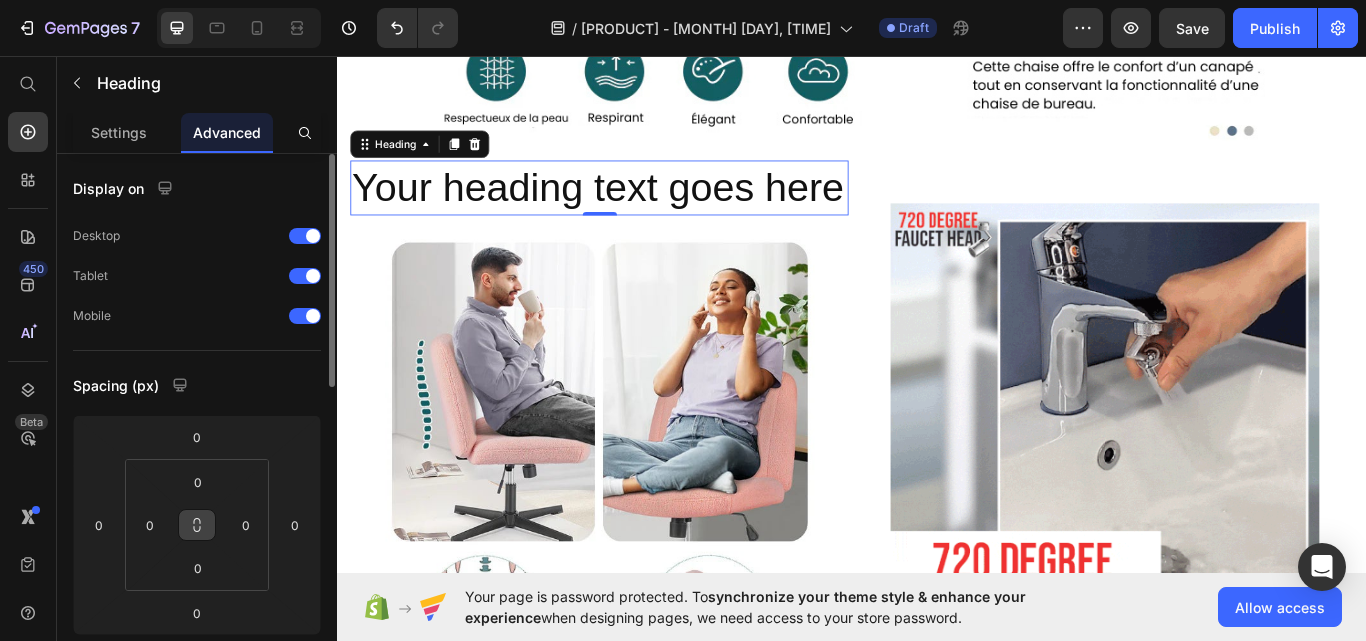 click 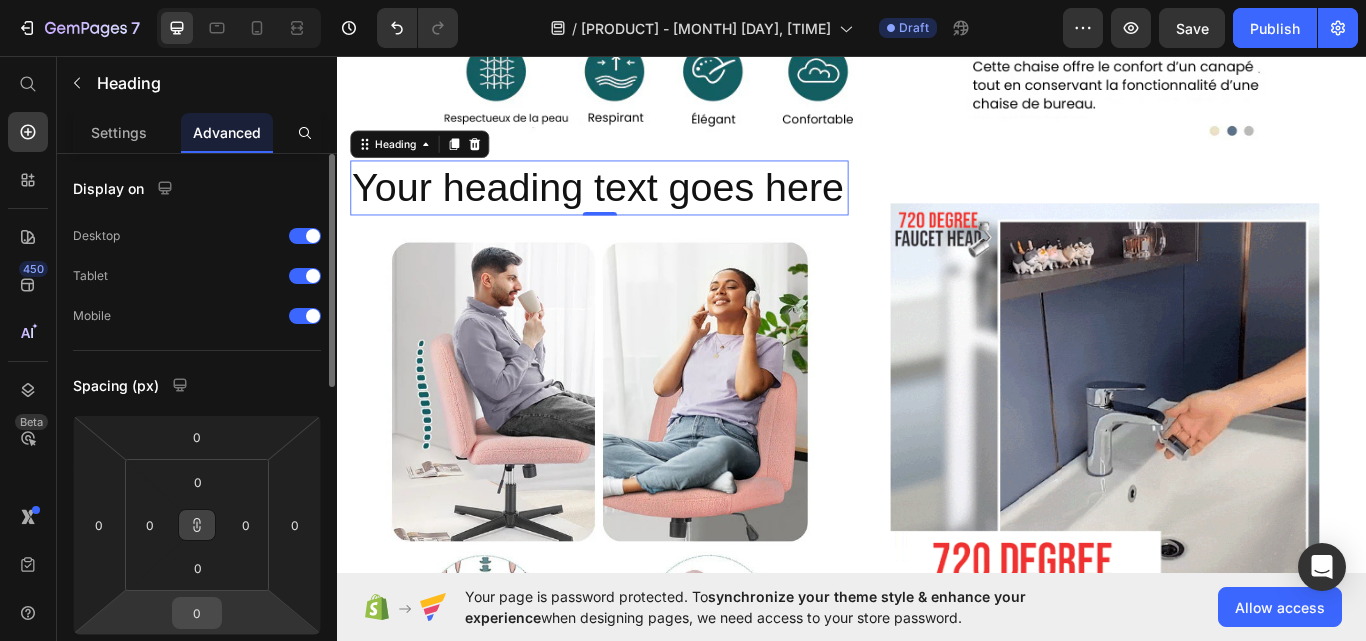 click on "0" at bounding box center [197, 613] 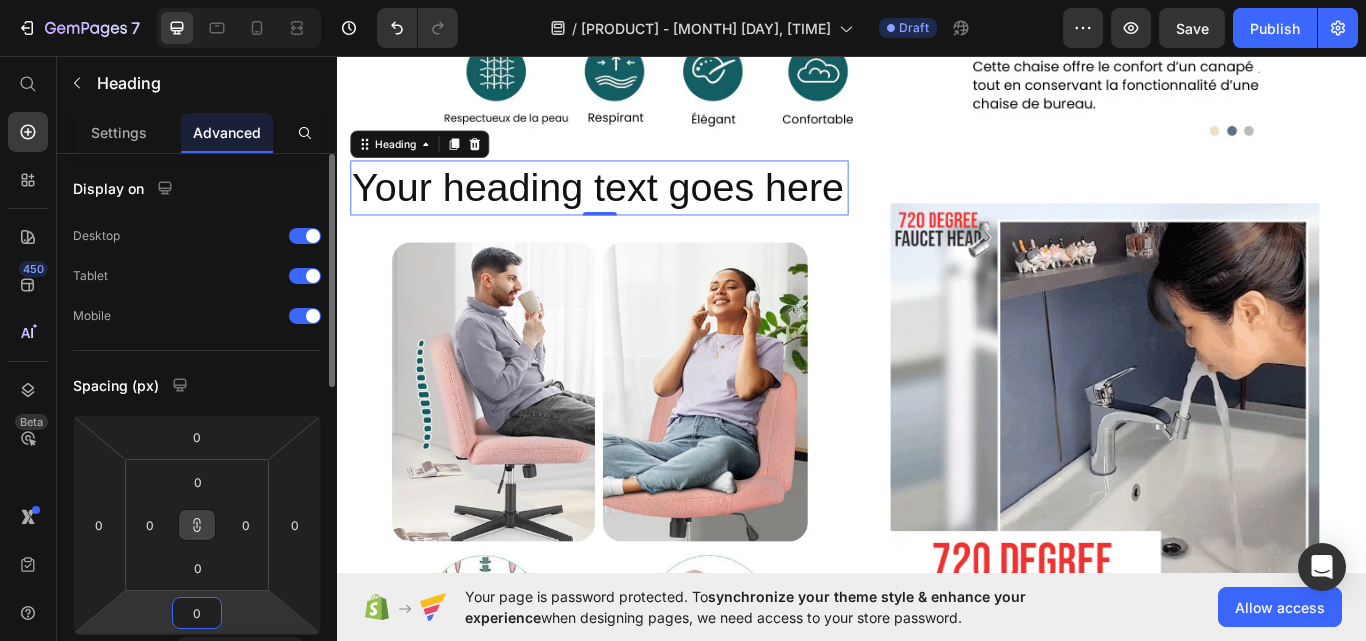 type on "2" 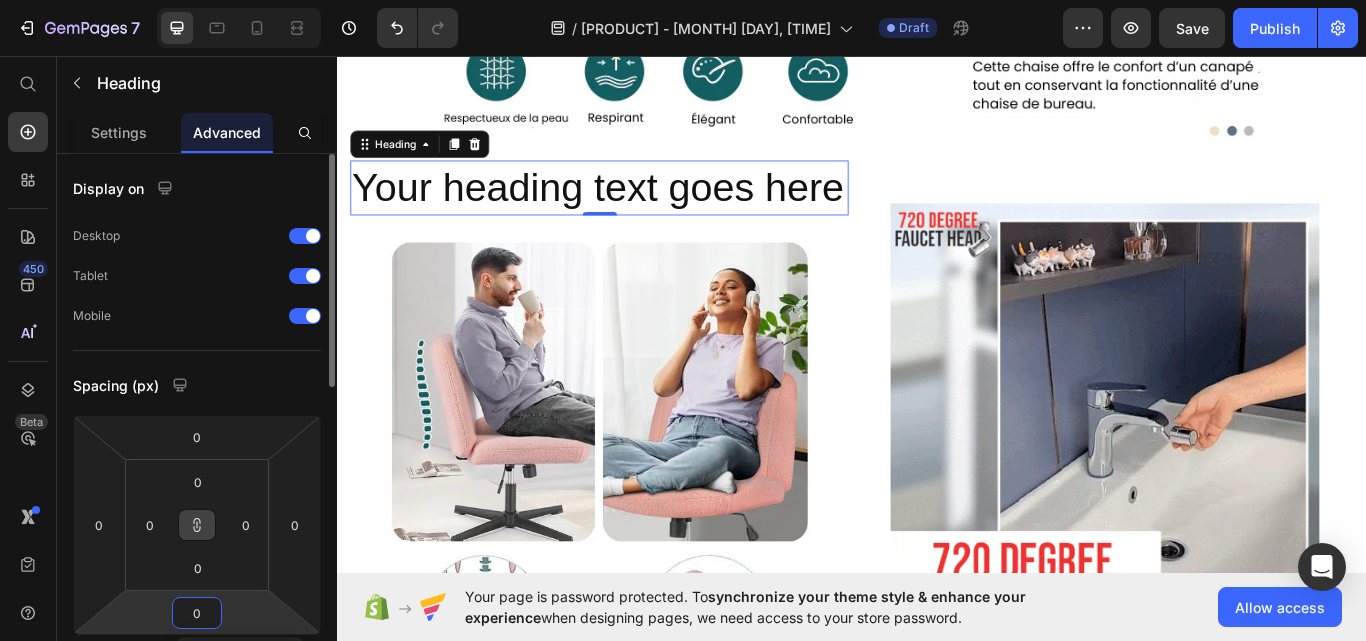 type on "2" 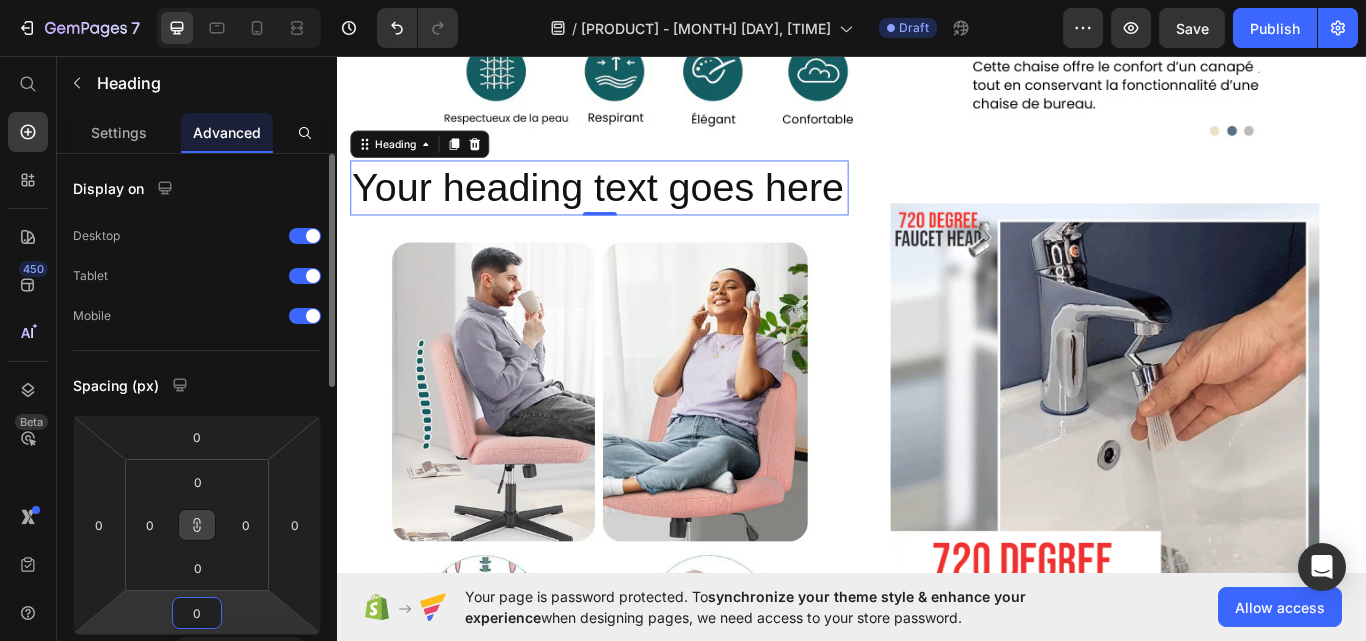 type on "2" 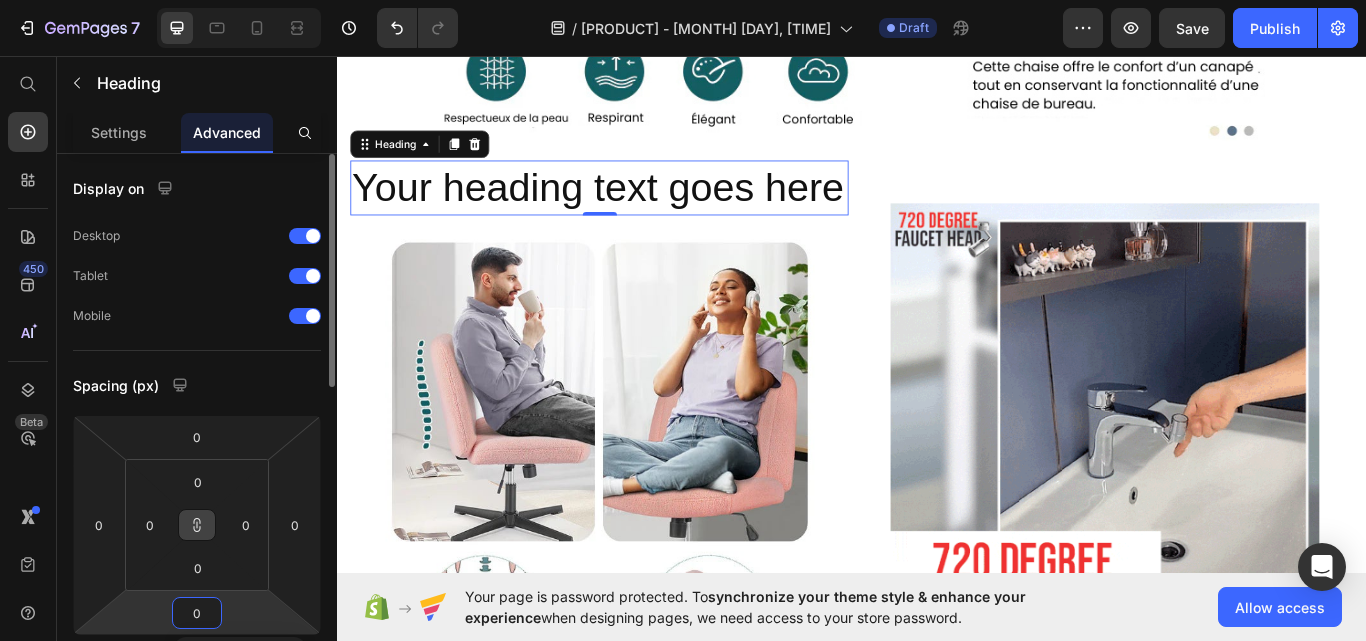 type on "2" 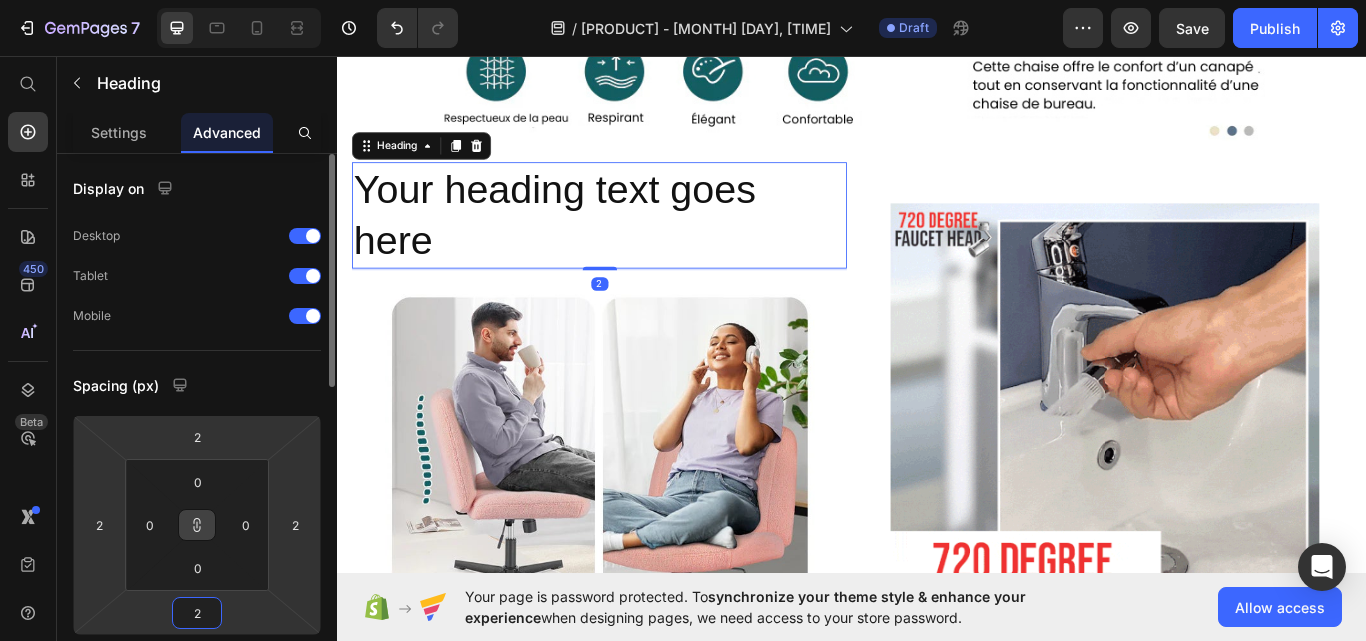 type on "20" 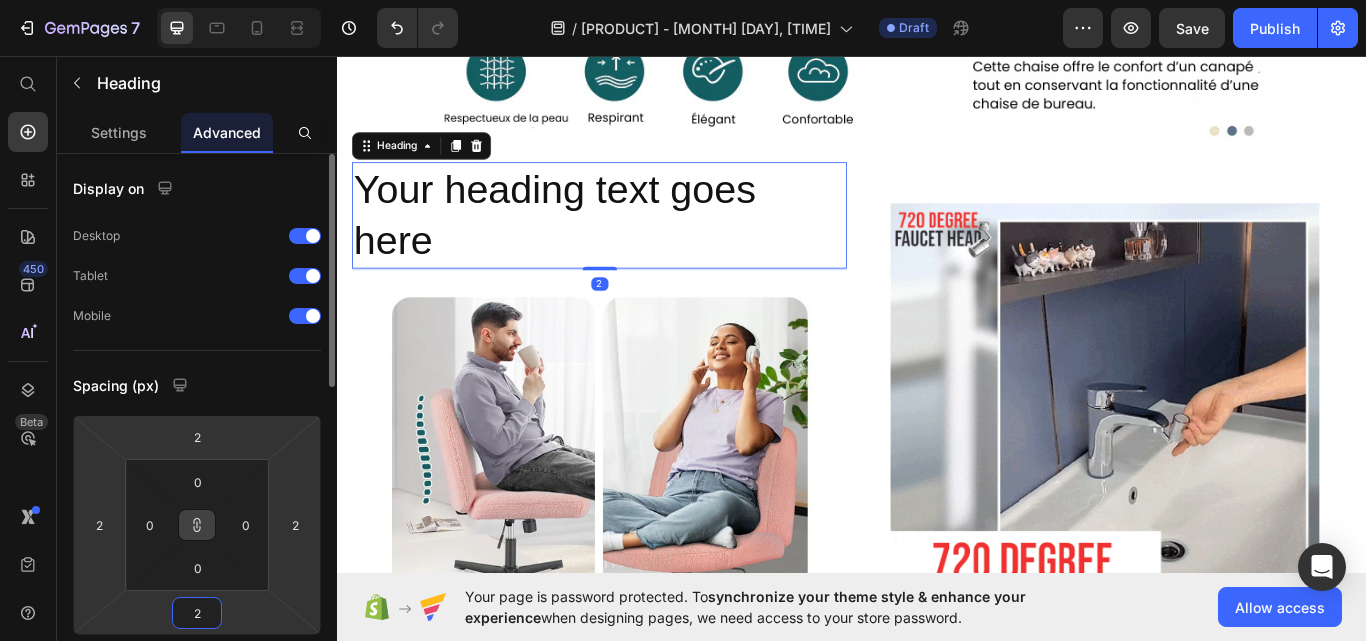 type on "20" 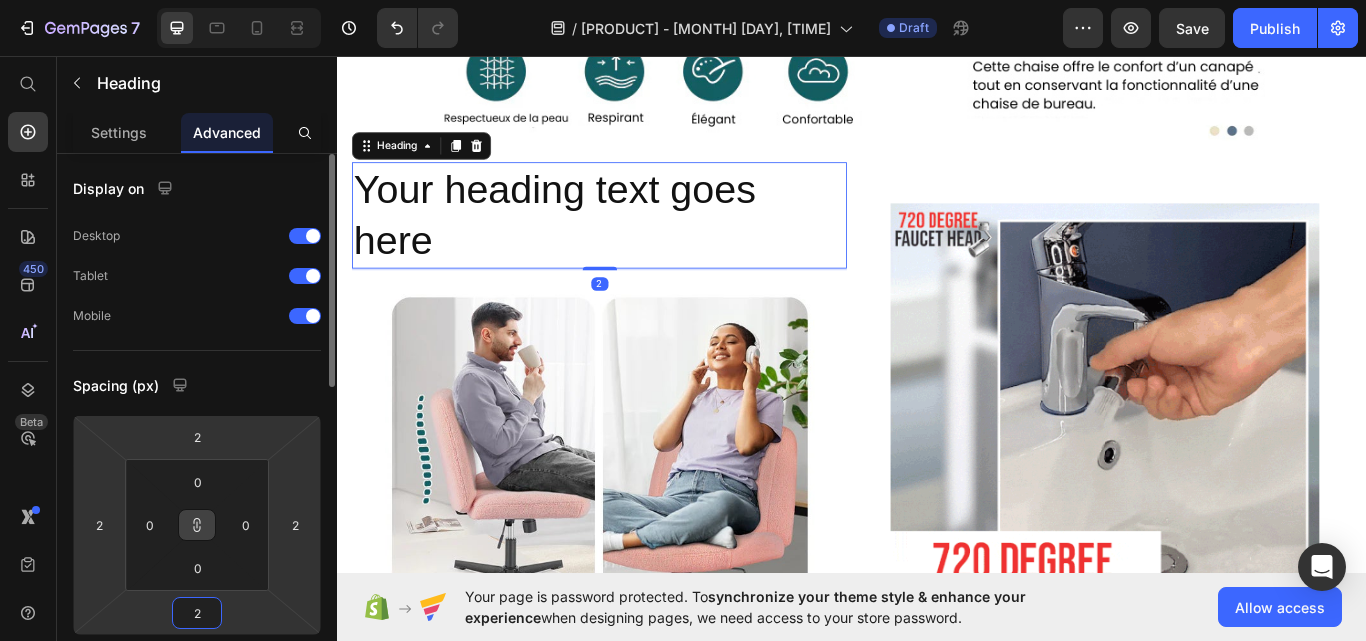 type on "20" 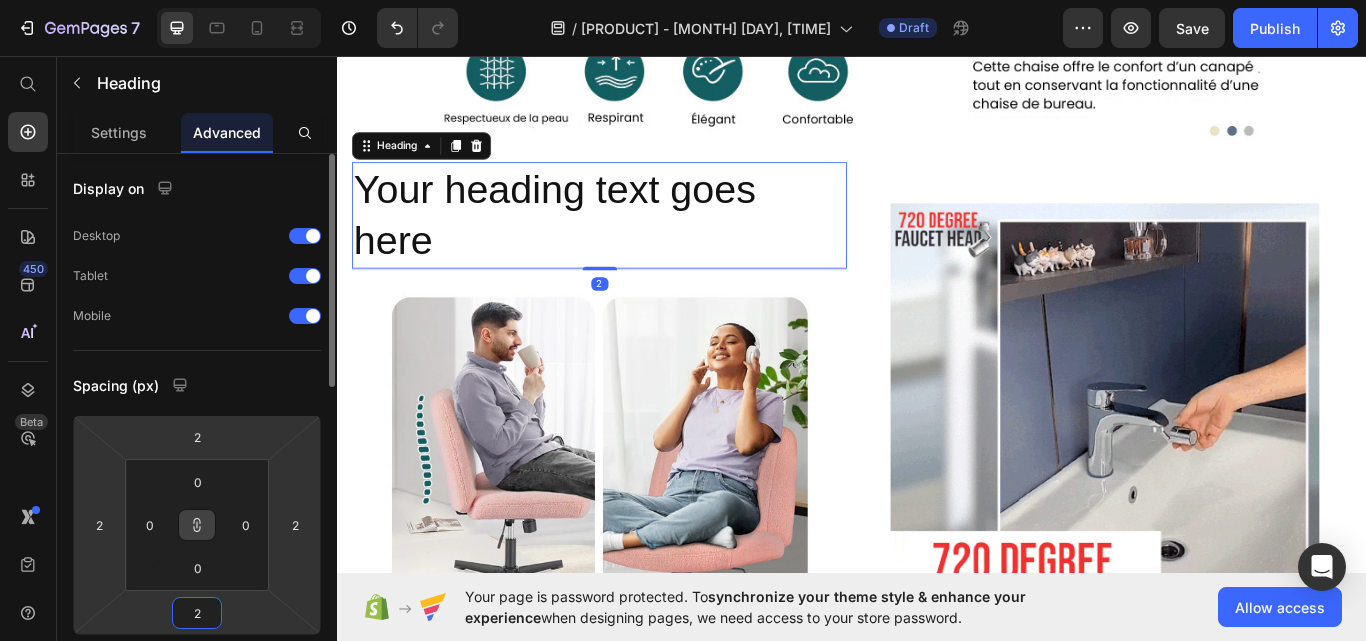 type on "20" 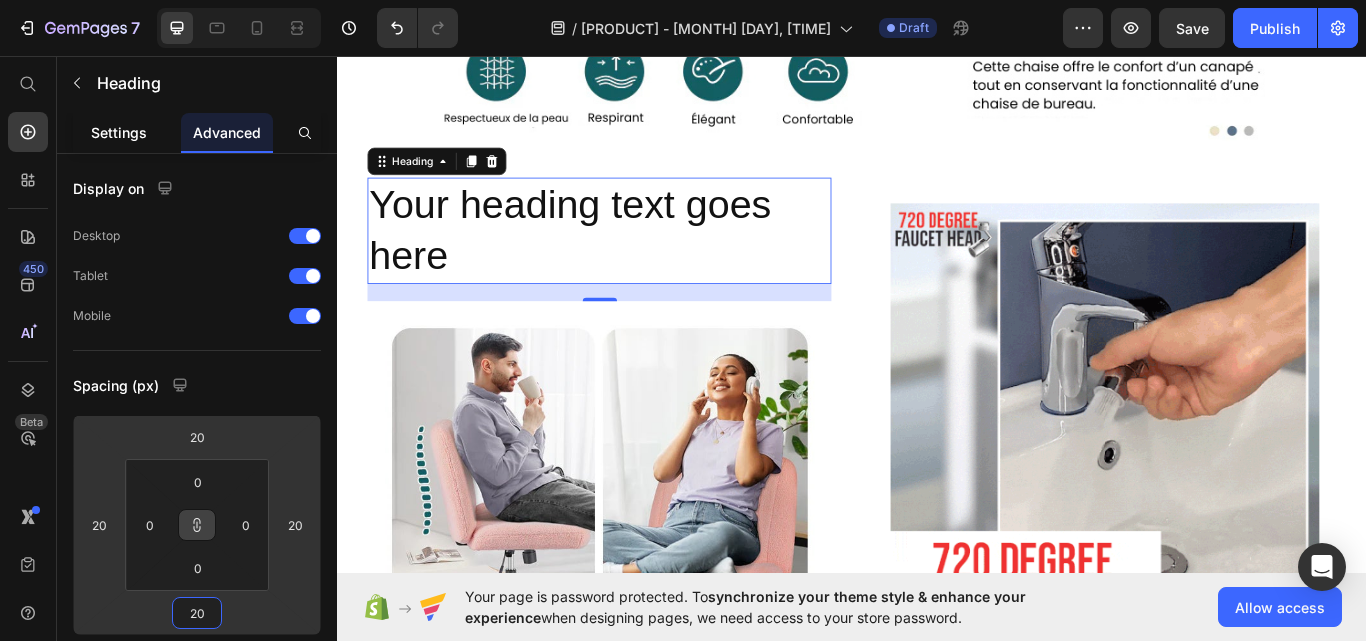 click on "Settings" at bounding box center (119, 132) 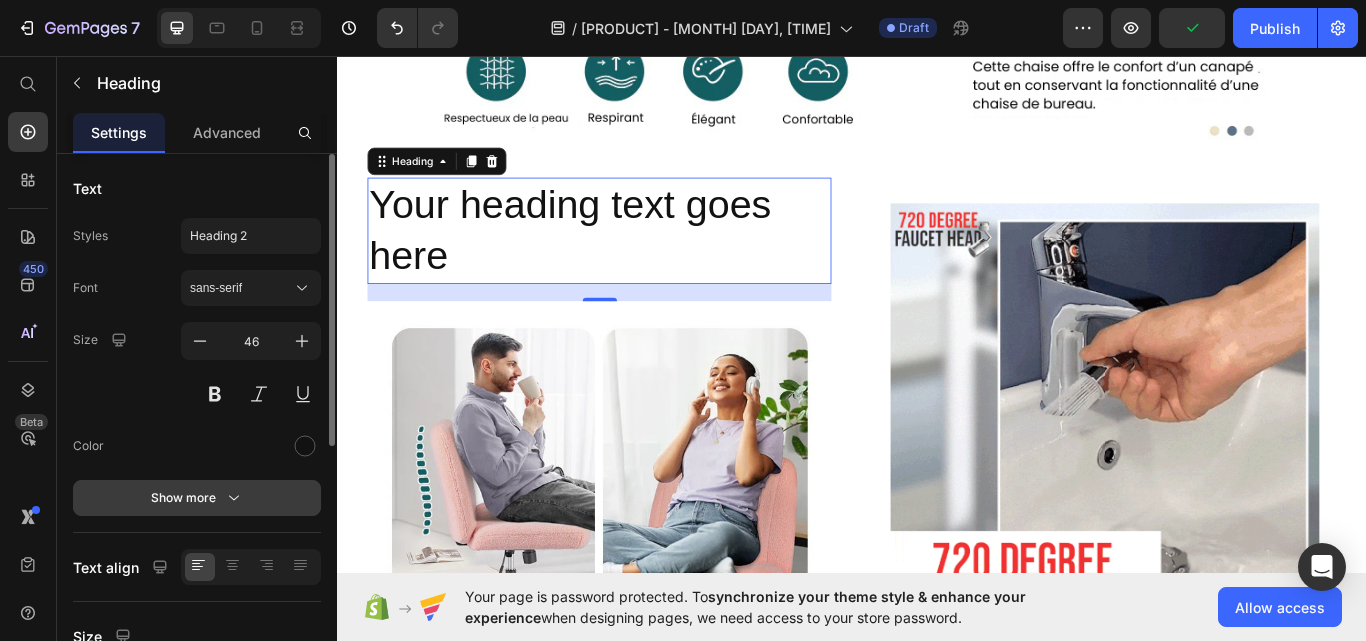 click on "Show more" at bounding box center [197, 498] 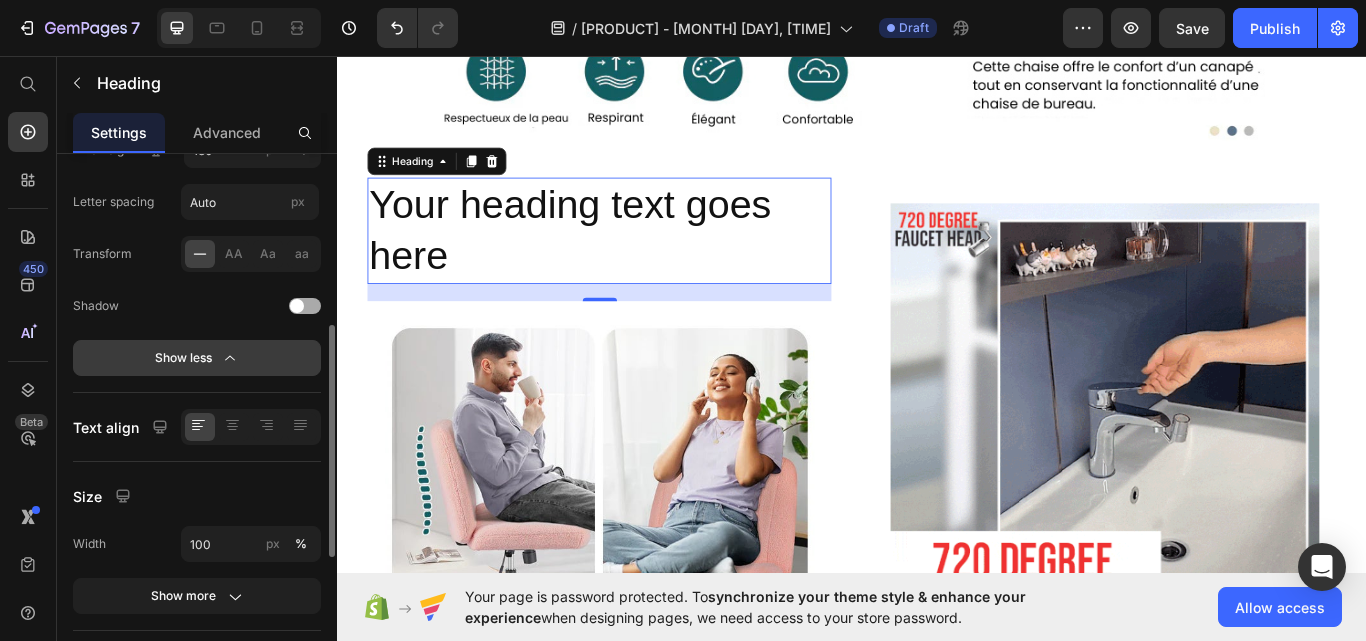 scroll, scrollTop: 600, scrollLeft: 0, axis: vertical 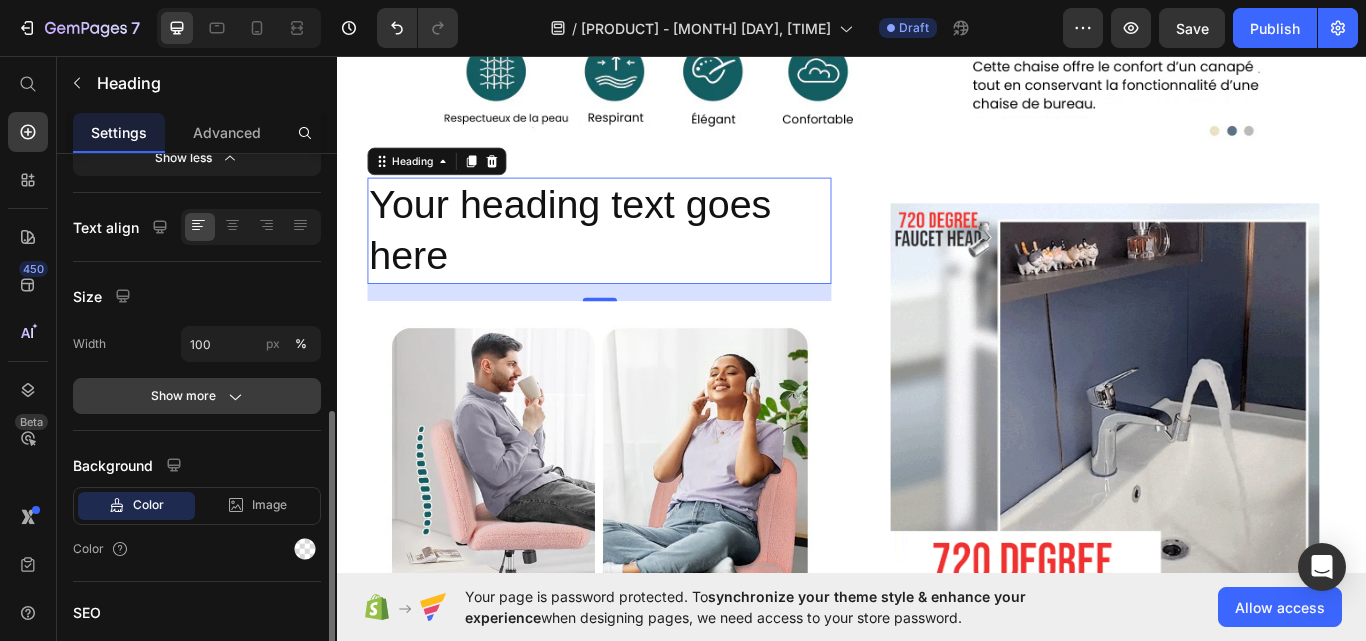 click on "Show more" at bounding box center (197, 396) 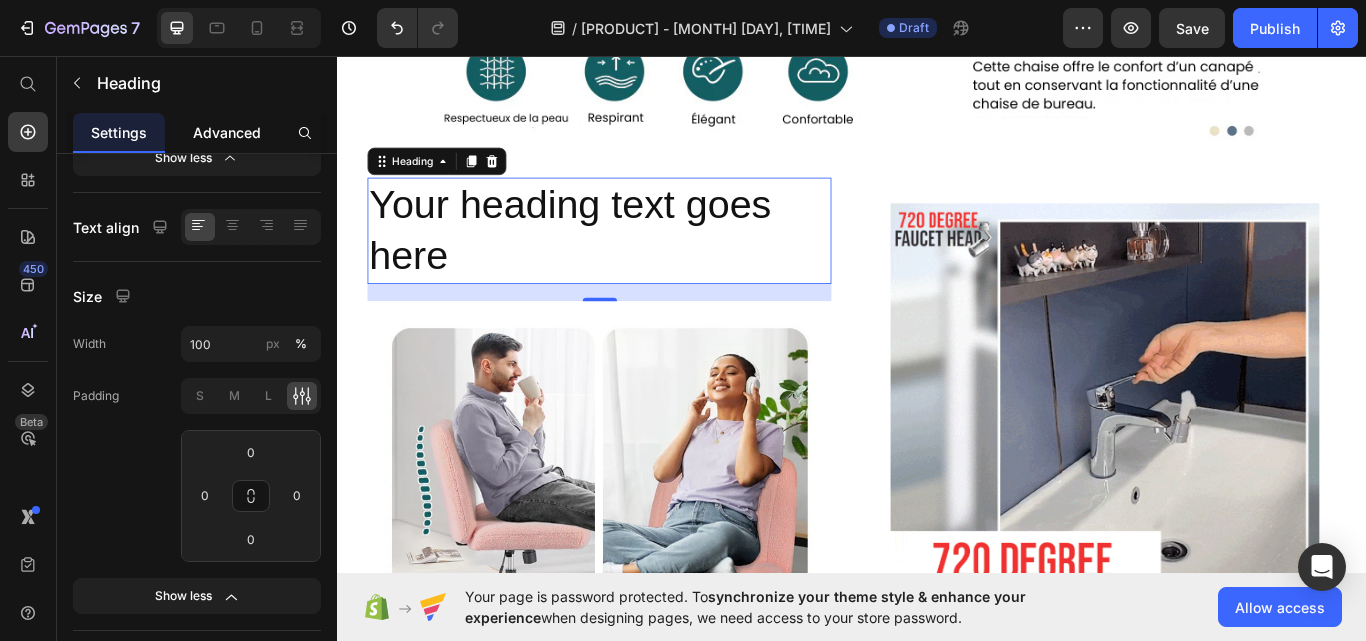 click on "Advanced" at bounding box center (227, 132) 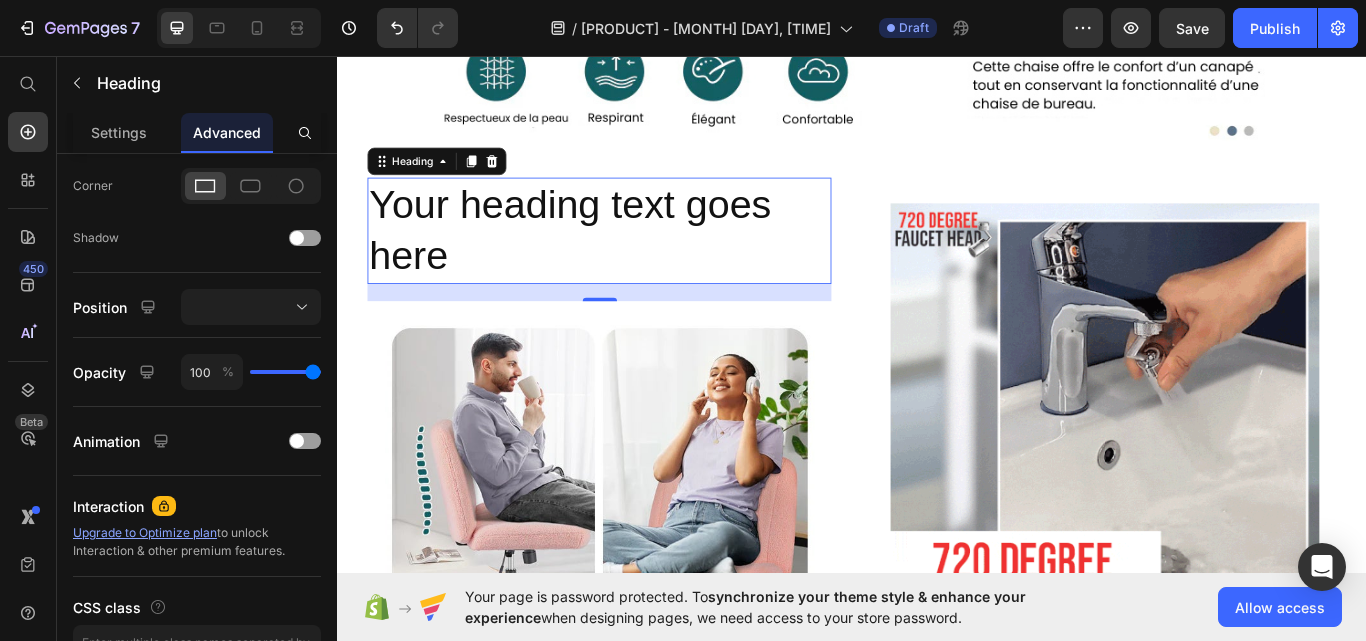 scroll, scrollTop: 0, scrollLeft: 0, axis: both 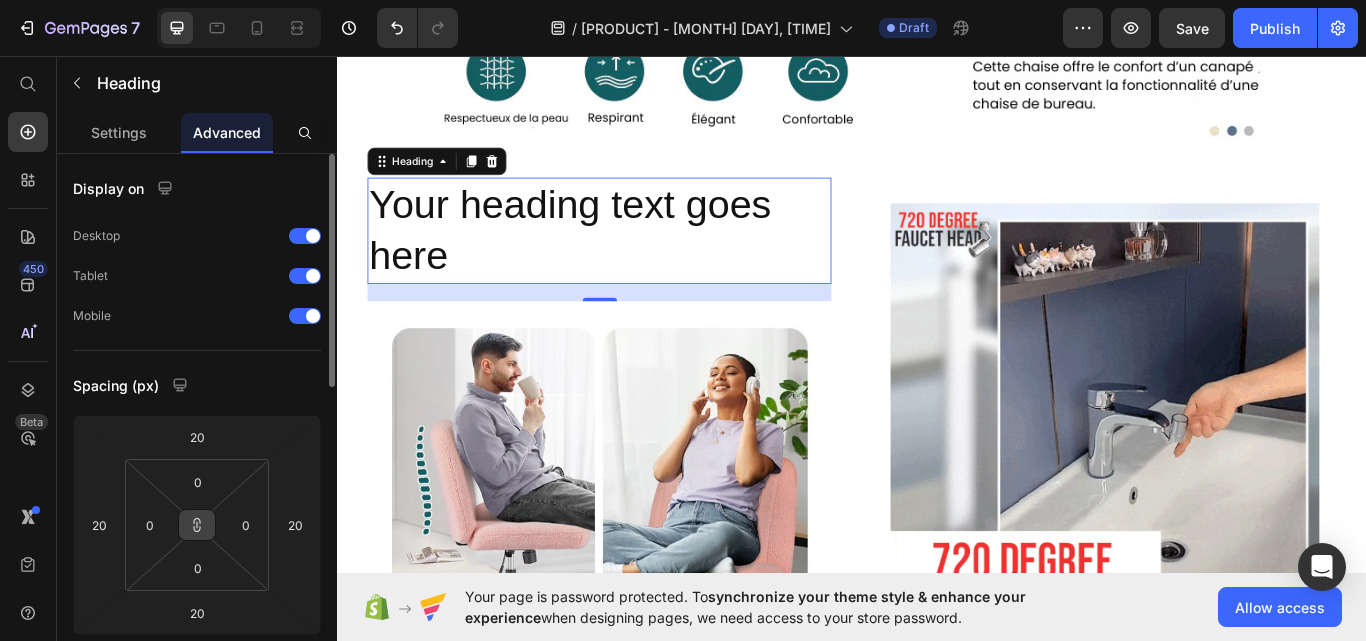 click 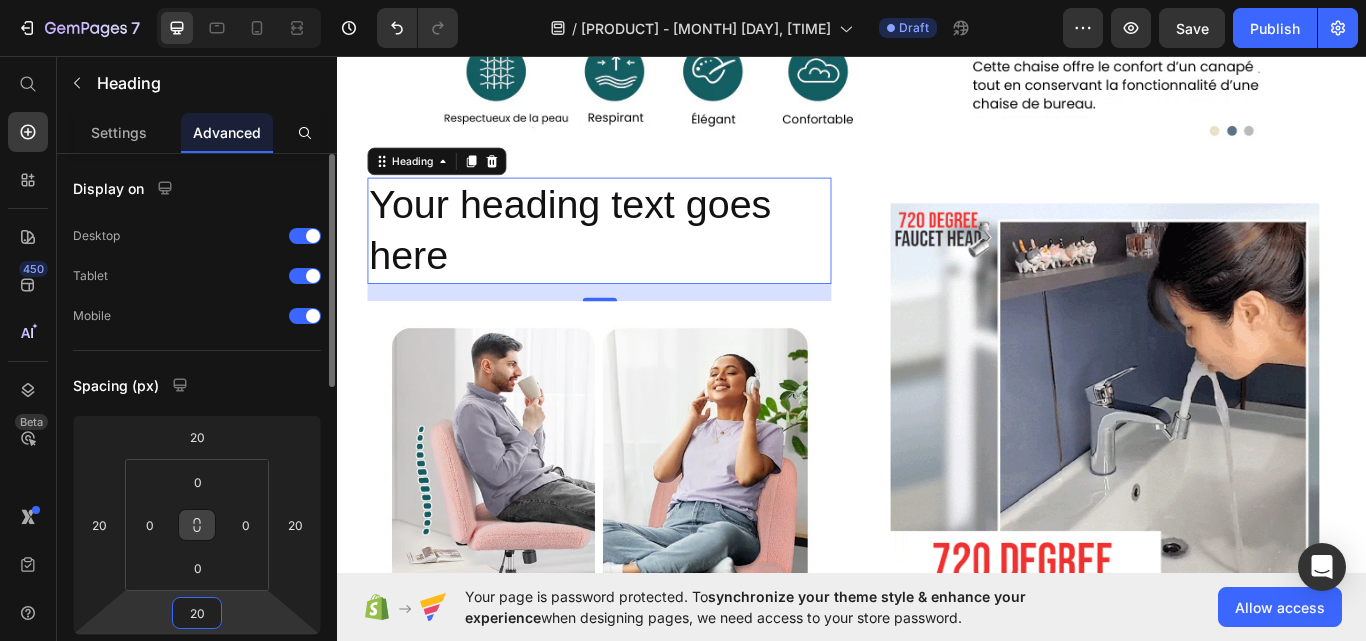 click on "20" at bounding box center [197, 613] 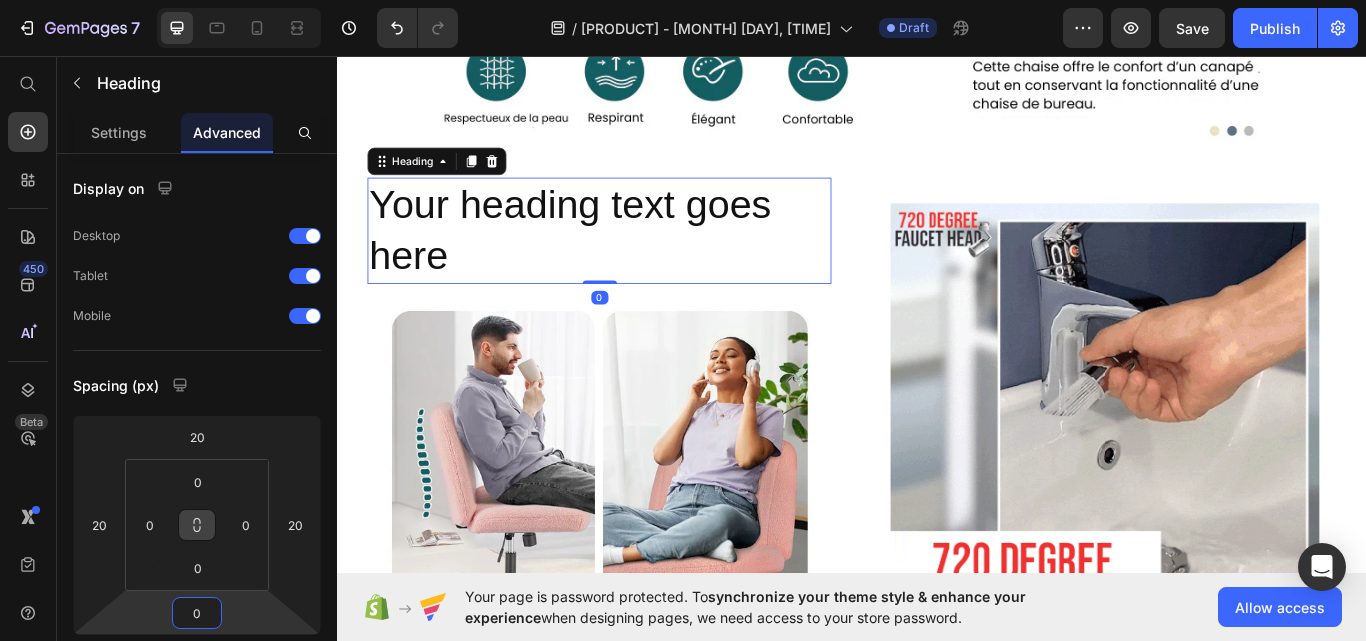 type on "0" 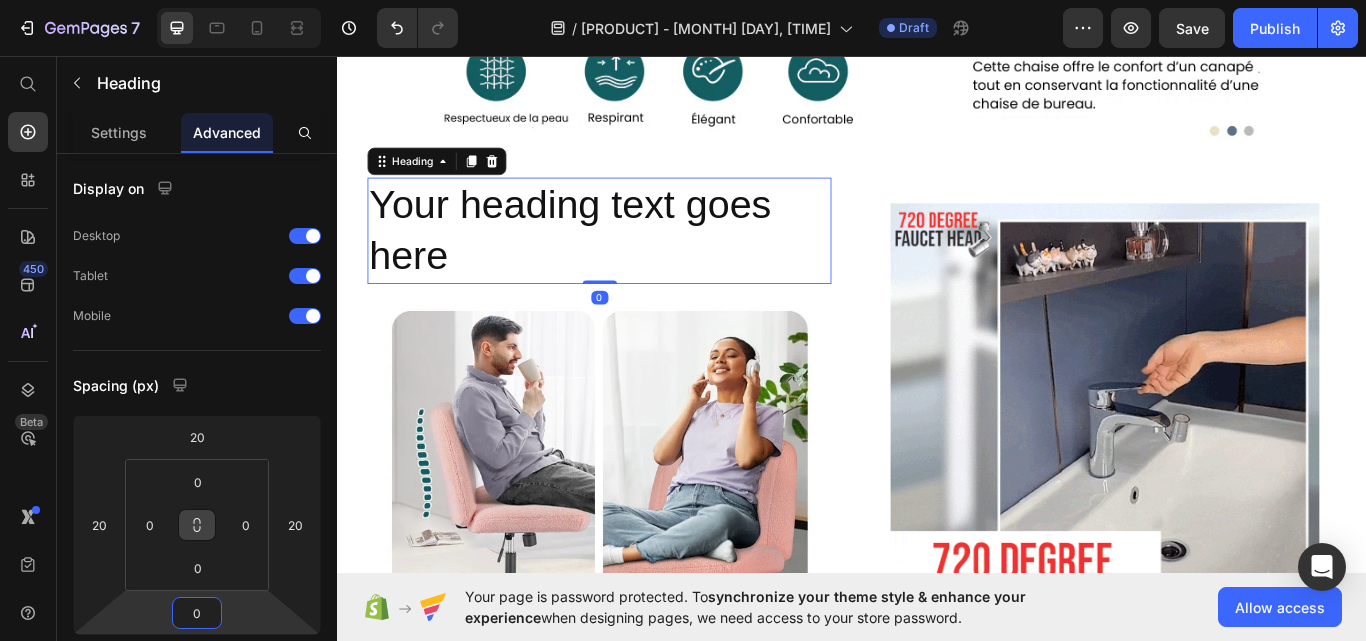 click at bounding box center (197, 525) 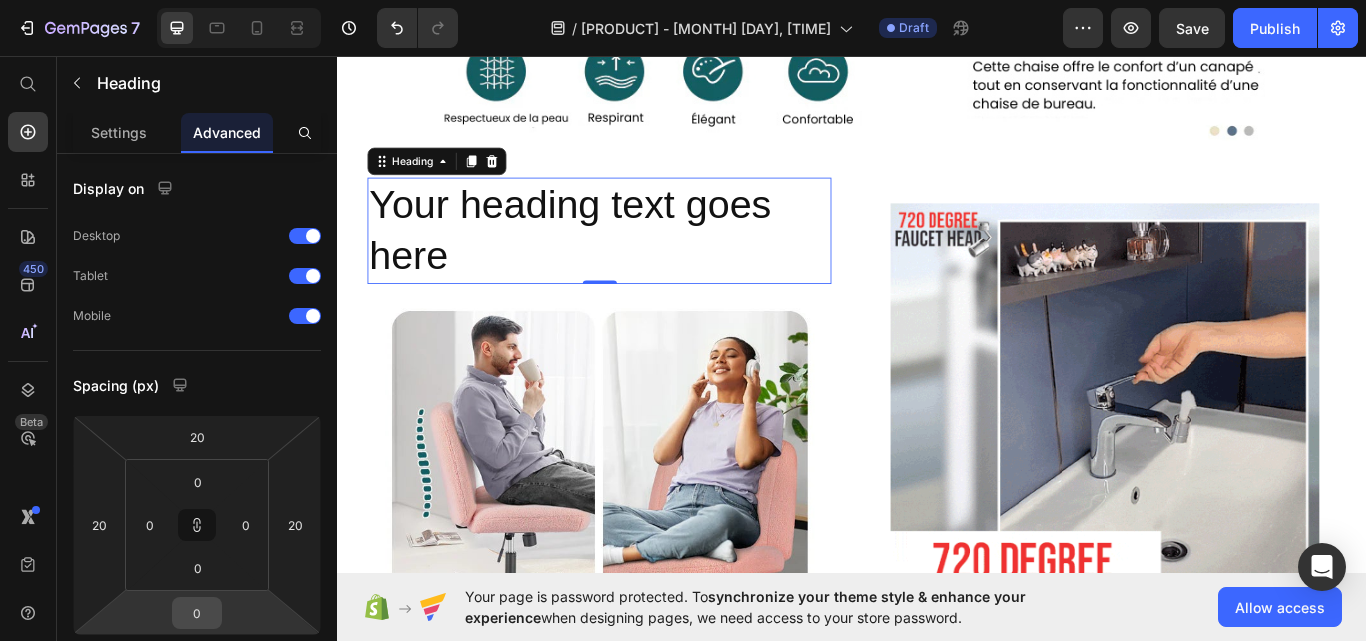 click on "0" at bounding box center (197, 613) 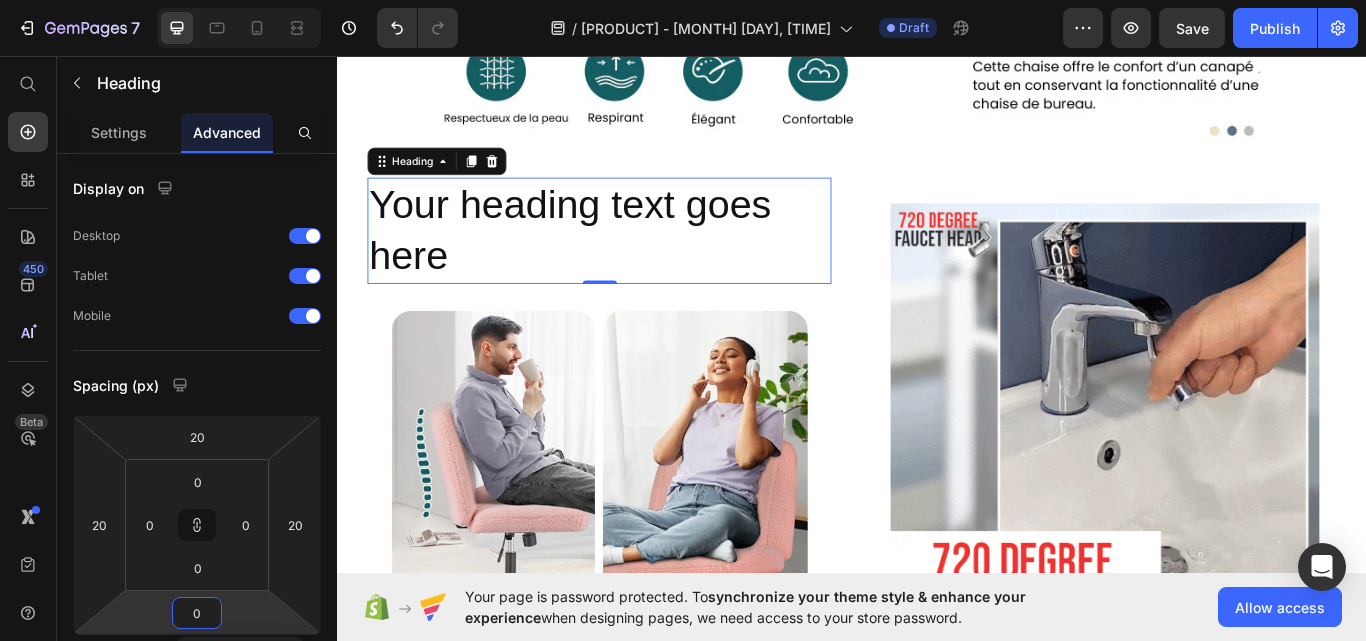 type on "0" 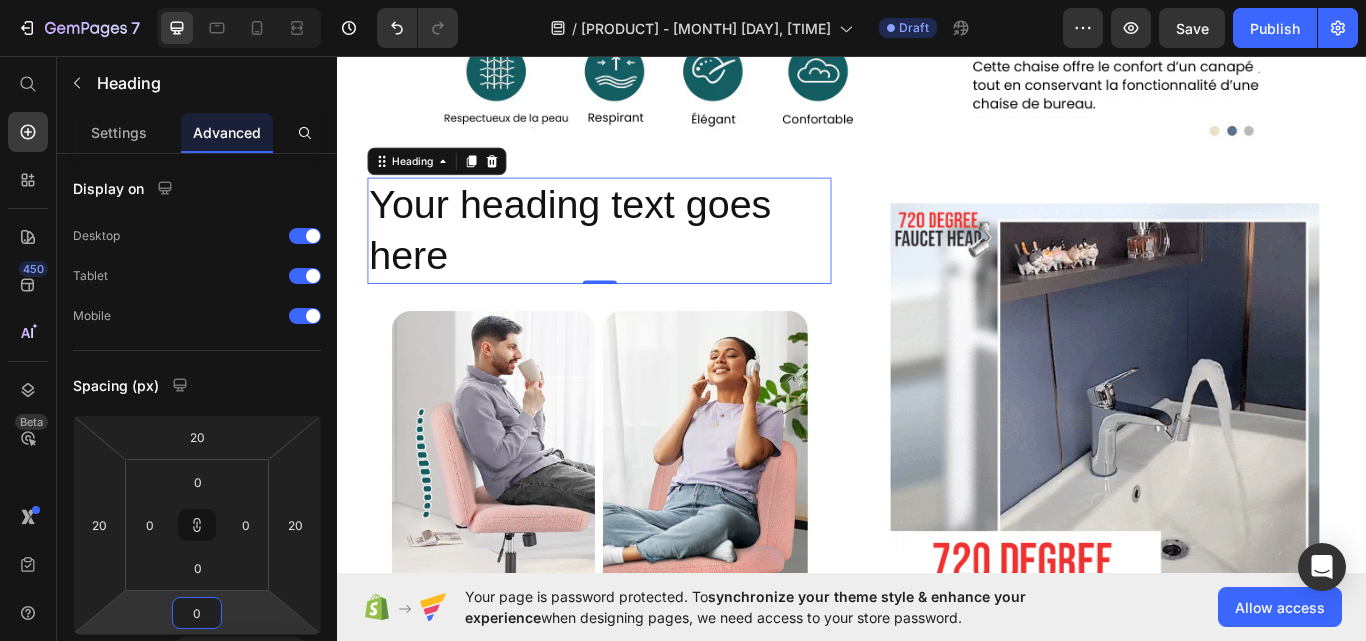 type on "0" 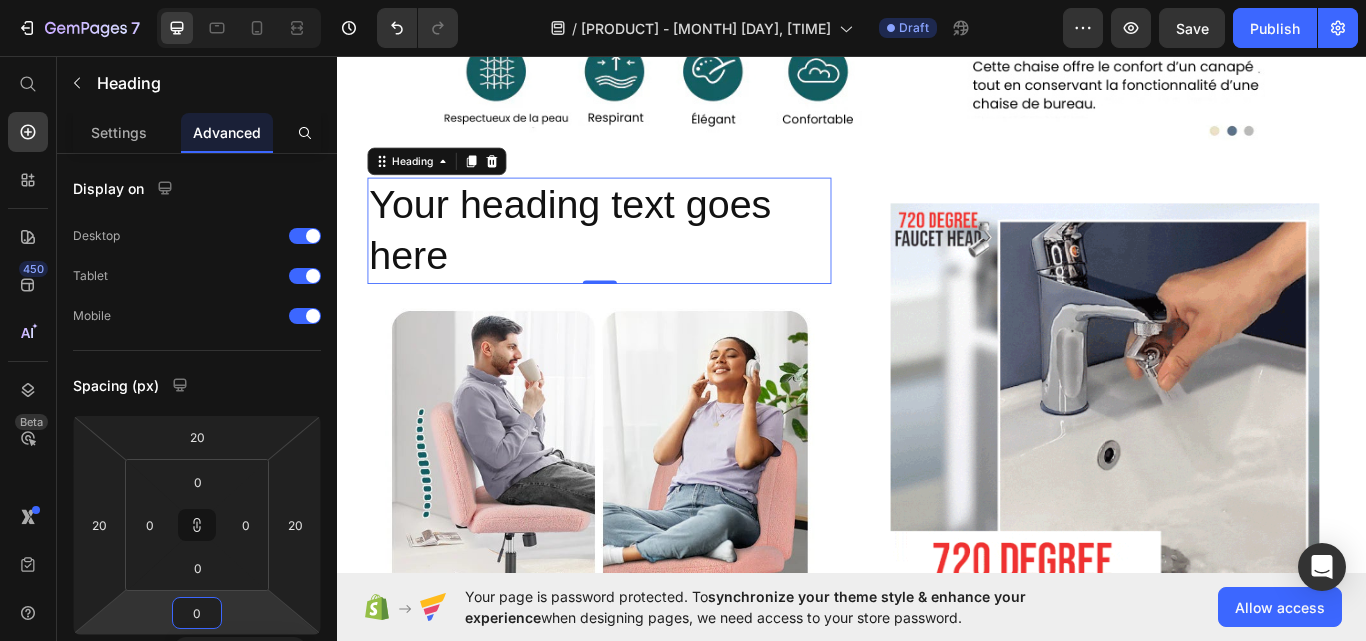 type on "00" 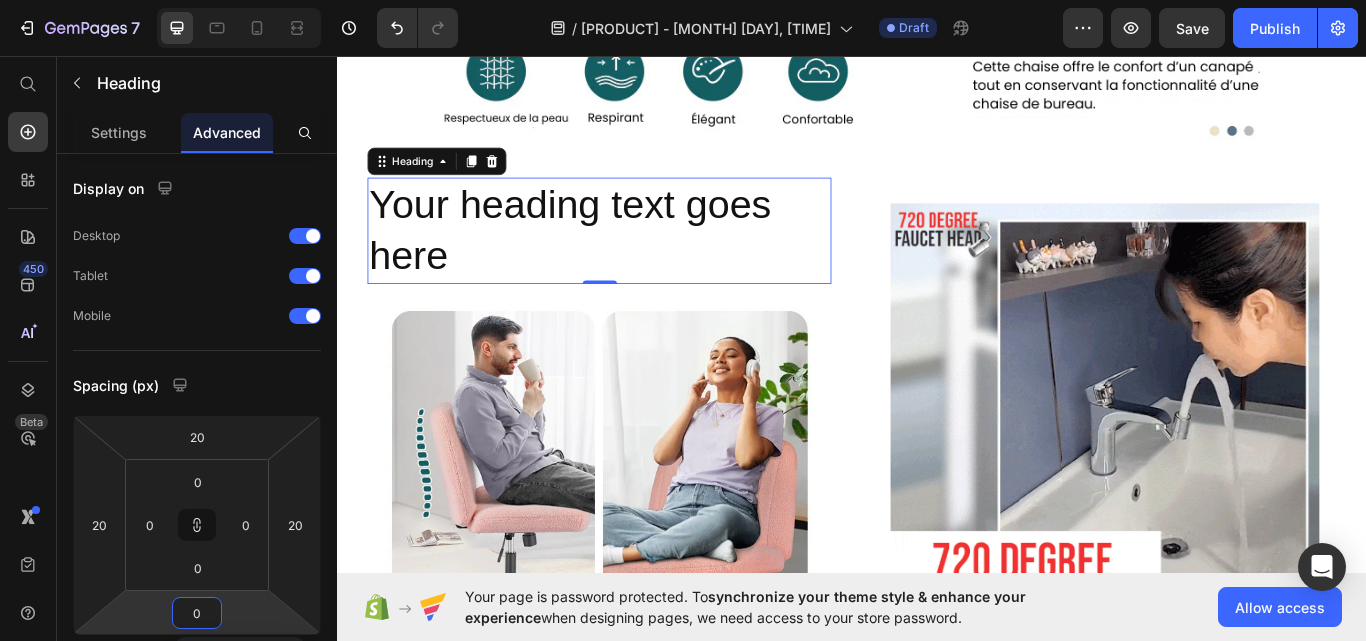 type on "0" 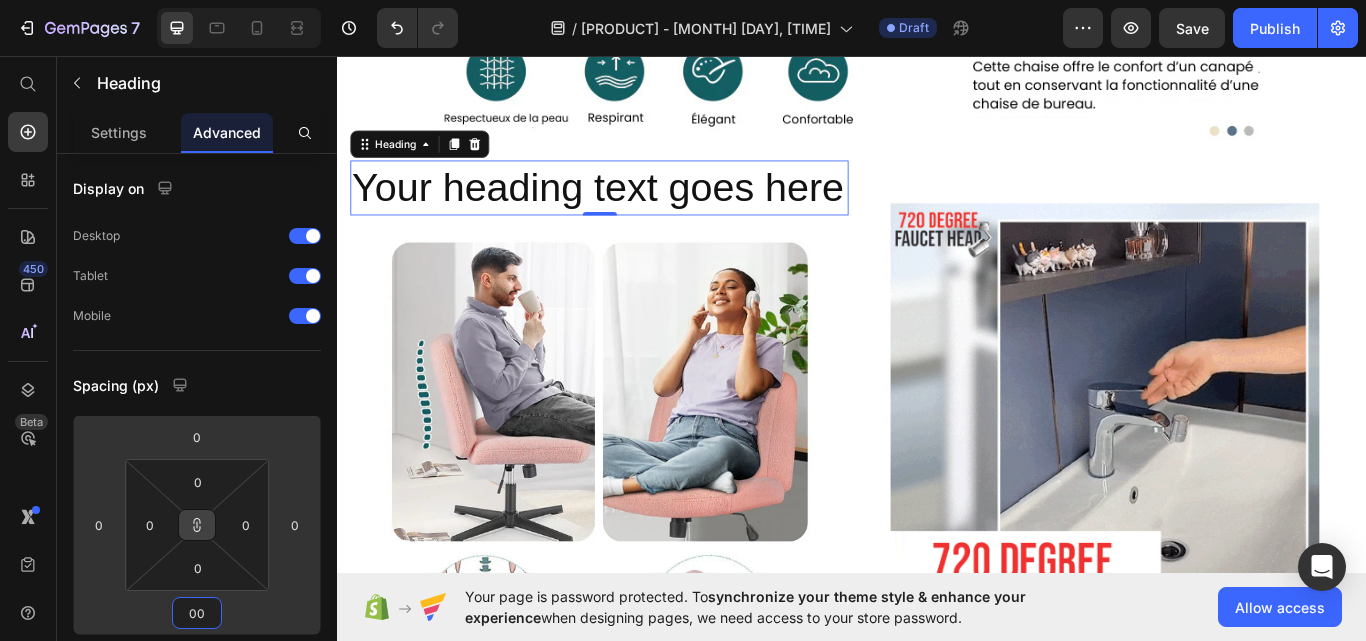 type on "0" 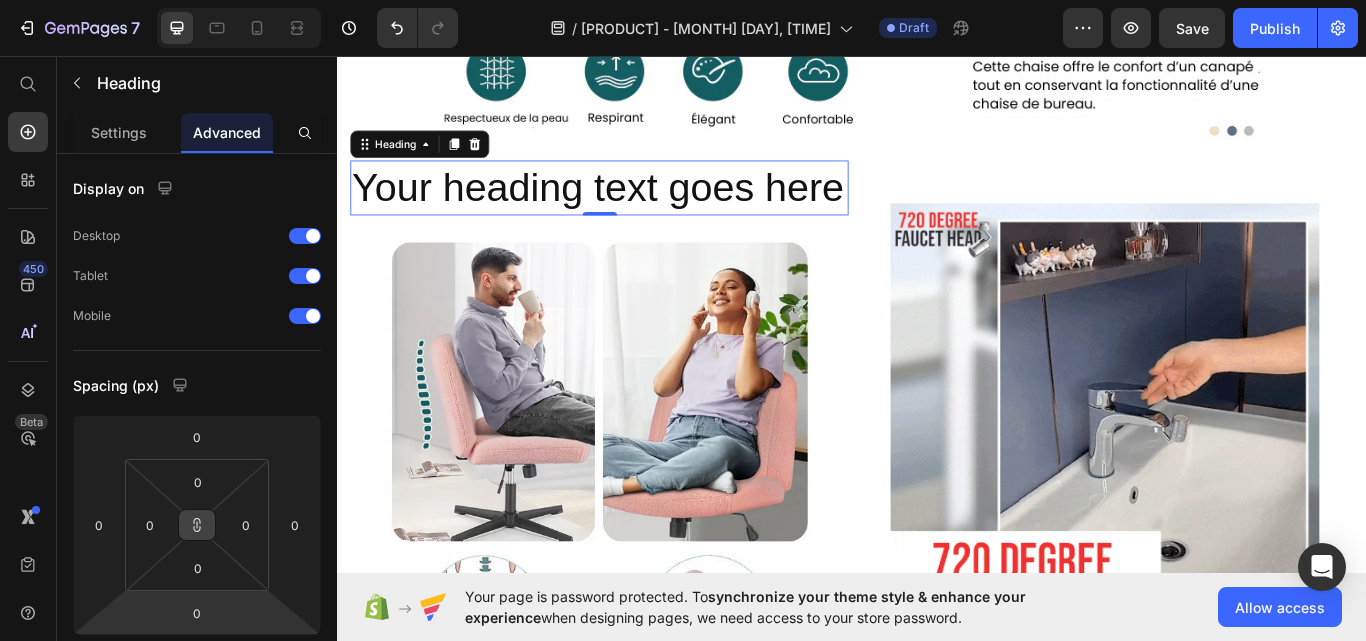 click 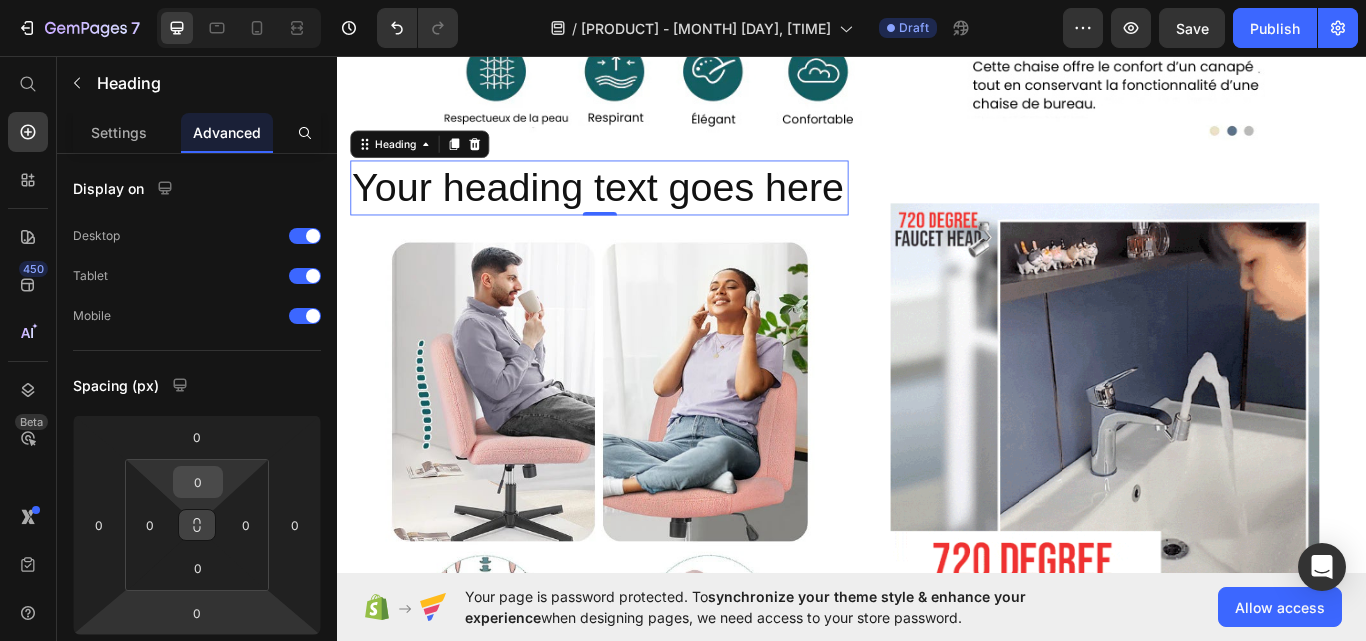 click on "0" at bounding box center [198, 482] 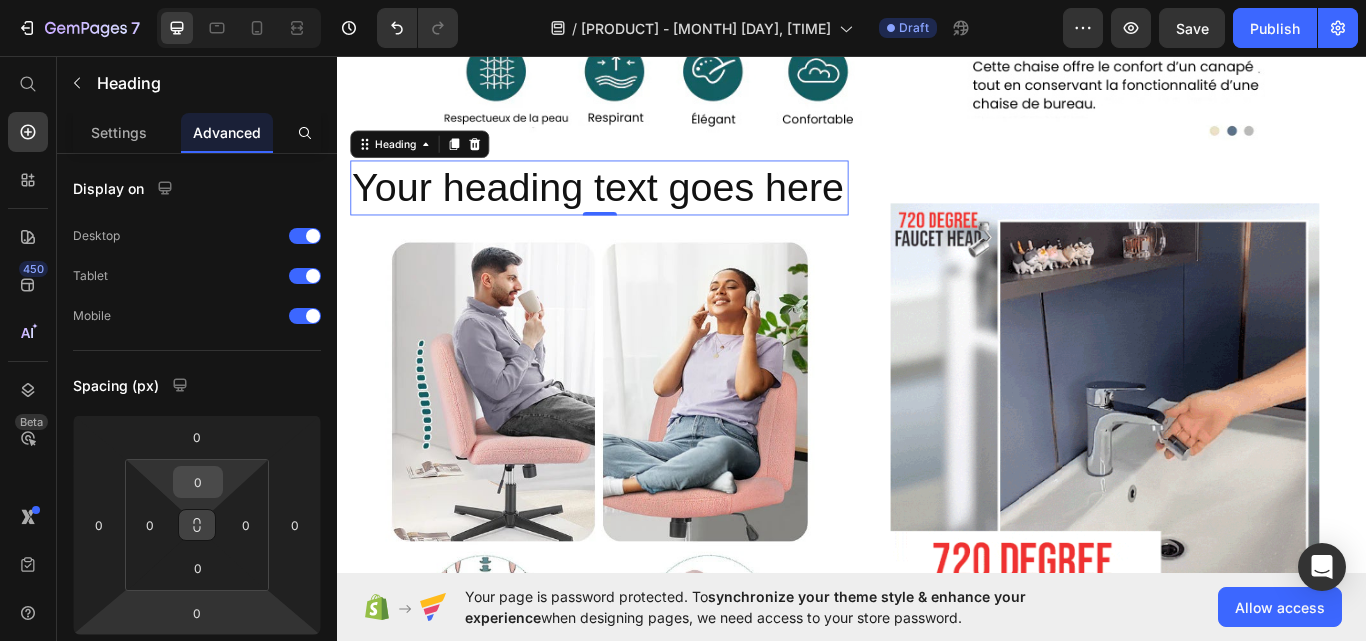 click on "0" at bounding box center [198, 482] 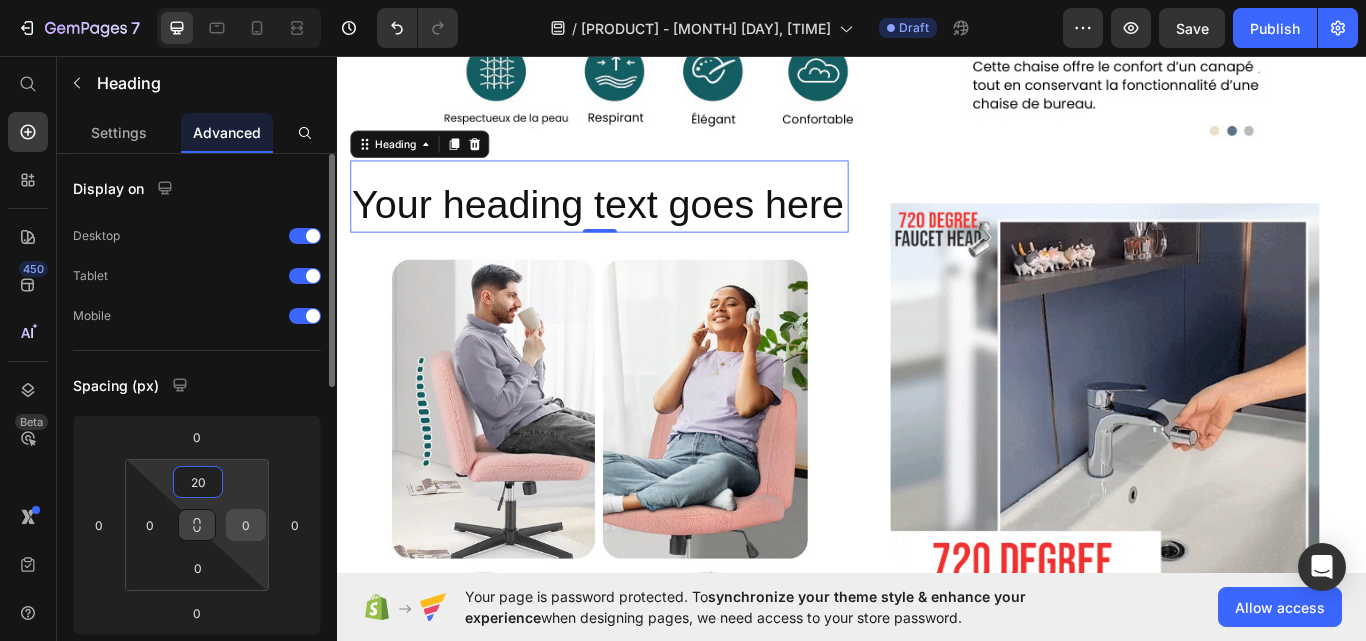 type on "20" 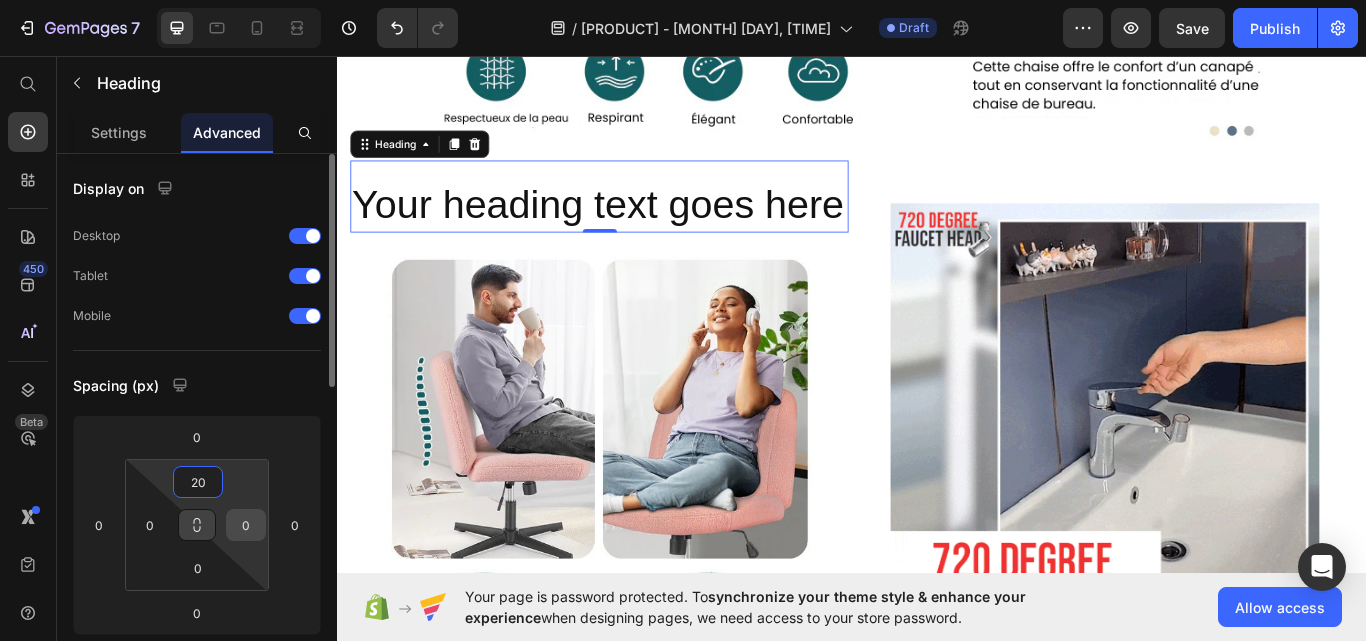 click on "0" at bounding box center [246, 525] 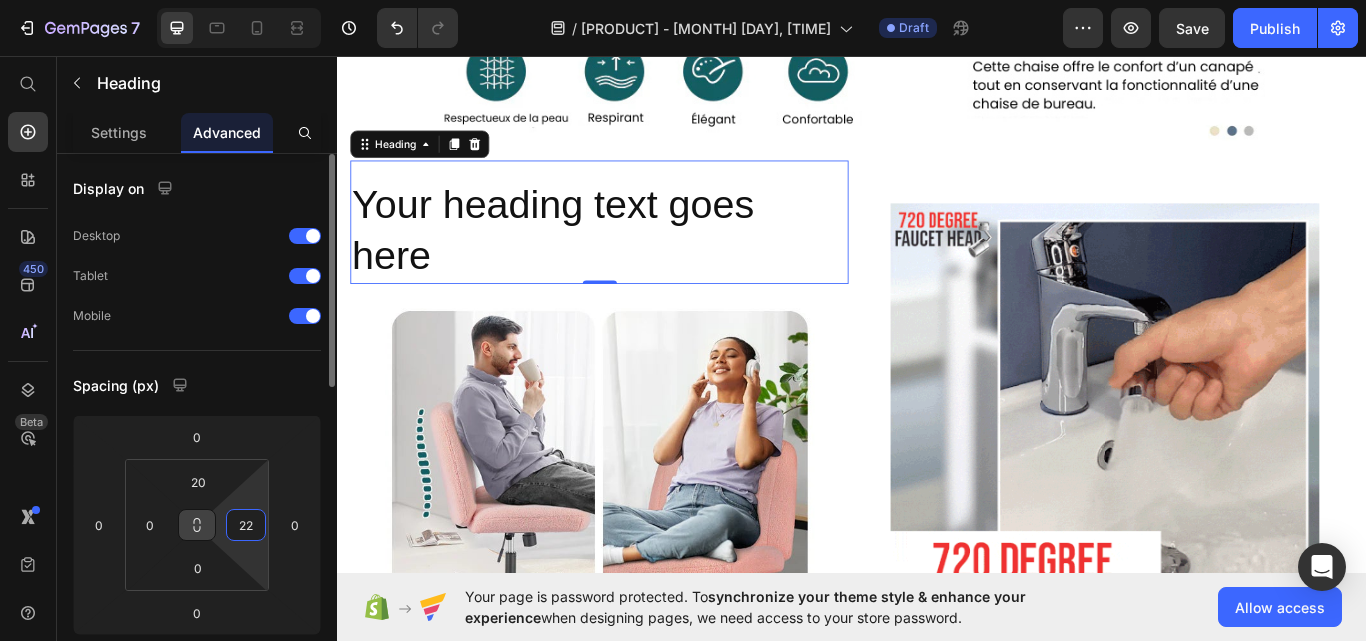 click on "22" at bounding box center [246, 525] 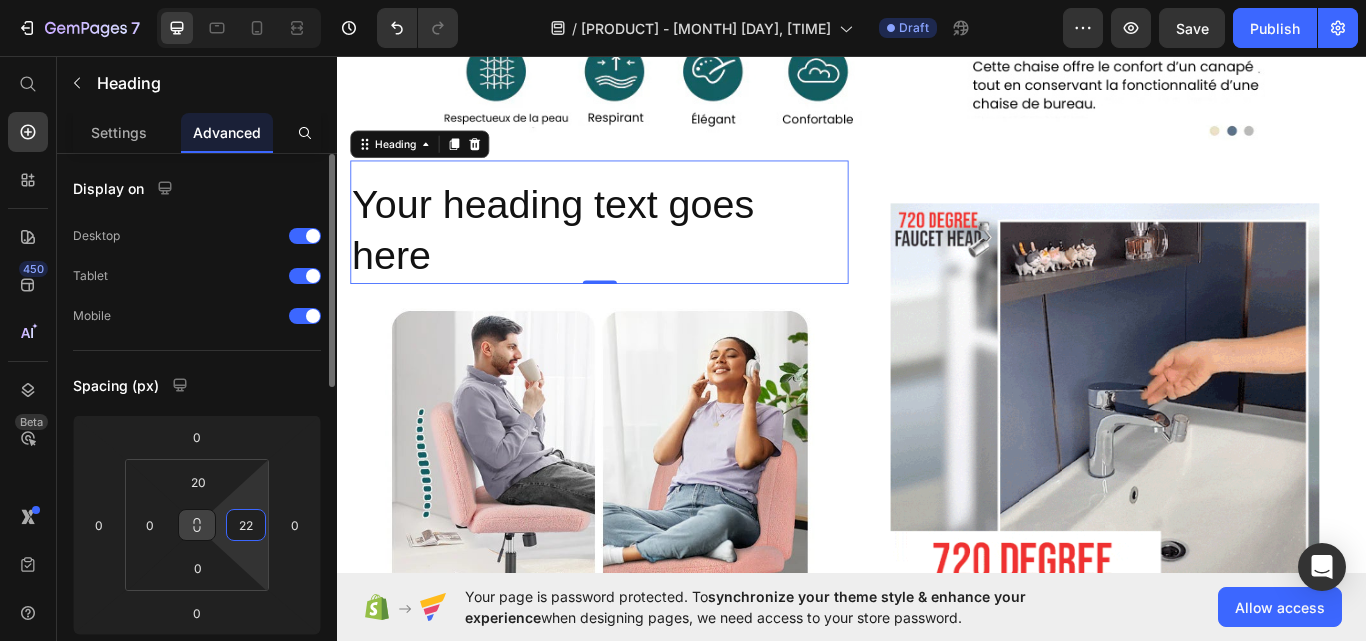 click on "22" at bounding box center (246, 525) 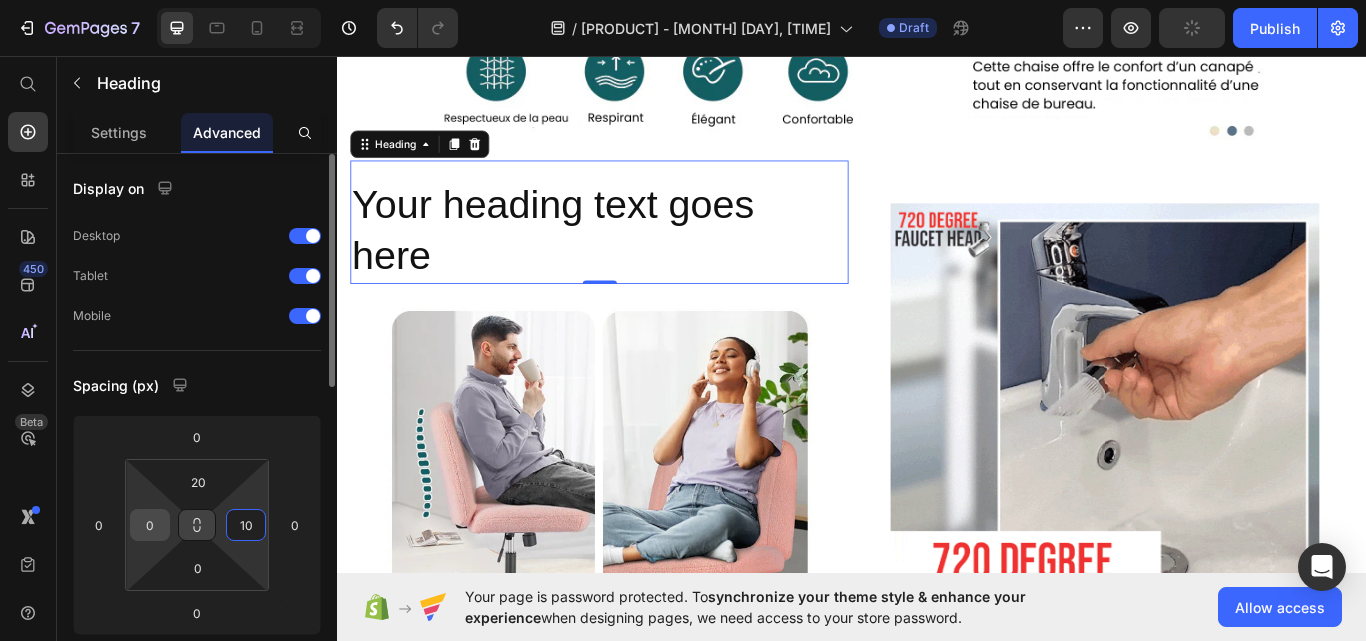 type on "10" 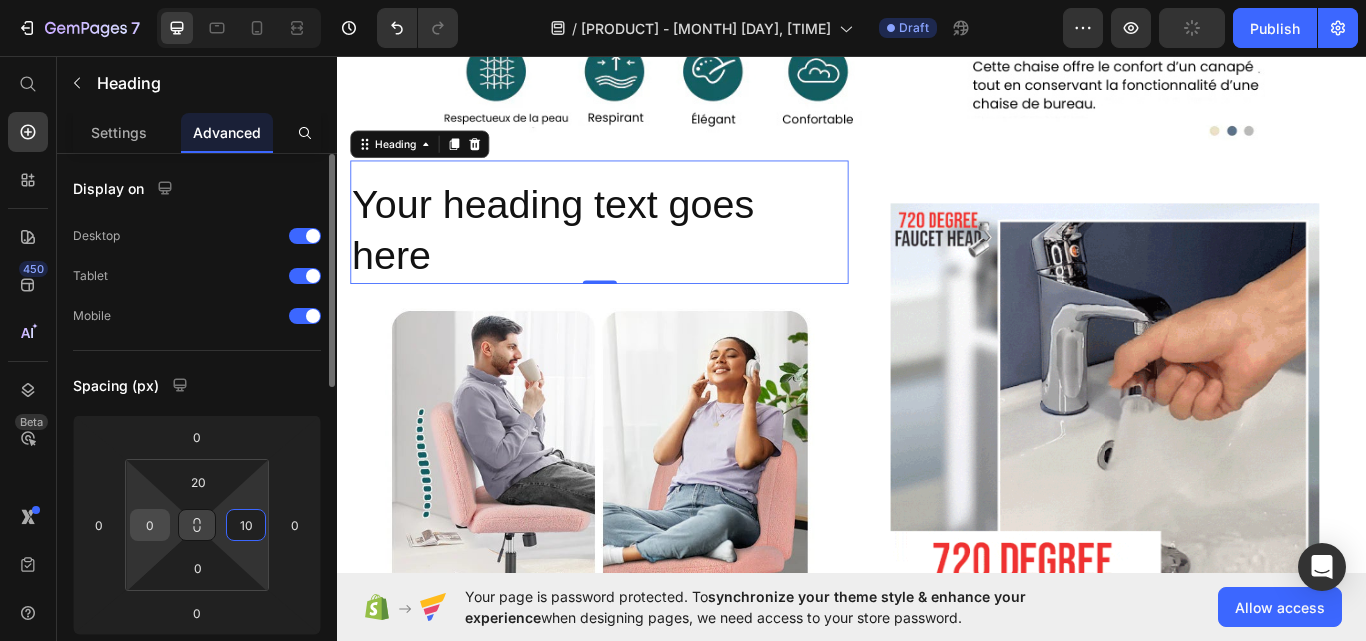 click on "0" at bounding box center (150, 525) 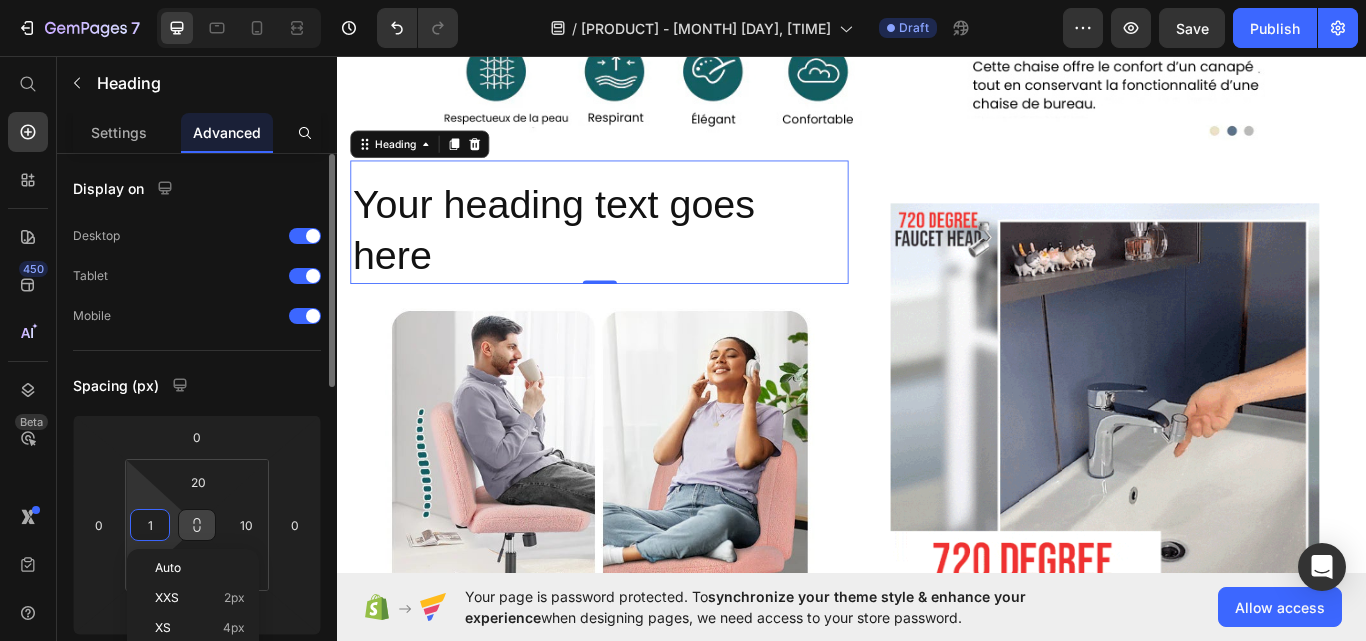 type on "10" 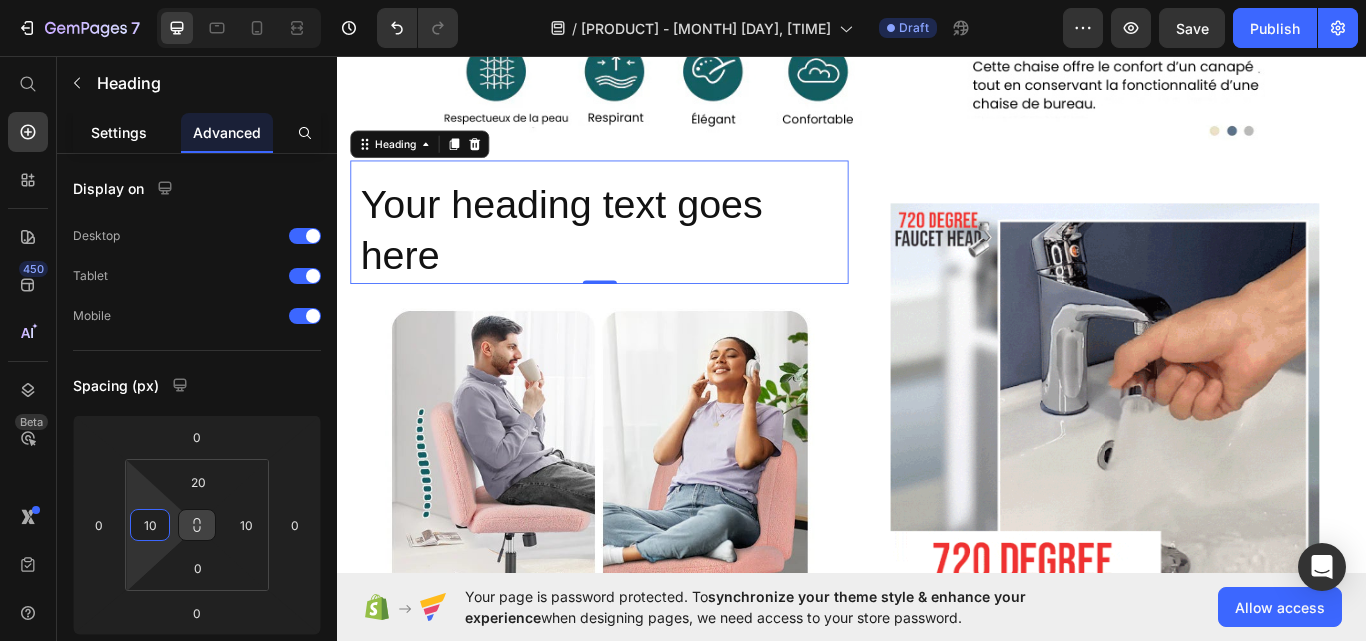 click on "Settings" at bounding box center (119, 132) 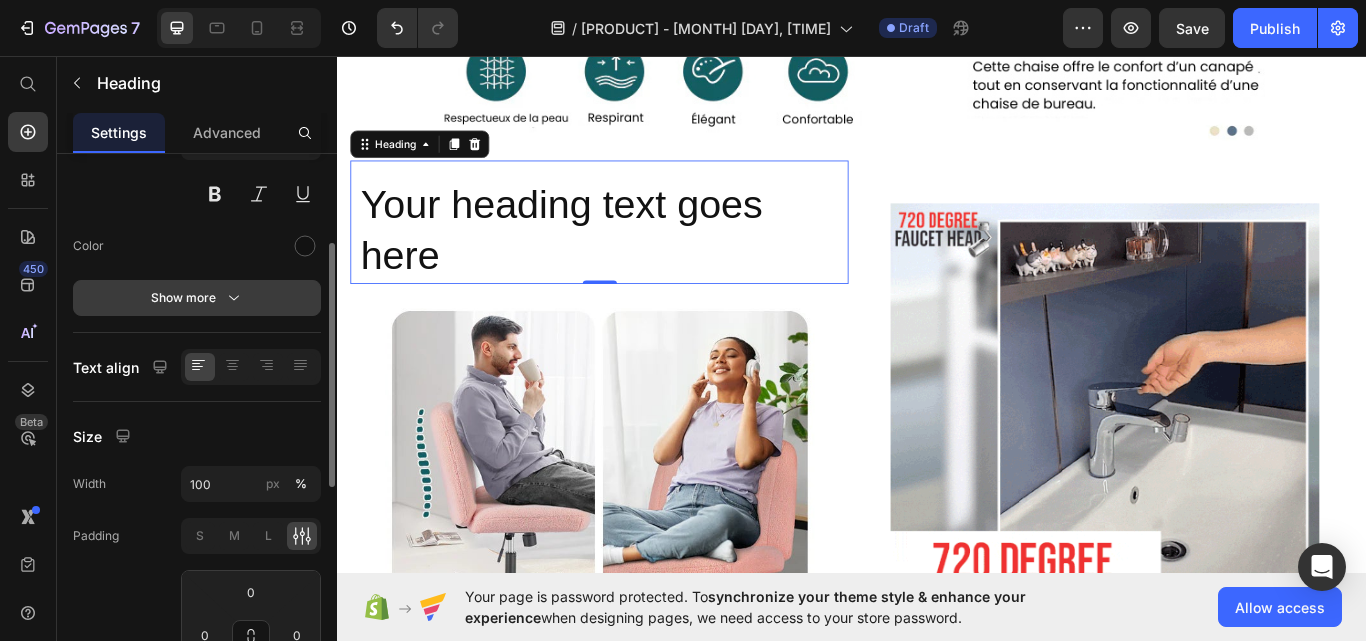 scroll, scrollTop: 300, scrollLeft: 0, axis: vertical 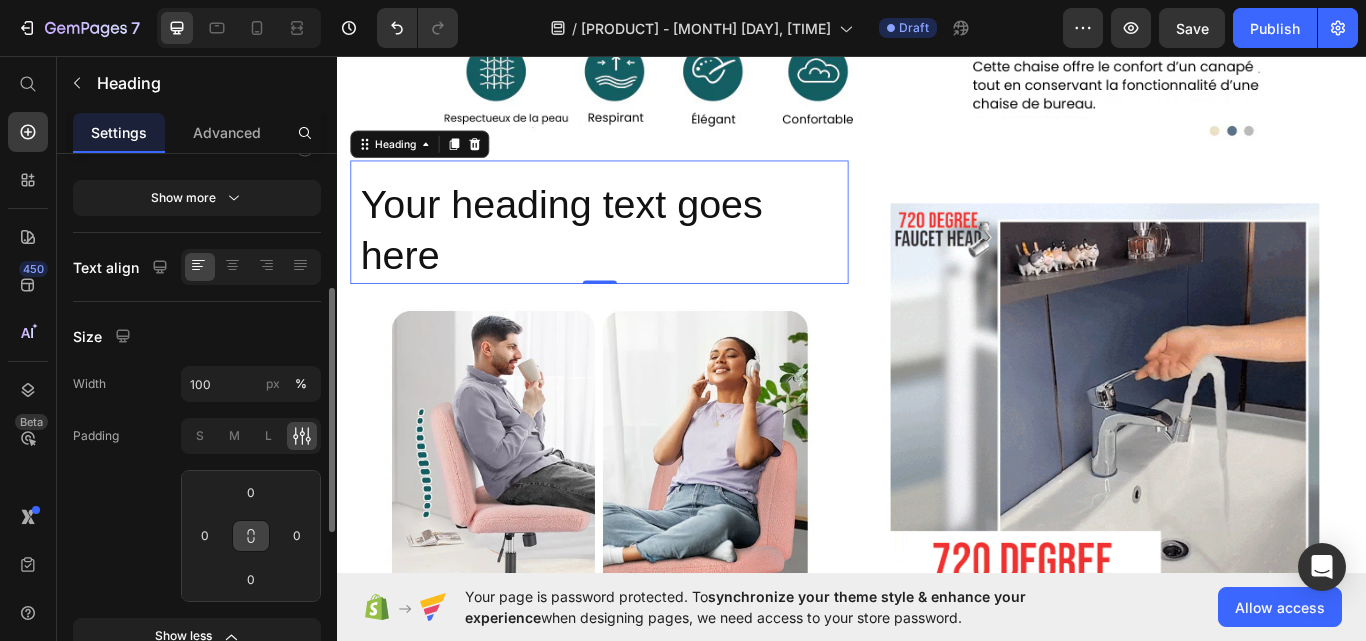 click 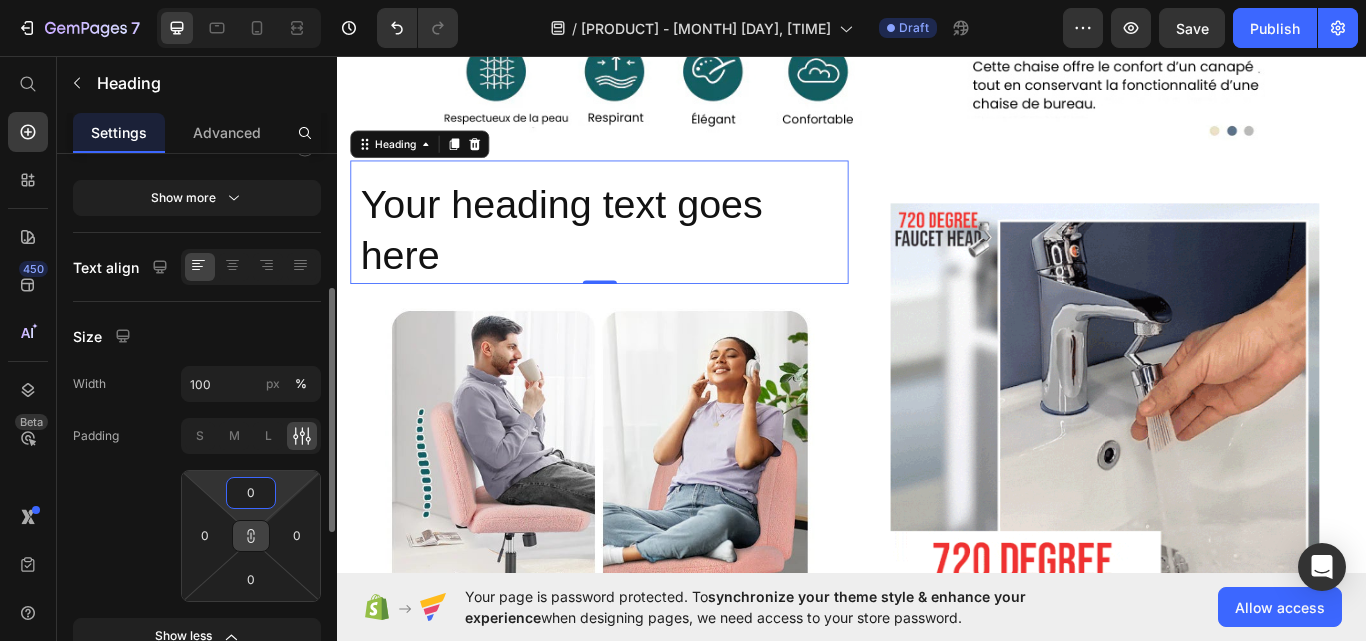 click on "0" at bounding box center [251, 493] 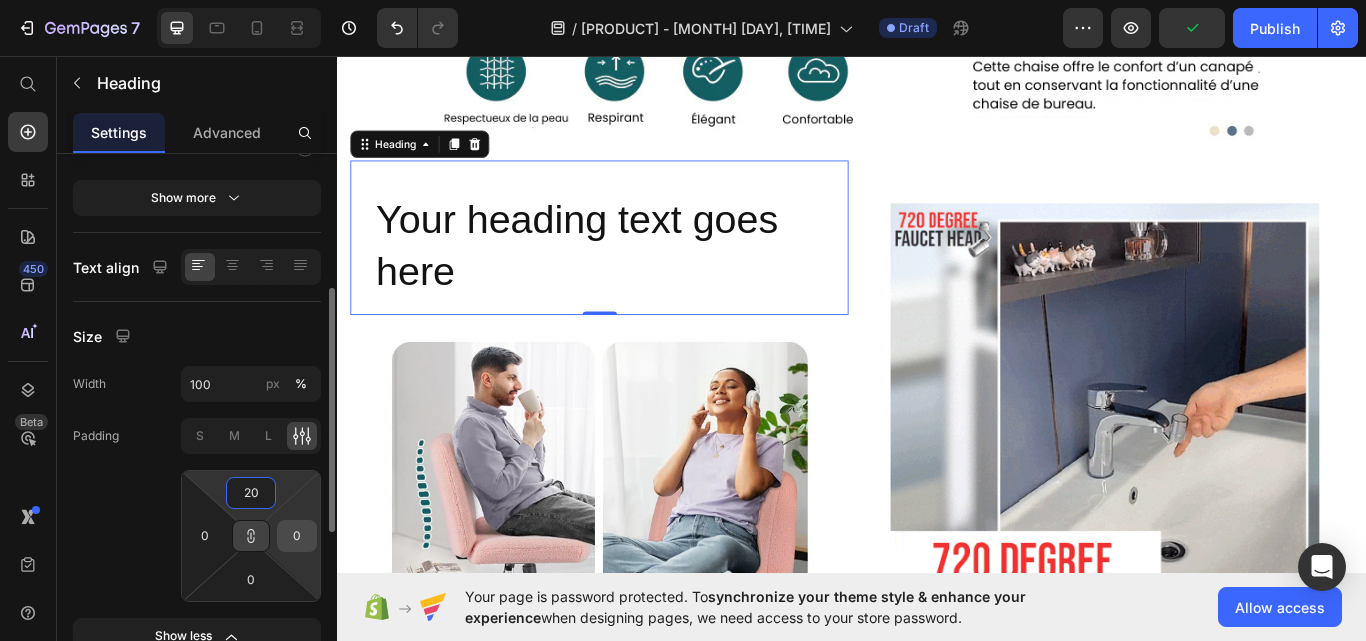 type on "20" 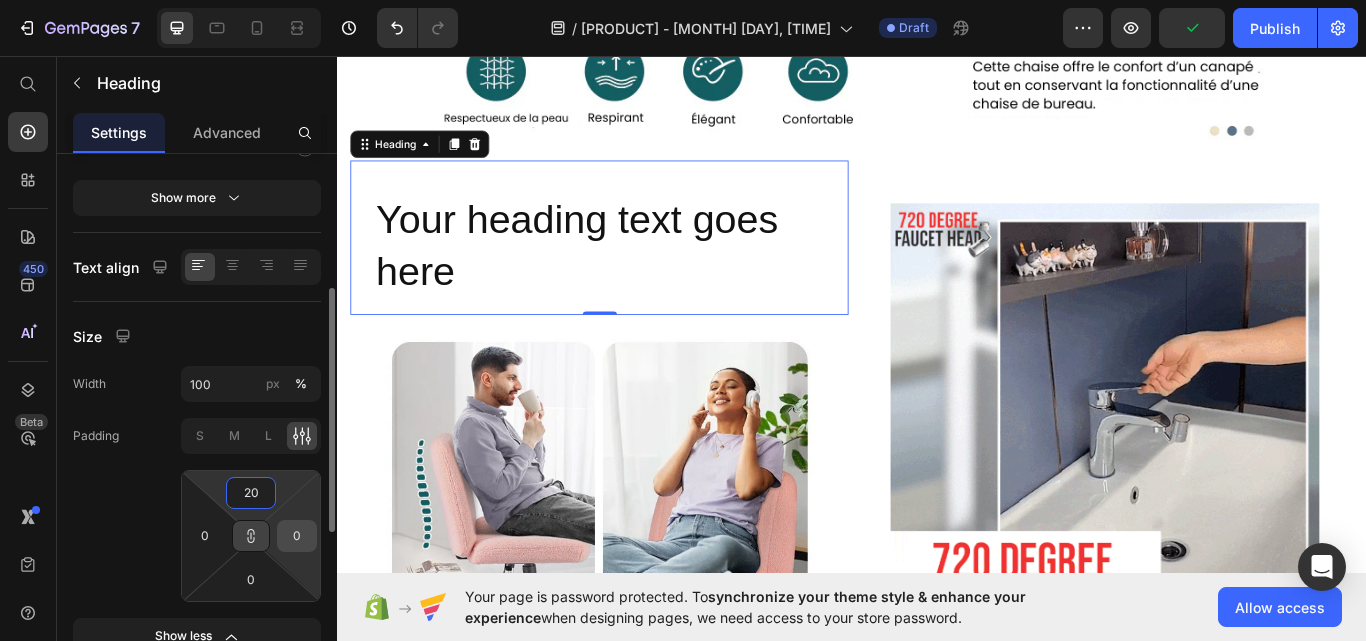 click on "0" at bounding box center [297, 536] 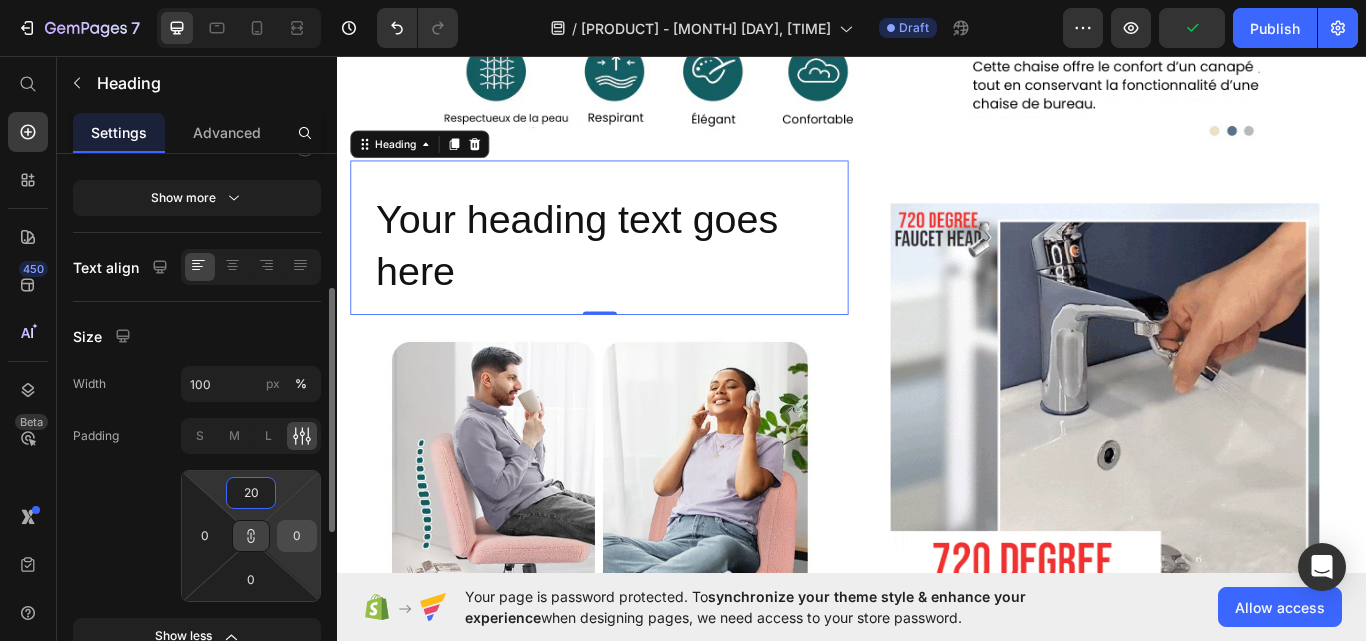 type on "20" 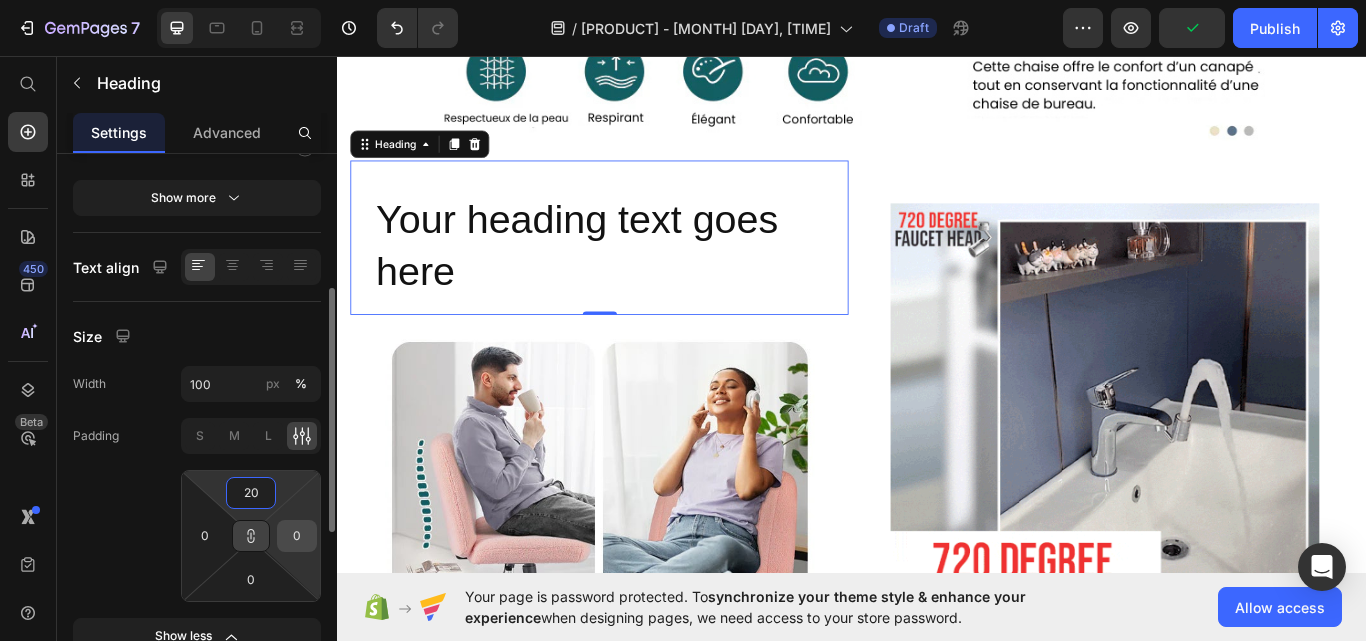 type on "20" 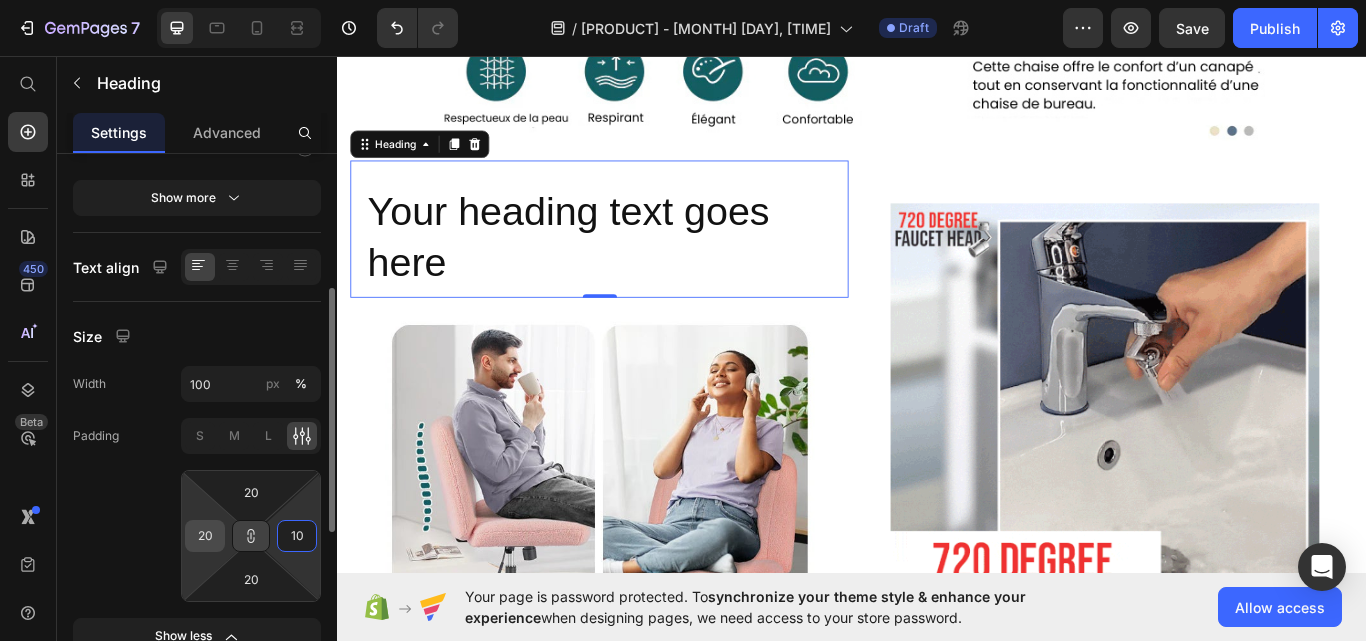 type on "10" 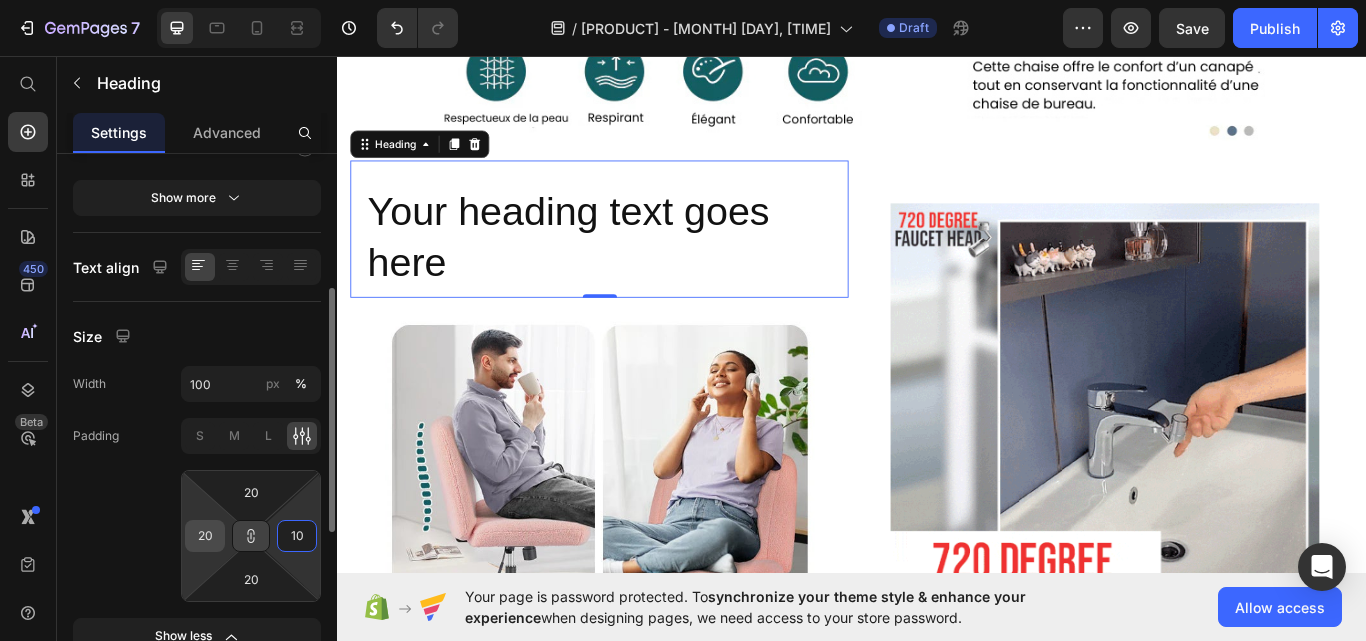 click on "20" at bounding box center (205, 536) 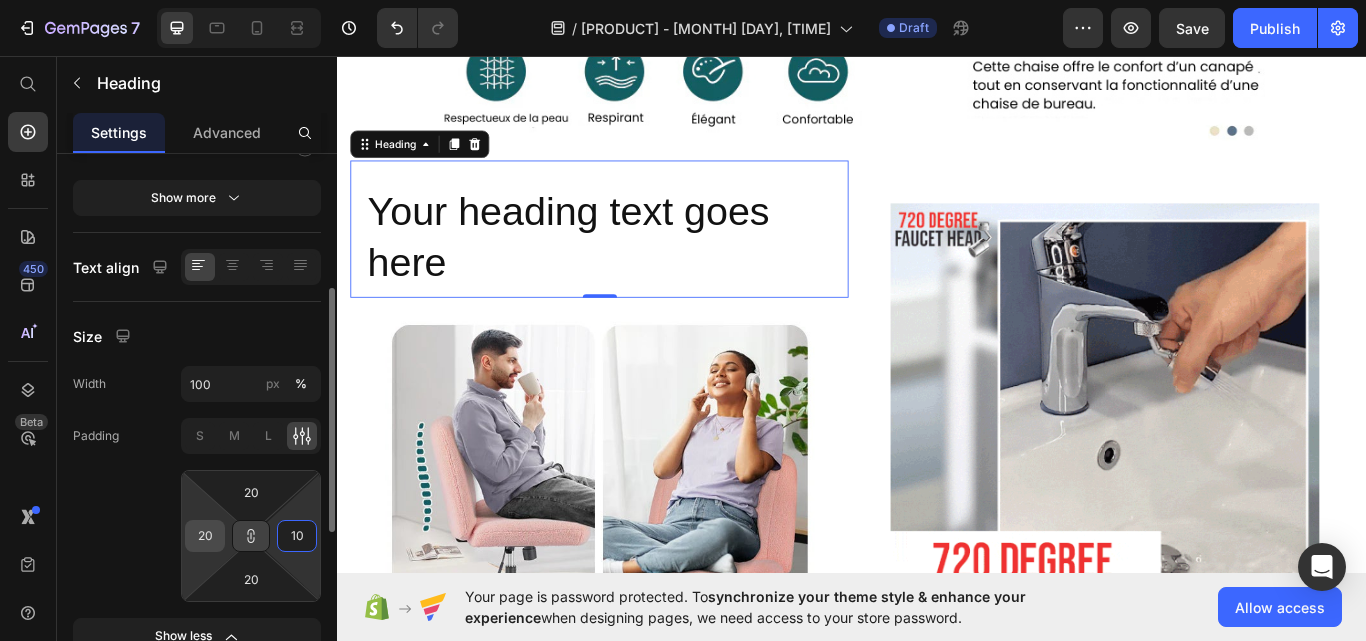type on "10" 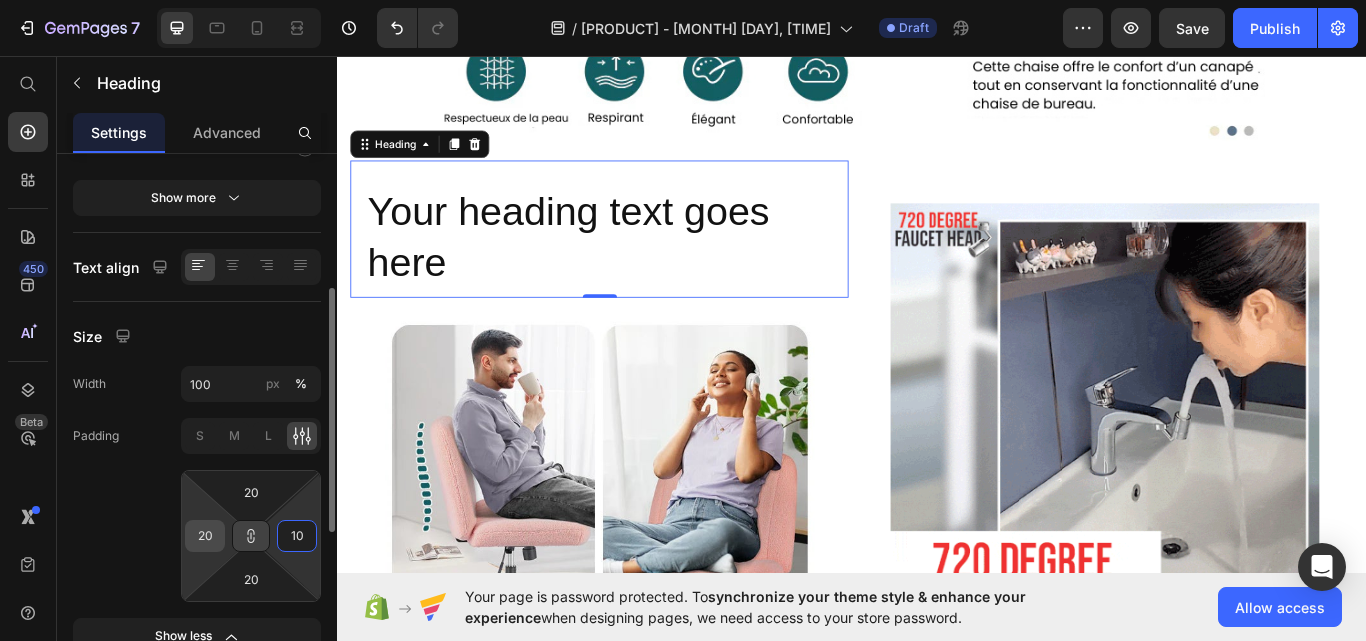 type on "10" 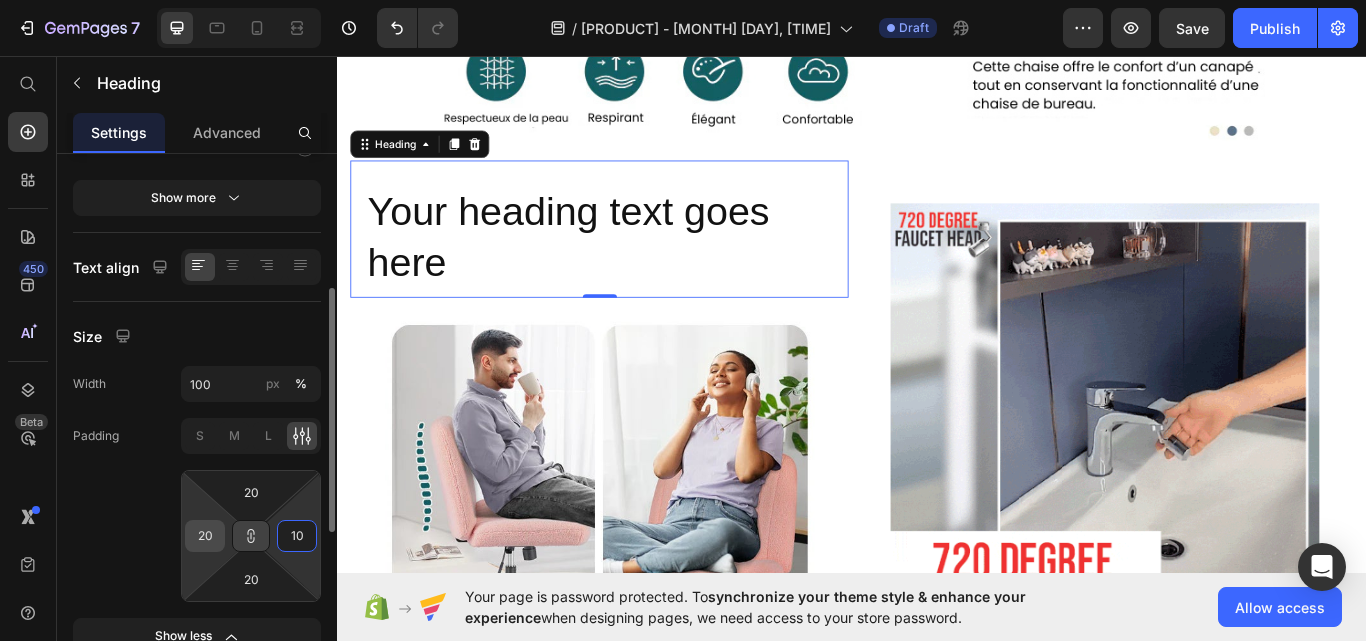type on "10" 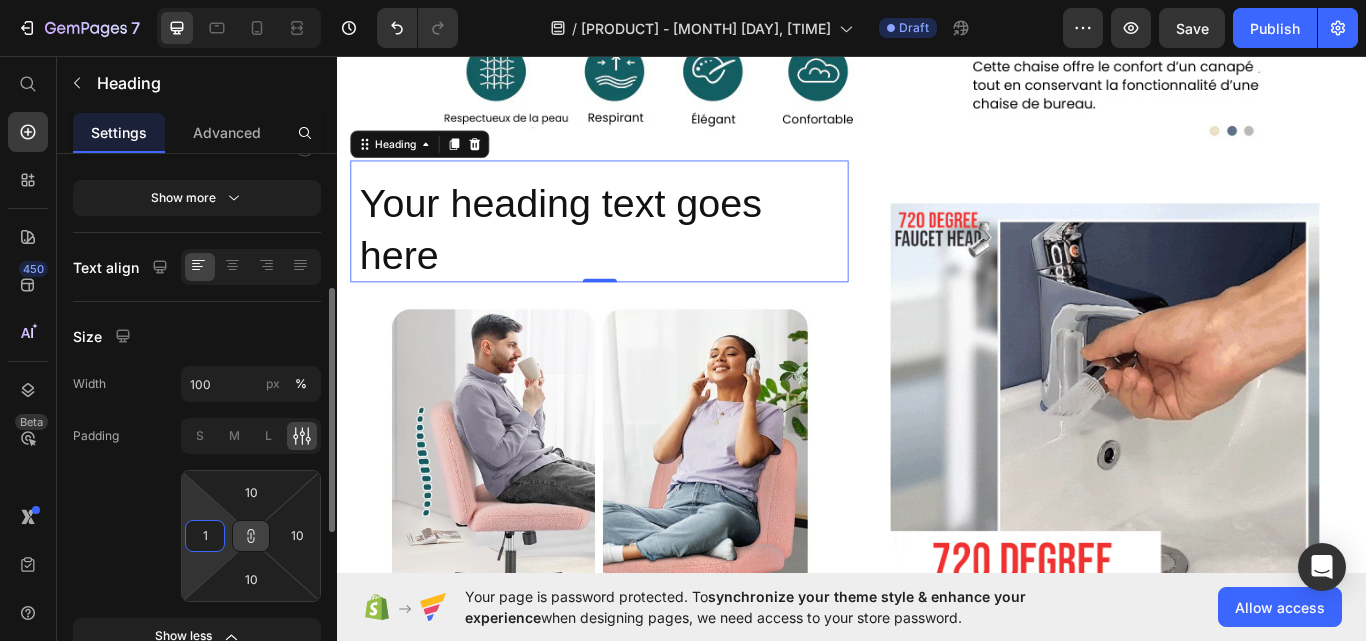 type on "10" 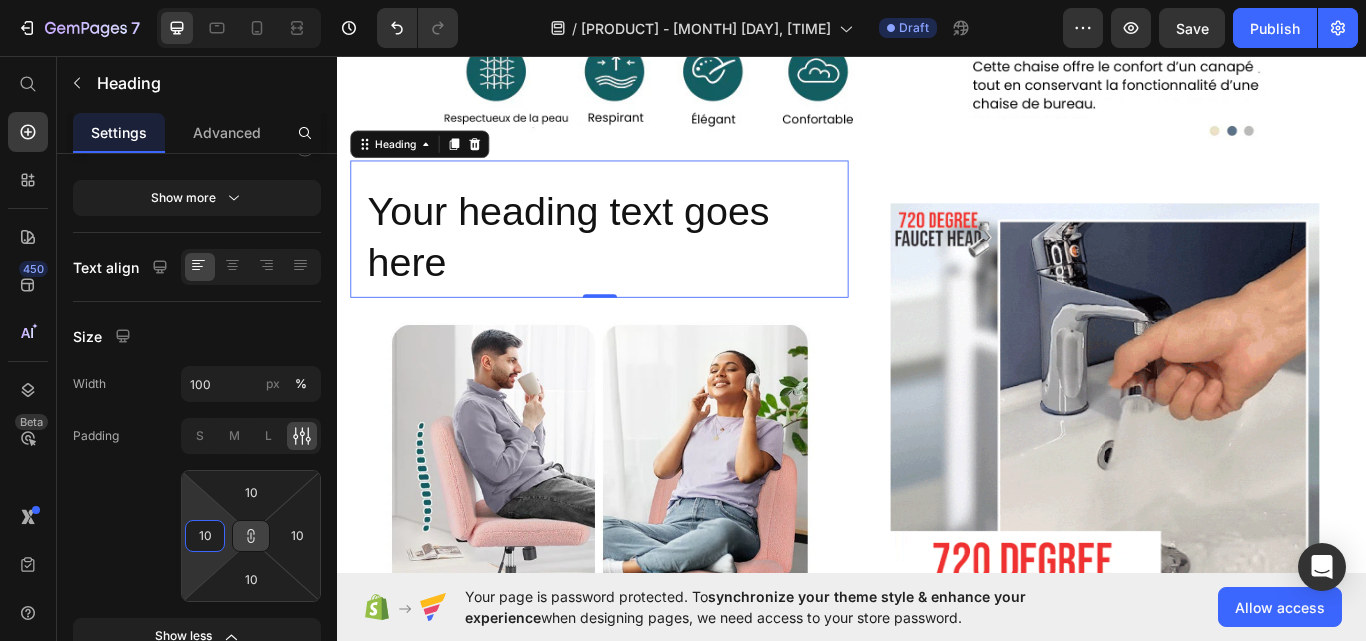 click 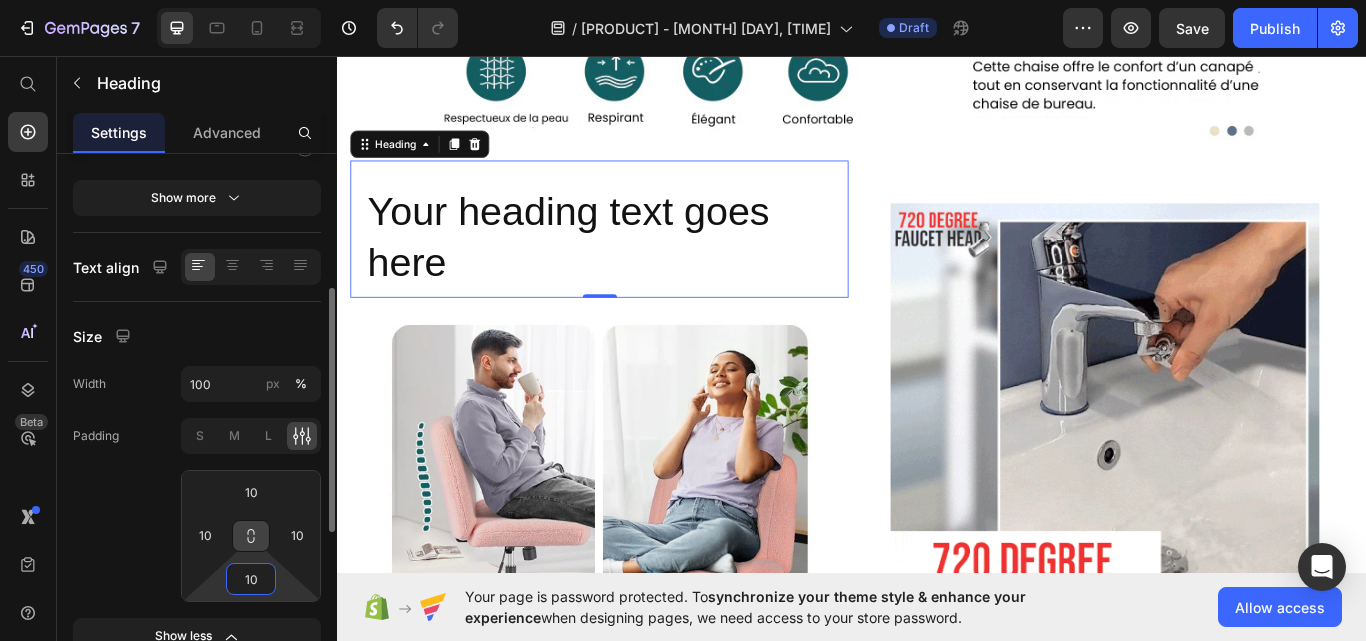 click on "10" at bounding box center [251, 579] 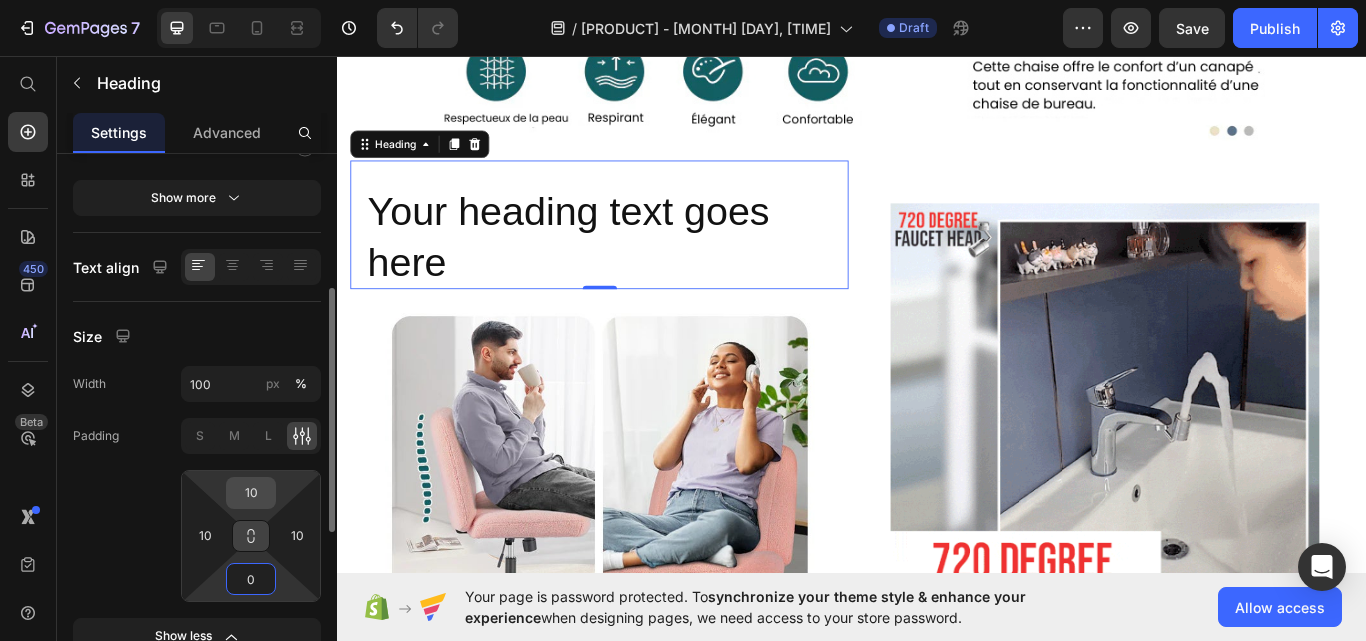 type on "0" 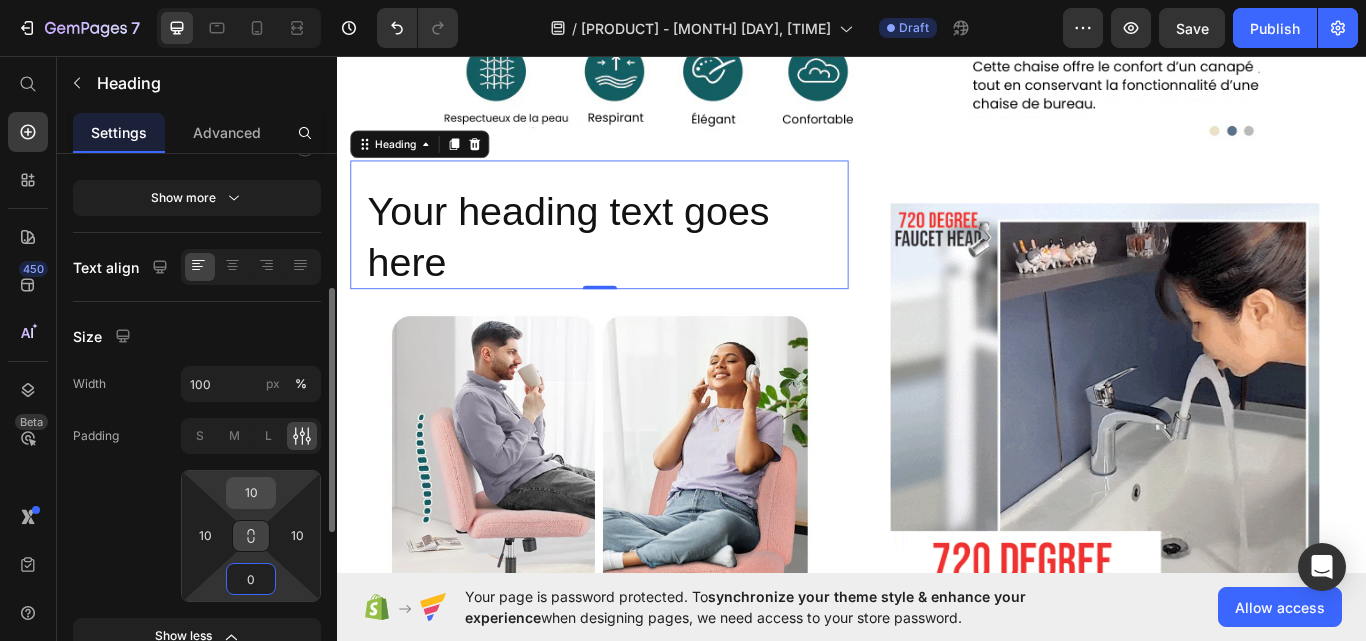 click on "10" at bounding box center [251, 493] 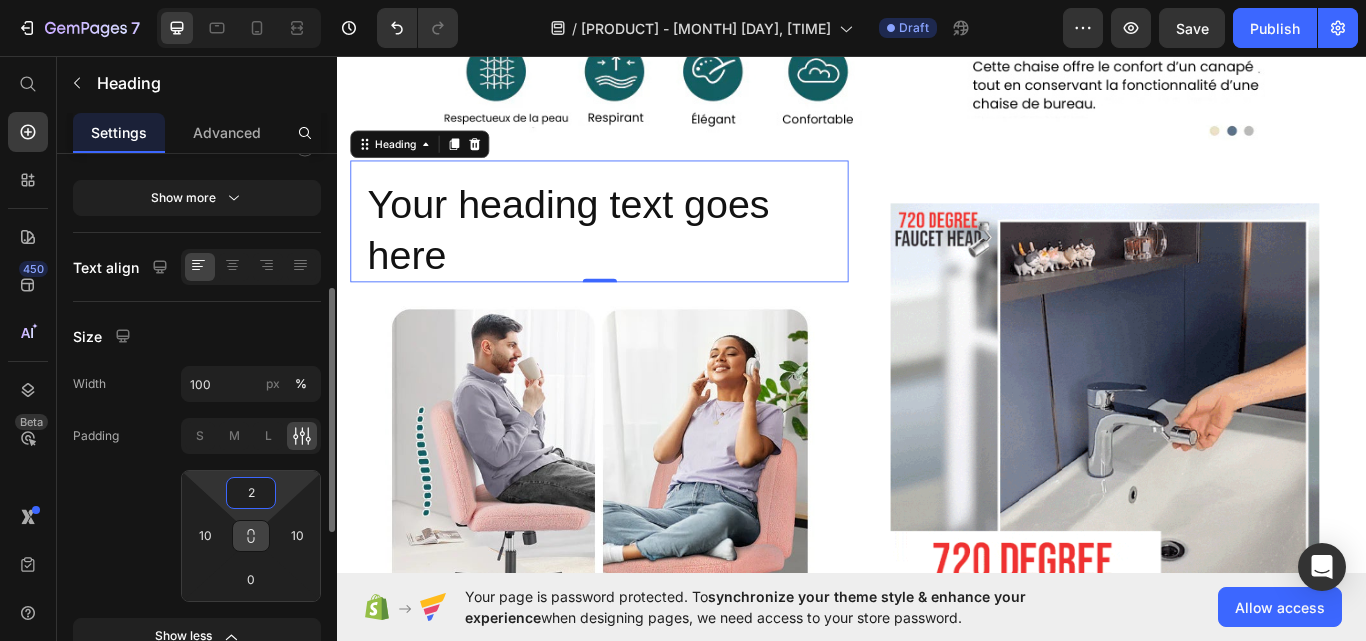 type on "20" 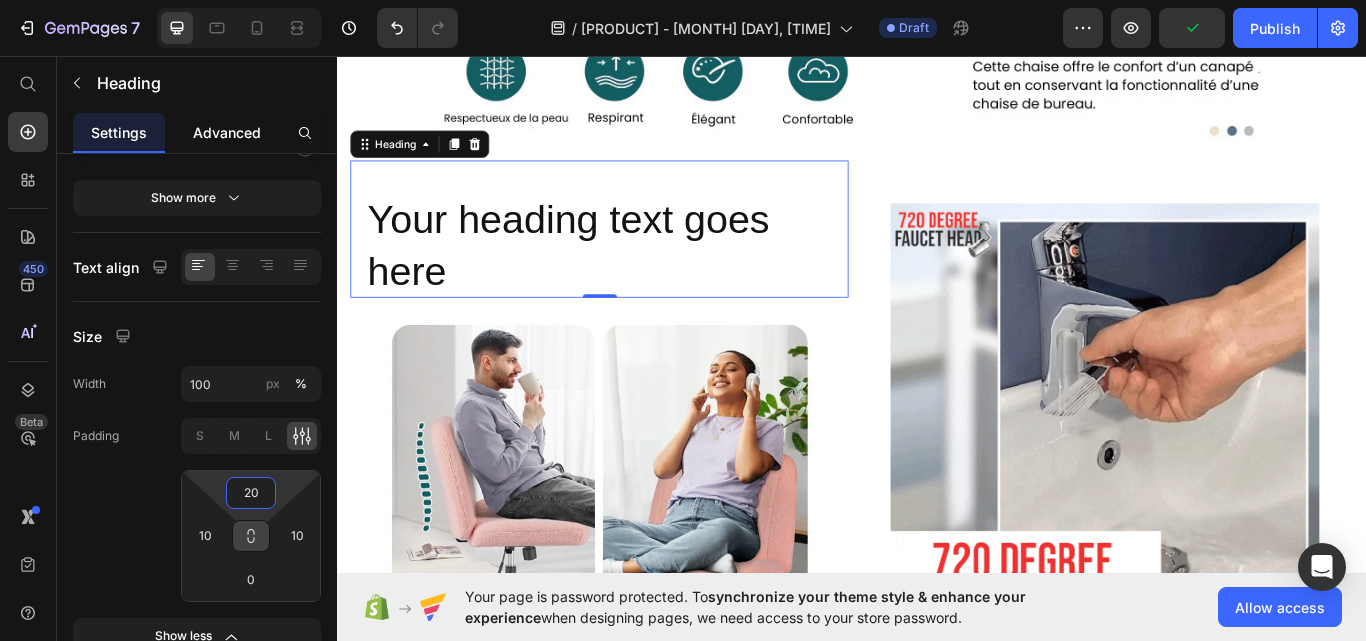 click on "Advanced" at bounding box center (227, 132) 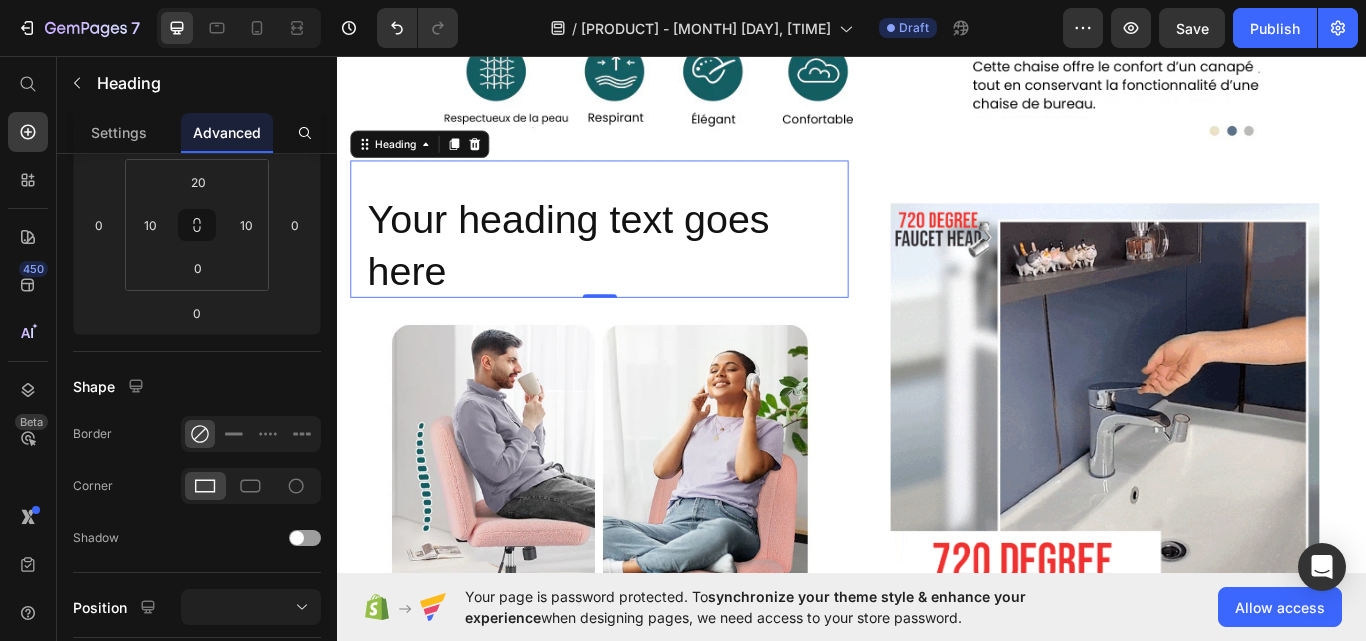scroll, scrollTop: 0, scrollLeft: 0, axis: both 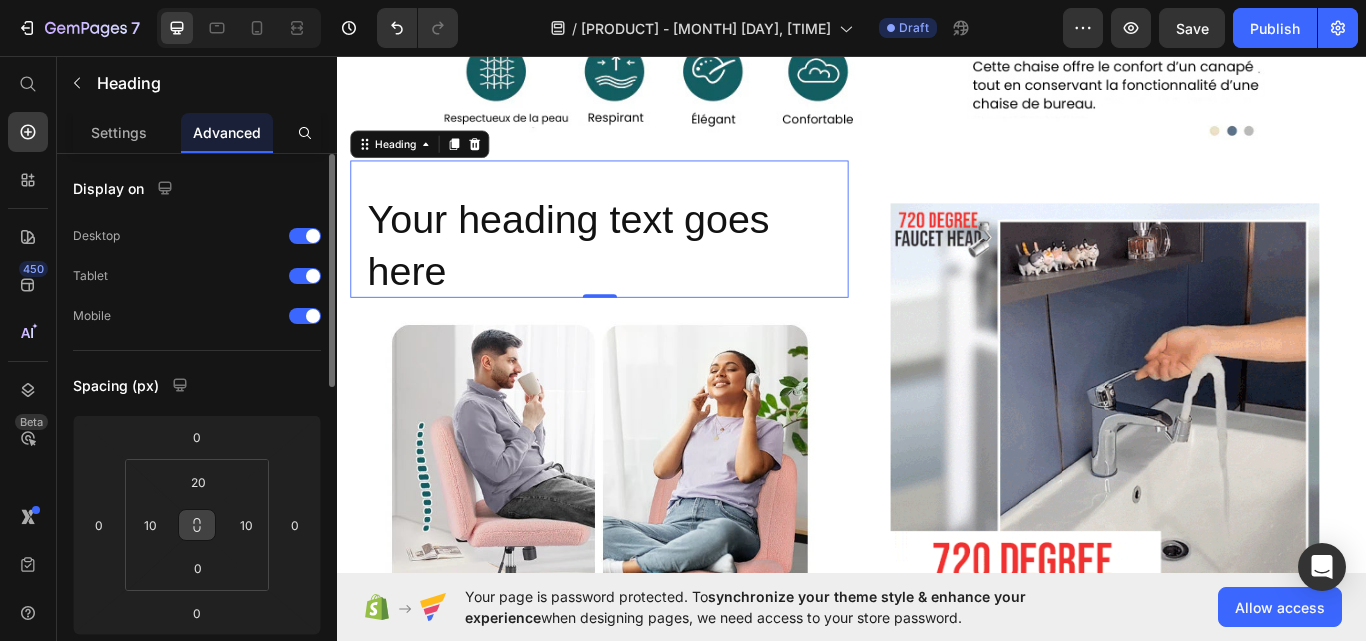 click 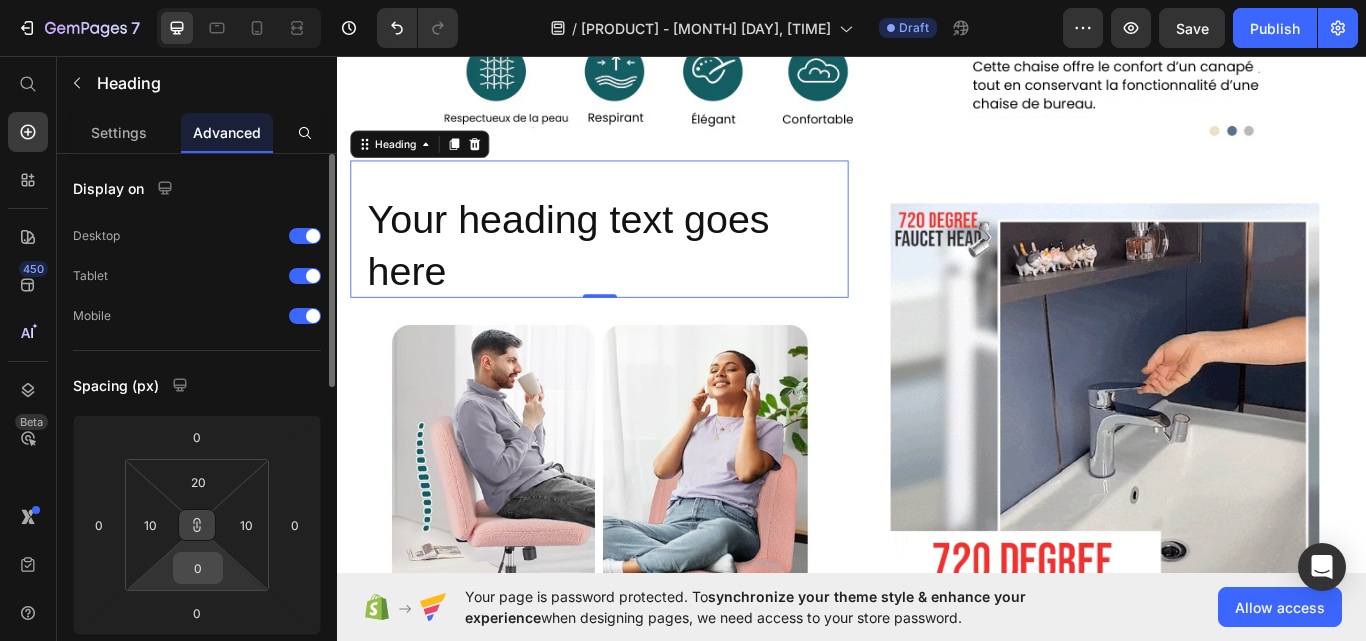 click on "0" at bounding box center (198, 568) 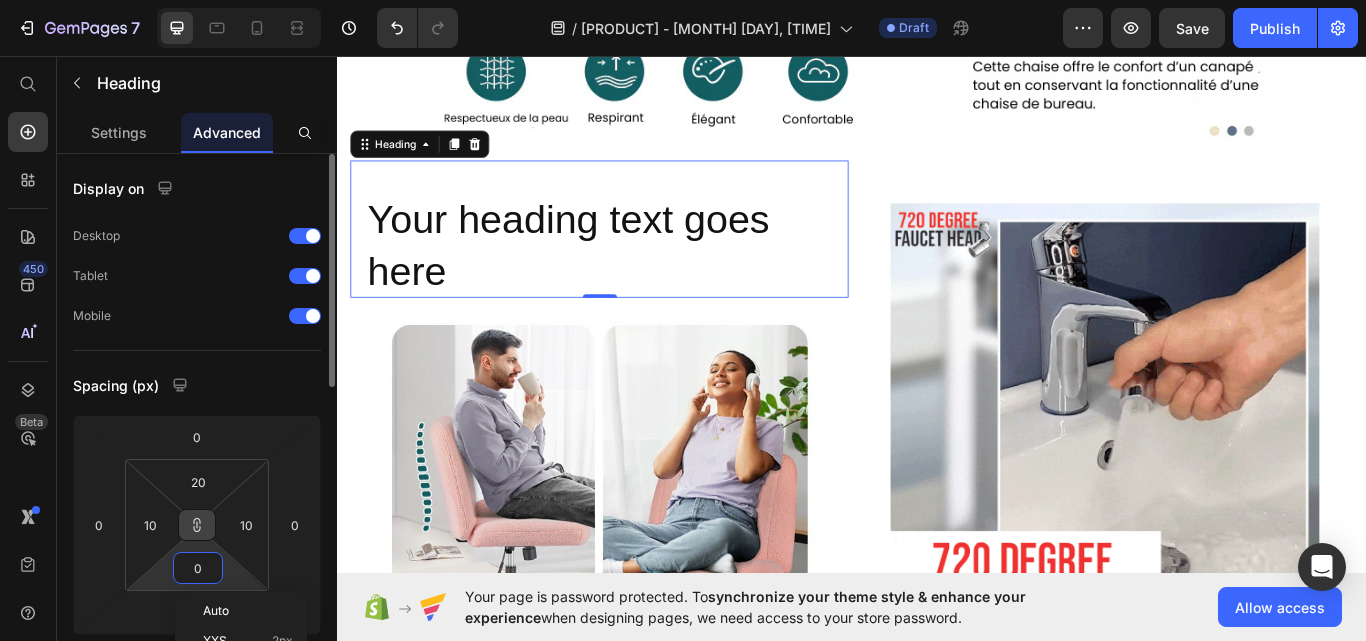 type on "2" 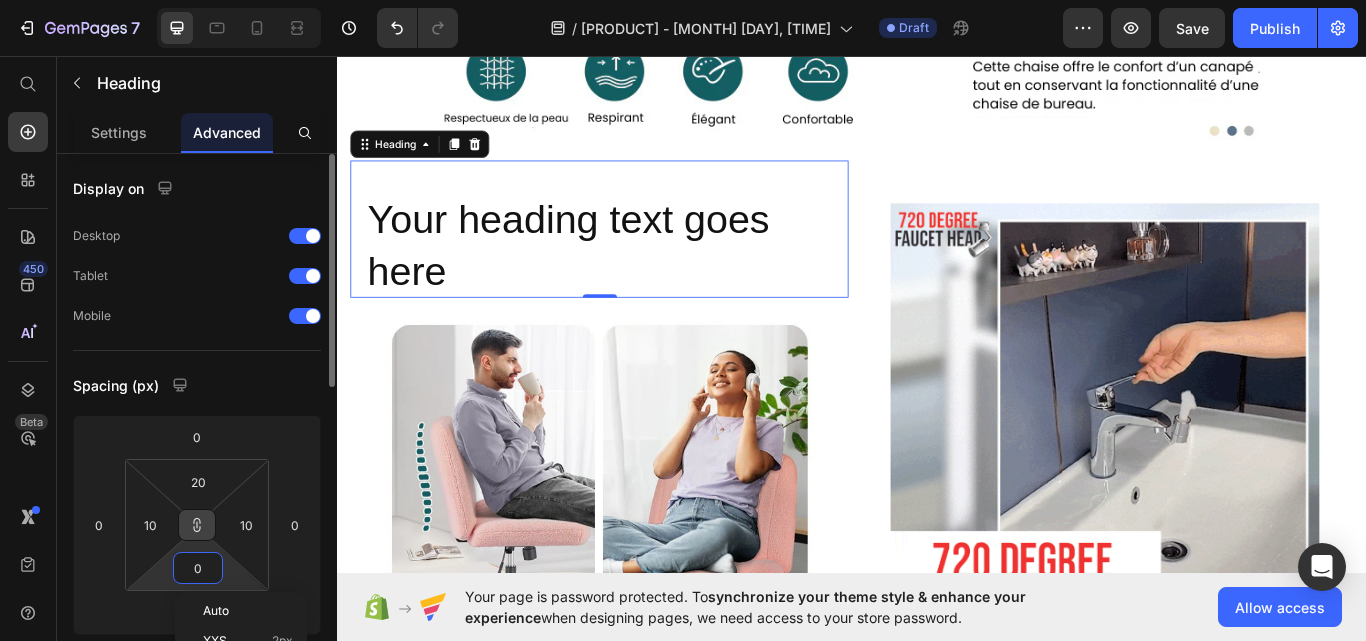 type on "2" 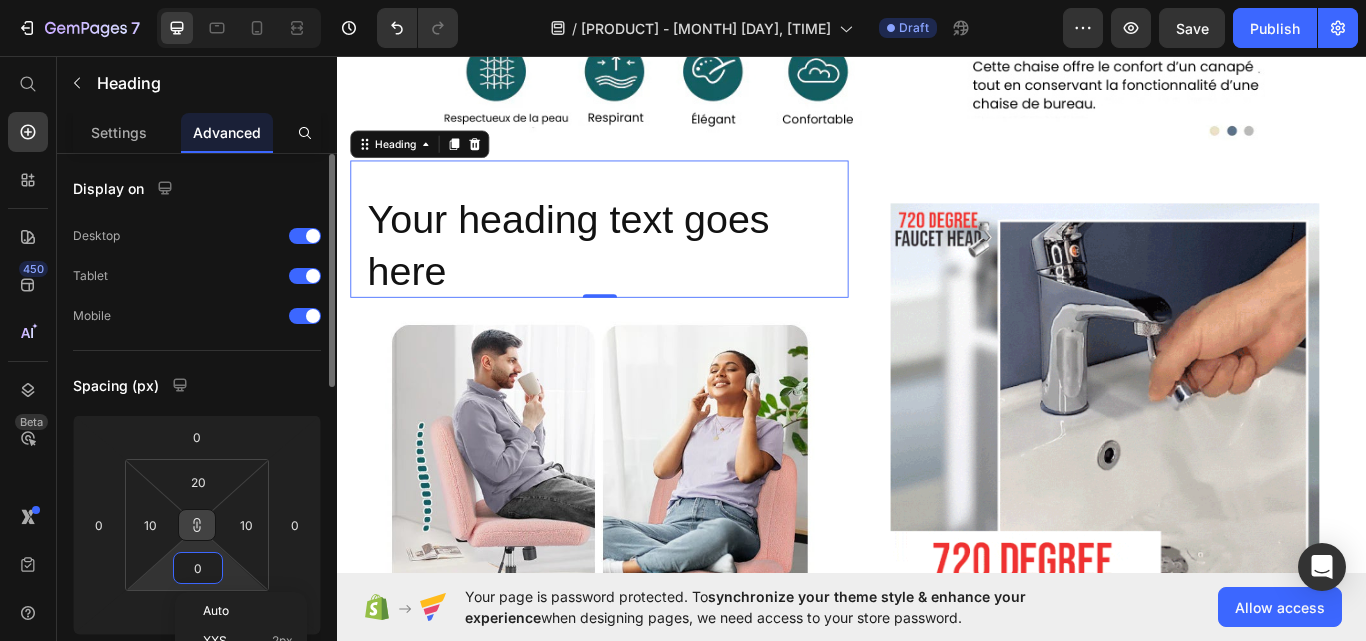 type on "2" 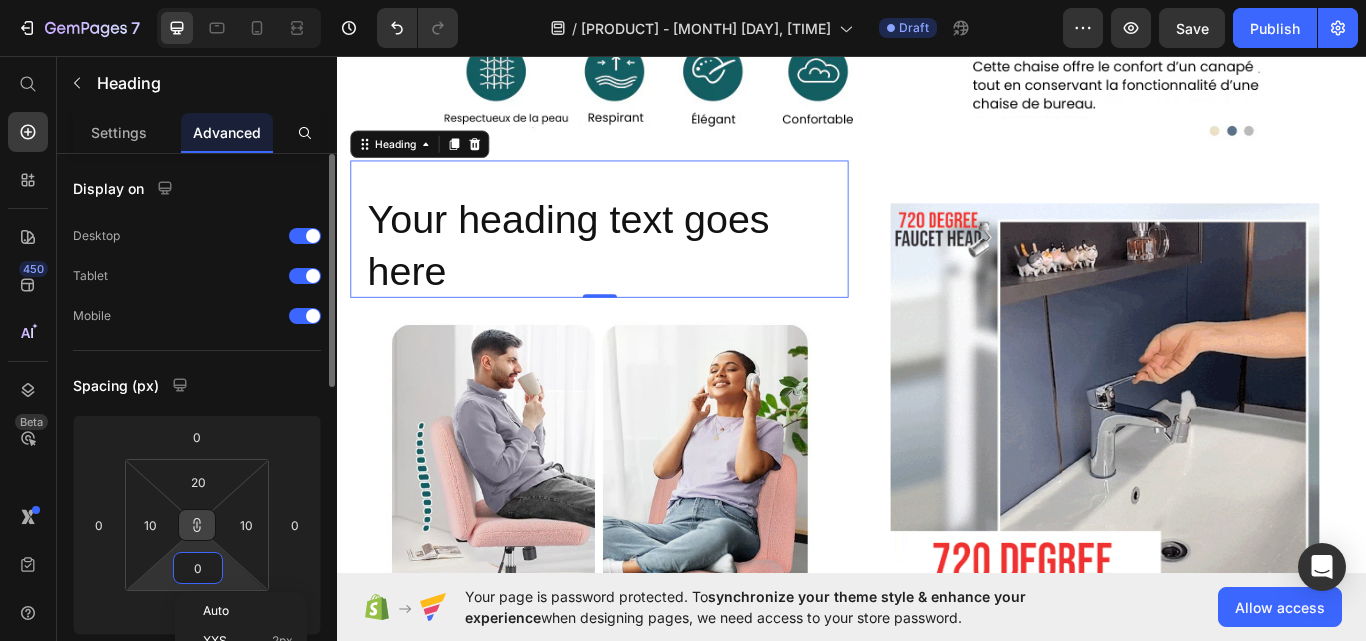 type on "2" 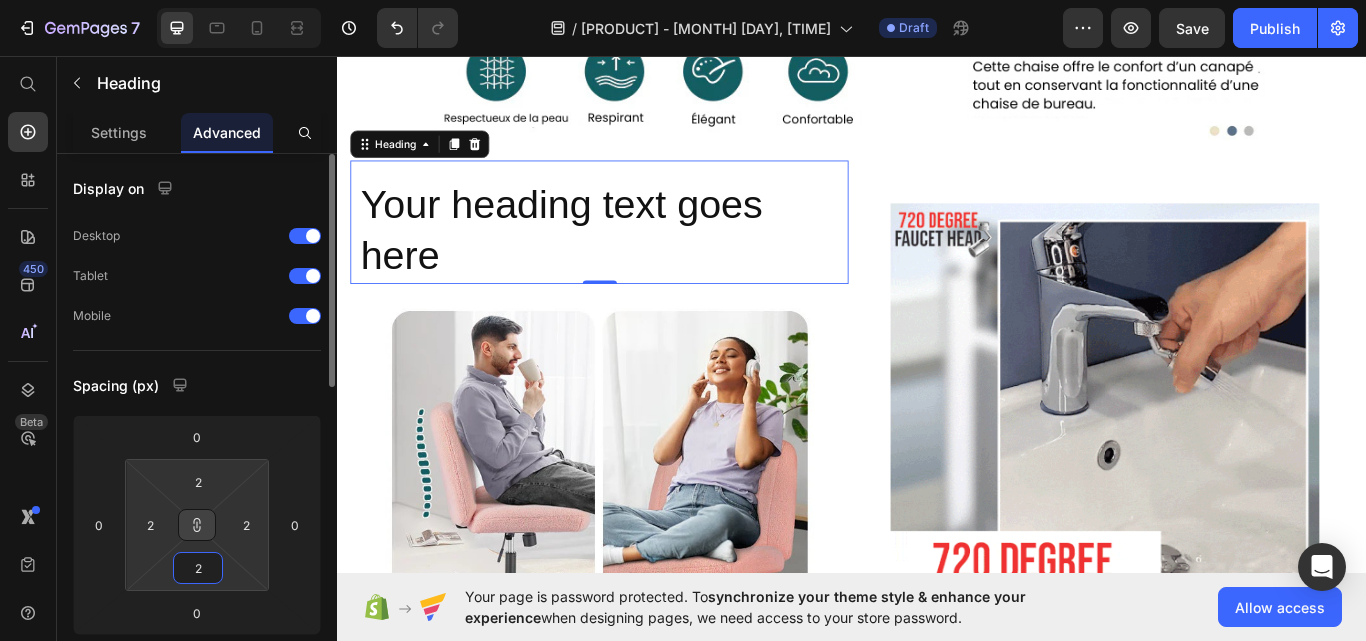 type on "20" 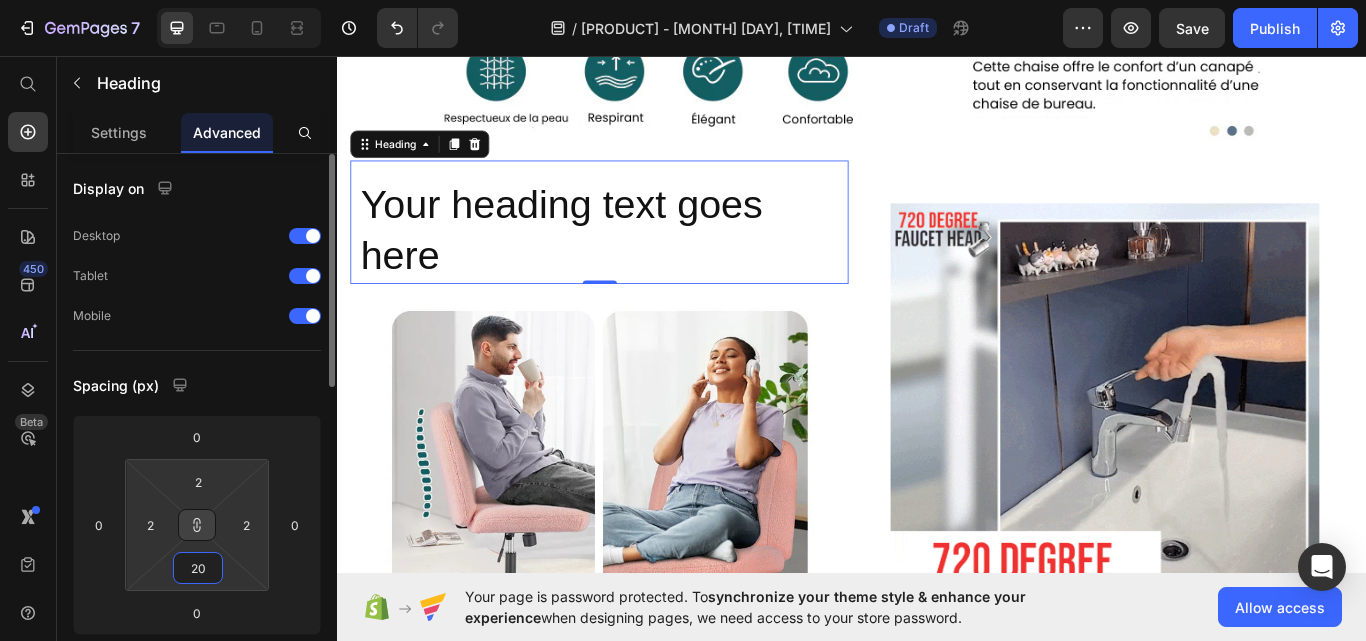 type on "20" 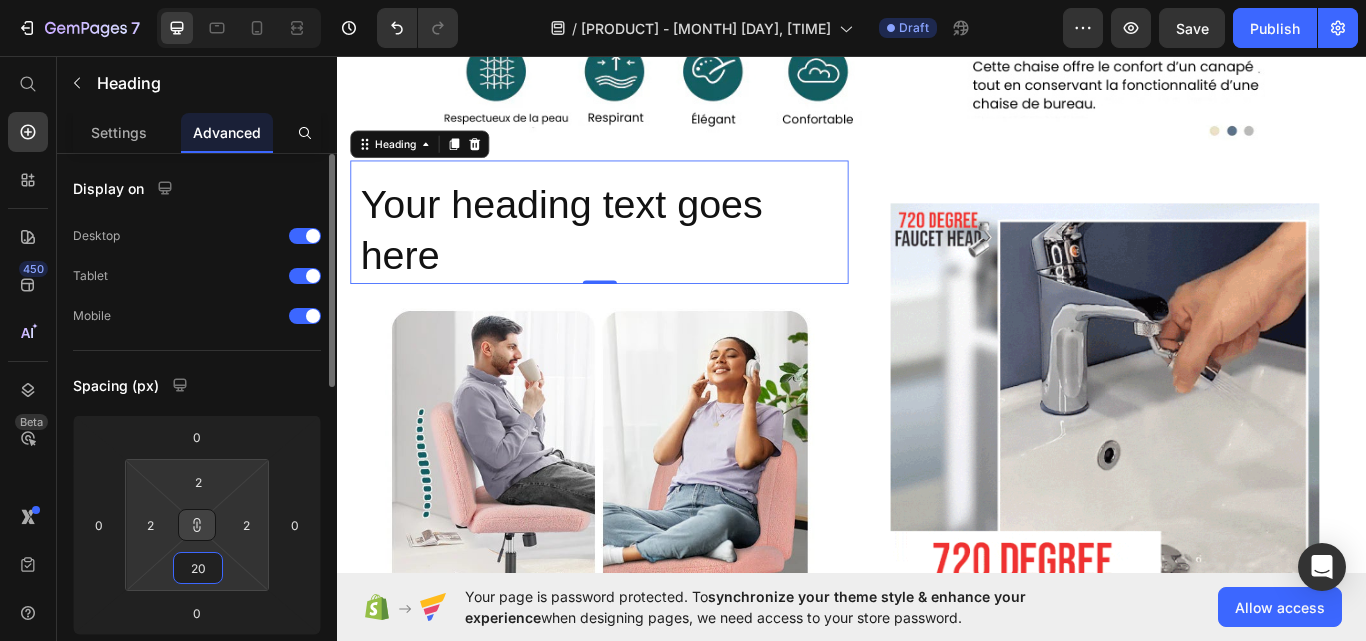 type on "20" 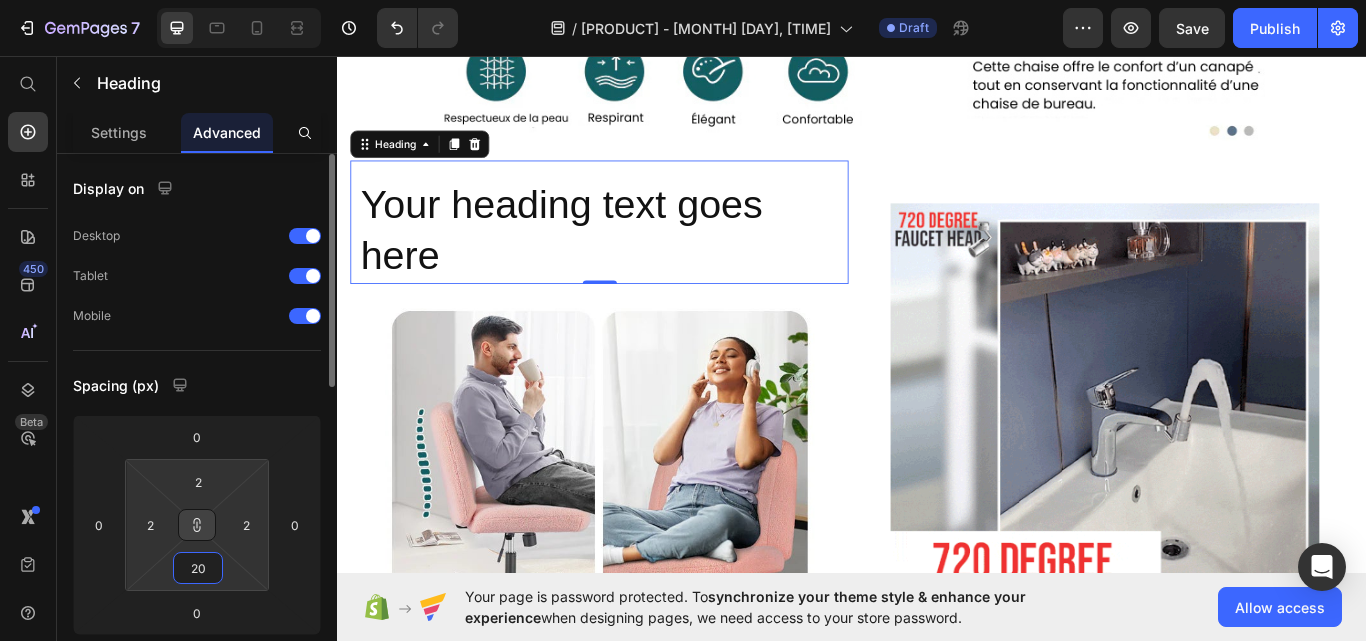 type on "20" 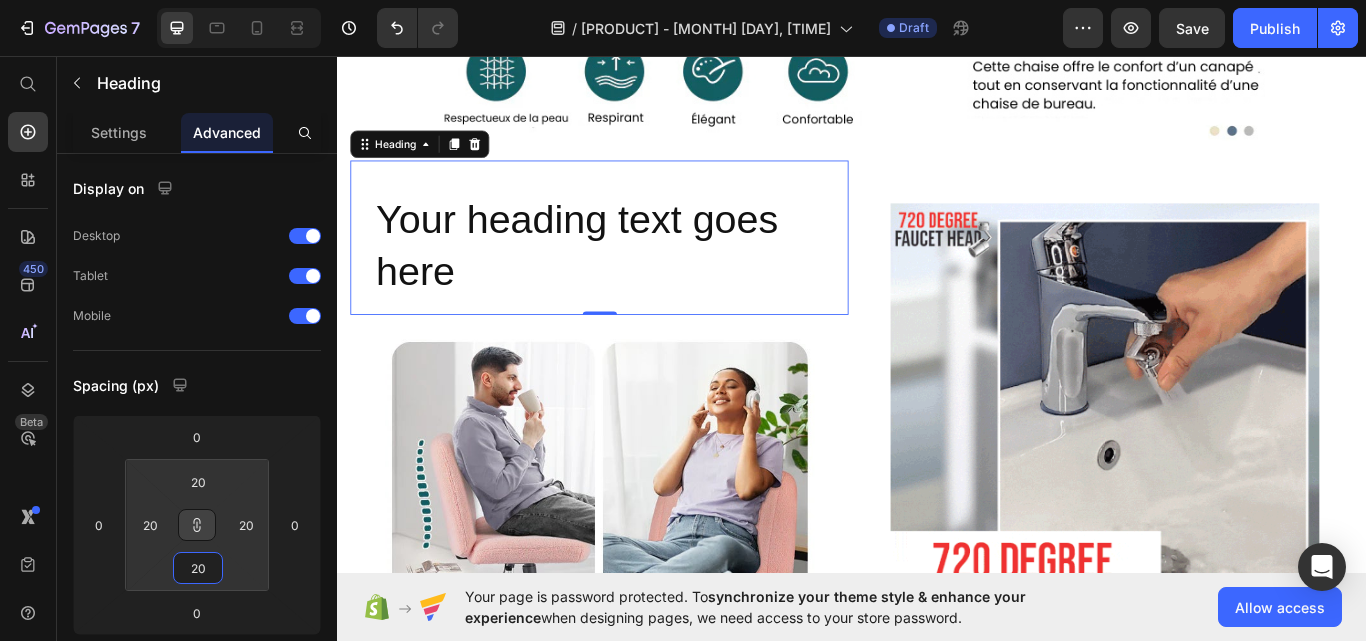 type on "20" 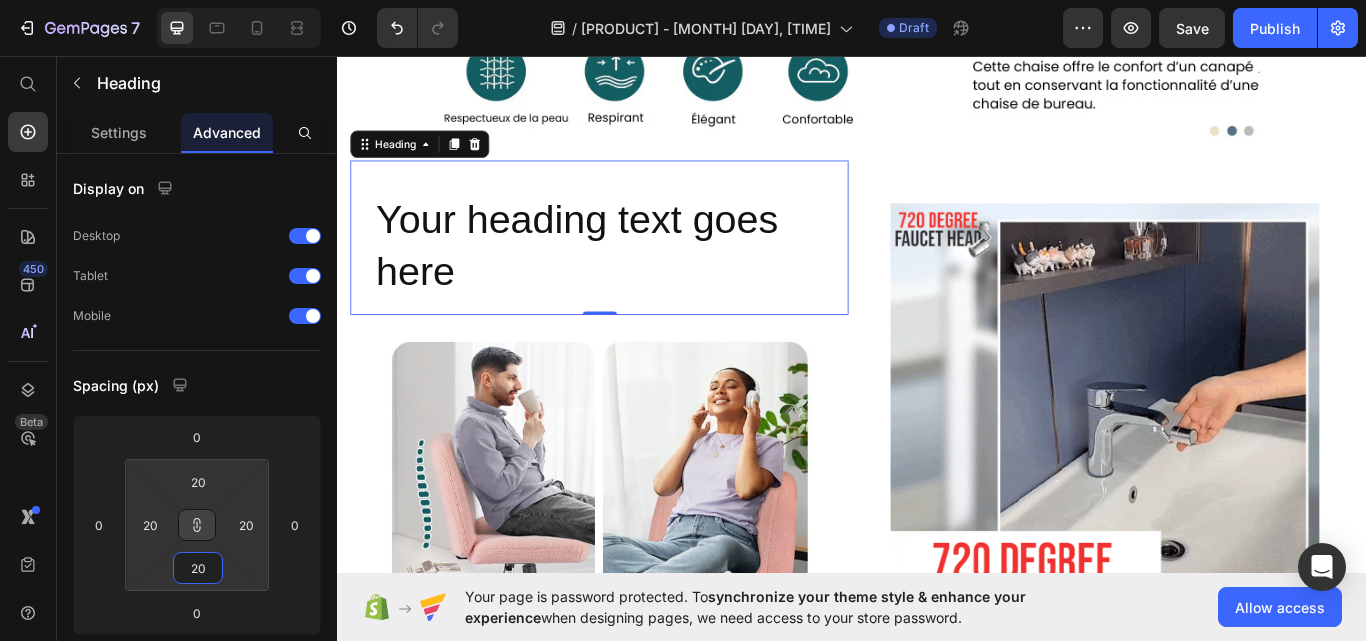click on "Your heading text goes here" at bounding box center [642, 269] 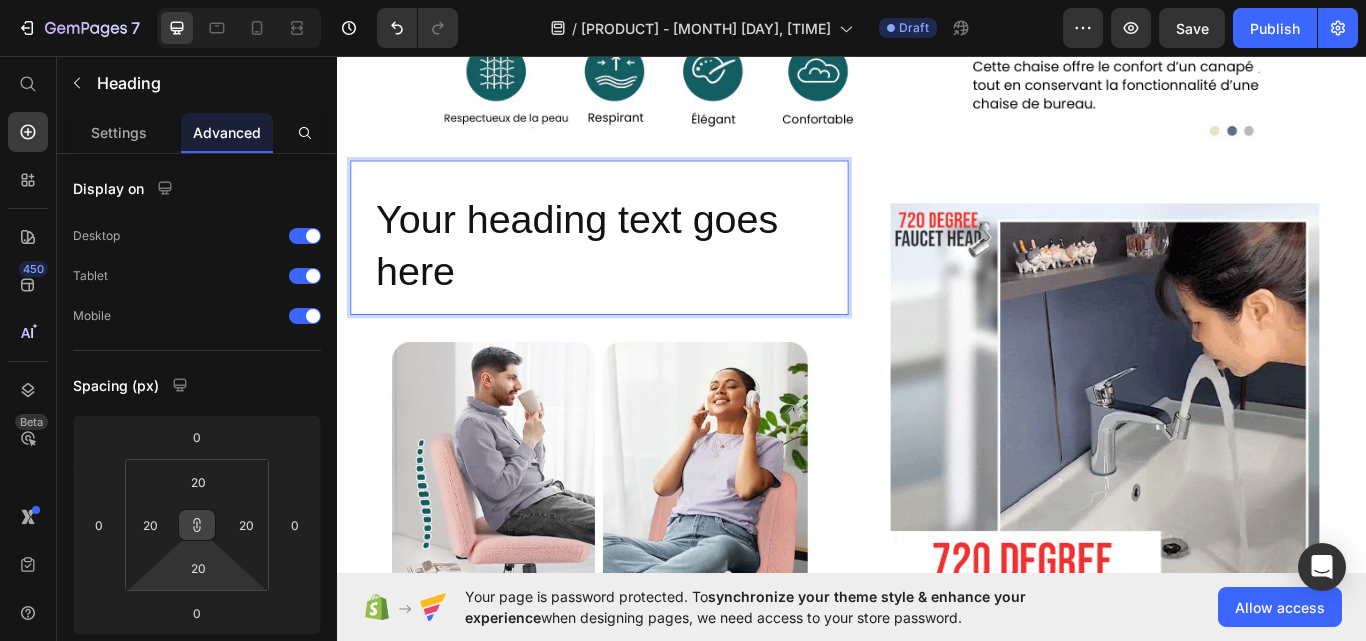 click on "Your heading text goes here" at bounding box center (642, 279) 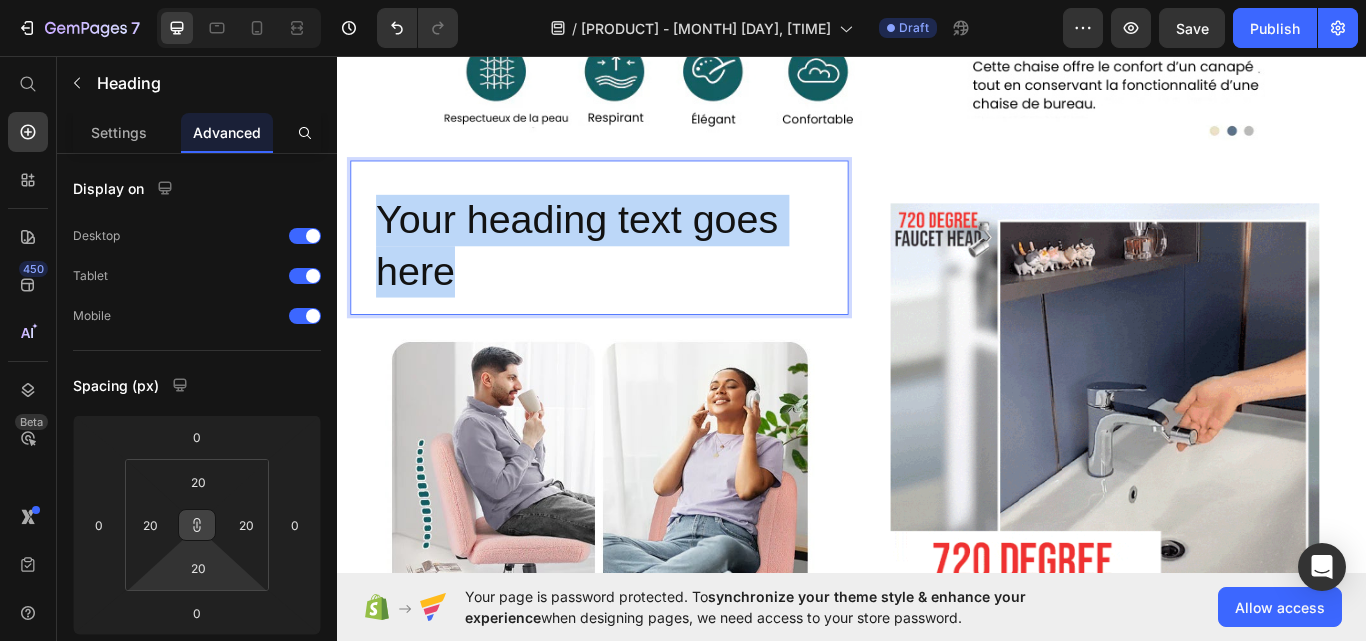click on "Your heading text goes here" at bounding box center [642, 279] 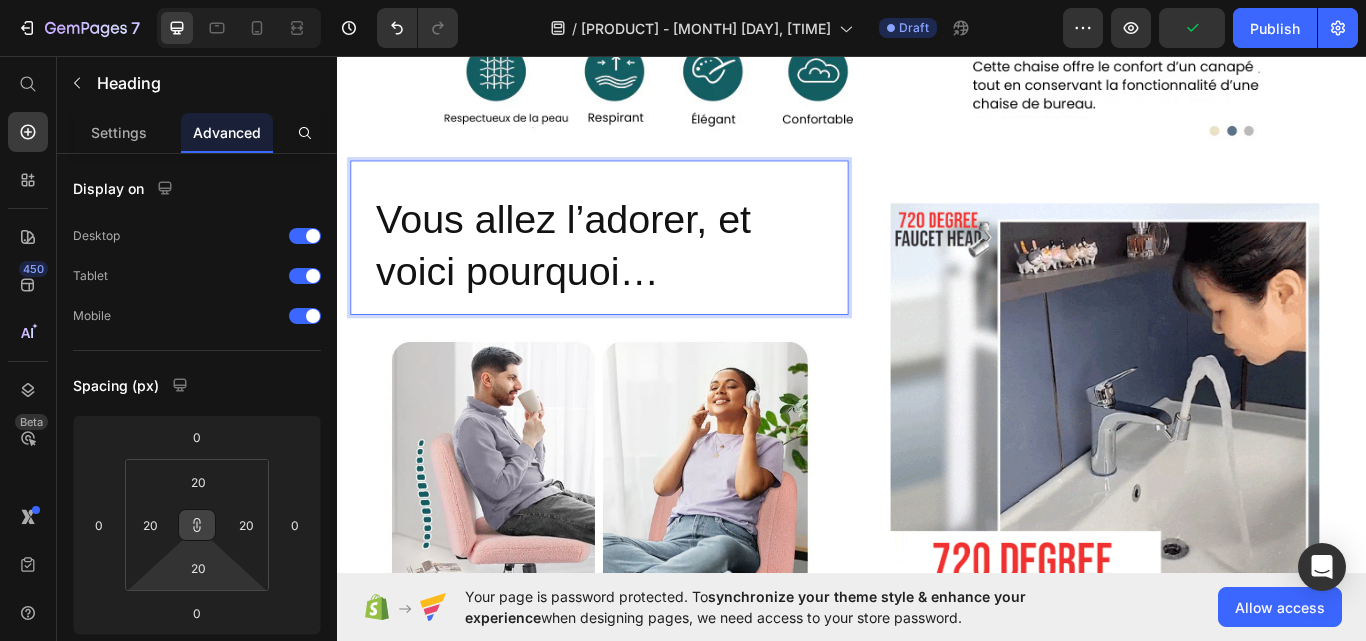 click on "Vous allez l’adorer, et voici pourquoi…" at bounding box center (642, 279) 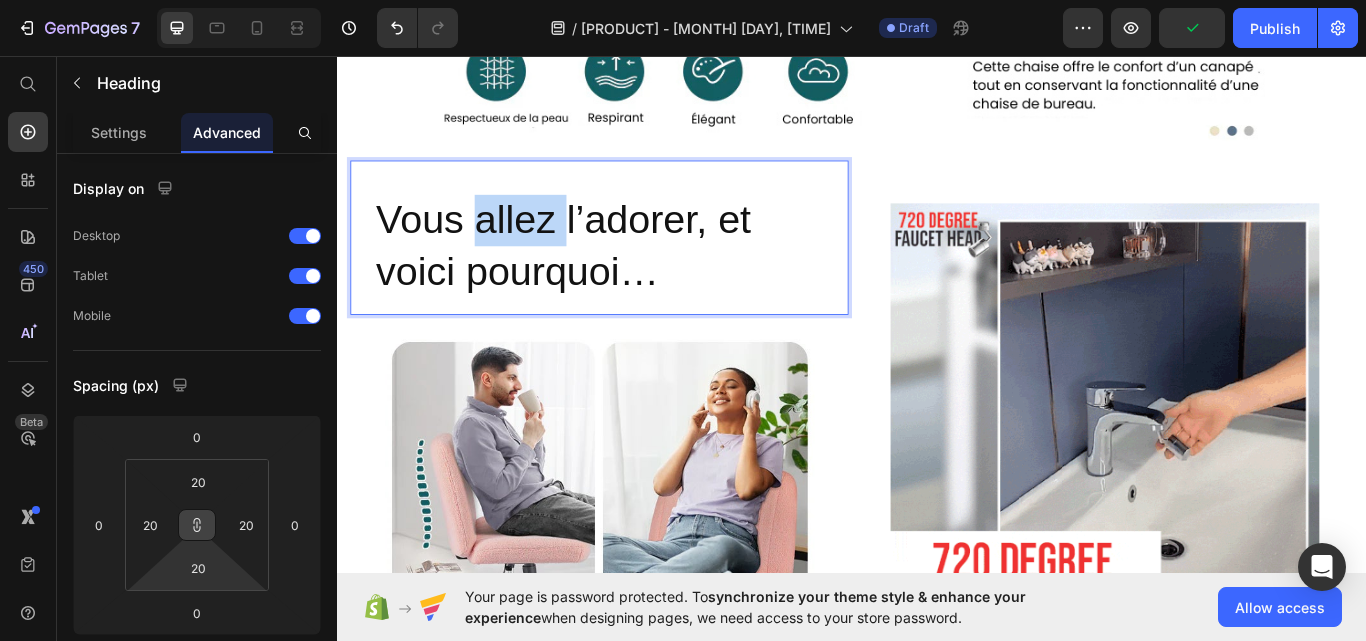 click on "Vous allez l’adorer, et voici pourquoi…" at bounding box center (642, 279) 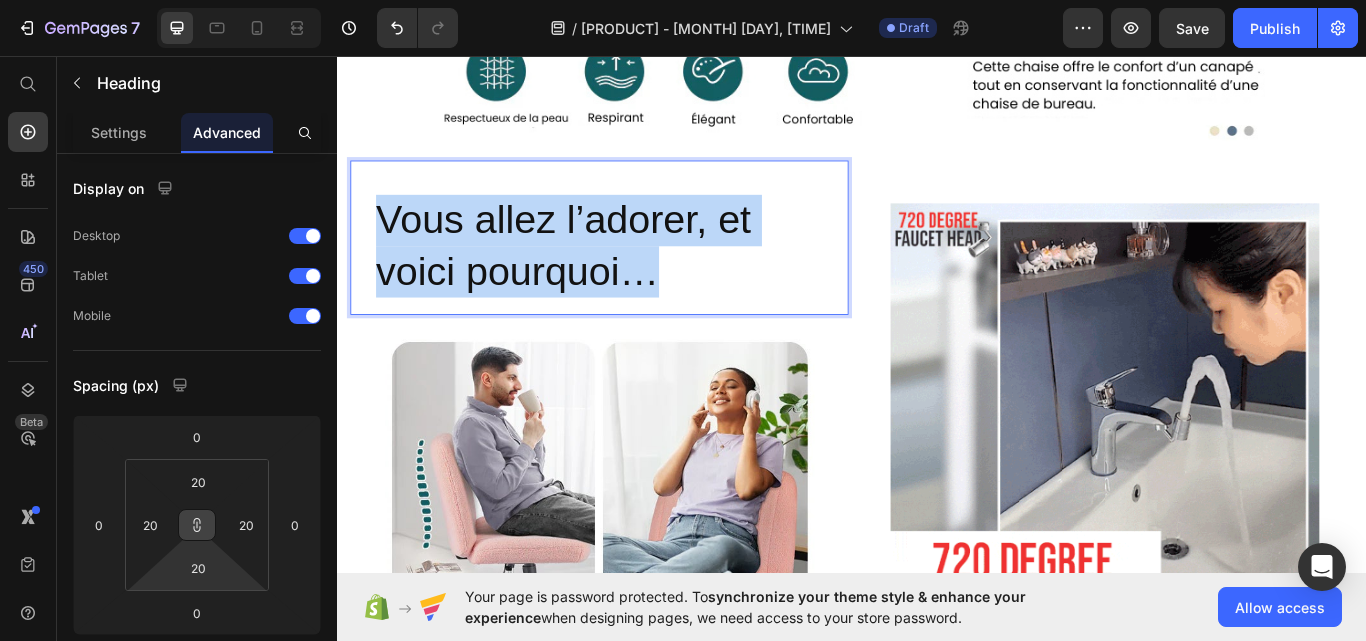 click on "Vous allez l’adorer, et voici pourquoi…" at bounding box center [642, 279] 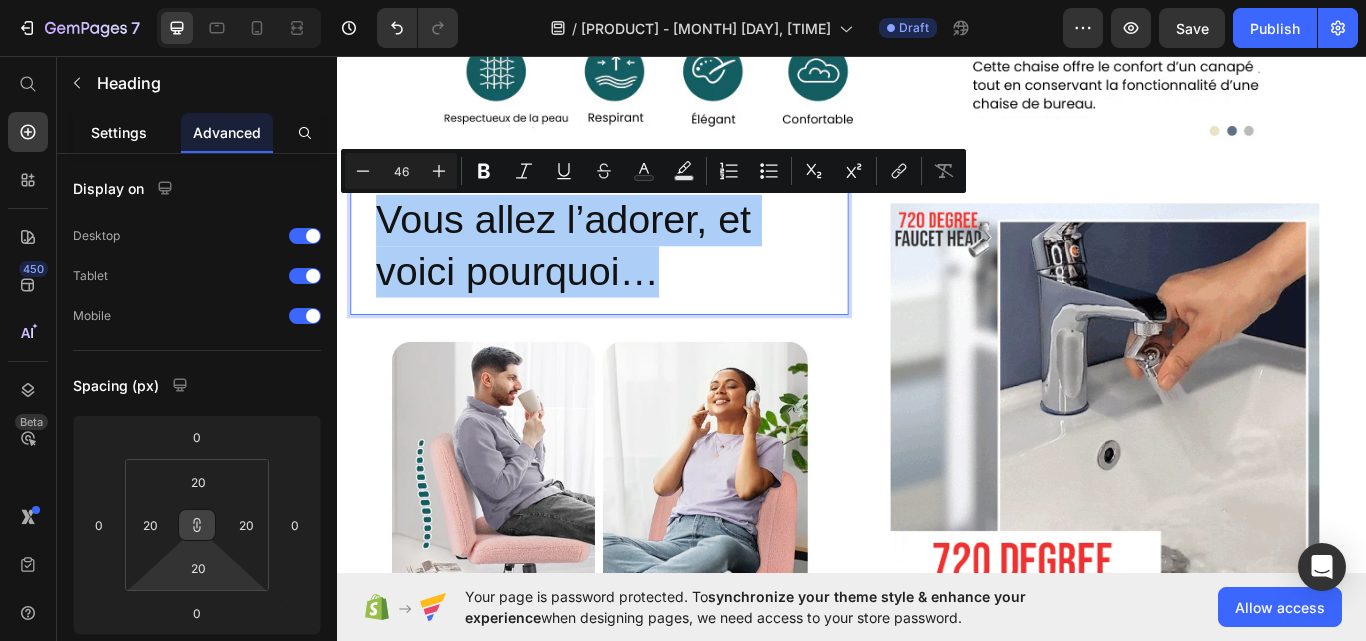 click on "Settings" at bounding box center (119, 132) 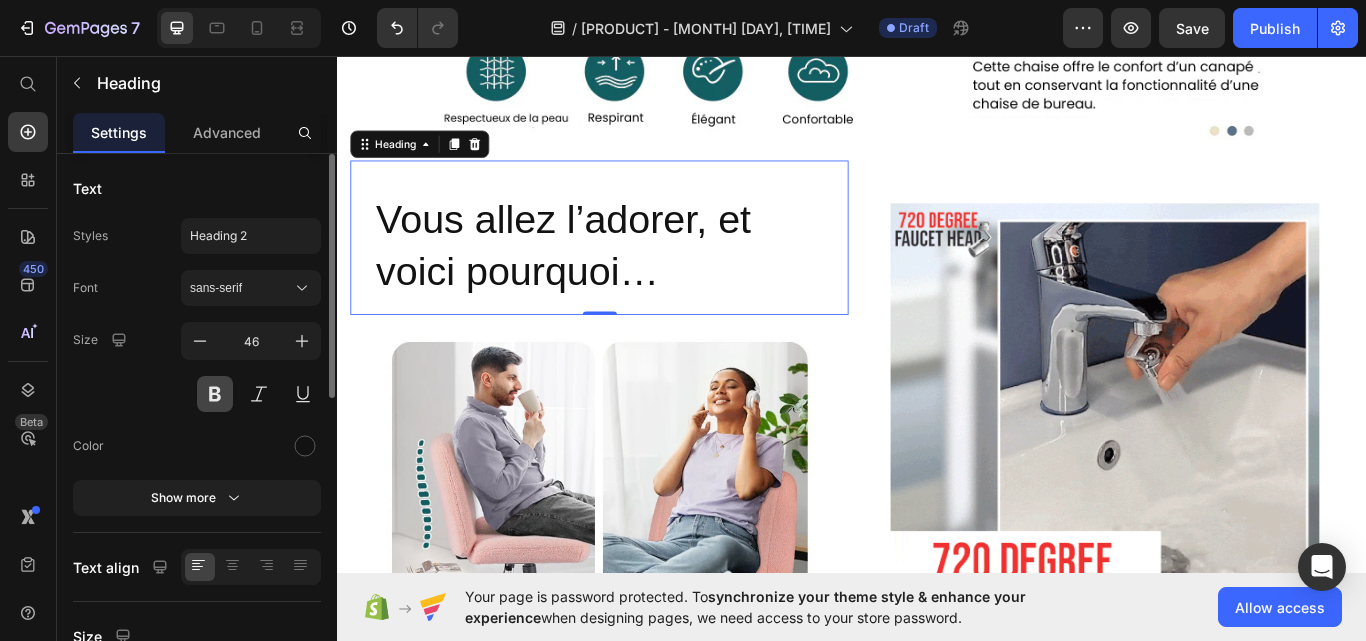 click at bounding box center [215, 394] 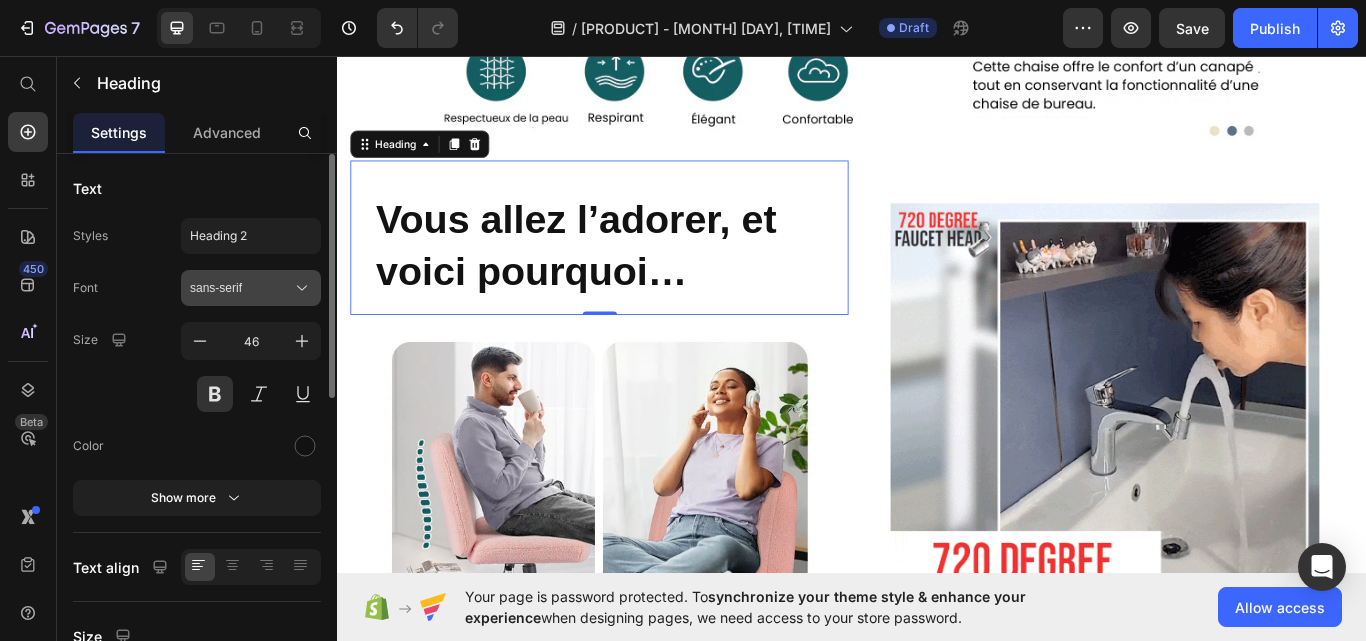 click on "sans-serif" at bounding box center [241, 288] 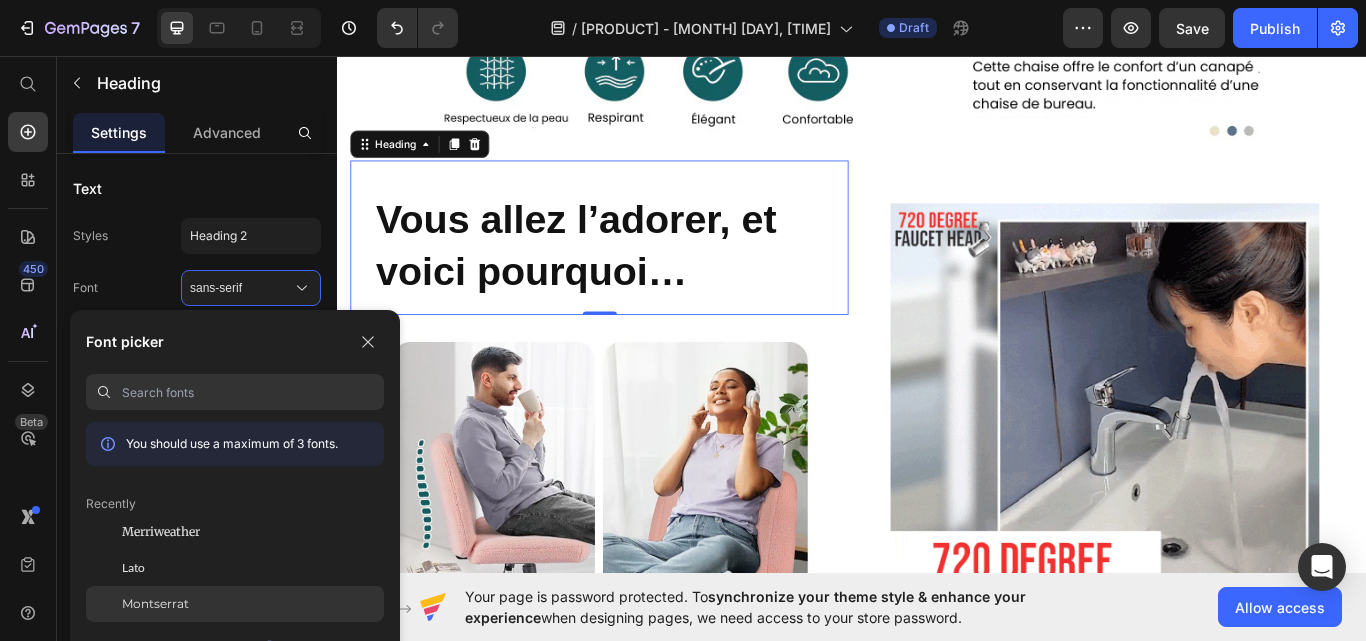 click on "Montserrat" at bounding box center [155, 604] 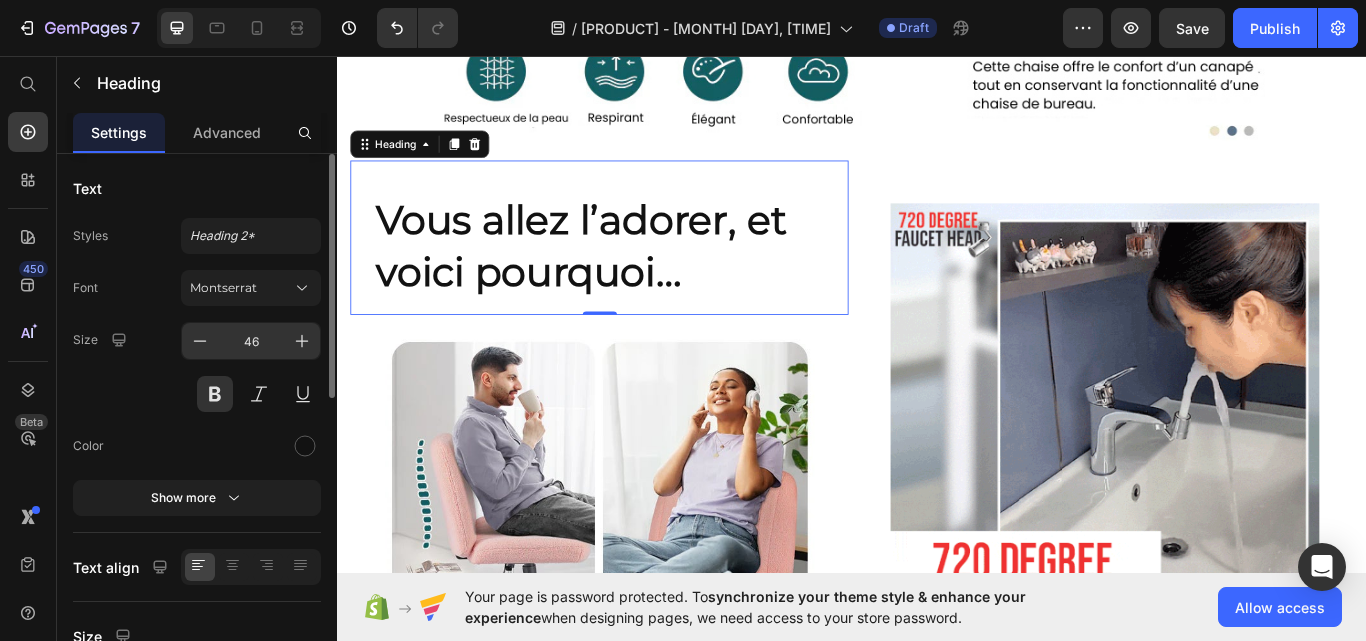click on "46" at bounding box center (251, 341) 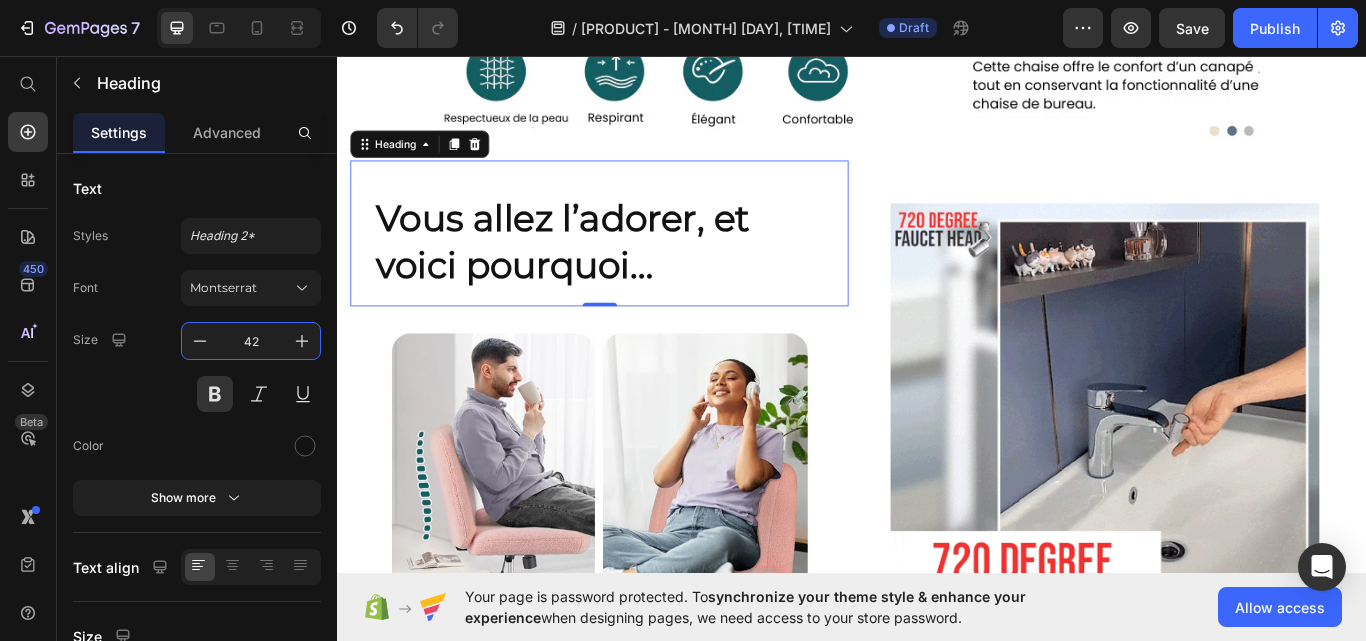 type on "42" 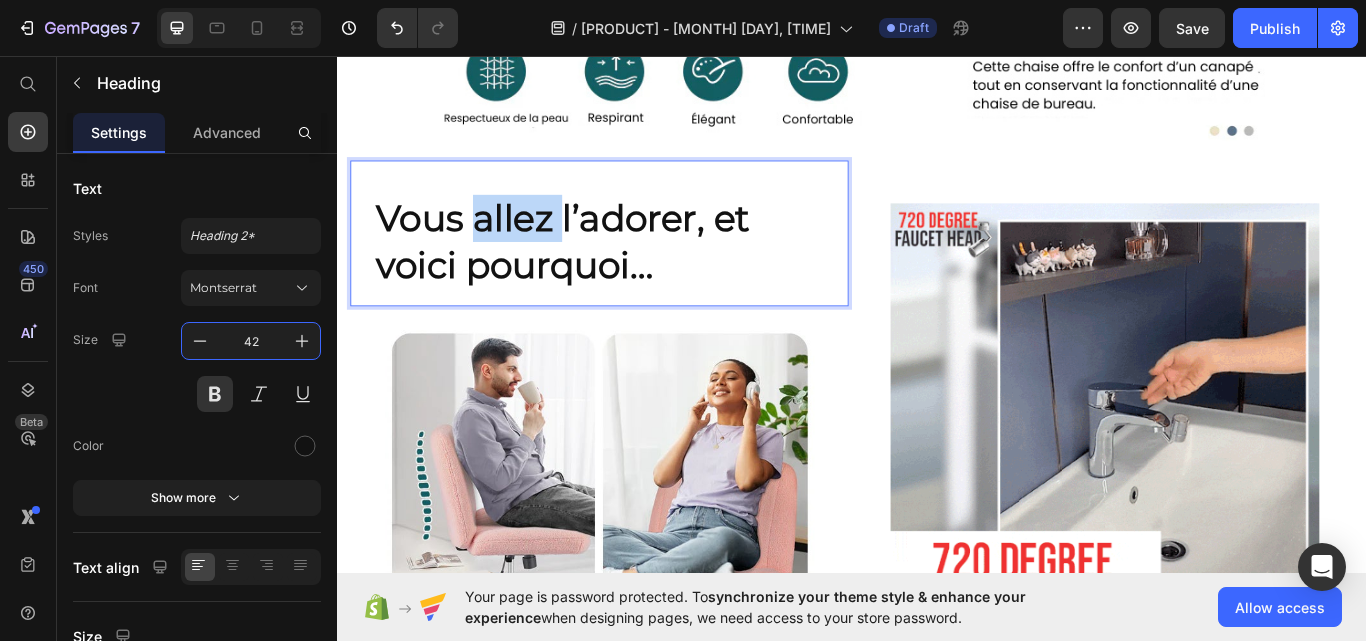 click on "Vous allez l’adorer, et voici pourquoi…" at bounding box center [642, 273] 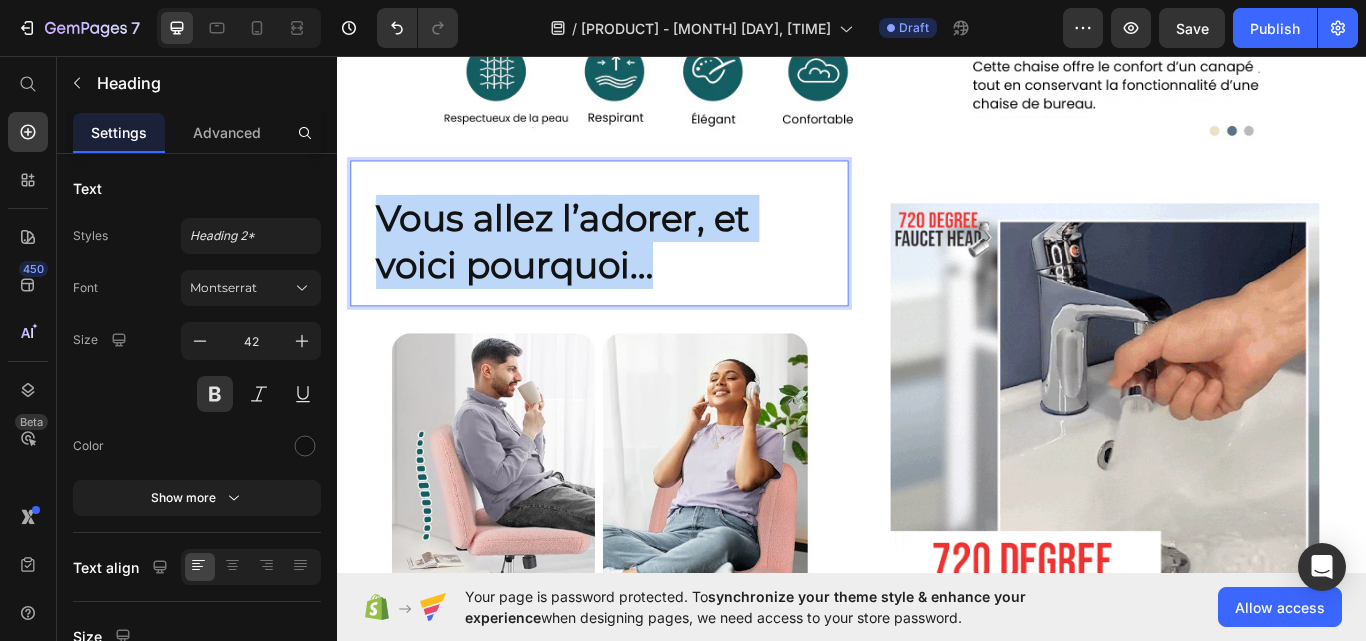 click on "Vous allez l’adorer, et voici pourquoi…" at bounding box center (642, 273) 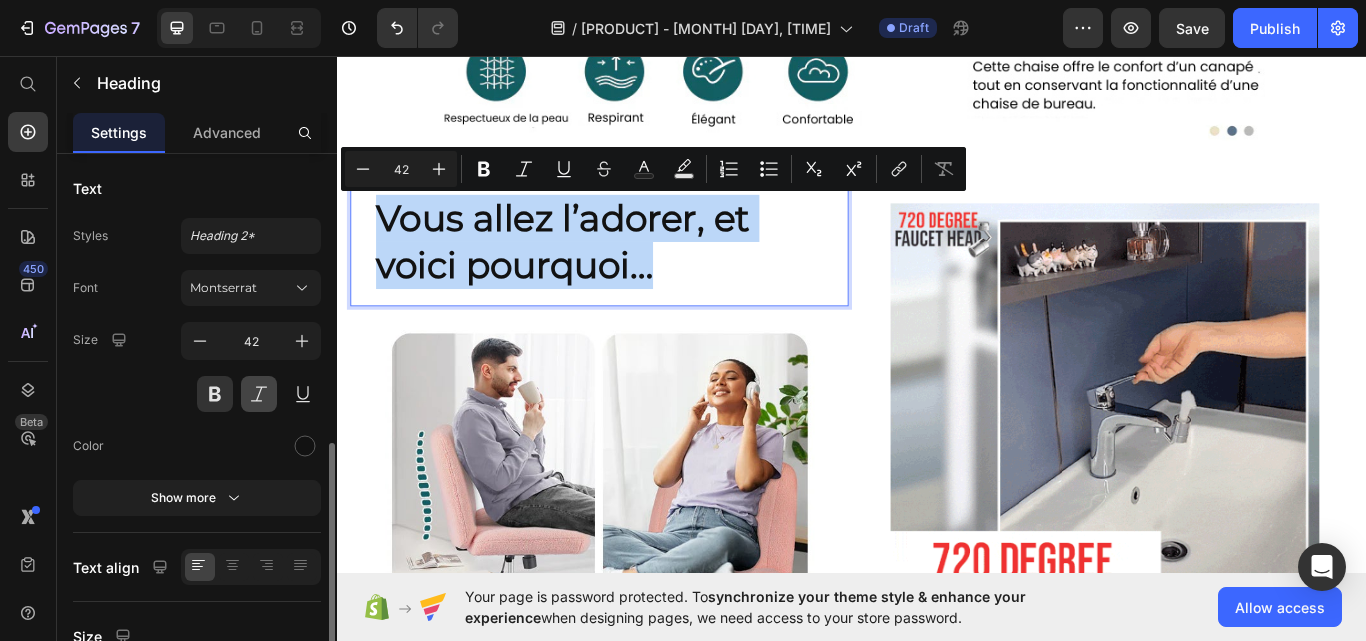scroll, scrollTop: 200, scrollLeft: 0, axis: vertical 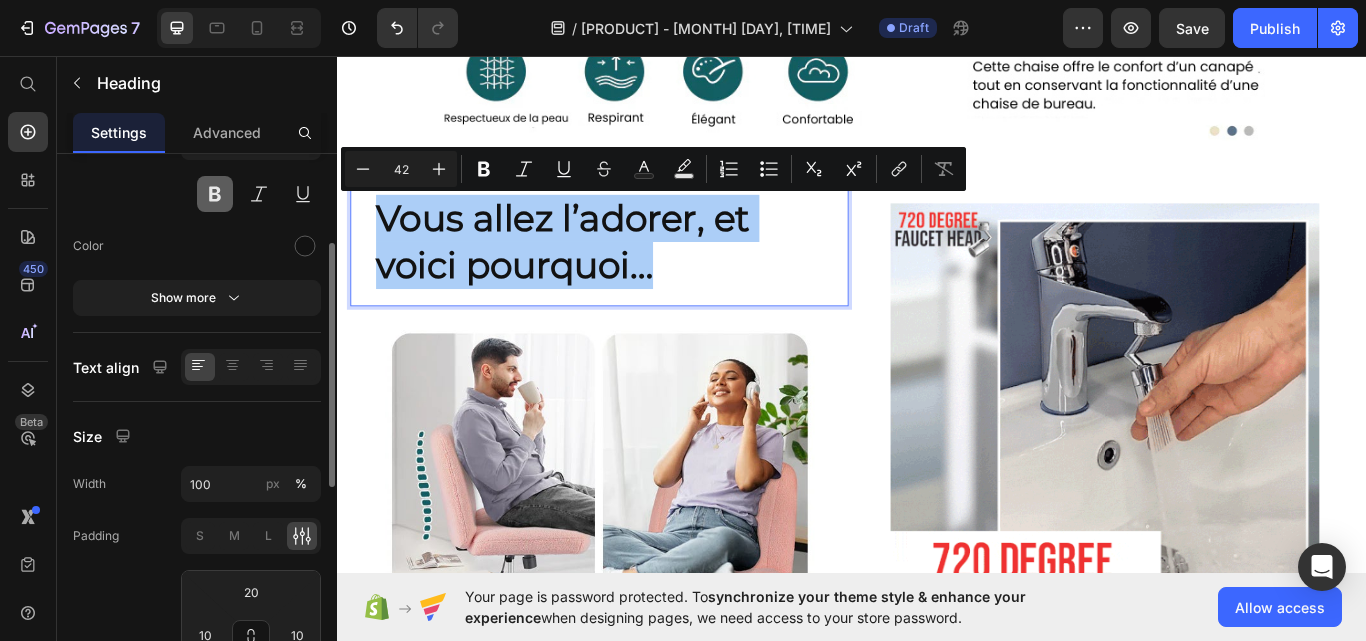click at bounding box center [215, 194] 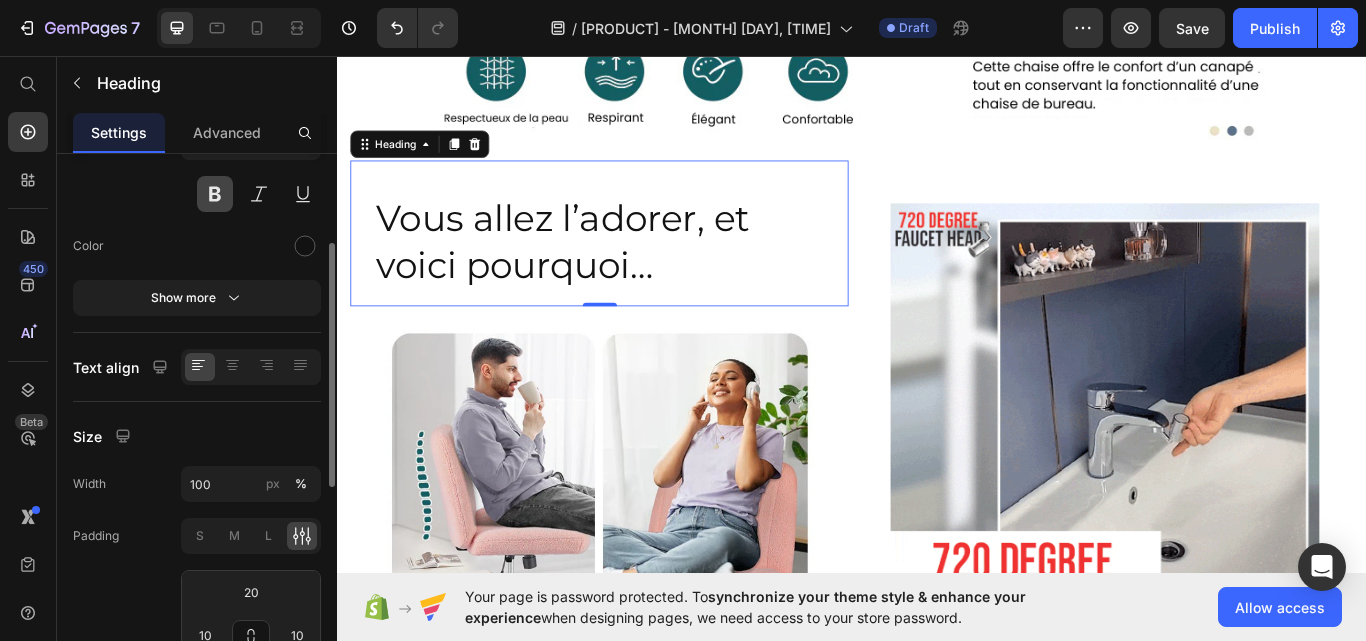 click at bounding box center (215, 194) 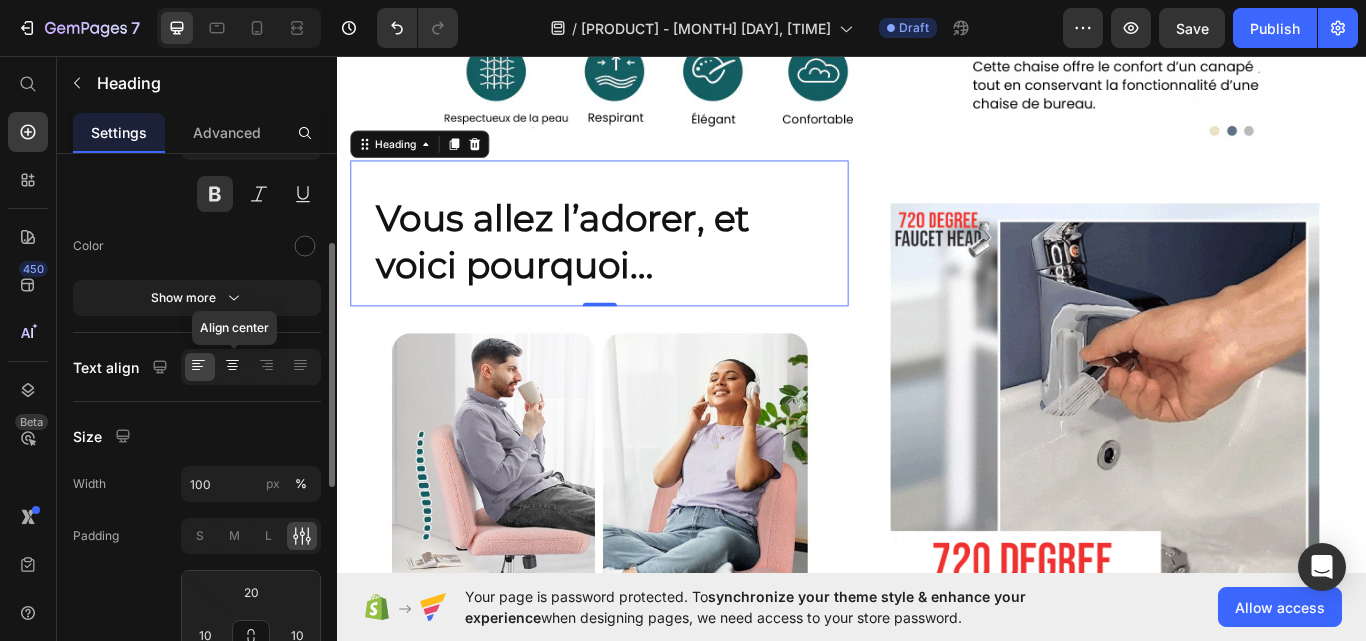 click 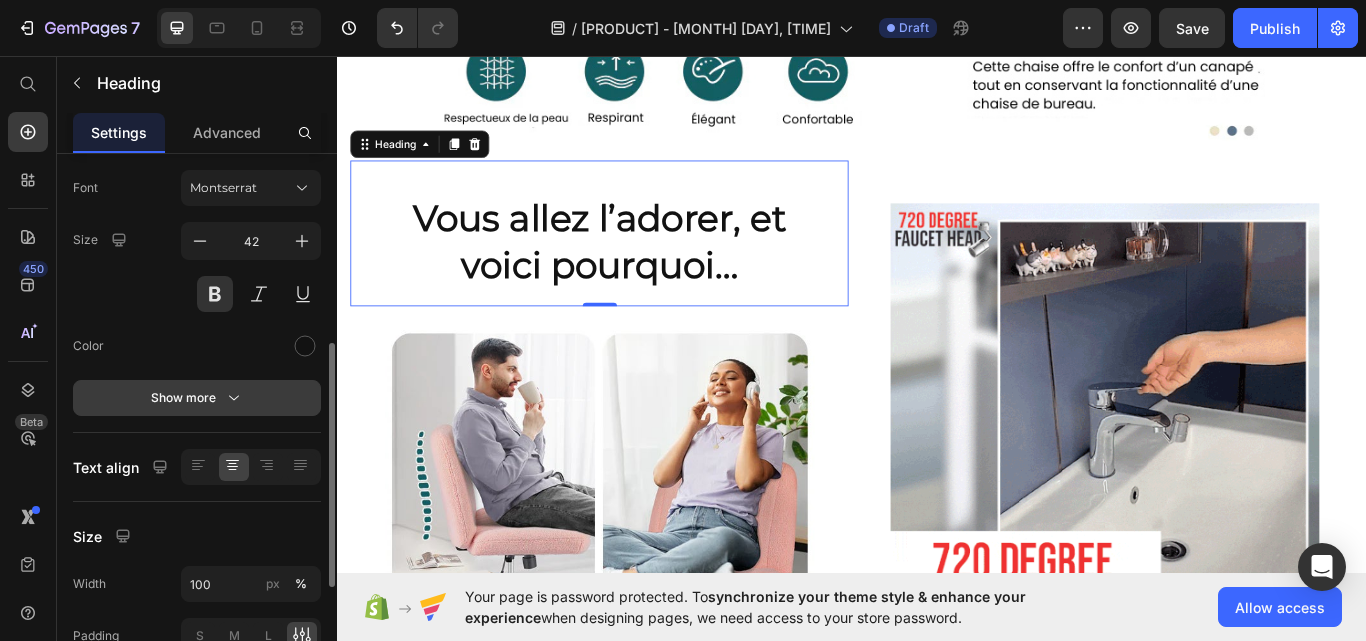 scroll, scrollTop: 200, scrollLeft: 0, axis: vertical 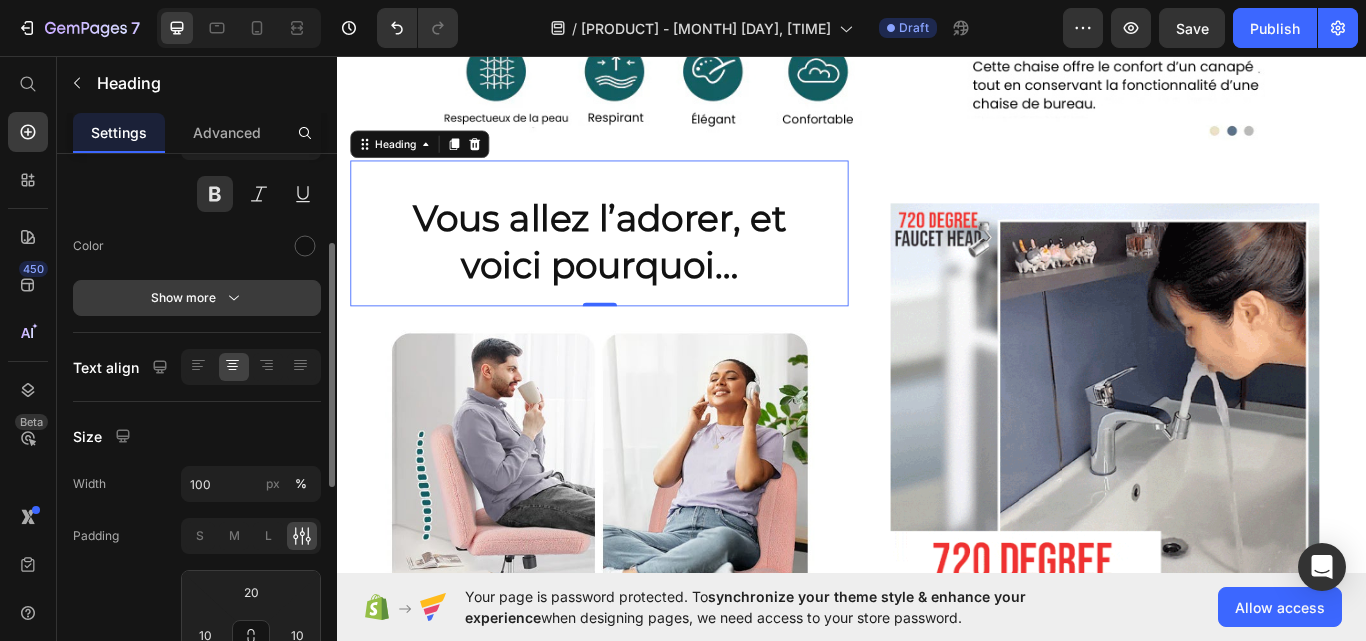 click on "Show more" at bounding box center [197, 298] 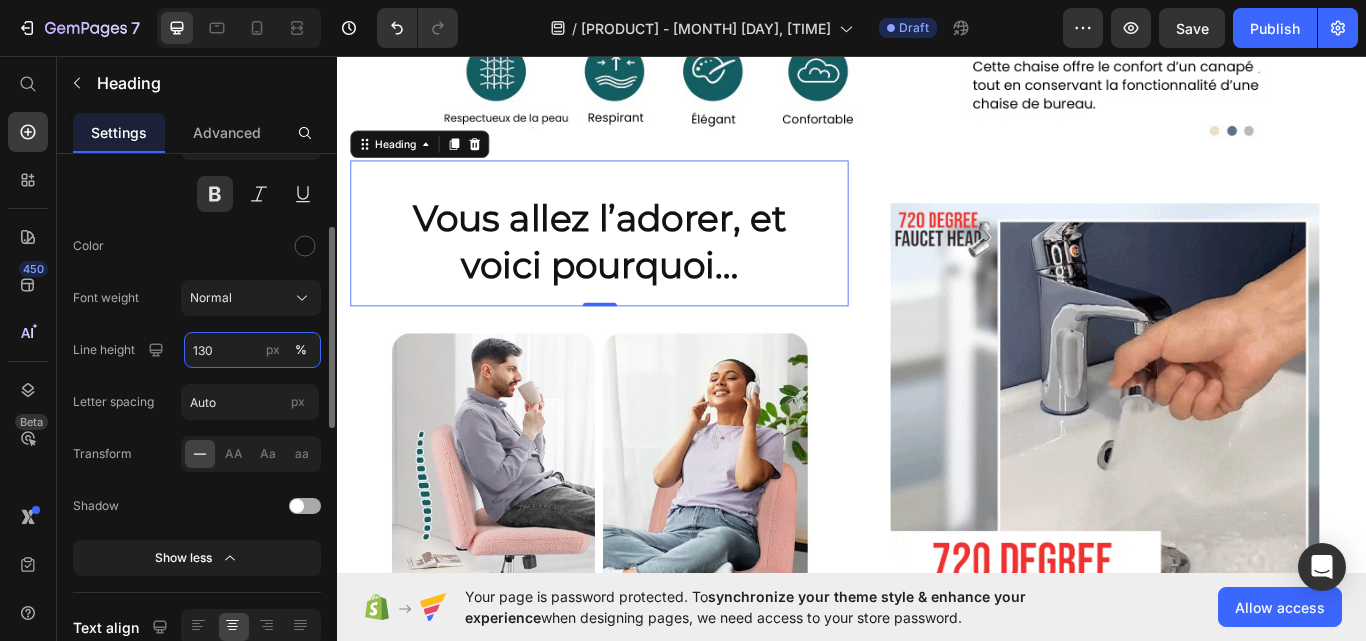 click on "130" at bounding box center (252, 350) 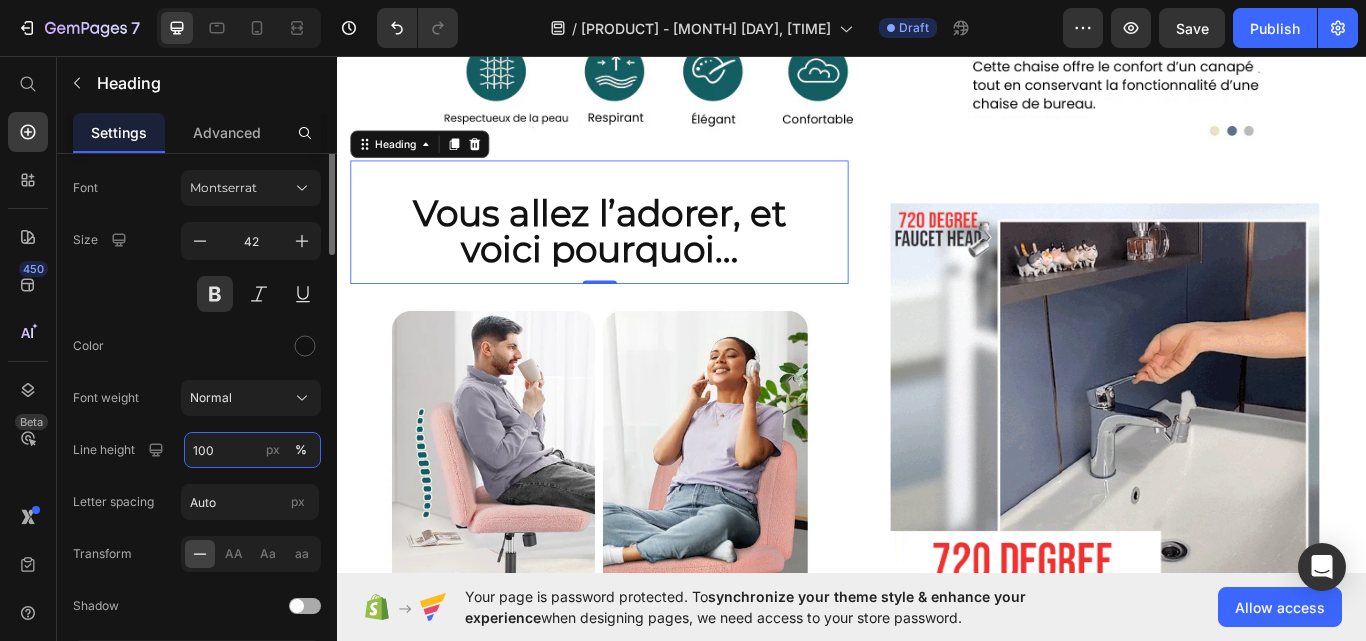 scroll, scrollTop: 0, scrollLeft: 0, axis: both 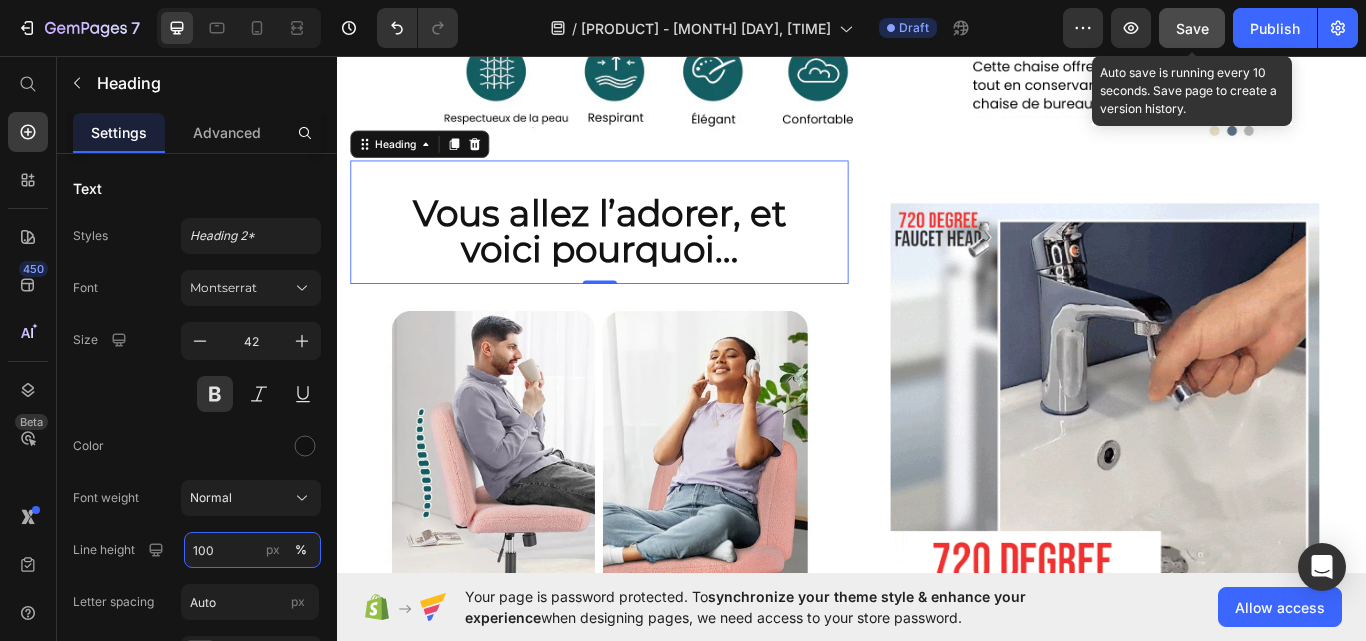 type on "100" 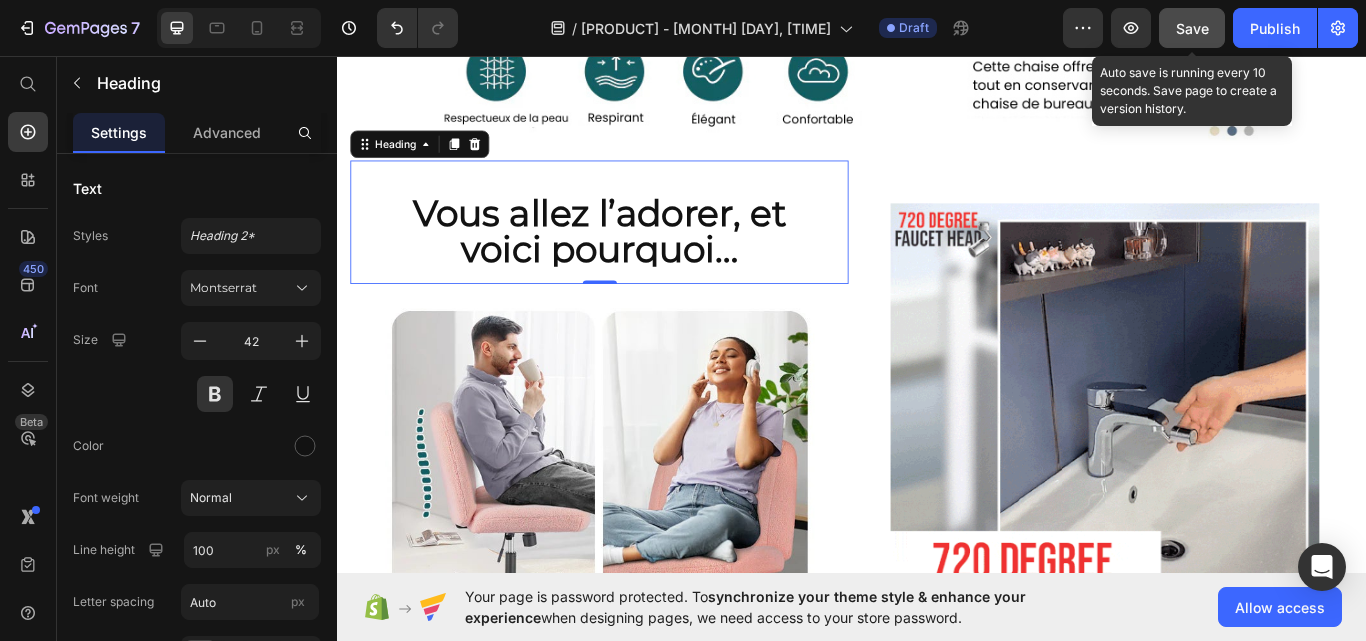 click on "Save" at bounding box center [1192, 28] 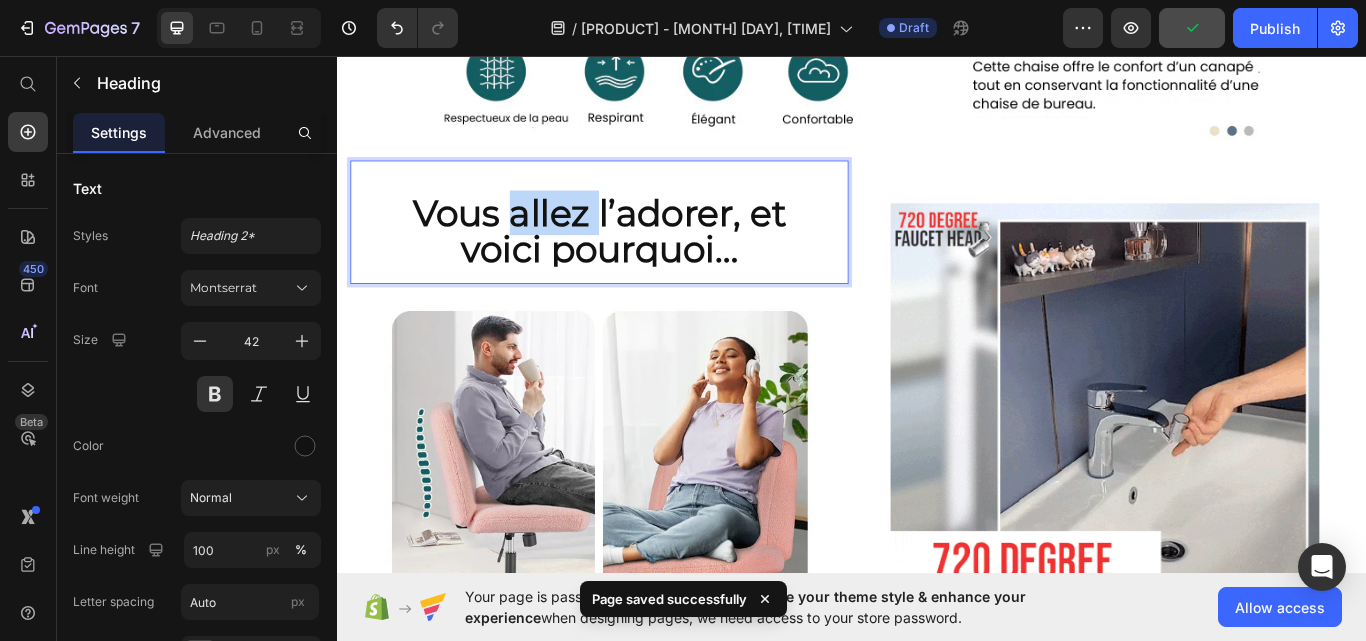 click on "Vous allez l’adorer, et voici pourquoi…" at bounding box center [642, 261] 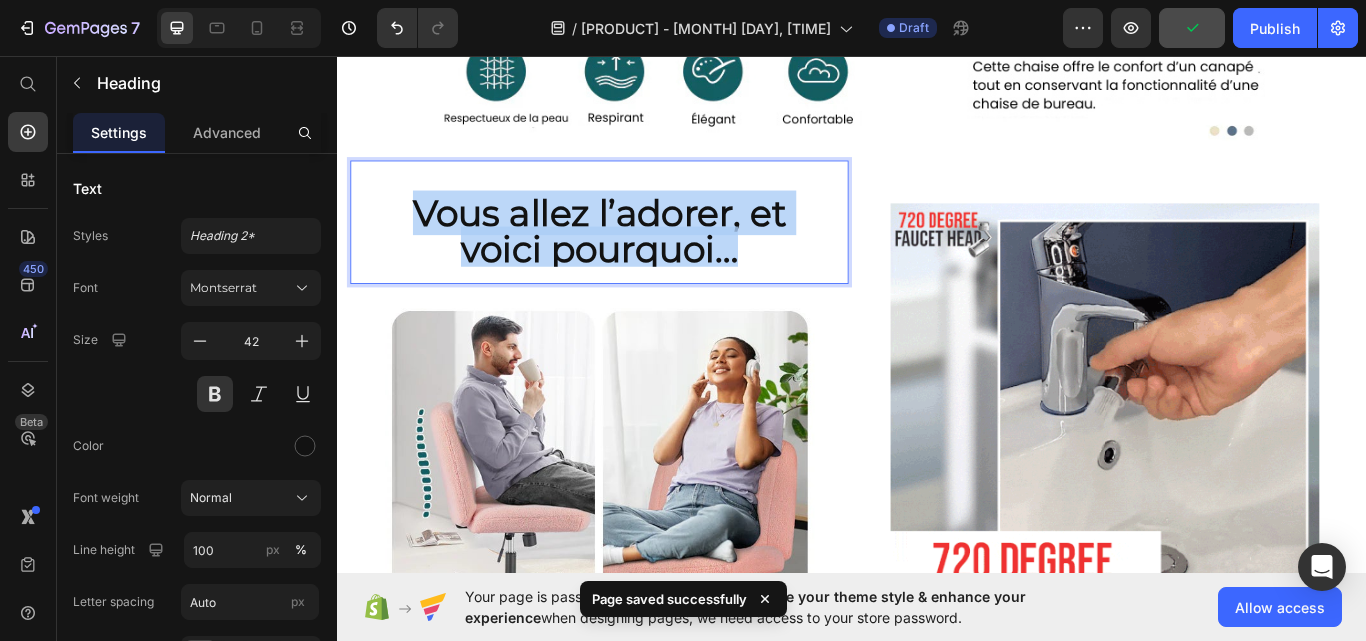 click on "Vous allez l’adorer, et voici pourquoi…" at bounding box center (642, 261) 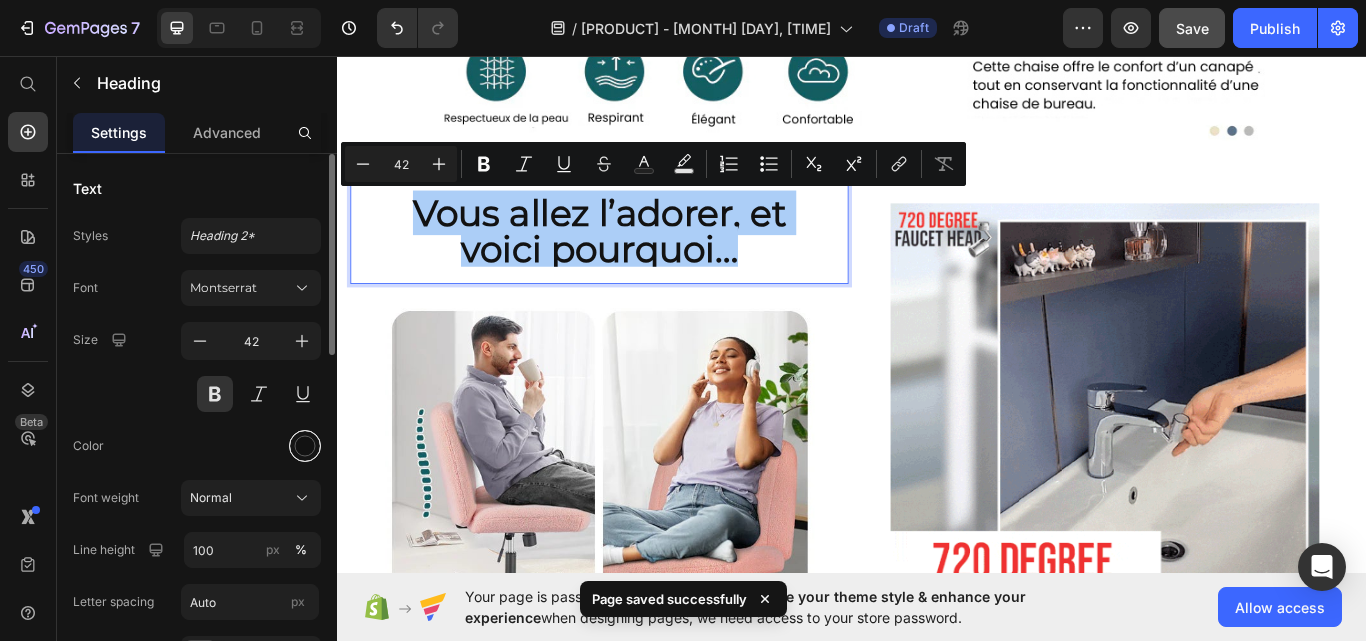 click at bounding box center (305, 446) 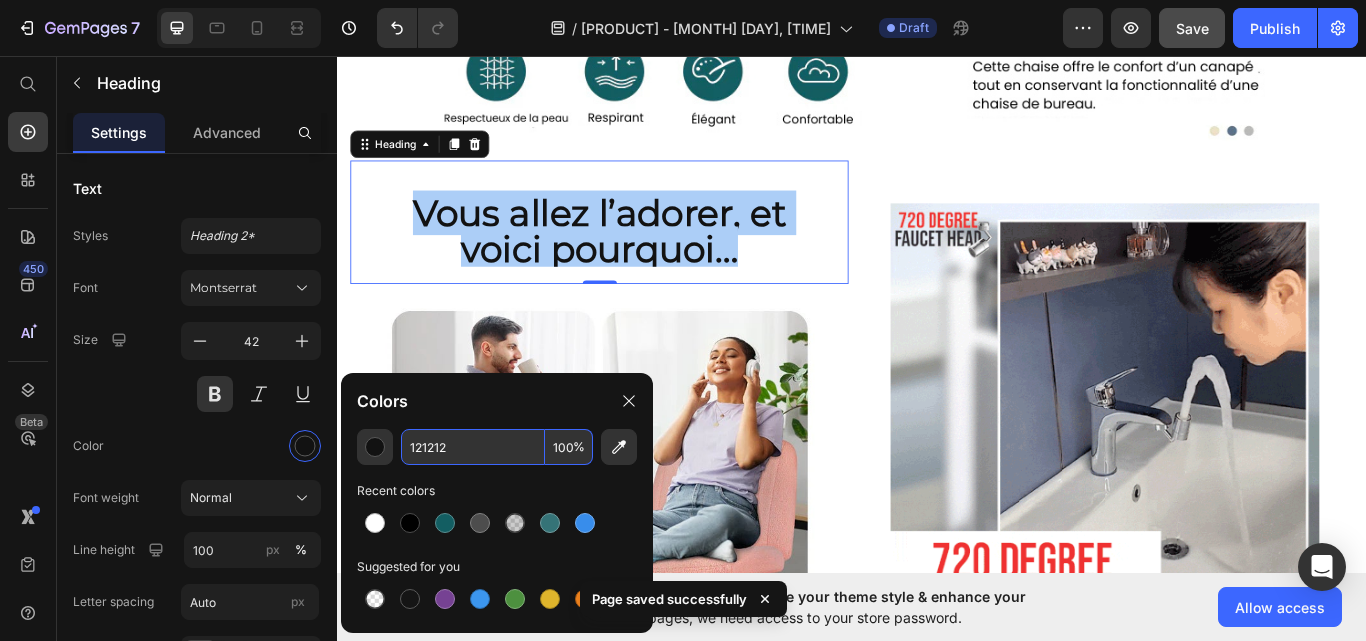 click on "121212" at bounding box center (473, 447) 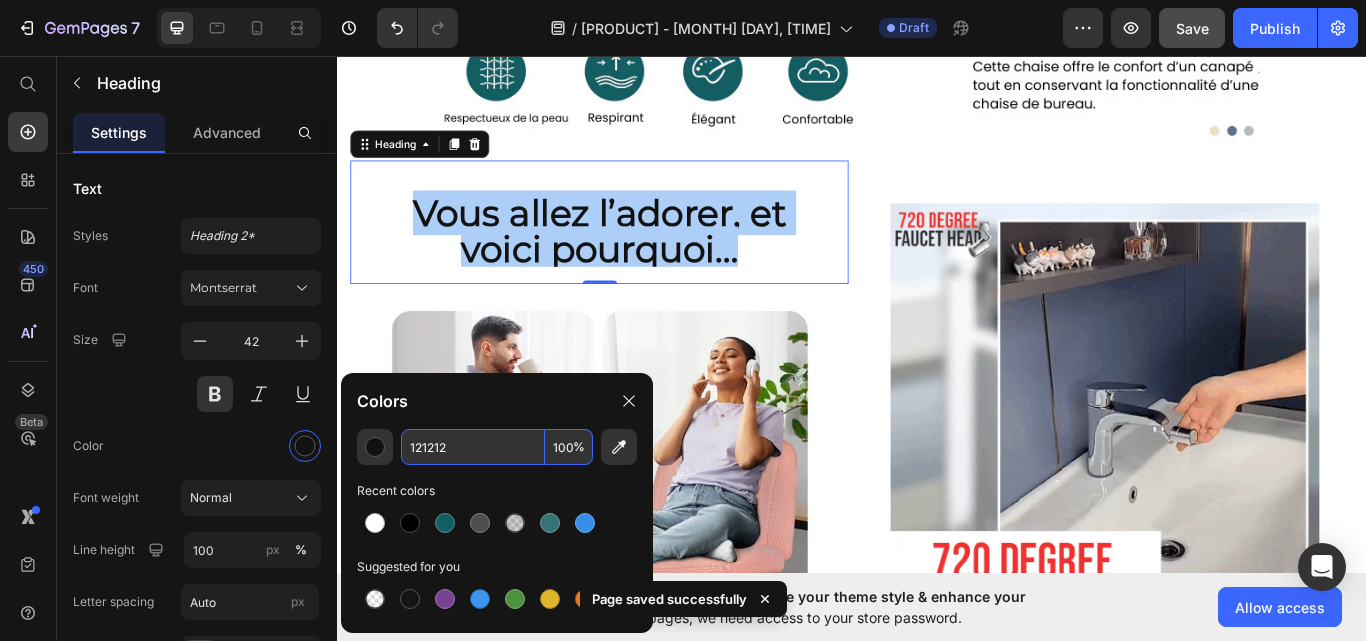 click on "121212" at bounding box center (473, 447) 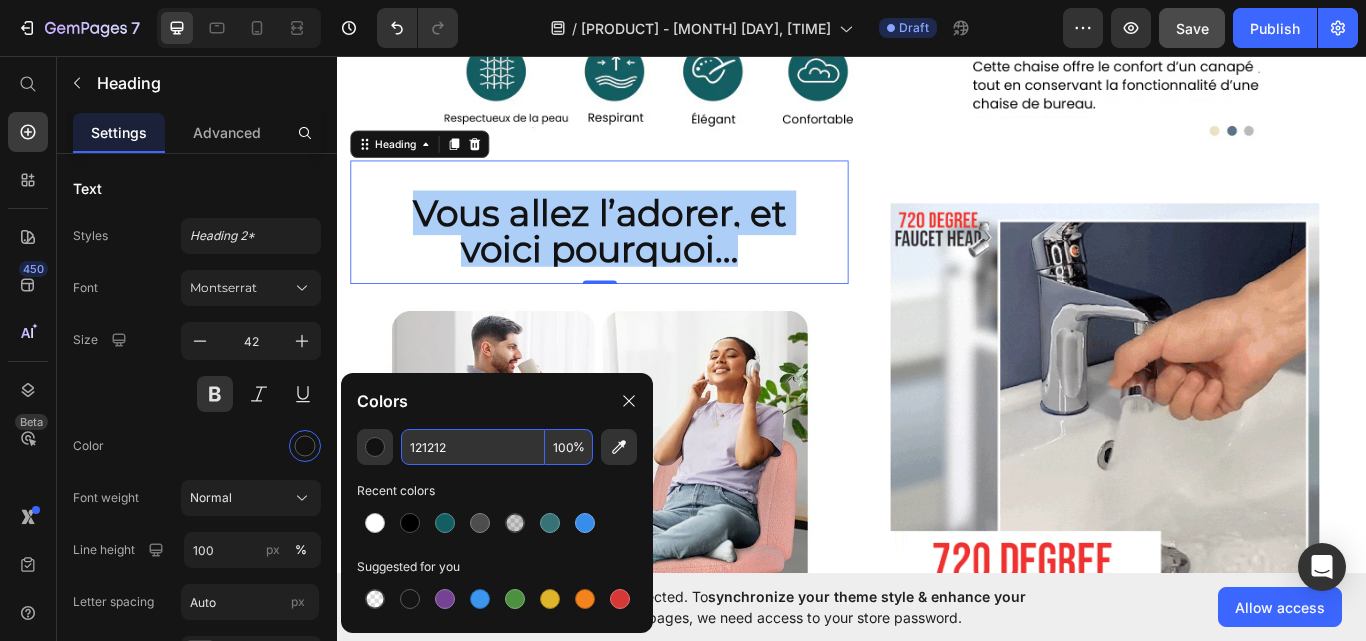 paste on "rgb(0, 0, 0)" 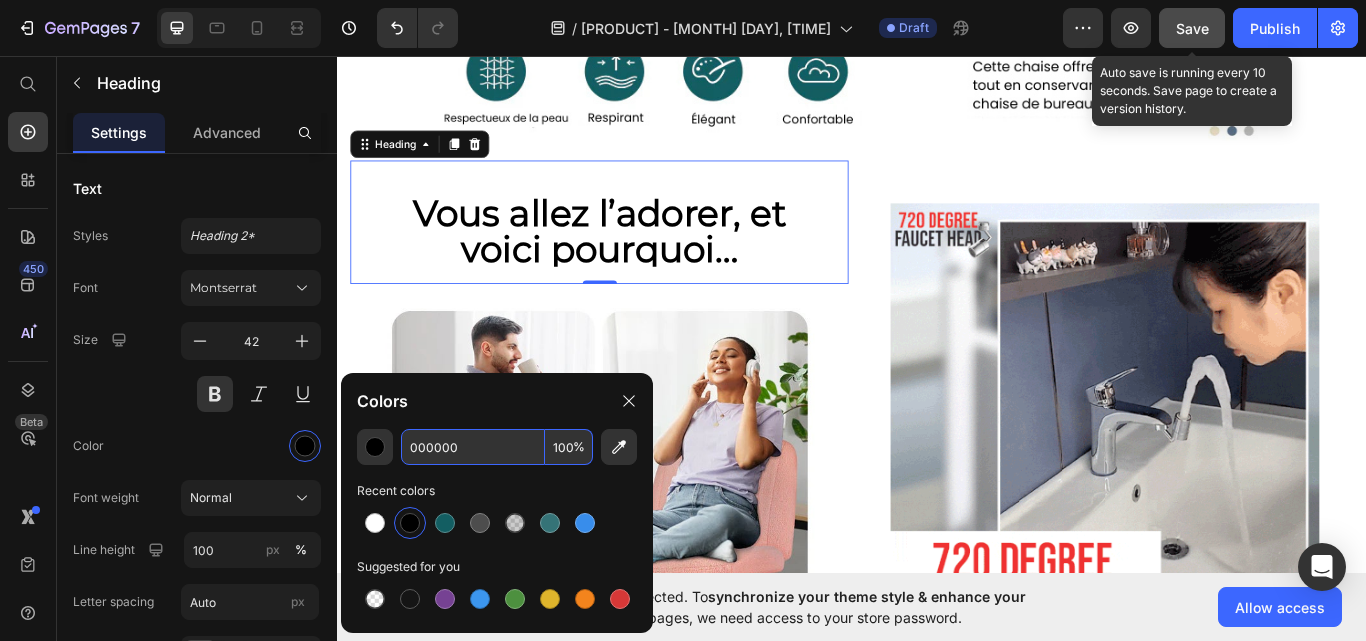 type on "000000" 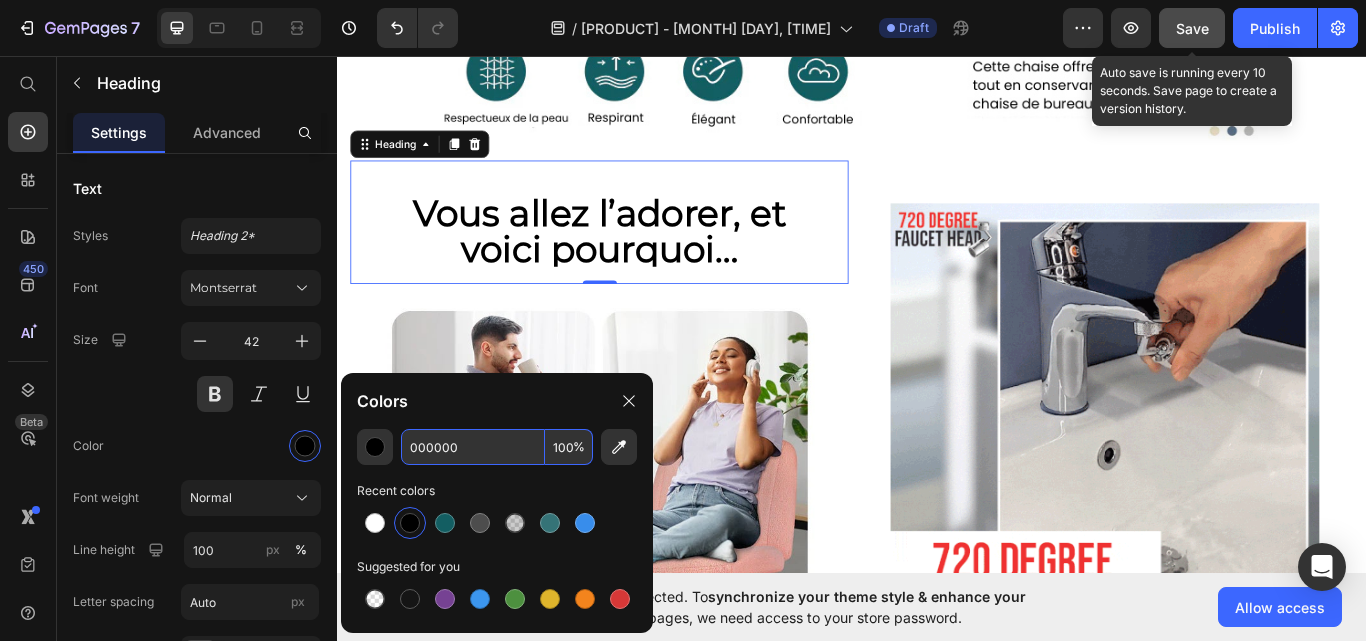 click on "Save" 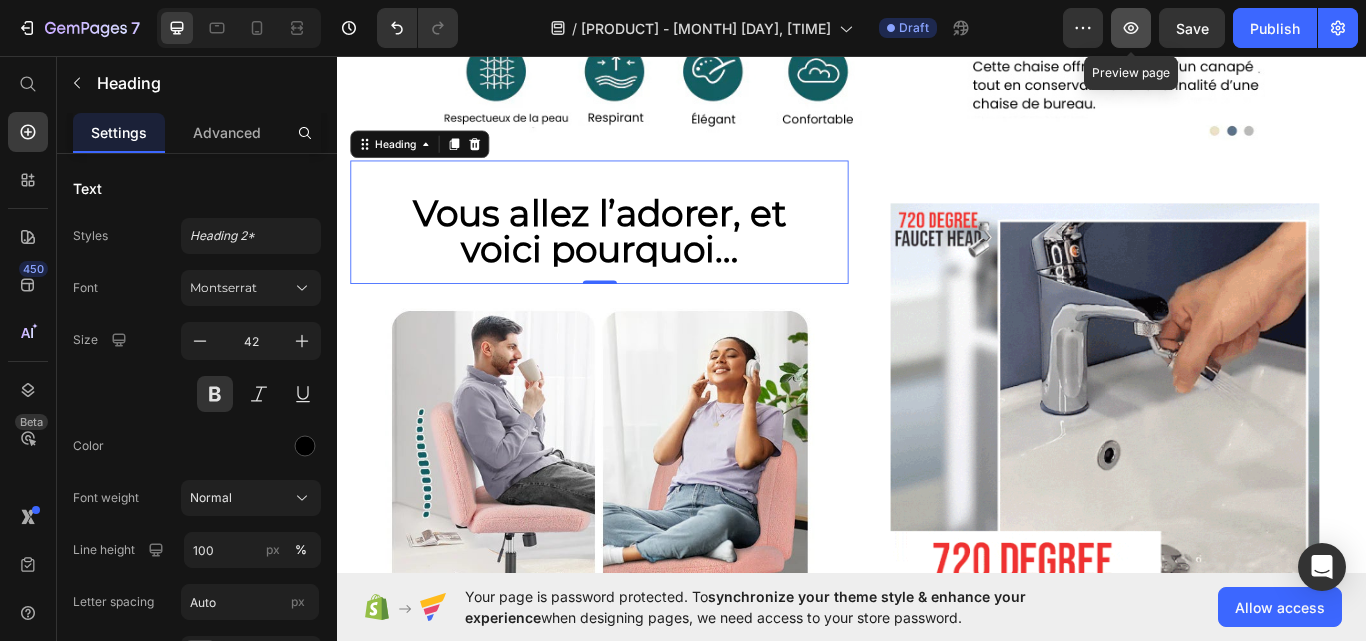click 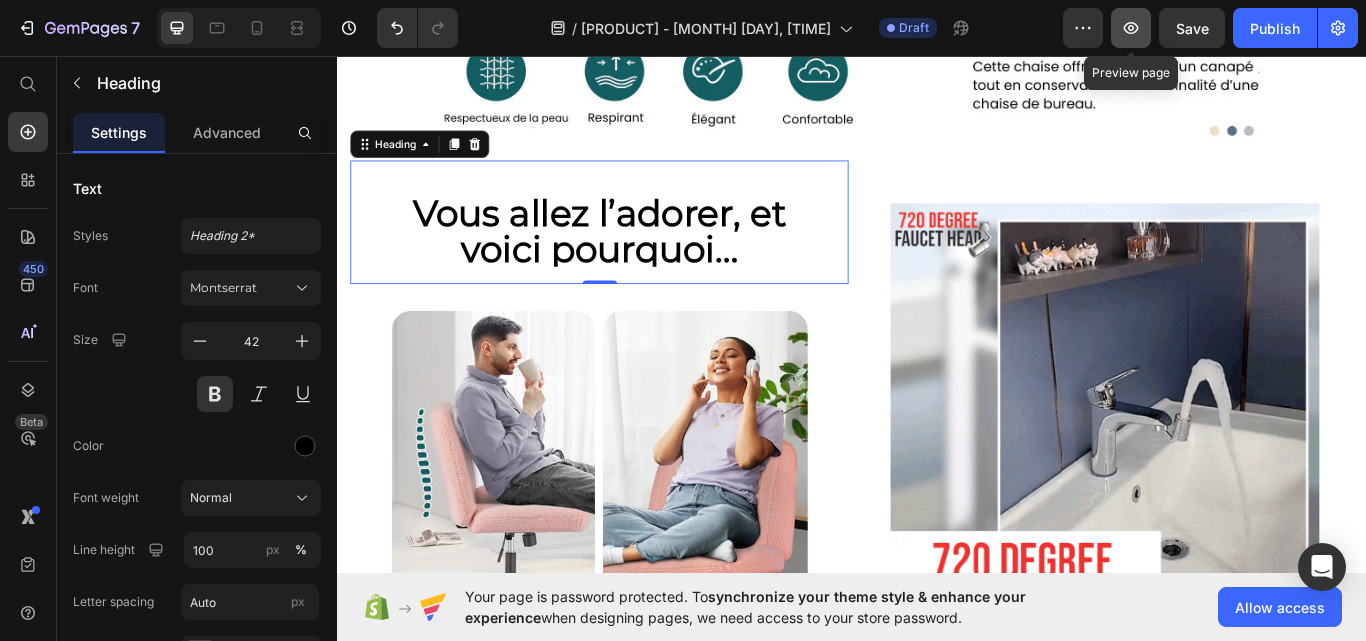 click 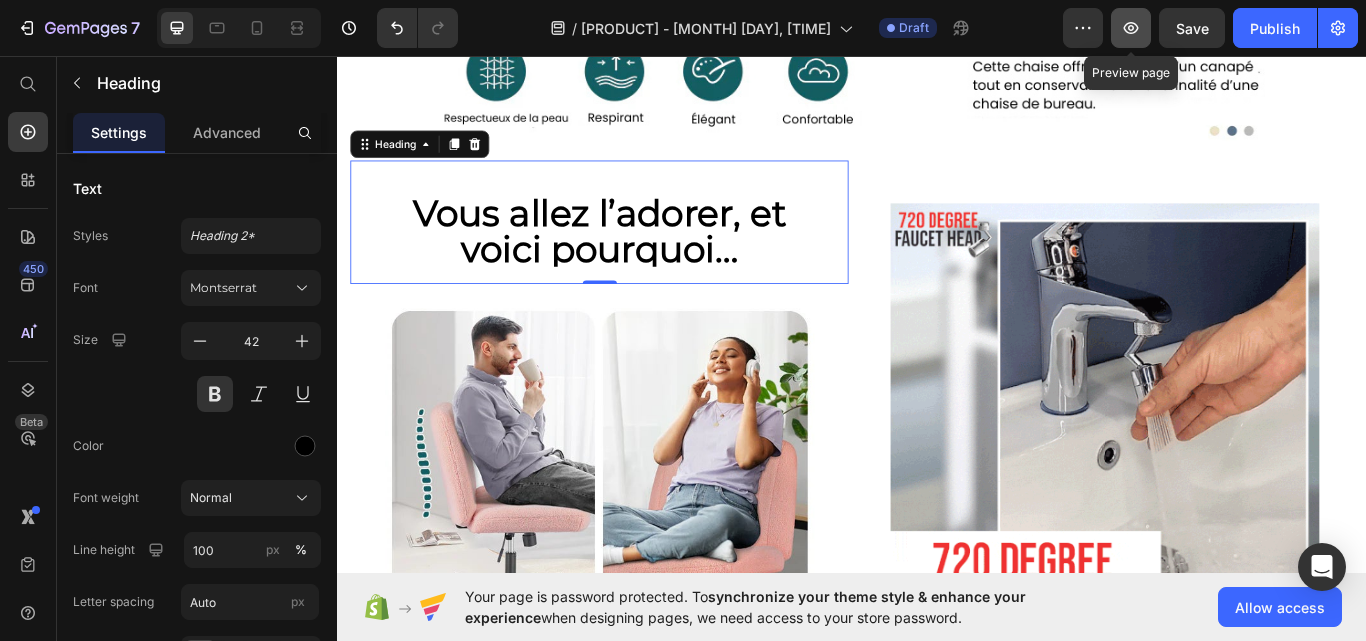 click 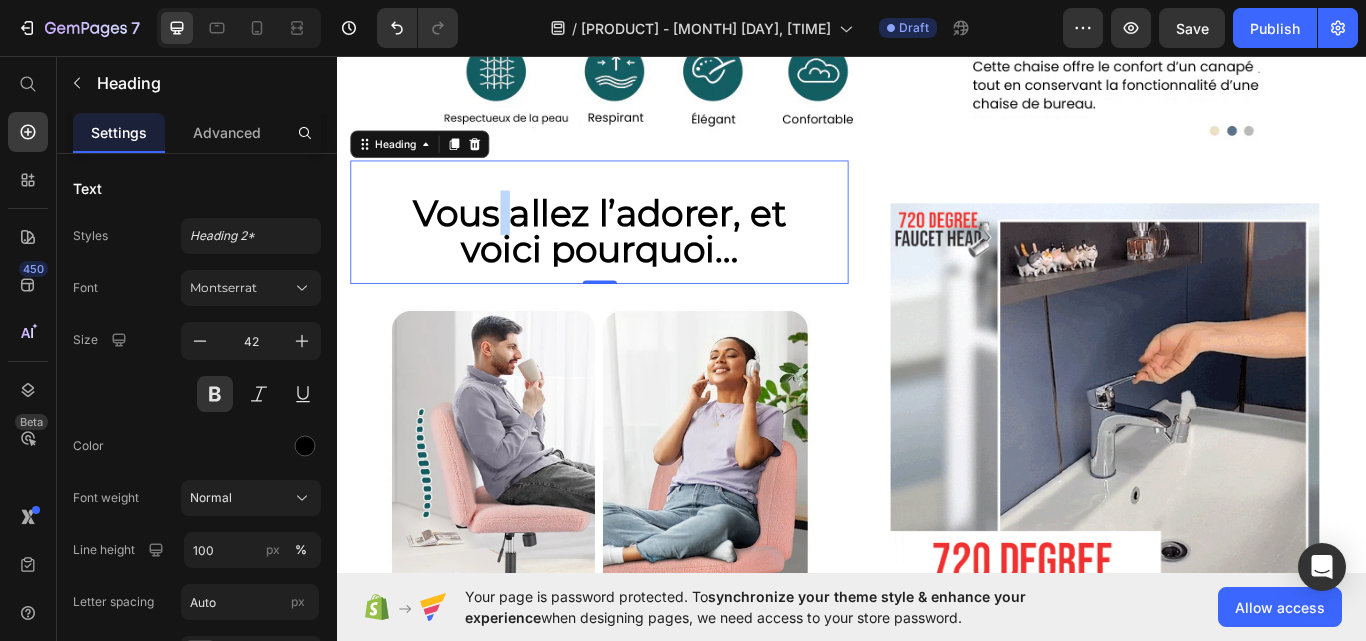 click on "Vous allez l’adorer, et voici pourquoi…" at bounding box center [642, 261] 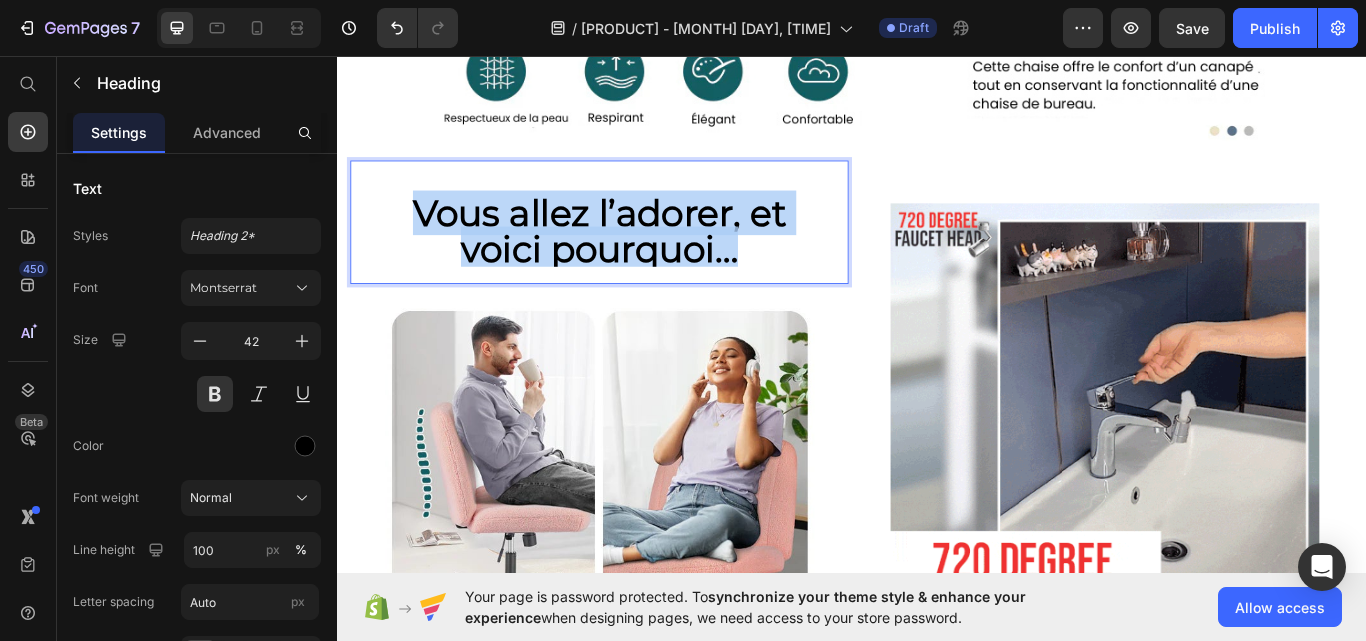 click on "Vous allez l’adorer, et voici pourquoi…" at bounding box center [642, 261] 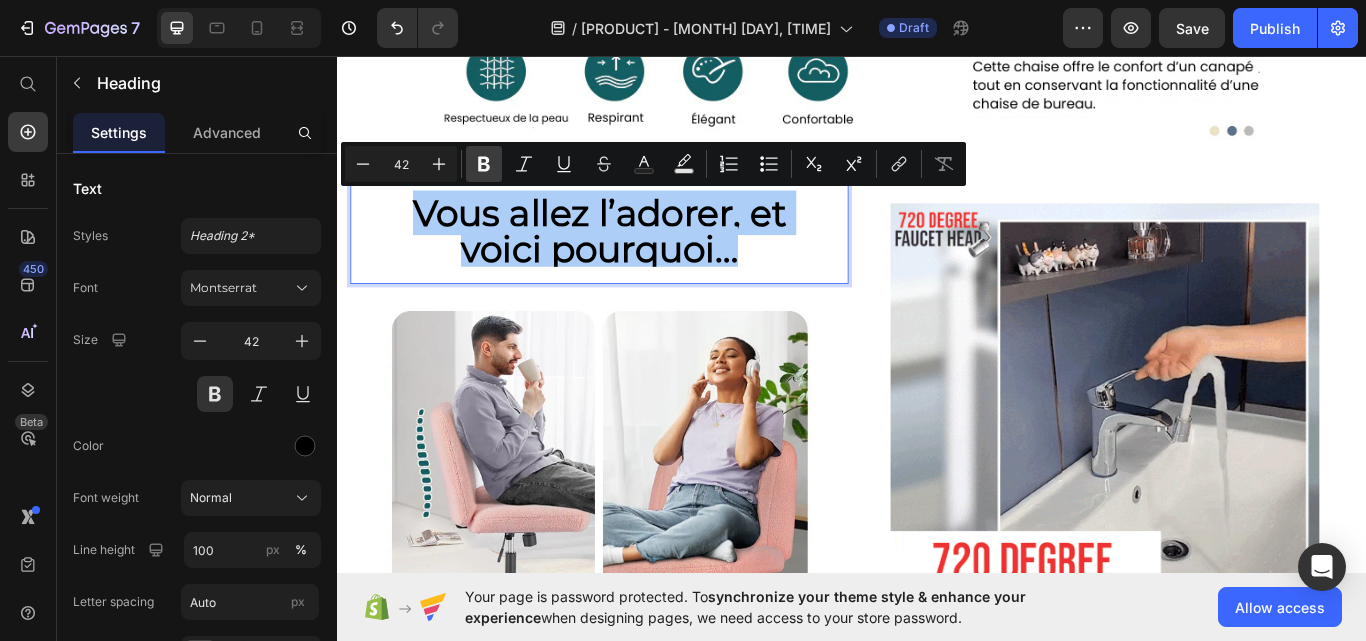click 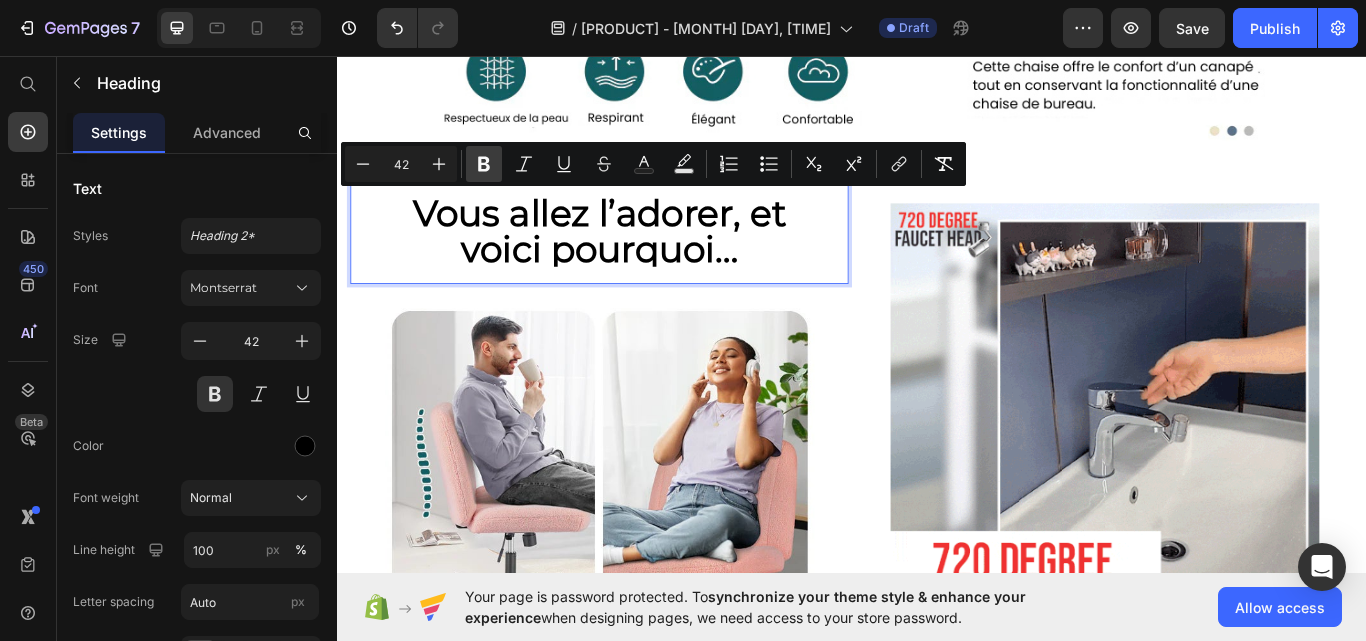 click 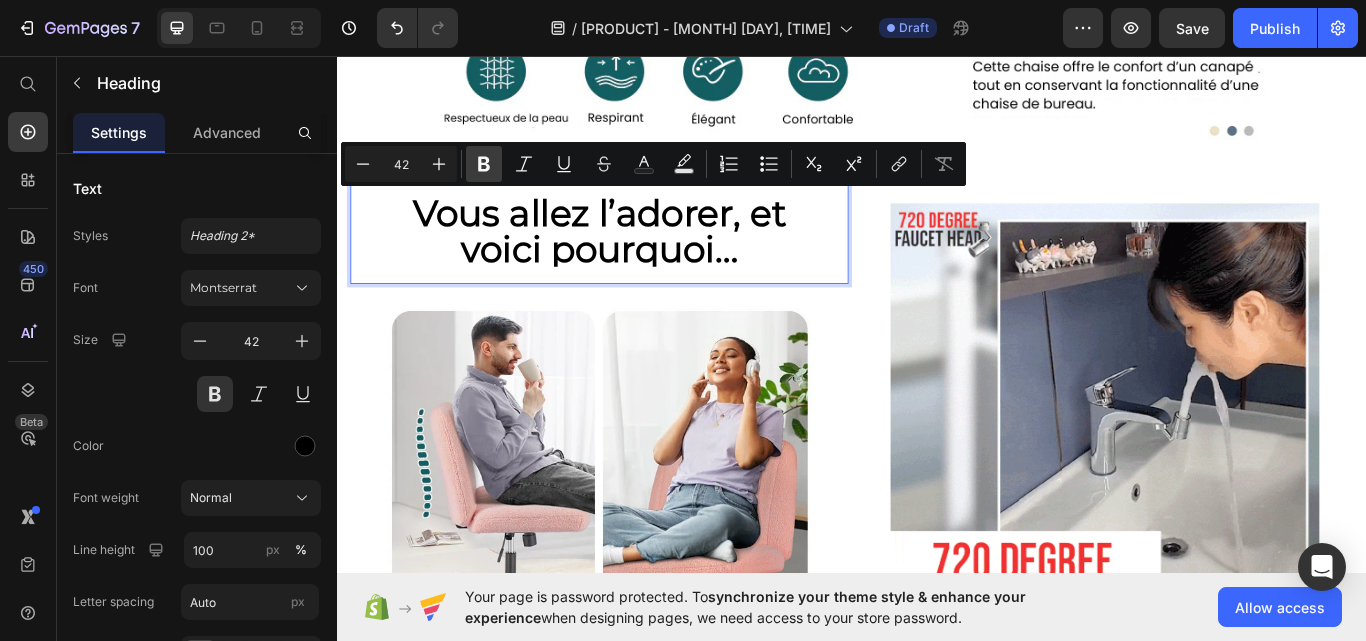 click 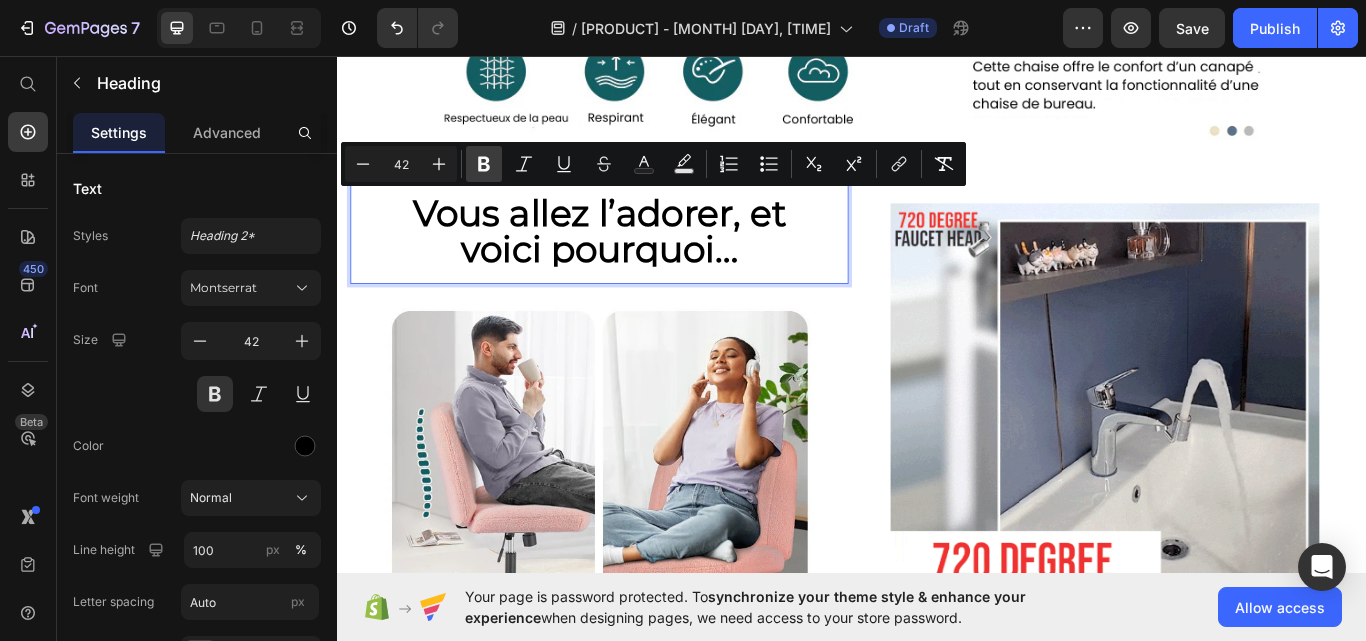 click 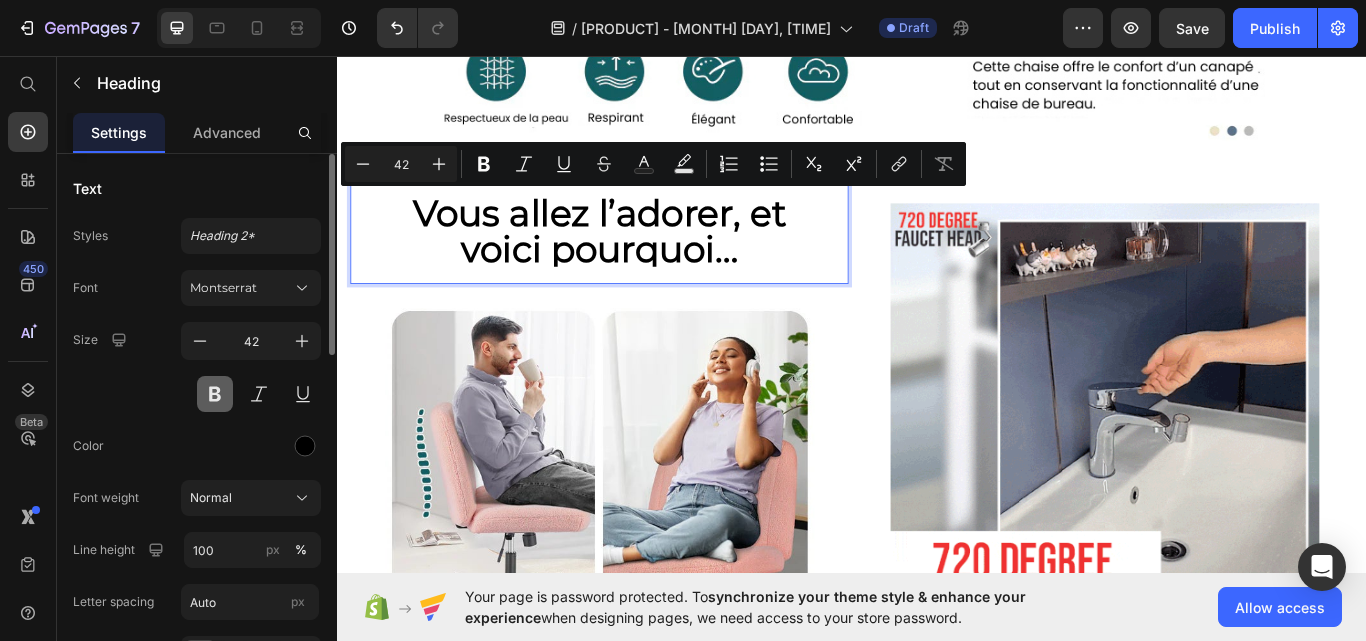 click at bounding box center [215, 394] 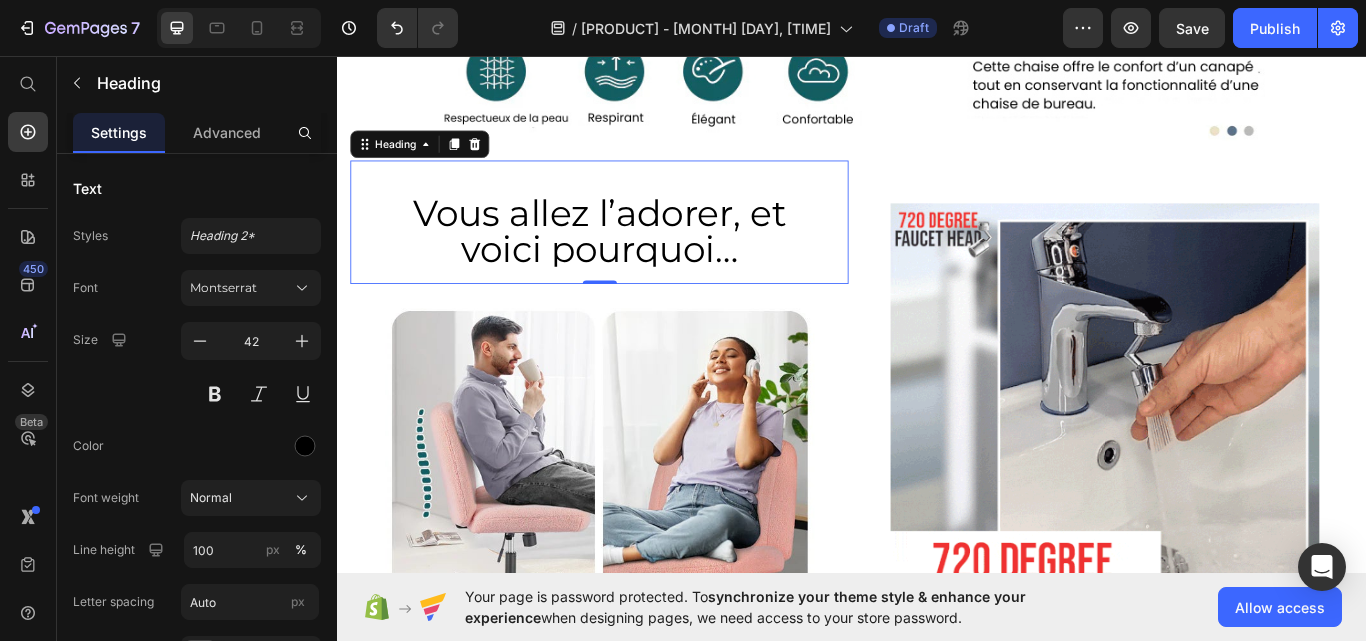 click on "Vous allez l’adorer, et voici pourquoi…" at bounding box center [642, 261] 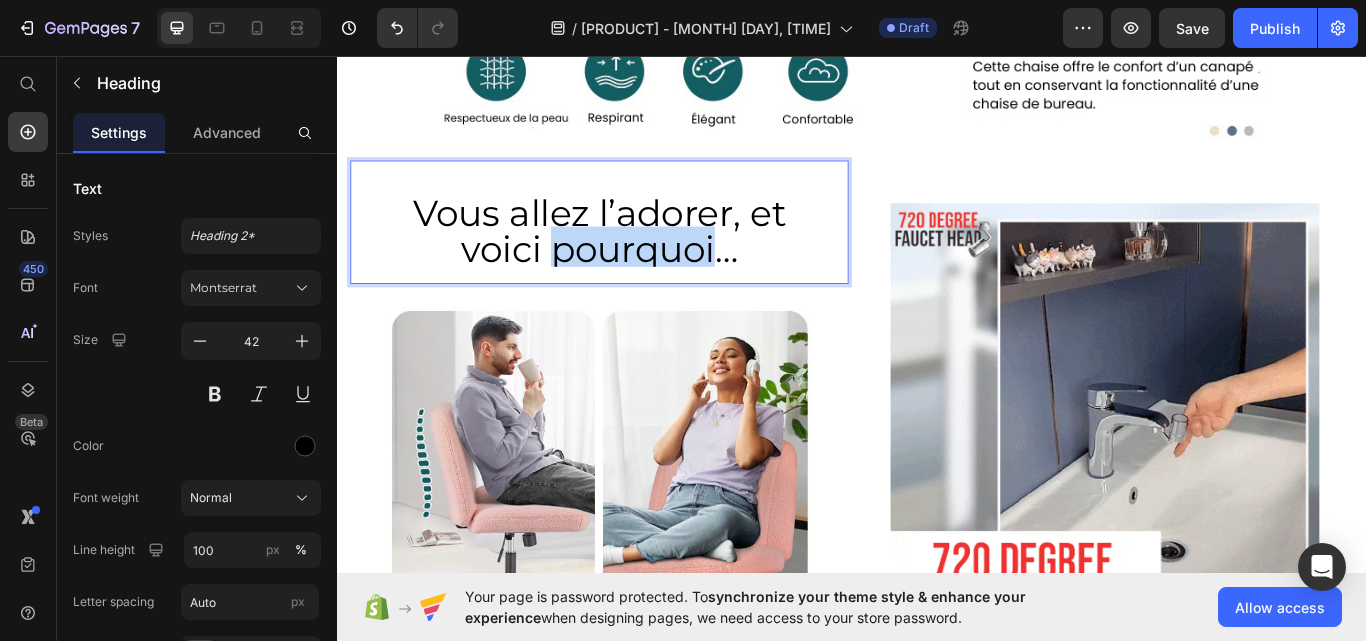 click on "Vous allez l’adorer, et voici pourquoi…" at bounding box center [642, 261] 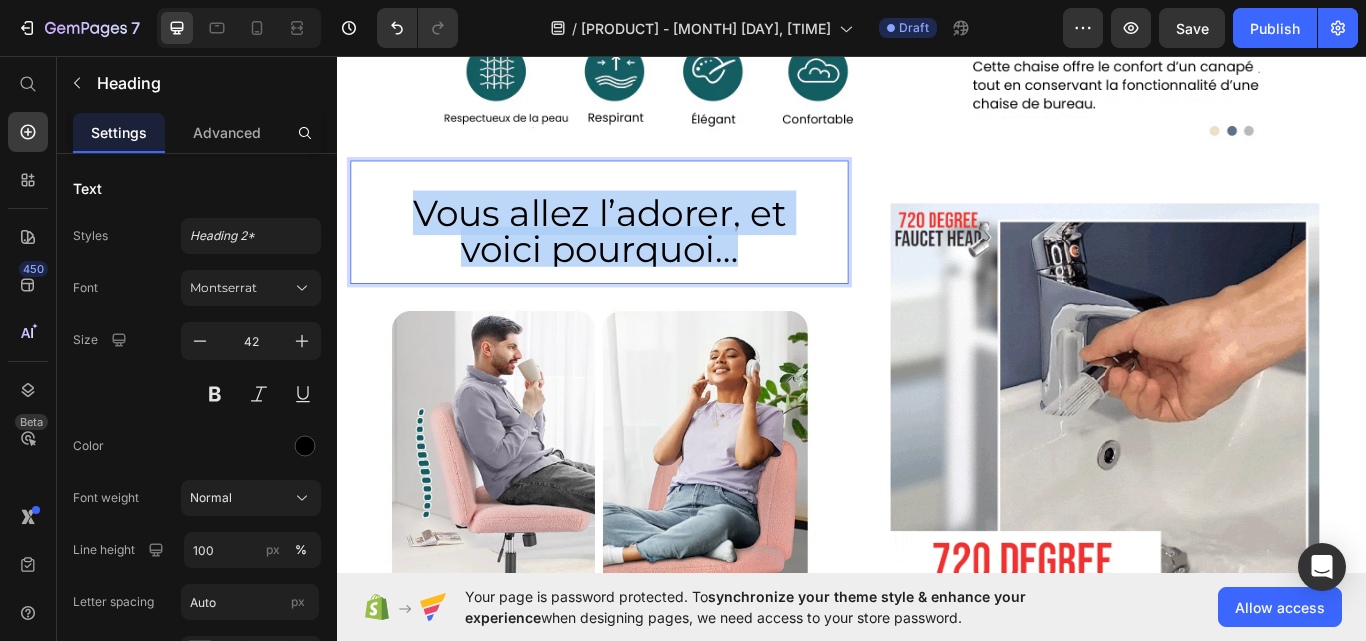 click on "Vous allez l’adorer, et voici pourquoi…" at bounding box center [642, 261] 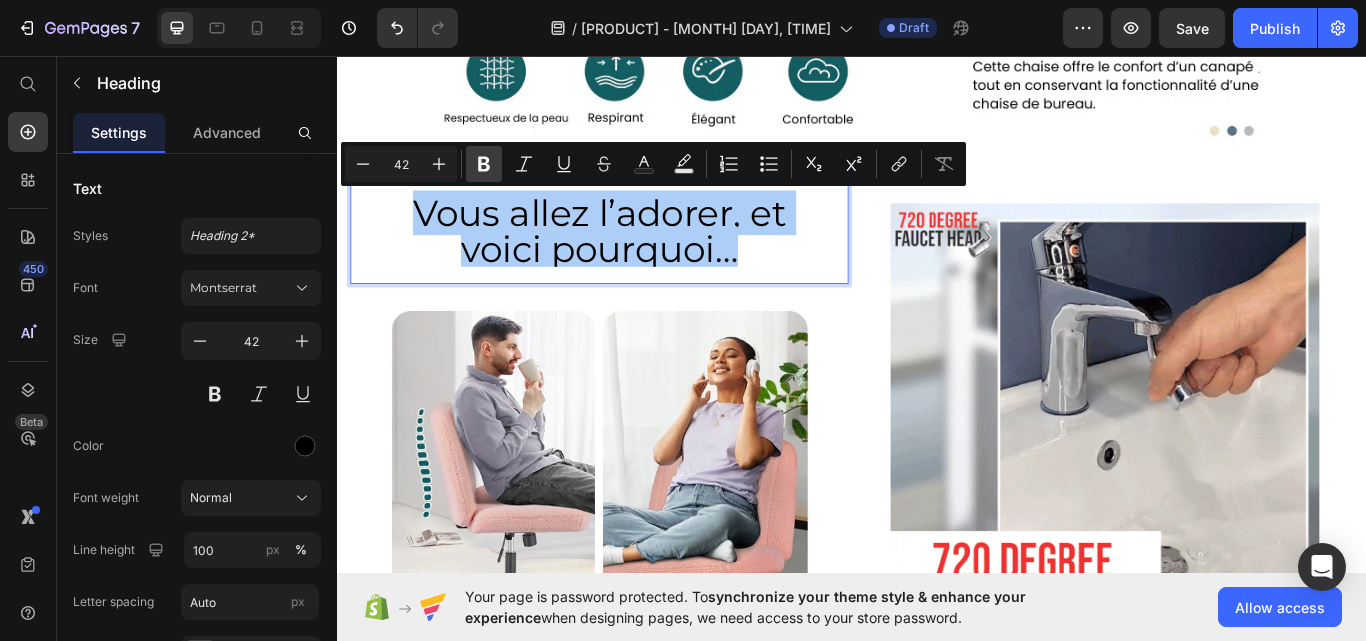 click 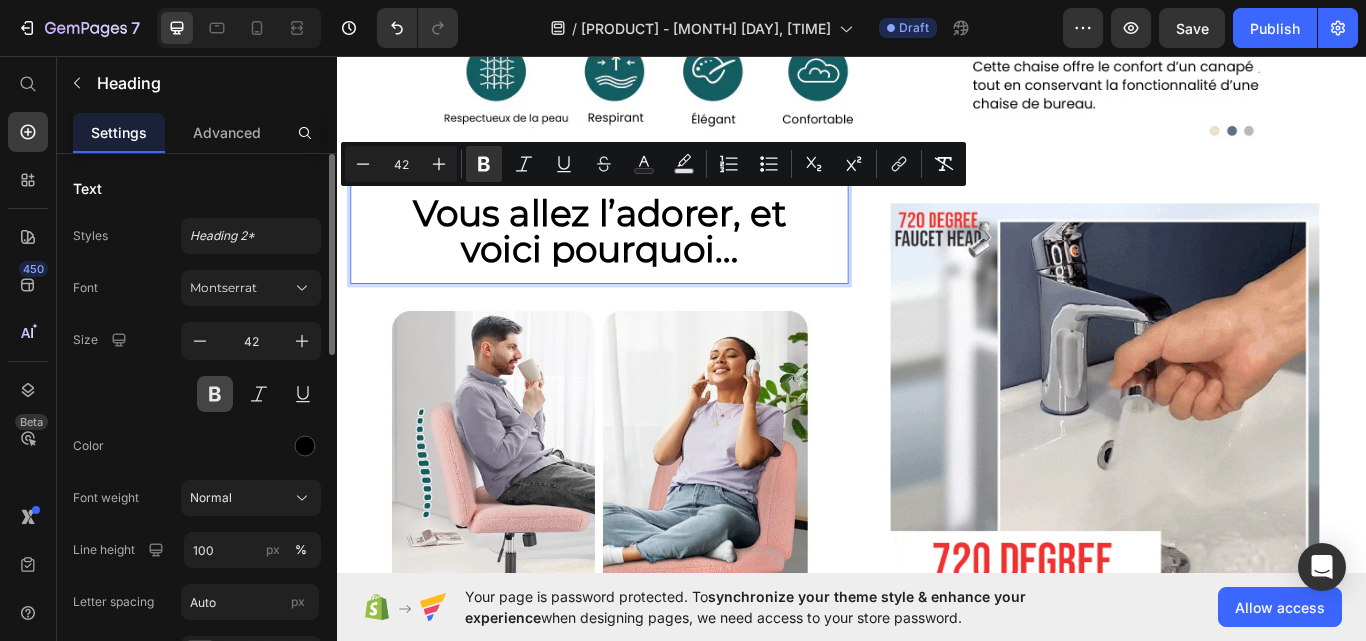 click at bounding box center [215, 394] 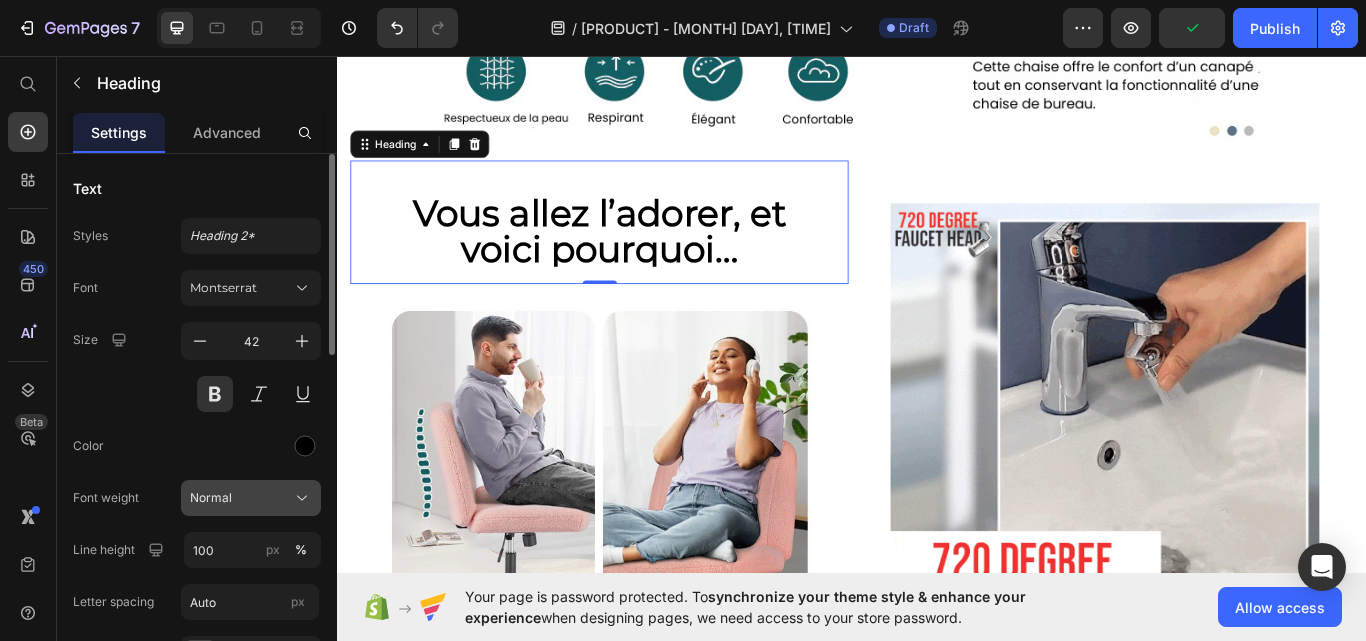 click on "Normal" 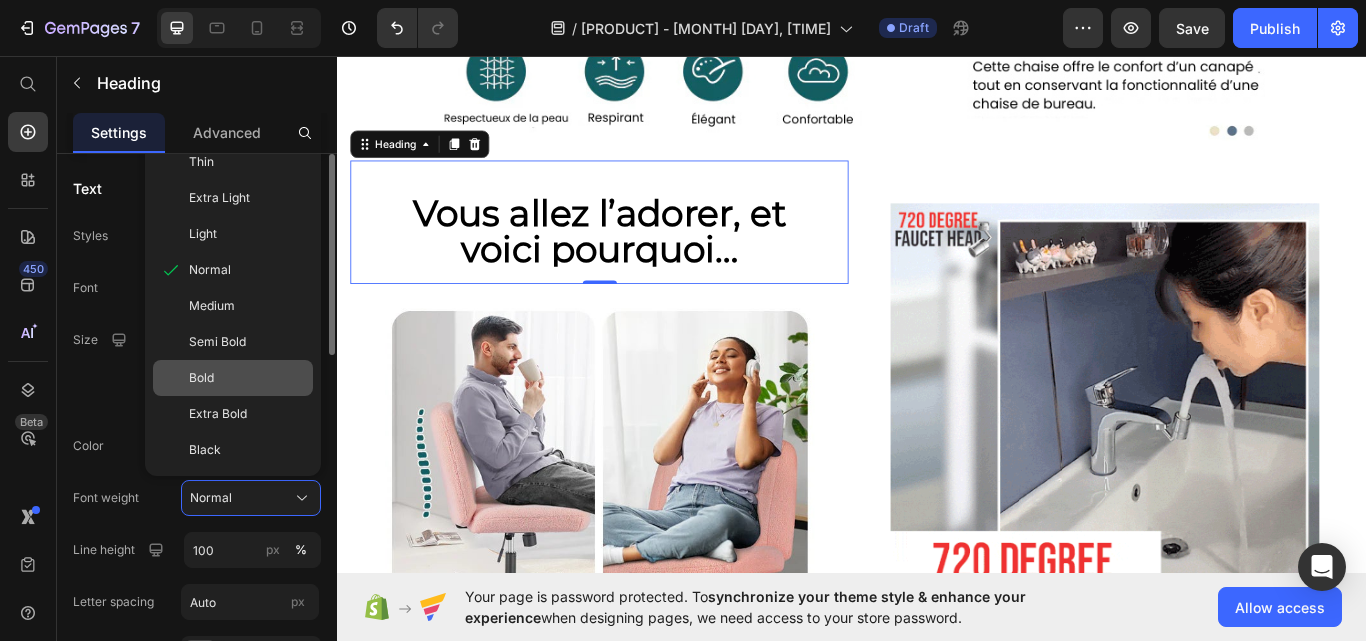 click on "Bold" at bounding box center [201, 378] 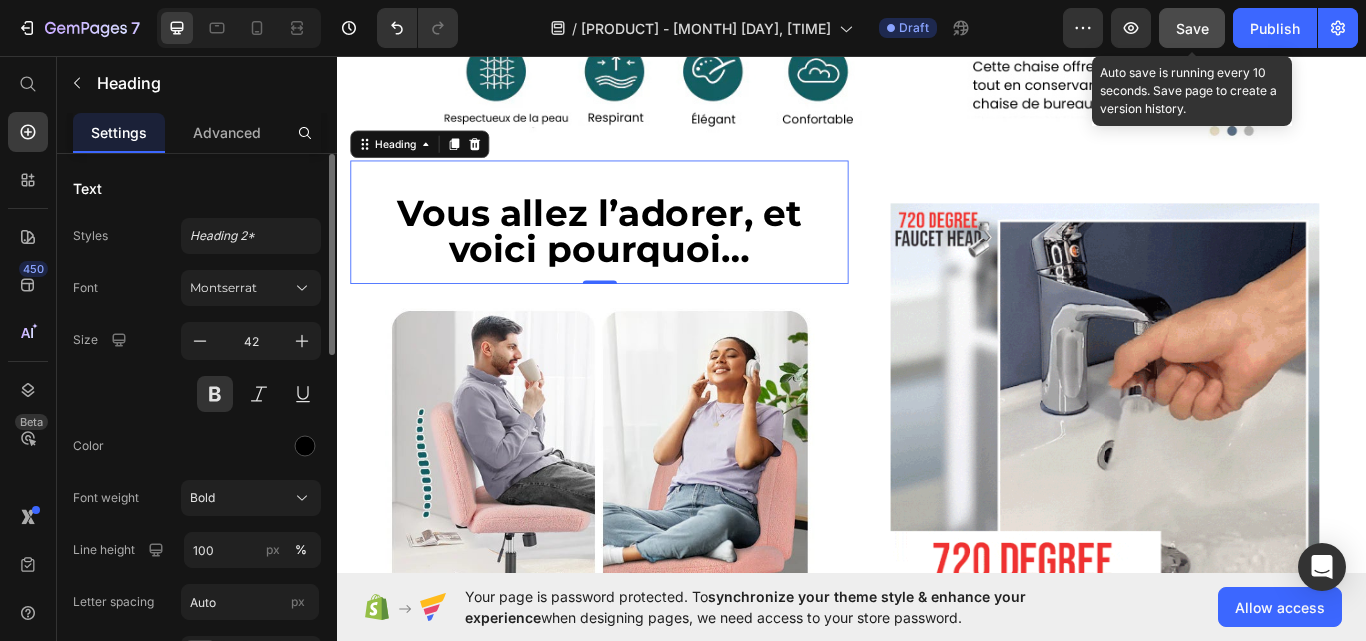 click on "Save" 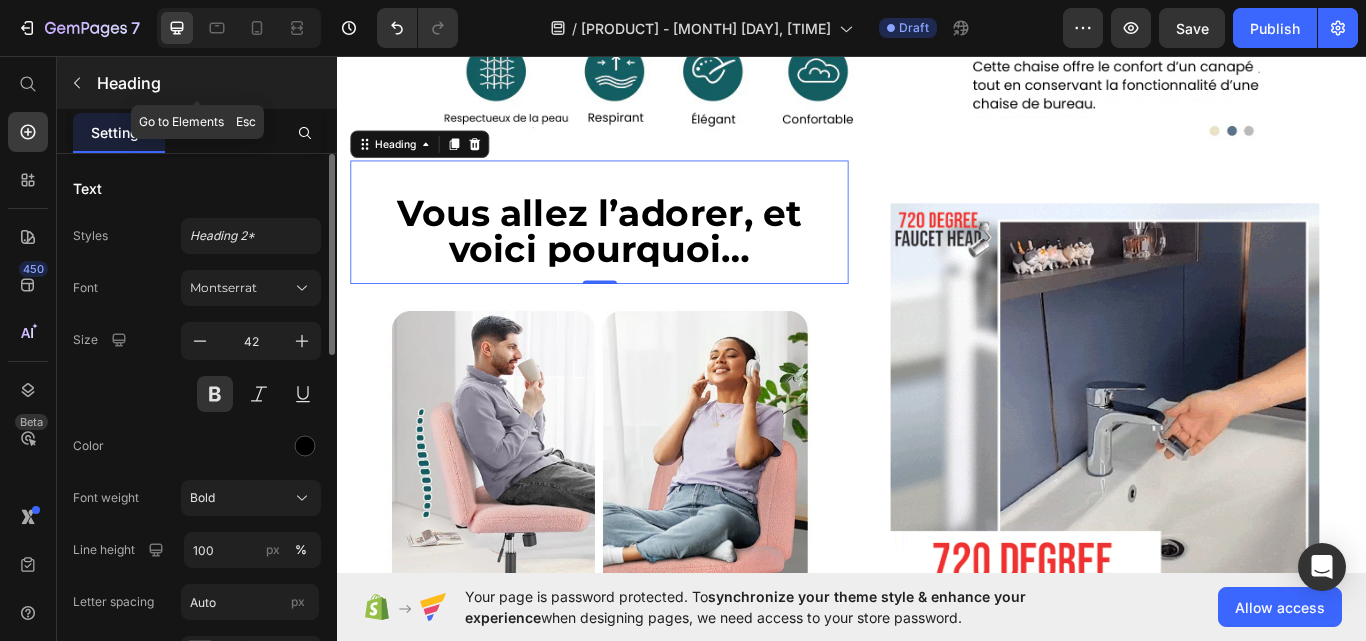 click on "Heading" at bounding box center [215, 83] 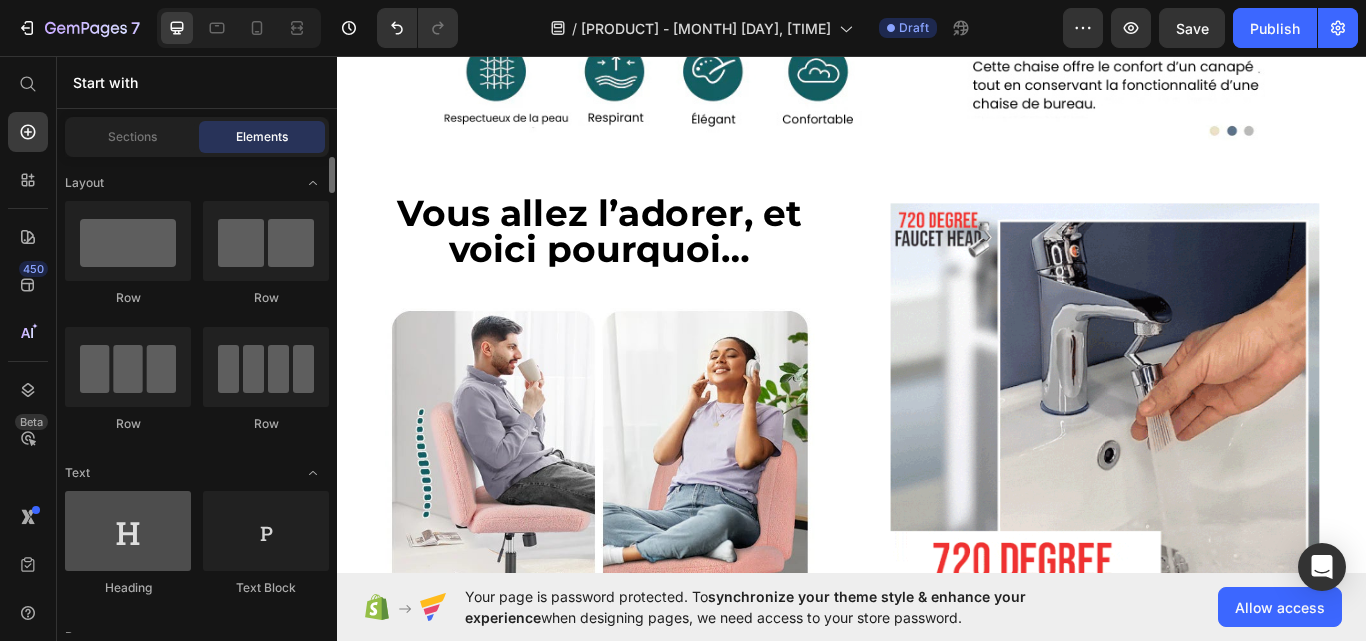 scroll, scrollTop: 200, scrollLeft: 0, axis: vertical 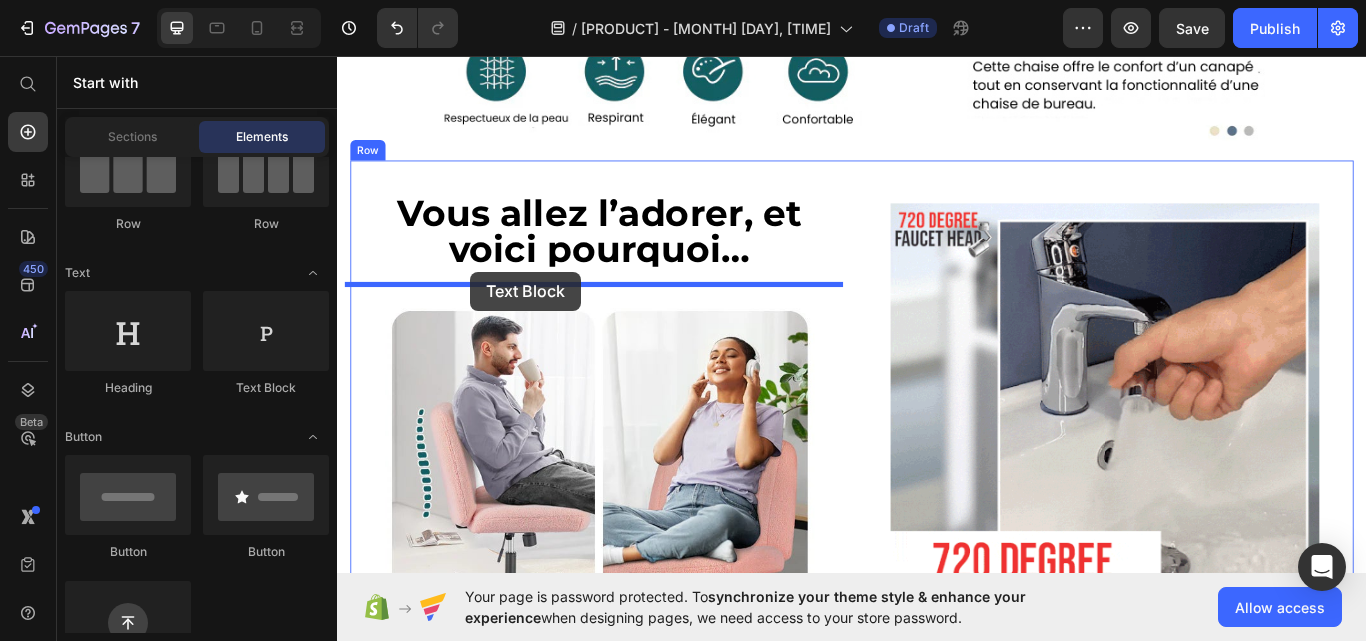 drag, startPoint x: 598, startPoint y: 398, endPoint x: 492, endPoint y: 308, distance: 139.05394 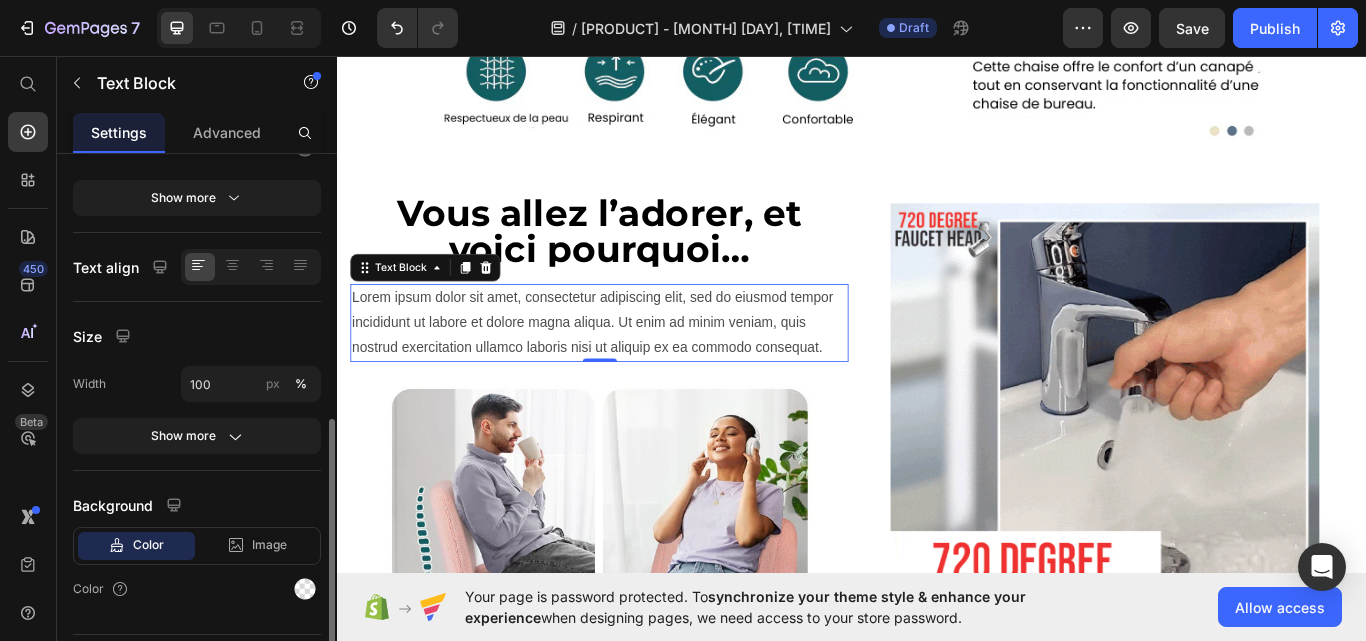 scroll, scrollTop: 351, scrollLeft: 0, axis: vertical 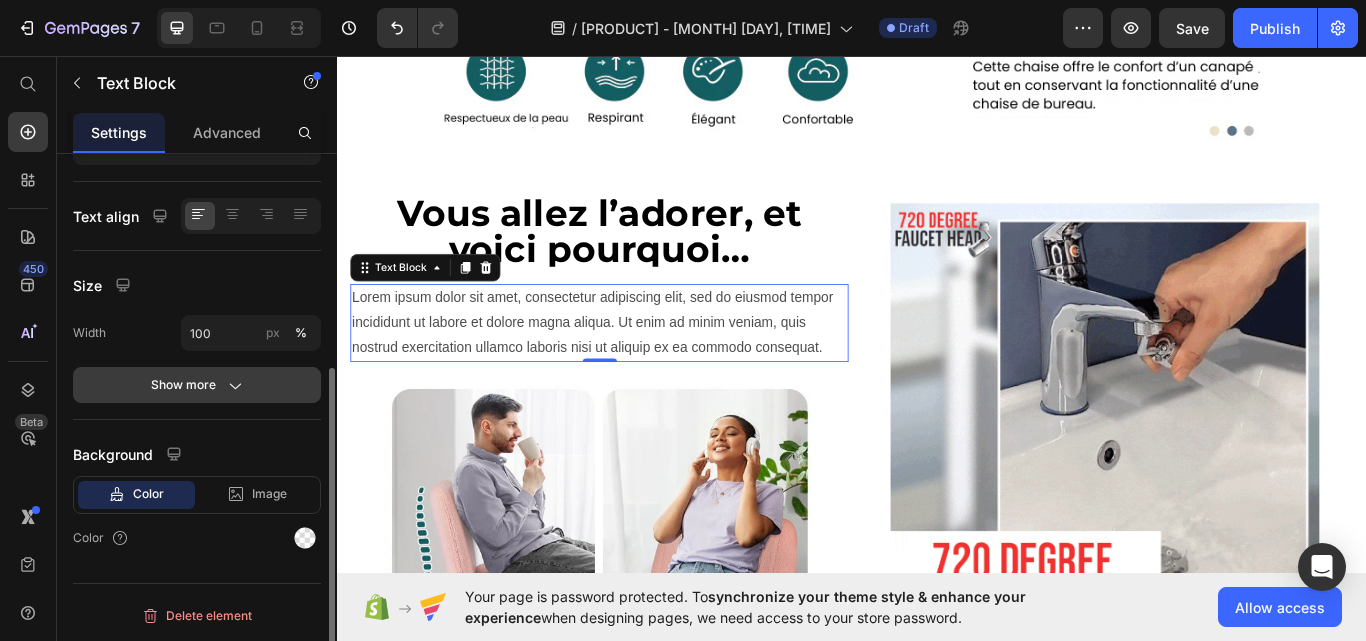 click 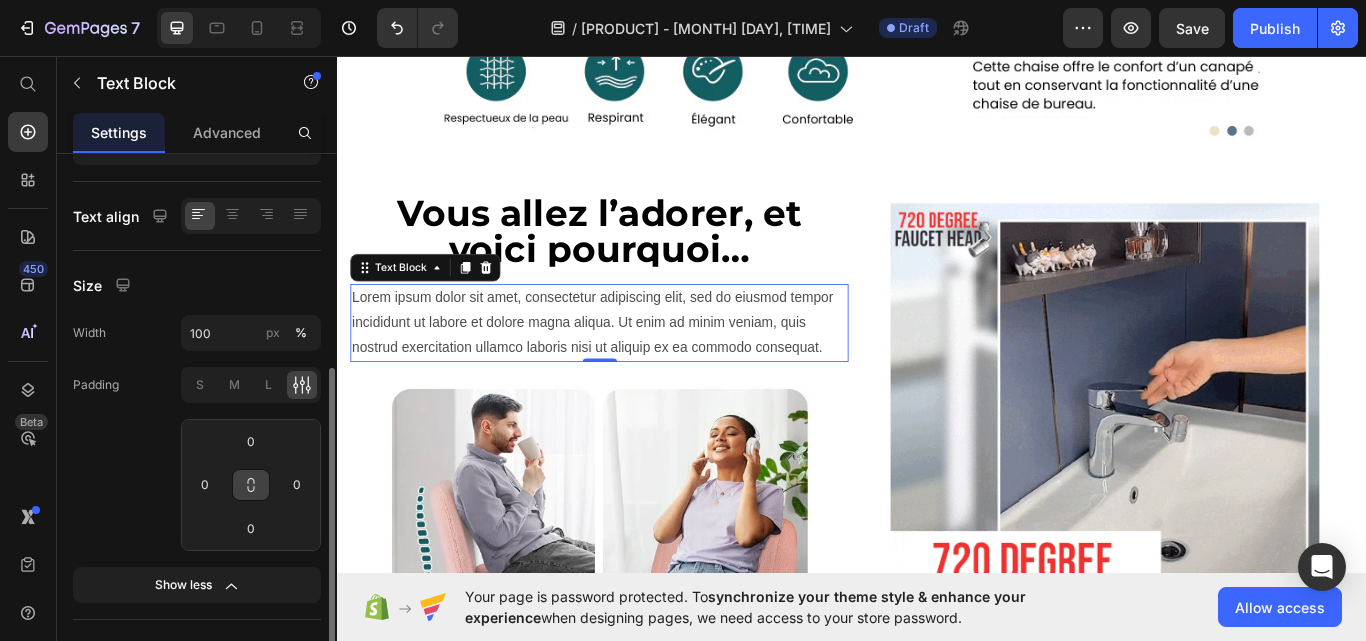 click at bounding box center [251, 485] 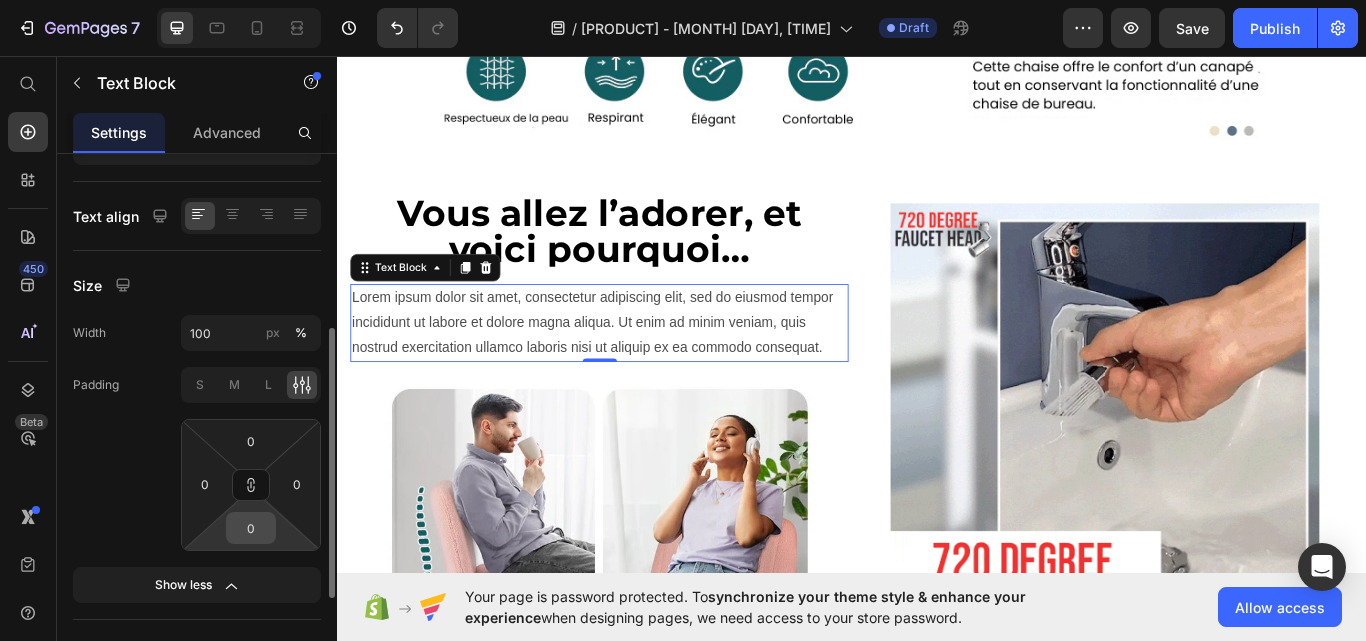 click on "0" at bounding box center [251, 528] 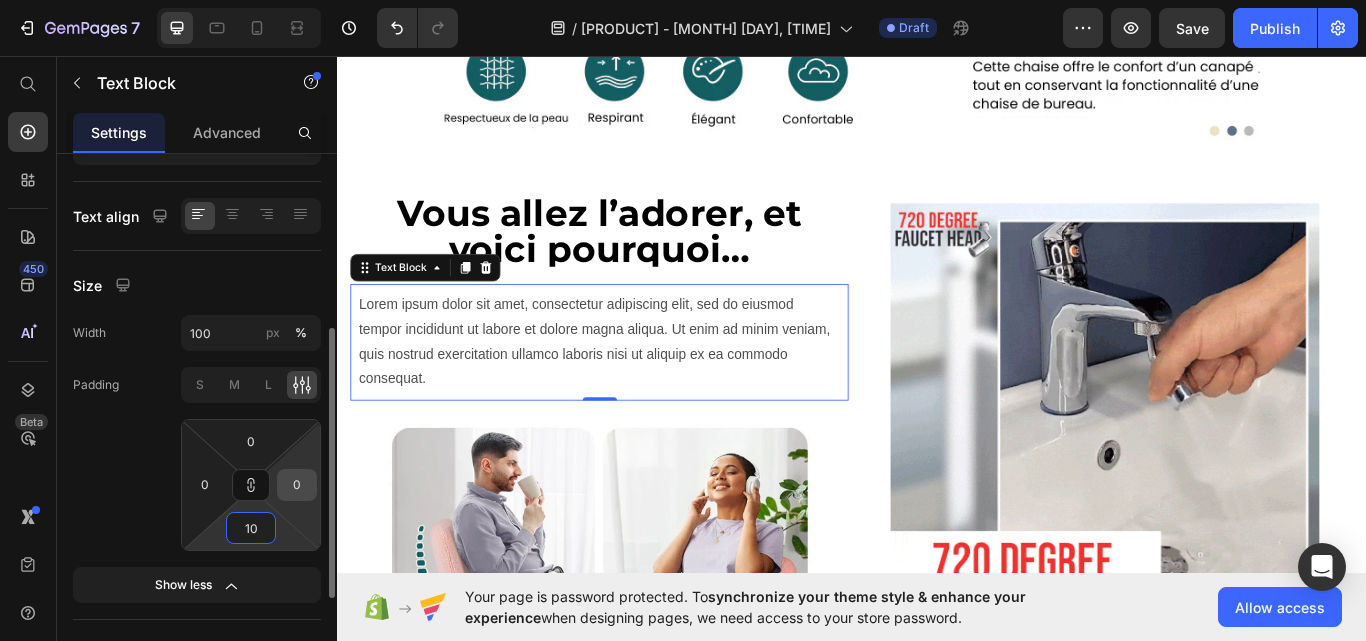 type on "10" 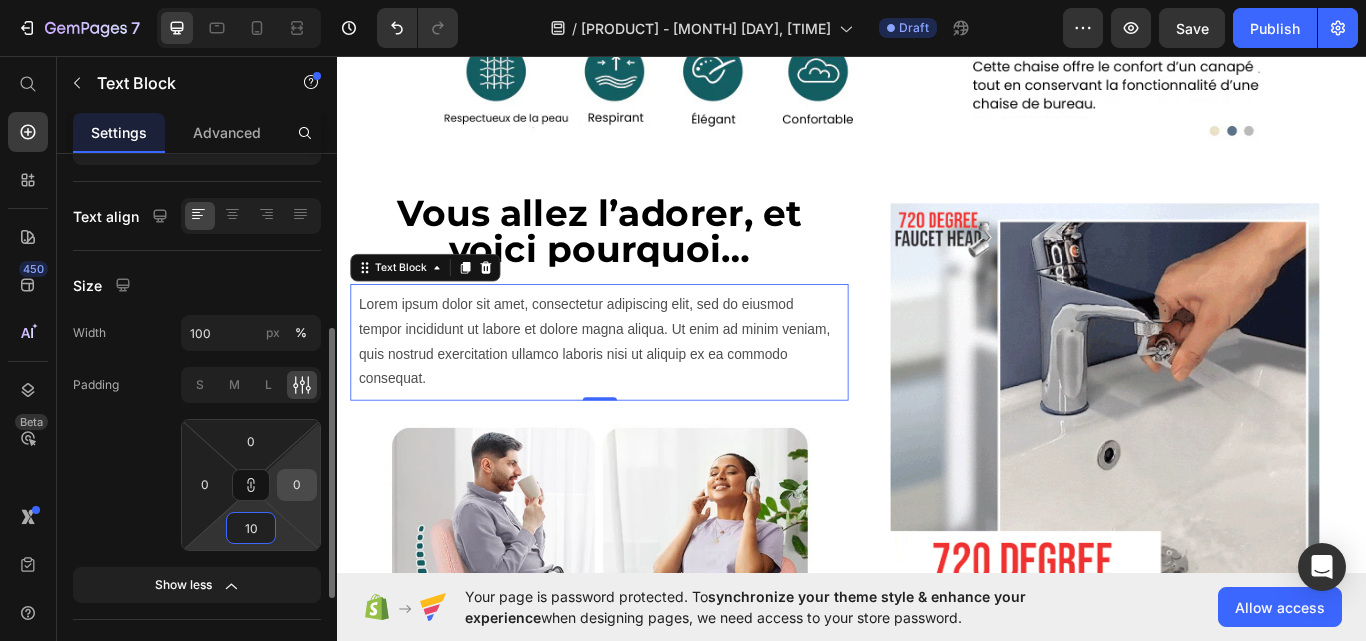 type on "10" 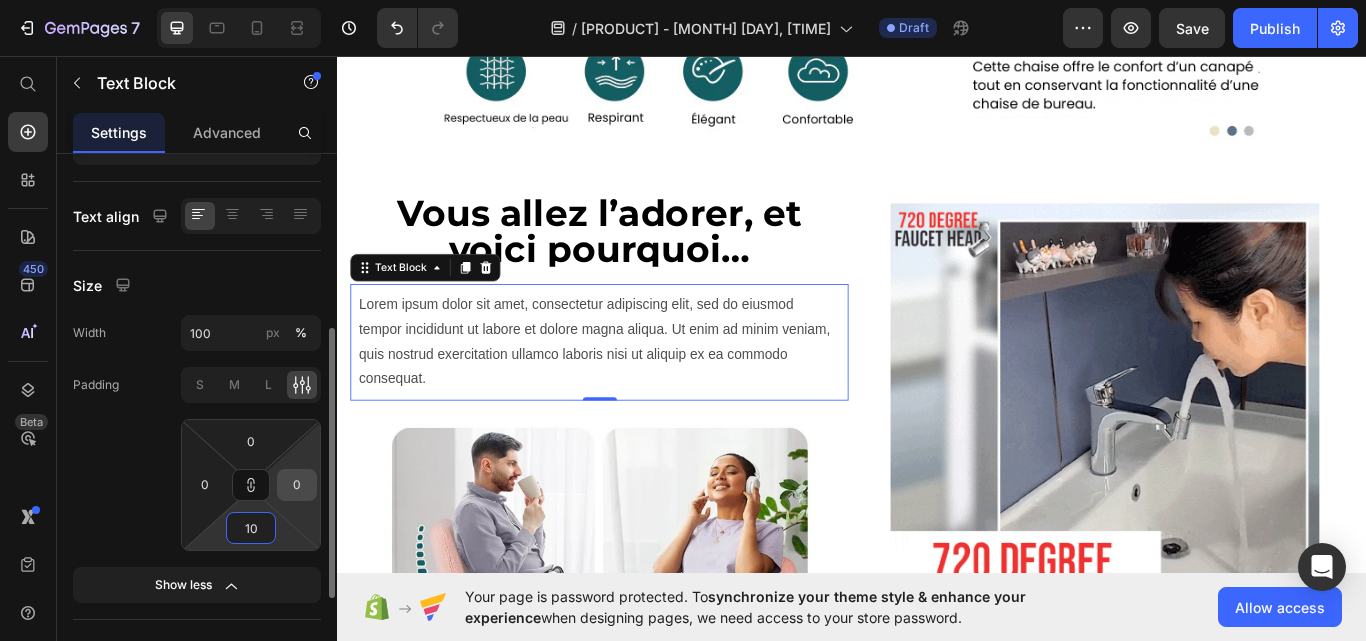type on "10" 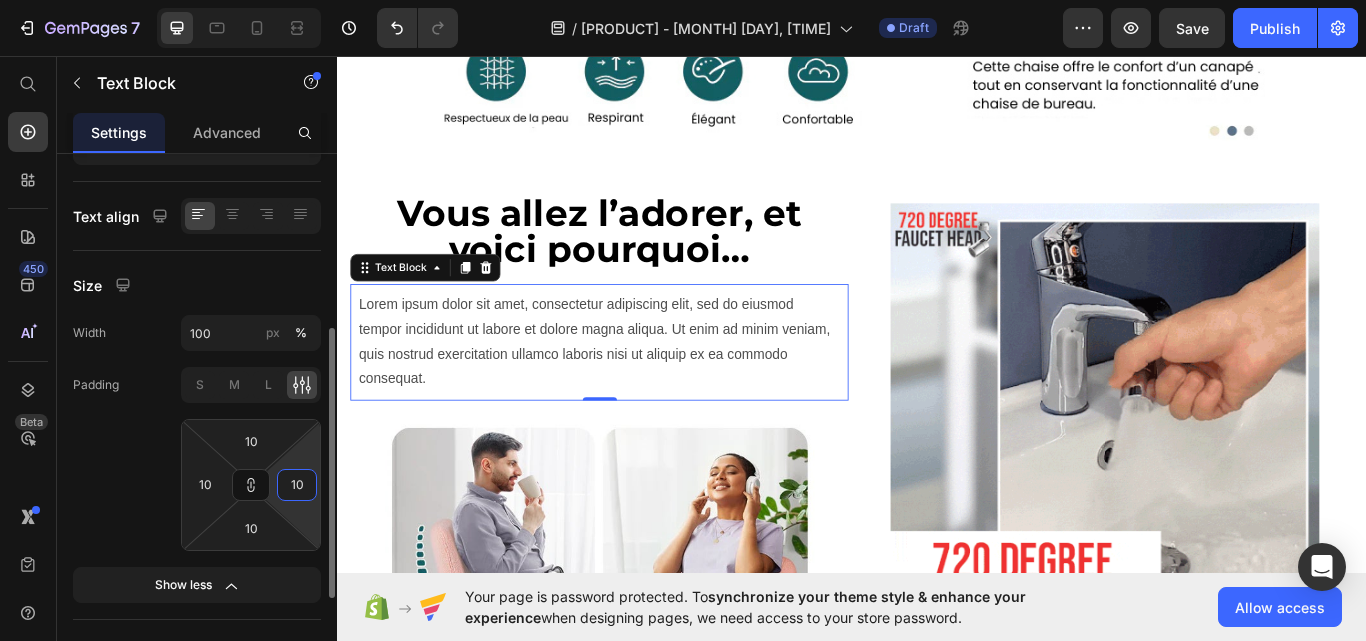 click on "10" at bounding box center [297, 485] 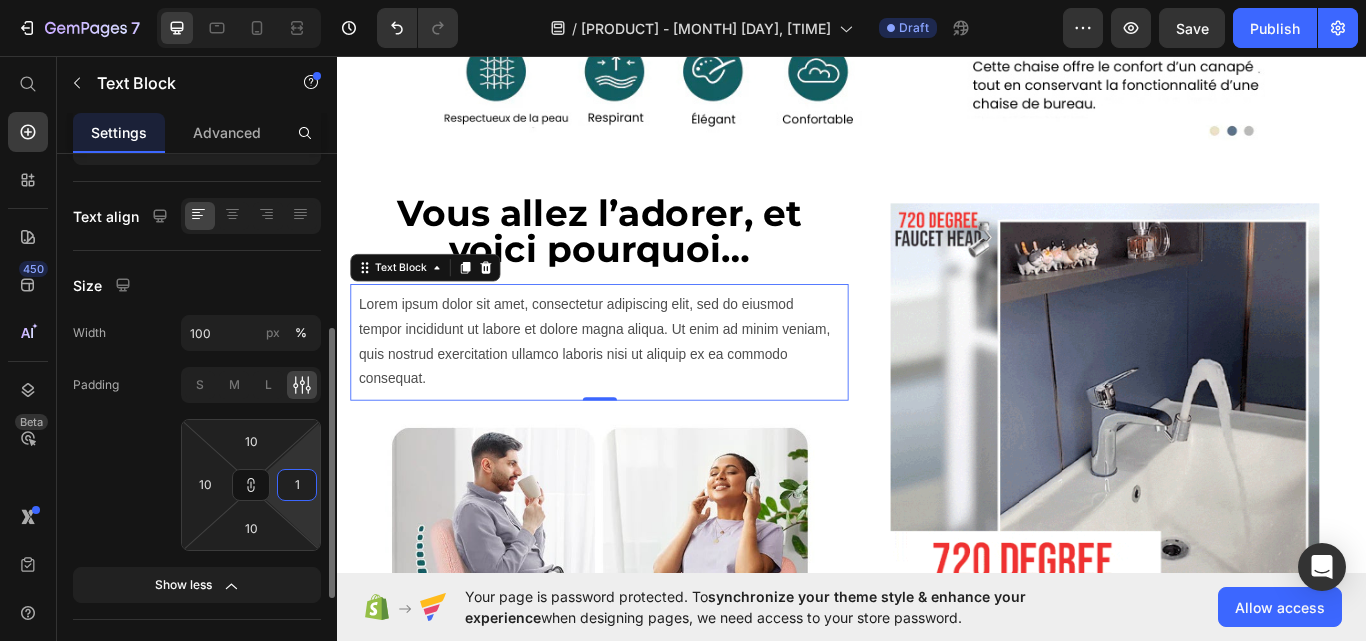 type on "10" 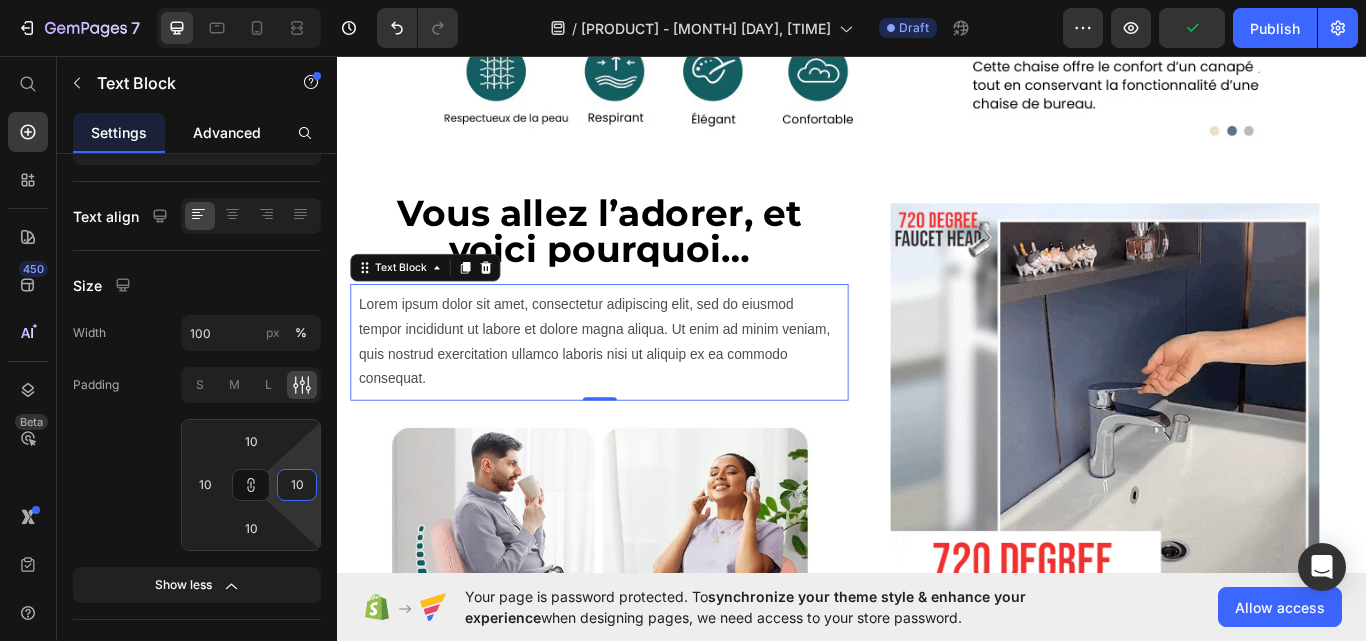 click on "Advanced" at bounding box center [227, 132] 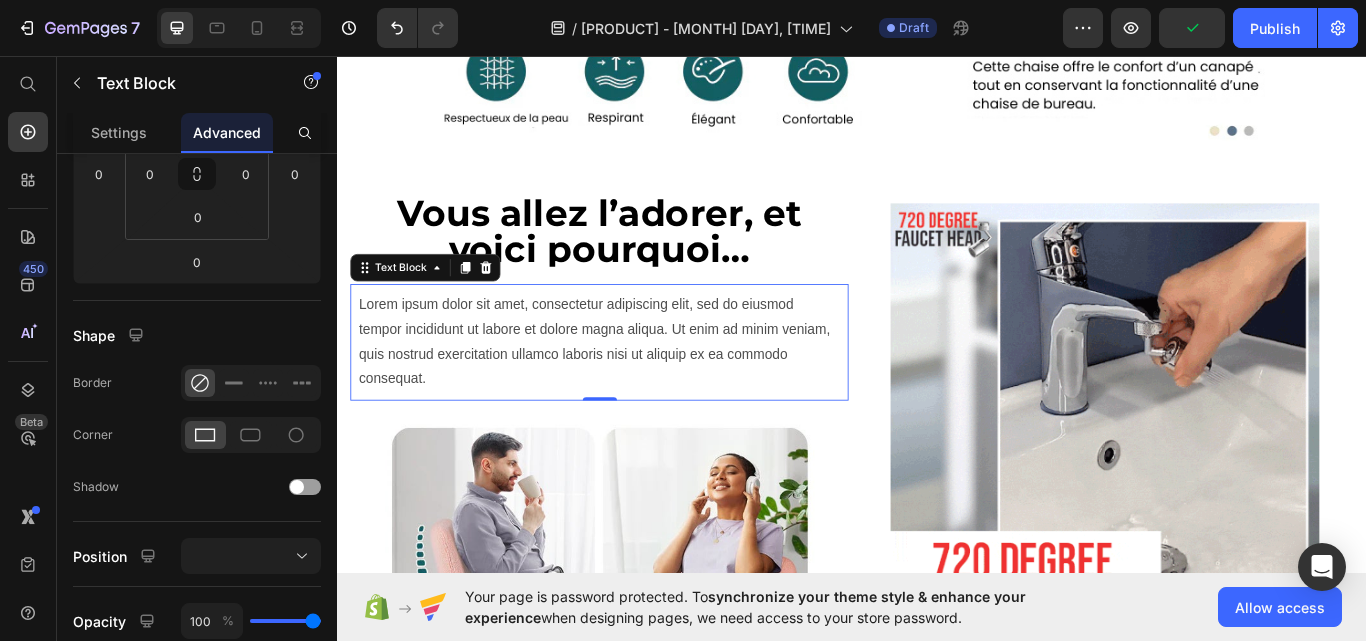 scroll, scrollTop: 0, scrollLeft: 0, axis: both 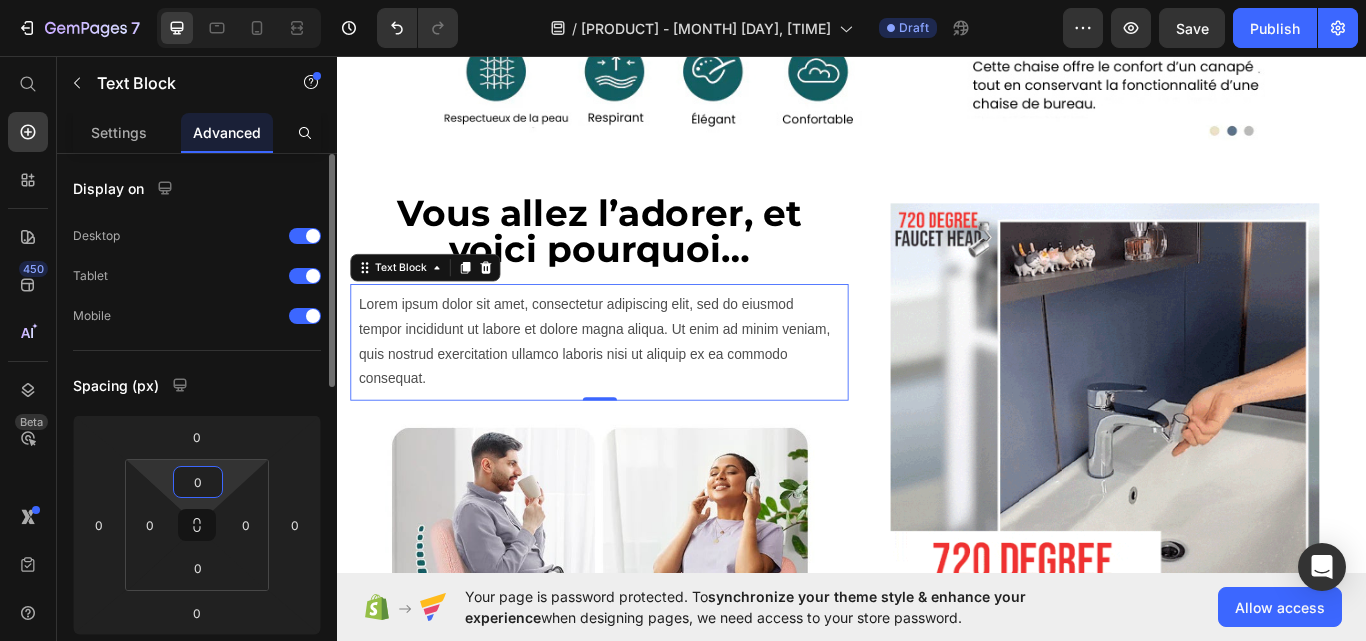 click on "0" at bounding box center [198, 482] 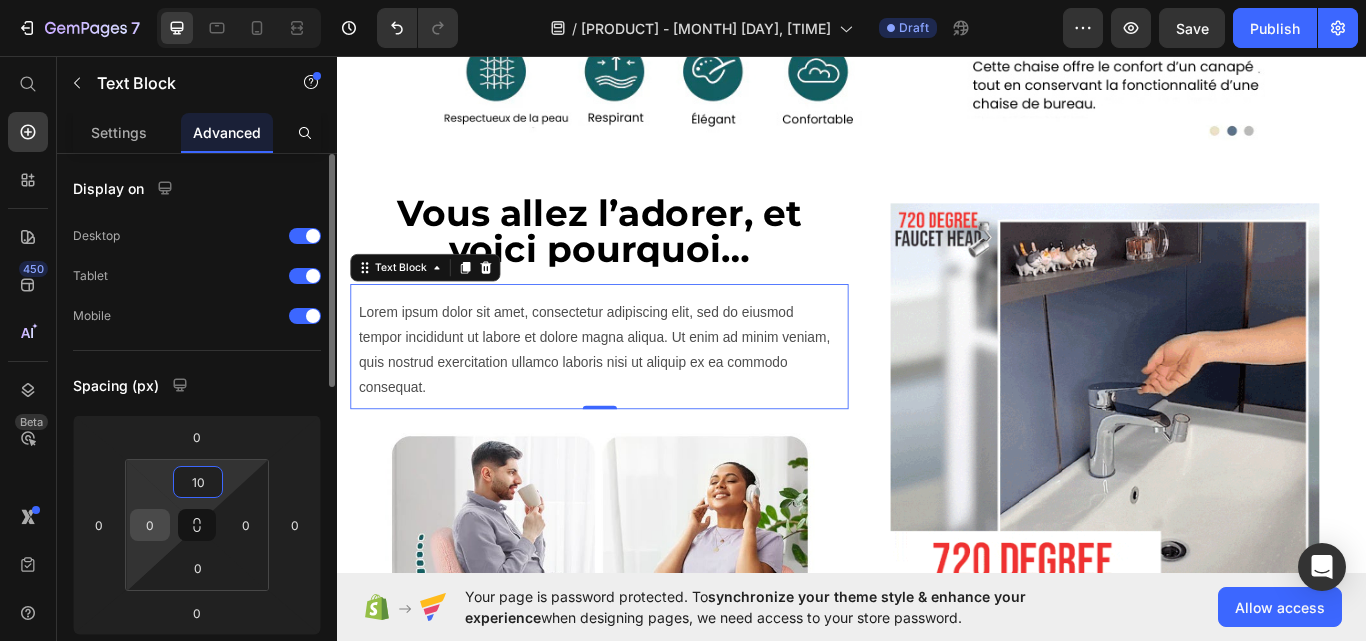 type on "10" 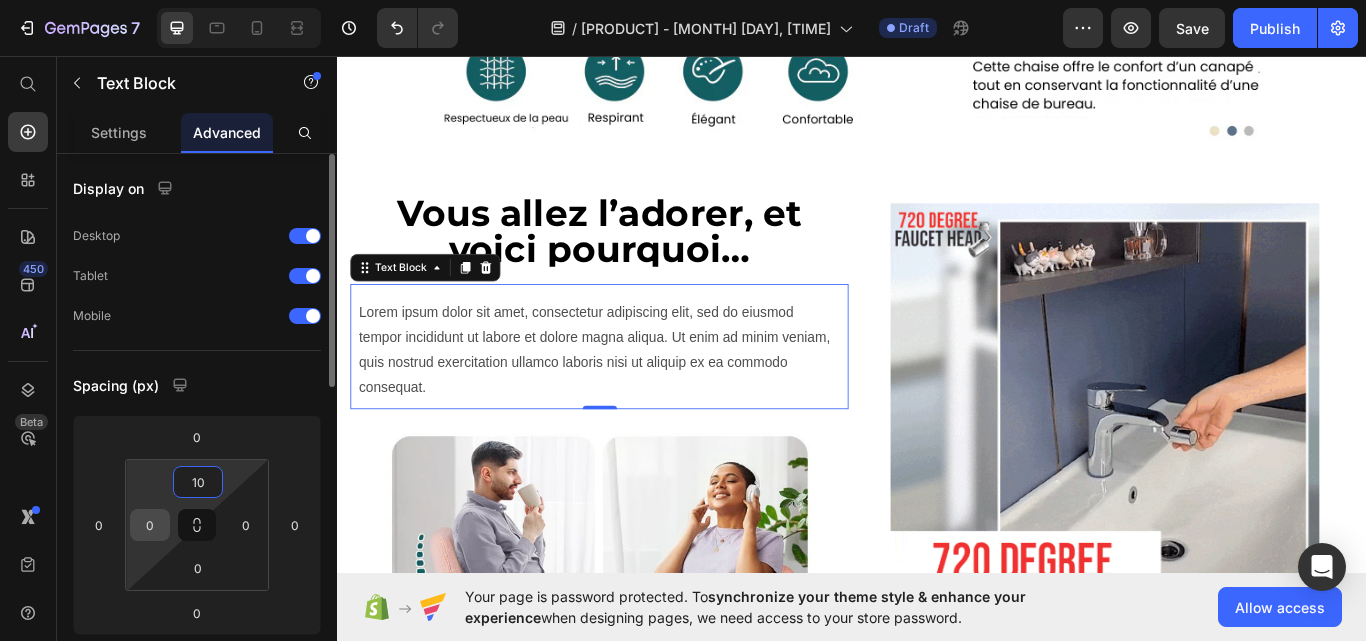 click on "0" at bounding box center [150, 525] 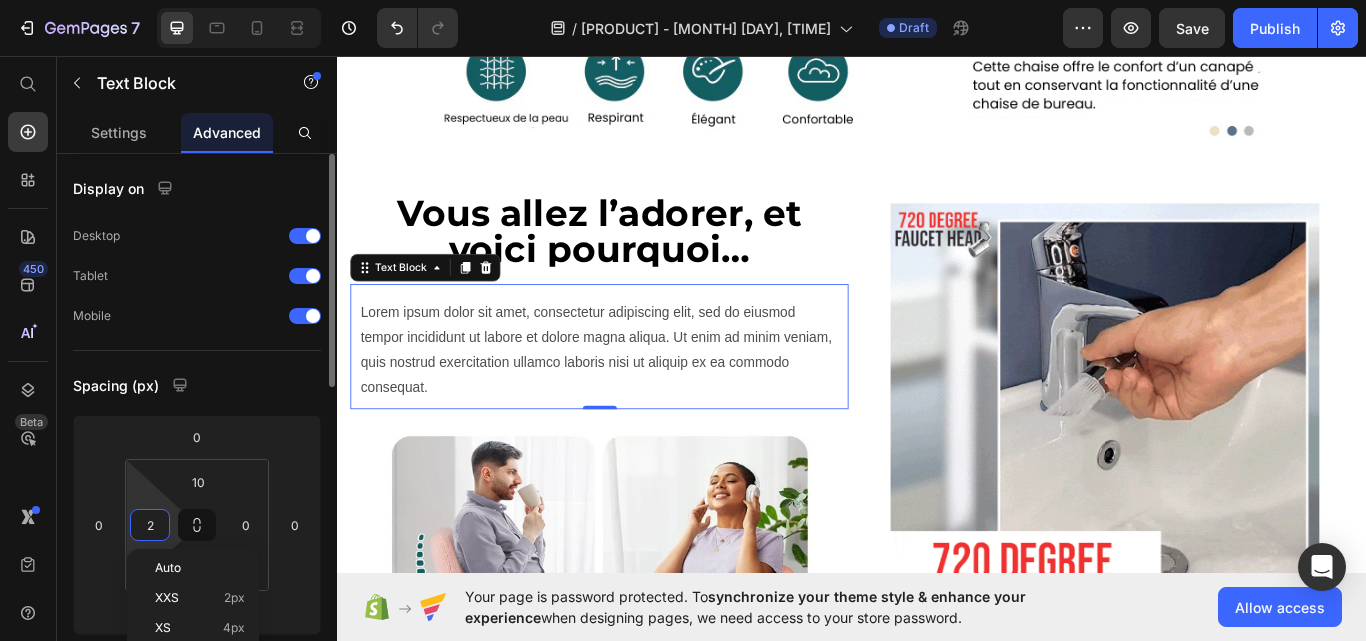 type on "20" 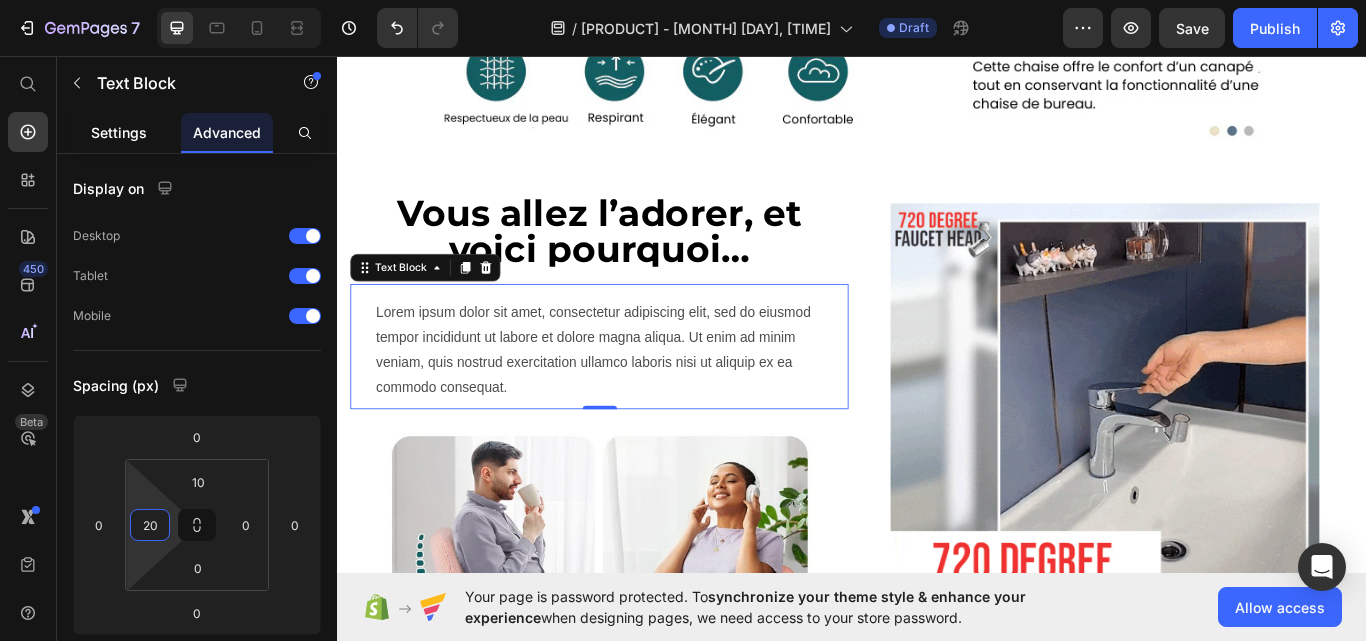 click on "Settings" at bounding box center (119, 132) 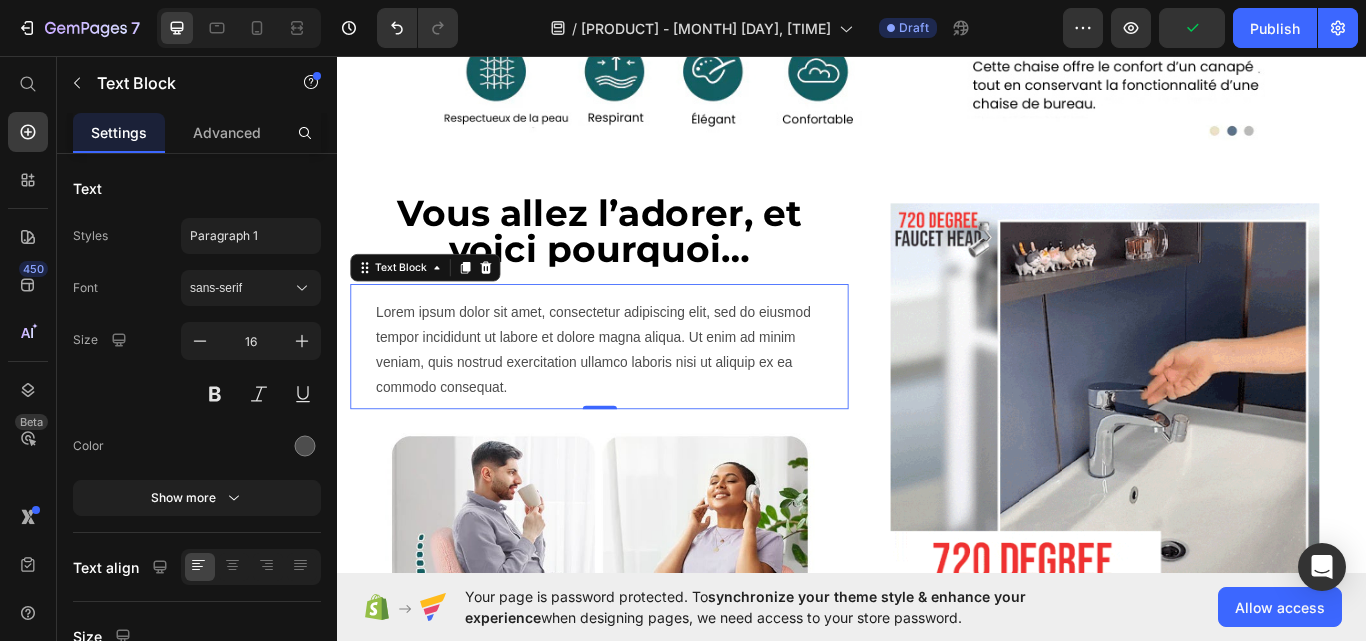 click on "Lorem ipsum dolor sit amet, consectetur adipiscing elit, sed do eiusmod tempor incididunt ut labore et dolore magna aliqua. Ut enim ad minim veniam, quis nostrud exercitation ullamco laboris nisi ut aliquip ex ea commodo consequat." at bounding box center (652, 400) 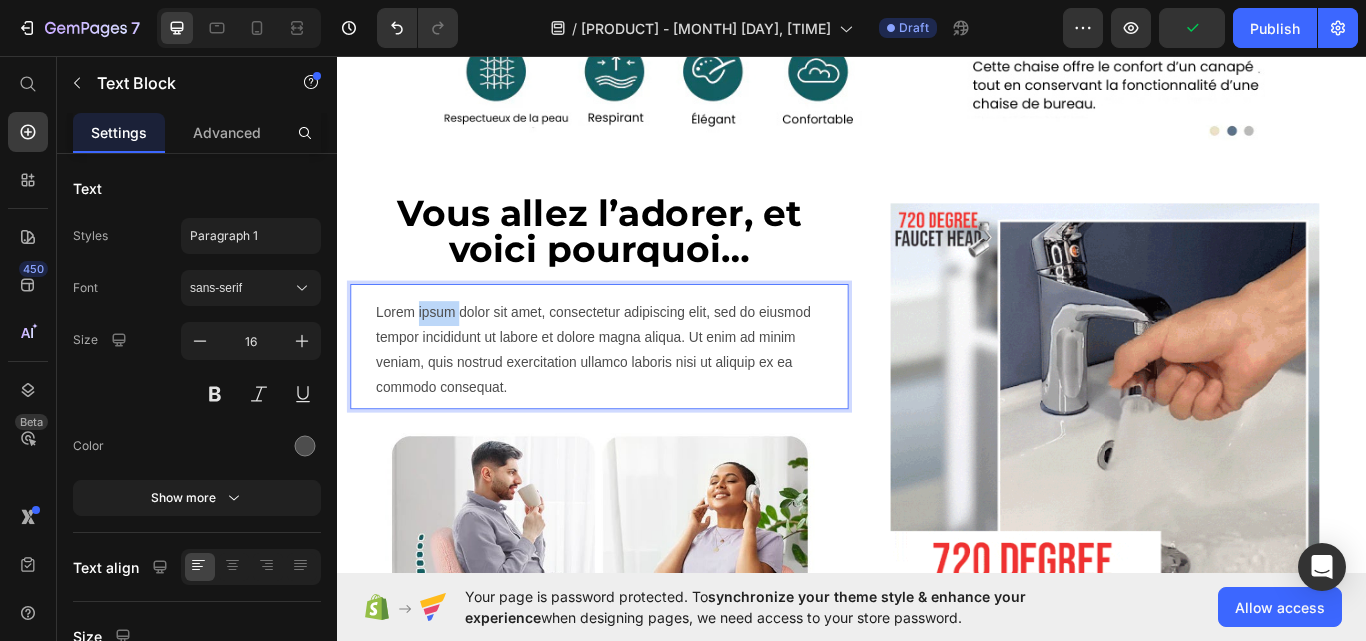 click on "Lorem ipsum dolor sit amet, consectetur adipiscing elit, sed do eiusmod tempor incididunt ut labore et dolore magna aliqua. Ut enim ad minim veniam, quis nostrud exercitation ullamco laboris nisi ut aliquip ex ea commodo consequat." at bounding box center [652, 400] 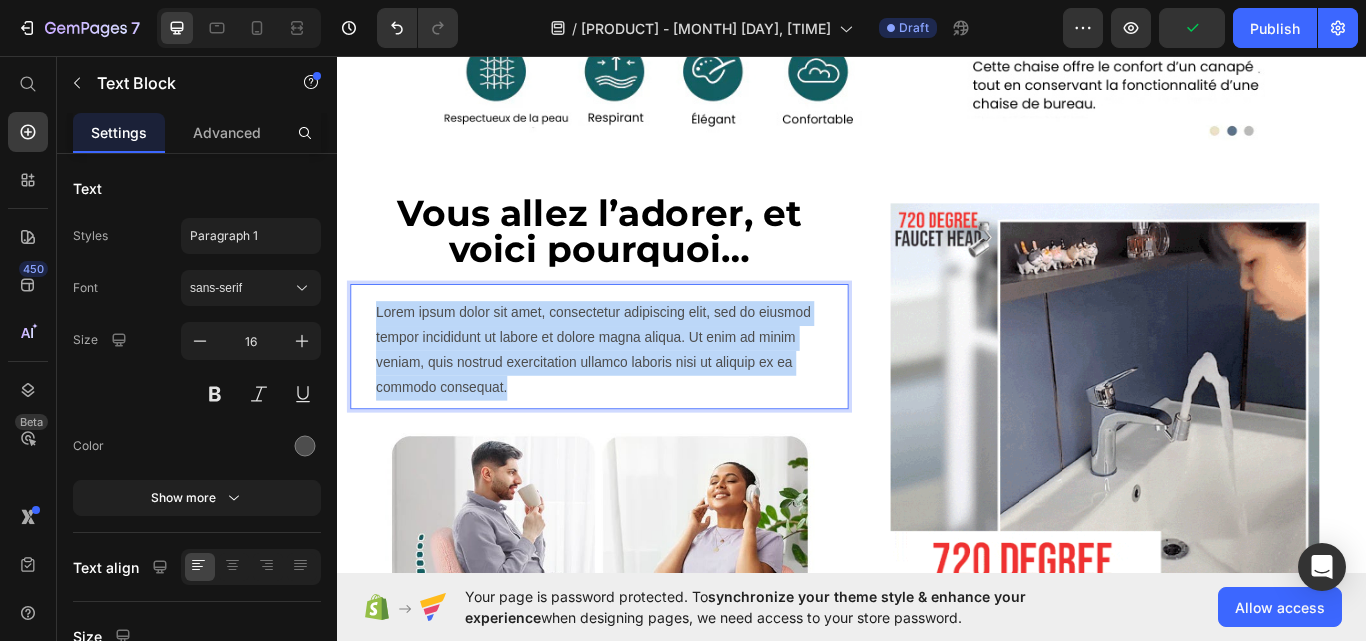 click on "Lorem ipsum dolor sit amet, consectetur adipiscing elit, sed do eiusmod tempor incididunt ut labore et dolore magna aliqua. Ut enim ad minim veniam, quis nostrud exercitation ullamco laboris nisi ut aliquip ex ea commodo consequat." at bounding box center [652, 400] 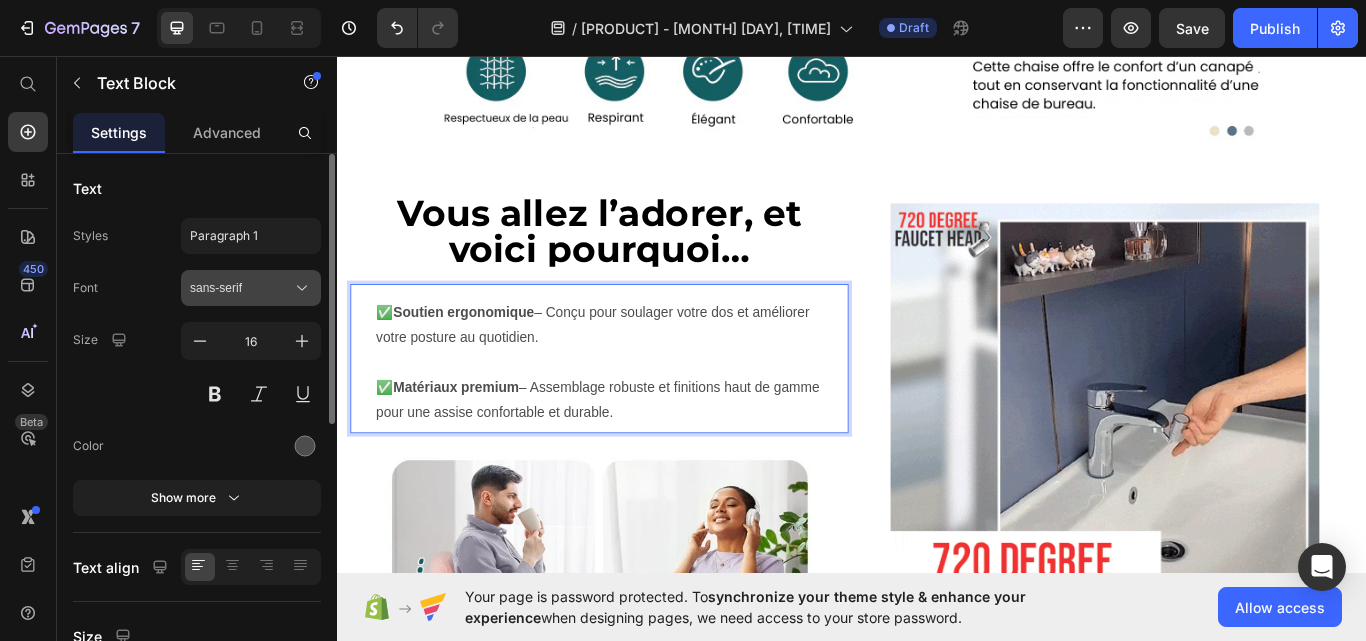 click on "sans-serif" at bounding box center (251, 288) 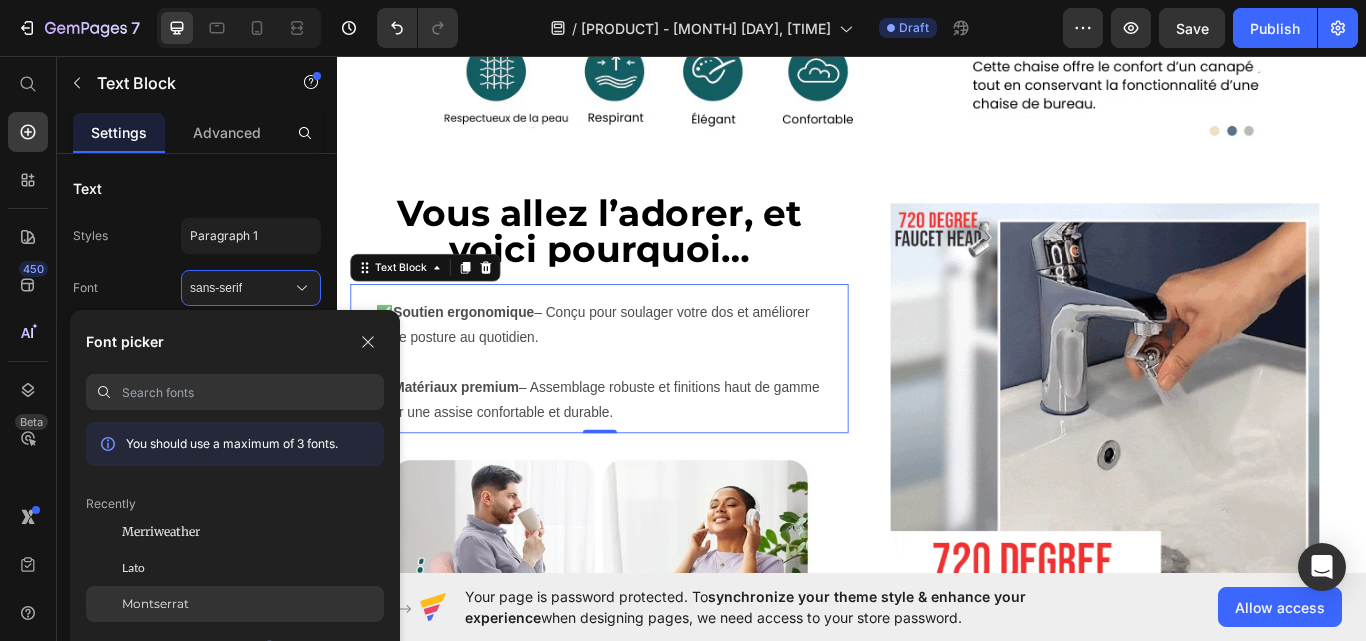 click on "Montserrat" at bounding box center (155, 604) 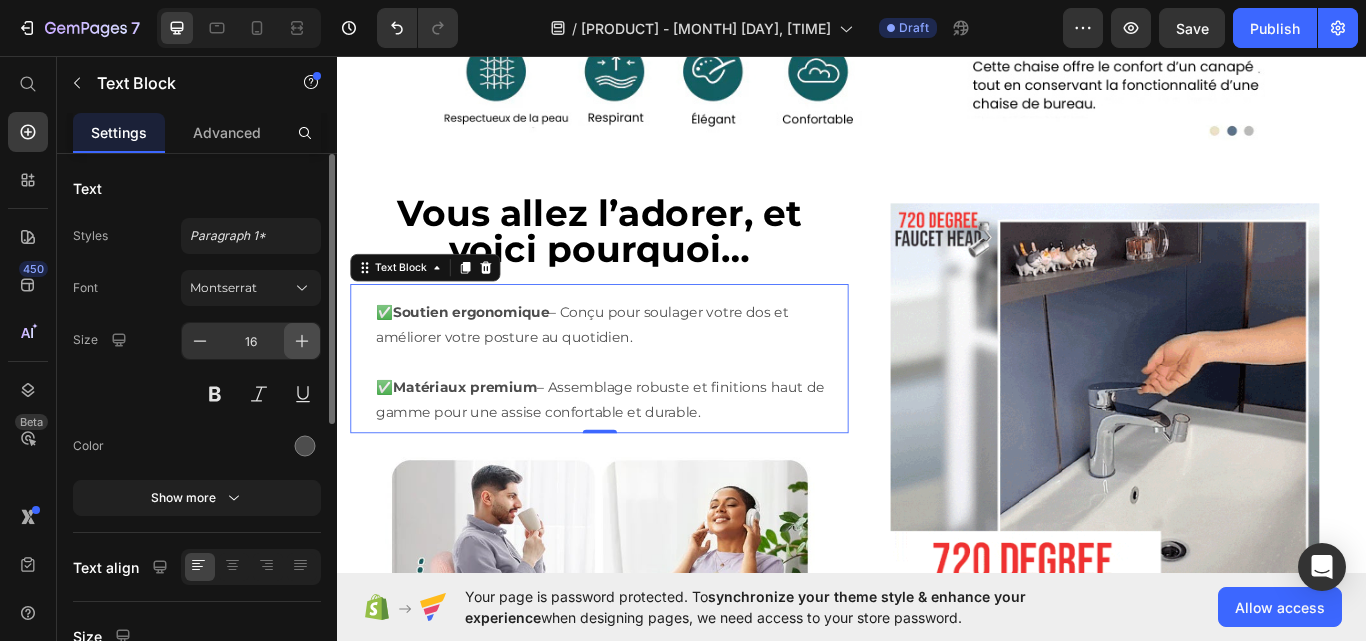 click at bounding box center (302, 341) 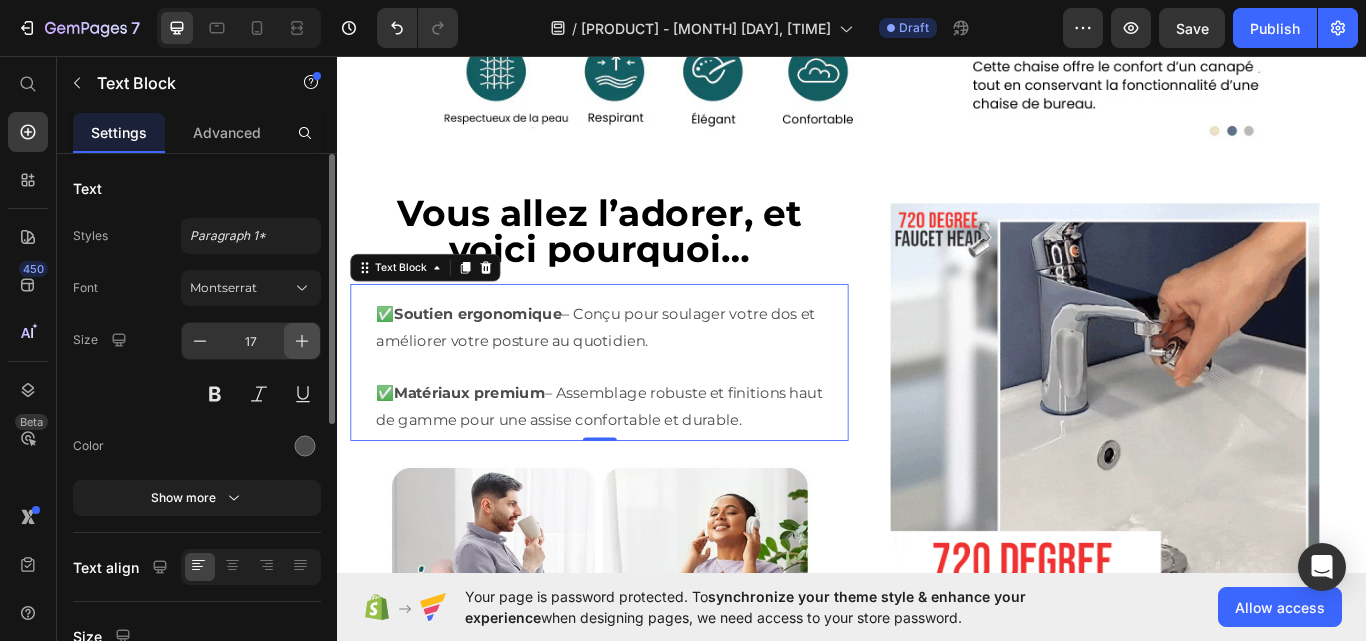click at bounding box center [302, 341] 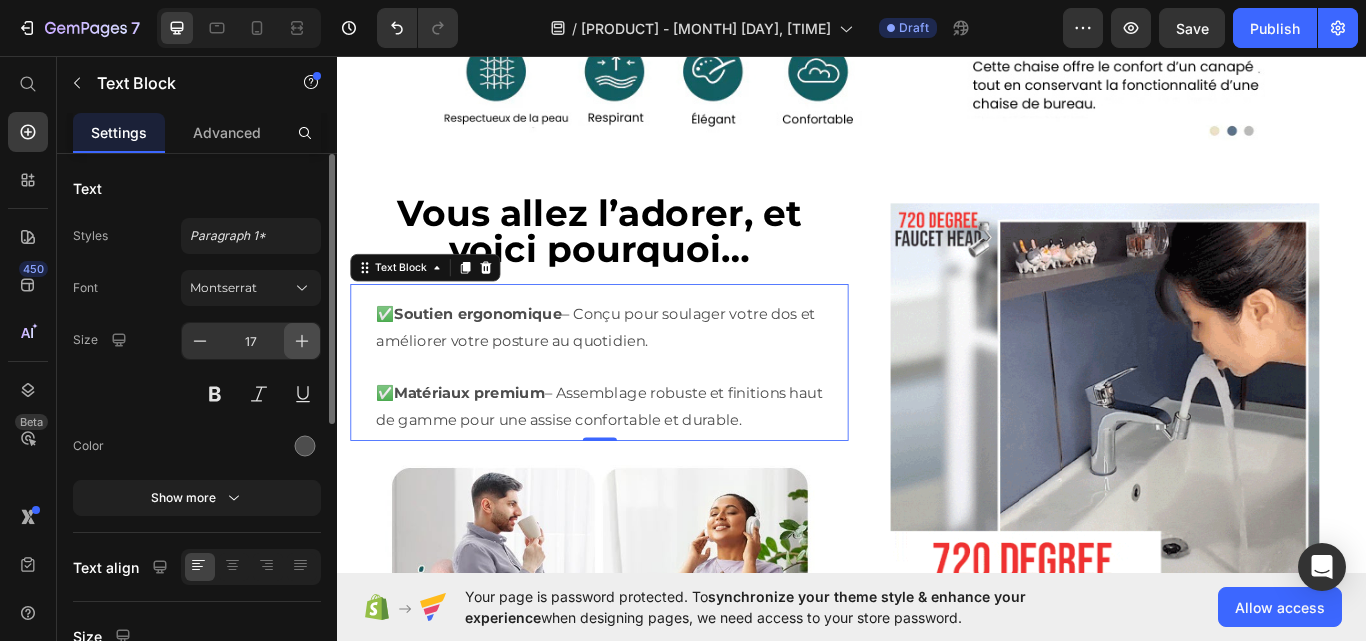 type on "18" 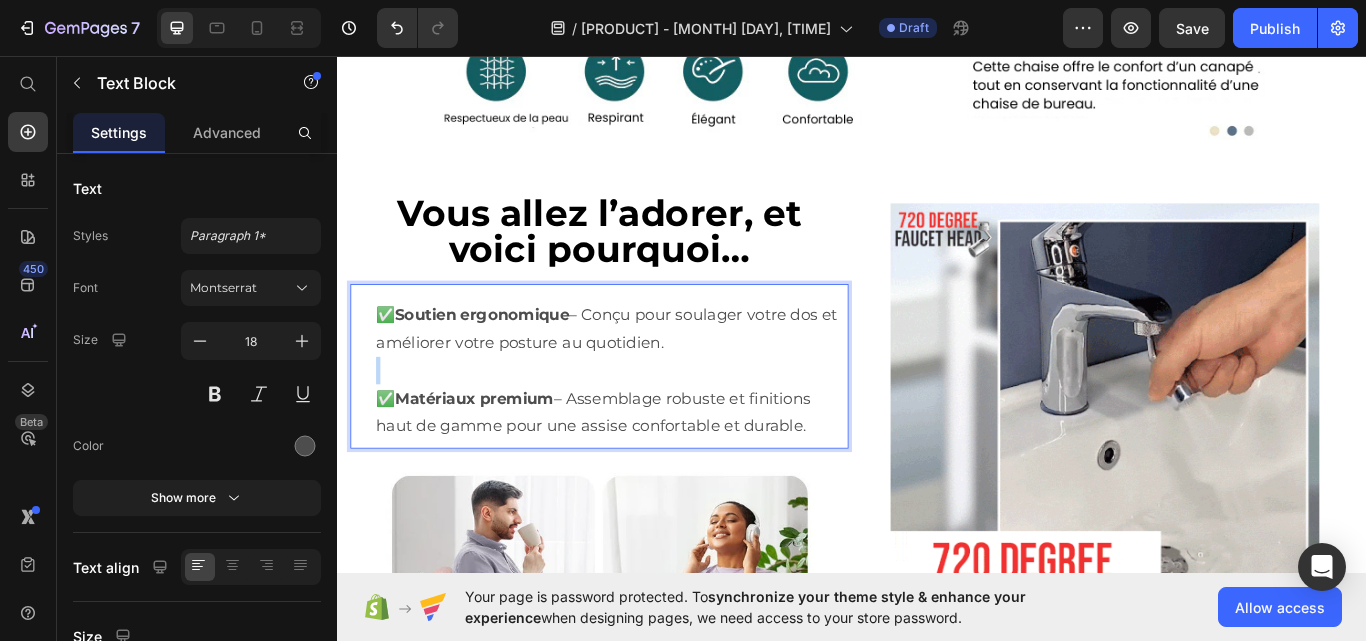 click at bounding box center (652, 424) 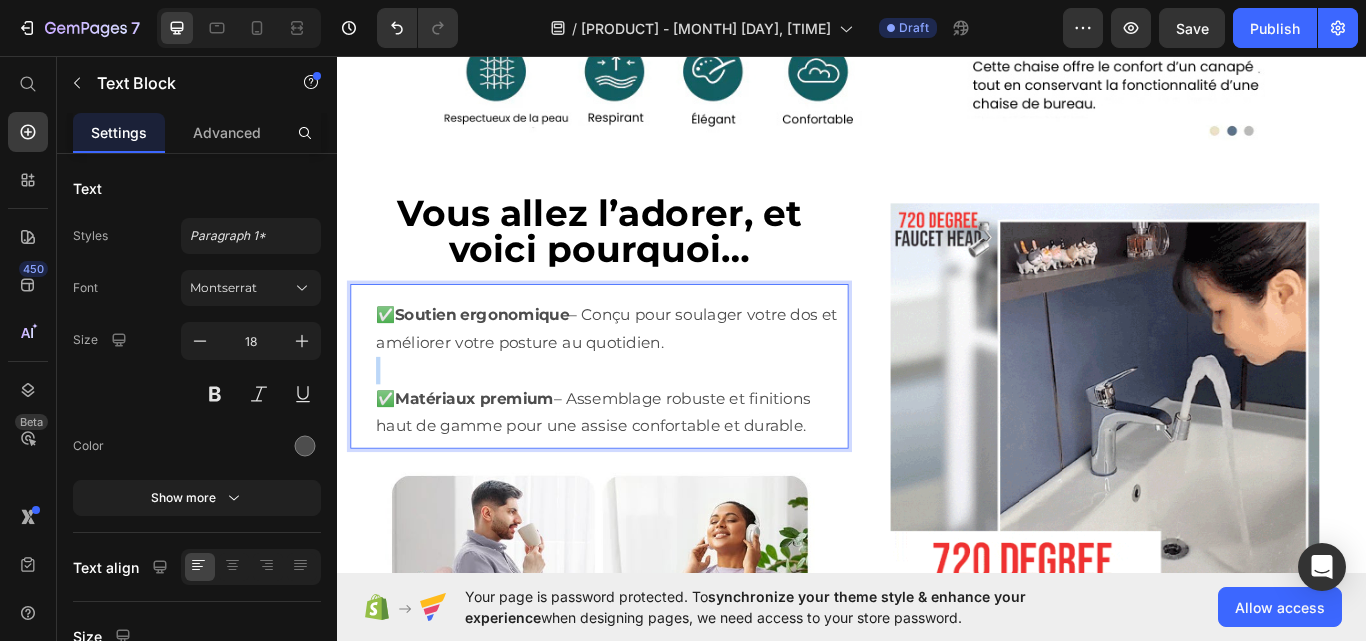 click at bounding box center (652, 424) 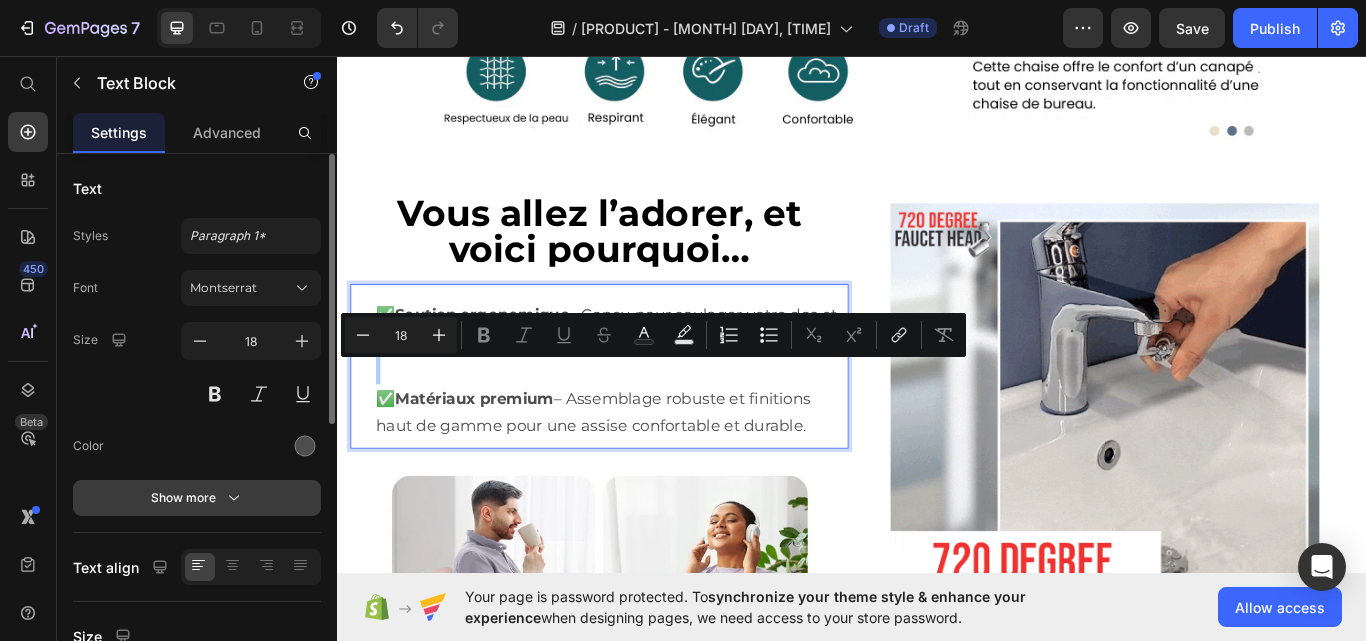 click on "Show more" at bounding box center [197, 498] 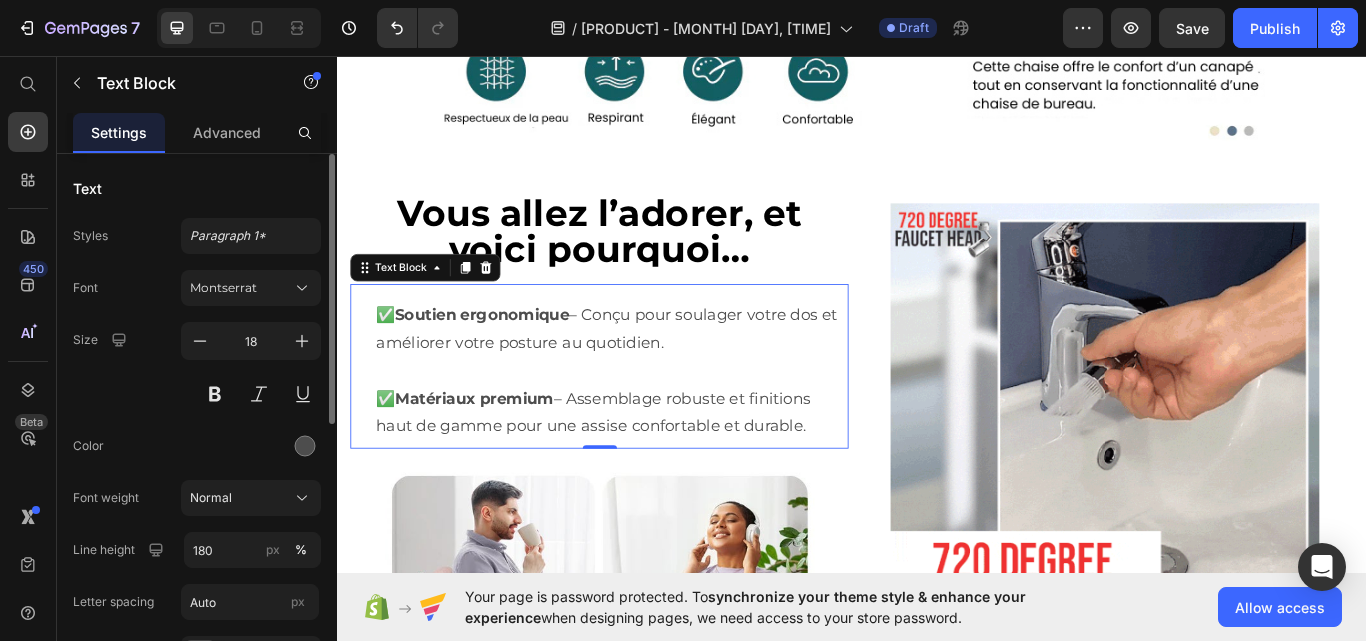 scroll, scrollTop: 100, scrollLeft: 0, axis: vertical 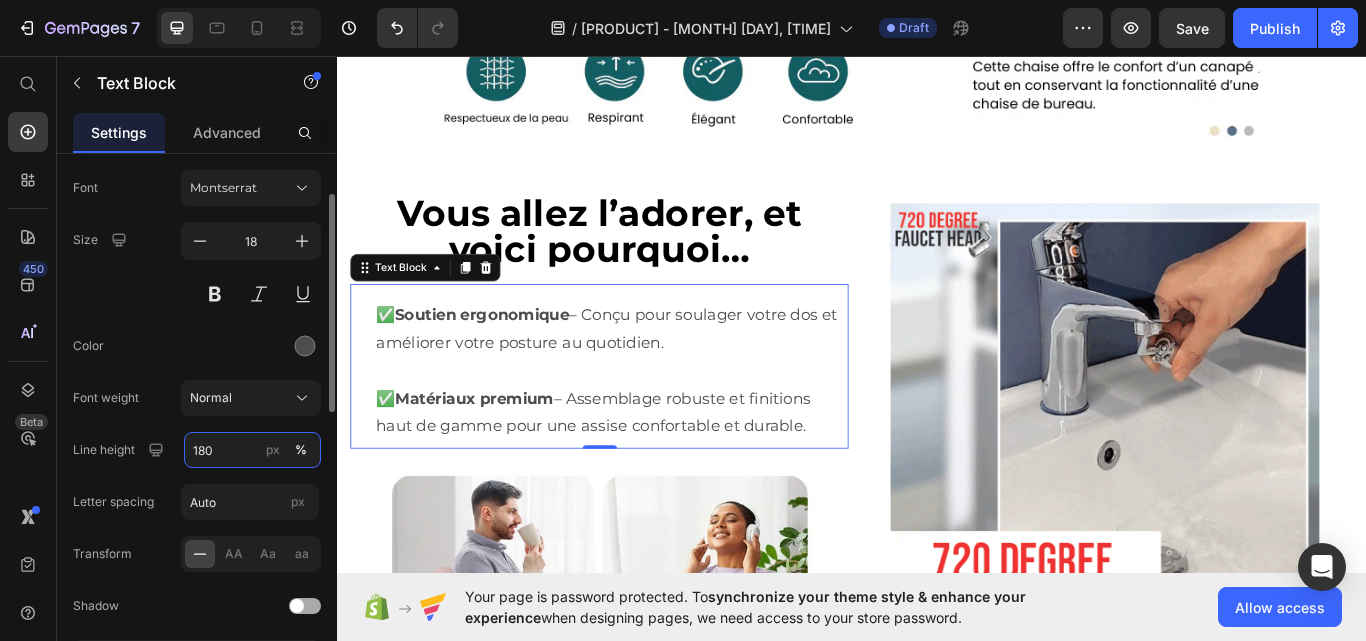 click on "180" at bounding box center [252, 450] 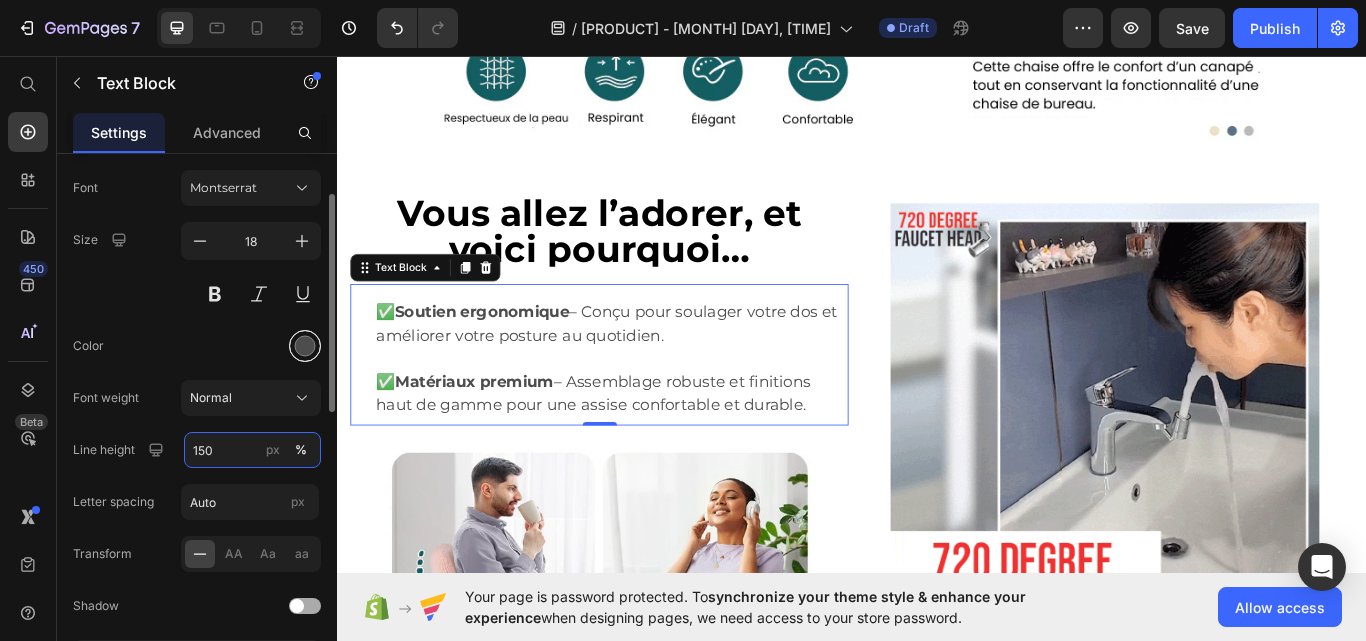 type on "150" 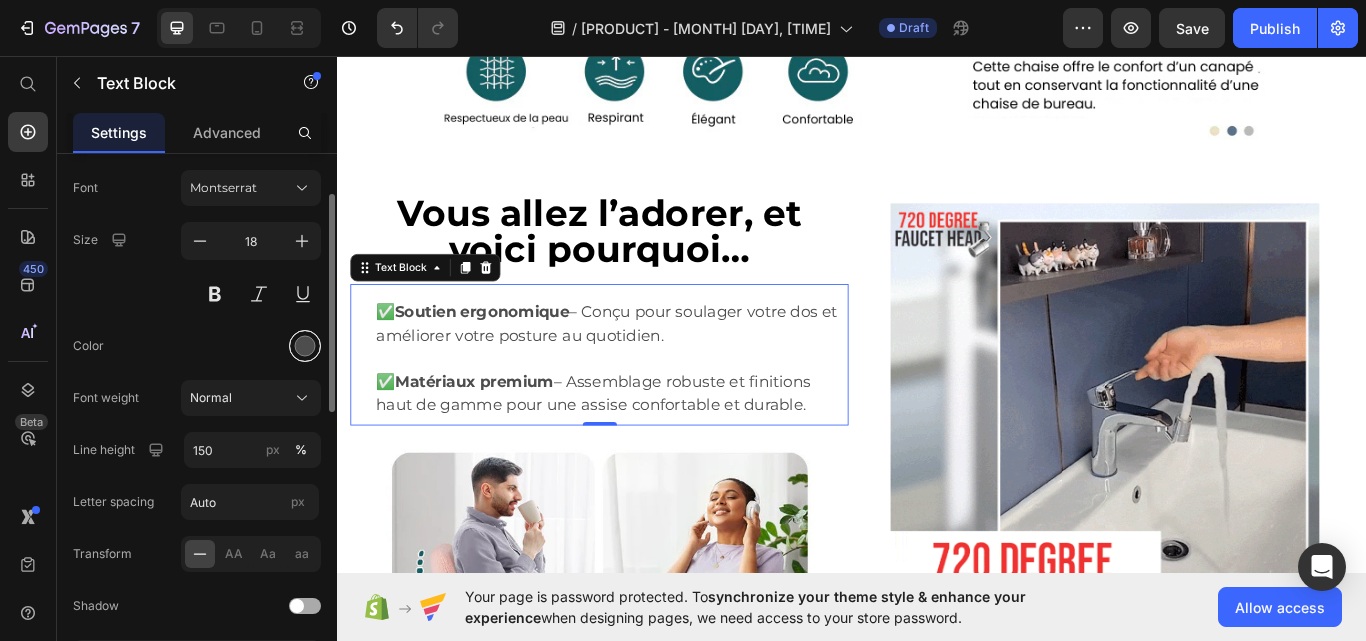 click at bounding box center [305, 346] 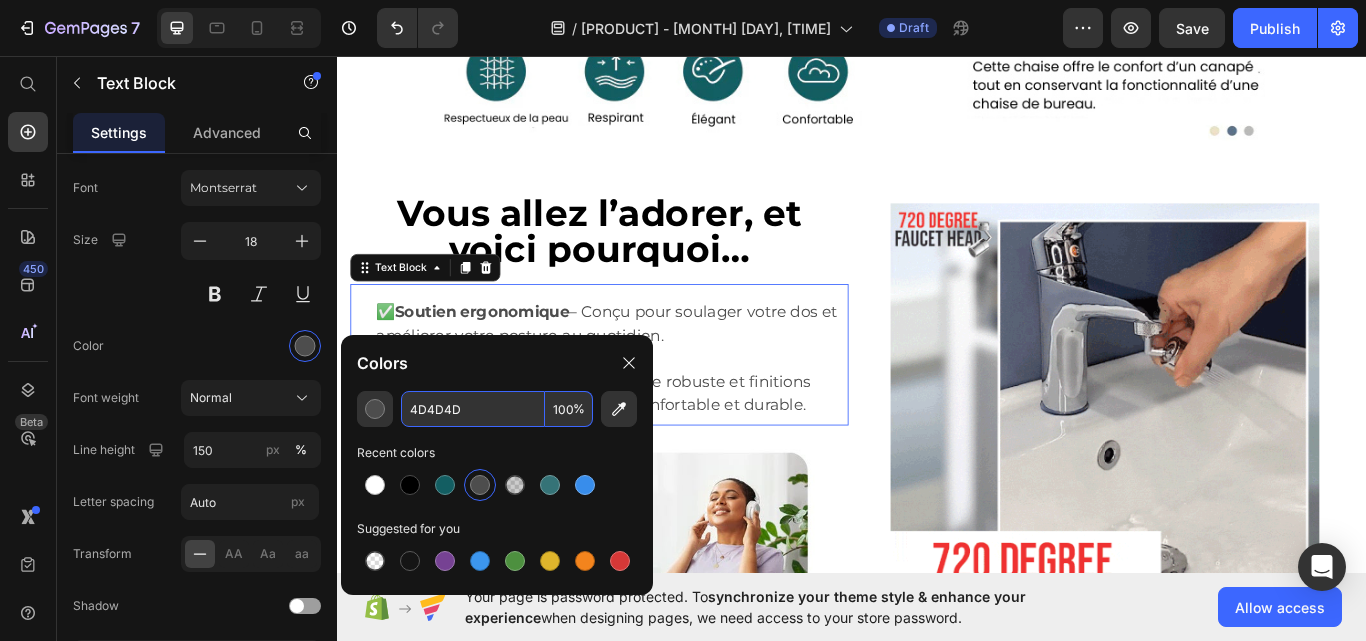 click on "4D4D4D" at bounding box center (473, 409) 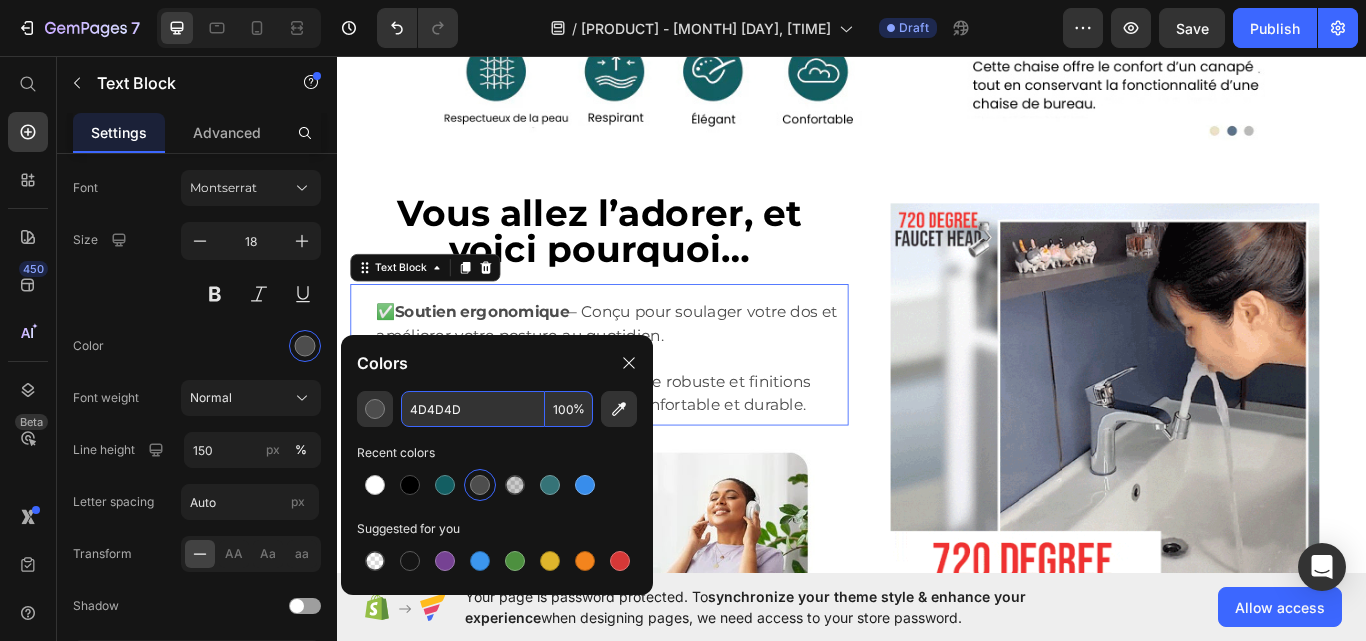 click on "4D4D4D" at bounding box center (473, 409) 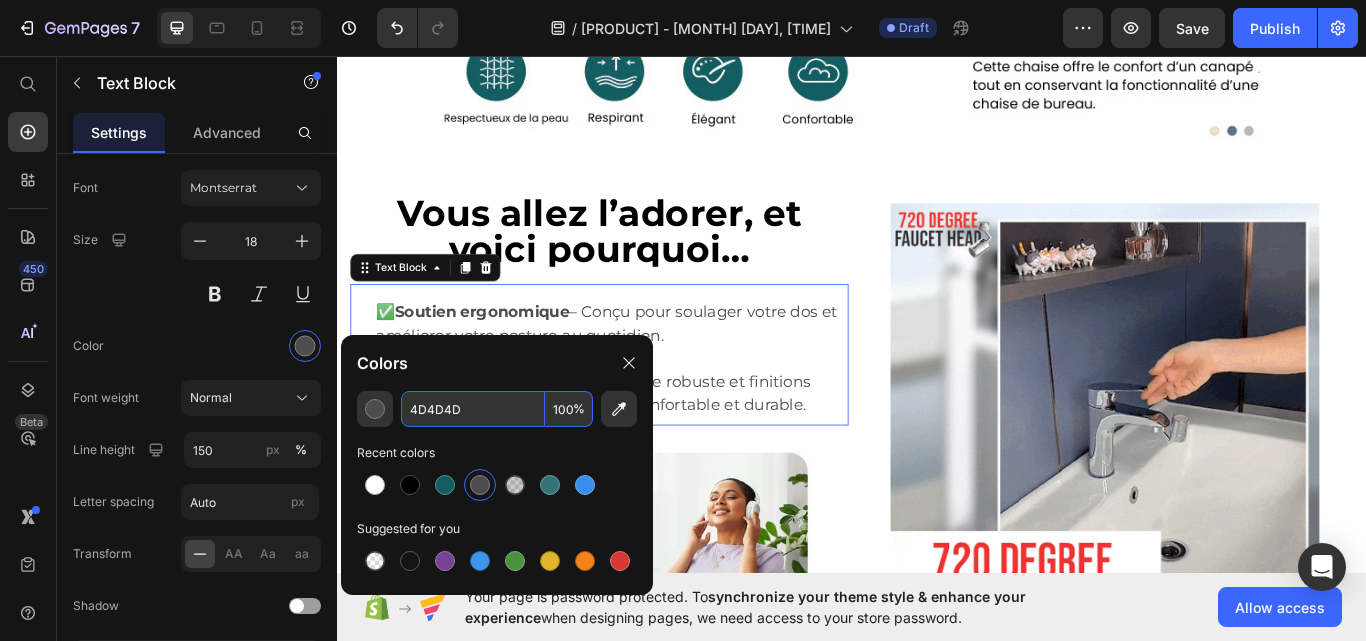 click on "4D4D4D" at bounding box center [473, 409] 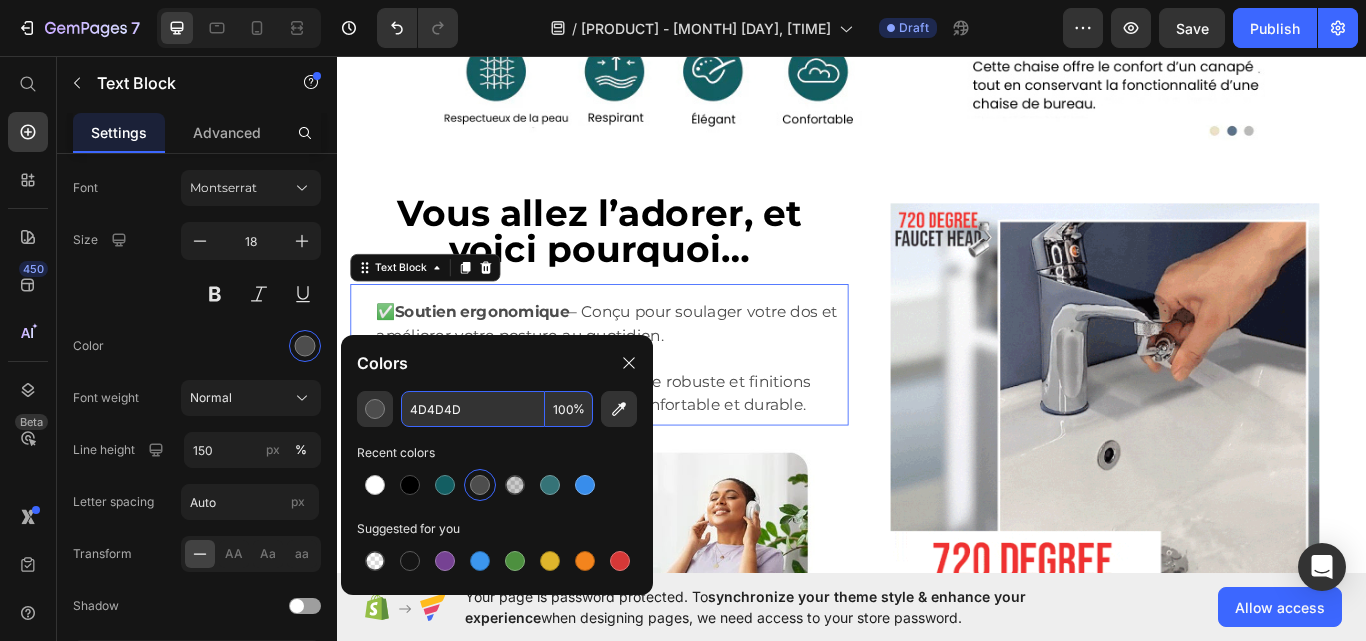 paste on "rgb(0, 0, 0)" 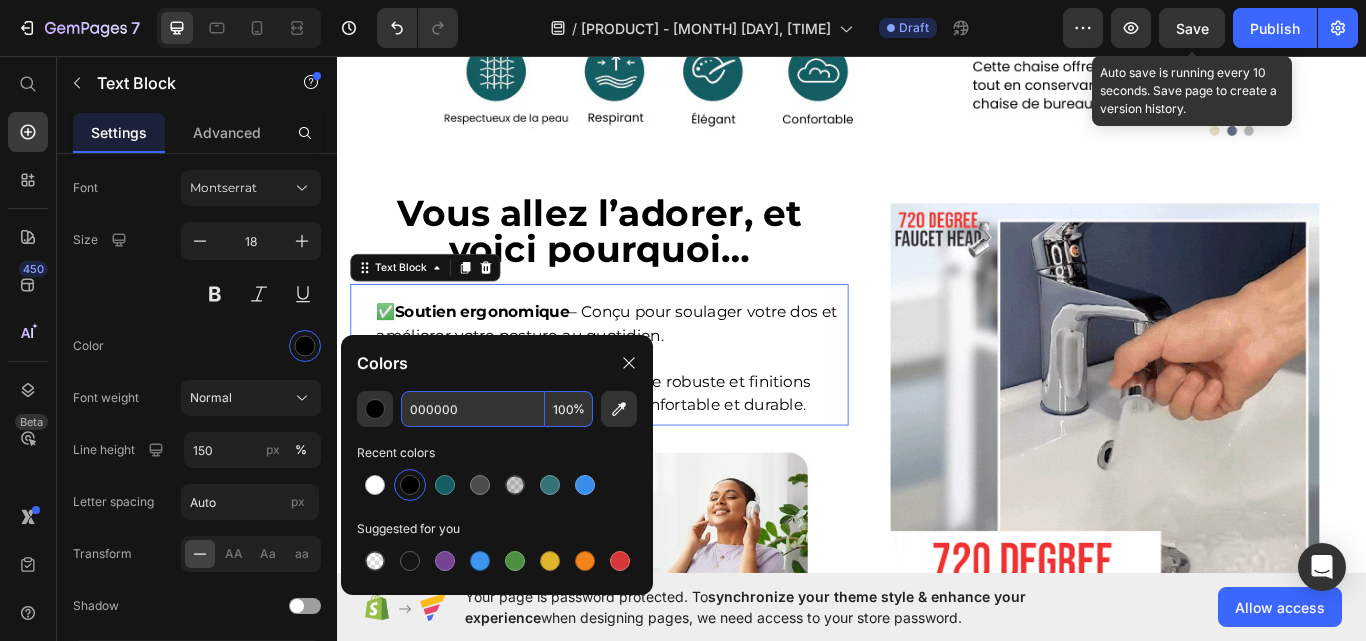 type on "000000" 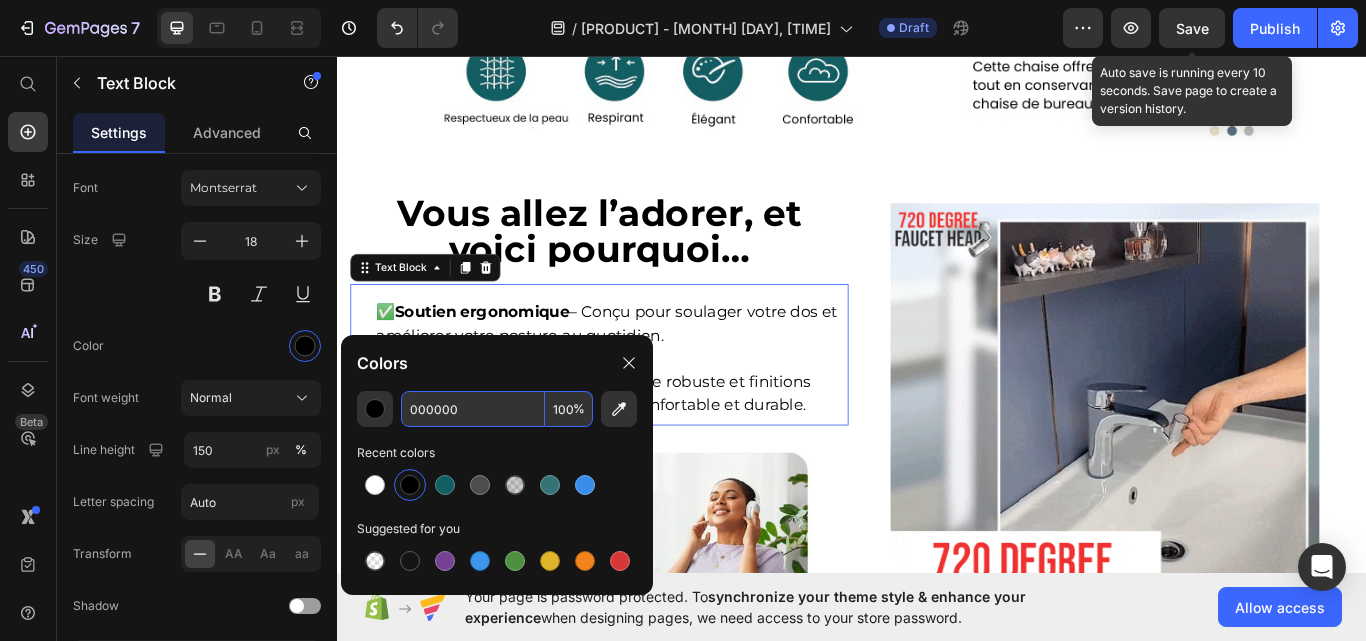 click on "Save" 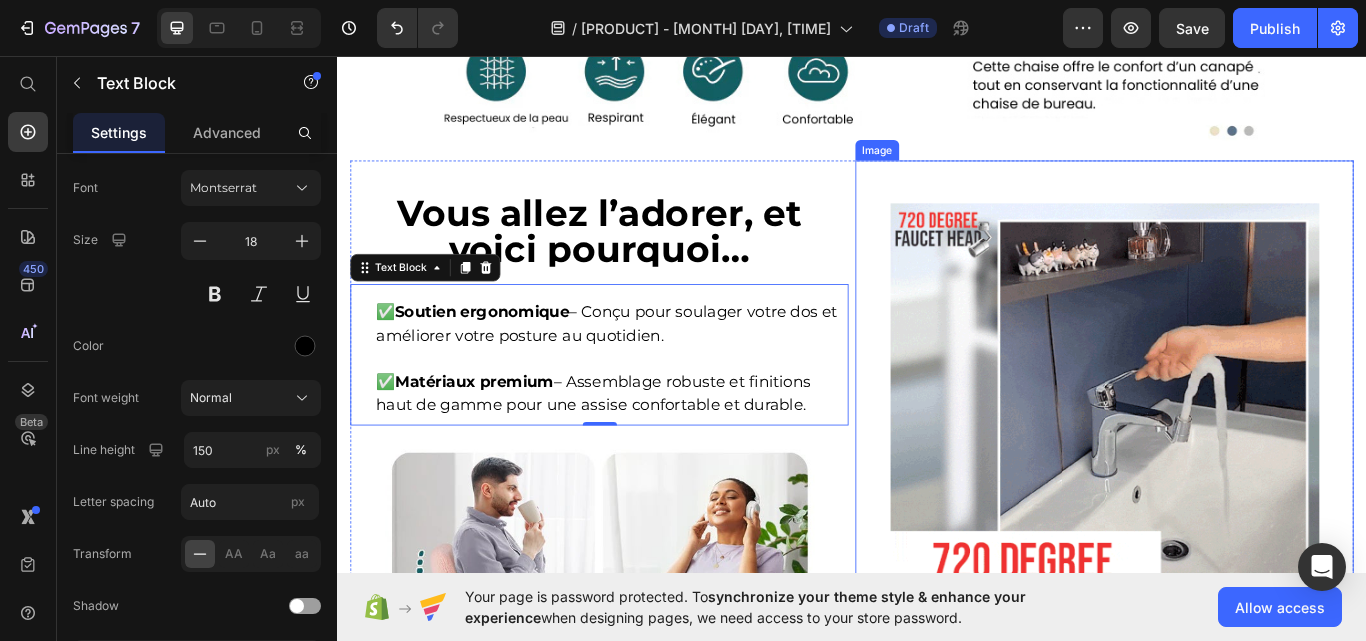 click at bounding box center [1231, 469] 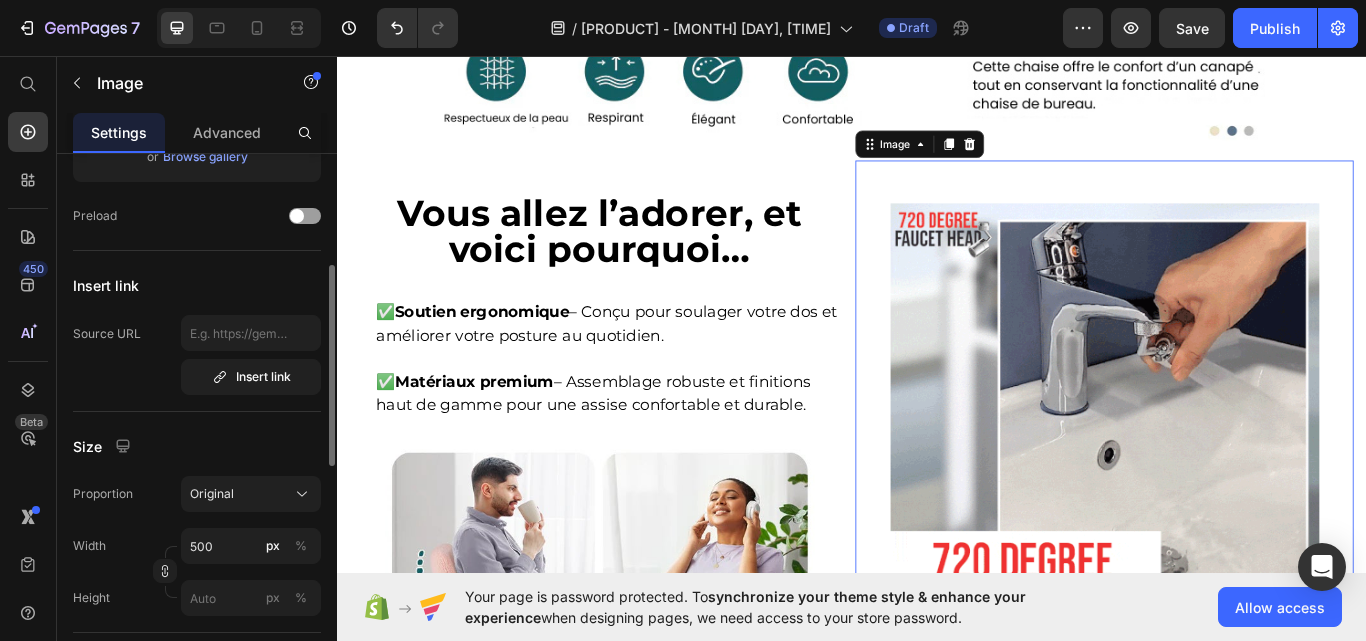 scroll, scrollTop: 0, scrollLeft: 0, axis: both 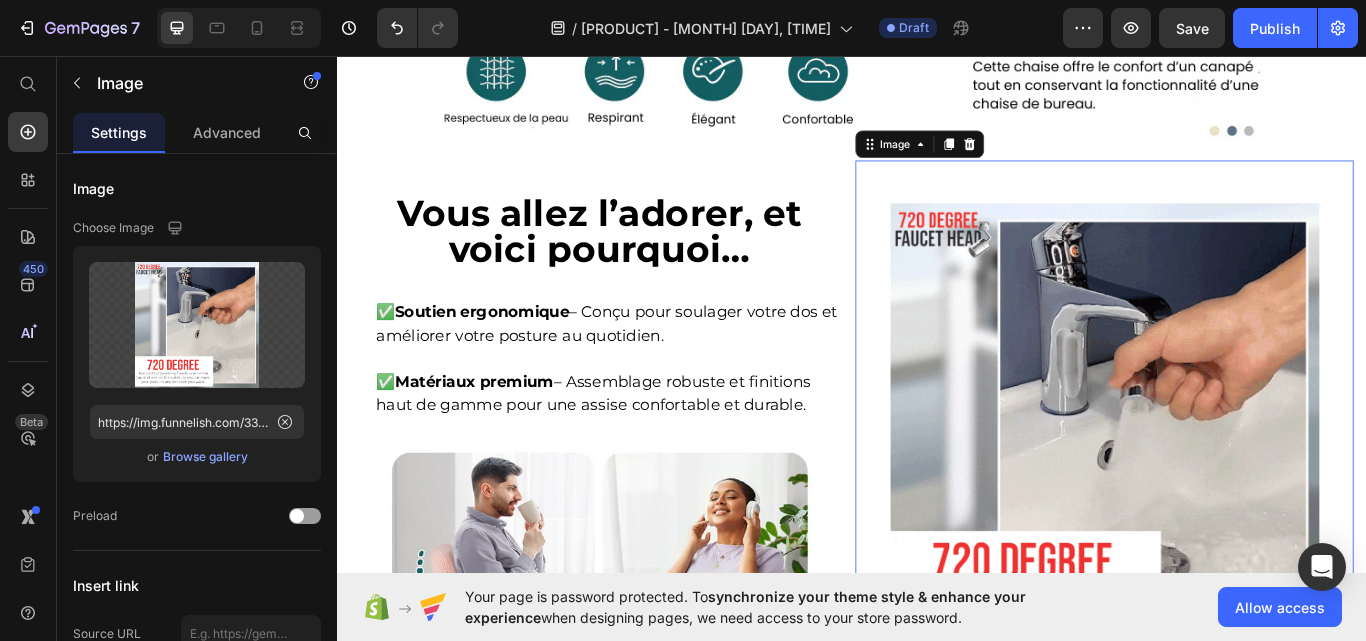 click at bounding box center (1231, 469) 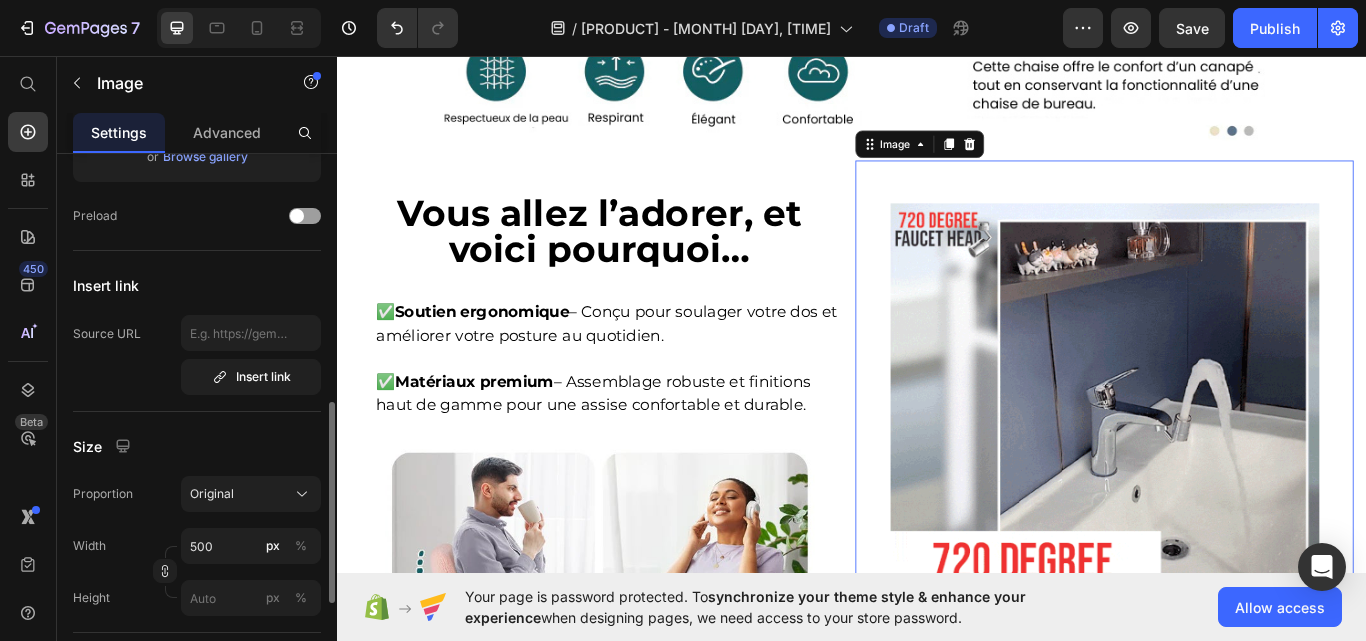 scroll, scrollTop: 400, scrollLeft: 0, axis: vertical 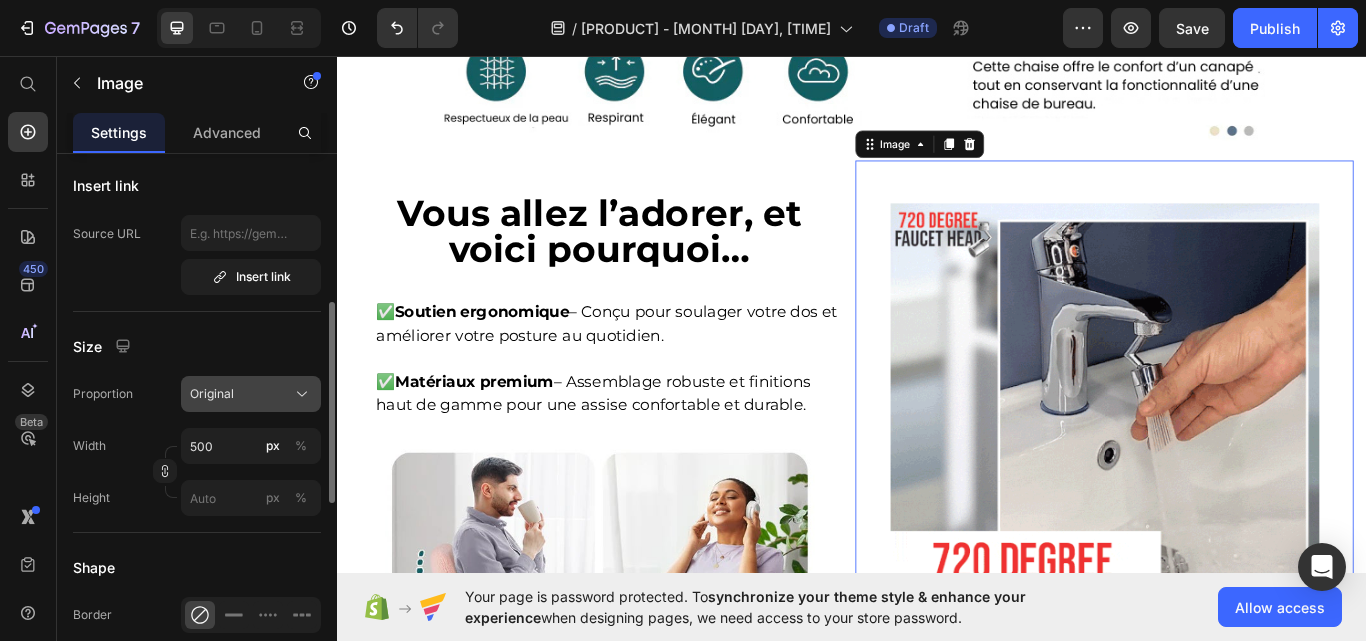 click on "Original" 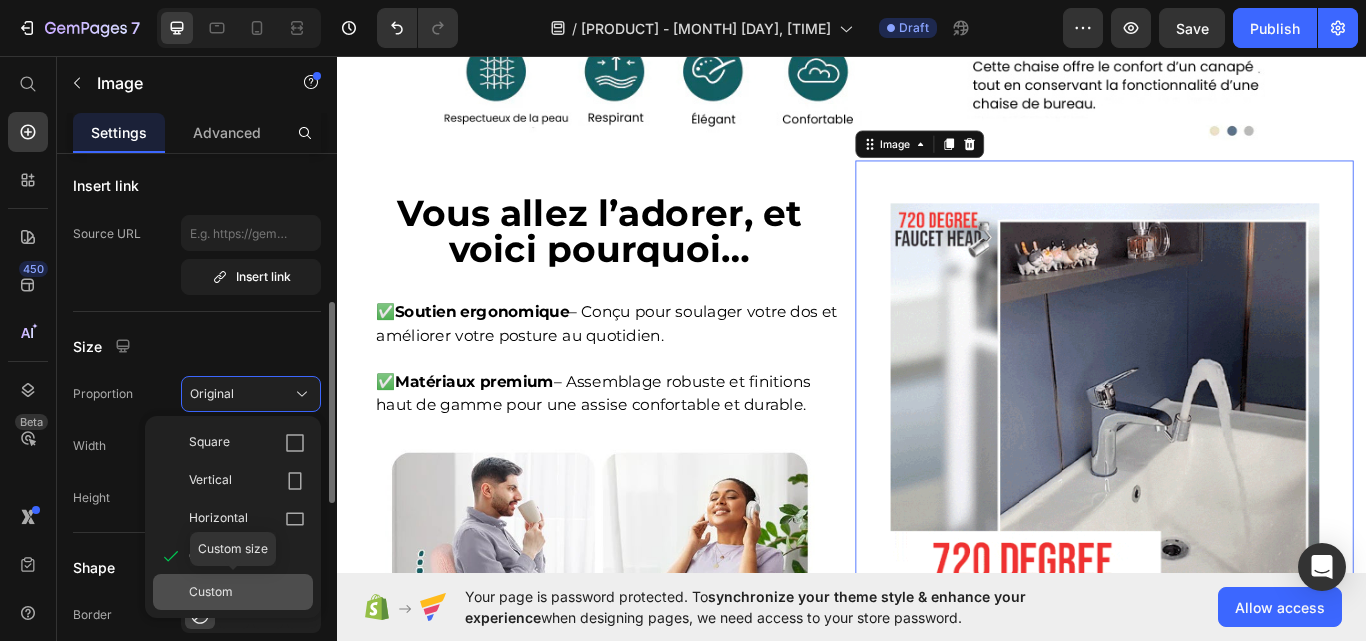 click on "Custom" at bounding box center [247, 592] 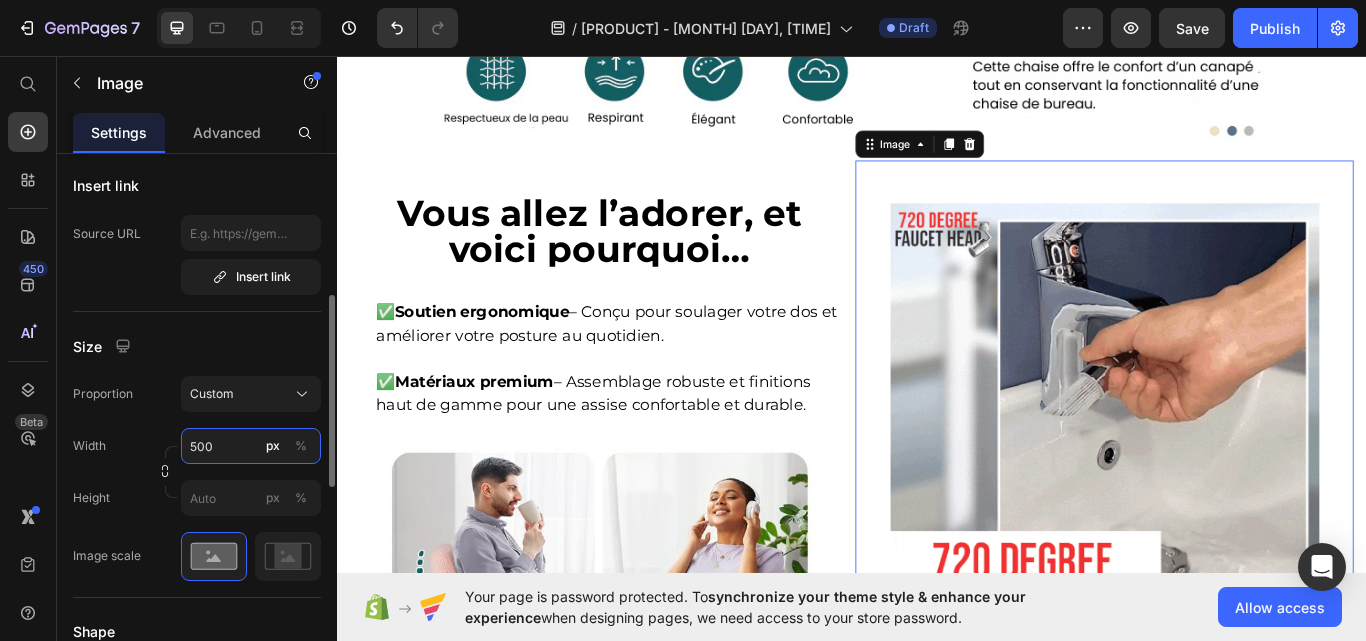 click on "500" at bounding box center (251, 446) 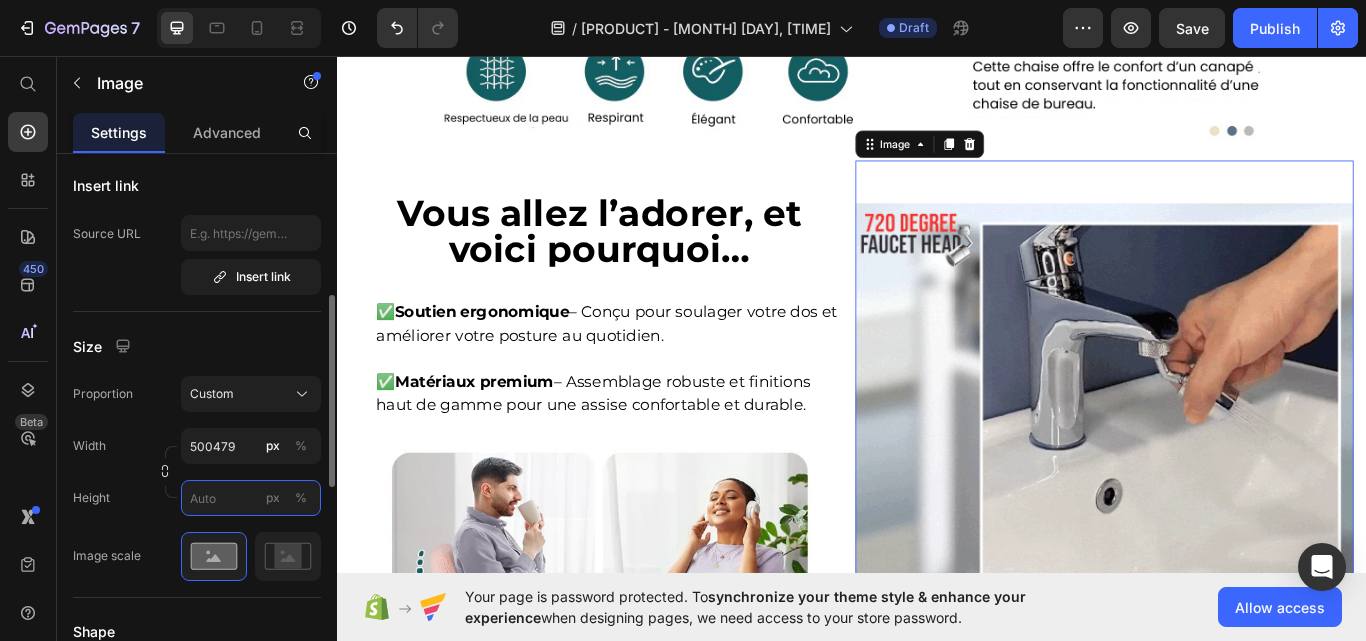 click on "px %" at bounding box center [251, 498] 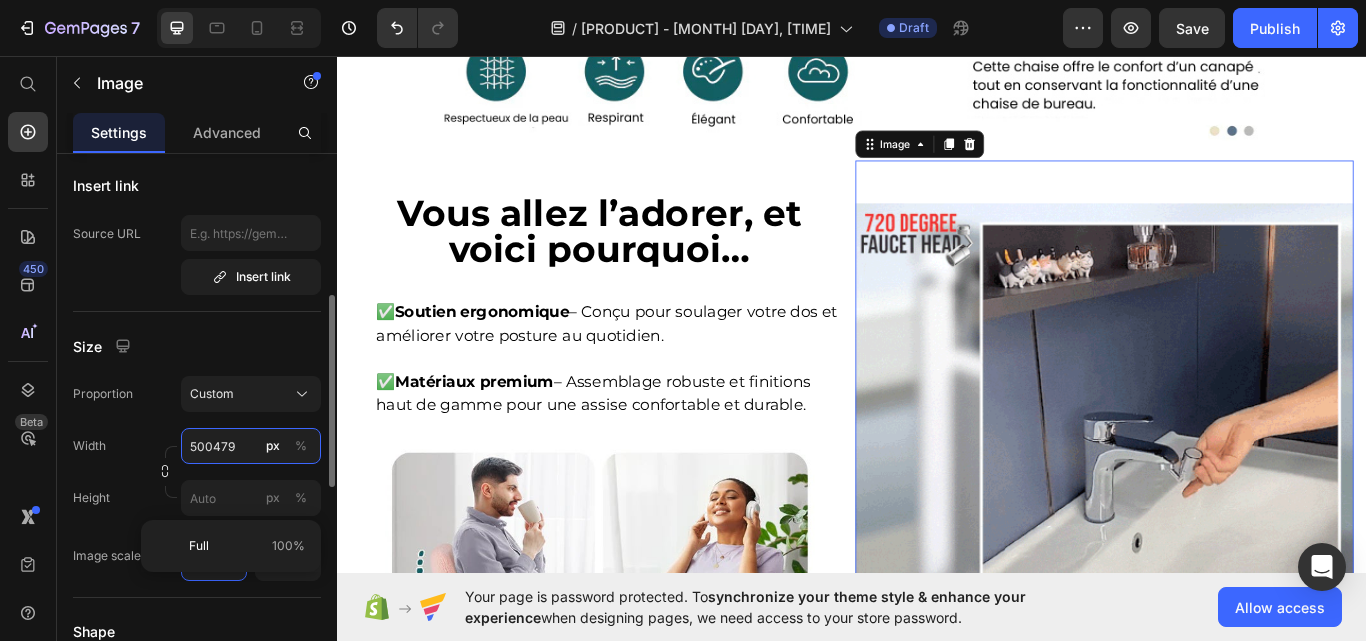 click on "500479" at bounding box center [251, 446] 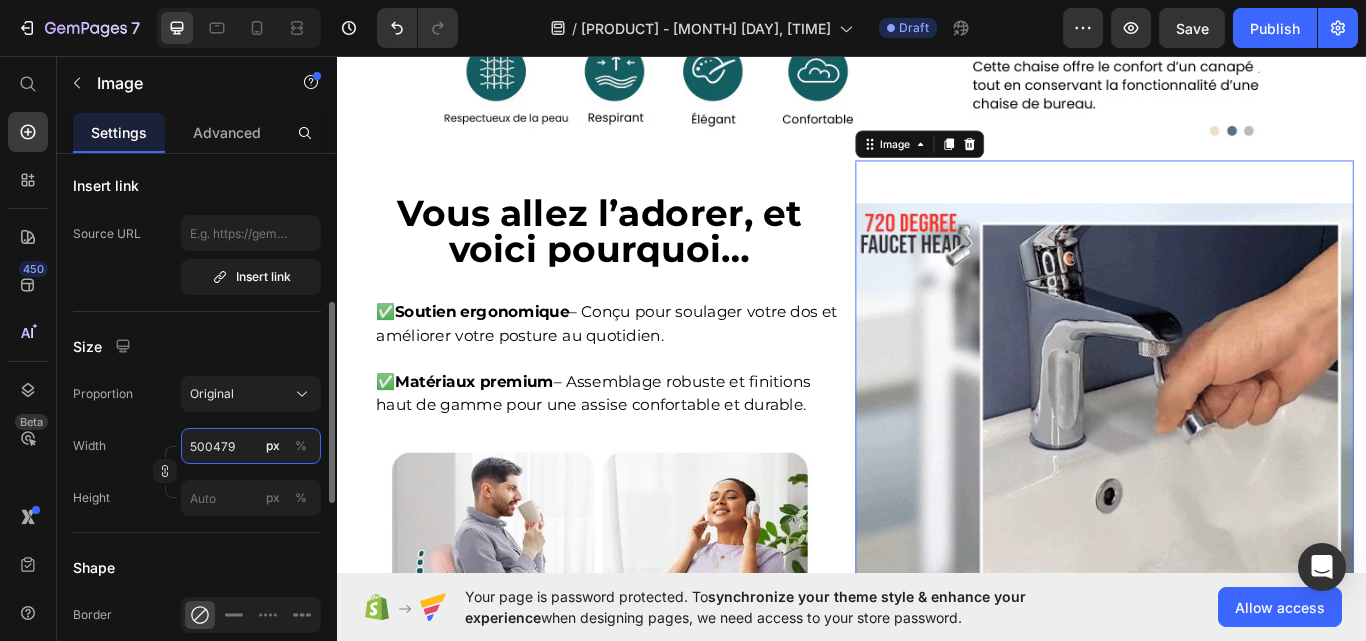 click on "500479" at bounding box center [251, 446] 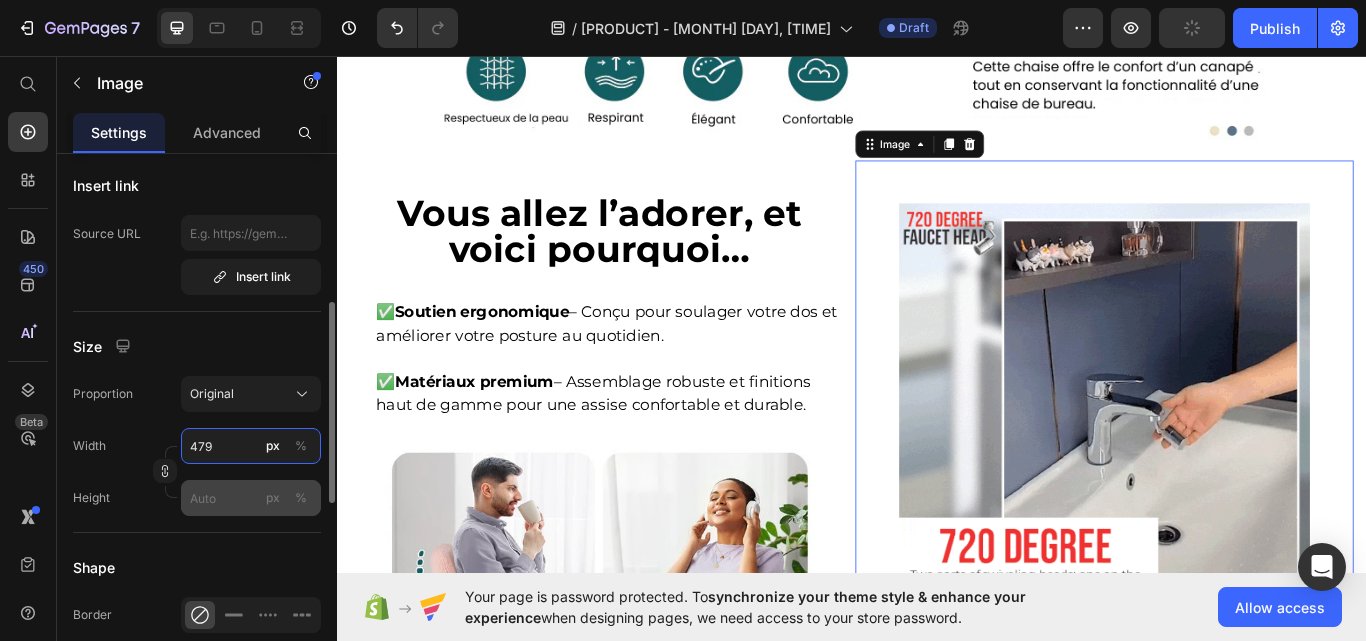 type on "479" 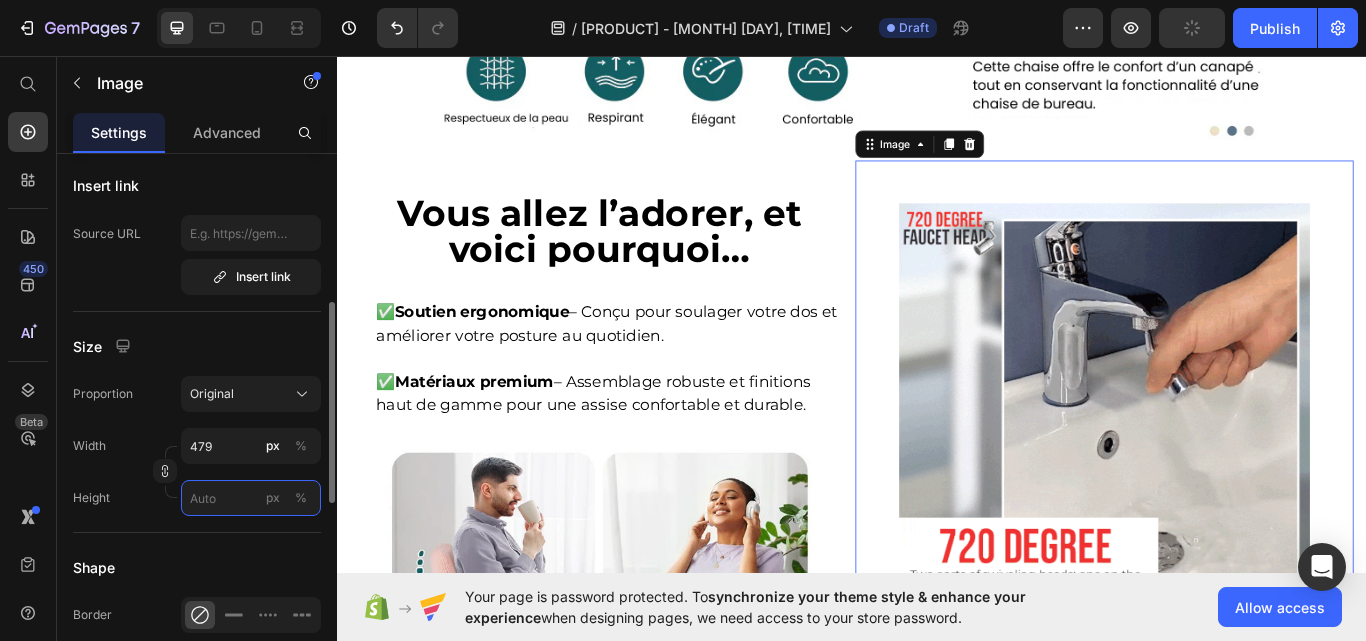 click on "px %" at bounding box center [251, 498] 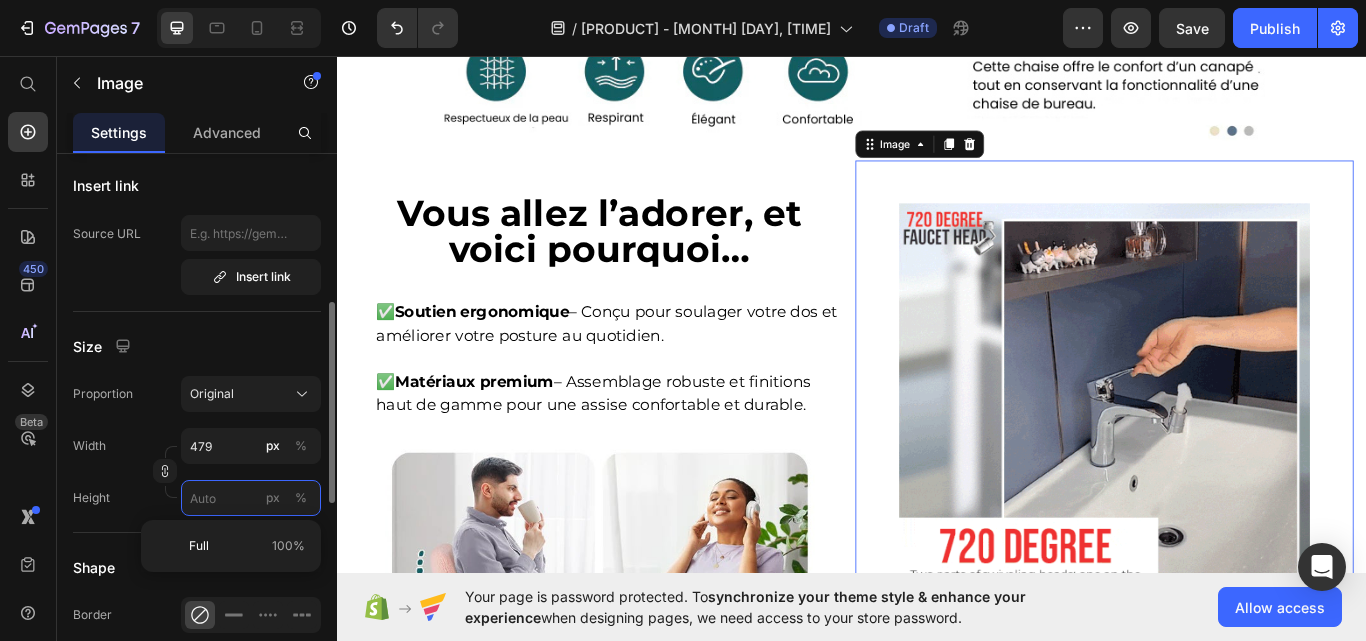 type 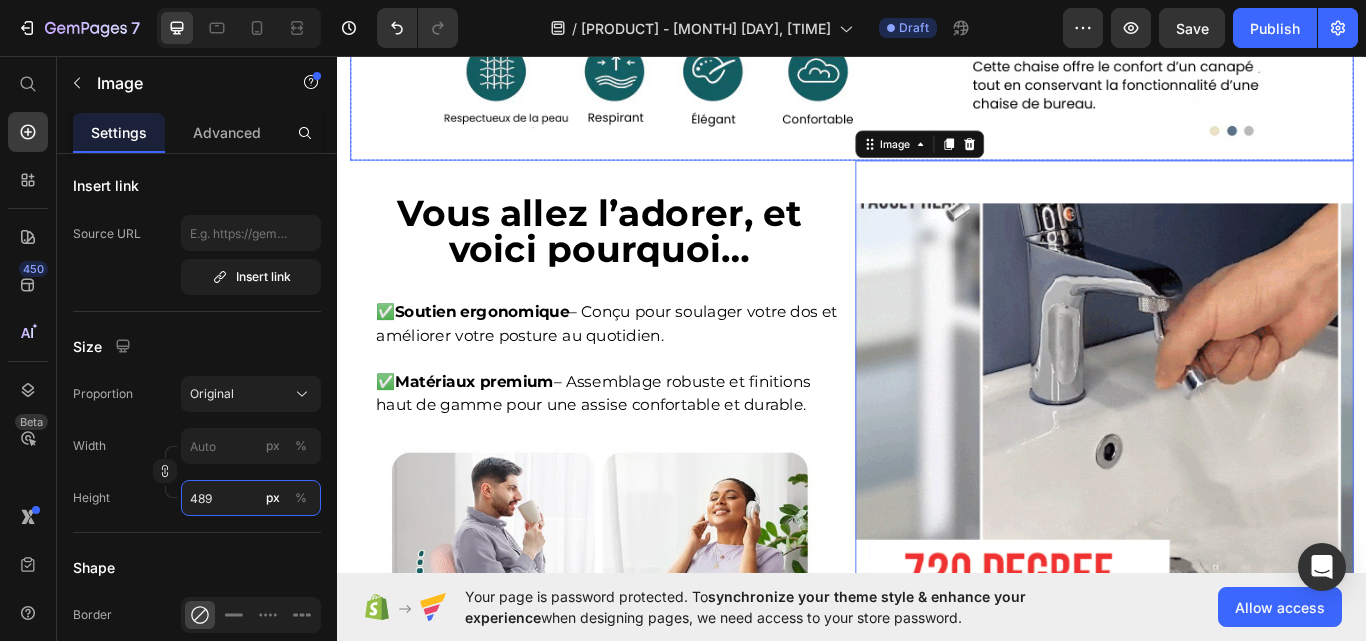 scroll, scrollTop: 3165, scrollLeft: 0, axis: vertical 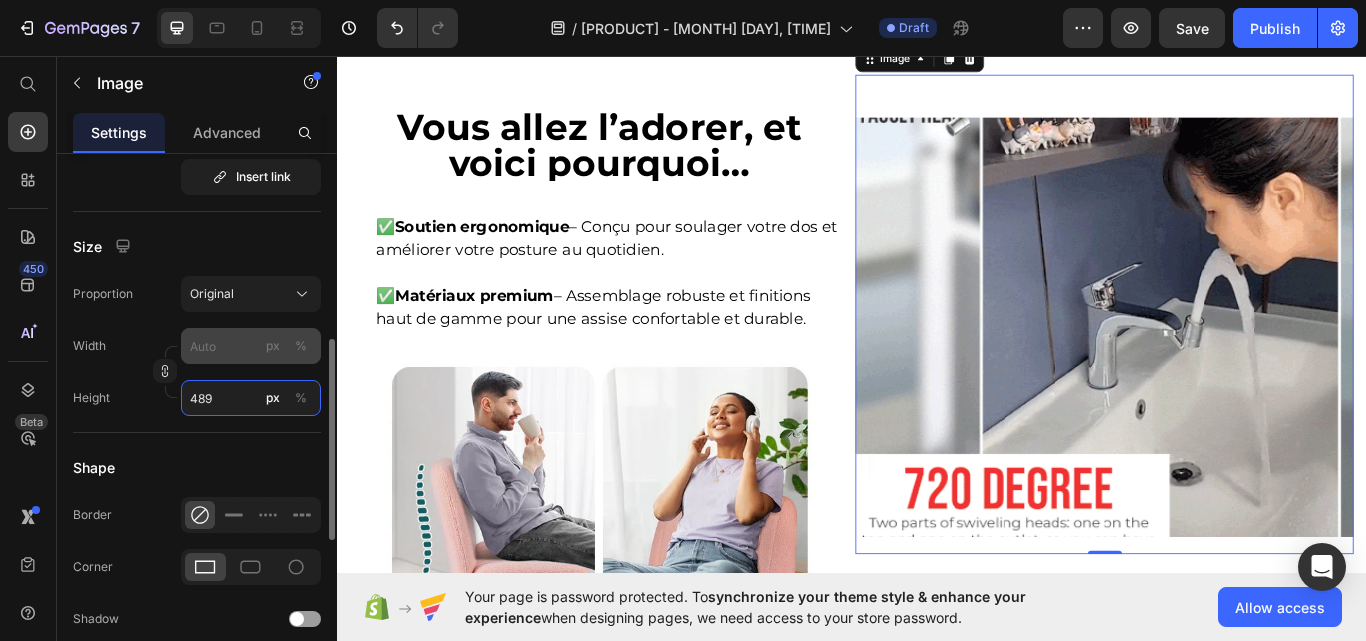type on "489" 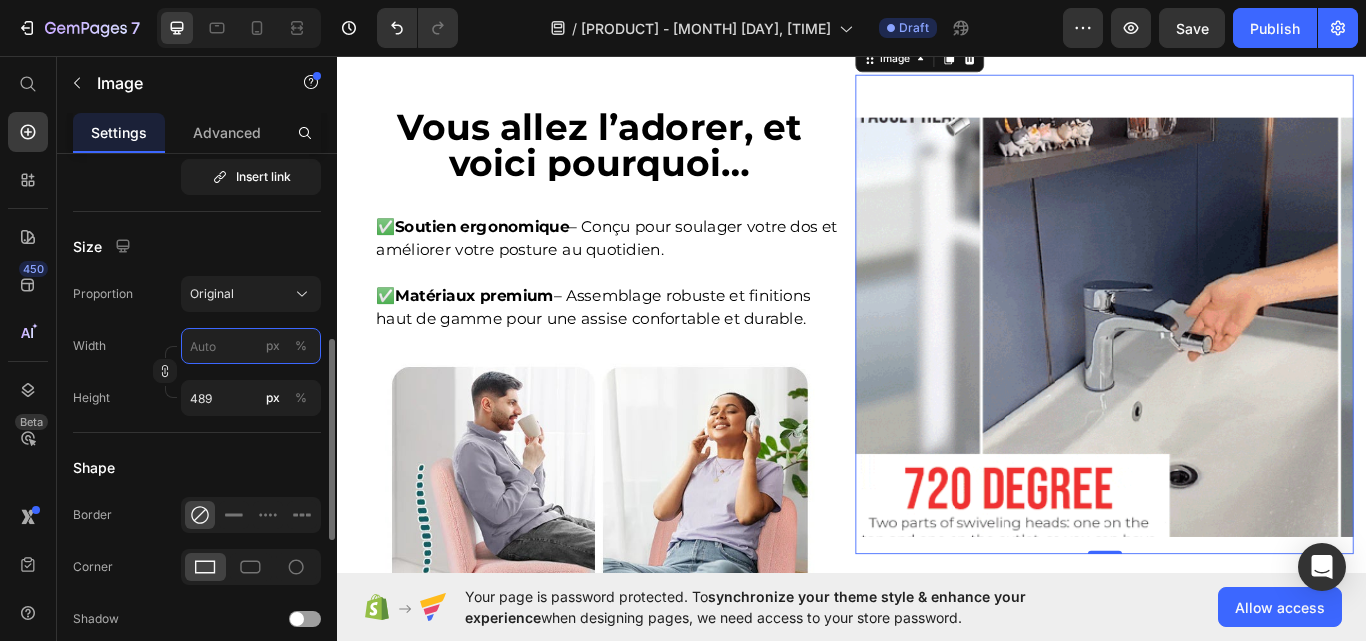 click on "px %" at bounding box center (251, 346) 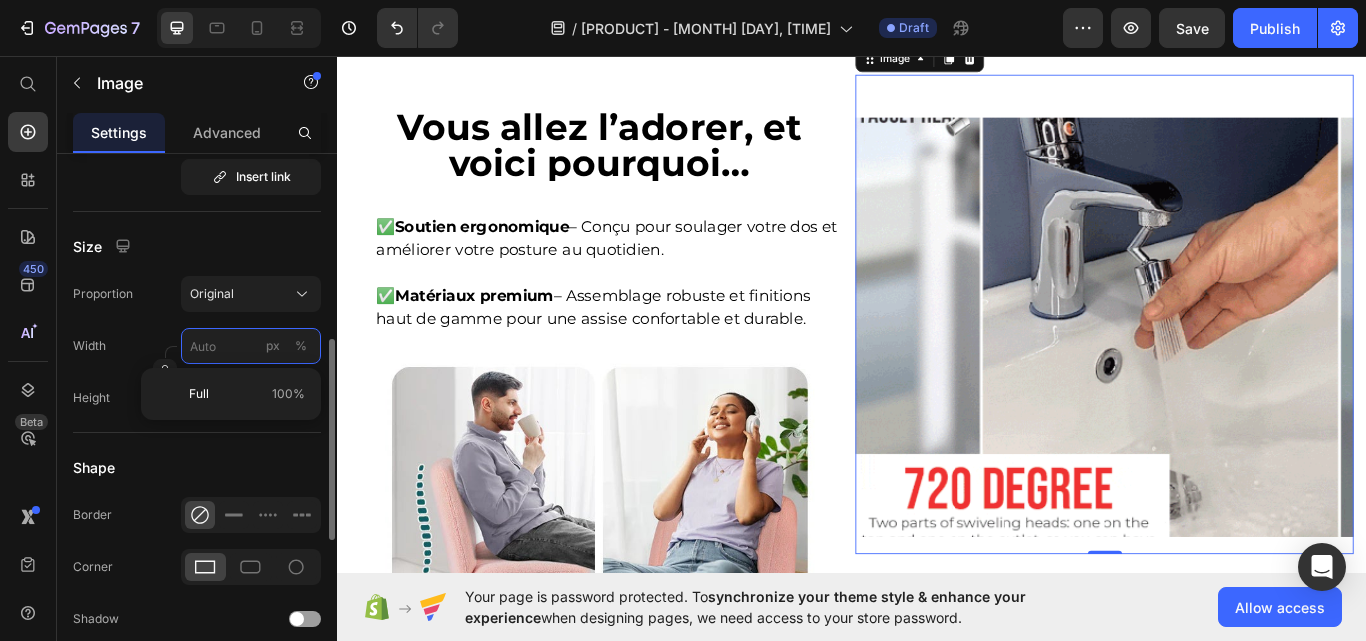 type on "4" 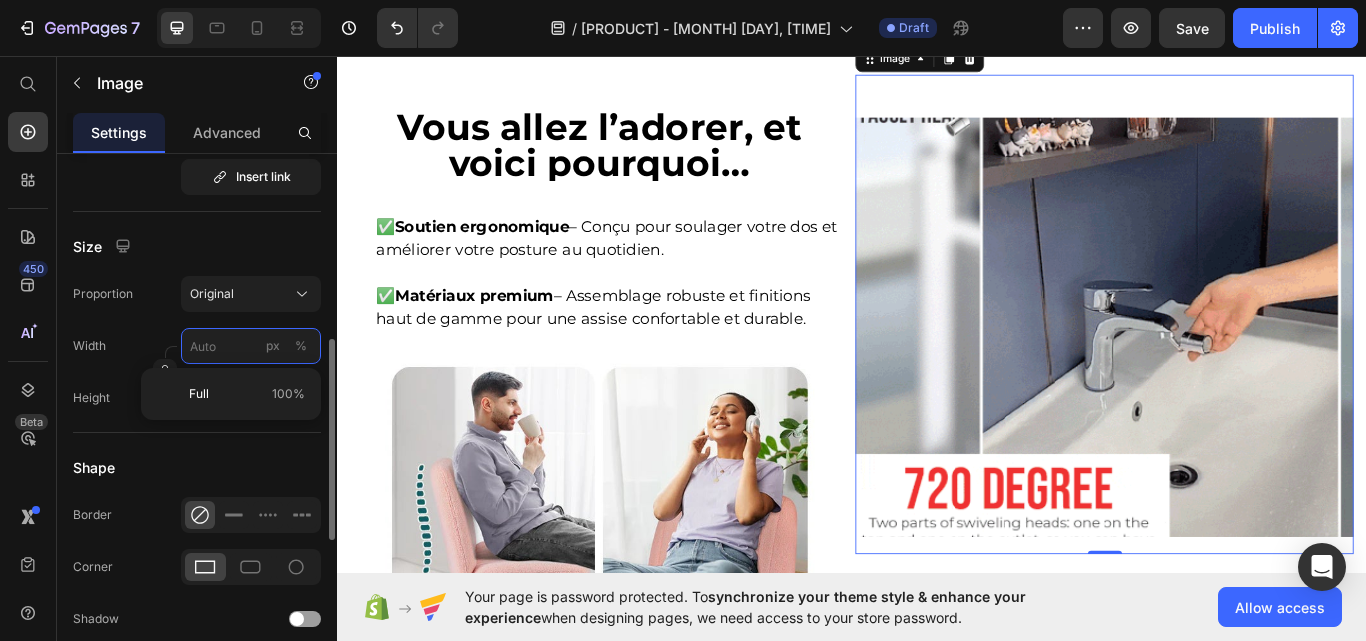 type 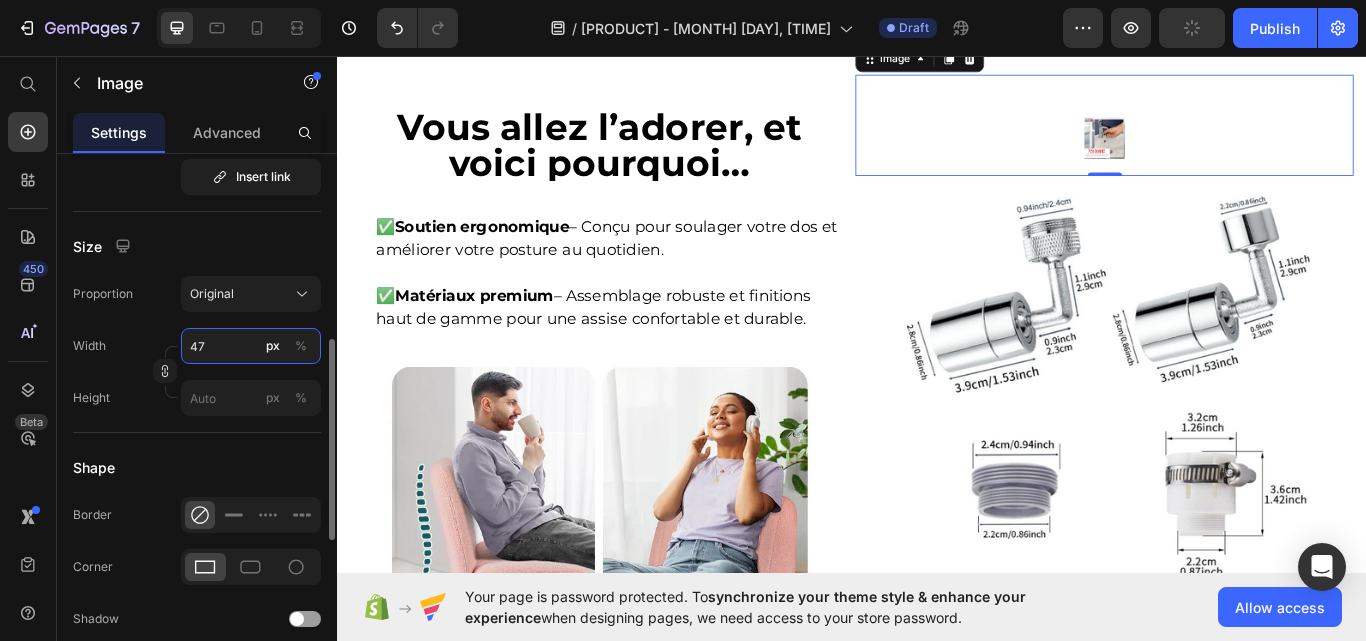 type on "479" 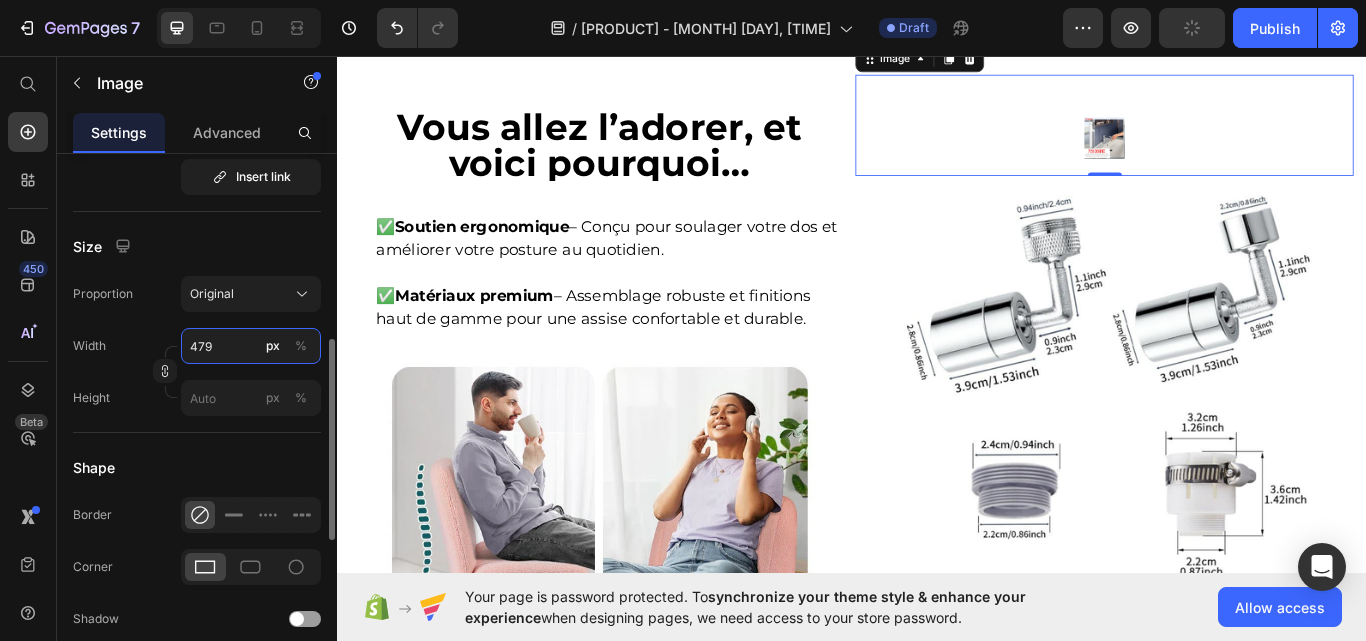 type 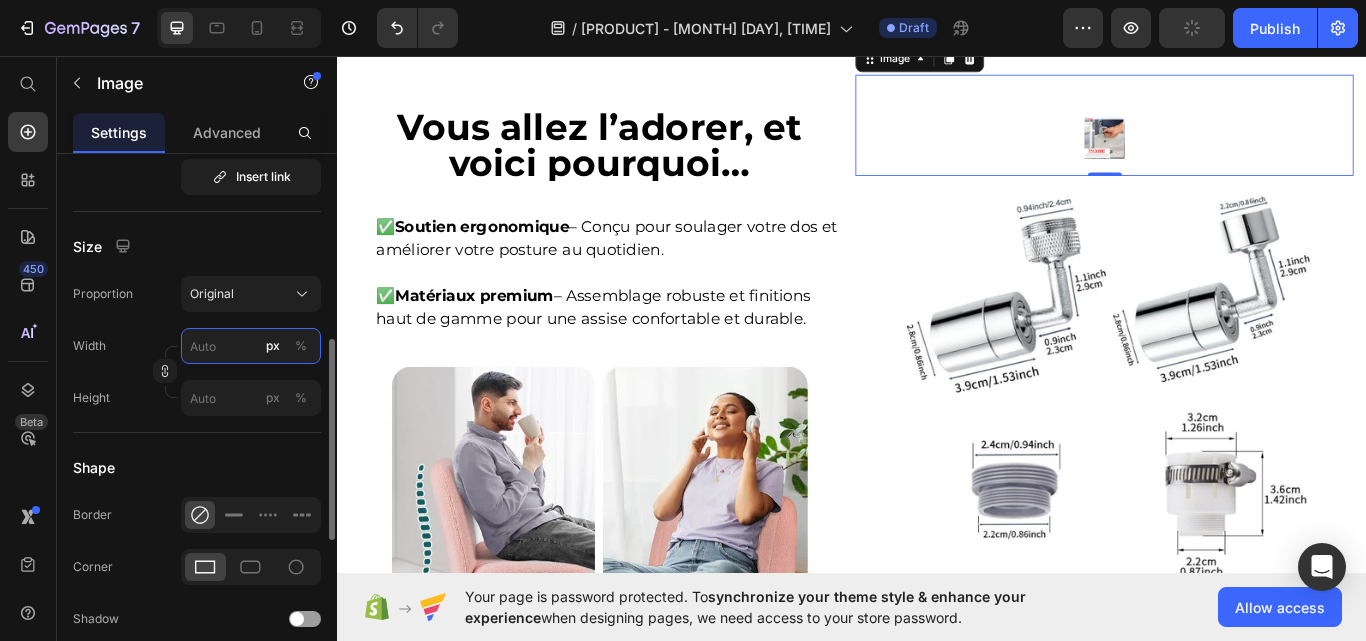 type on "489" 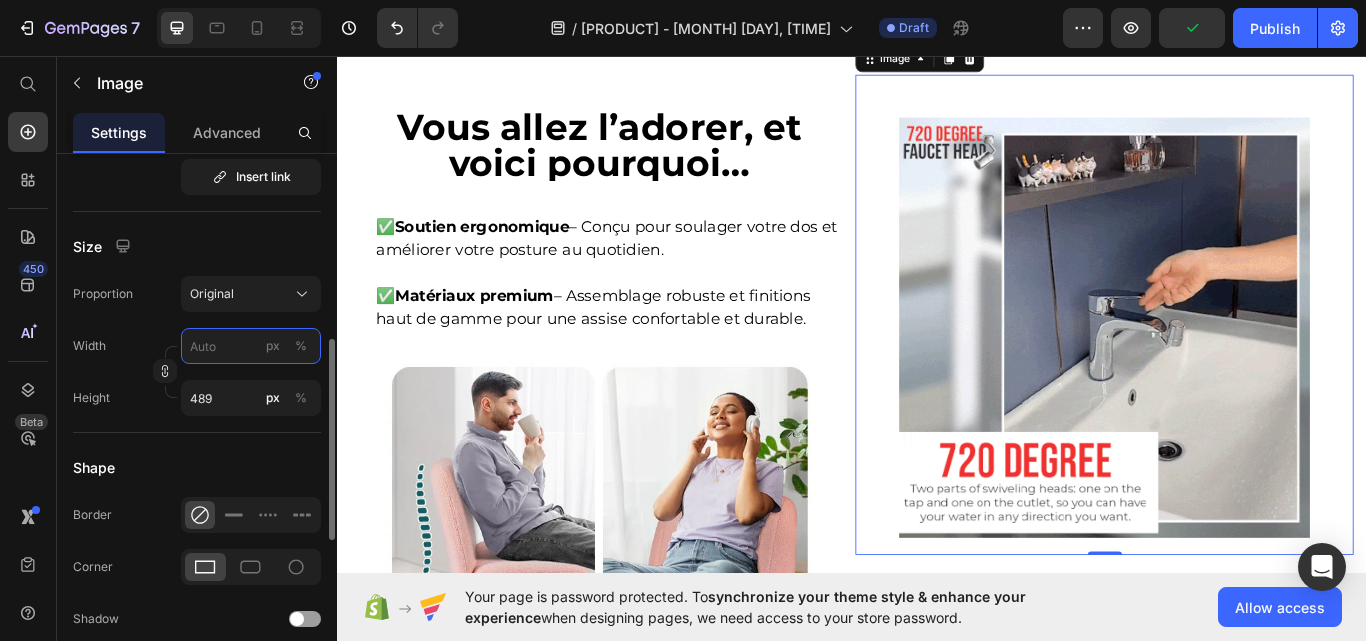 type on "479" 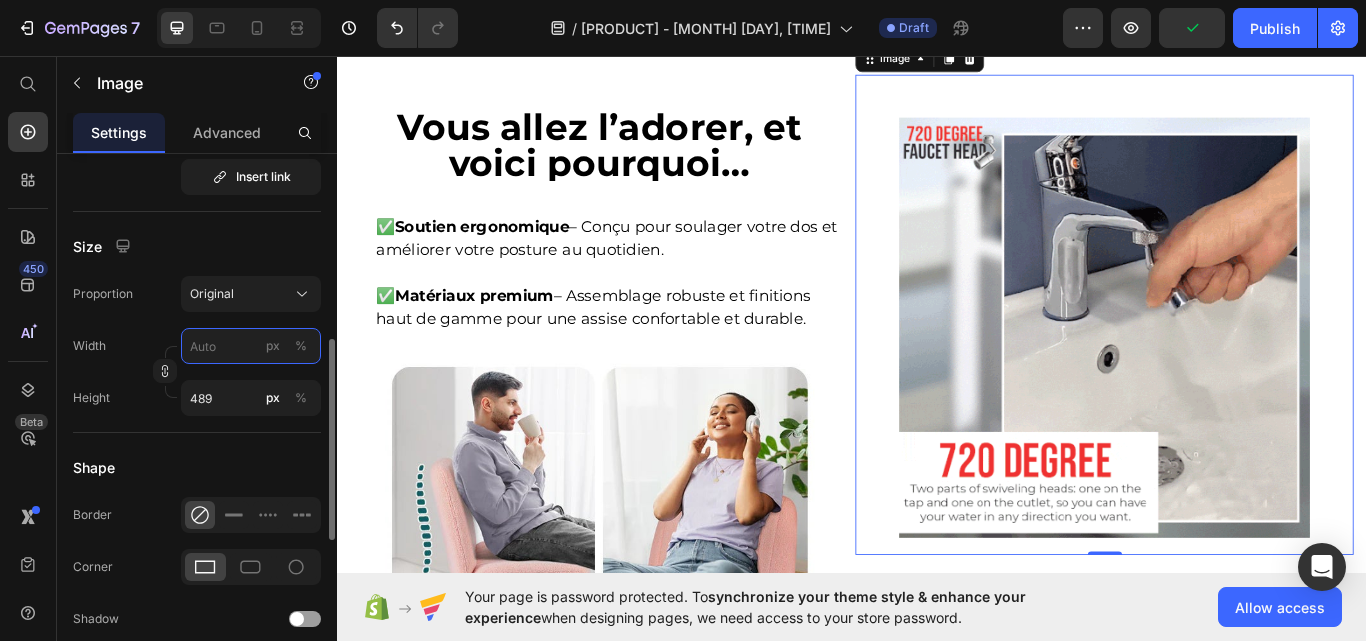 type 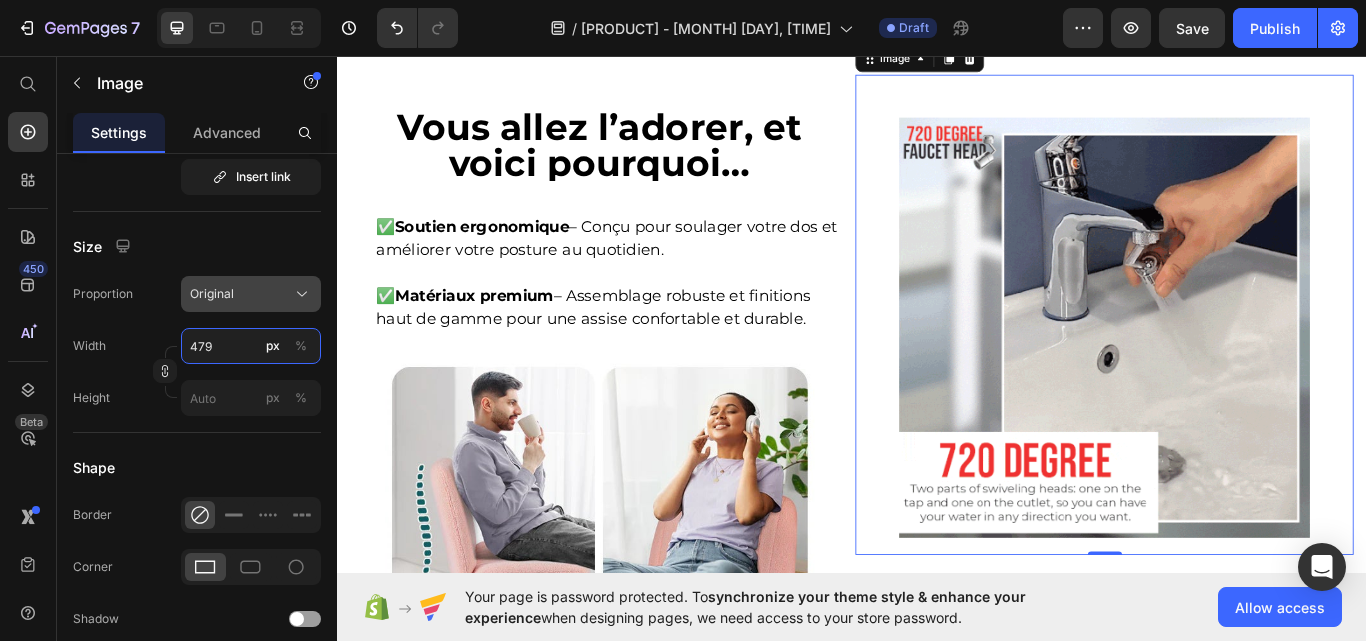 type on "479" 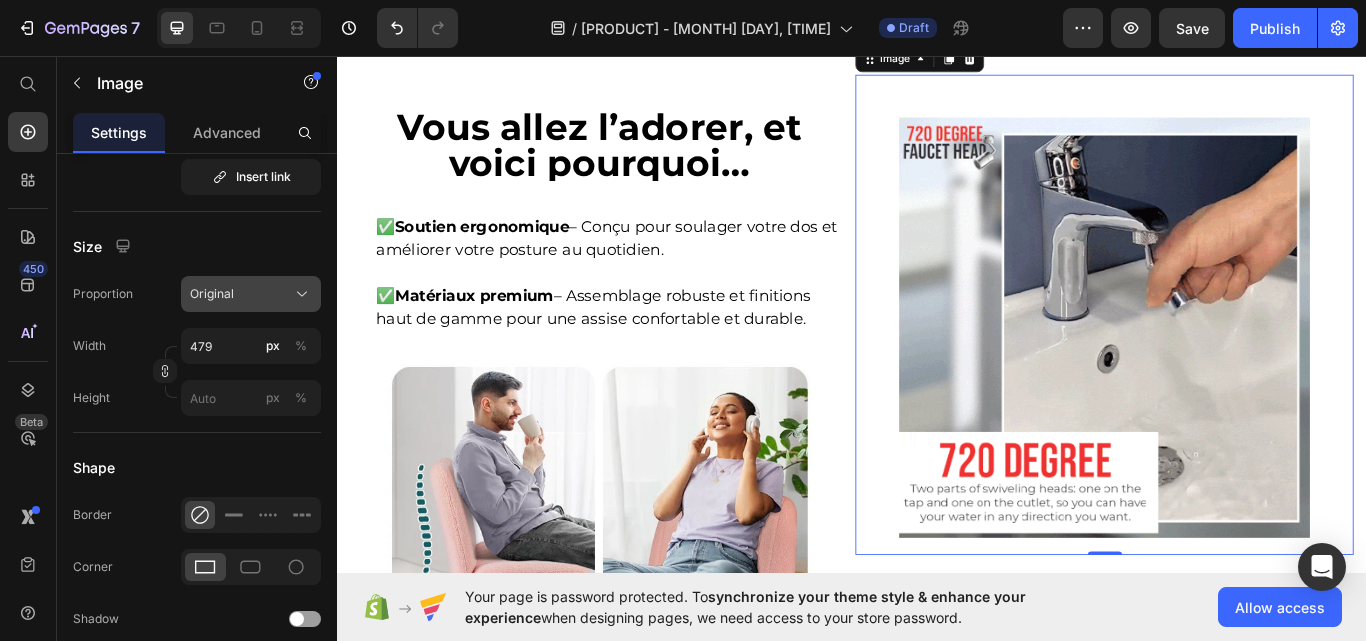 click on "Original" at bounding box center (251, 294) 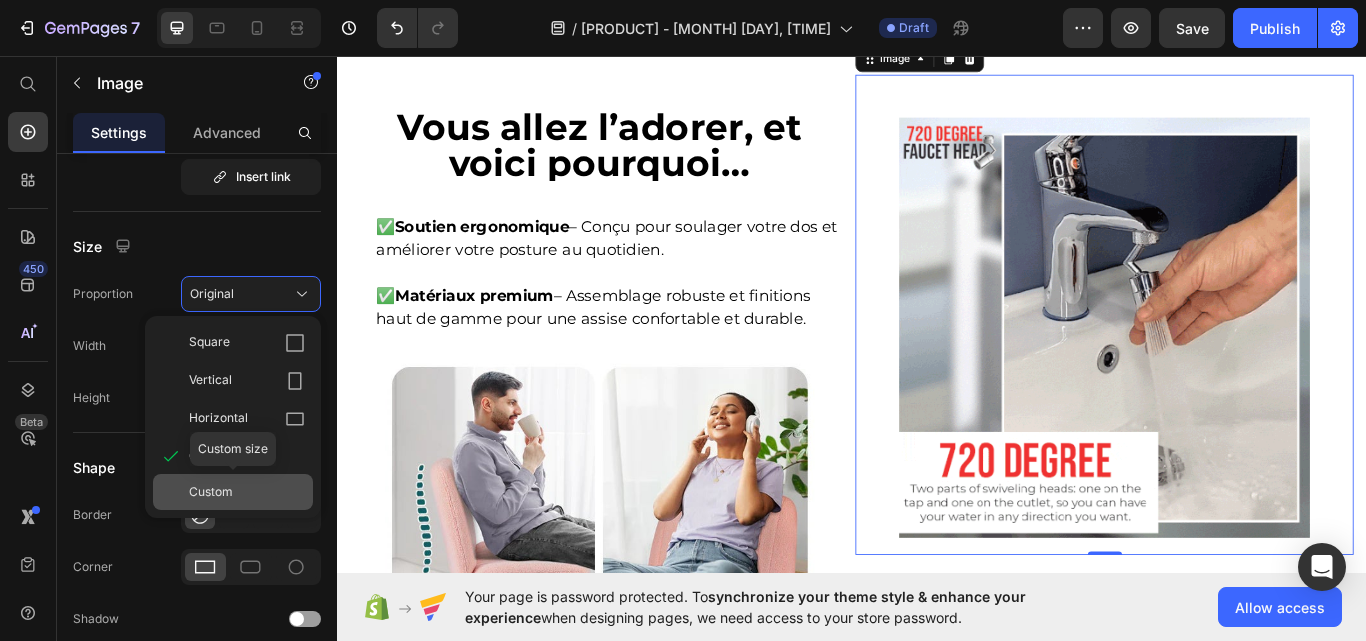 click on "Custom" at bounding box center (211, 492) 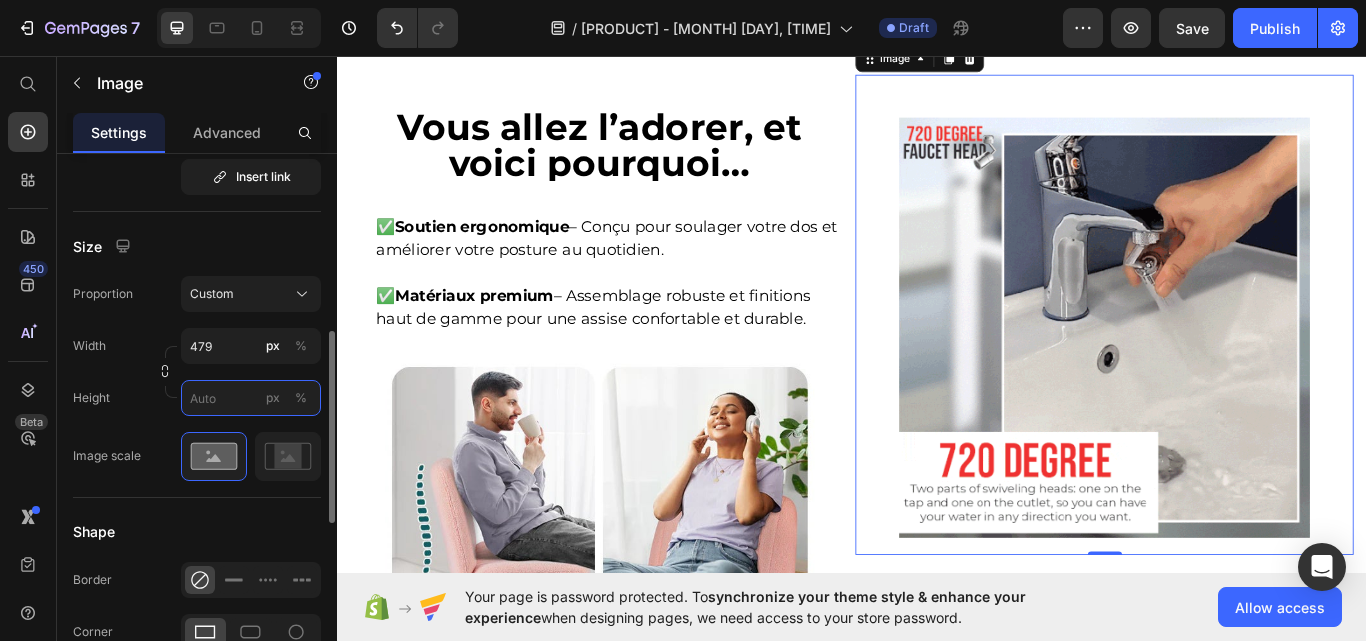 click on "px %" at bounding box center (251, 398) 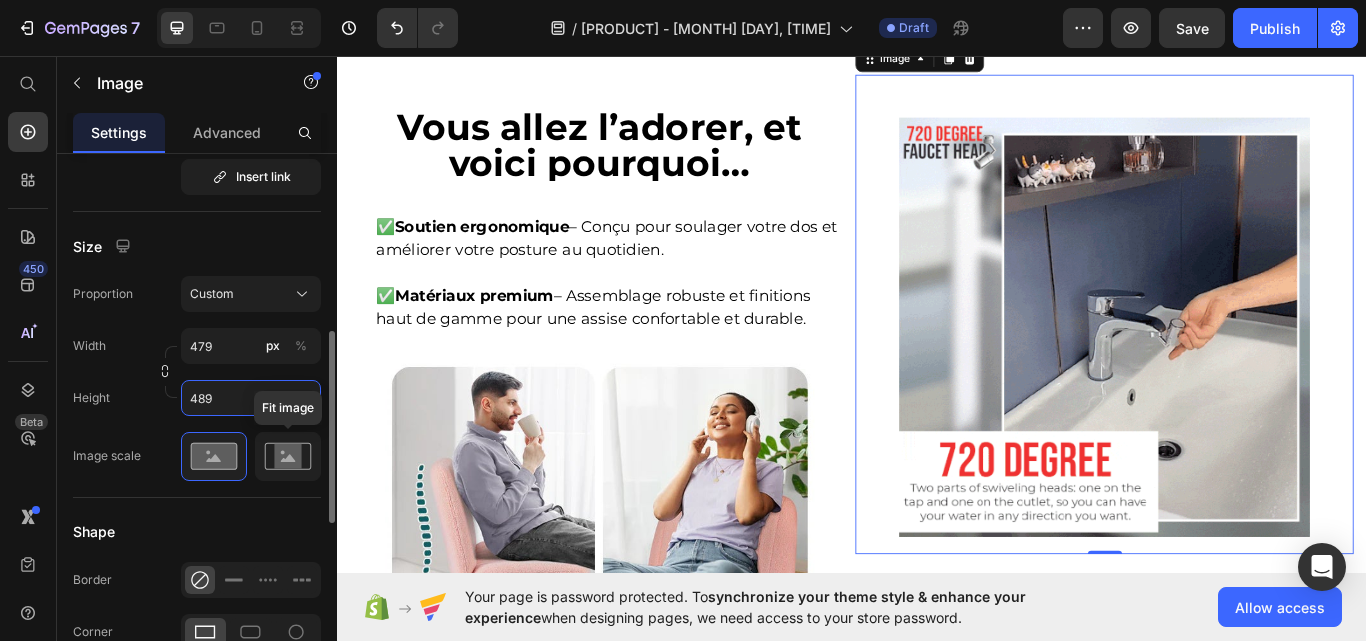 type on "489" 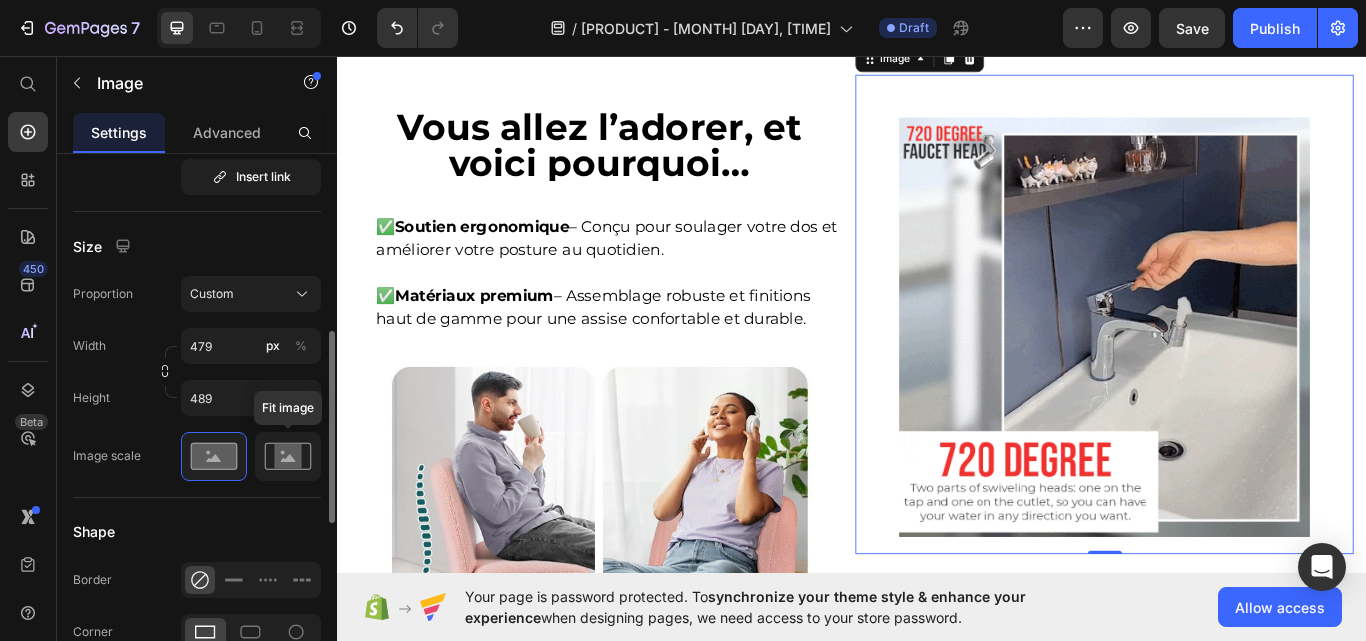 click 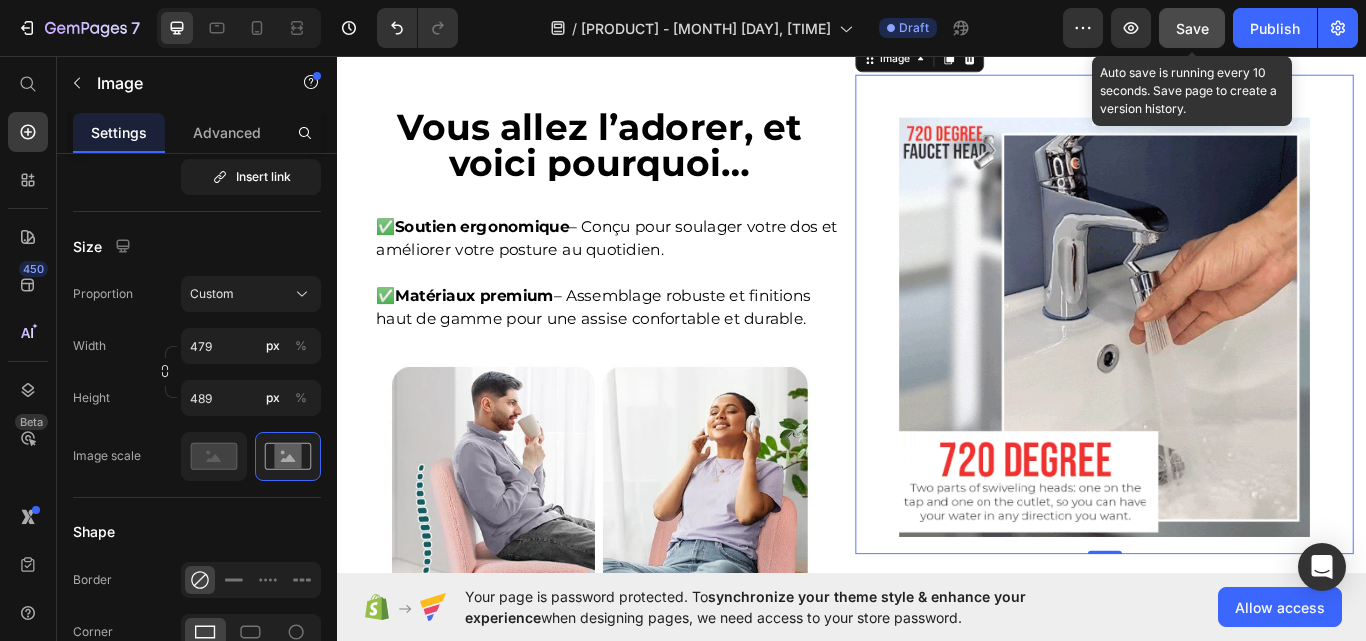 click on "Save" 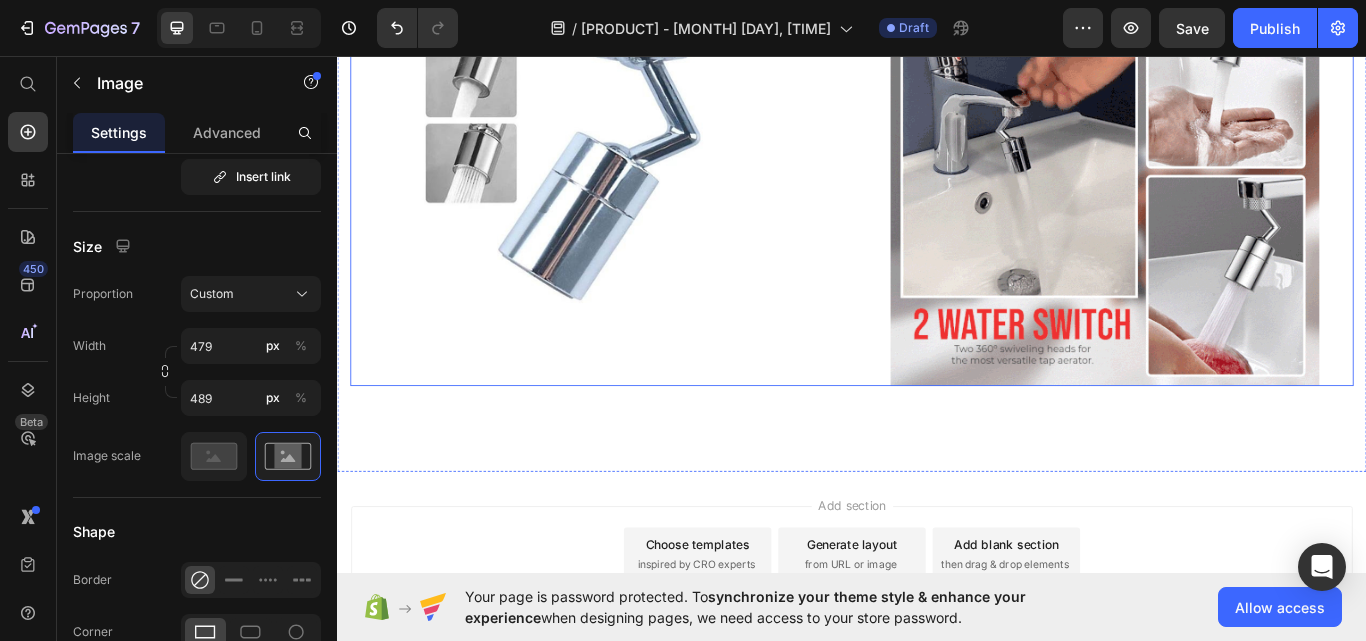 scroll, scrollTop: 4482, scrollLeft: 0, axis: vertical 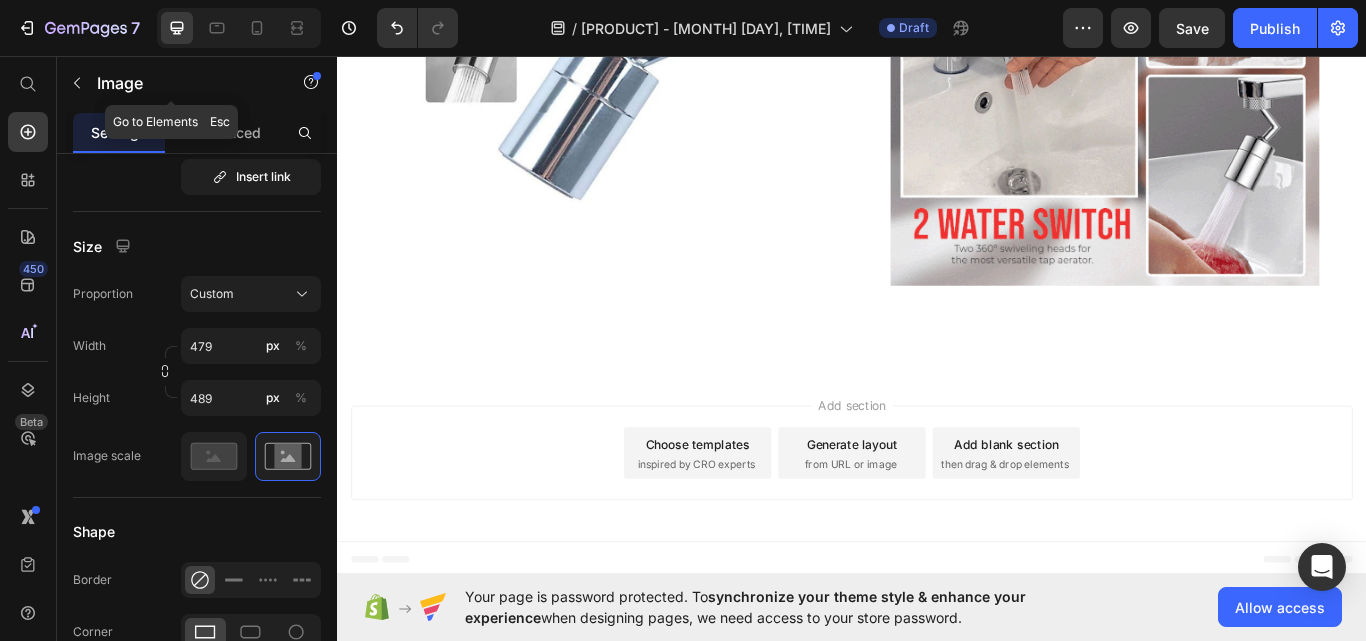 click at bounding box center (77, 83) 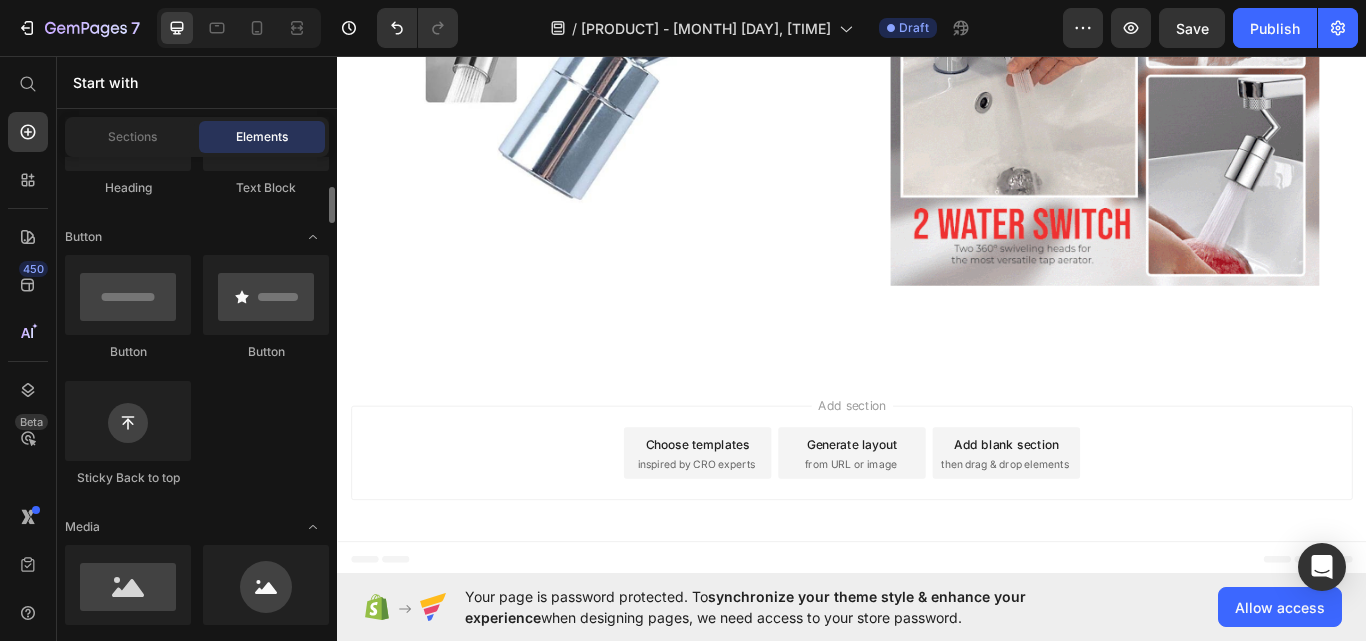 scroll, scrollTop: 500, scrollLeft: 0, axis: vertical 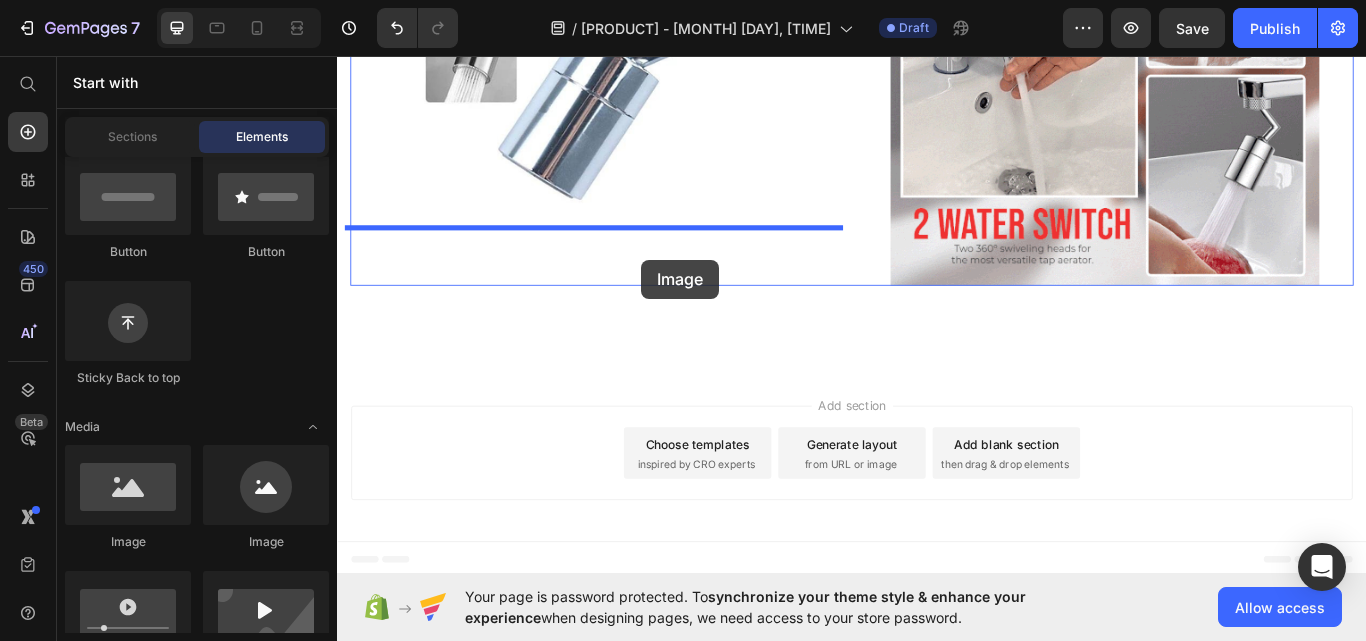 drag, startPoint x: 477, startPoint y: 543, endPoint x: 691, endPoint y: 294, distance: 328.32452 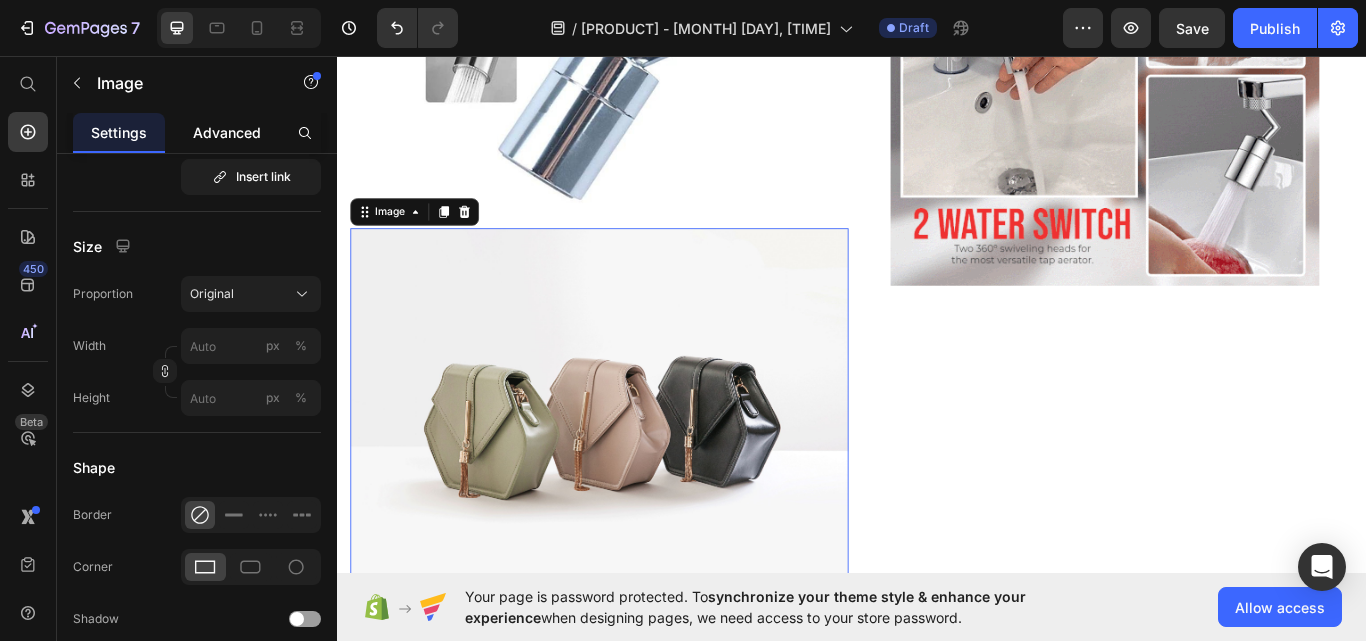 click on "Advanced" at bounding box center [227, 132] 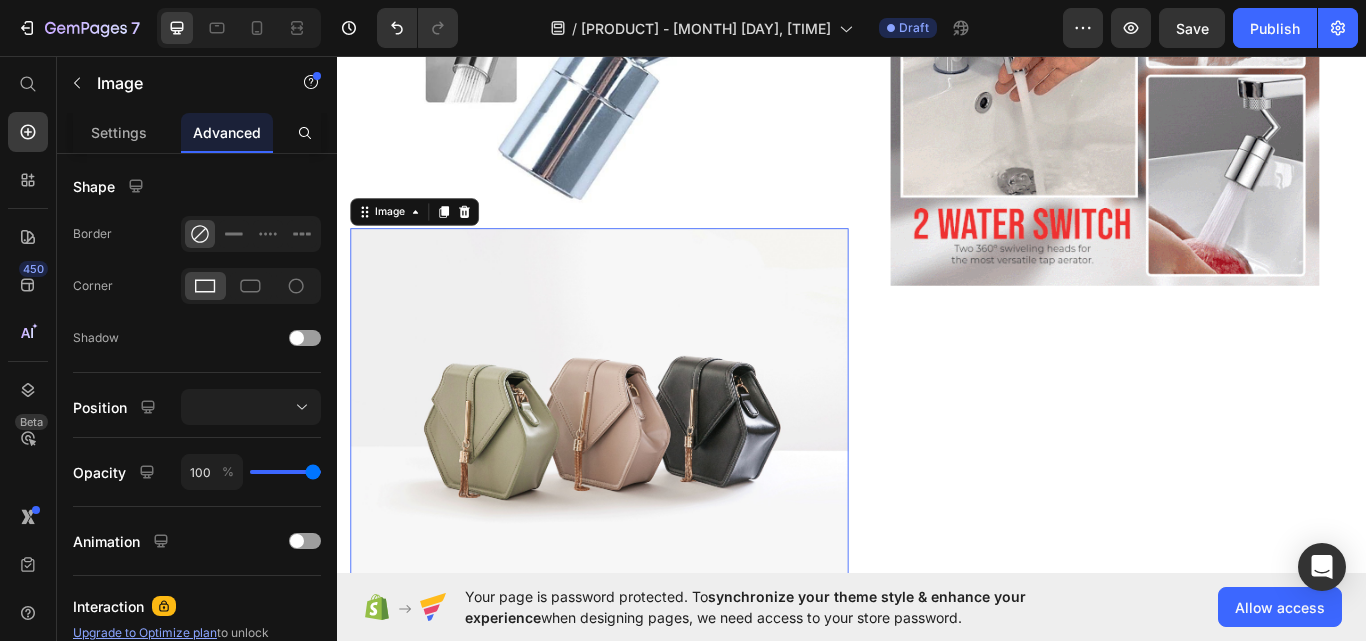 scroll, scrollTop: 0, scrollLeft: 0, axis: both 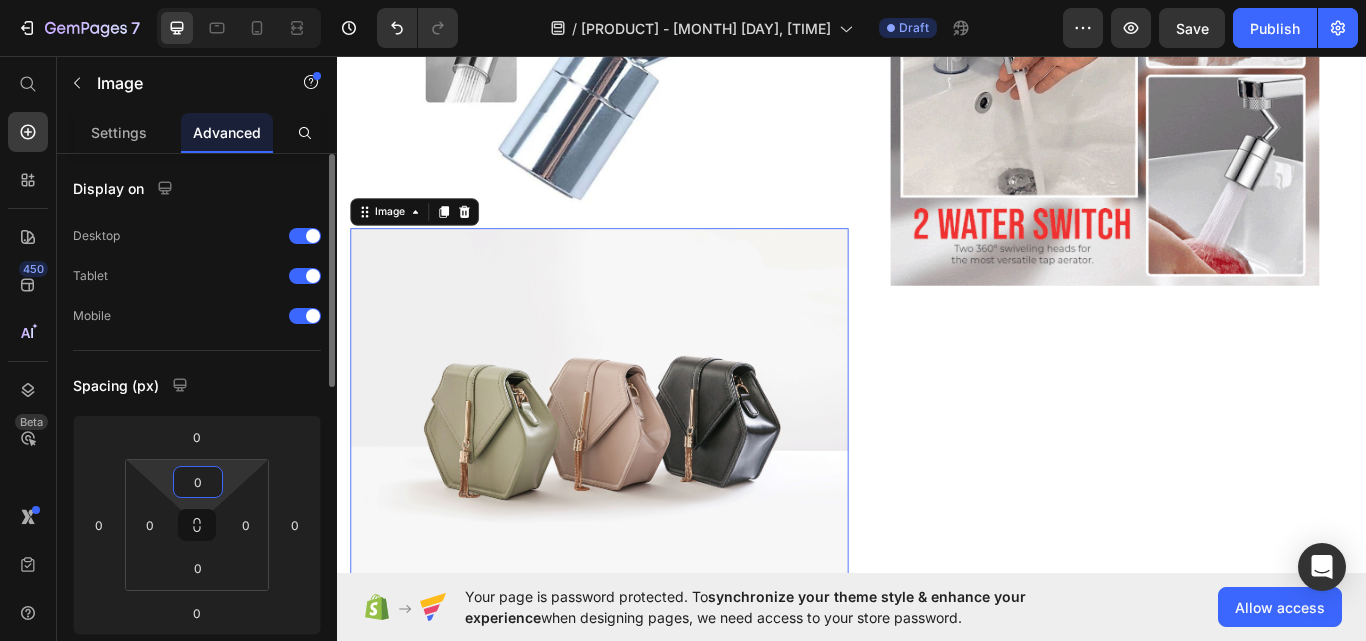 click on "0" at bounding box center (198, 482) 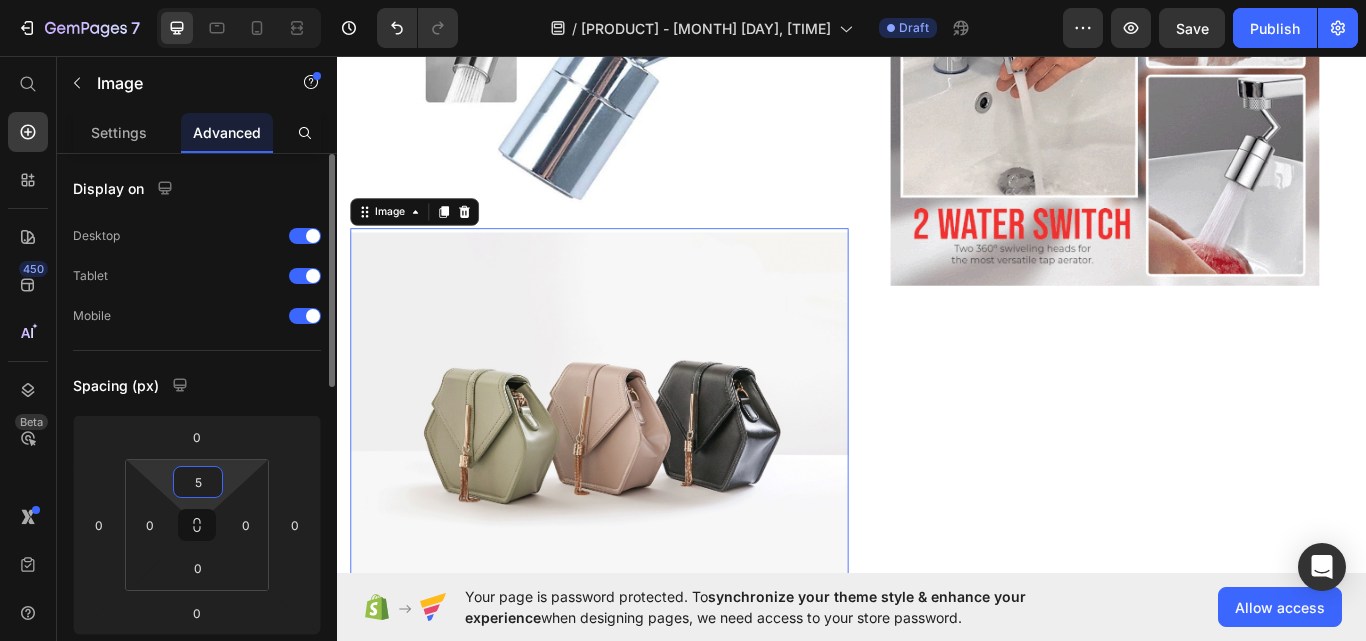 type on "50" 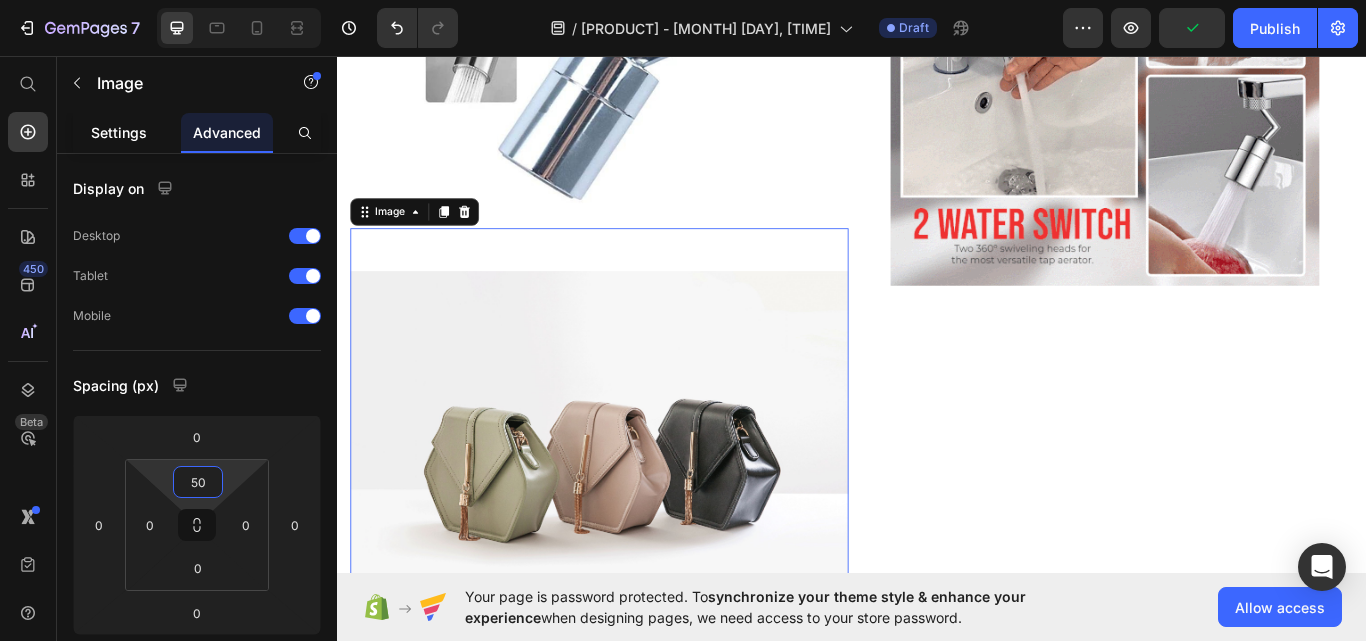 click on "Settings" at bounding box center (119, 132) 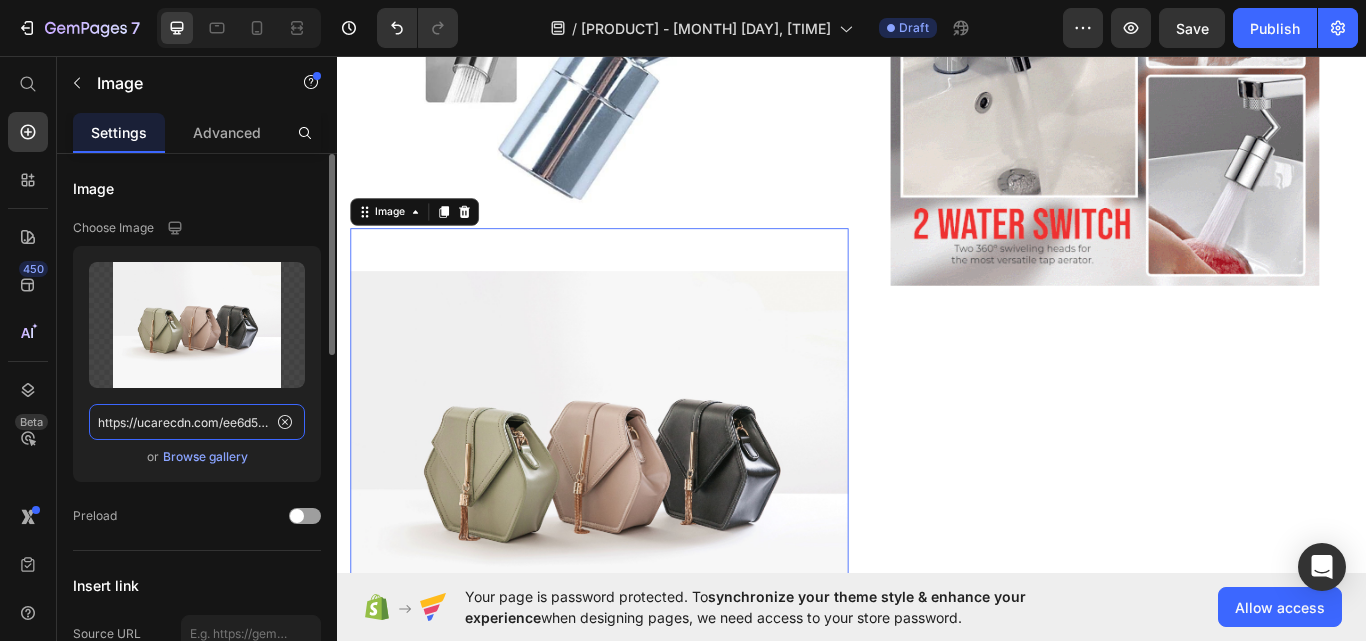 click on "https://ucarecdn.com/ee6d5074-1640-4cc7-8933-47c8589c3dee/-/format/auto/" 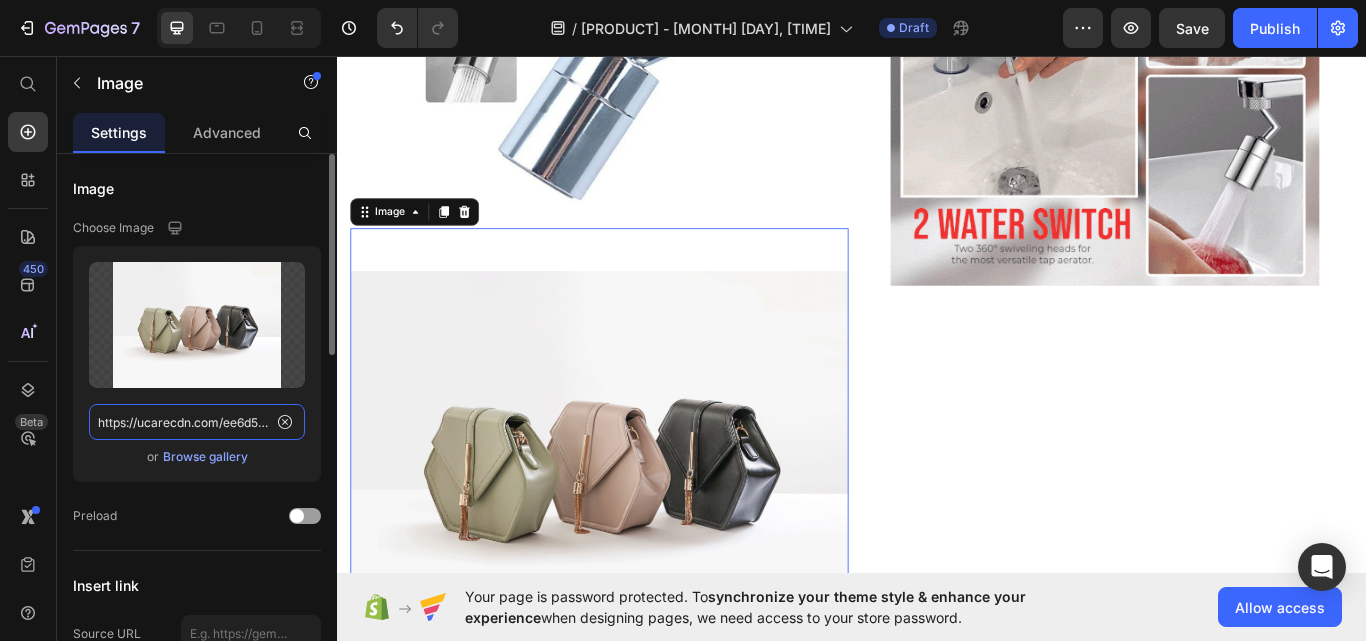 paste on "img.funnelish.com/3383/17213/1633034337-thumbnail3_caa91f50-4954-4f85-87f8-6770fd2719d4_480x480.jpg?auto=webp&clip=bounds" 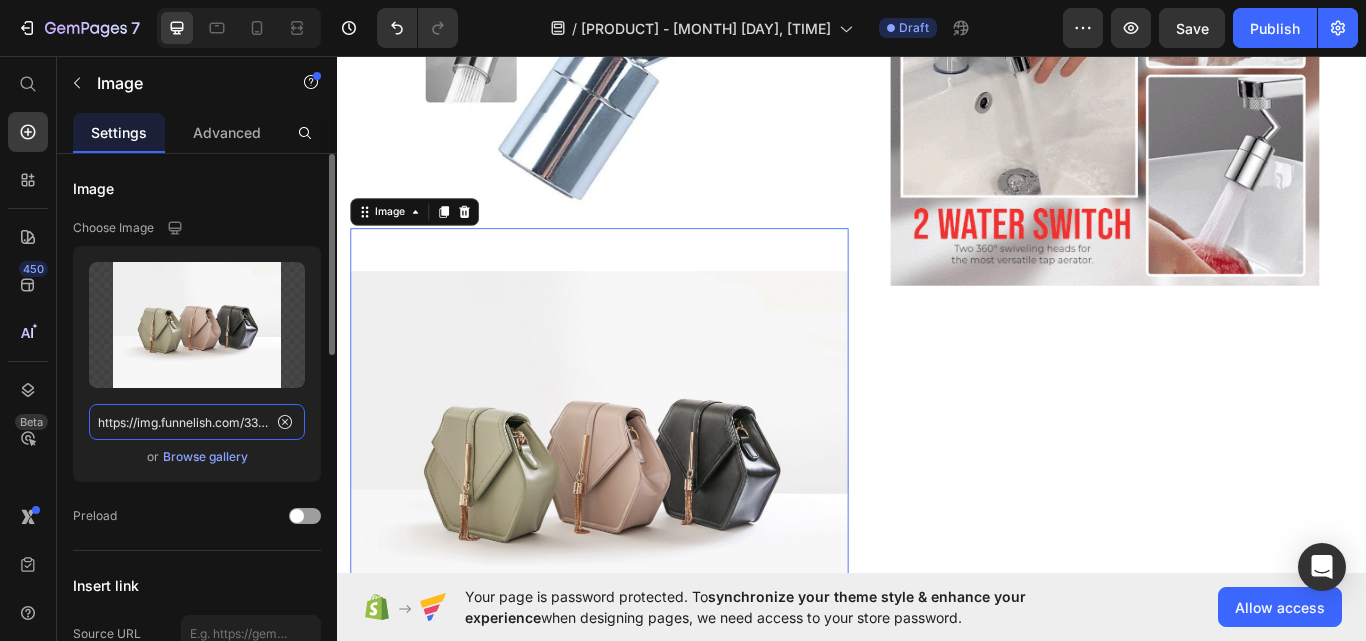scroll, scrollTop: 0, scrollLeft: 646, axis: horizontal 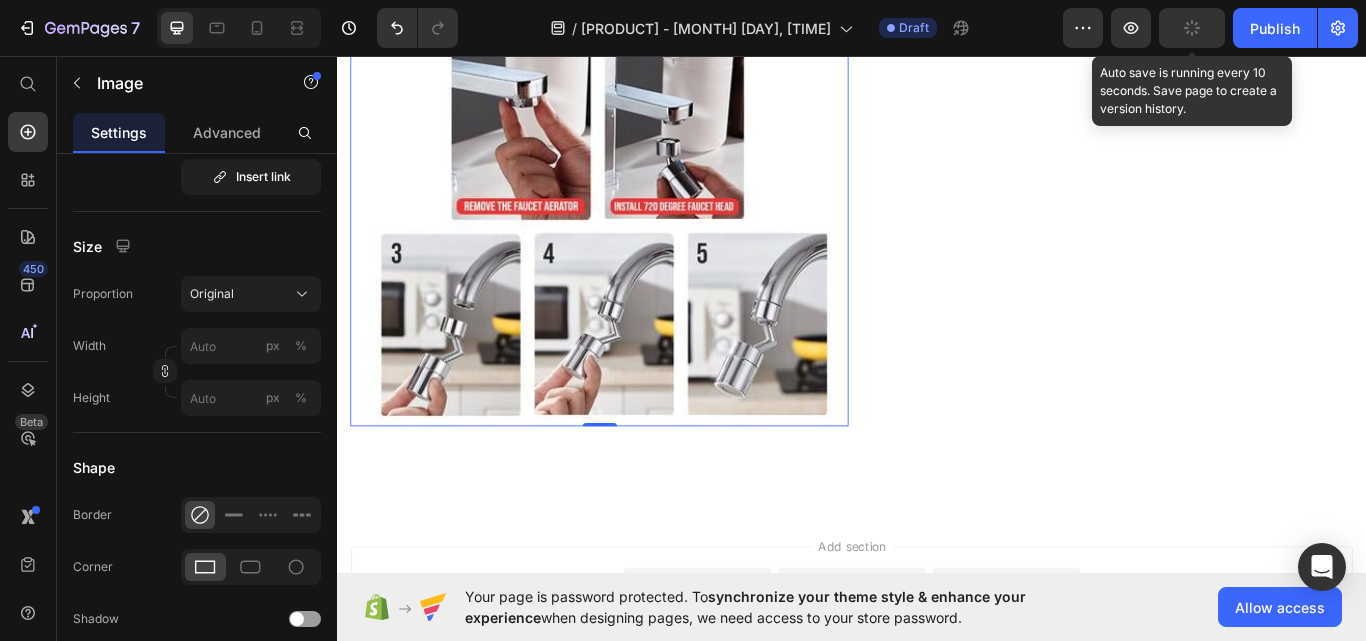 type on "https://img.funnelish.com/3383/17213/1633034337-thumbnail3_caa91f50-4954-4f85-87f8-6770fd2719d4_480x480.jpg?auto=webp&clip=bounds" 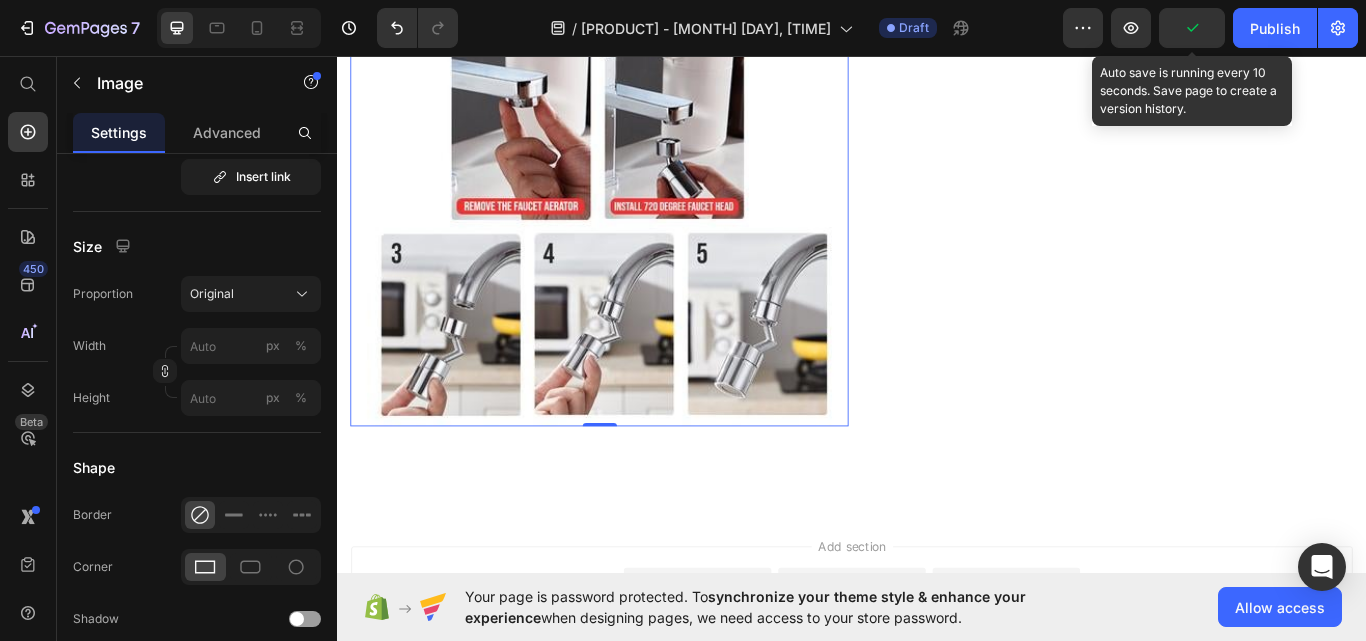 click 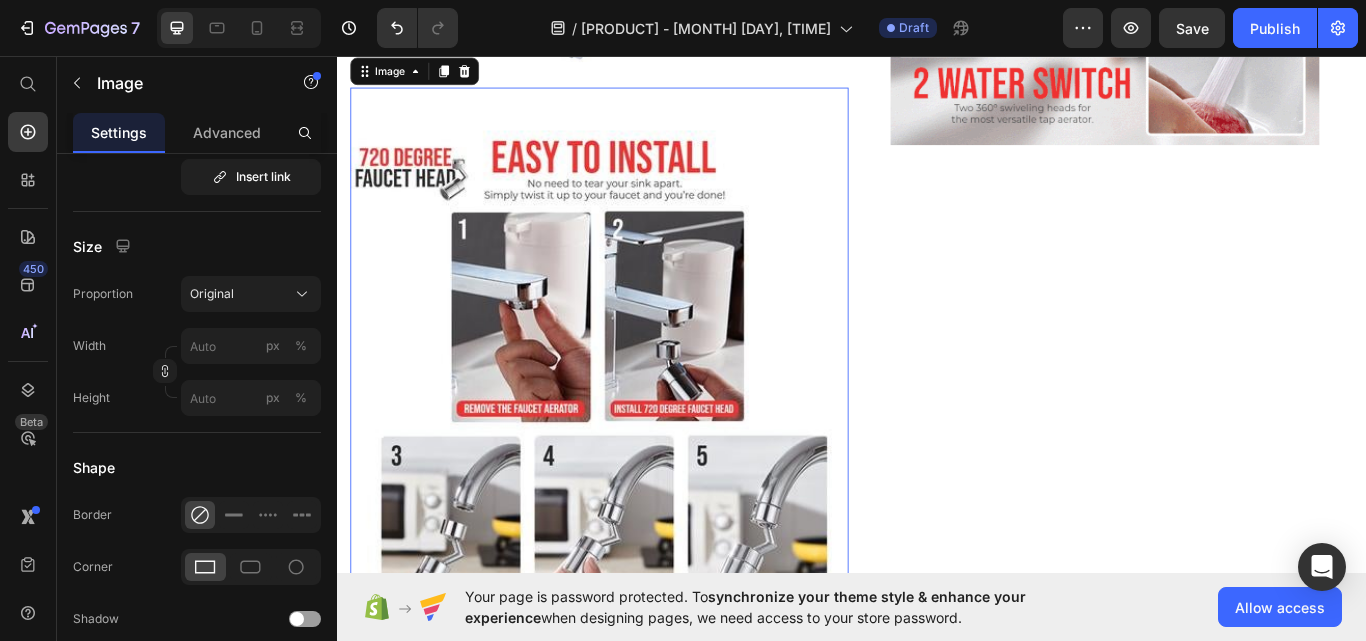 scroll, scrollTop: 4446, scrollLeft: 0, axis: vertical 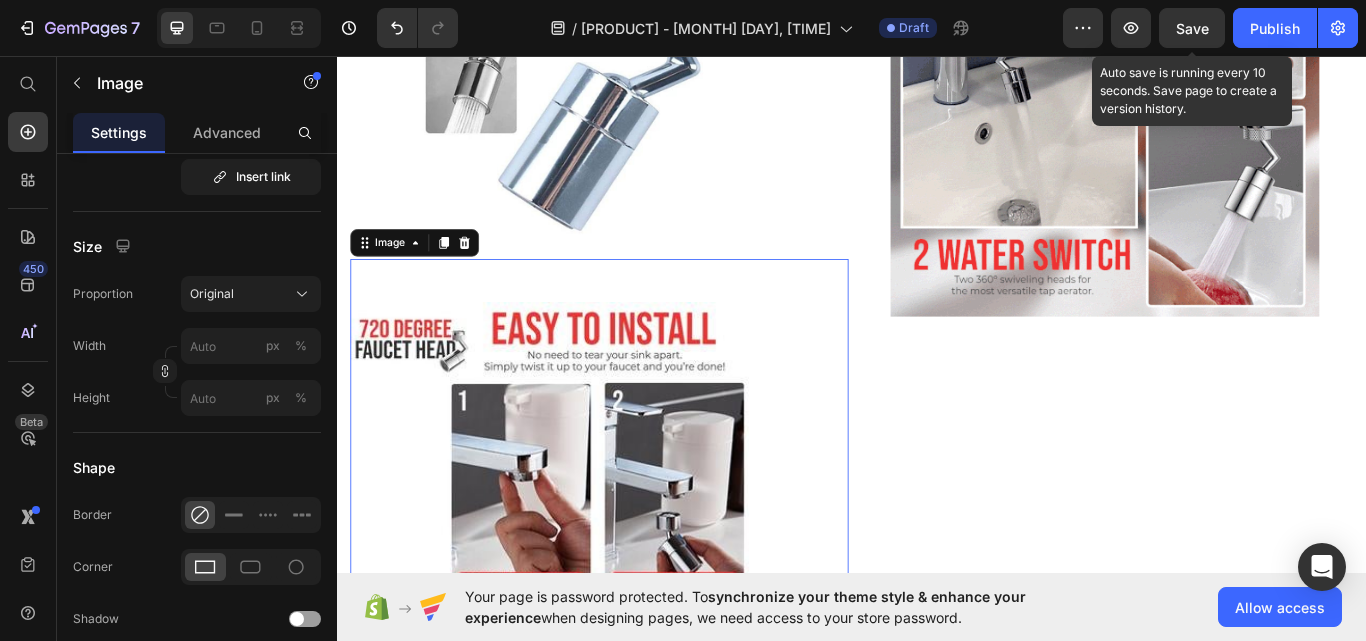 click on "Save" at bounding box center [1192, 28] 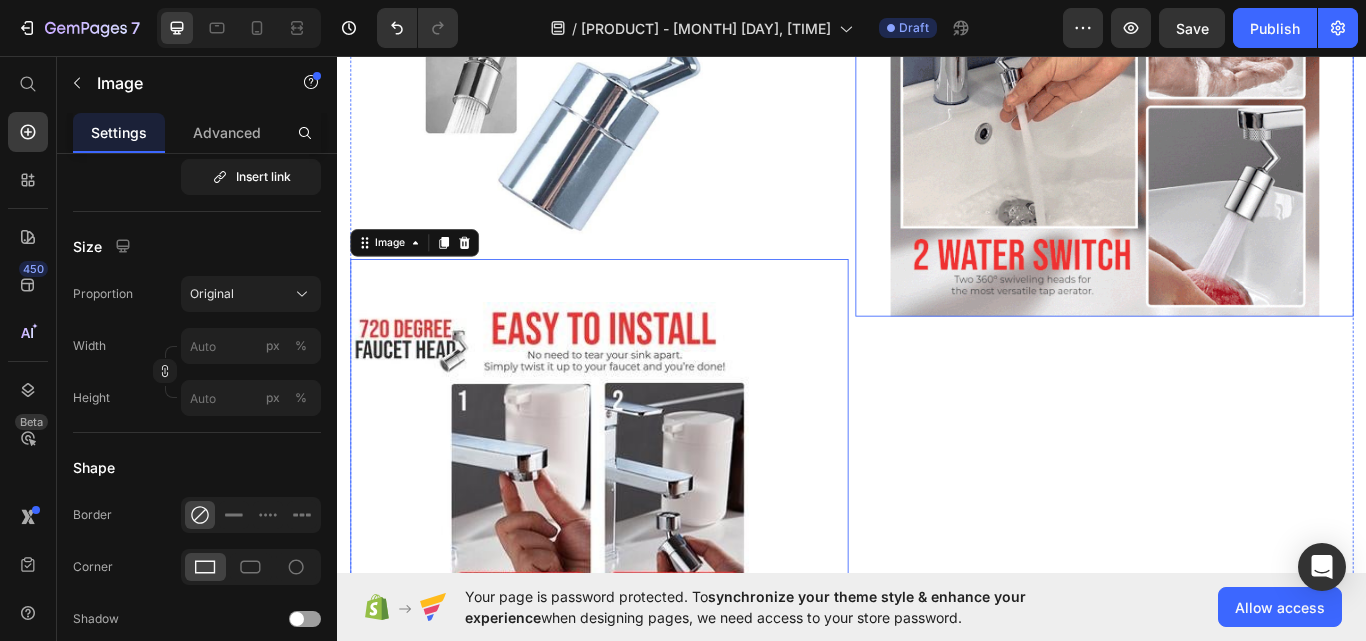 click at bounding box center (1231, 106) 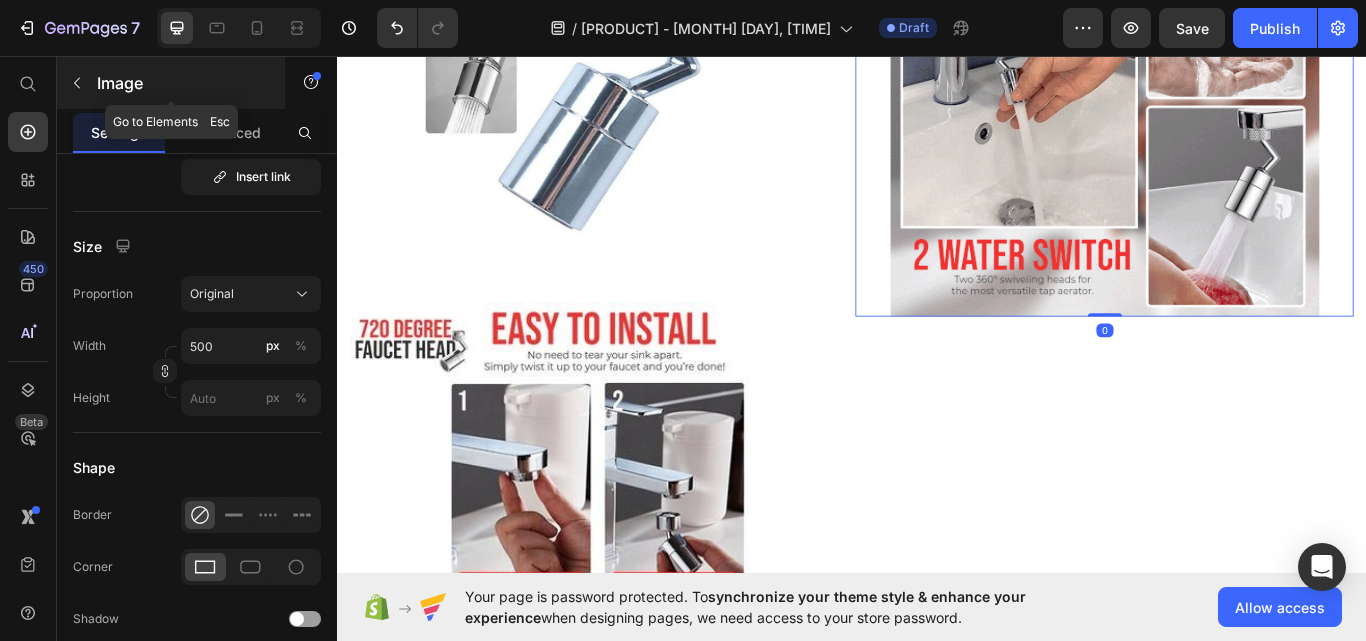 click 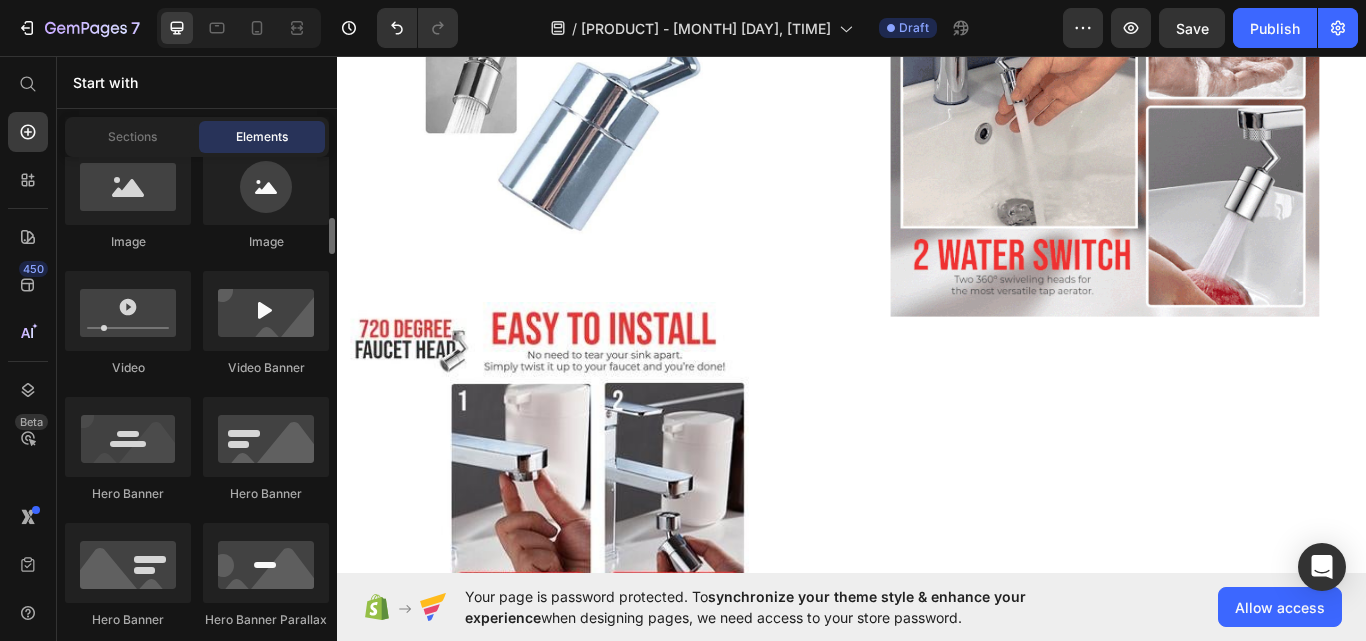 scroll, scrollTop: 300, scrollLeft: 0, axis: vertical 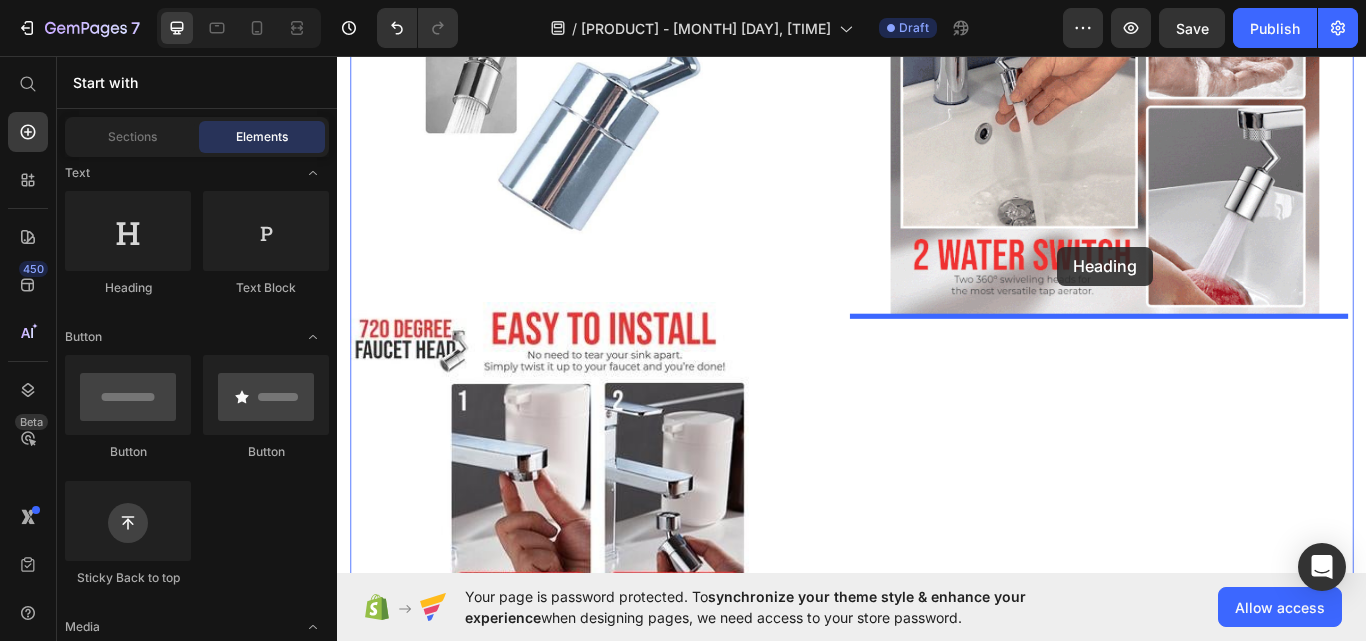 drag, startPoint x: 479, startPoint y: 297, endPoint x: 1177, endPoint y: 279, distance: 698.23206 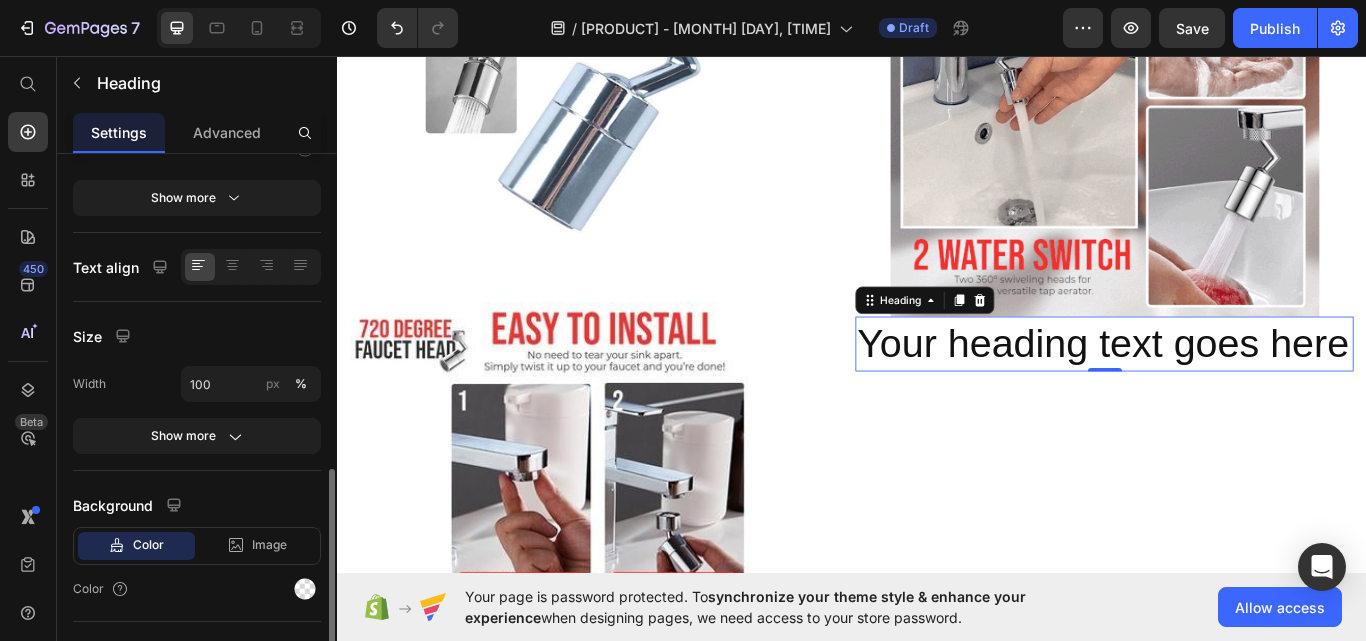 scroll, scrollTop: 400, scrollLeft: 0, axis: vertical 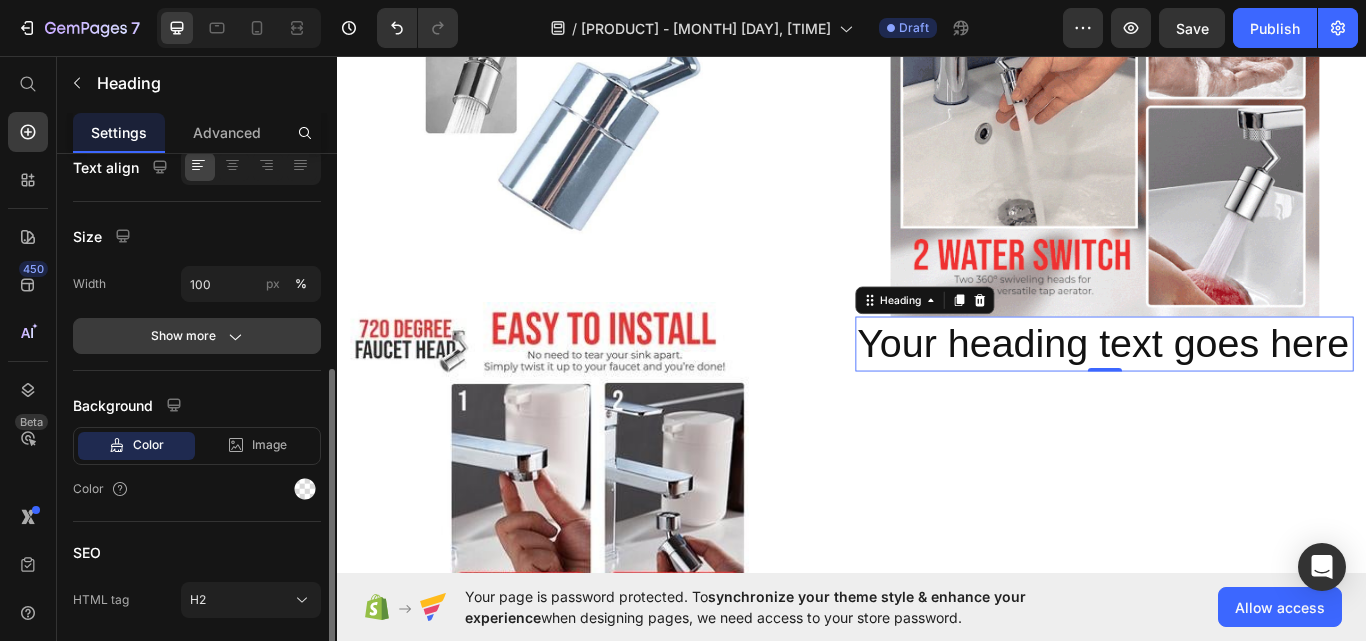 click 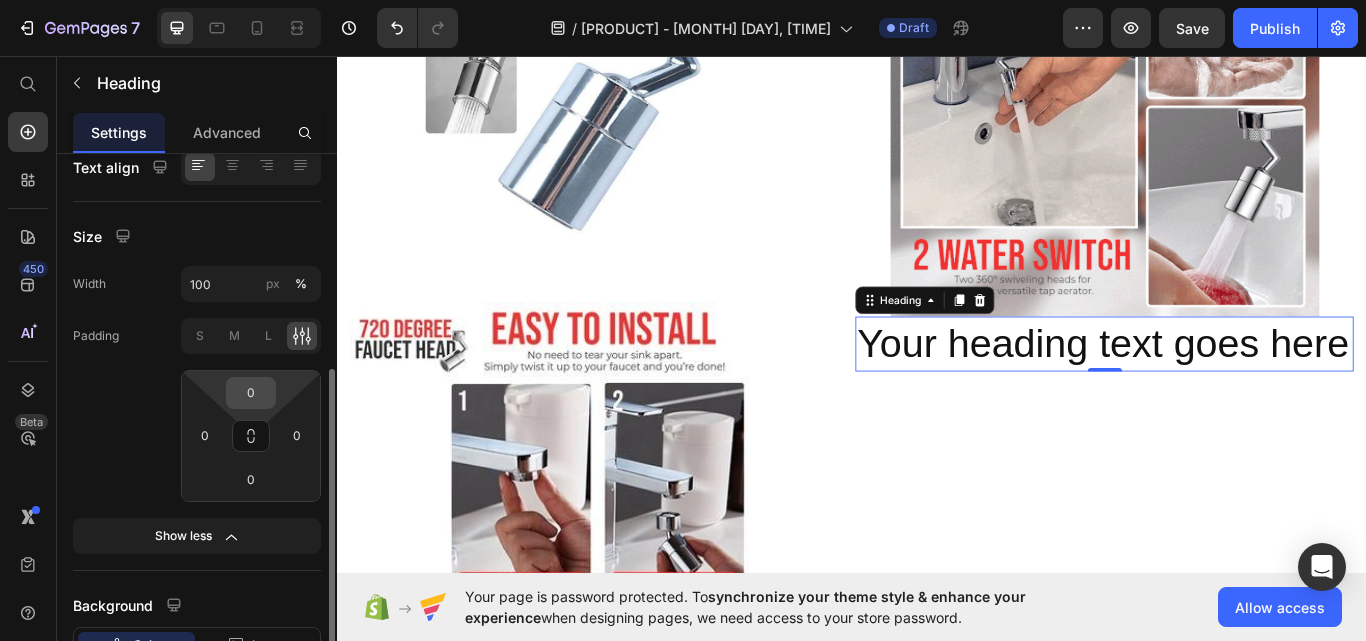 click on "0" at bounding box center (251, 393) 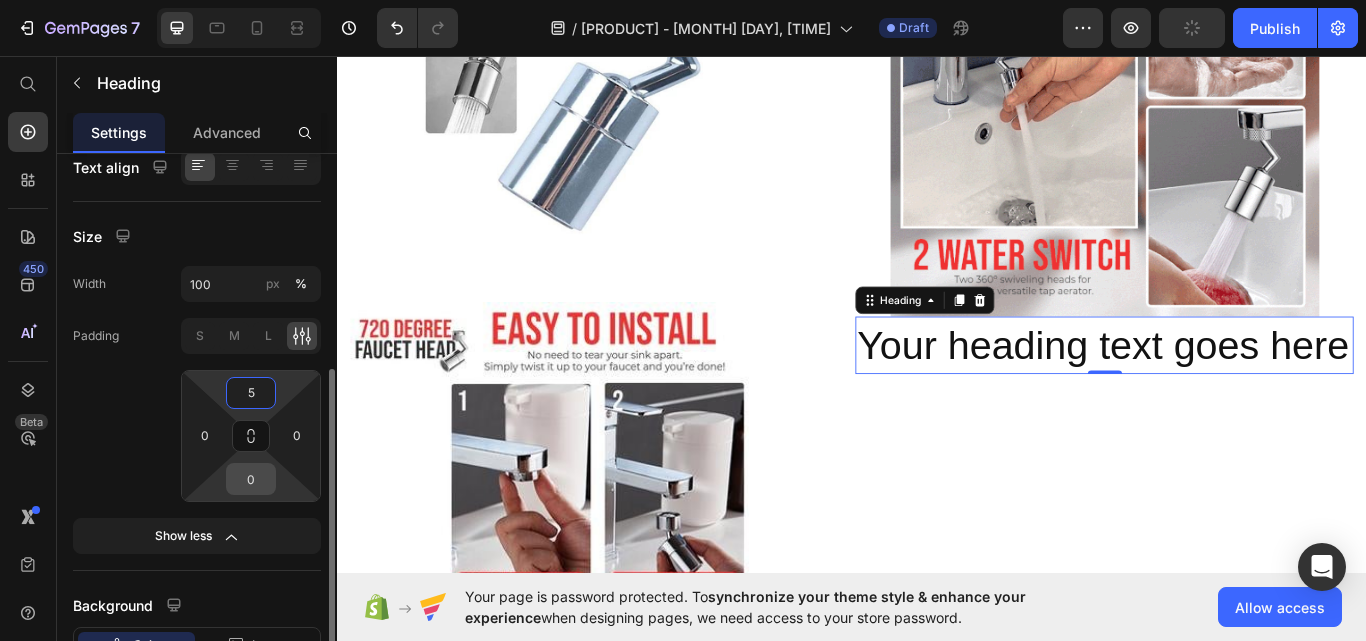 type on "5" 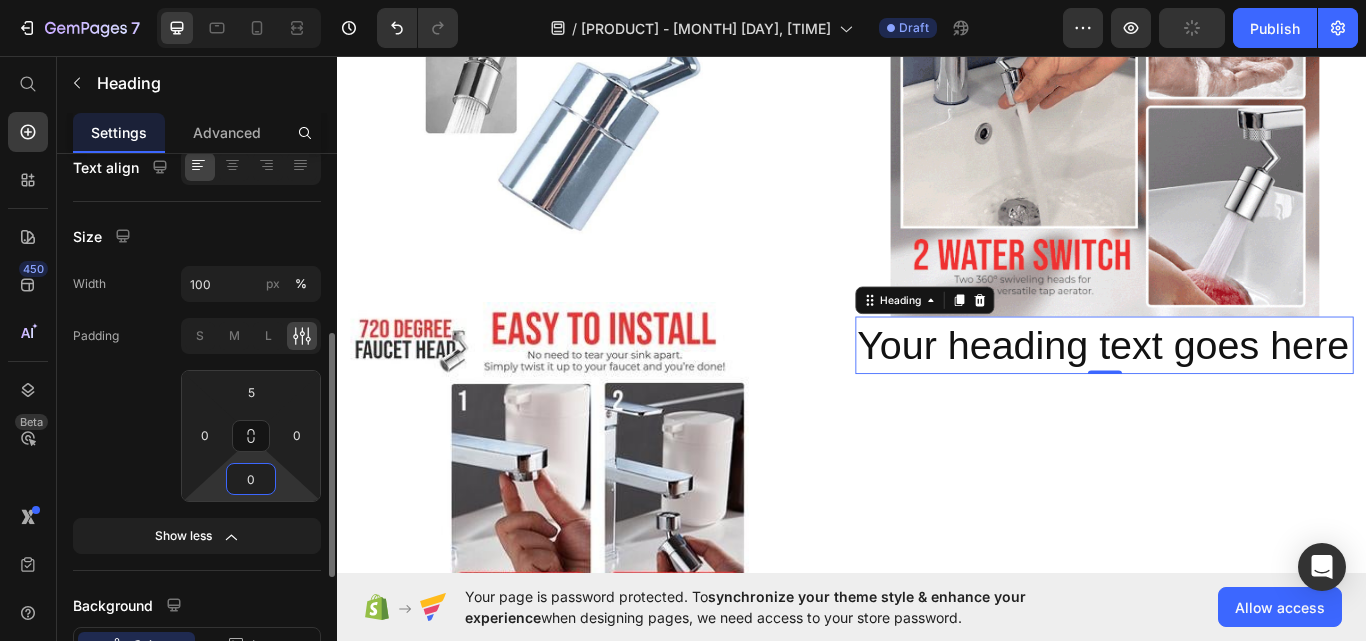 click on "0" at bounding box center [251, 479] 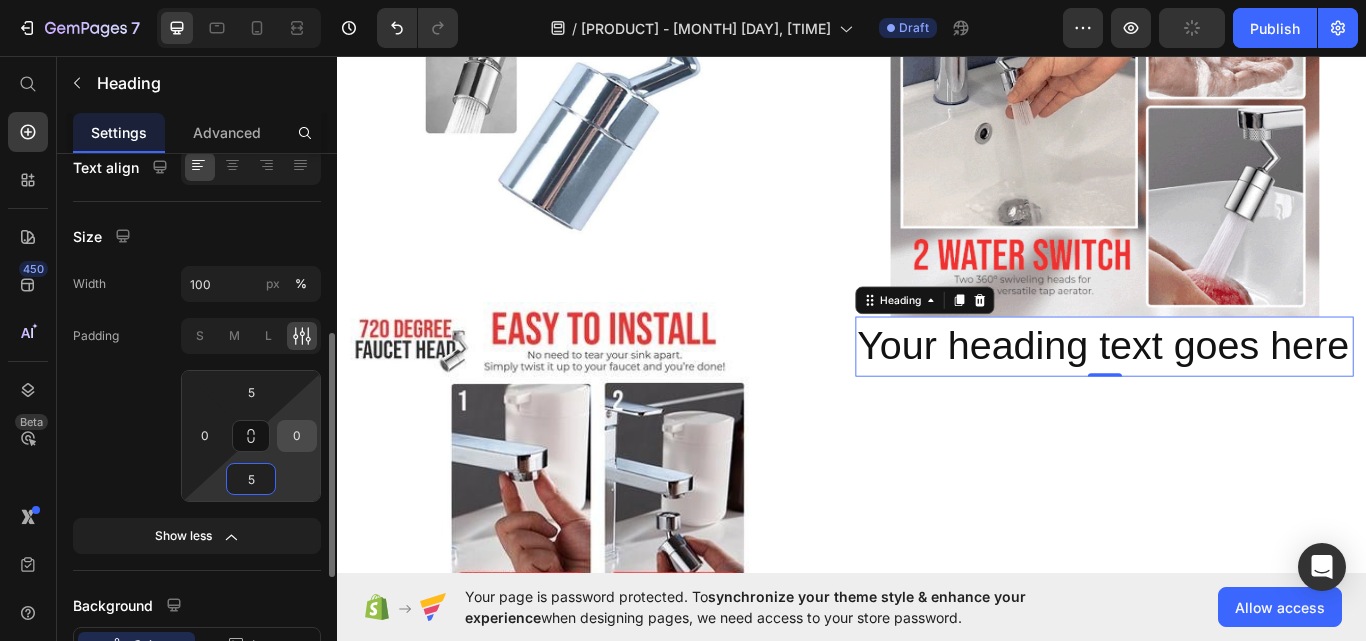 type on "5" 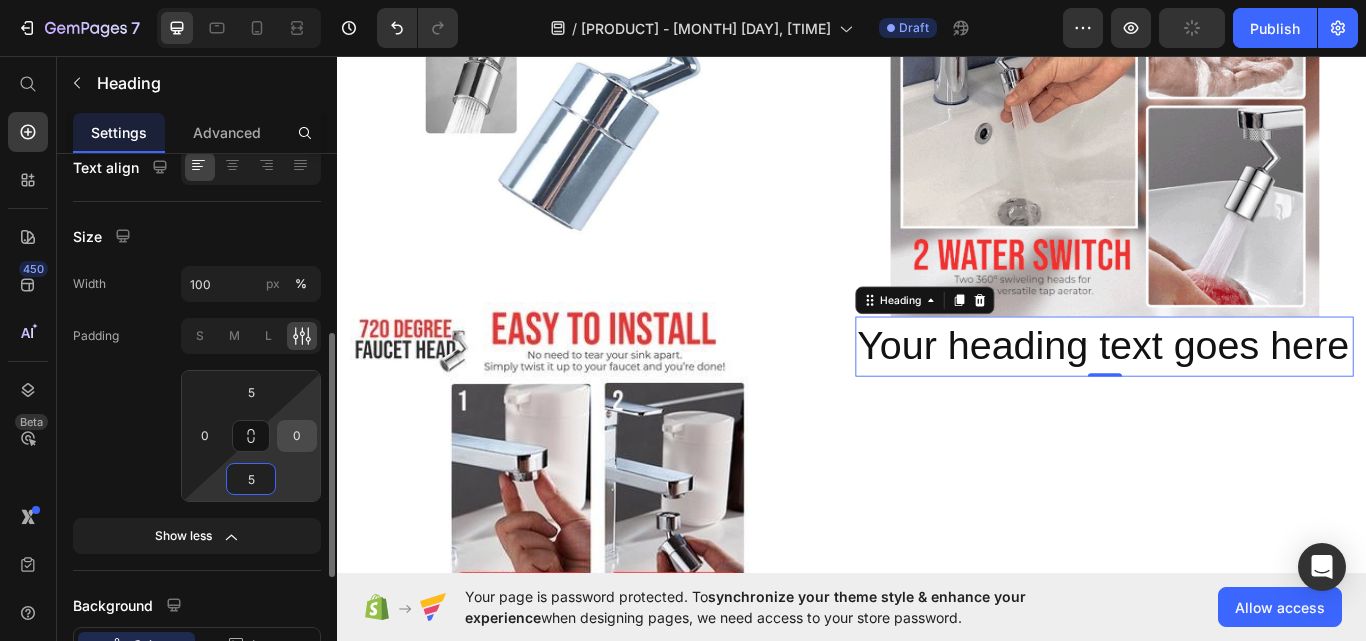 click on "0" at bounding box center (297, 436) 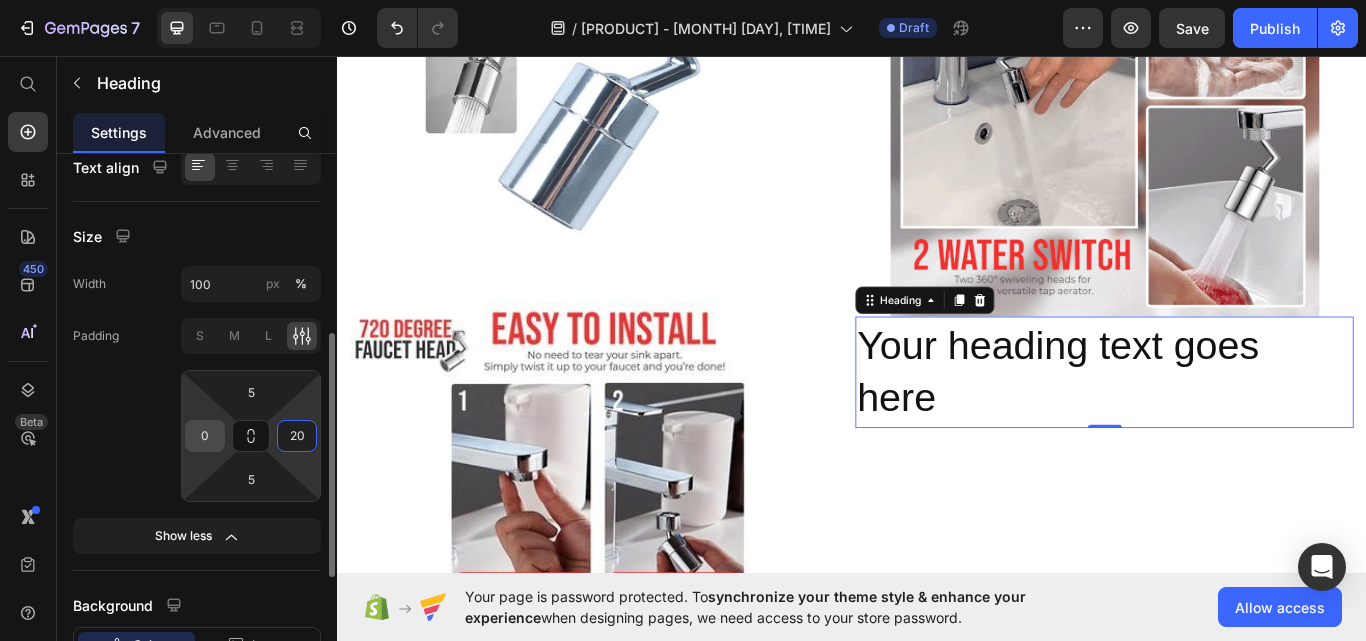 type on "20" 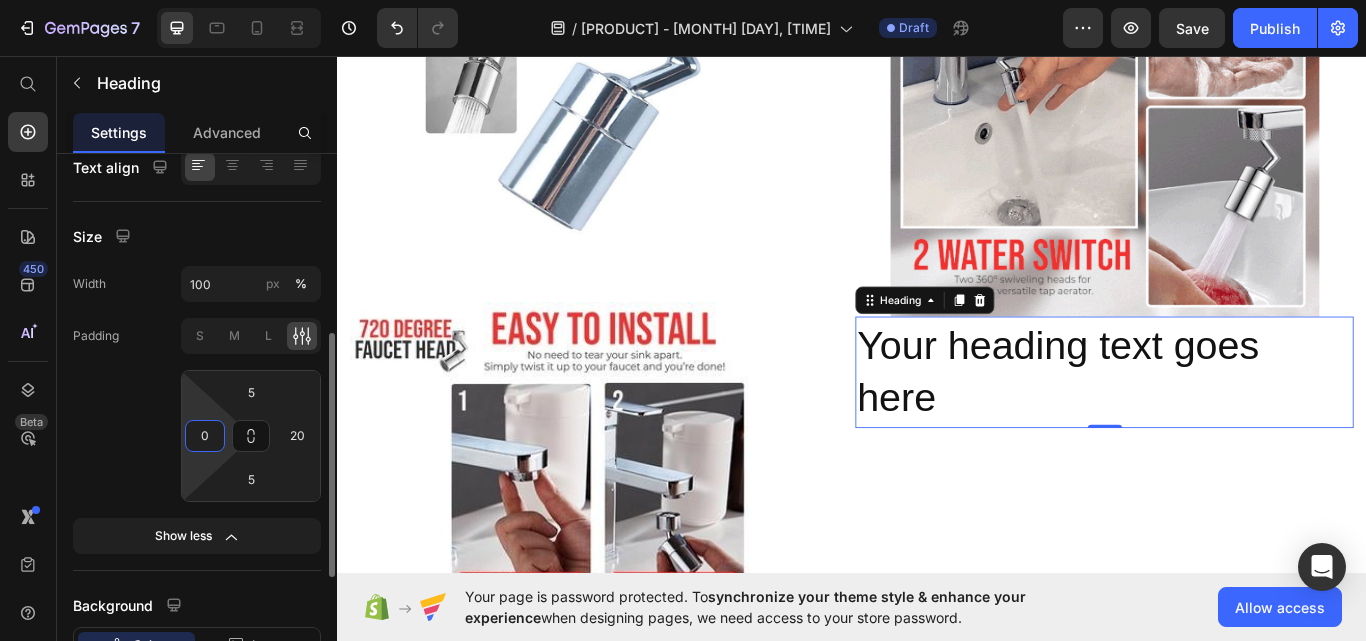 click on "0" at bounding box center (205, 436) 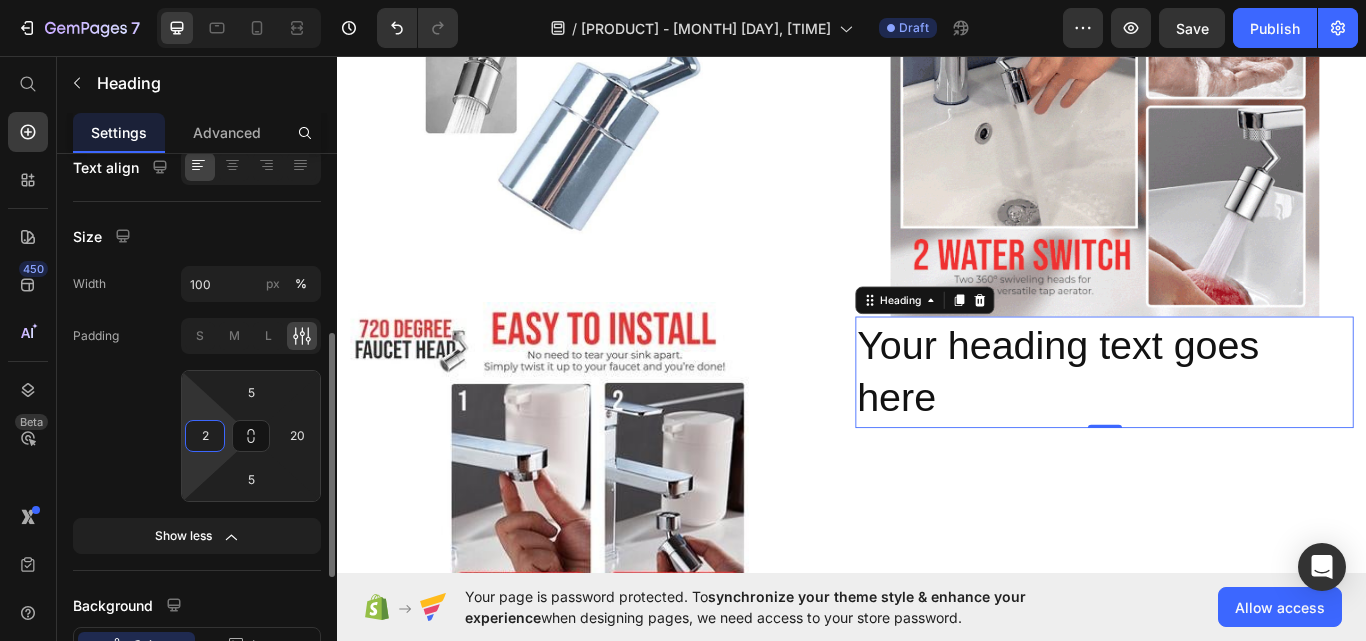 type on "20" 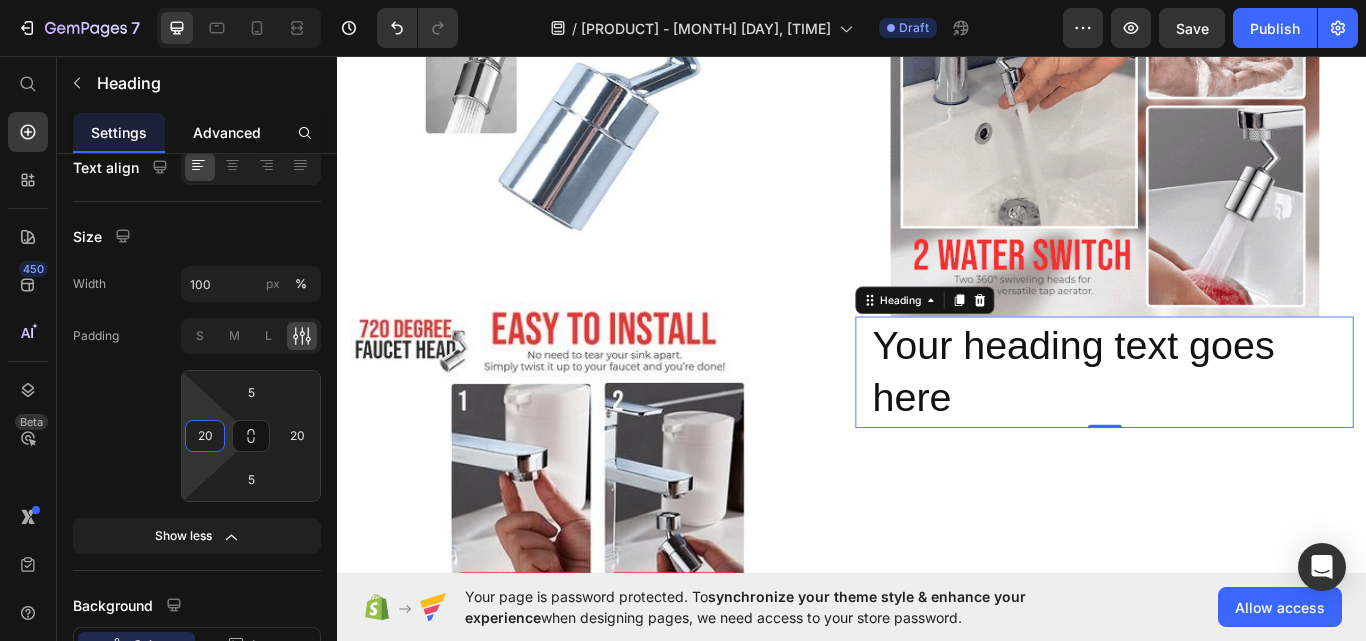 click on "Advanced" at bounding box center (227, 132) 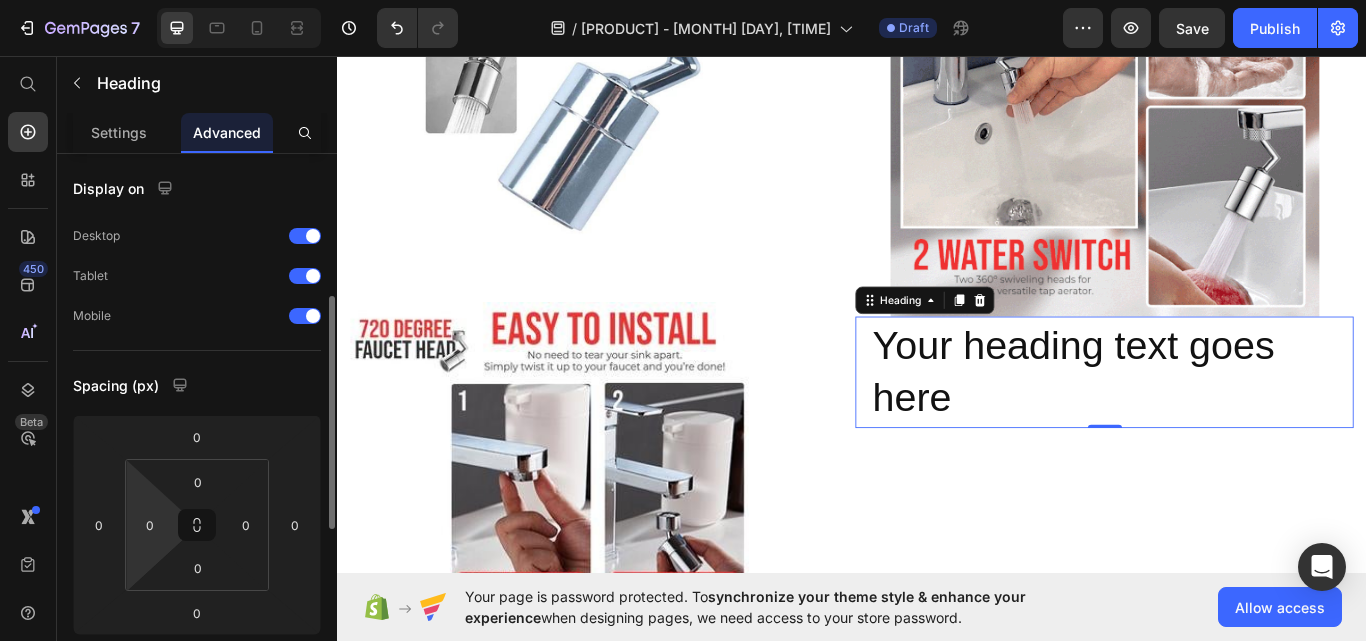 scroll, scrollTop: 200, scrollLeft: 0, axis: vertical 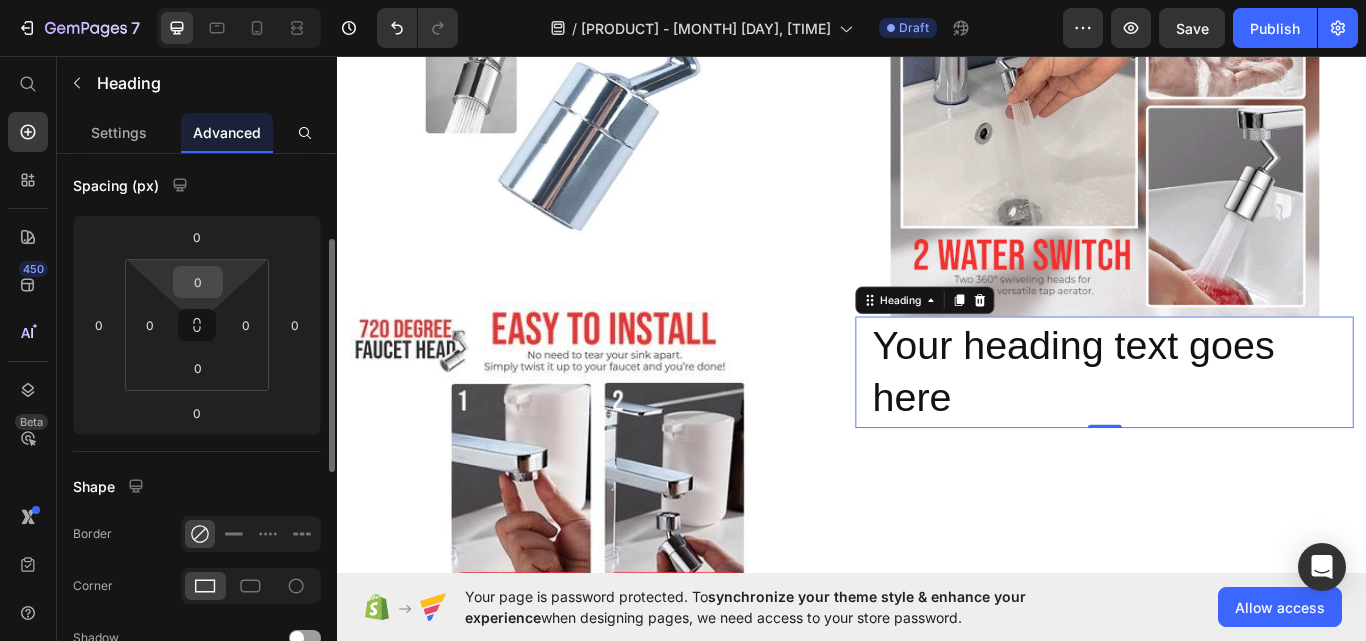 click on "0" at bounding box center [198, 282] 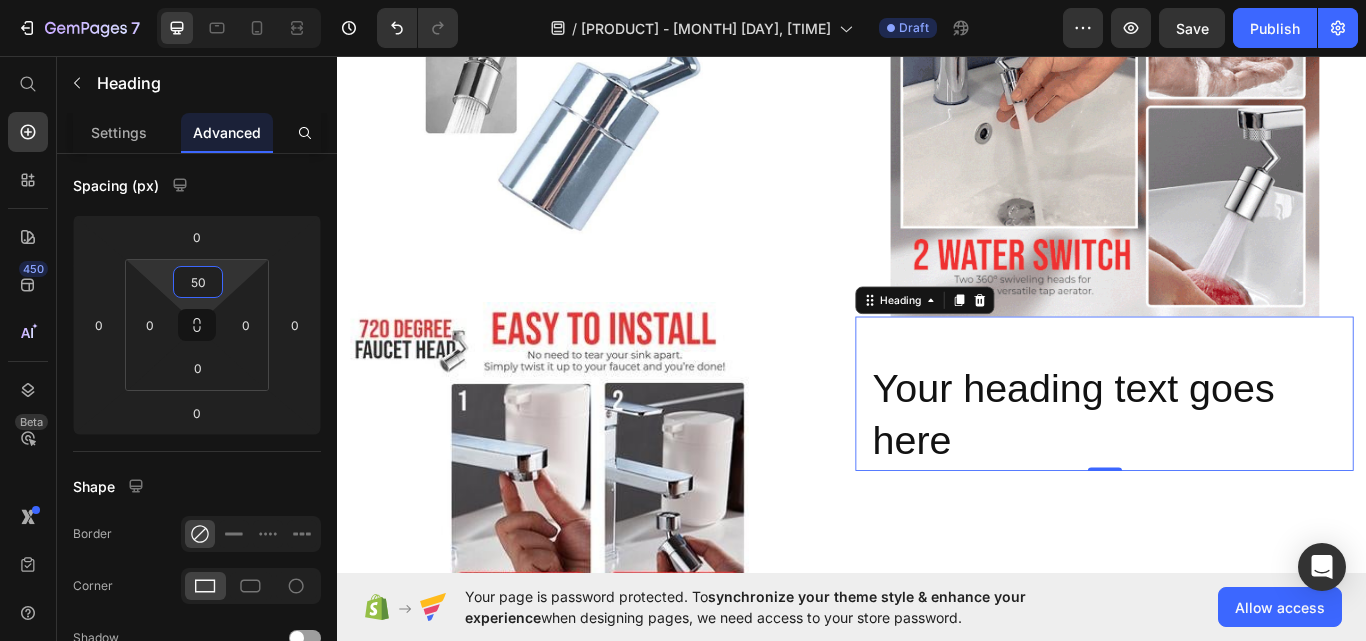 type on "50" 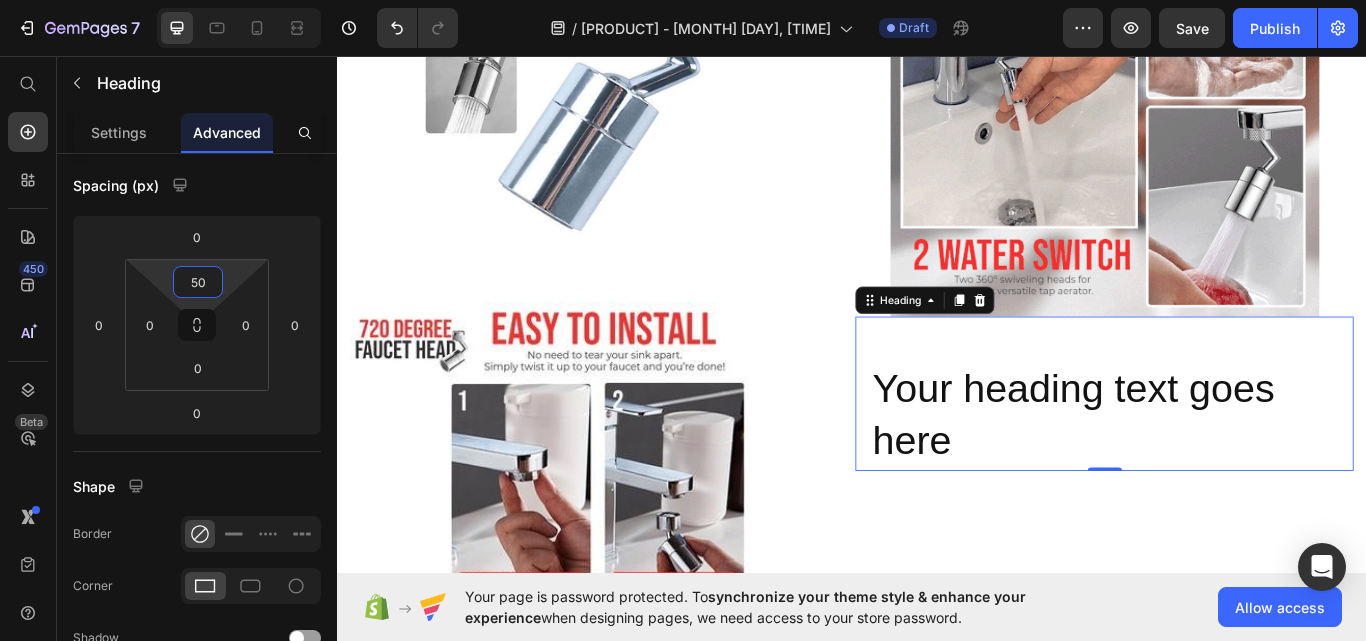 click on "Your heading text goes here" at bounding box center [1231, 476] 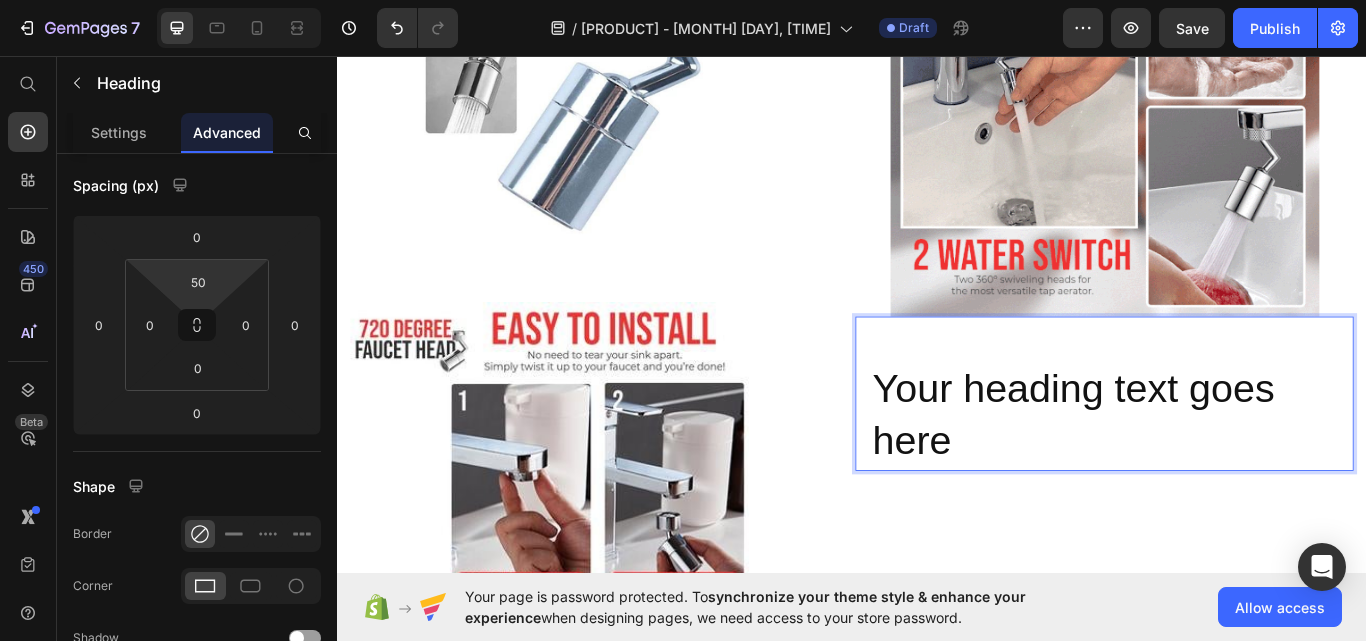 click on "Your heading text goes here" at bounding box center [1231, 476] 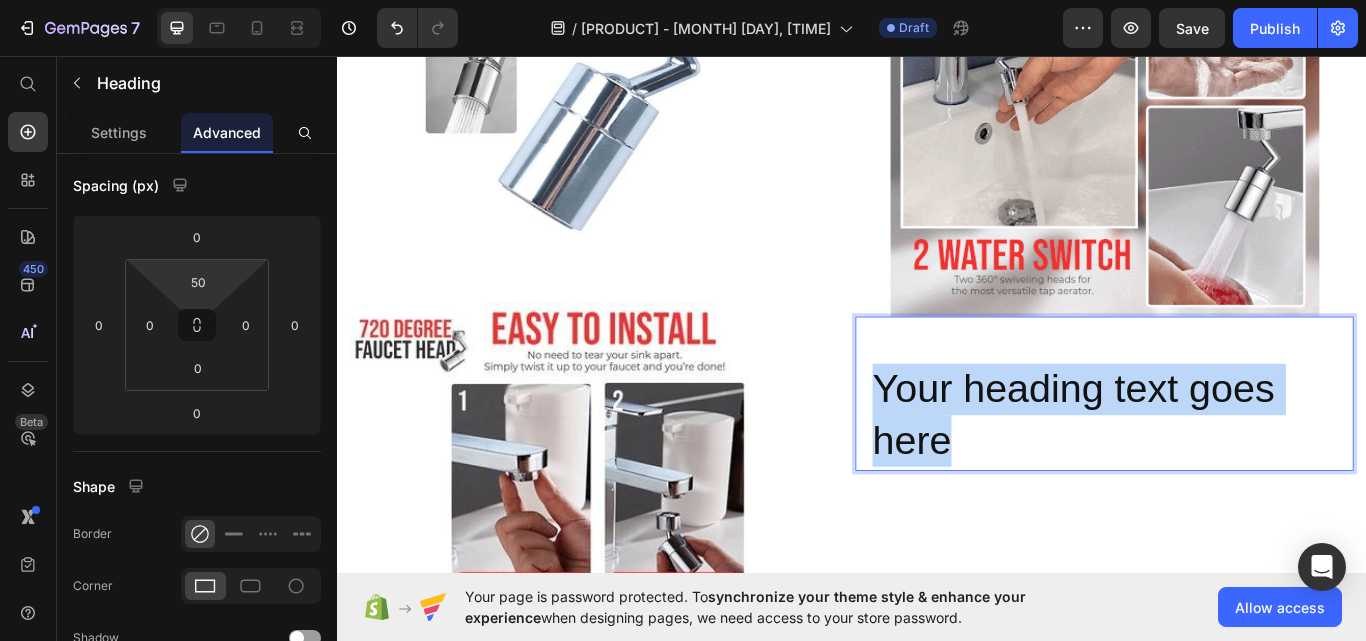click on "Your heading text goes here" at bounding box center [1231, 476] 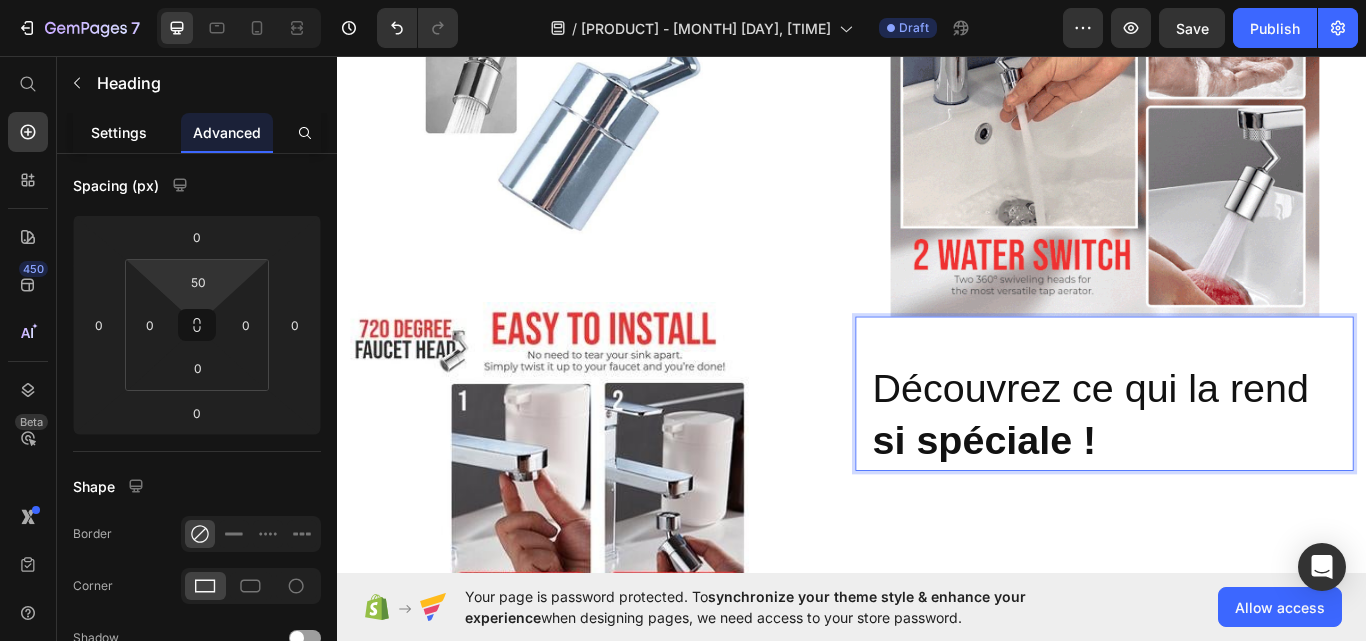 click on "Settings" at bounding box center [119, 132] 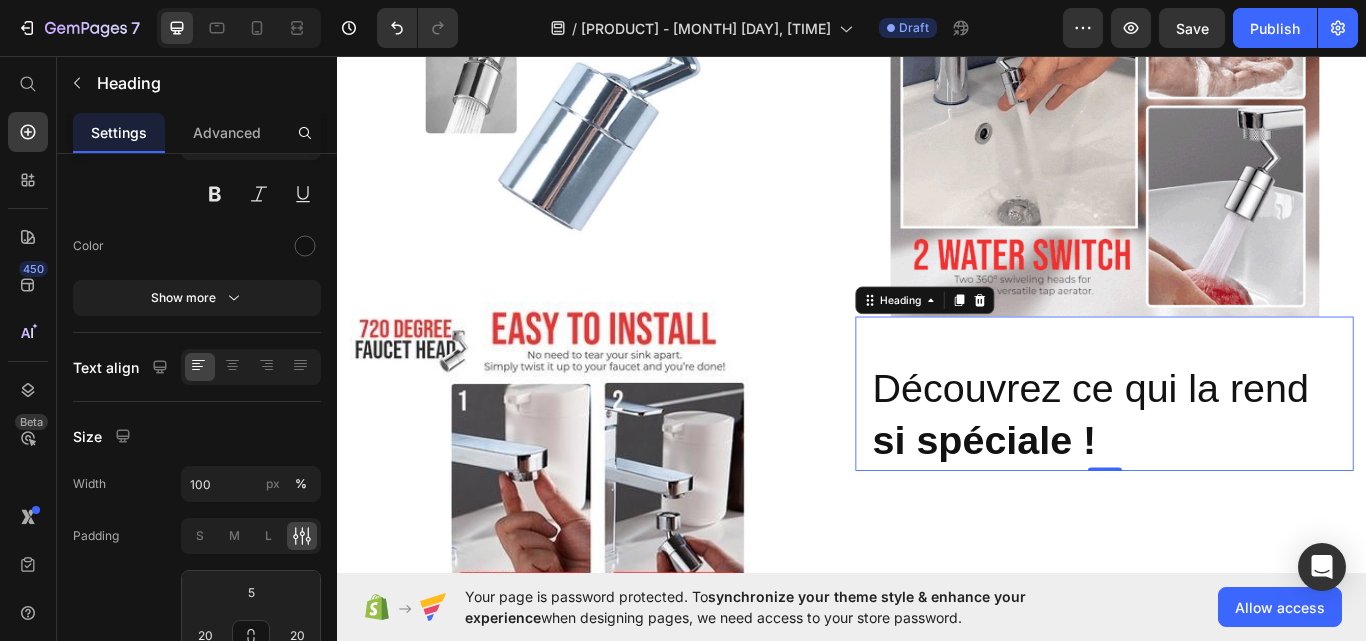 scroll, scrollTop: 0, scrollLeft: 0, axis: both 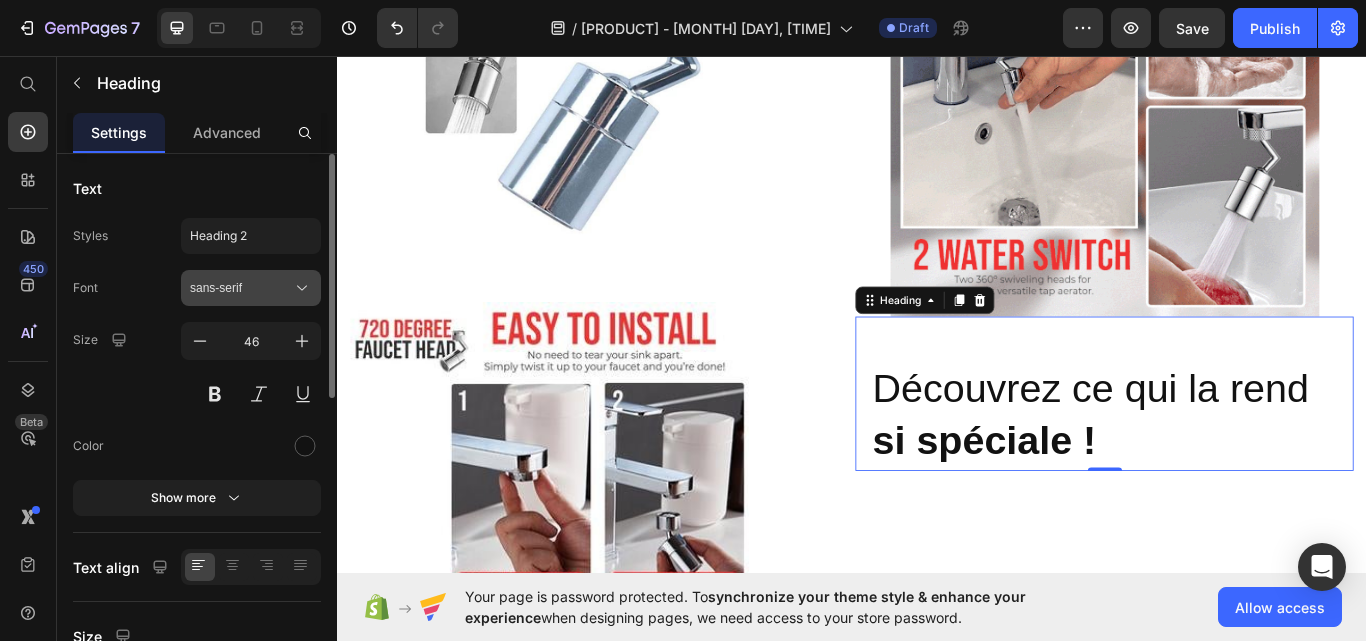 click on "sans-serif" at bounding box center (241, 288) 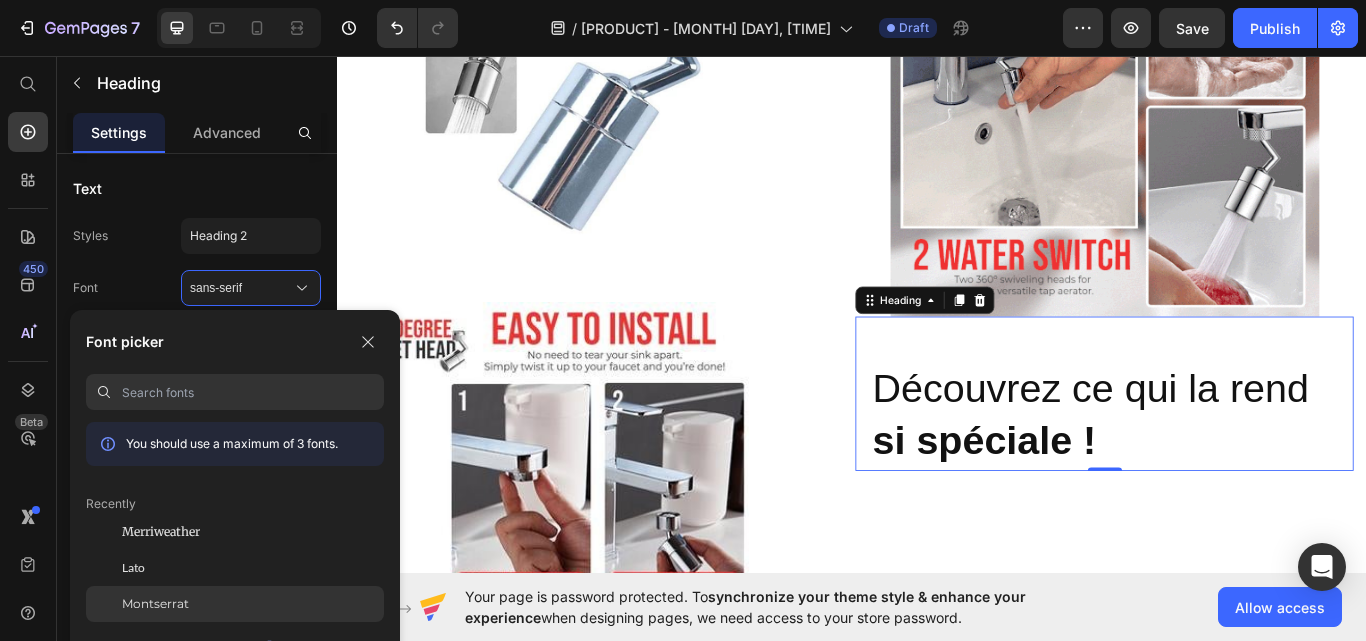 click on "Montserrat" at bounding box center [155, 604] 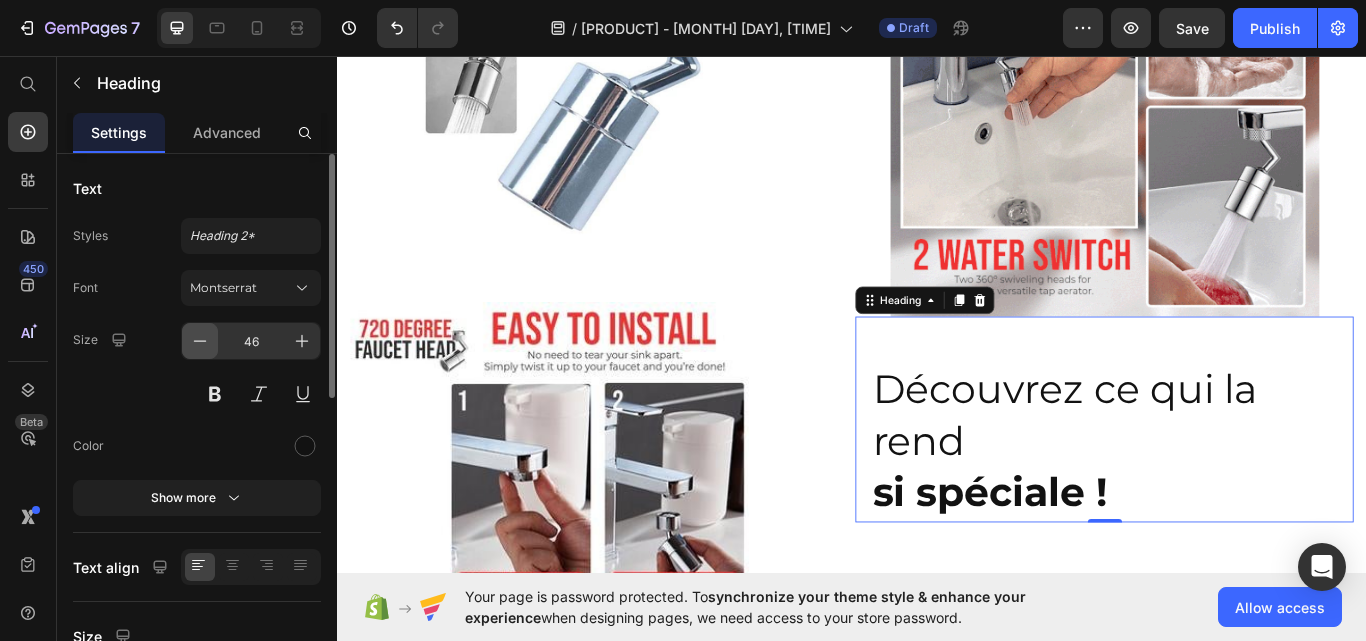 click 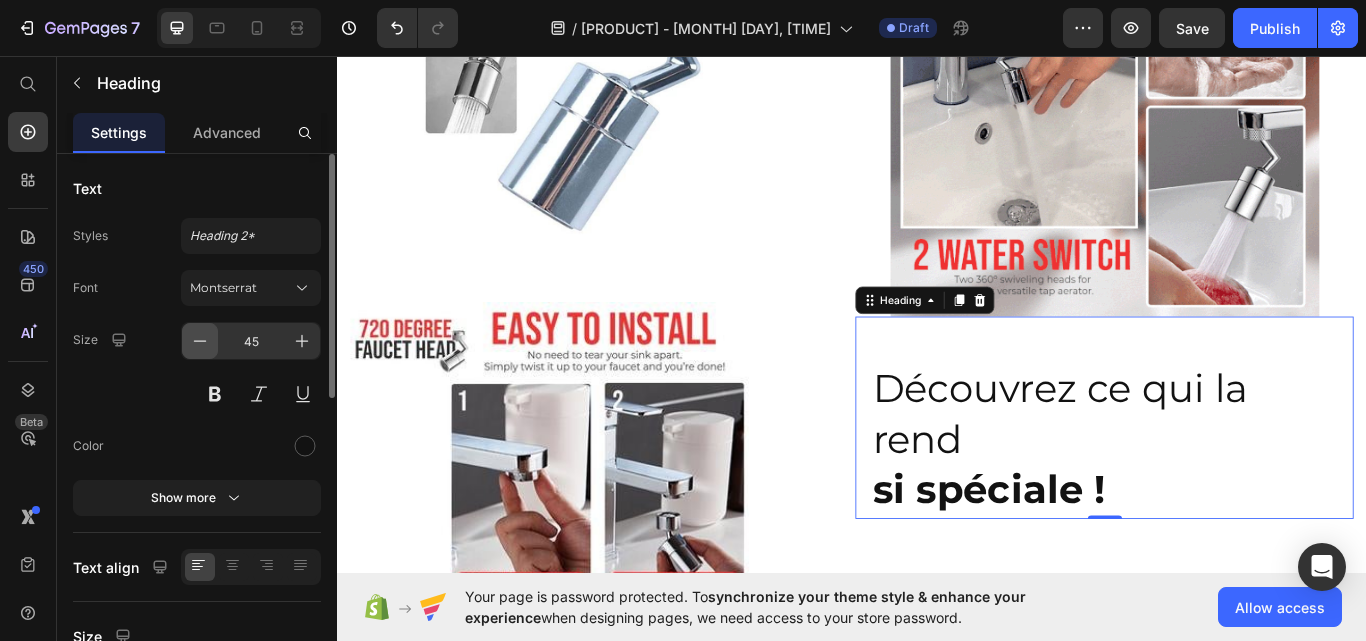 click 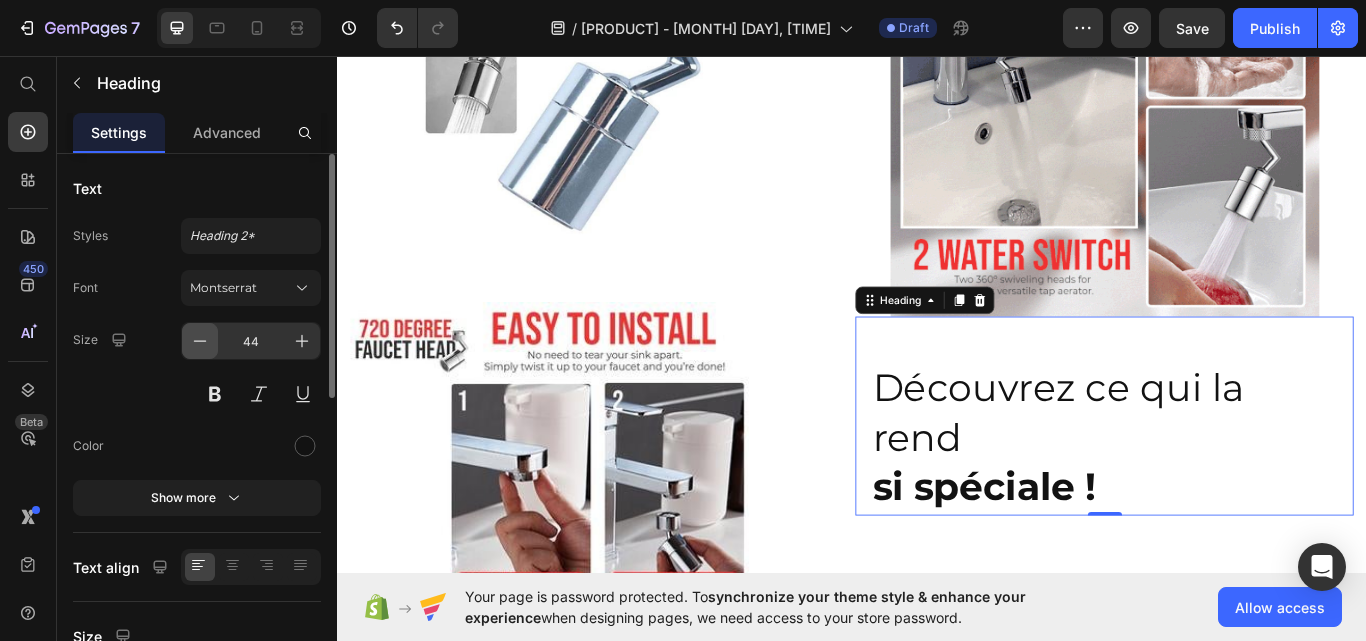 click 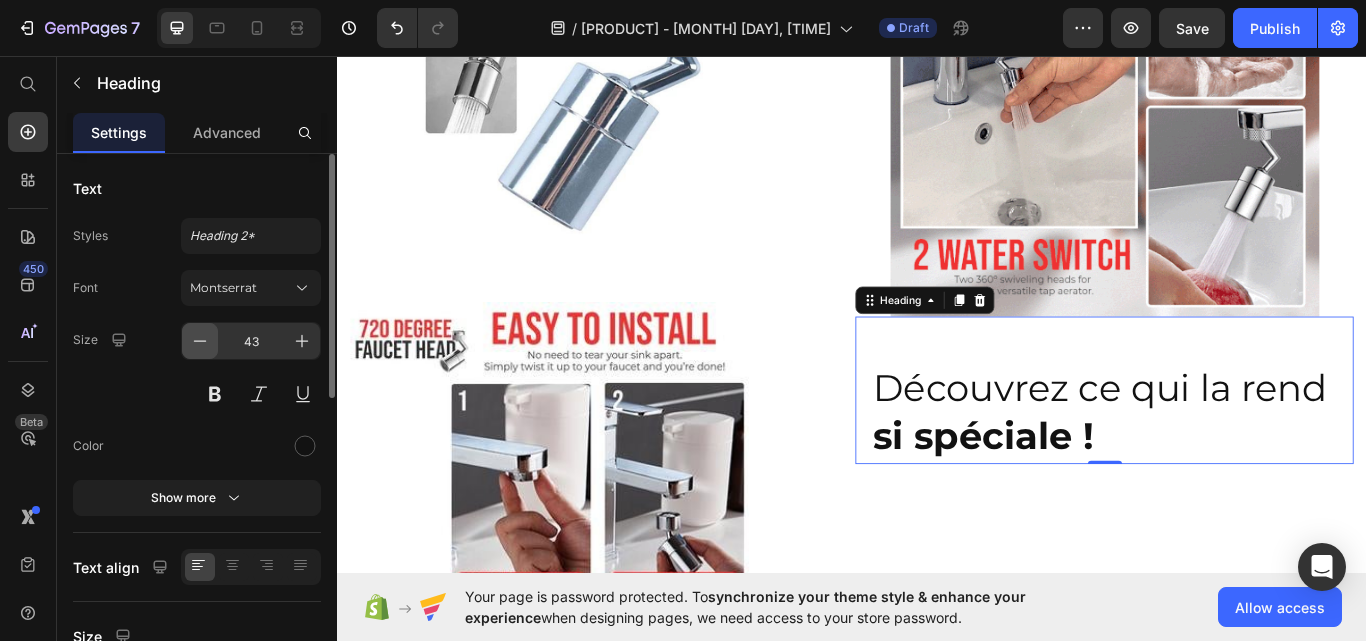 click 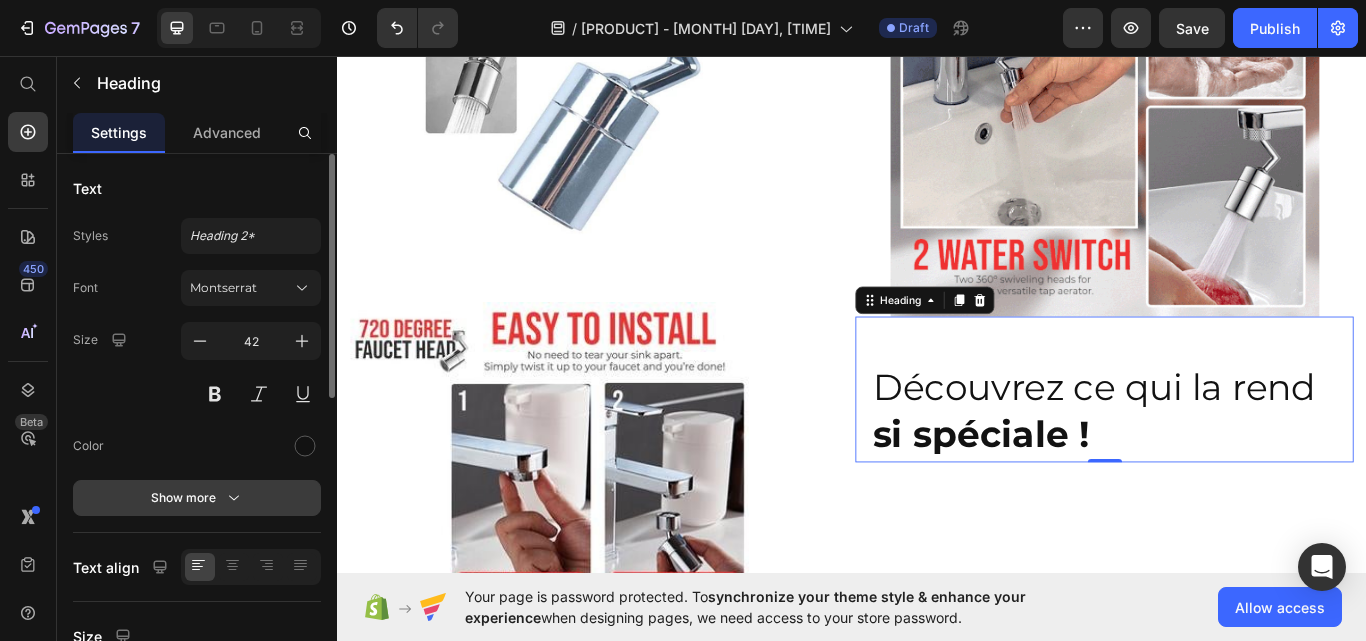 click on "Show more" at bounding box center [197, 498] 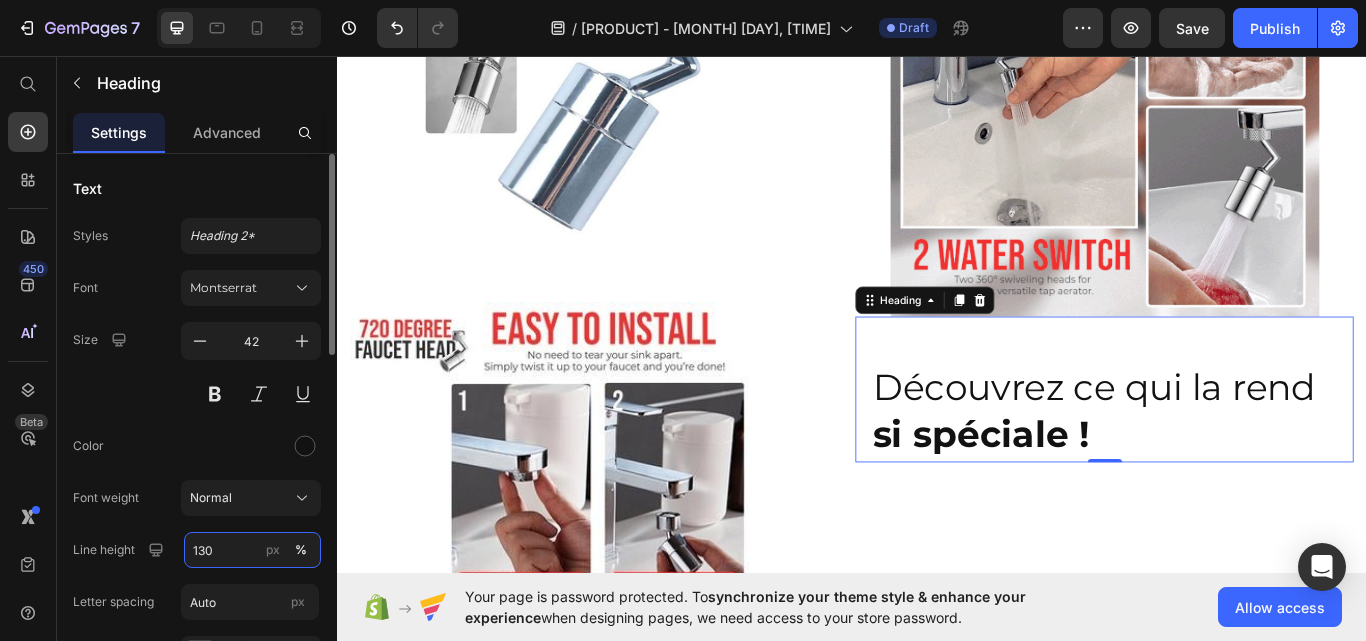 click on "130" at bounding box center [252, 550] 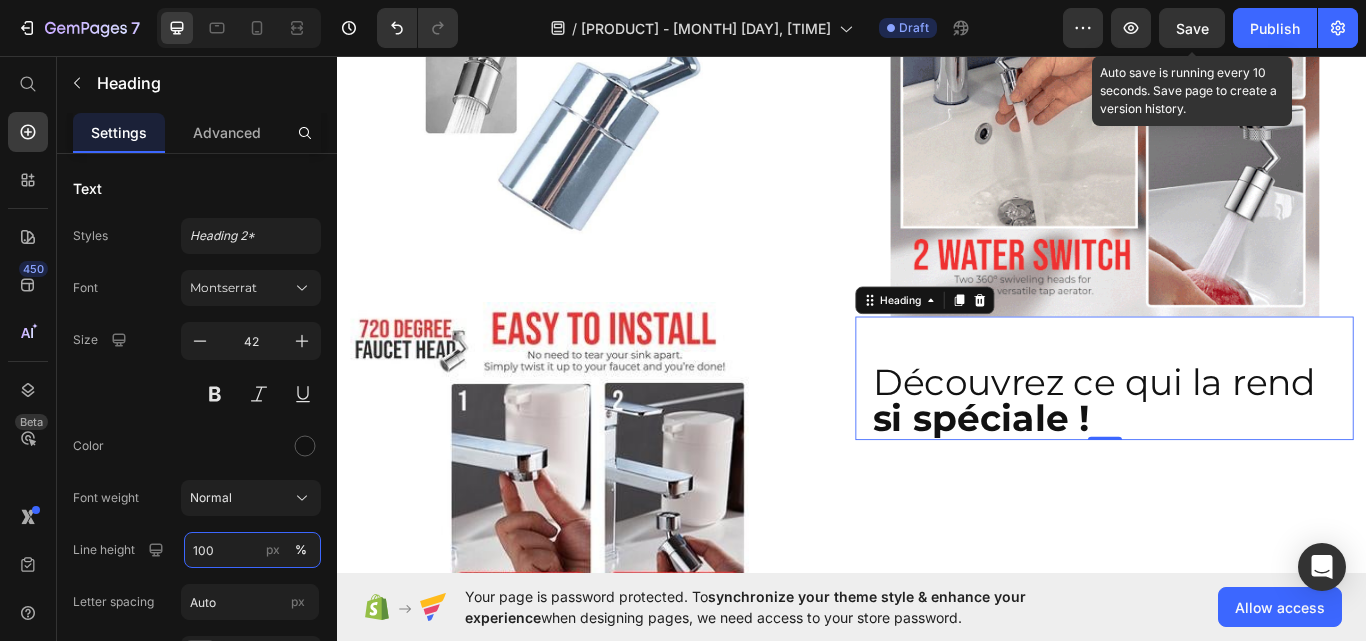 type on "100" 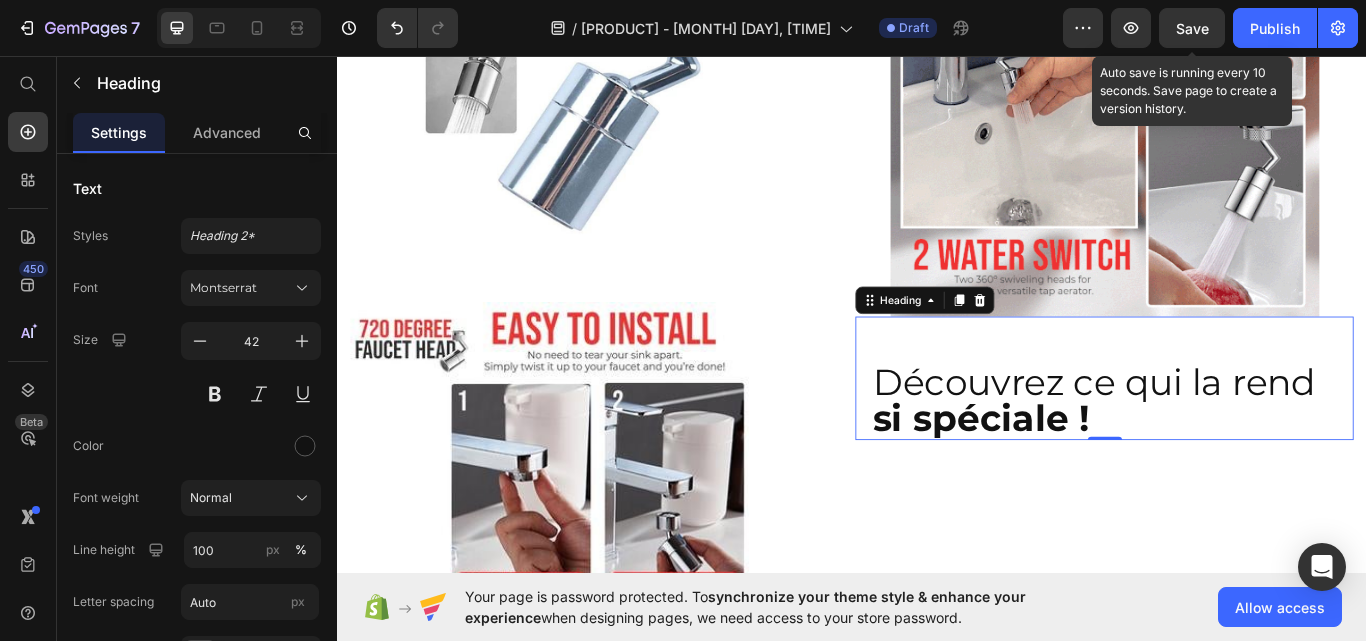 click on "Save" at bounding box center [1192, 28] 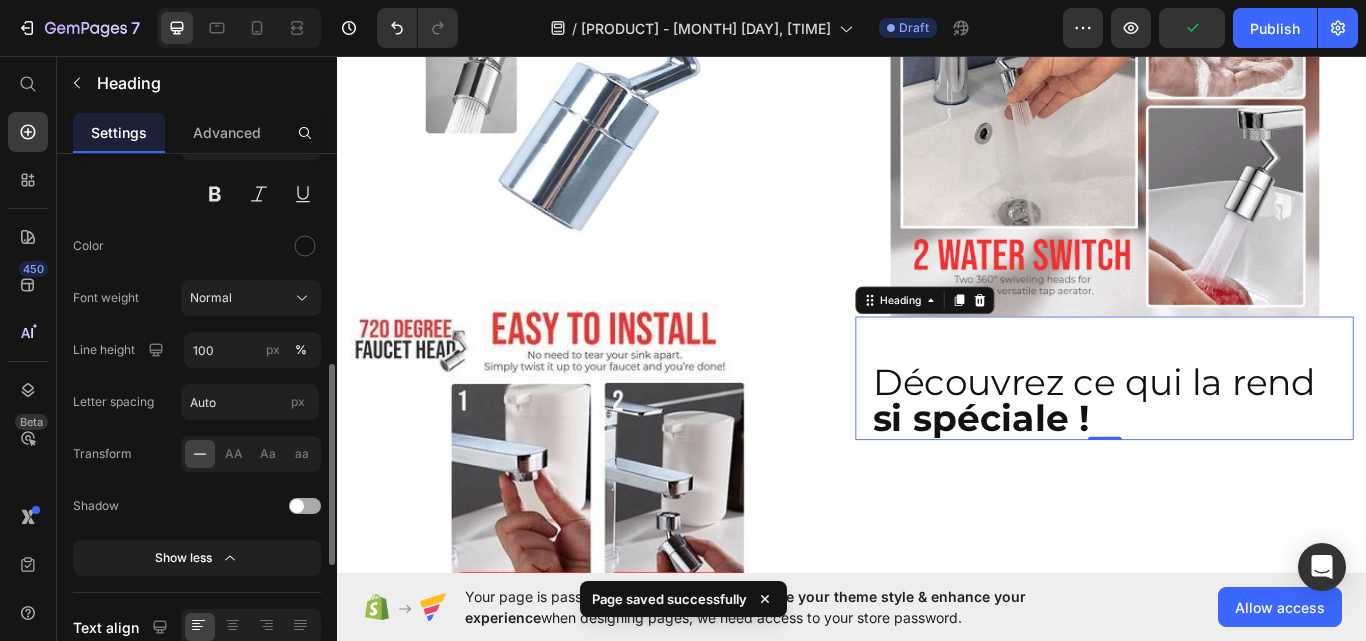 scroll, scrollTop: 300, scrollLeft: 0, axis: vertical 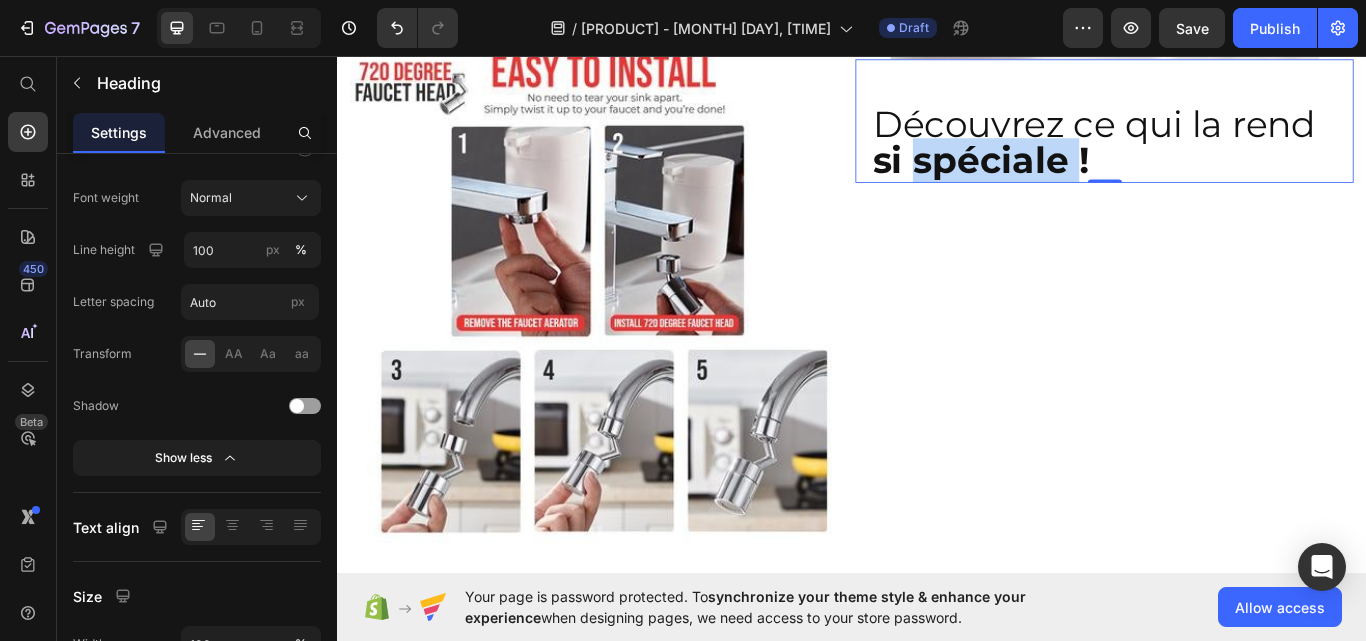 click on "si spéciale !" at bounding box center (1087, 179) 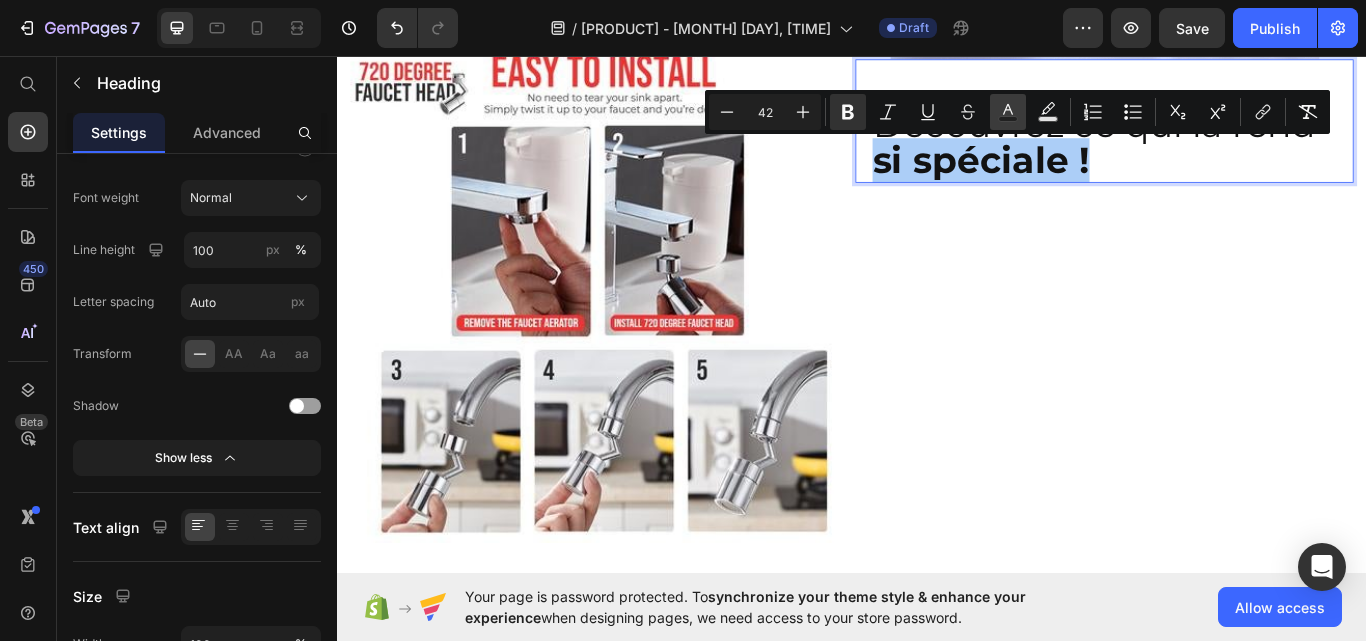 click 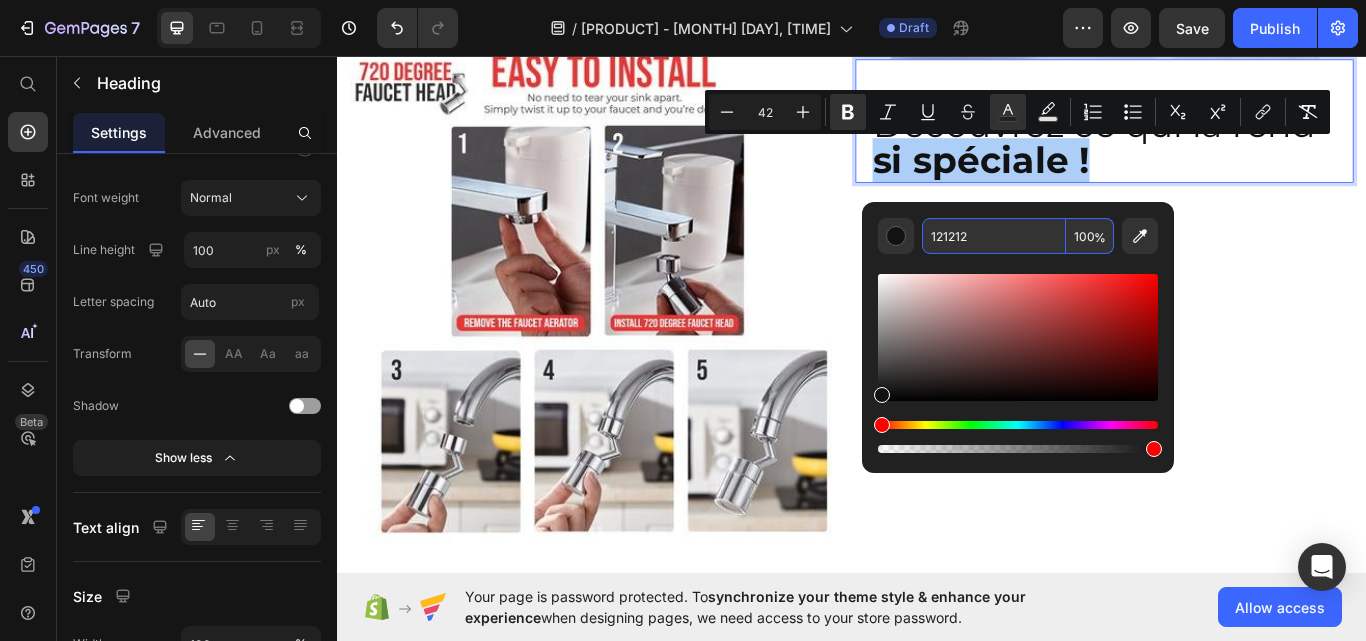 click on "121212" at bounding box center (994, 236) 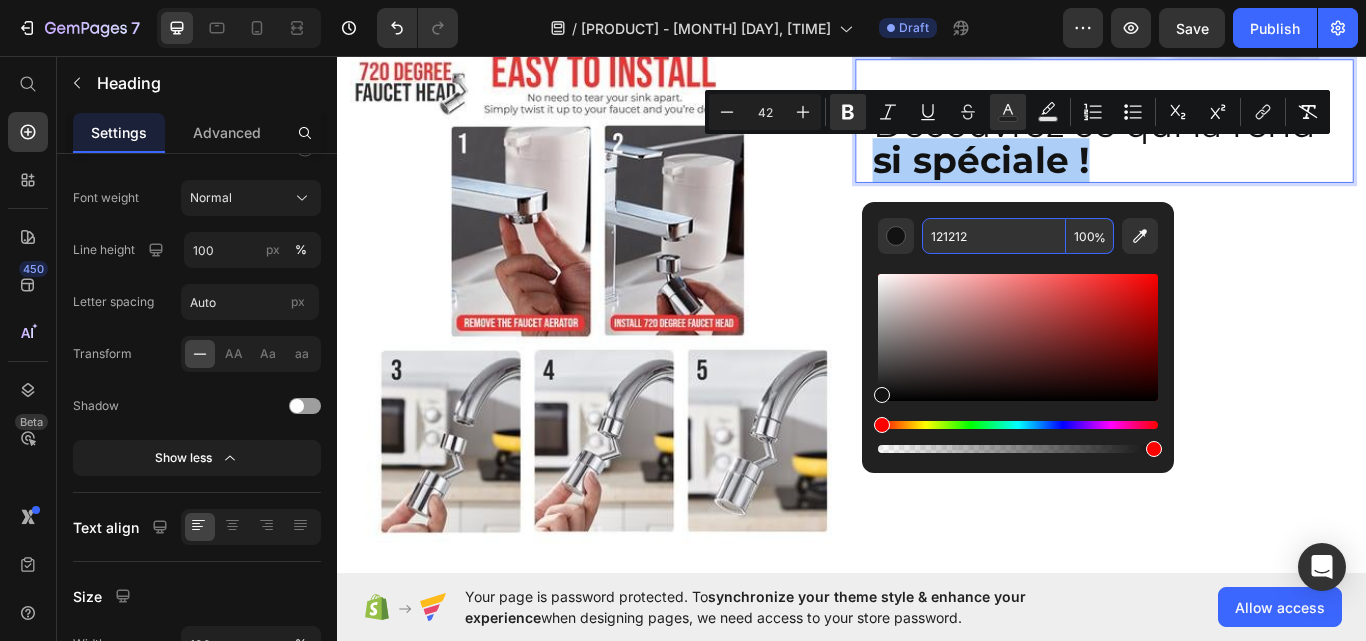 paste on "rgb(19, 94, 98)" 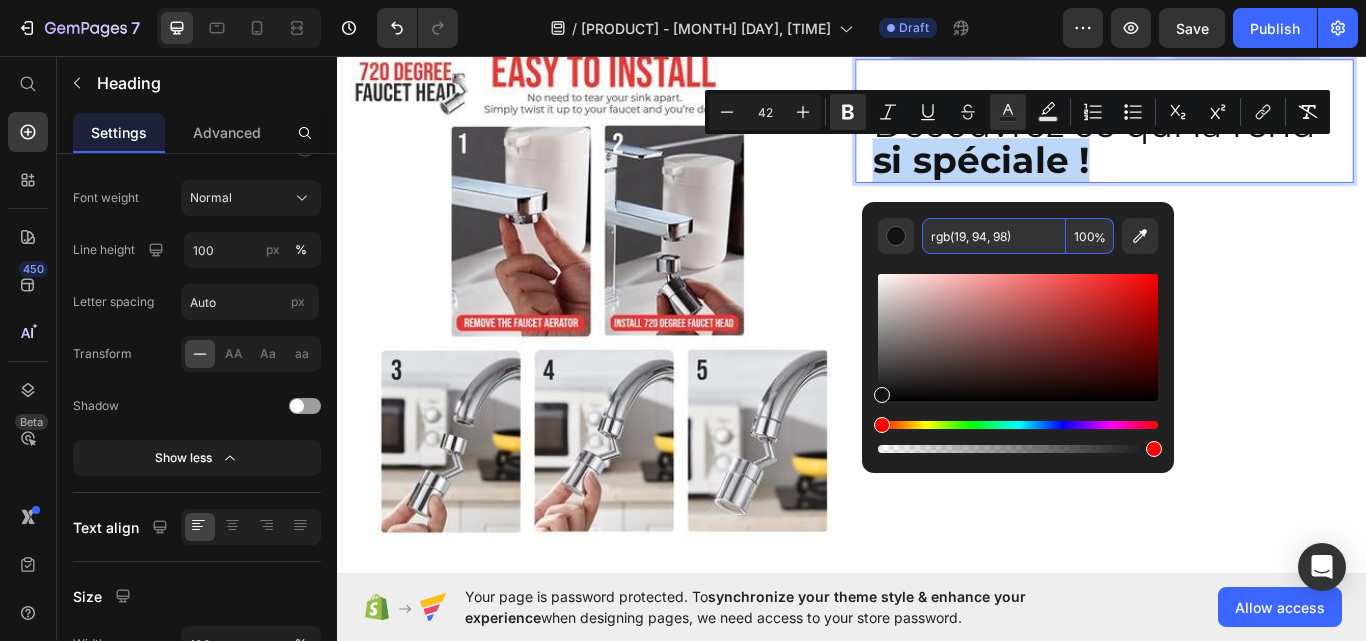 type on "135E62" 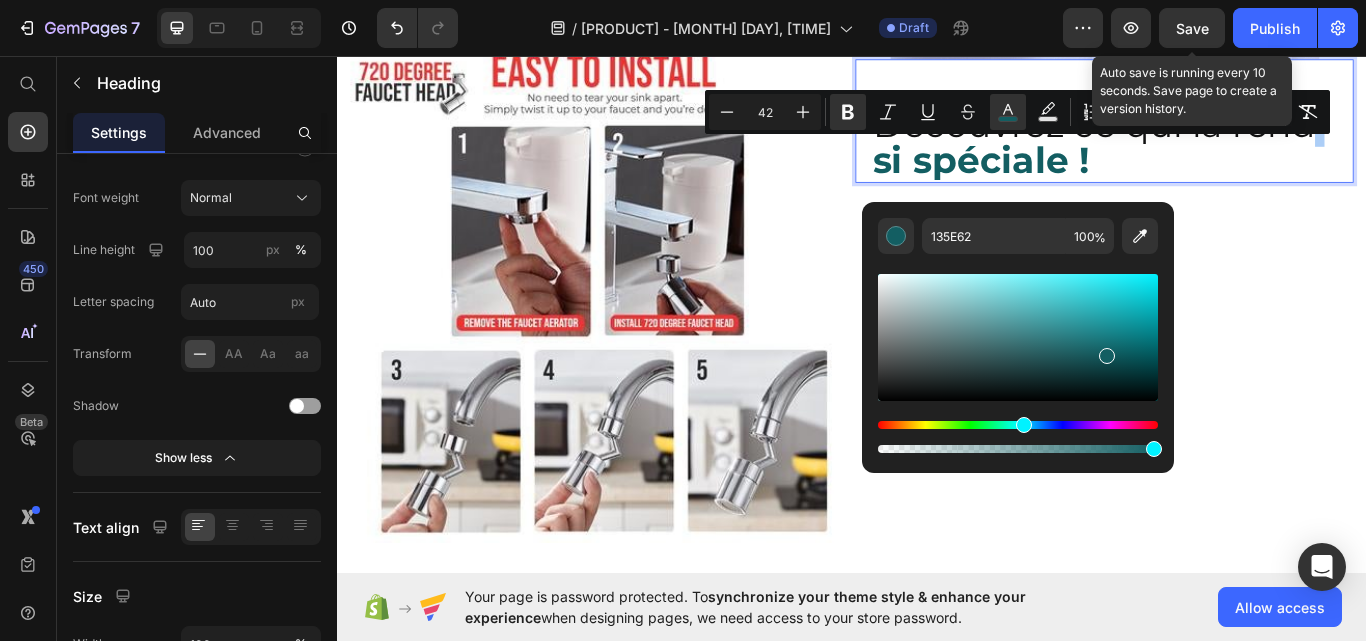 click on "Save" at bounding box center (1192, 28) 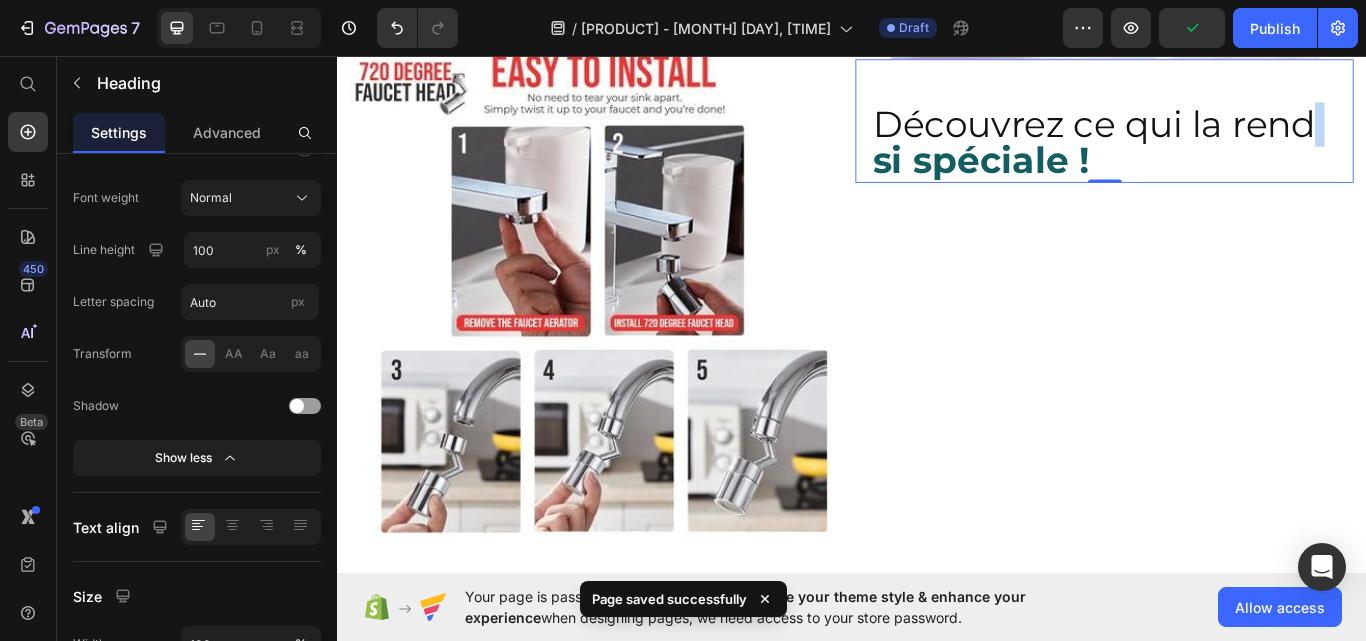 click on "Découvrez ce qui la rend si spéciale !" at bounding box center (1231, 158) 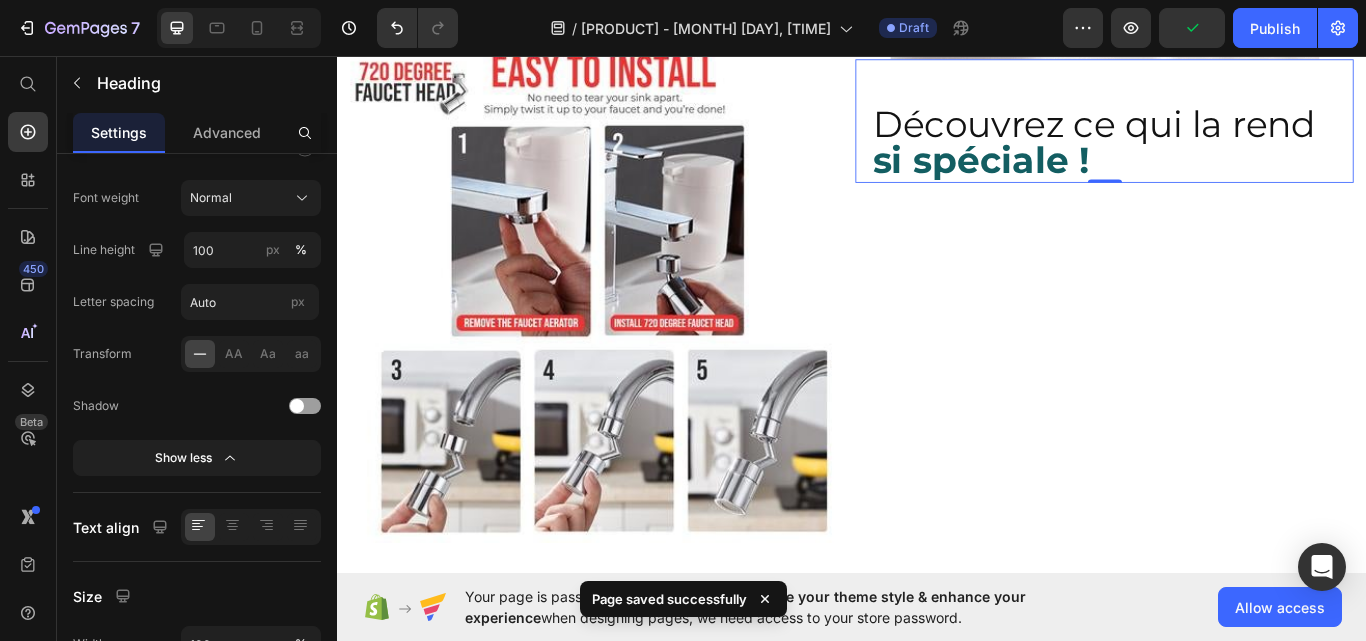 click on "Découvrez ce qui la rend si spéciale !" at bounding box center [1231, 158] 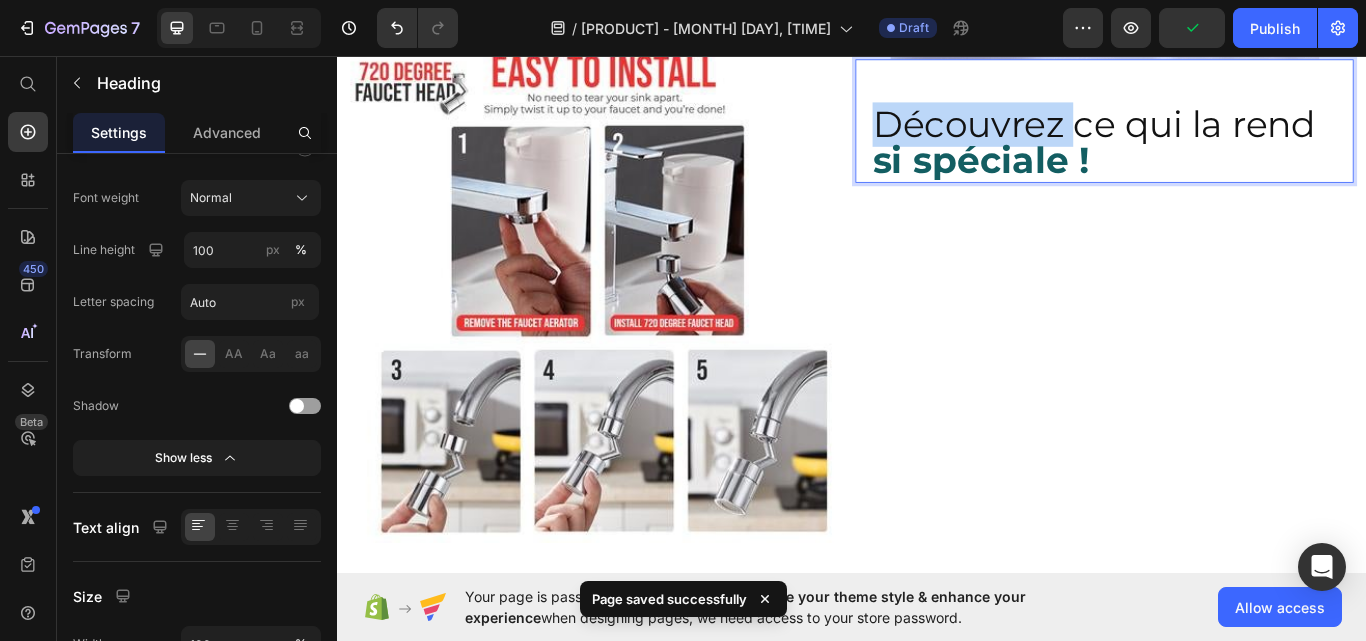 click on "Découvrez ce qui la rend si spéciale !" at bounding box center (1231, 158) 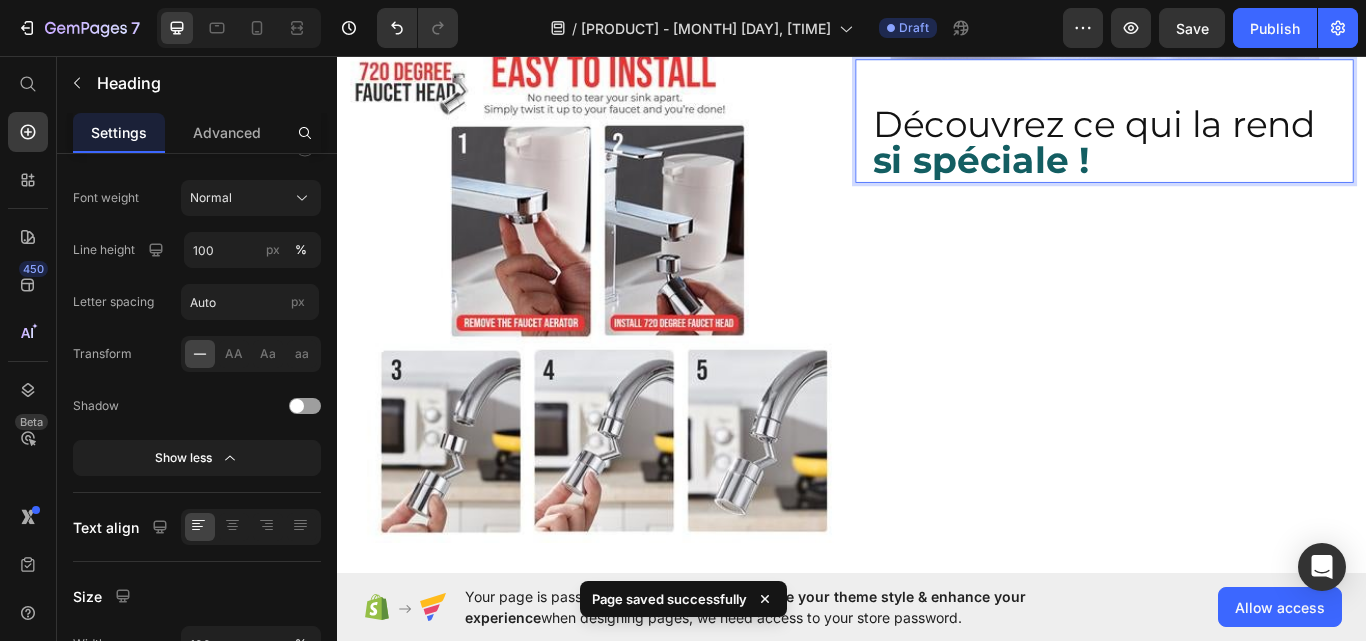 click on "Découvrez ce qui la rend si spéciale !" at bounding box center [1231, 158] 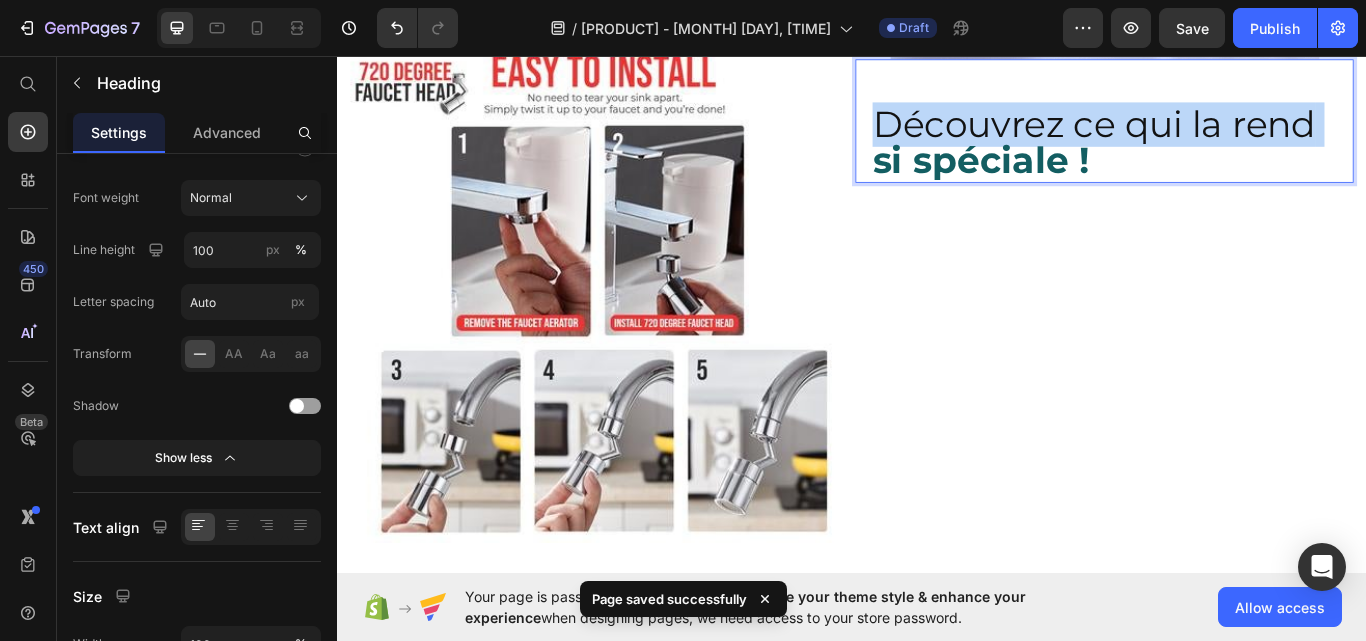 click on "Découvrez ce qui la rend si spéciale !" at bounding box center (1231, 158) 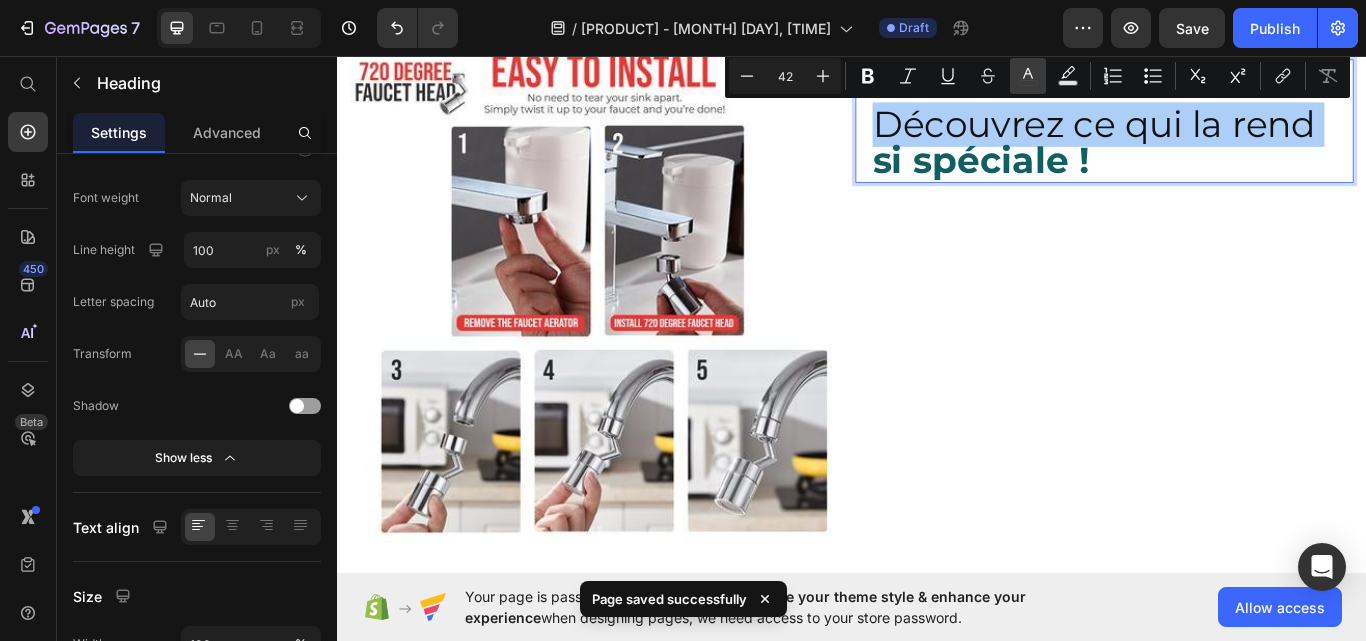 click 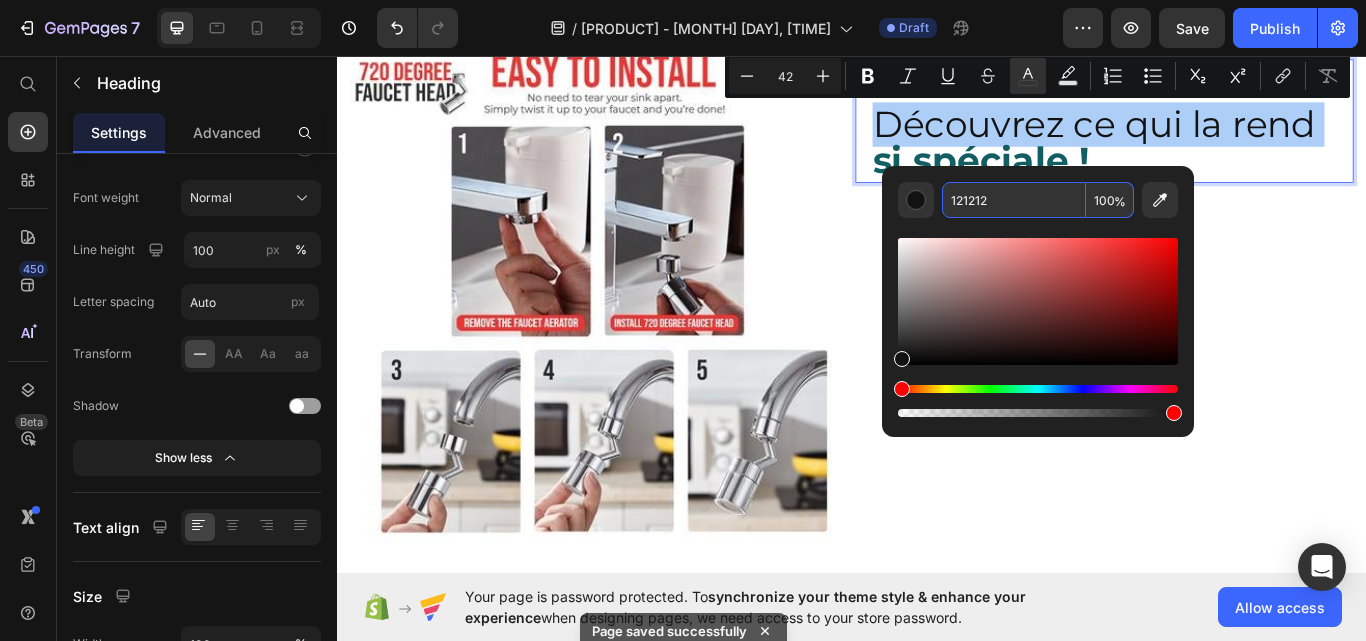 click on "121212" at bounding box center [1014, 200] 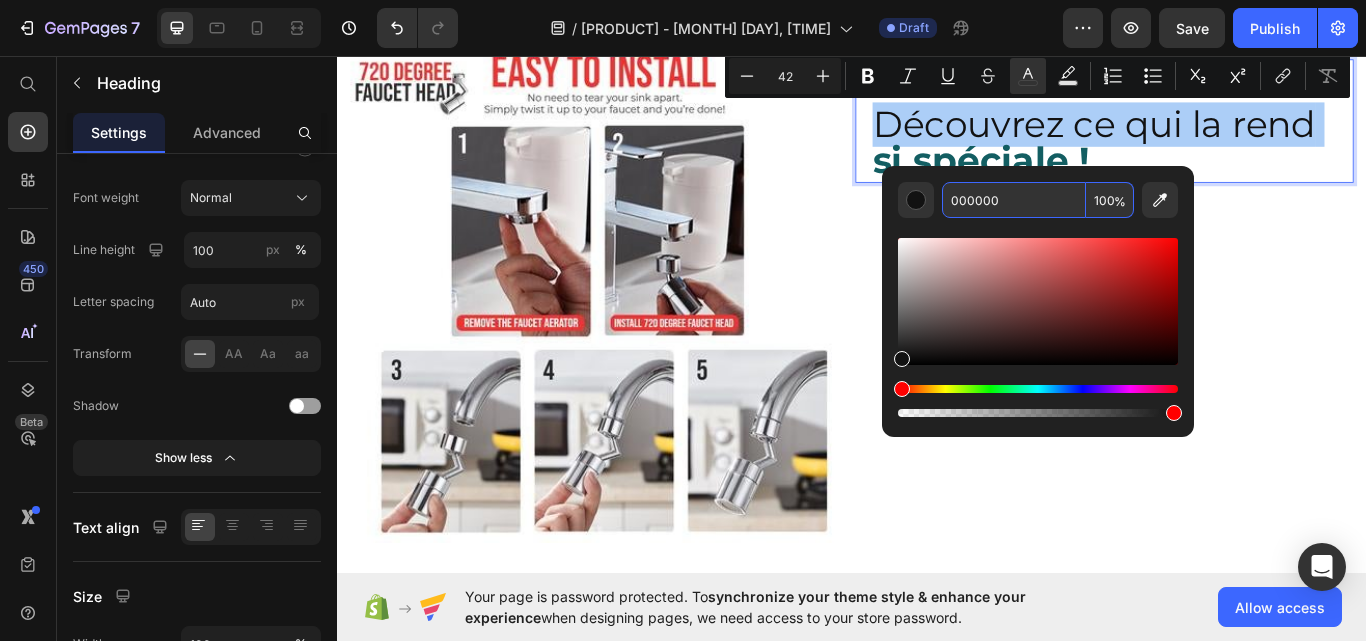 type on "000000" 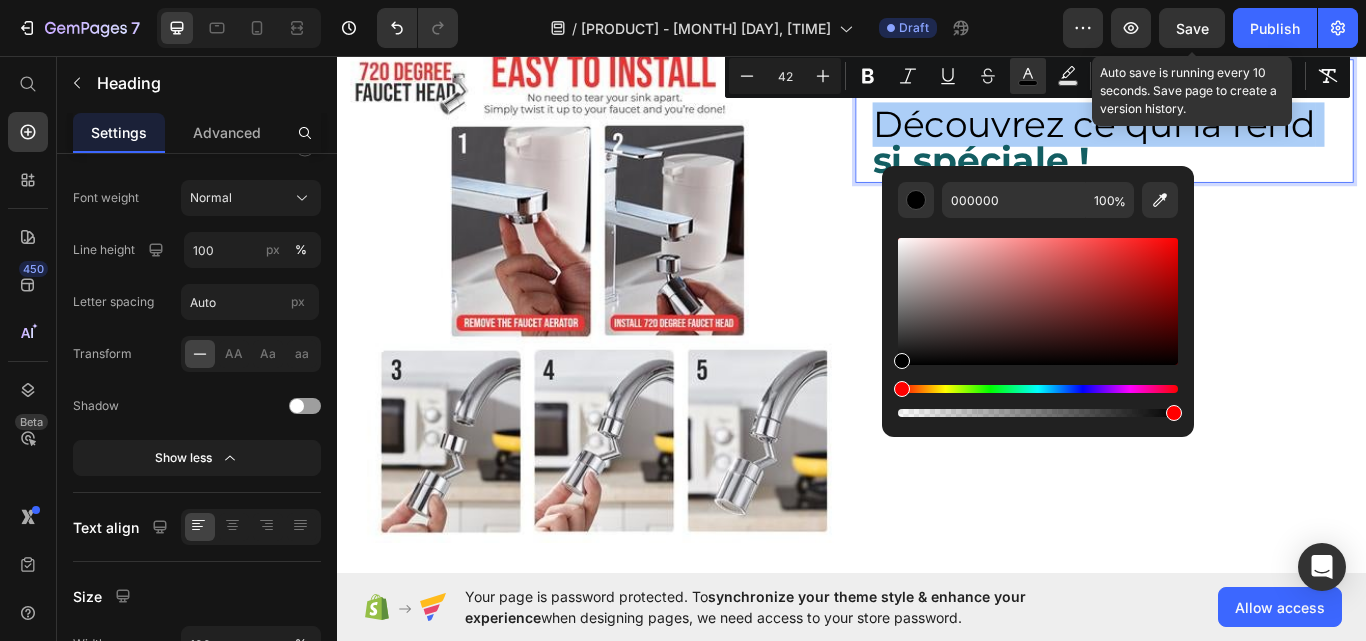 click on "Save" at bounding box center (1192, 28) 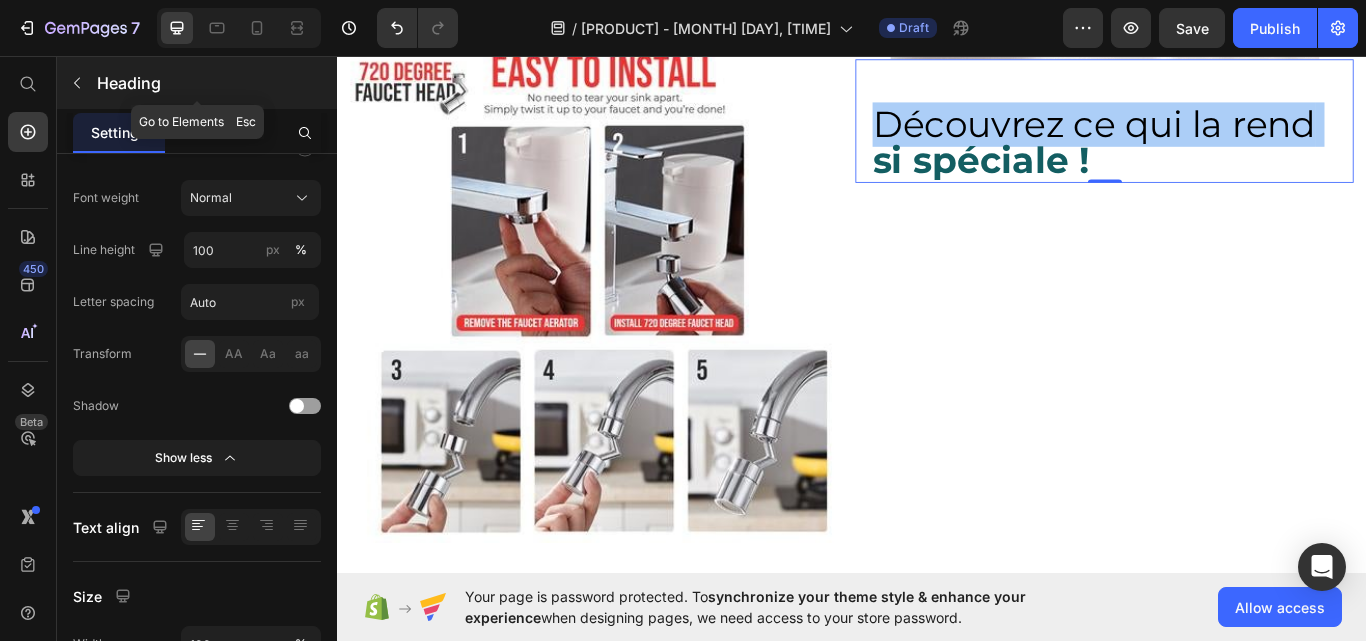 click at bounding box center (77, 83) 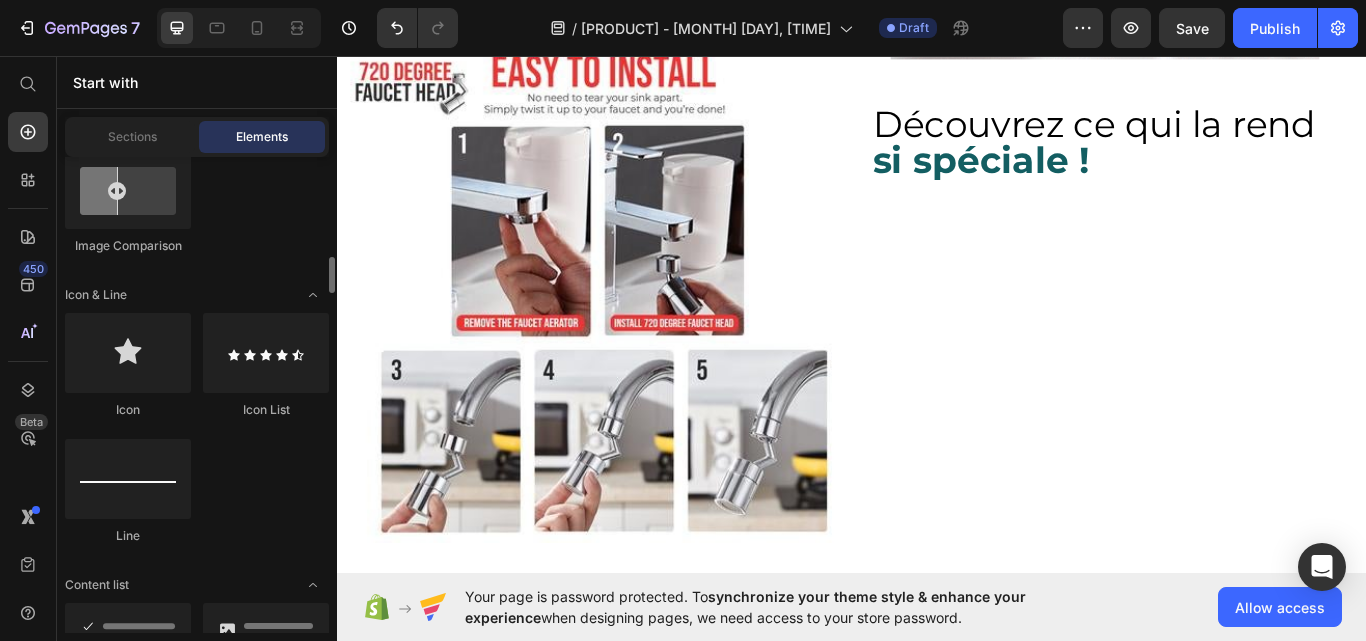 scroll, scrollTop: 1400, scrollLeft: 0, axis: vertical 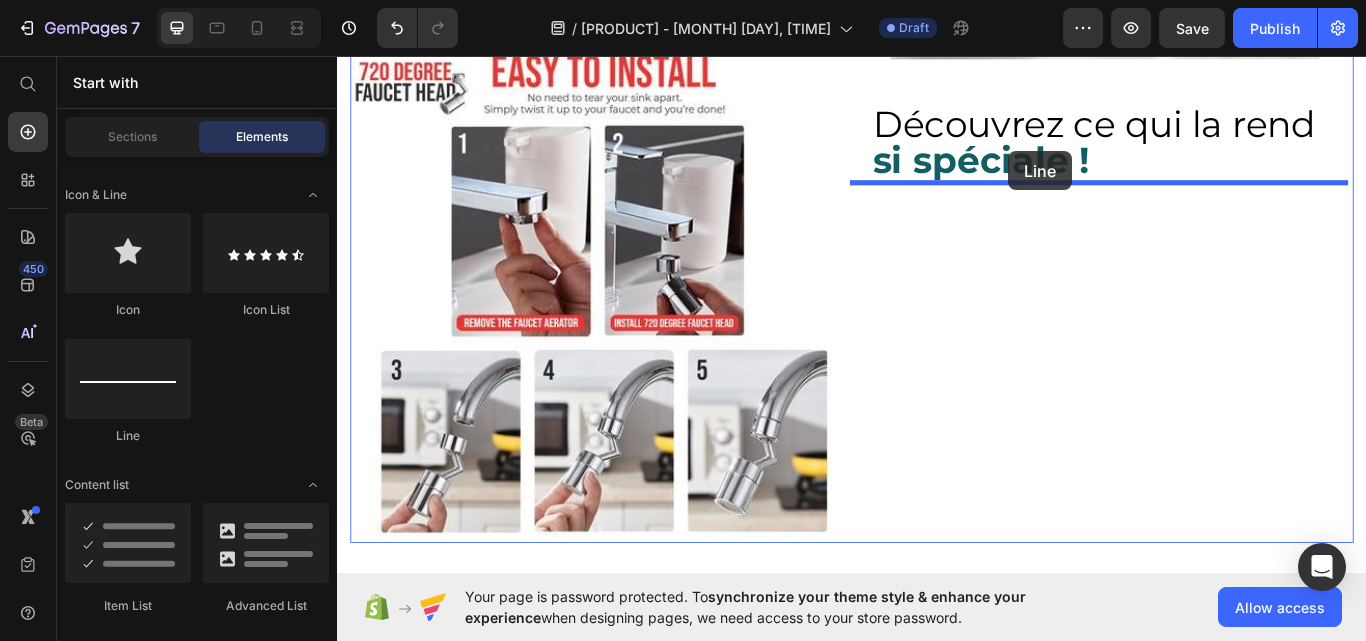 drag, startPoint x: 469, startPoint y: 432, endPoint x: 1119, endPoint y: 168, distance: 701.56683 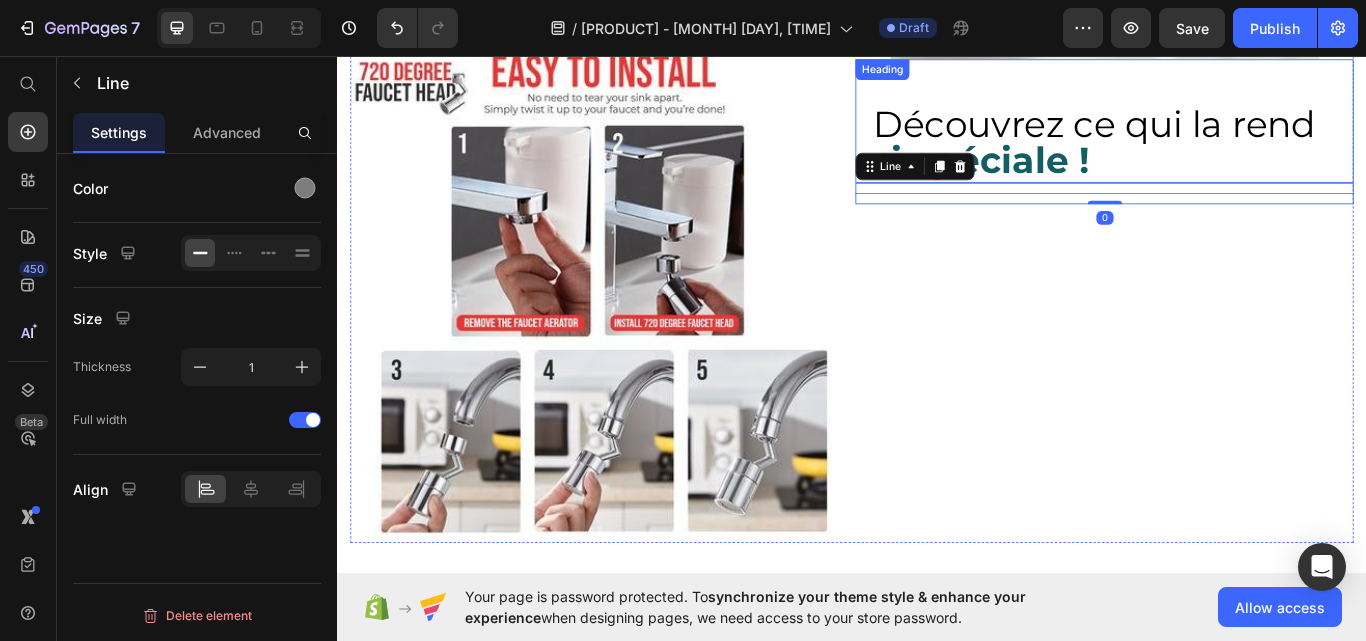 scroll, scrollTop: 0, scrollLeft: 0, axis: both 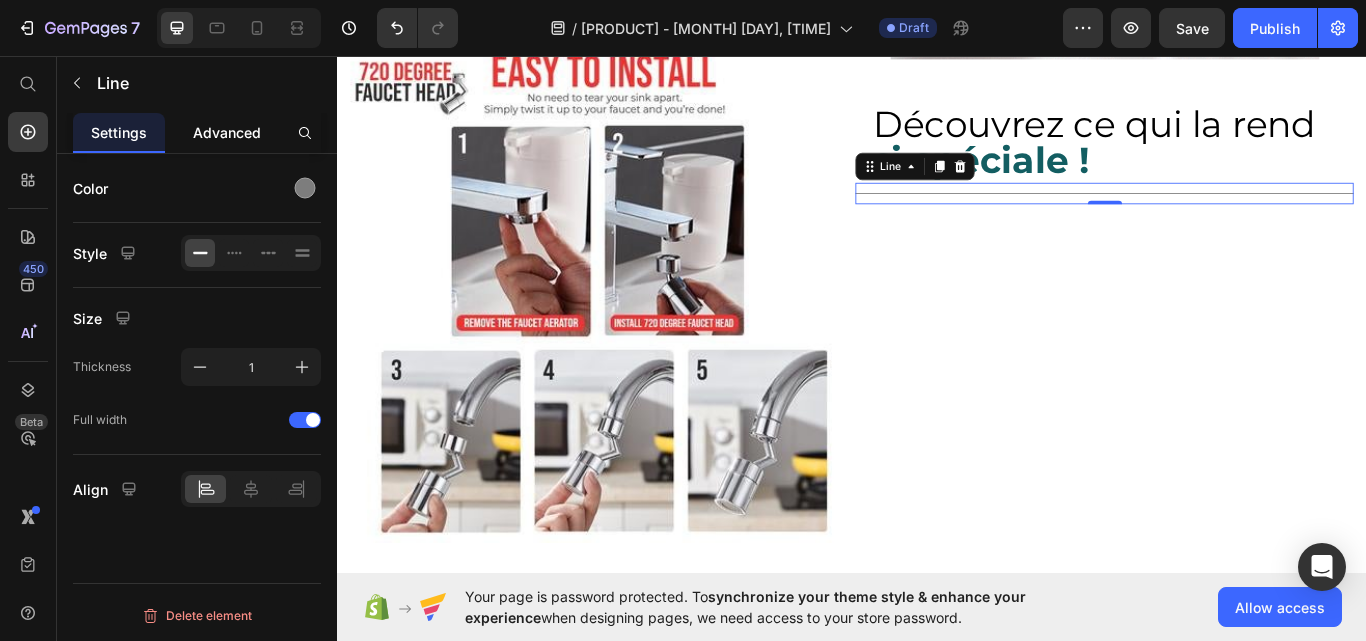 click on "Advanced" at bounding box center [227, 132] 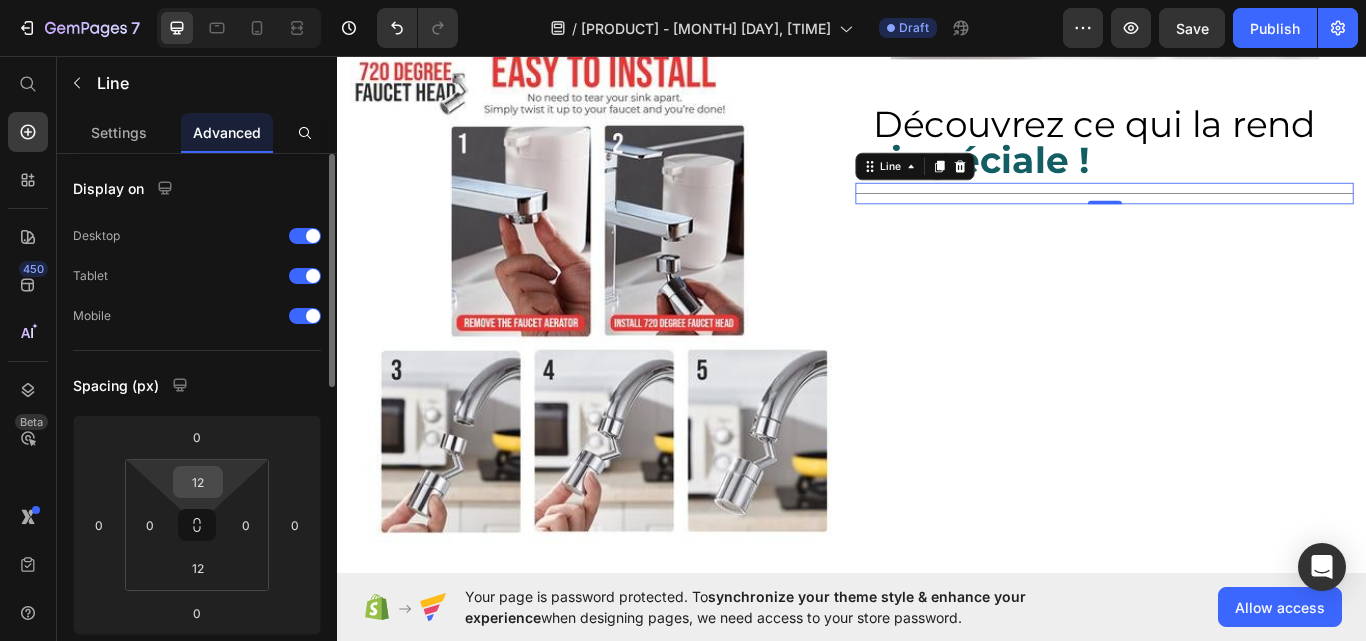click on "12" at bounding box center (198, 482) 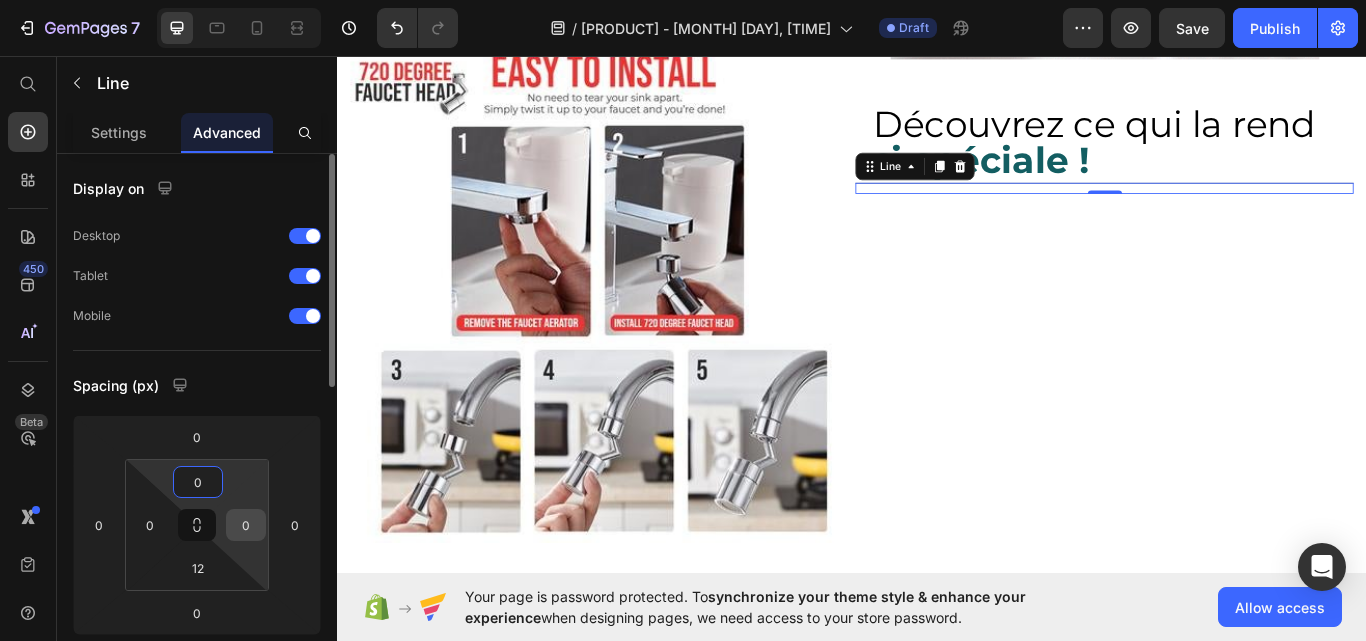 type on "0" 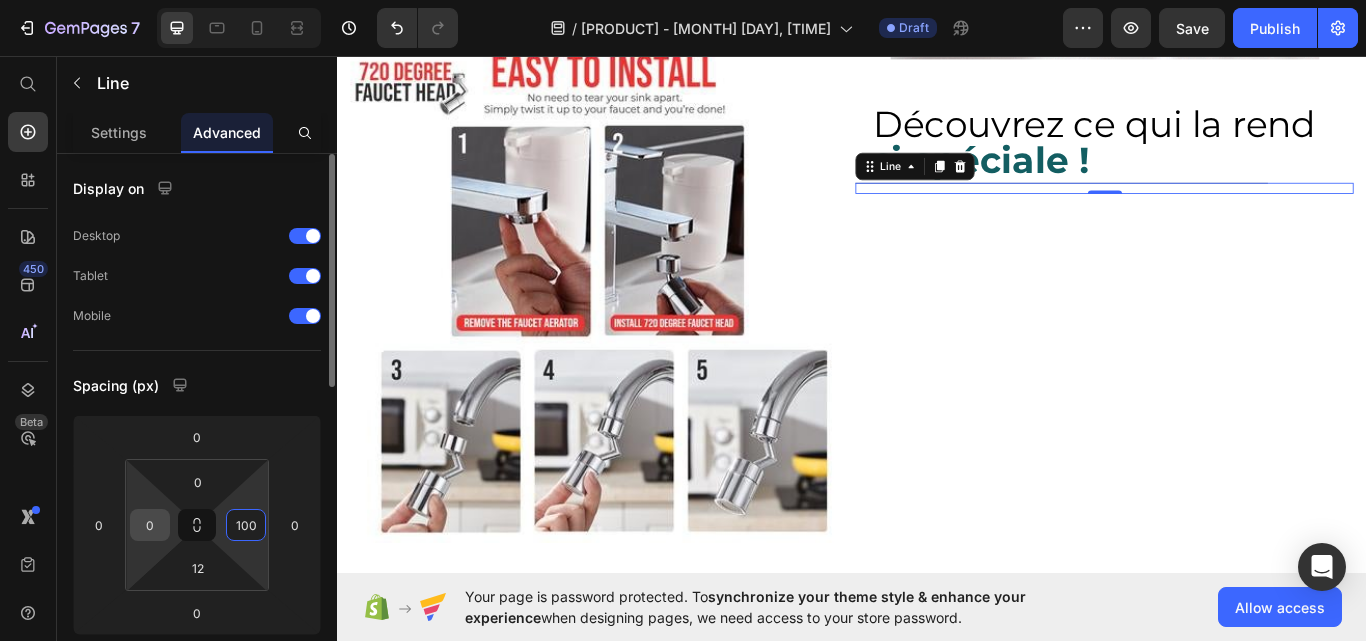 type on "100" 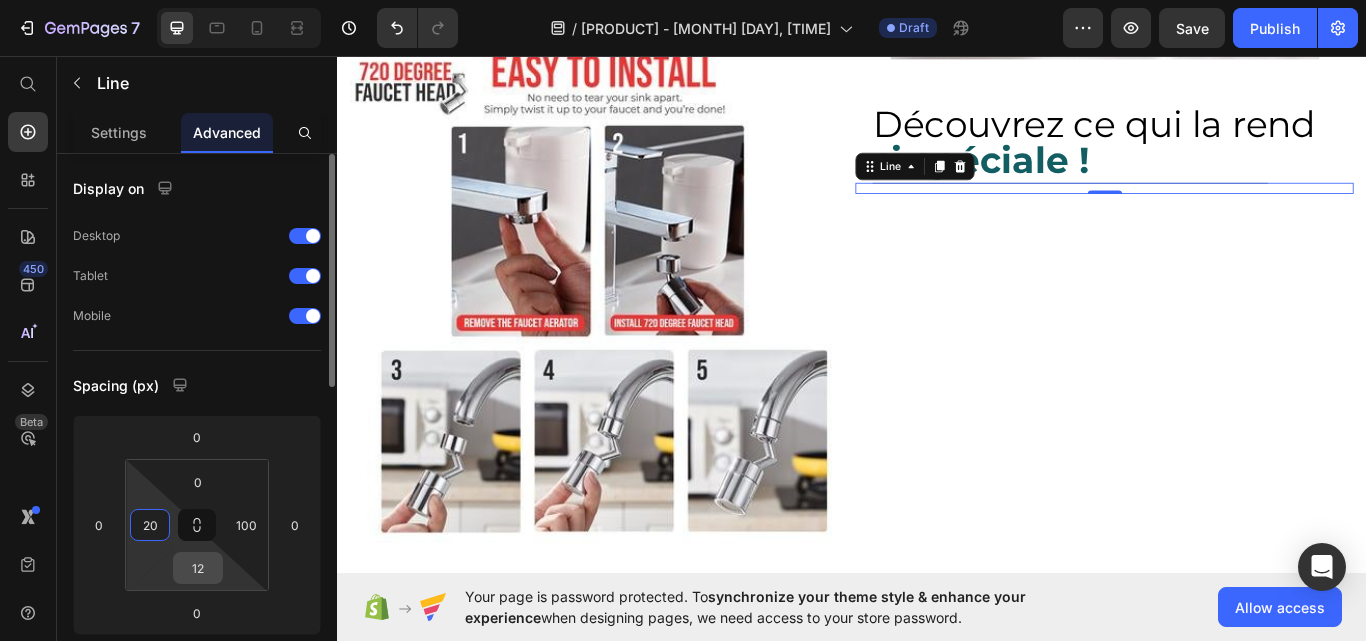 type on "20" 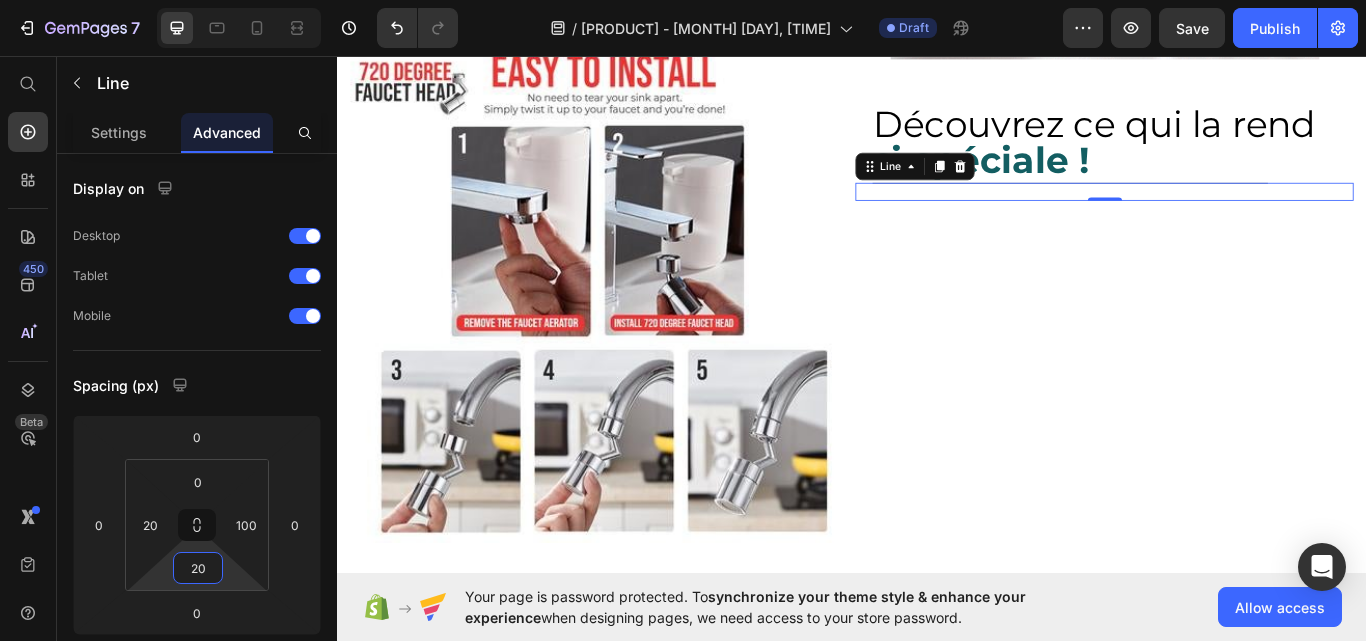 type on "20" 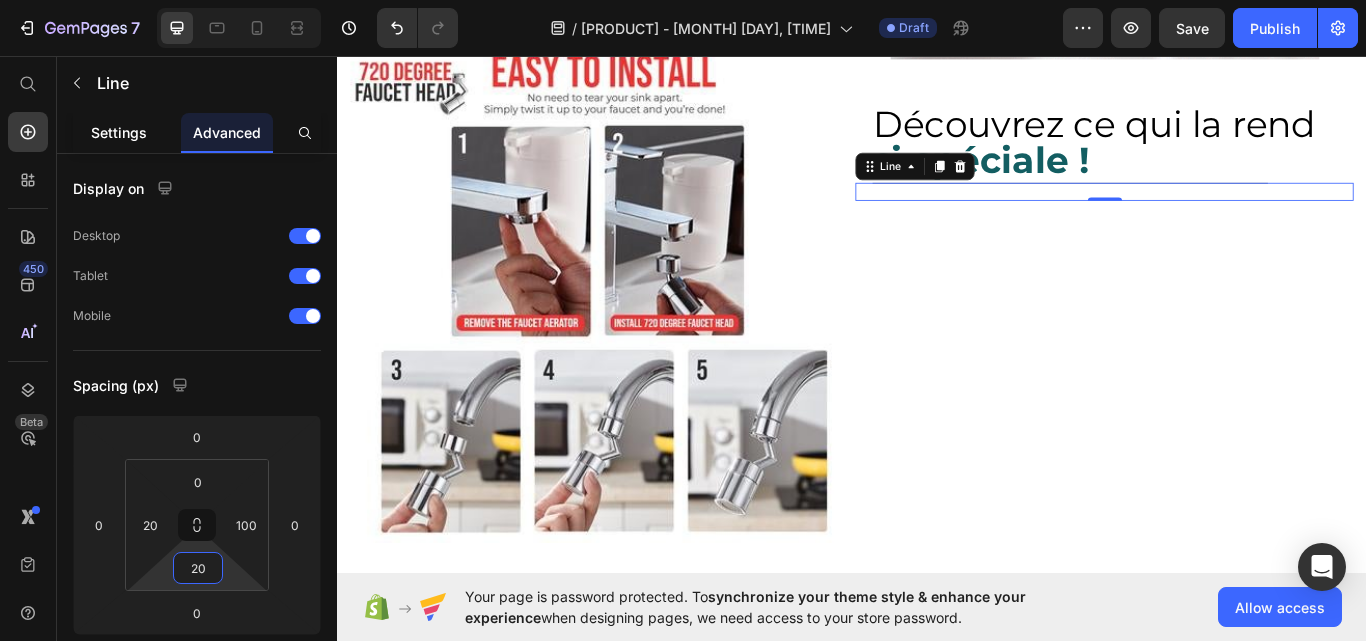 click on "Settings" 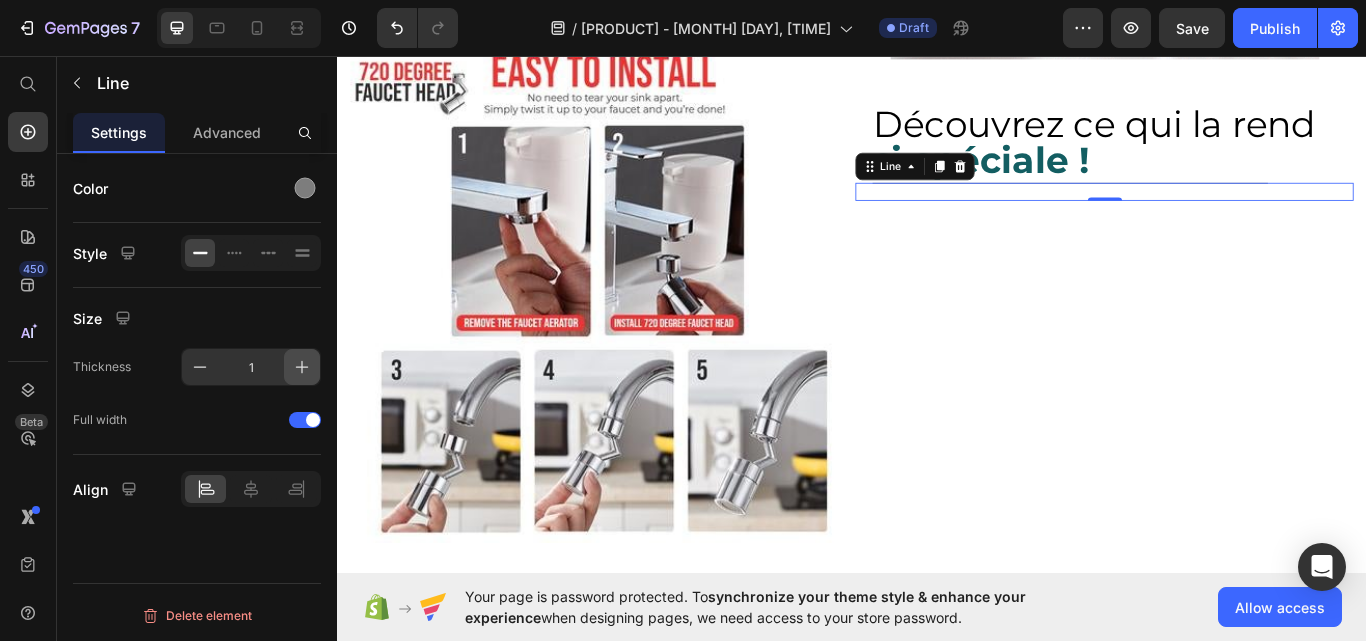 click 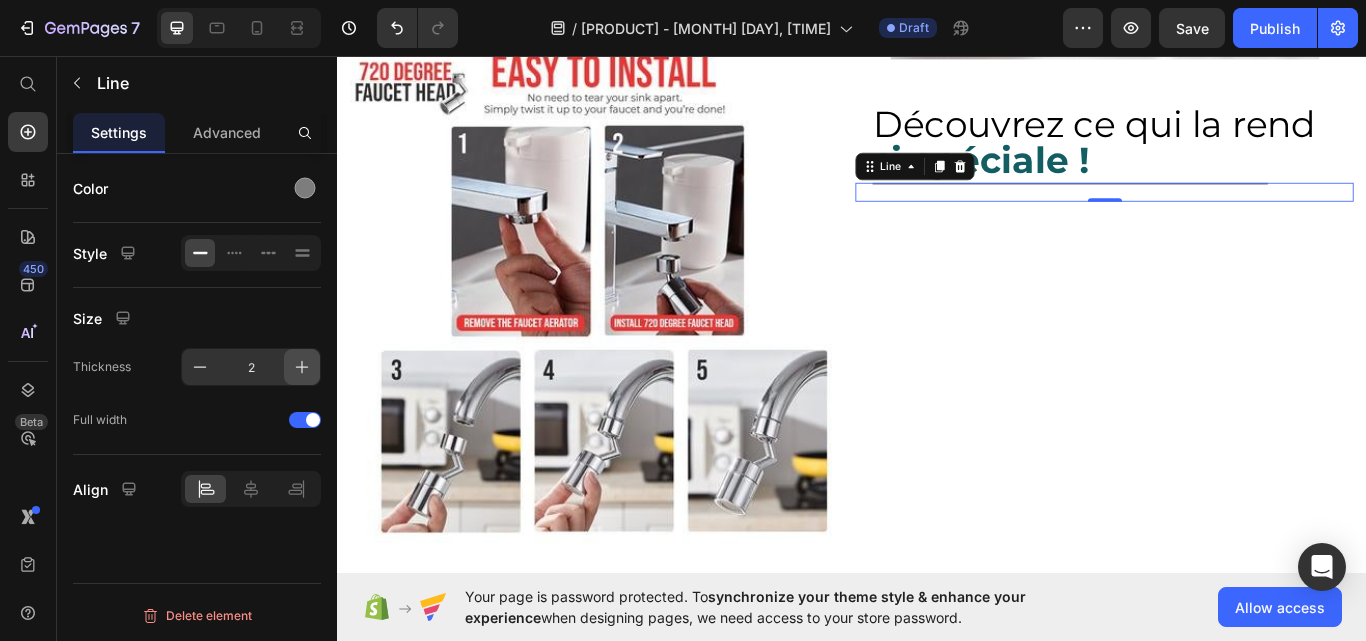 click 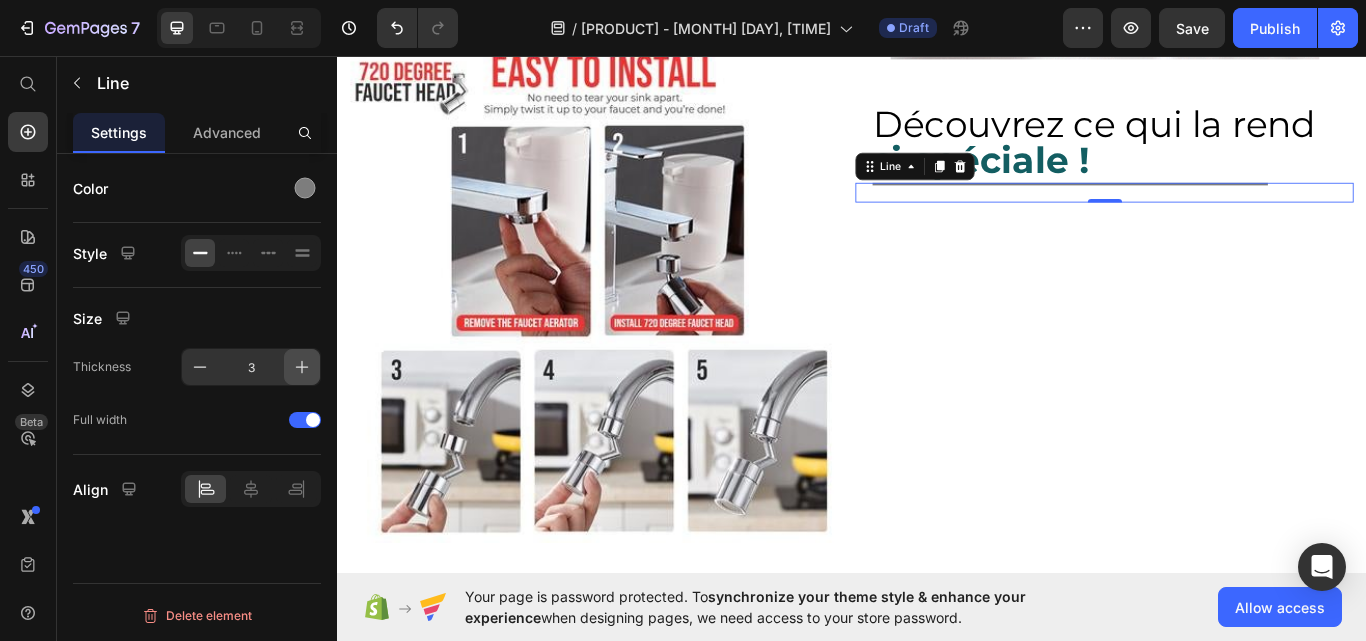 click 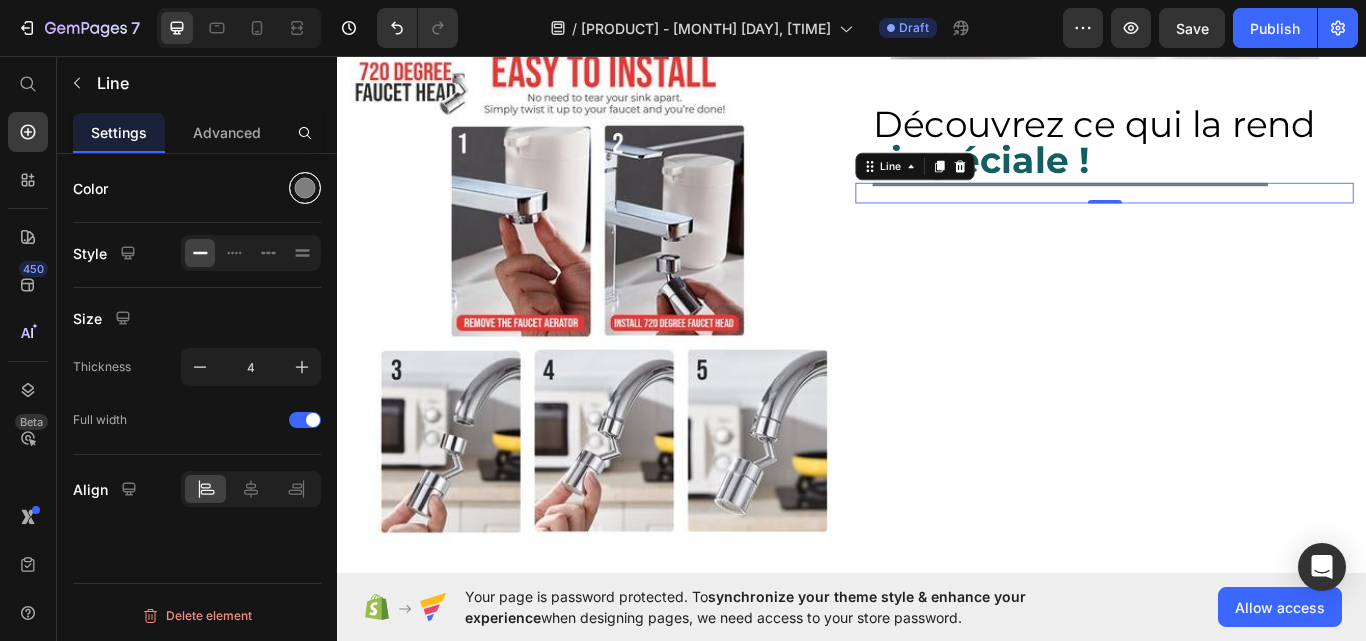 click at bounding box center (305, 188) 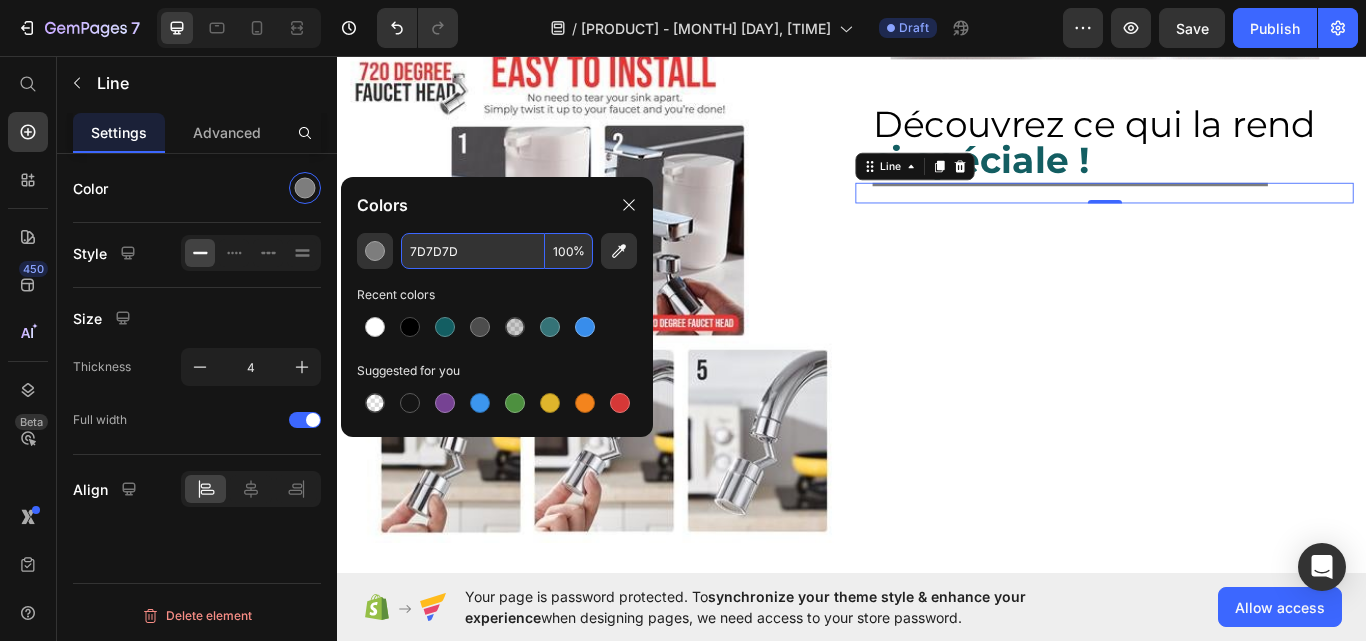 click on "7D7D7D" at bounding box center (473, 251) 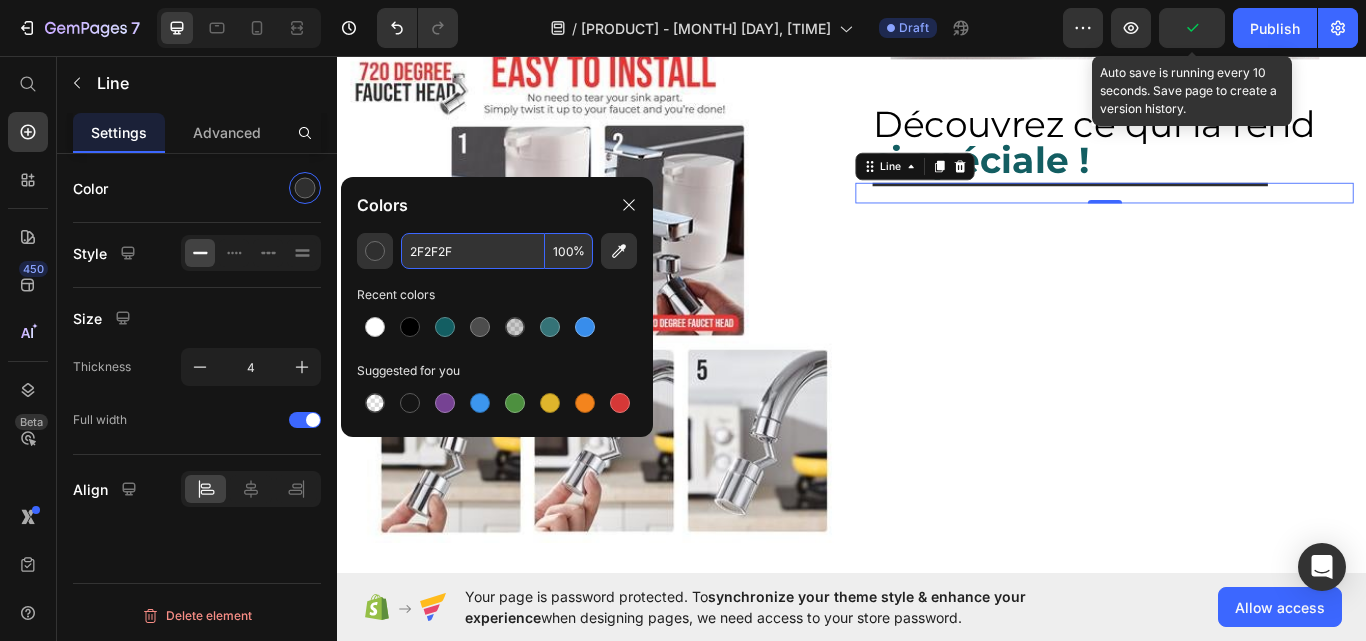 type on "2F2F2F" 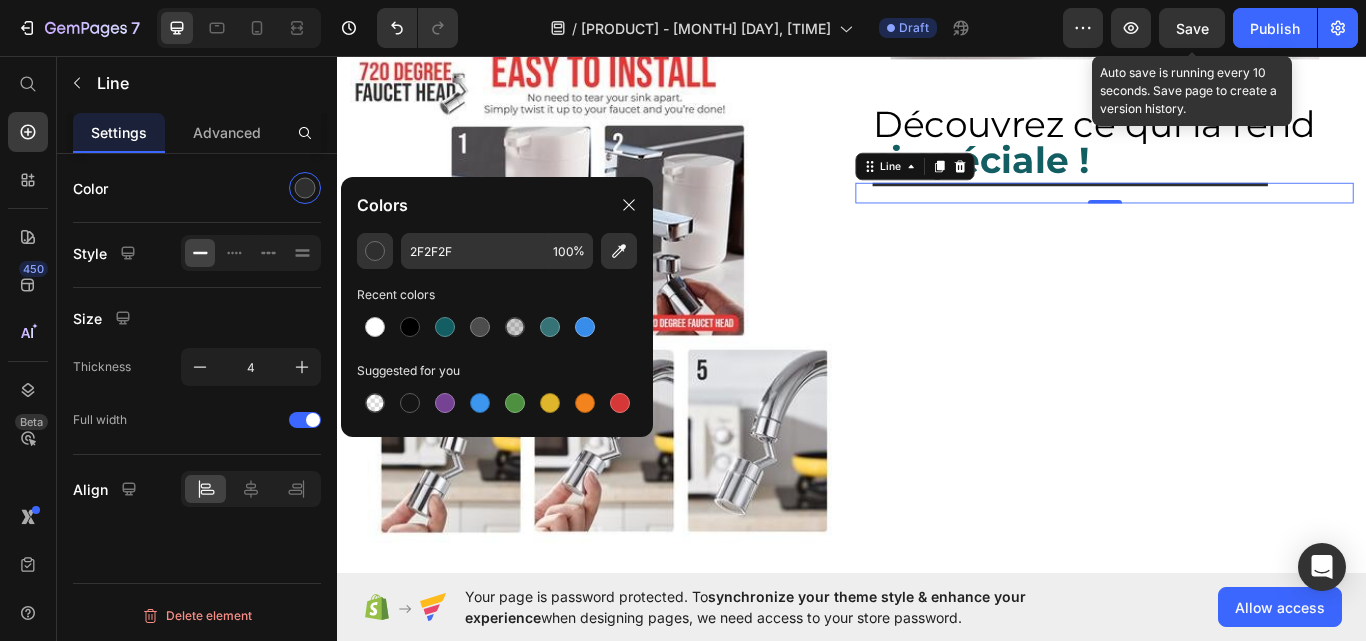 click on "Save" at bounding box center (1192, 28) 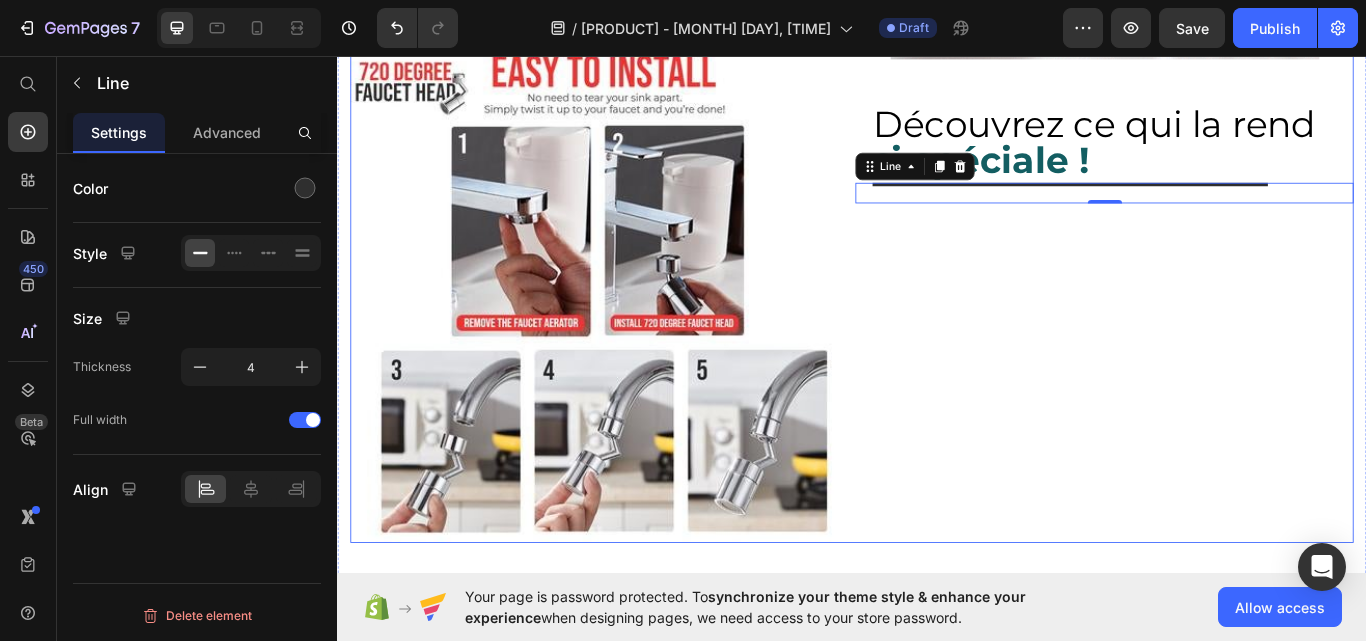 scroll, scrollTop: 5046, scrollLeft: 0, axis: vertical 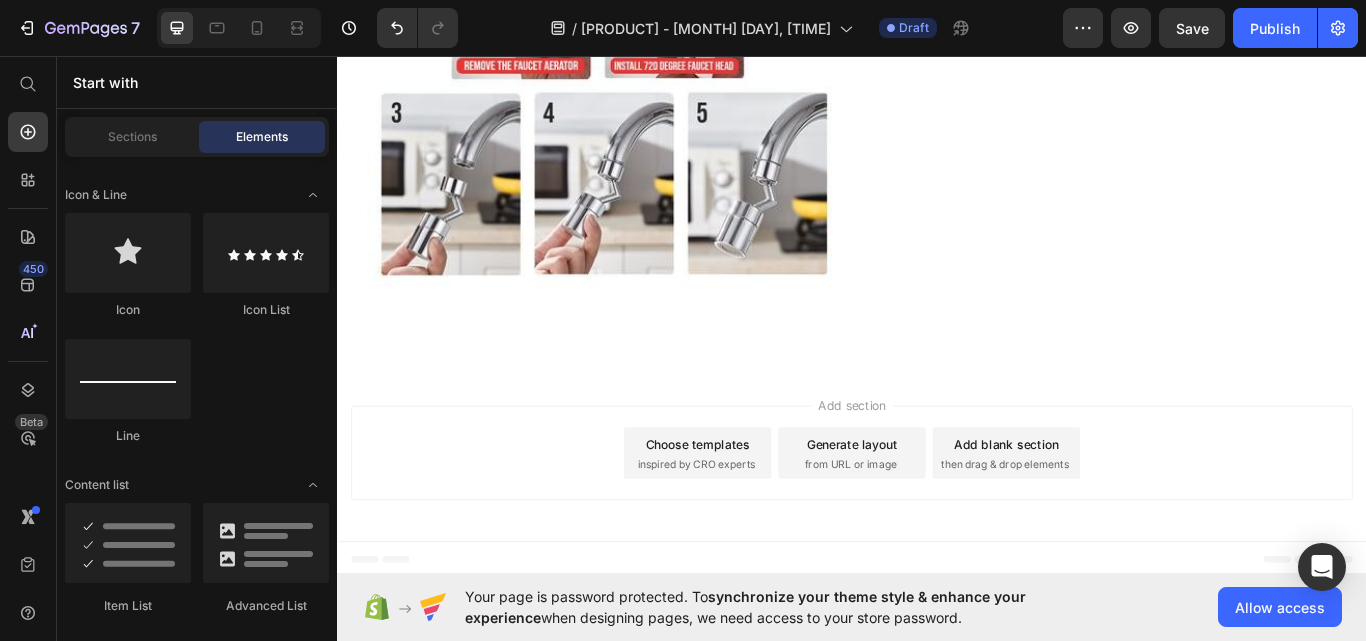click on "then drag & drop elements" at bounding box center (1115, 533) 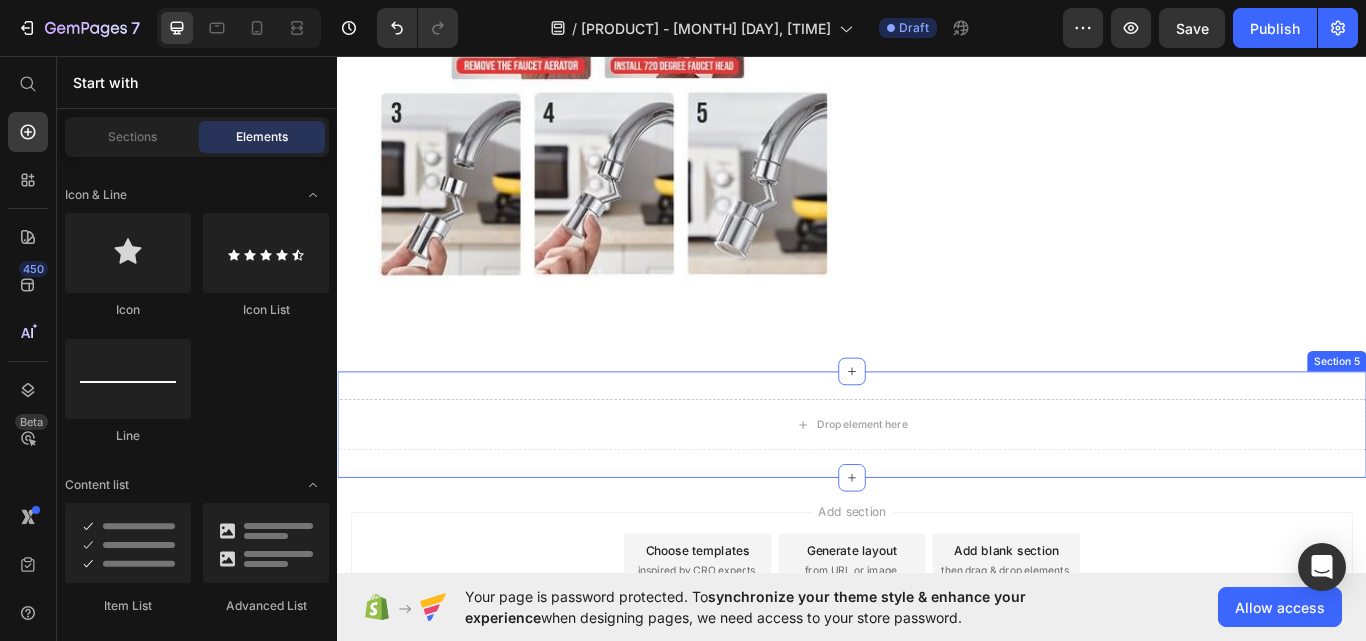 click on "Drop element here Section 5" at bounding box center [937, 487] 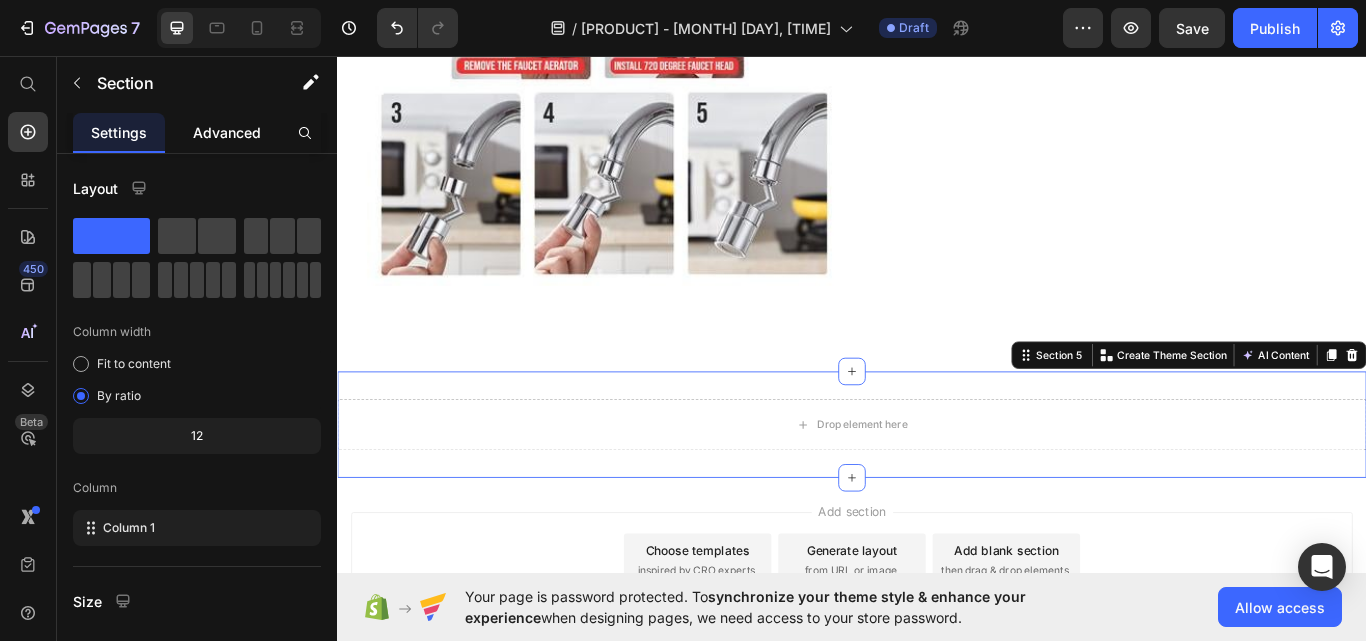 click on "Advanced" at bounding box center [227, 132] 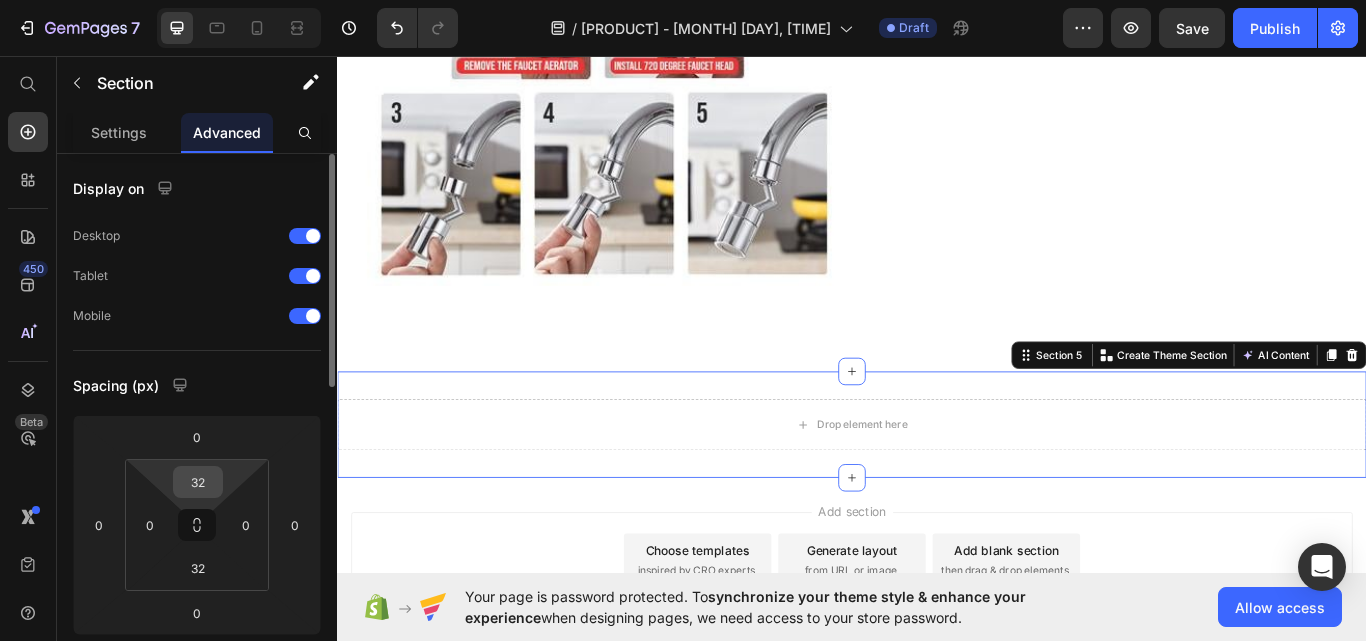 click on "32" at bounding box center [198, 482] 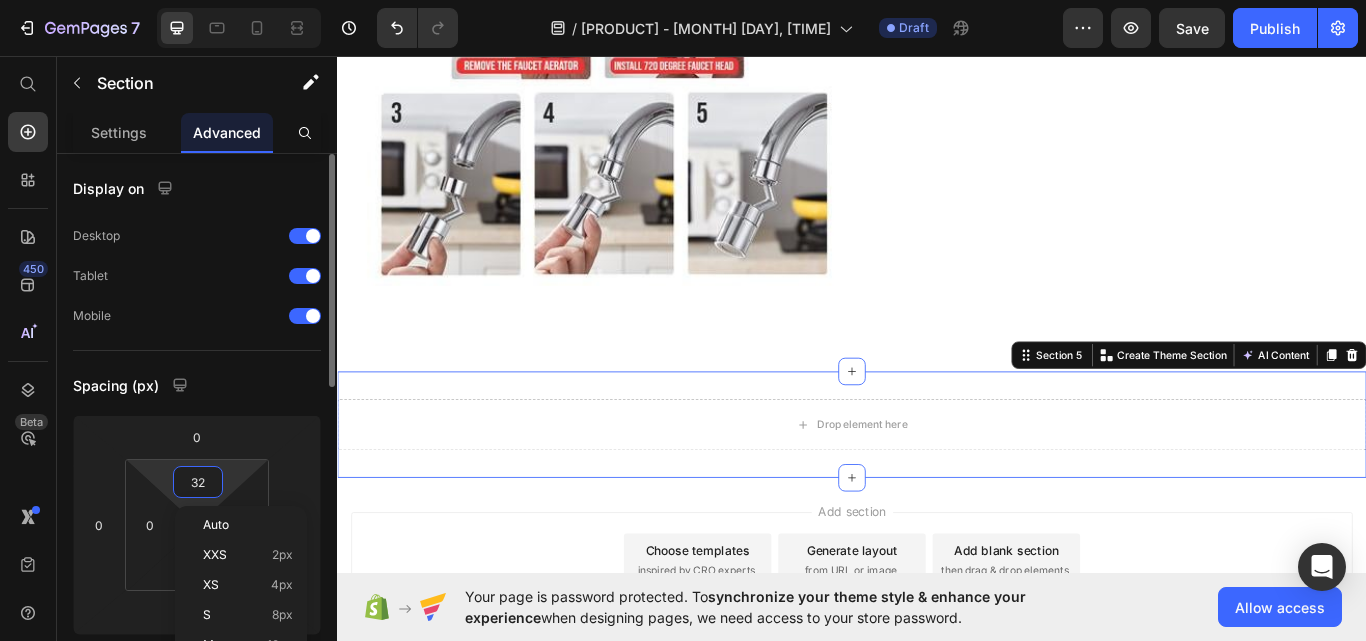 click on "32" at bounding box center [198, 482] 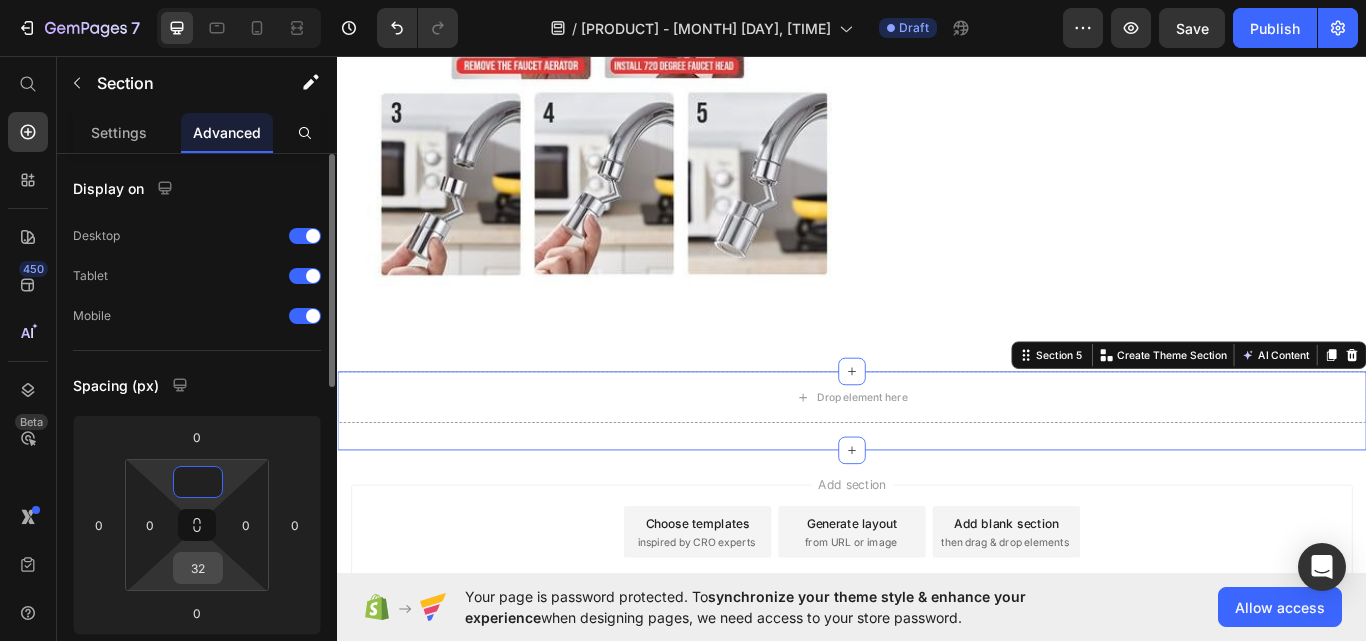 type on "0" 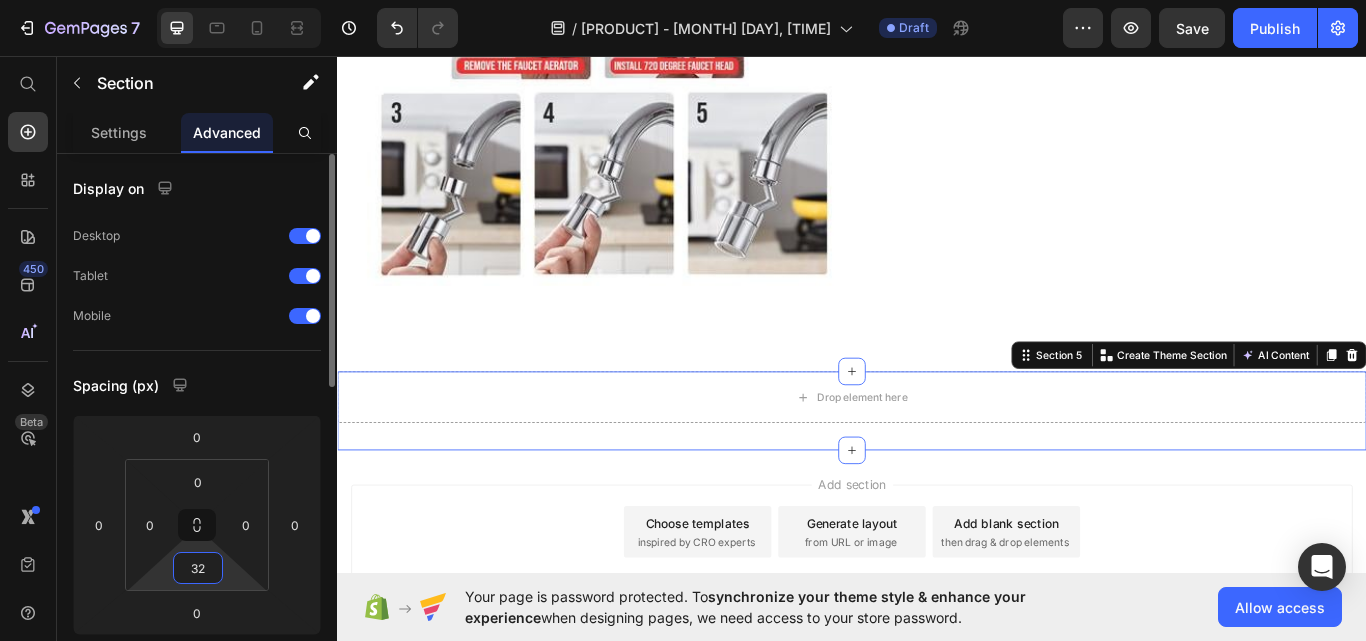 click on "32" at bounding box center [198, 568] 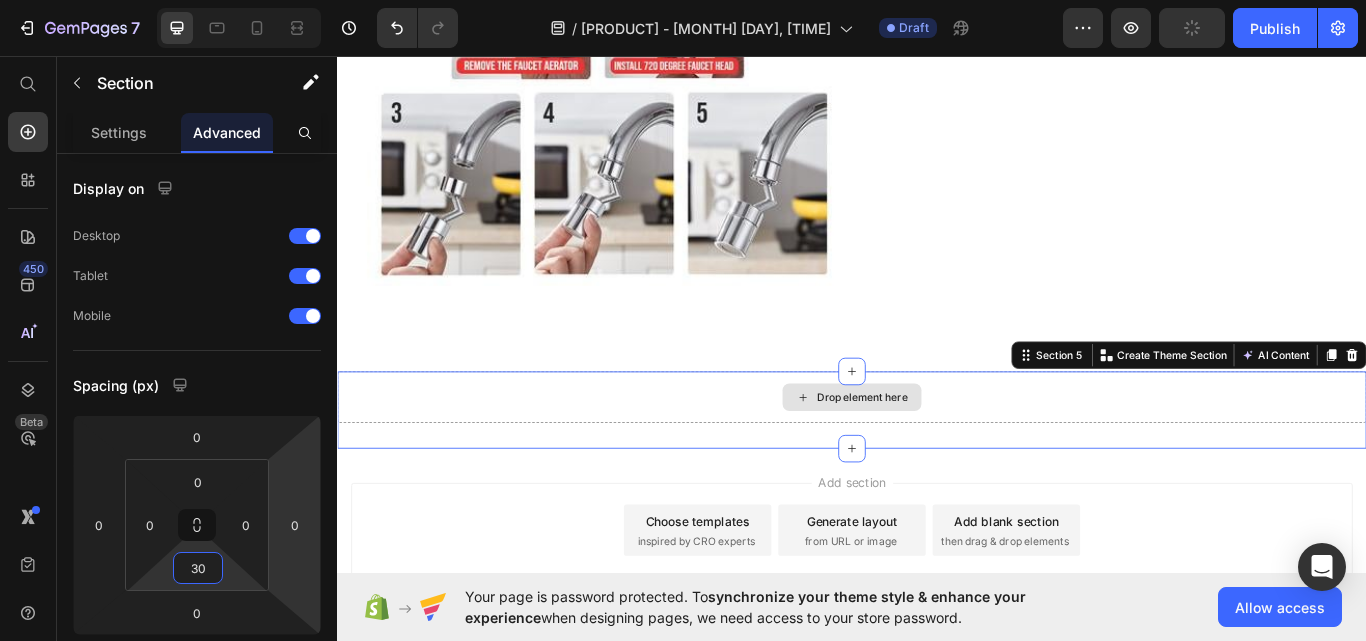 type on "30" 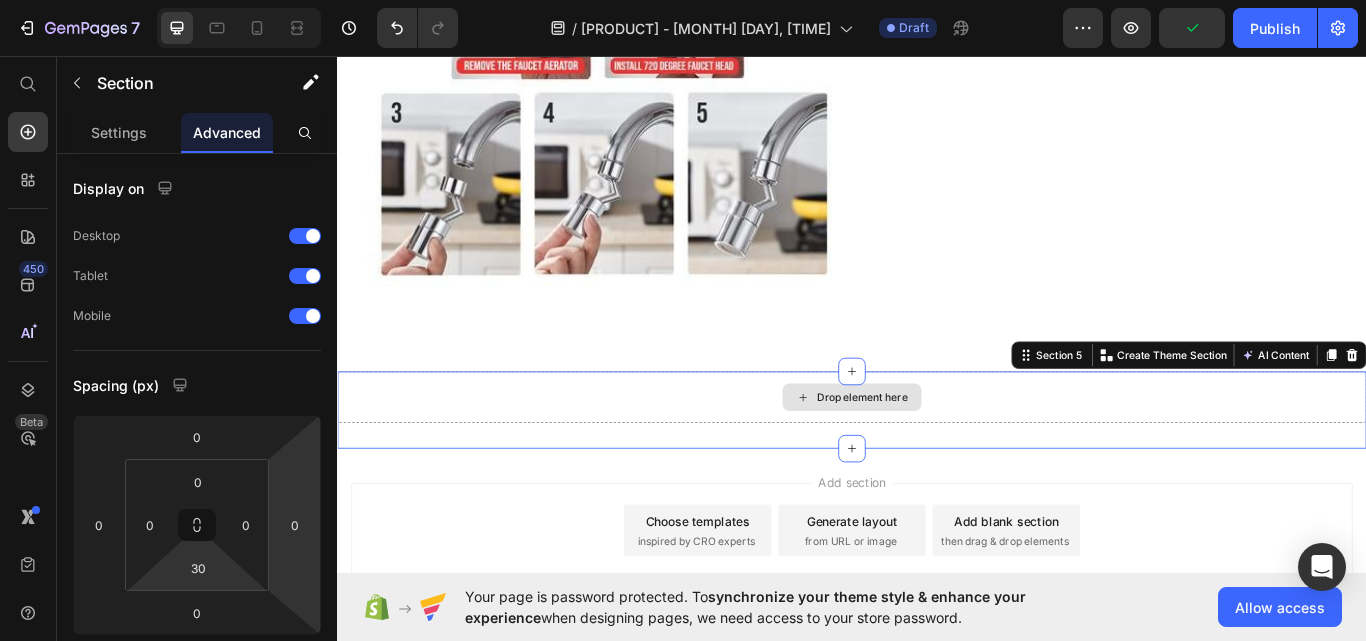 click on "Drop element here" at bounding box center [937, 455] 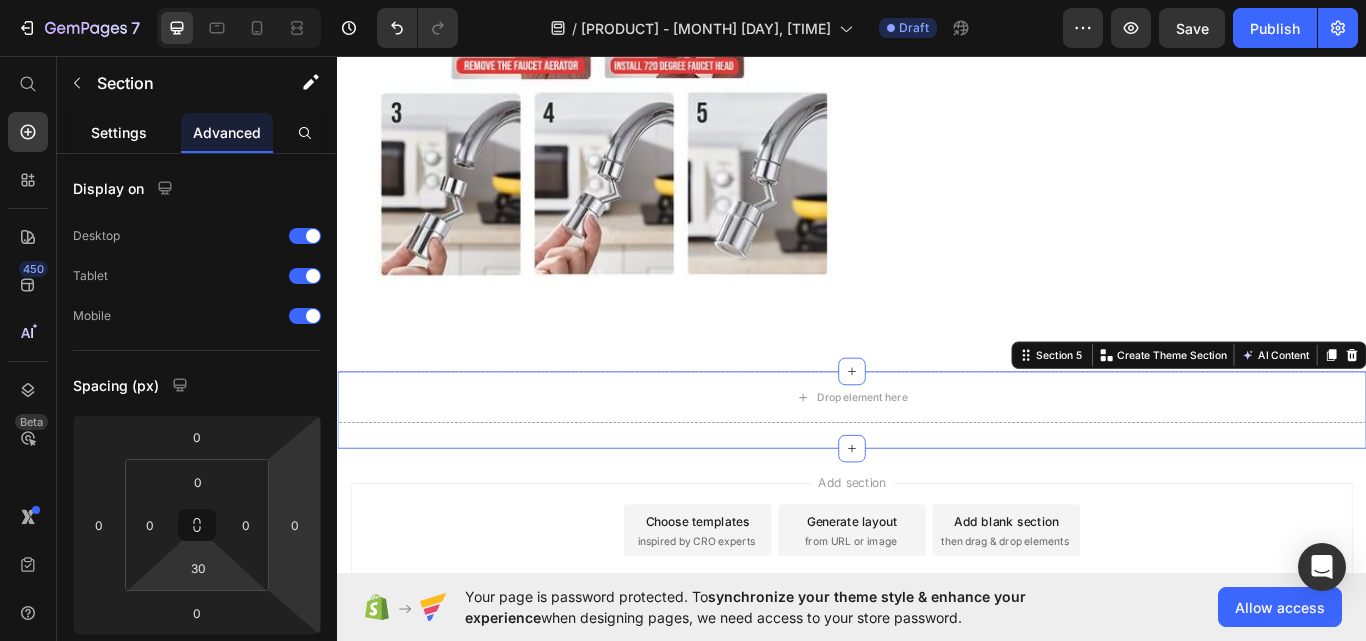 click on "Settings" at bounding box center [119, 132] 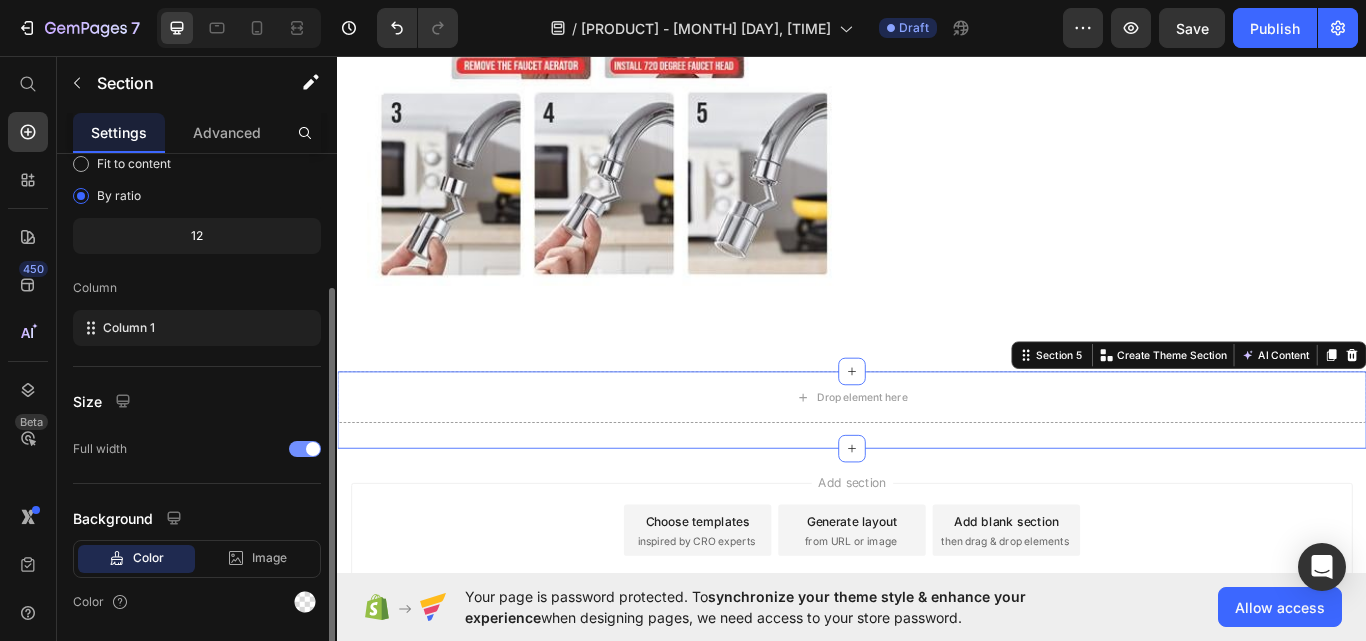 scroll, scrollTop: 264, scrollLeft: 0, axis: vertical 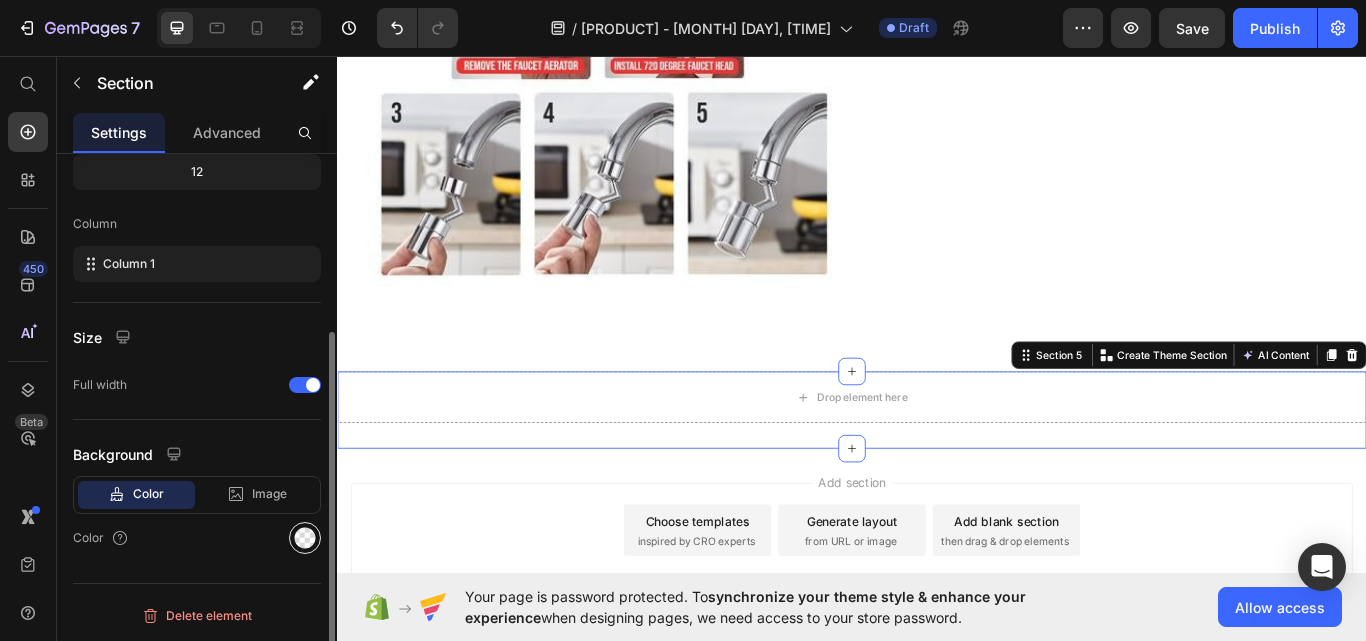 click at bounding box center (305, 538) 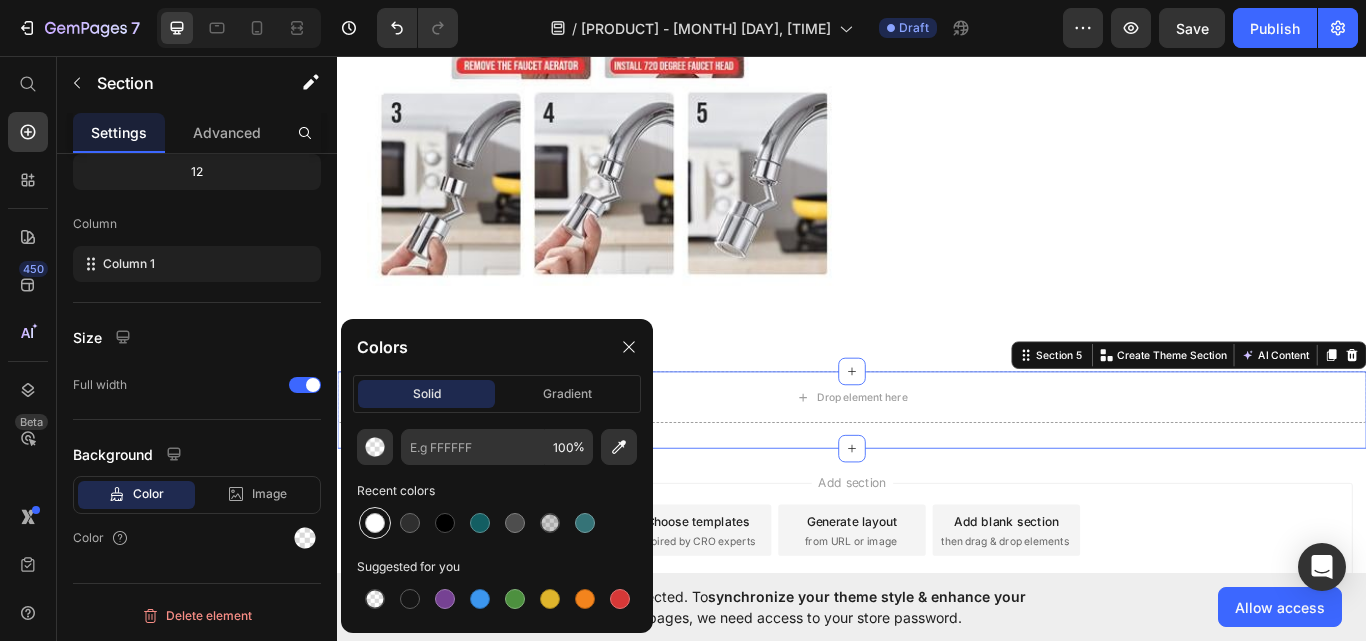click at bounding box center [375, 523] 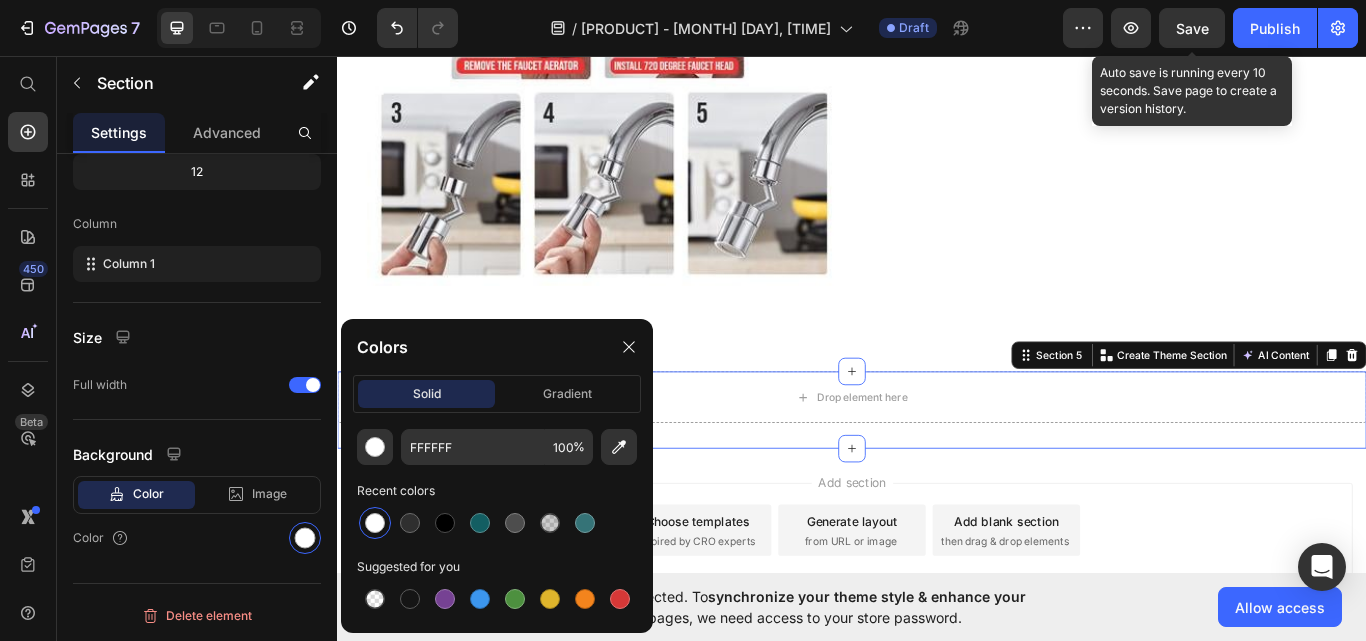 click on "Save" at bounding box center (1192, 28) 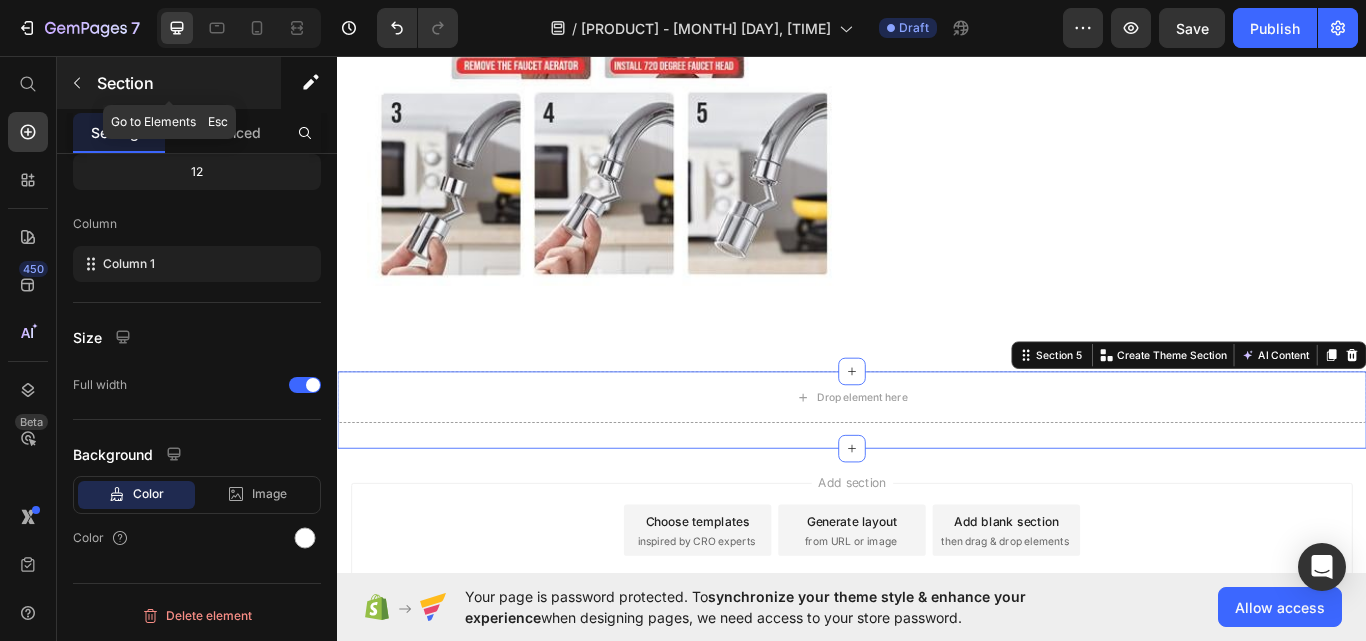 click 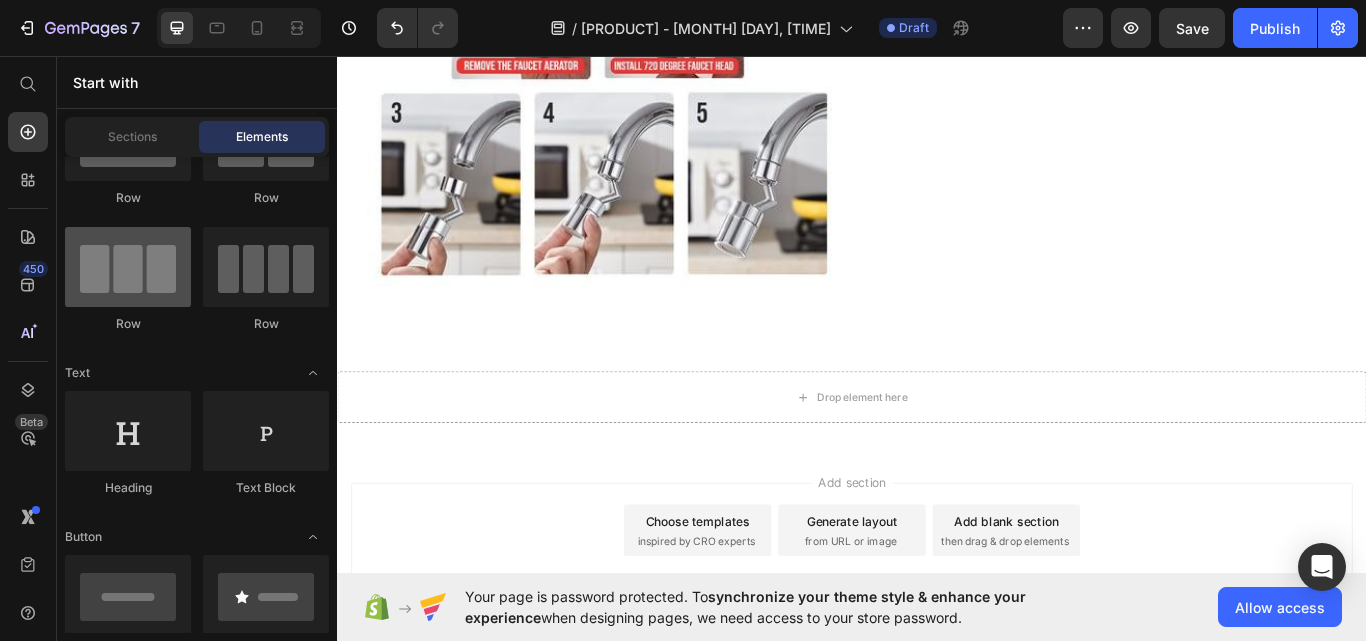 scroll, scrollTop: 0, scrollLeft: 0, axis: both 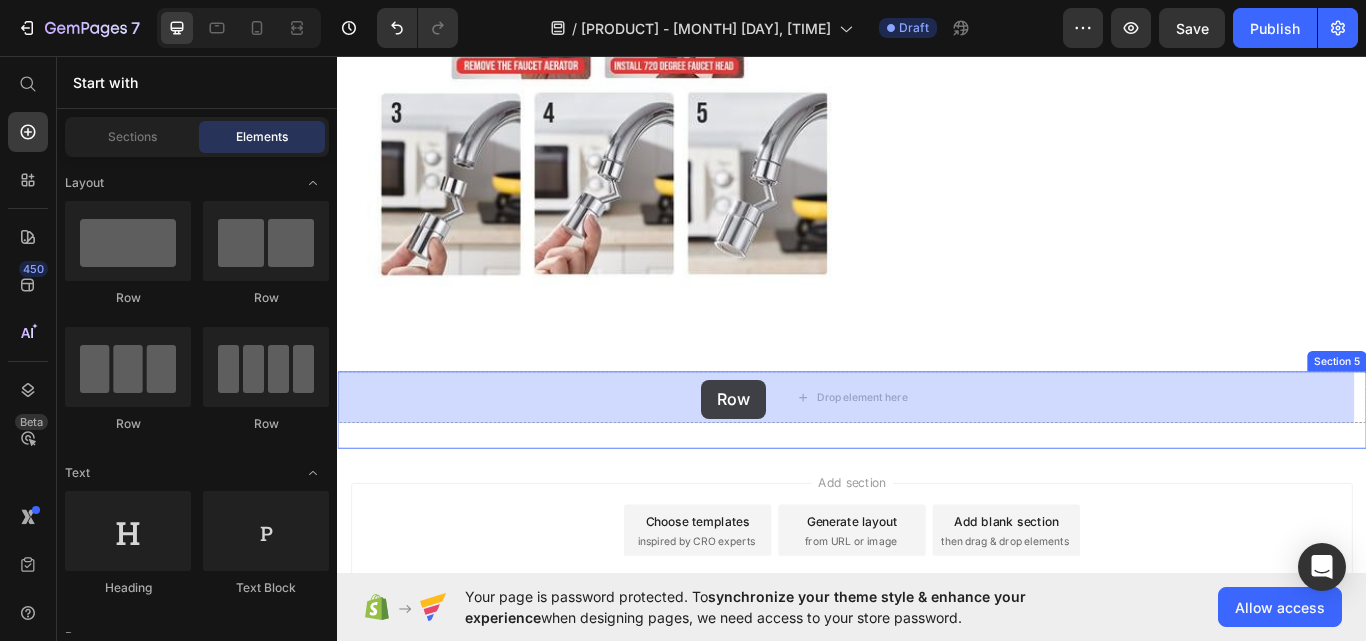 drag, startPoint x: 465, startPoint y: 319, endPoint x: 707, endPoint y: 432, distance: 267.0824 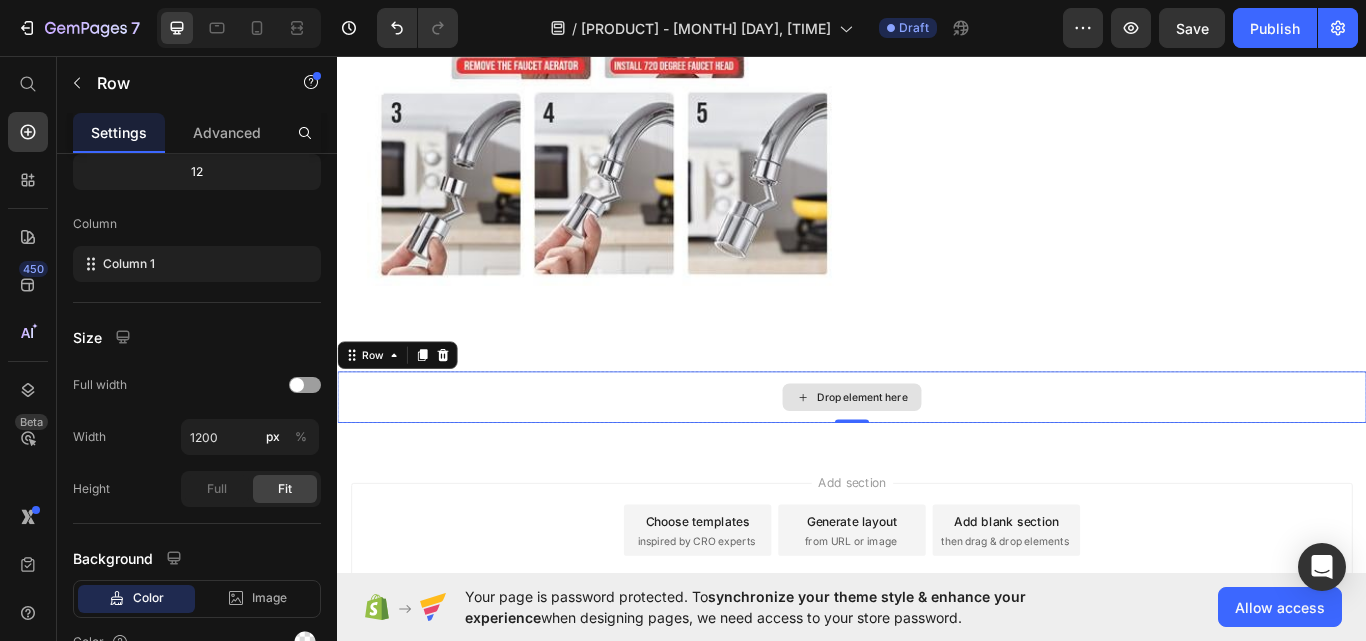 scroll, scrollTop: 0, scrollLeft: 0, axis: both 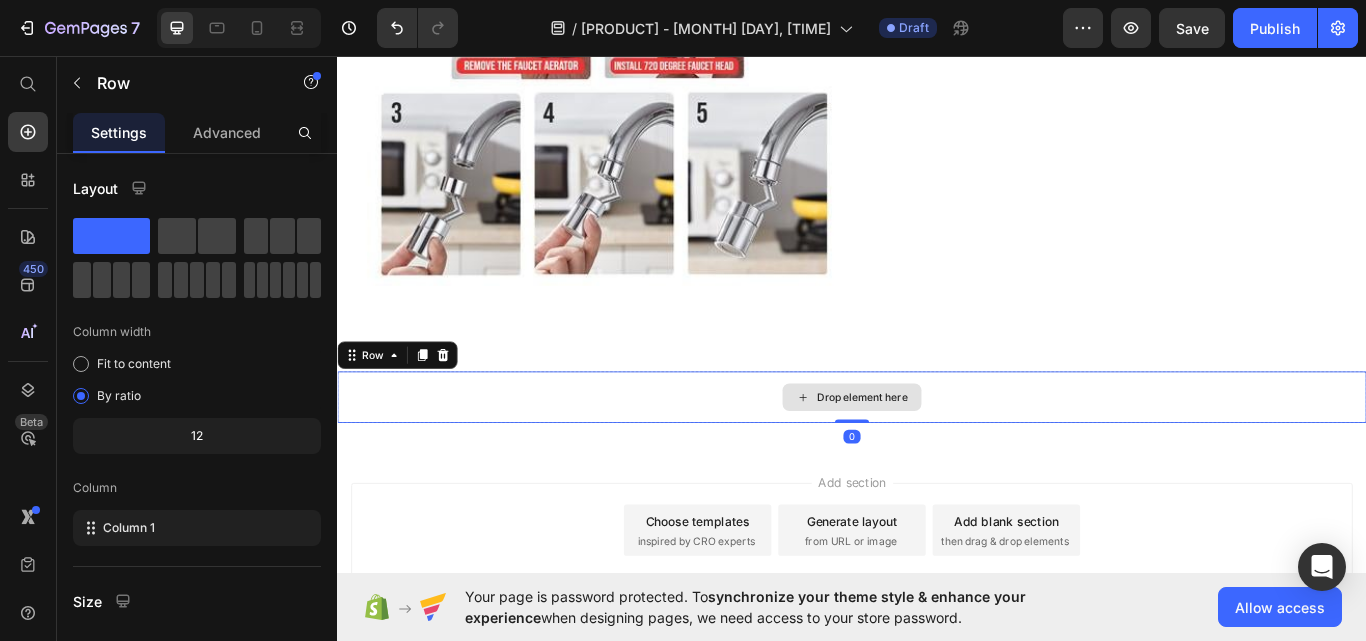 click on "Drop element here" at bounding box center [937, 455] 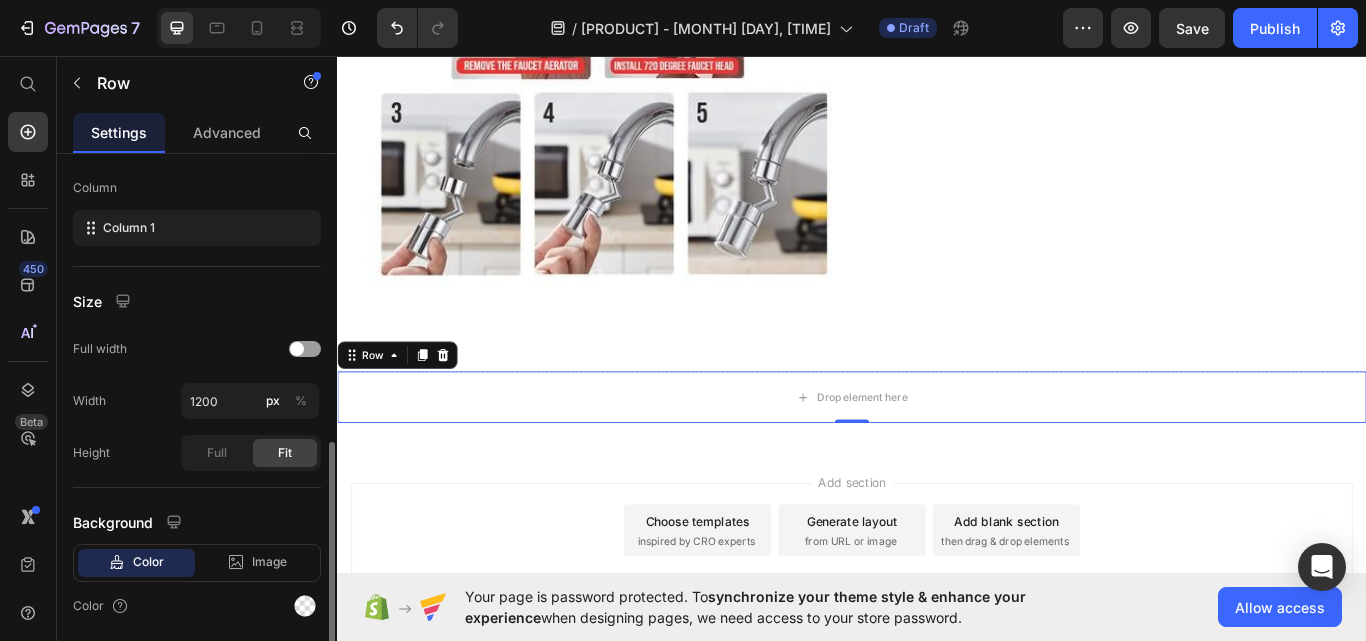 scroll, scrollTop: 368, scrollLeft: 0, axis: vertical 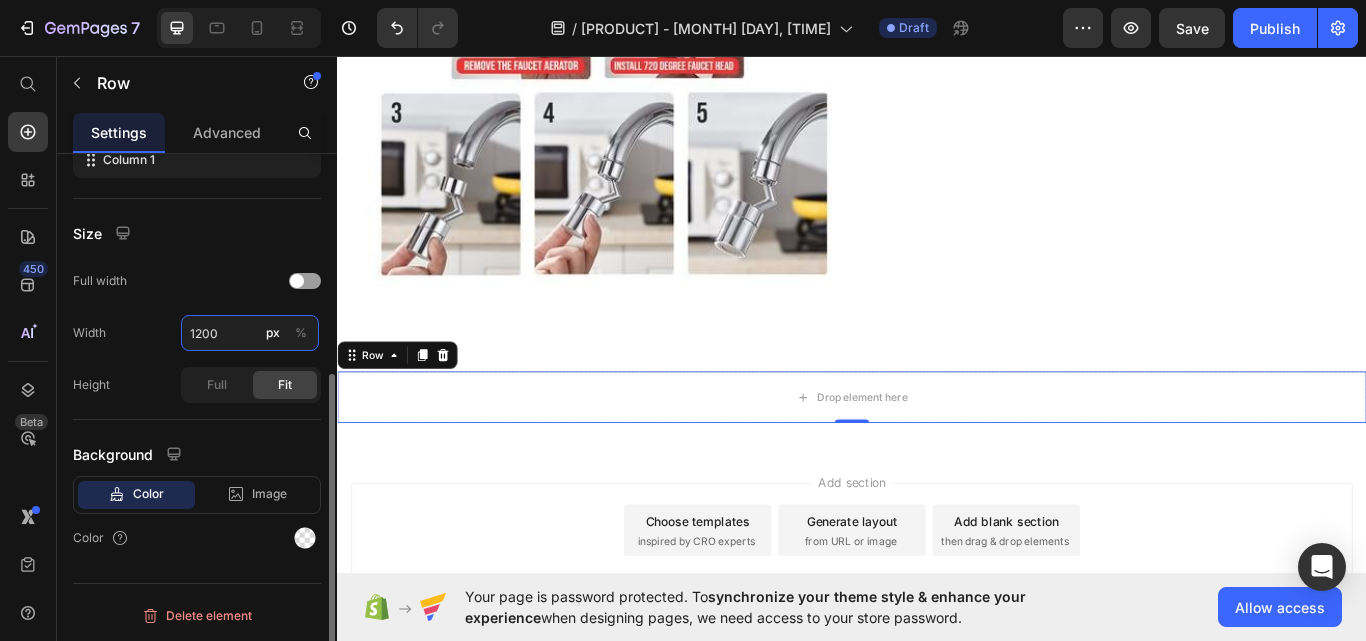 click on "1200" at bounding box center [250, 333] 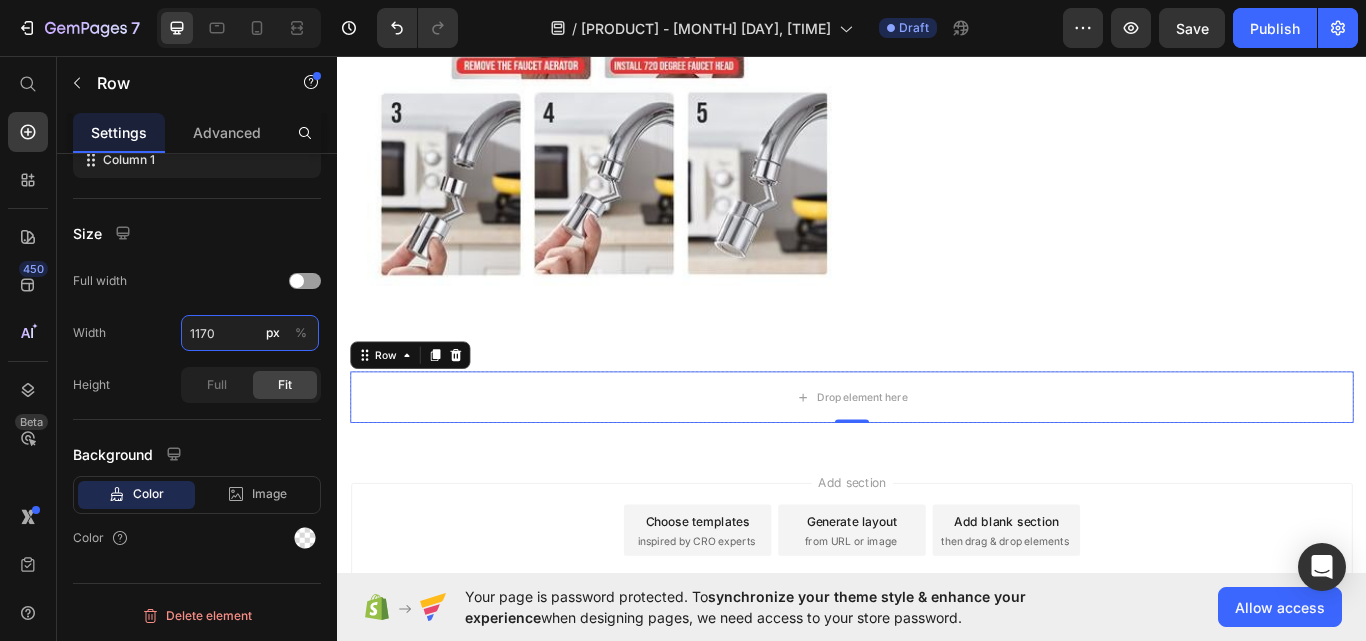 type on "1170" 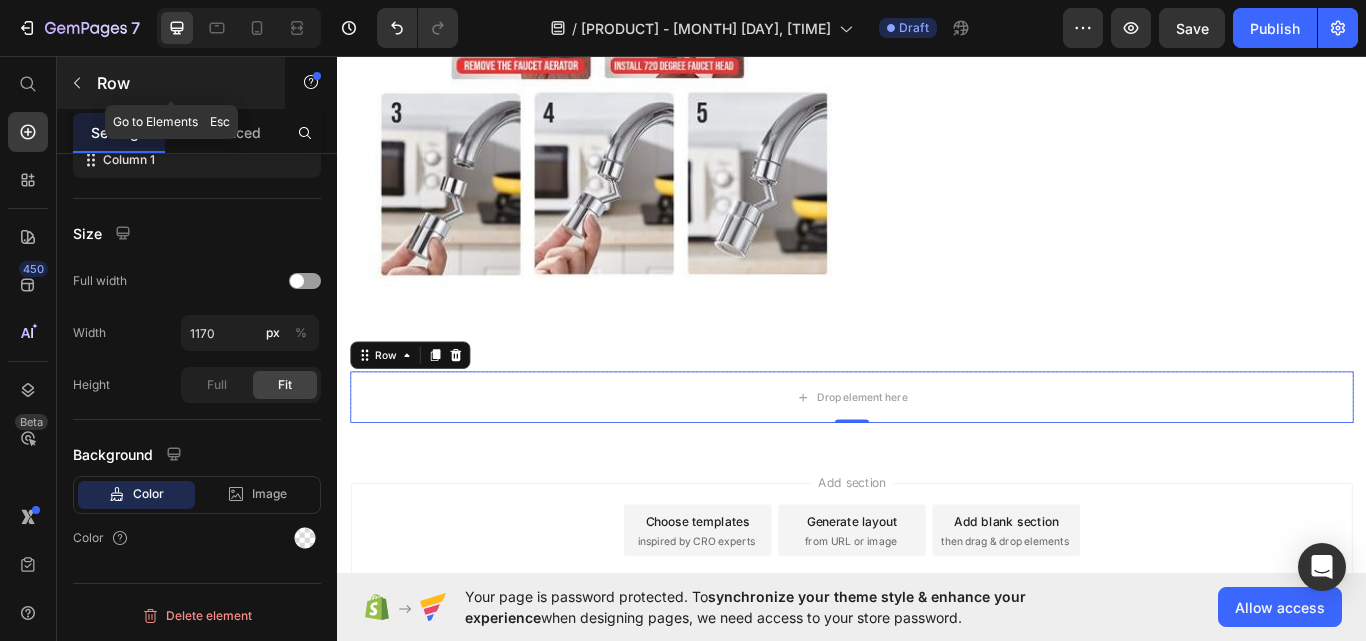 click 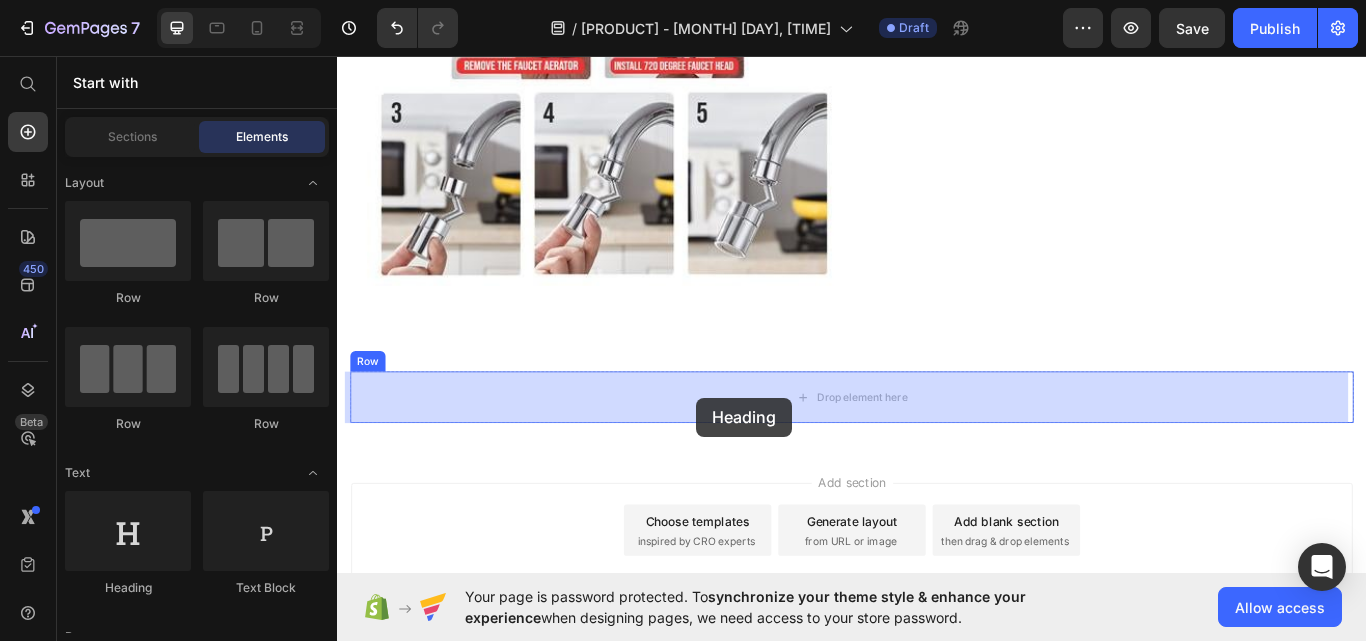 drag, startPoint x: 469, startPoint y: 600, endPoint x: 756, endPoint y: 455, distance: 321.54938 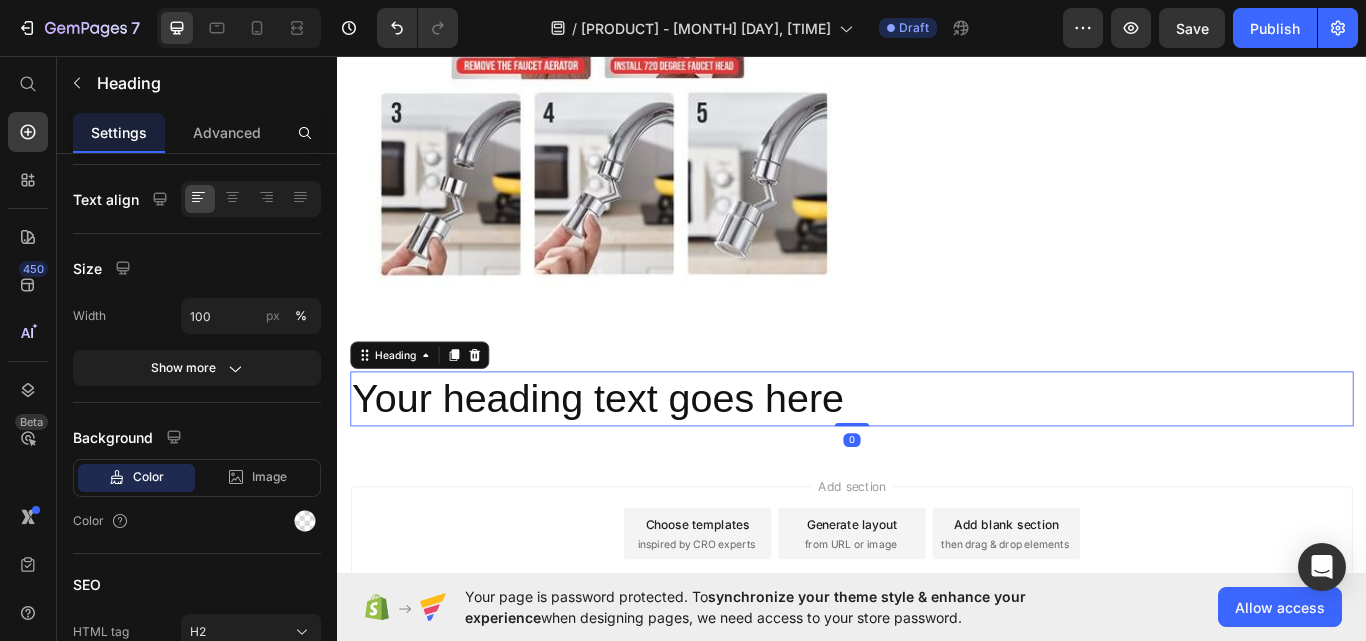 scroll, scrollTop: 0, scrollLeft: 0, axis: both 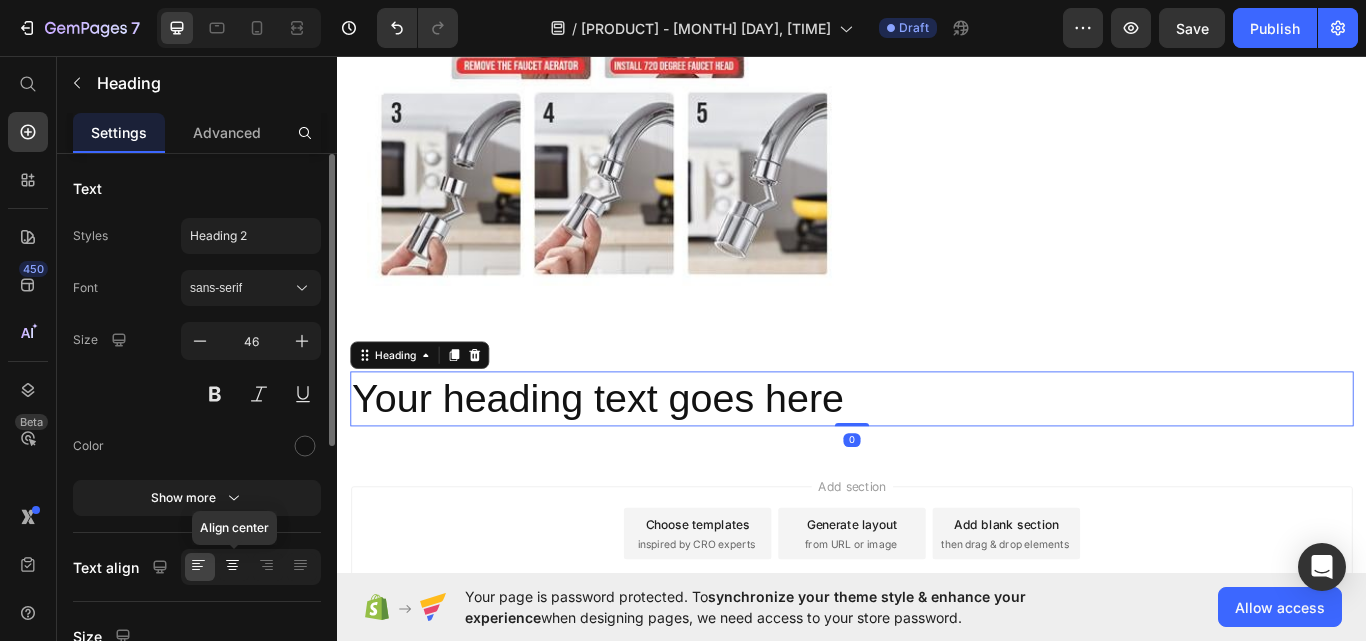 click 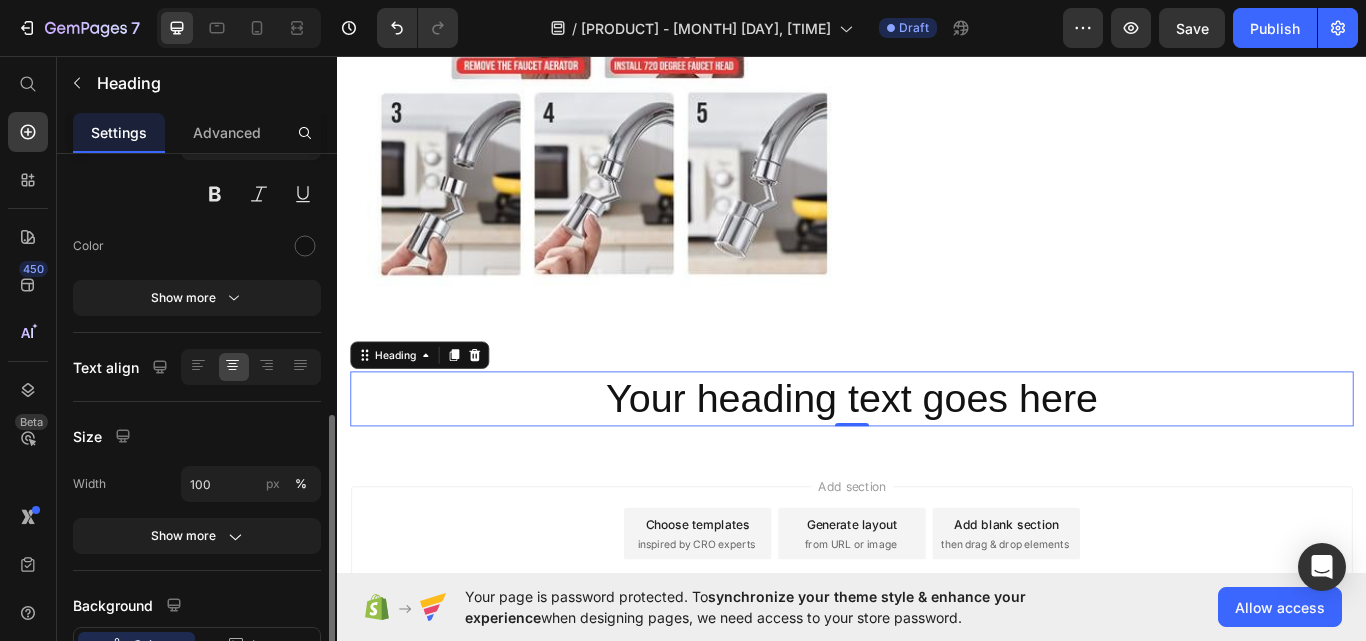 scroll, scrollTop: 400, scrollLeft: 0, axis: vertical 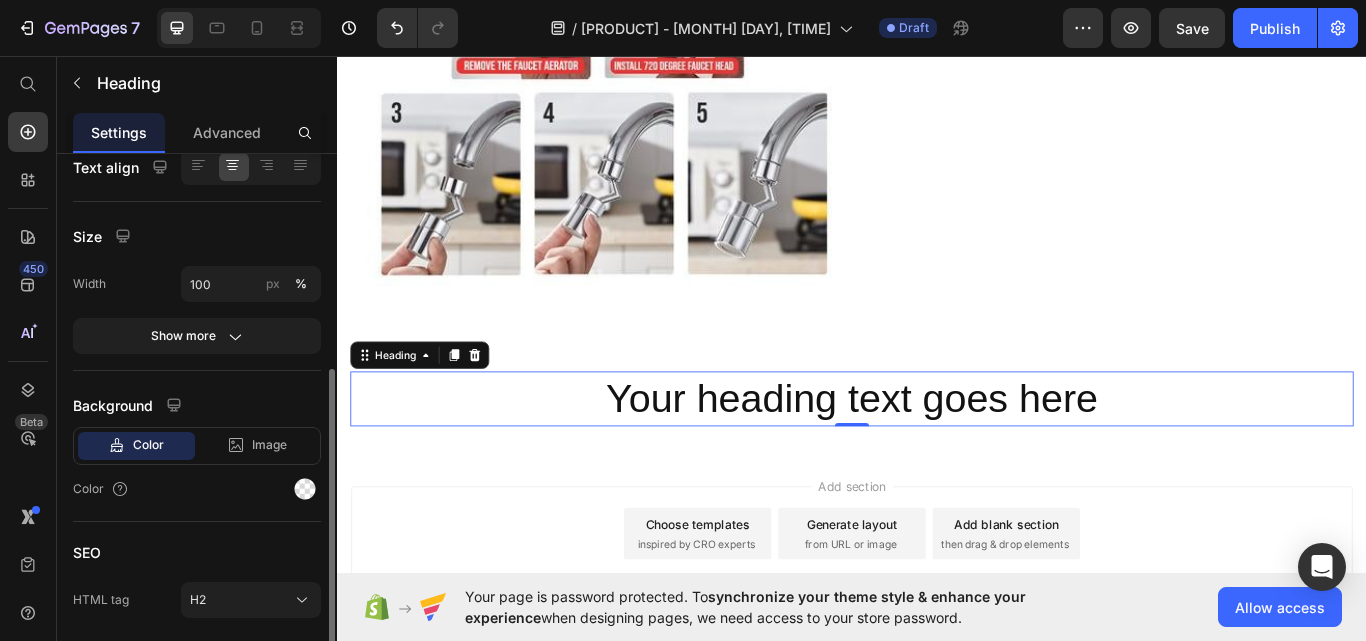 click on "Your heading text goes here" at bounding box center [937, 457] 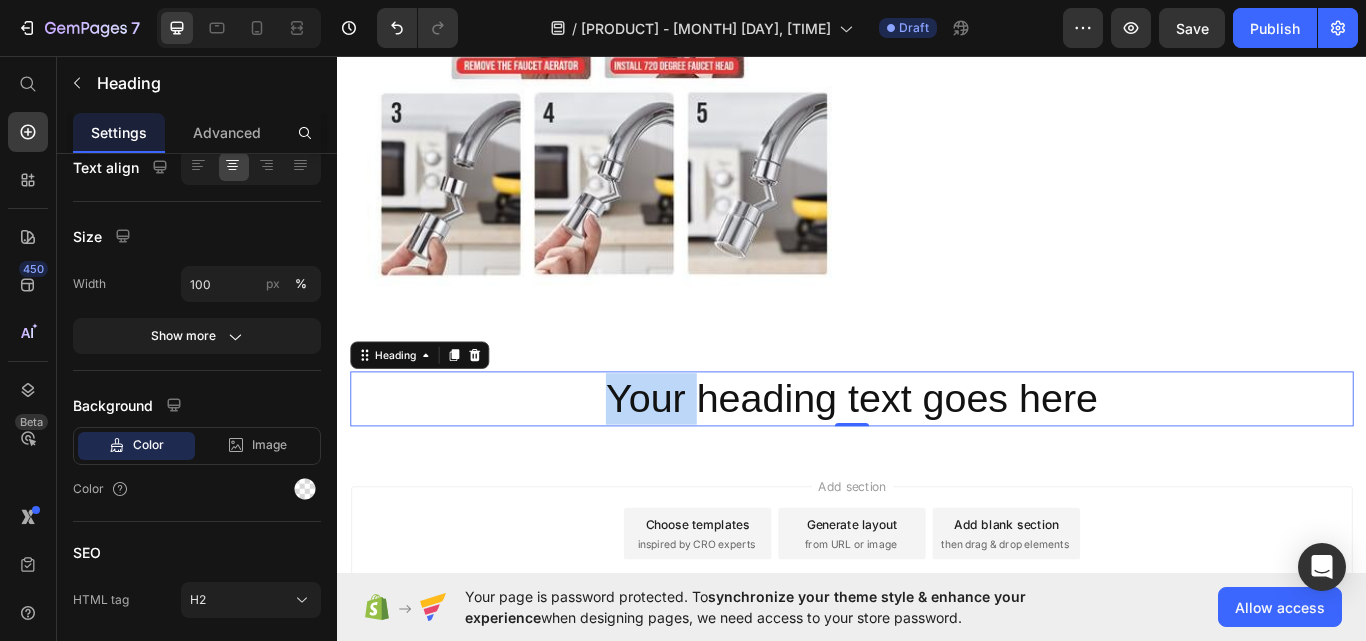 click on "Your heading text goes here" at bounding box center [937, 457] 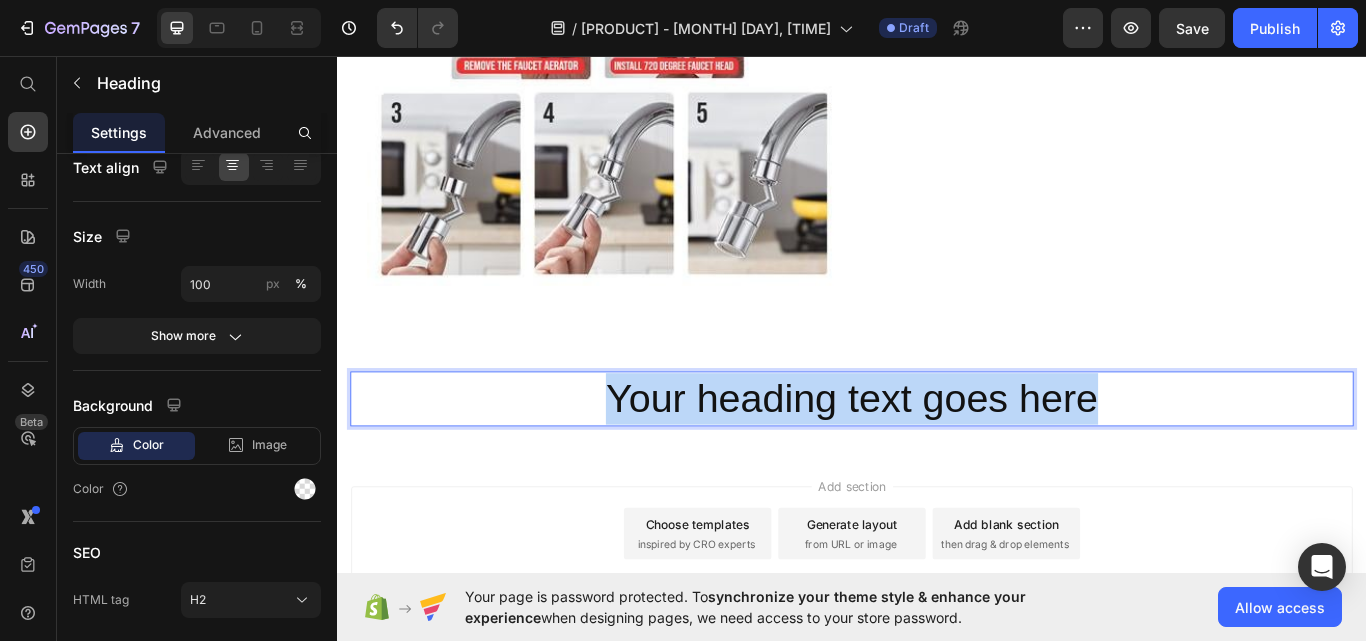 click on "Your heading text goes here" at bounding box center [937, 457] 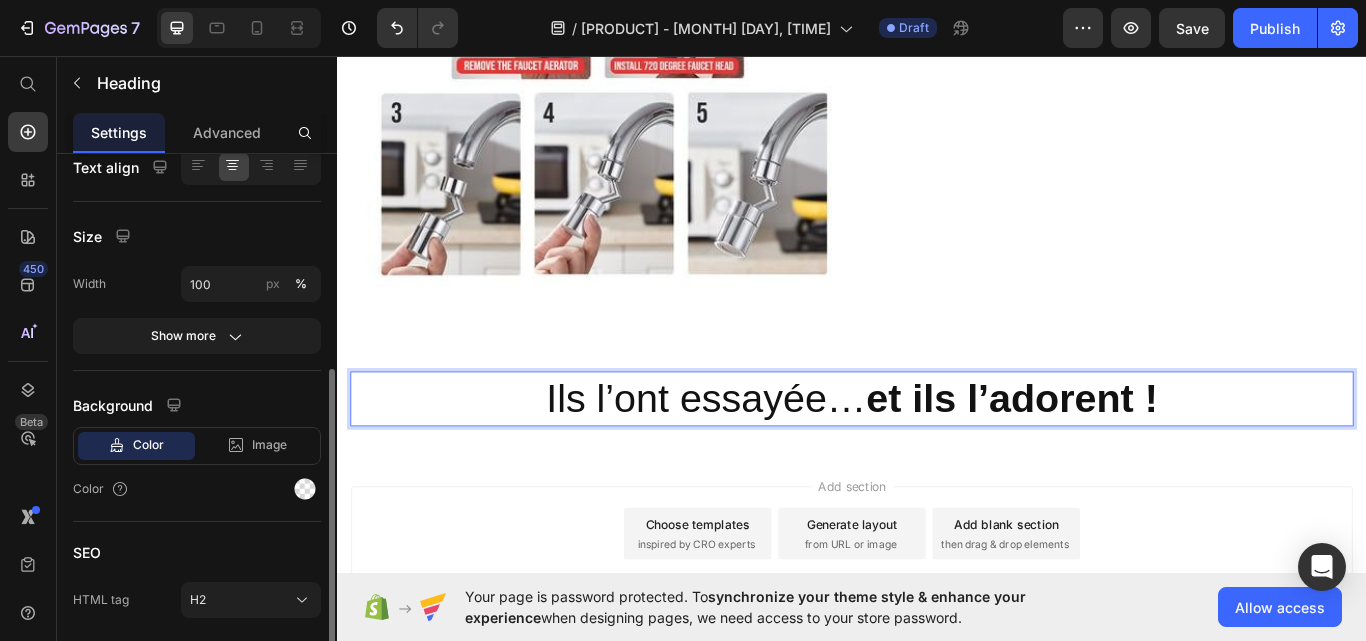 scroll, scrollTop: 468, scrollLeft: 0, axis: vertical 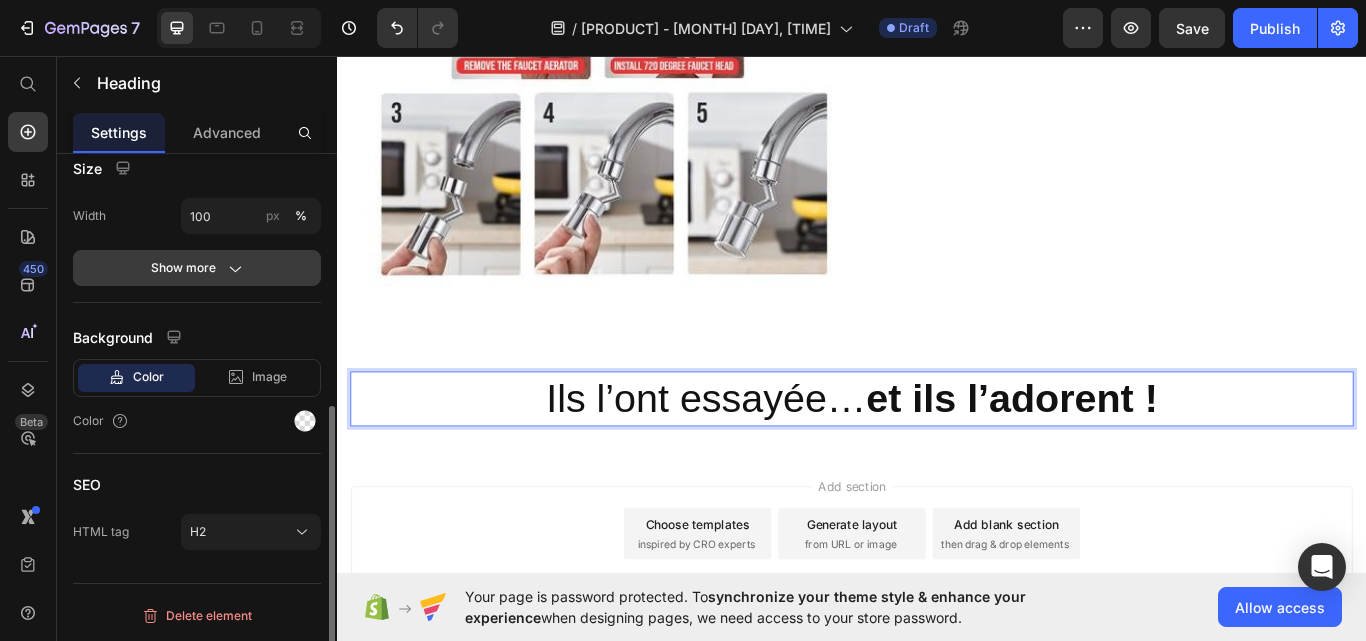 click 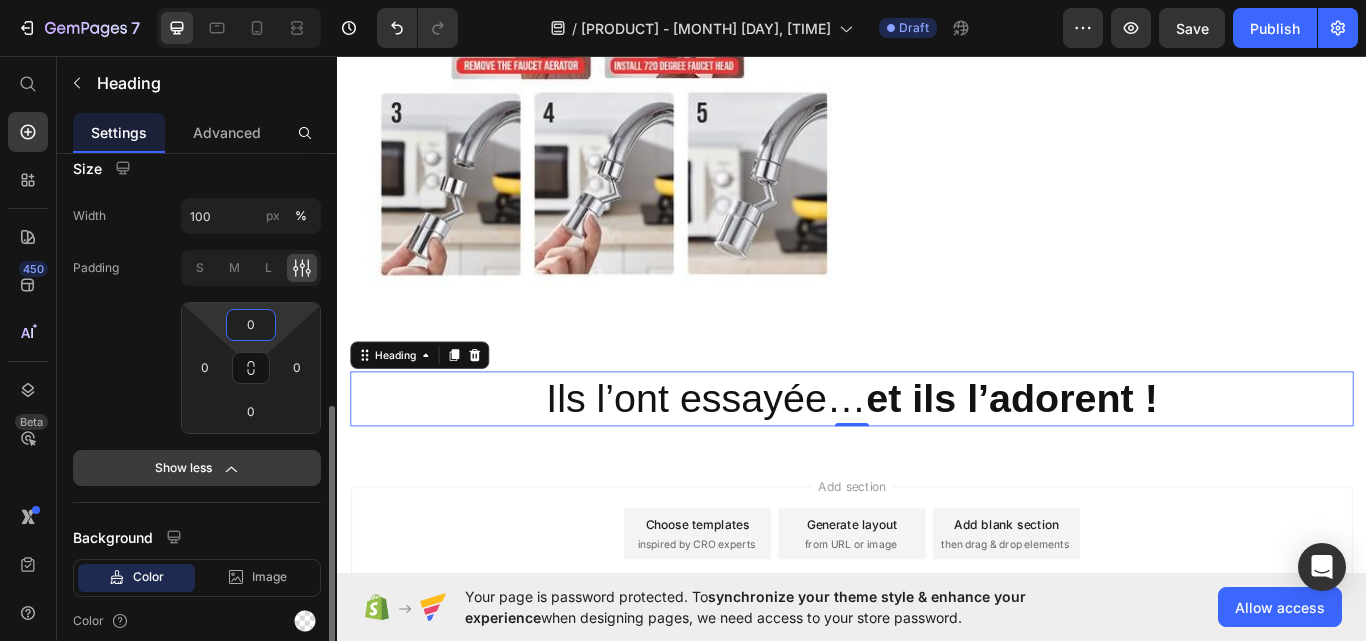 click on "0" at bounding box center (251, 325) 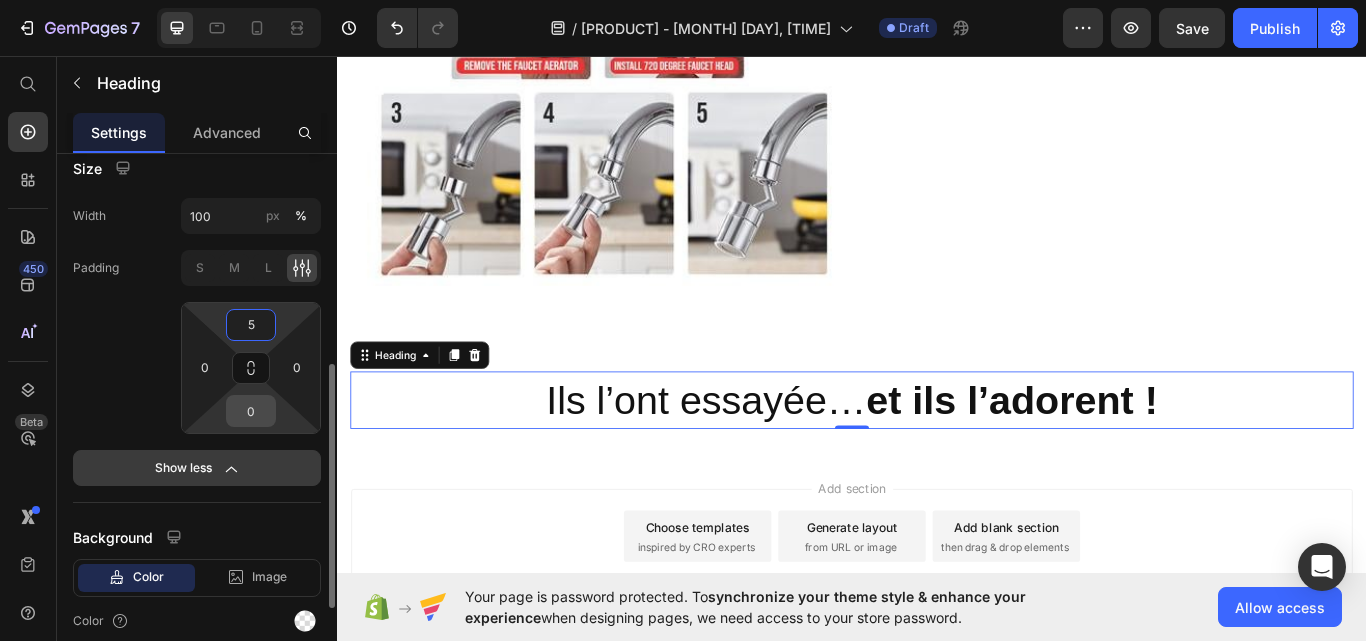 type on "5" 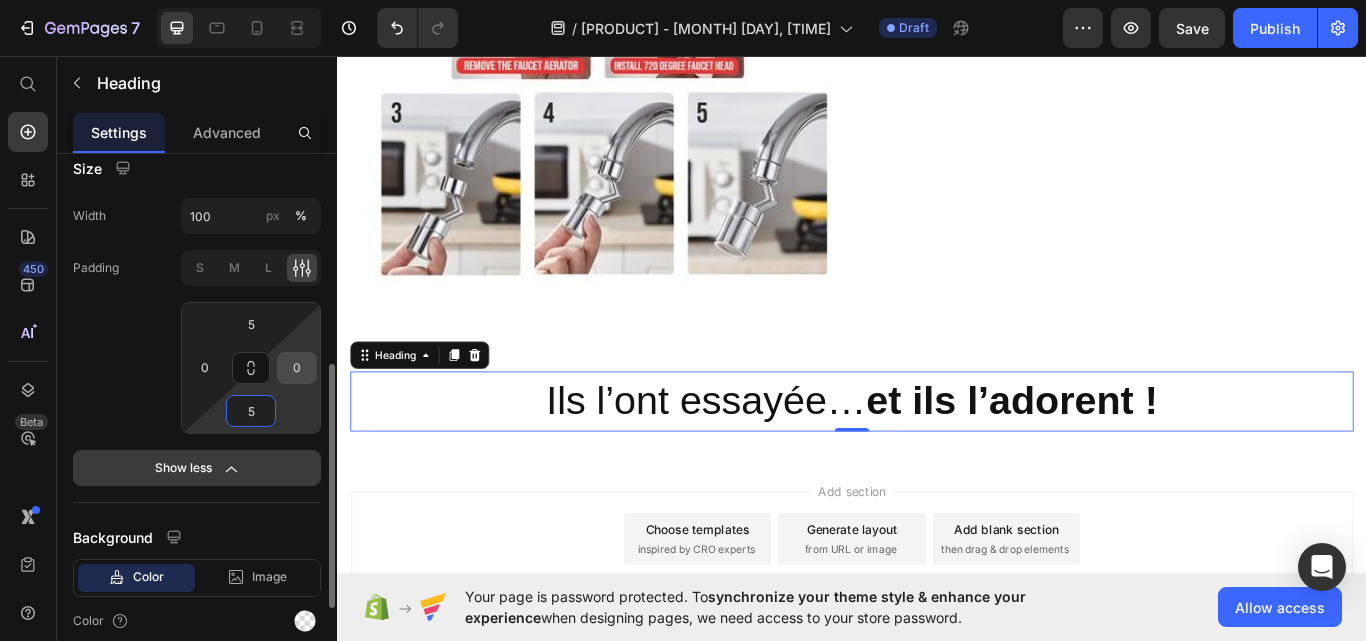 type on "5" 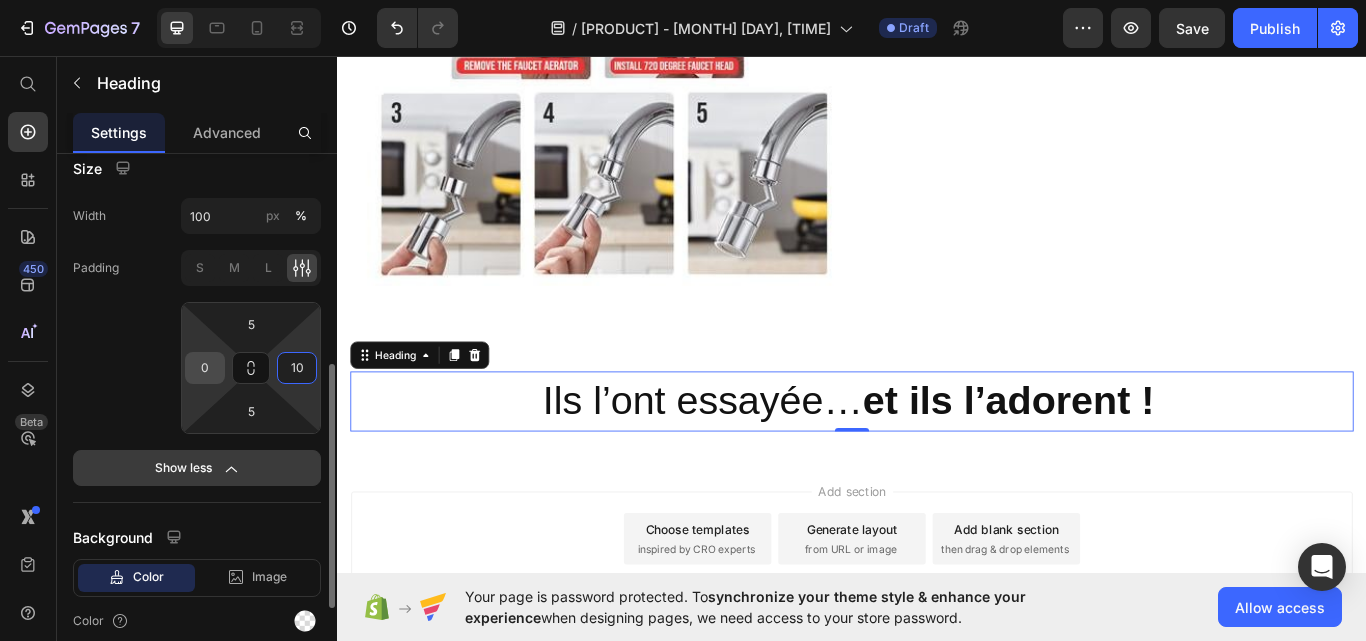 type on "10" 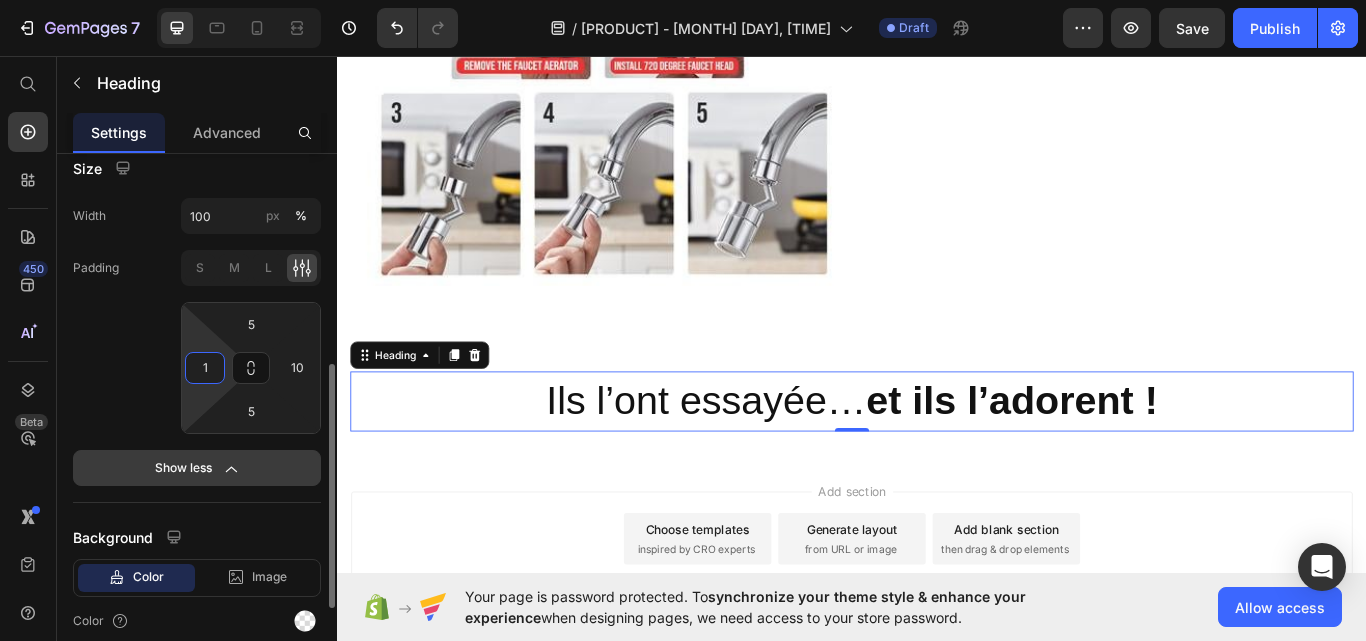 type on "10" 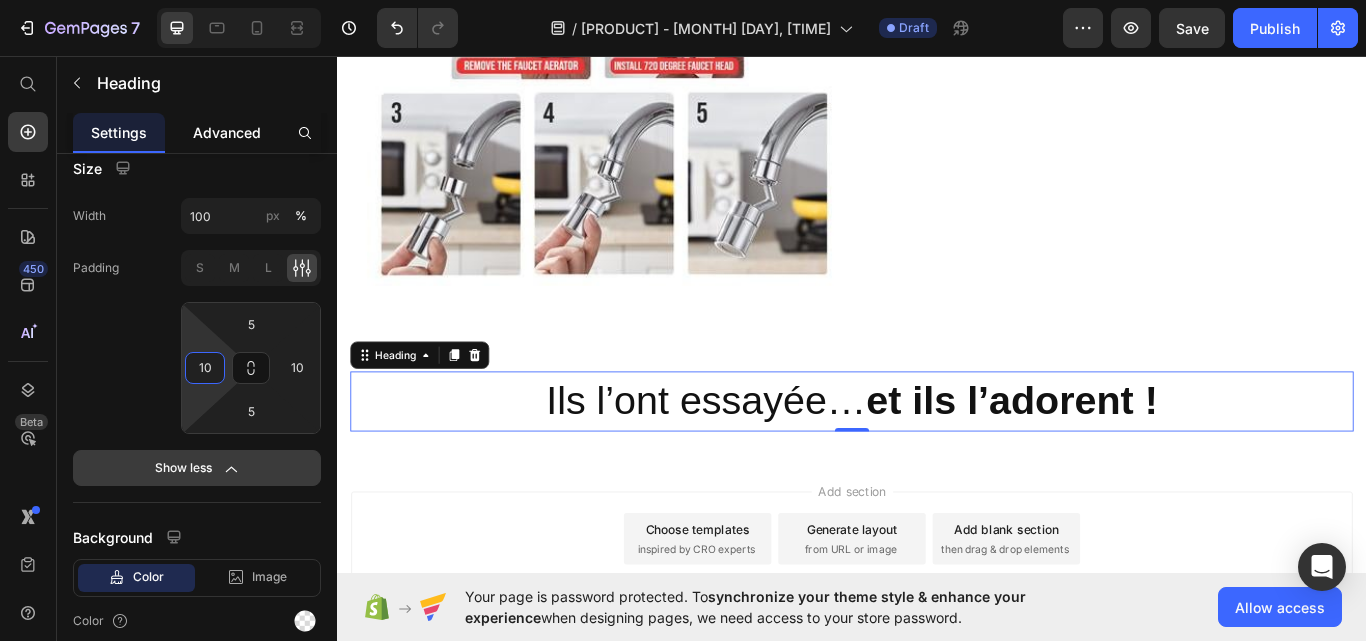 click on "Advanced" at bounding box center (227, 132) 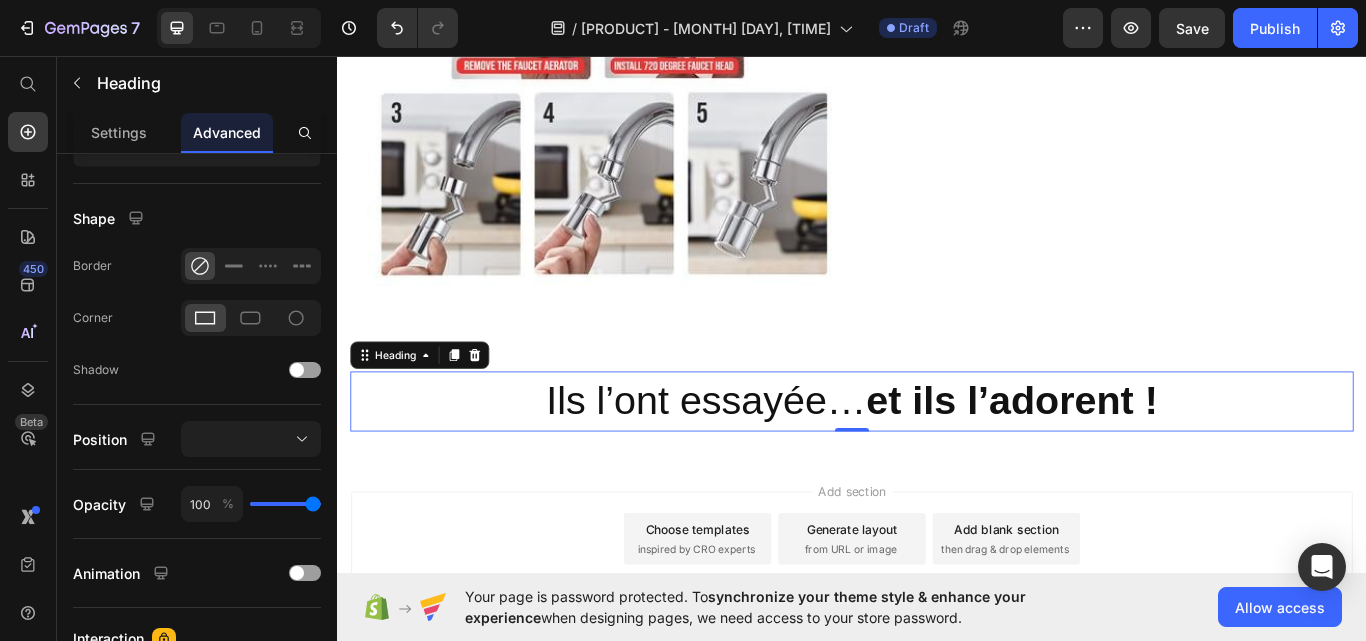 scroll, scrollTop: 0, scrollLeft: 0, axis: both 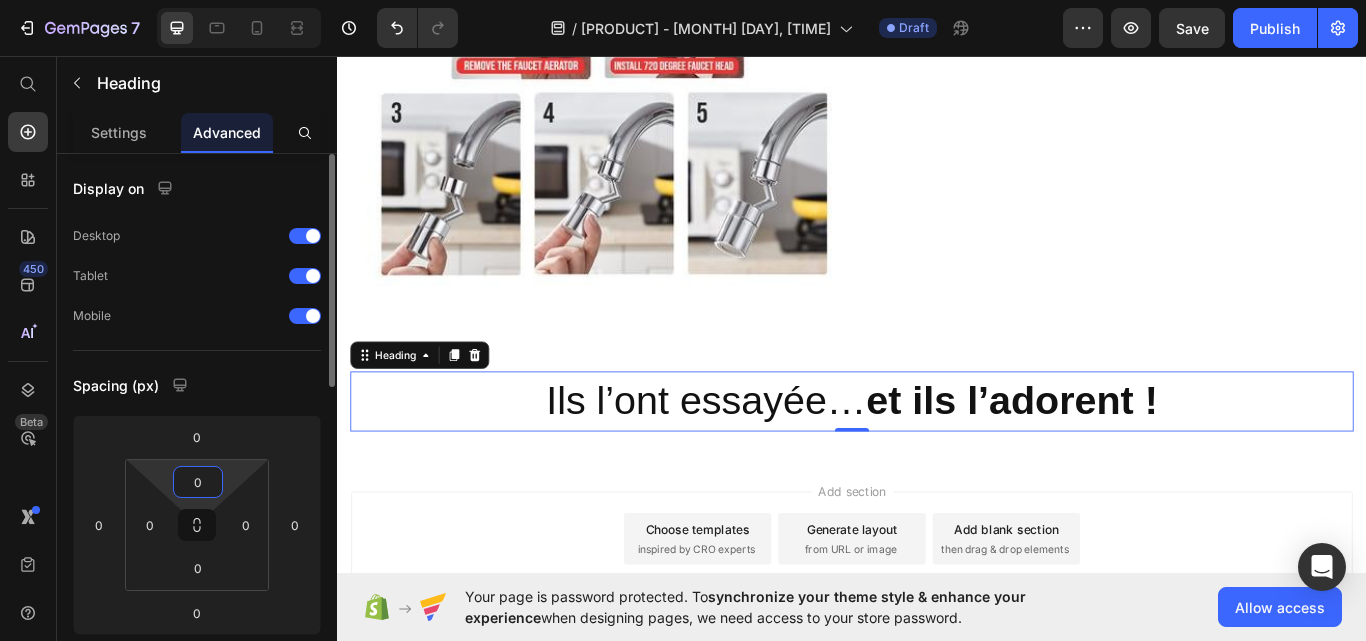 click on "0" at bounding box center (198, 482) 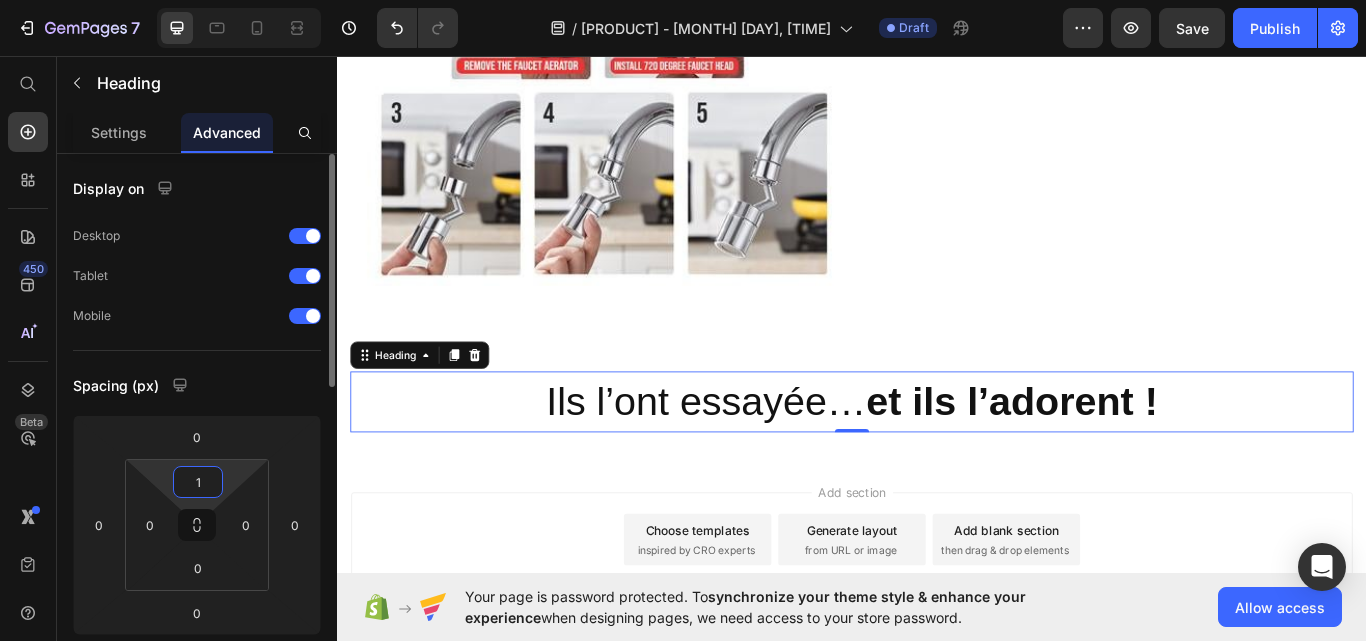 type on "10" 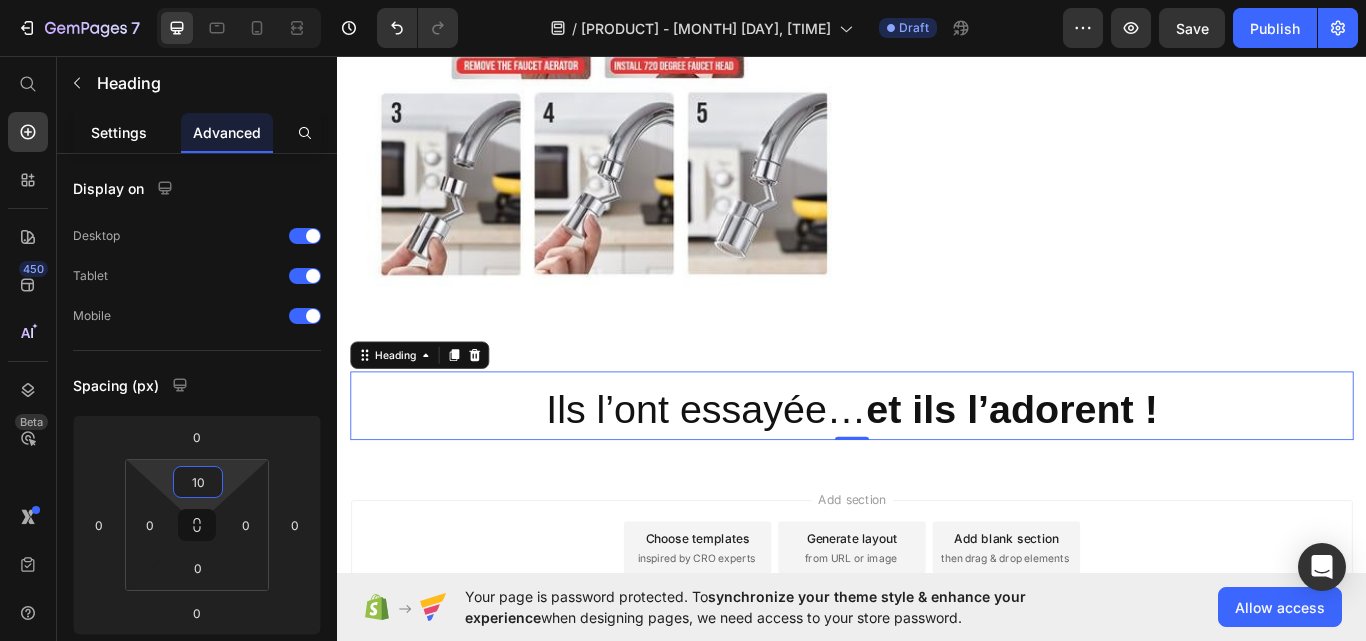 click on "Settings" at bounding box center [119, 132] 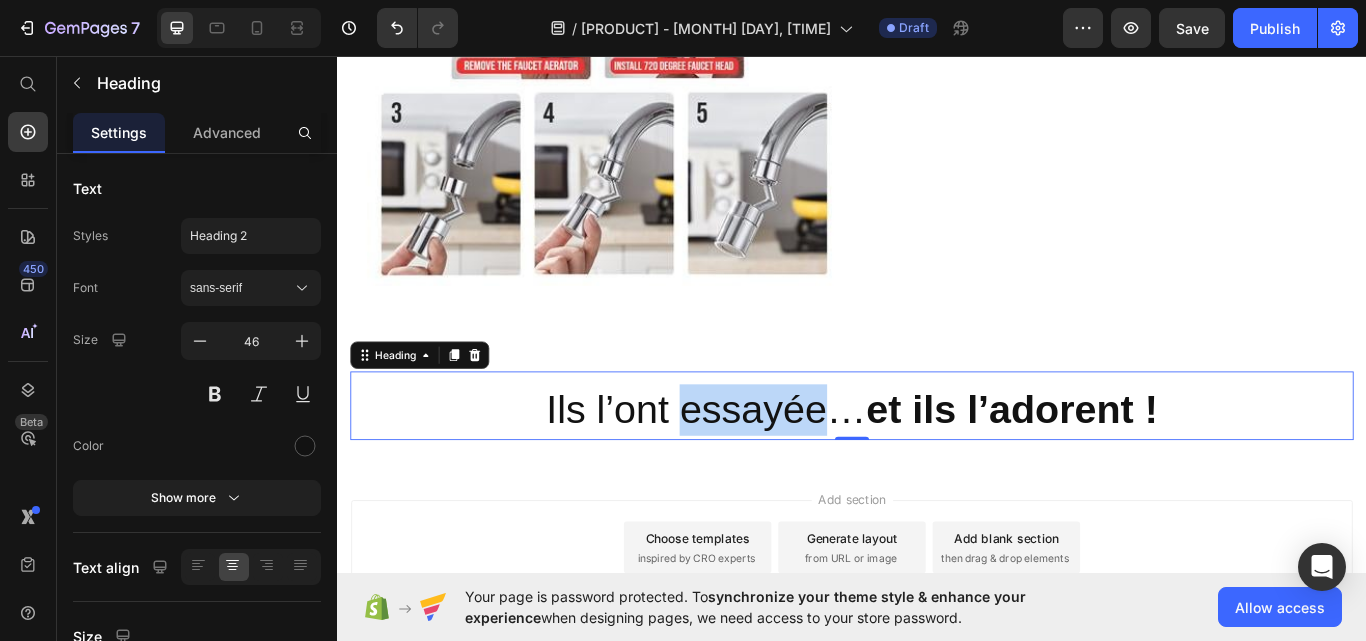 click on "Ils l’ont essayée…  et ils l’adorent !" at bounding box center (937, 470) 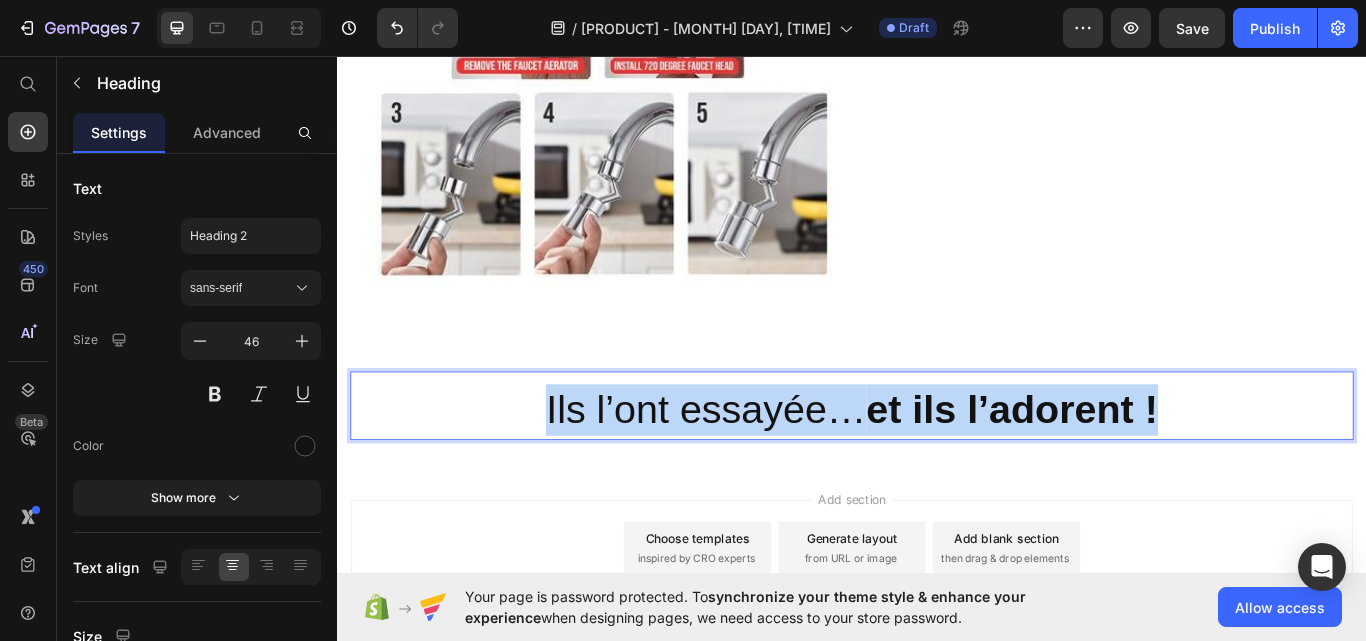 click on "Ils l’ont essayée…  et ils l’adorent !" at bounding box center (937, 470) 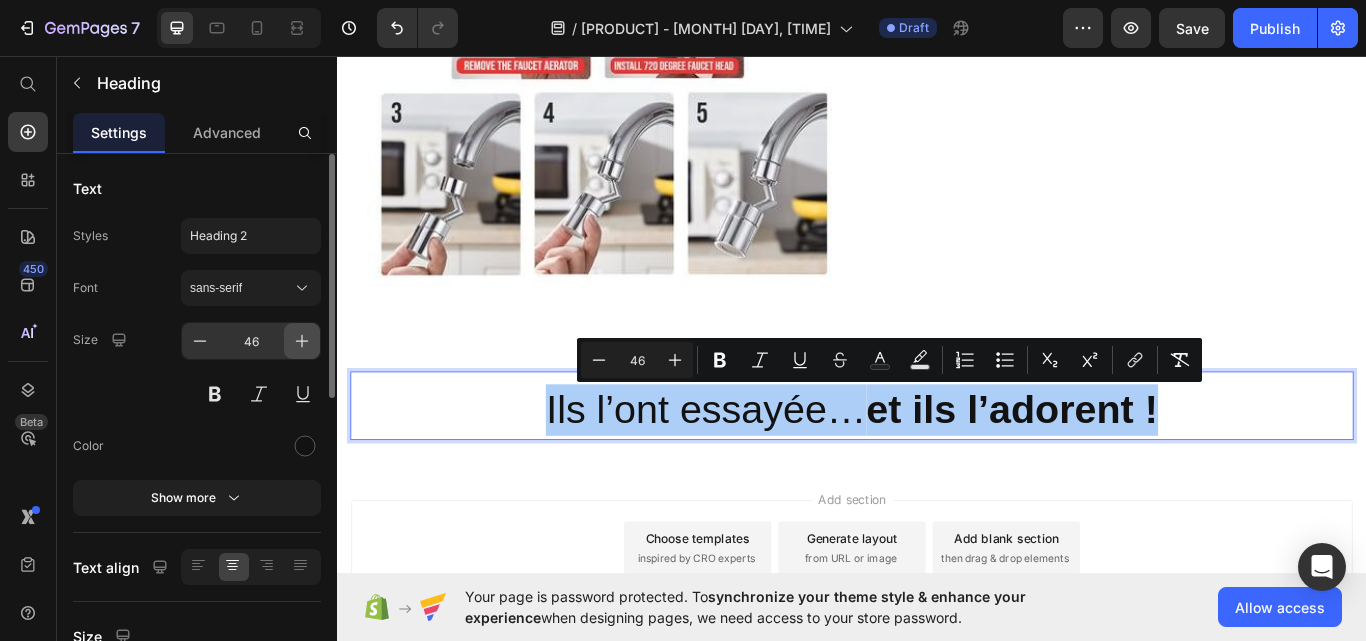 click 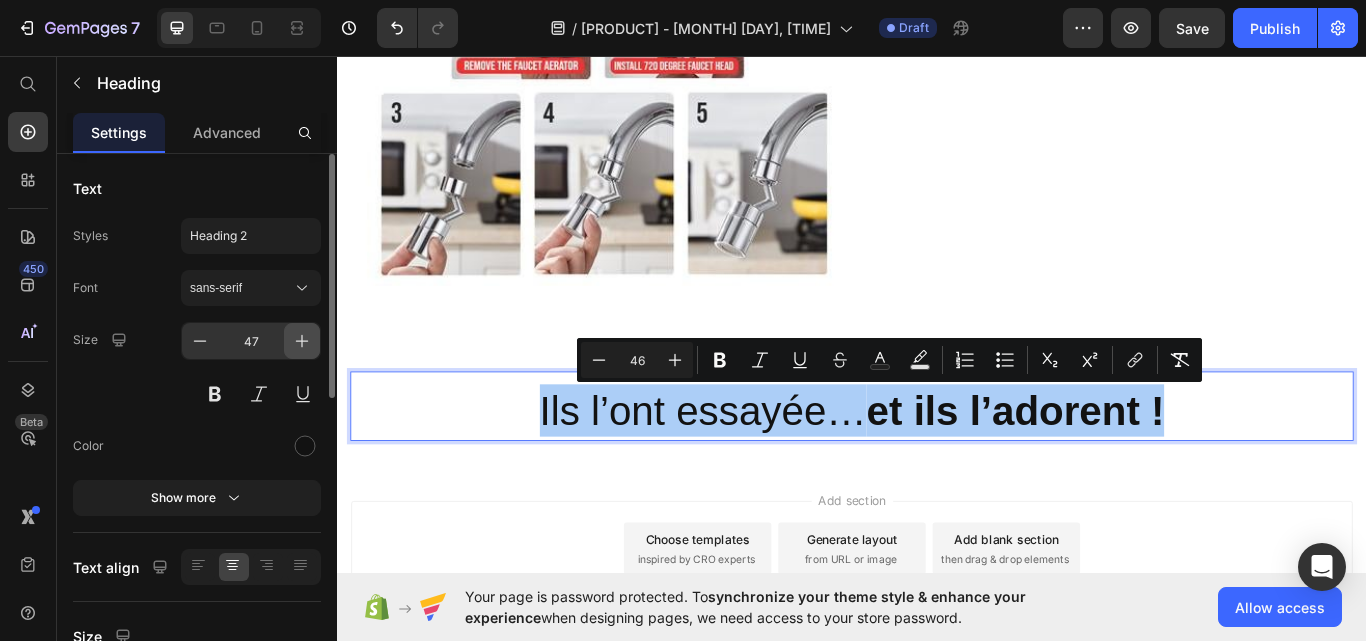 click 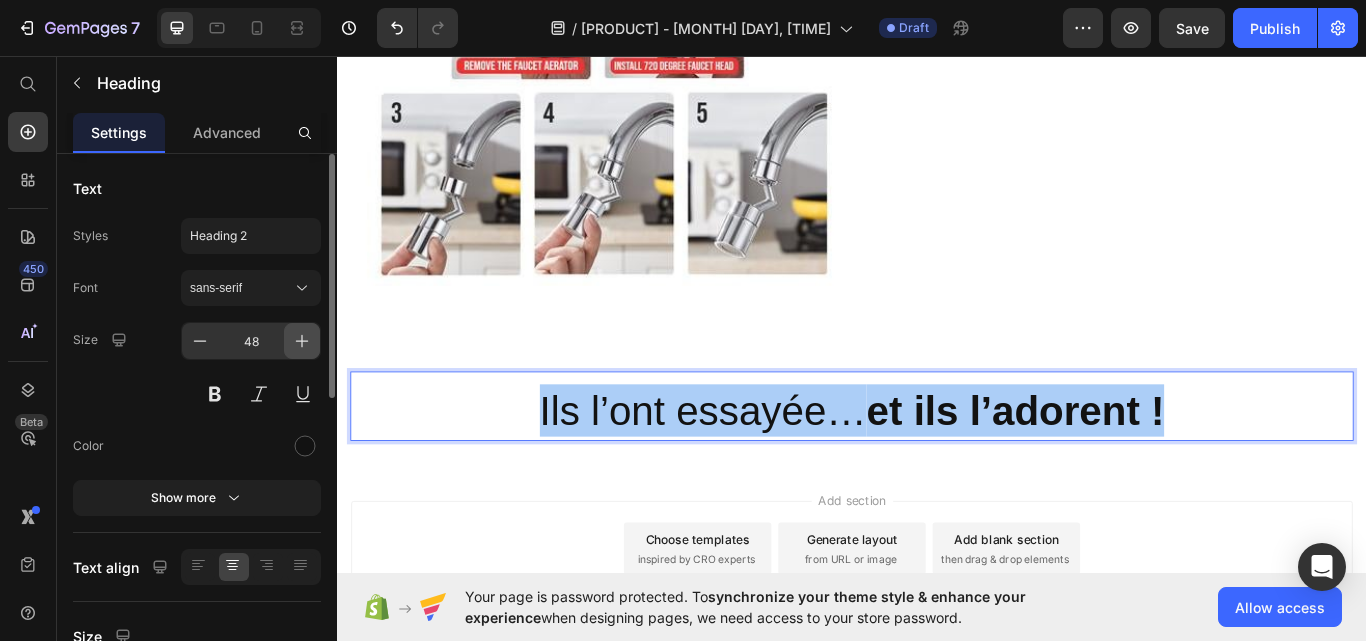 click 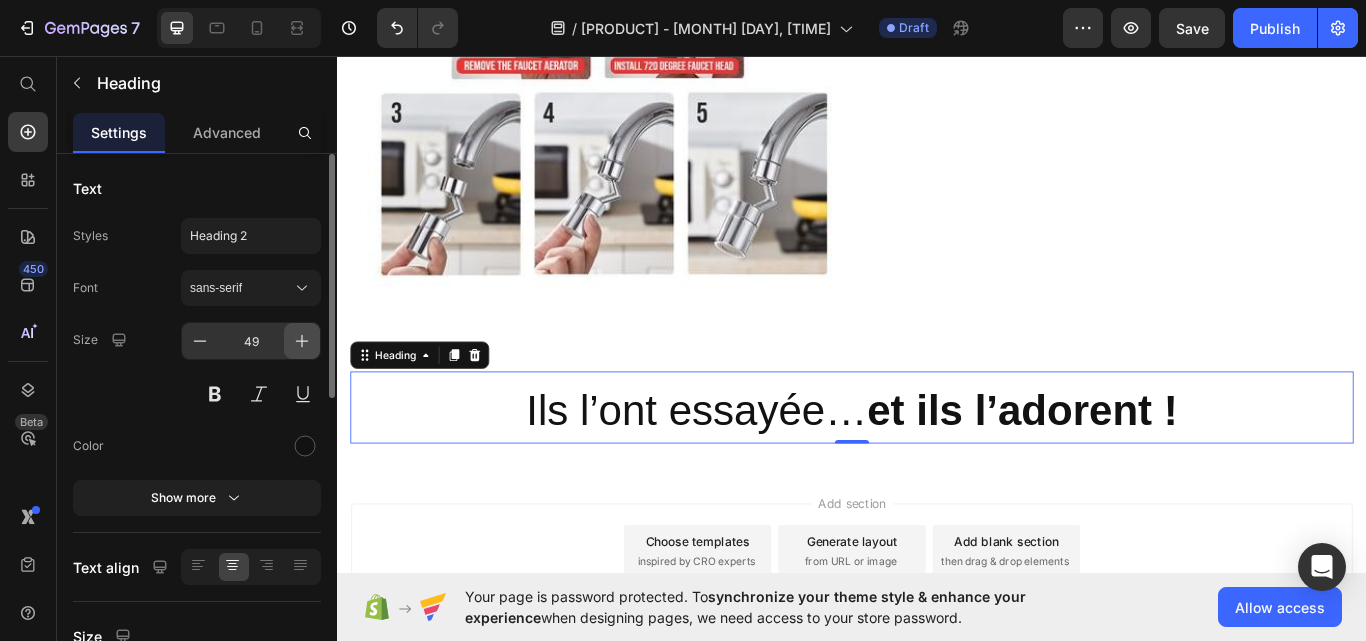 click 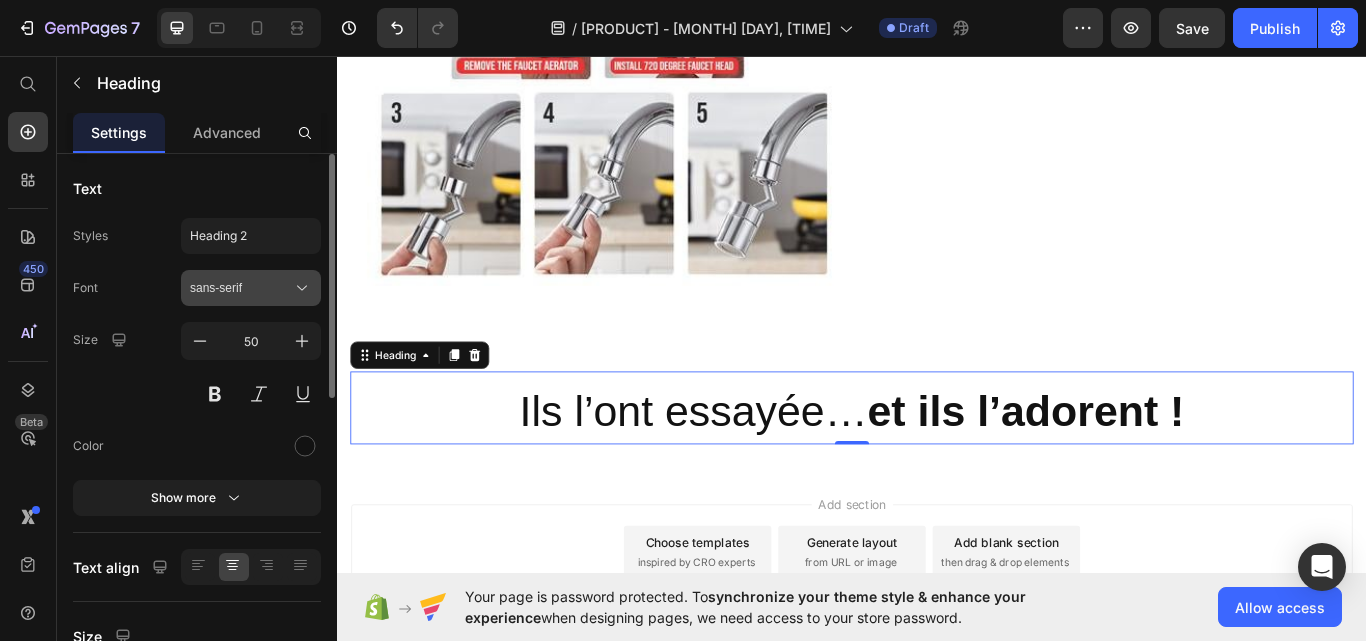 click on "sans-serif" at bounding box center (241, 288) 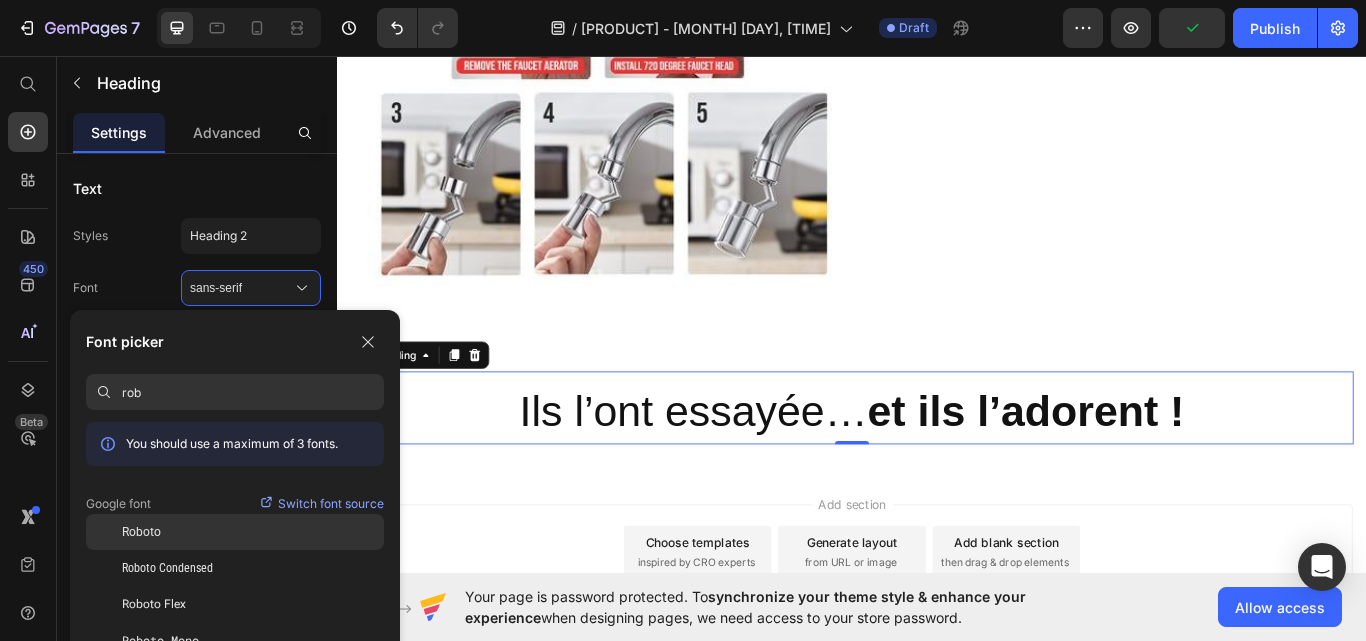 type on "rob" 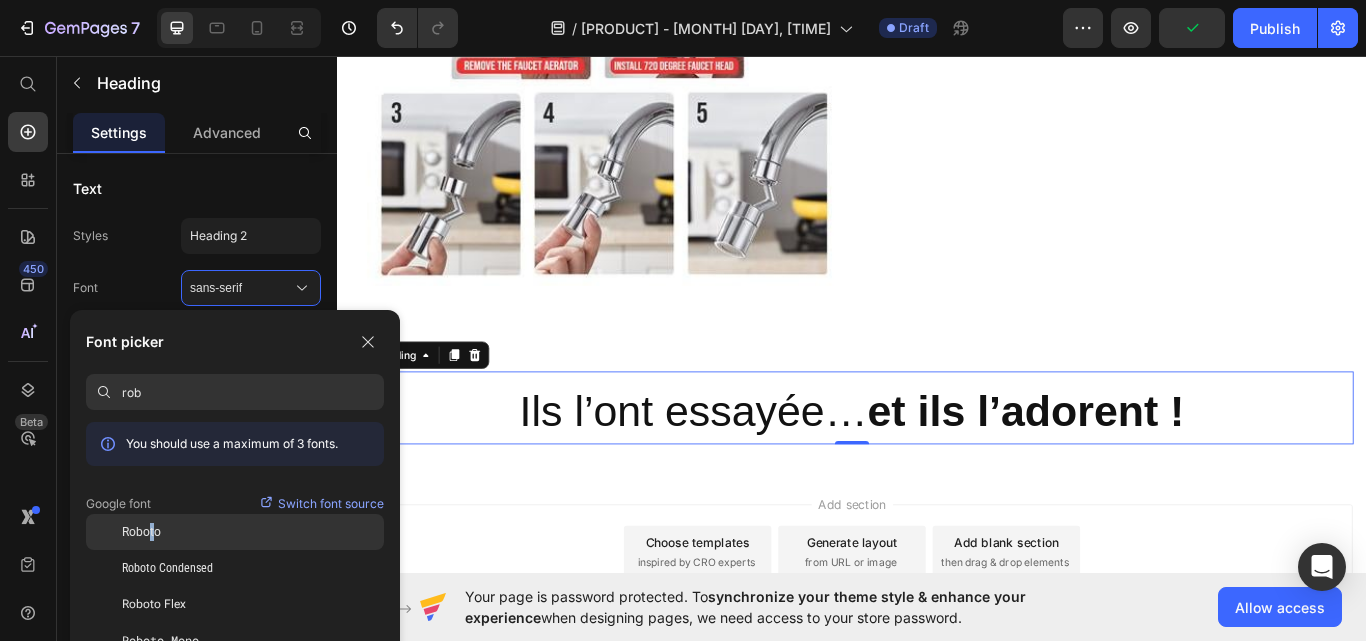 click on "Roboto" 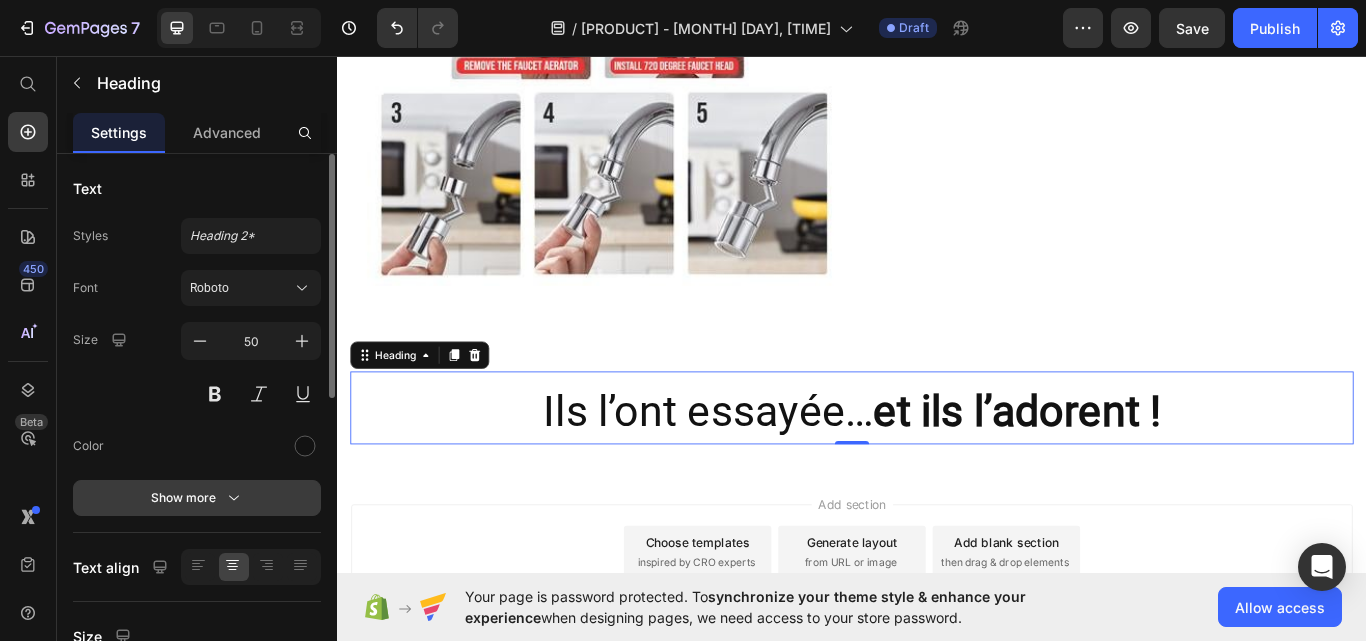 click 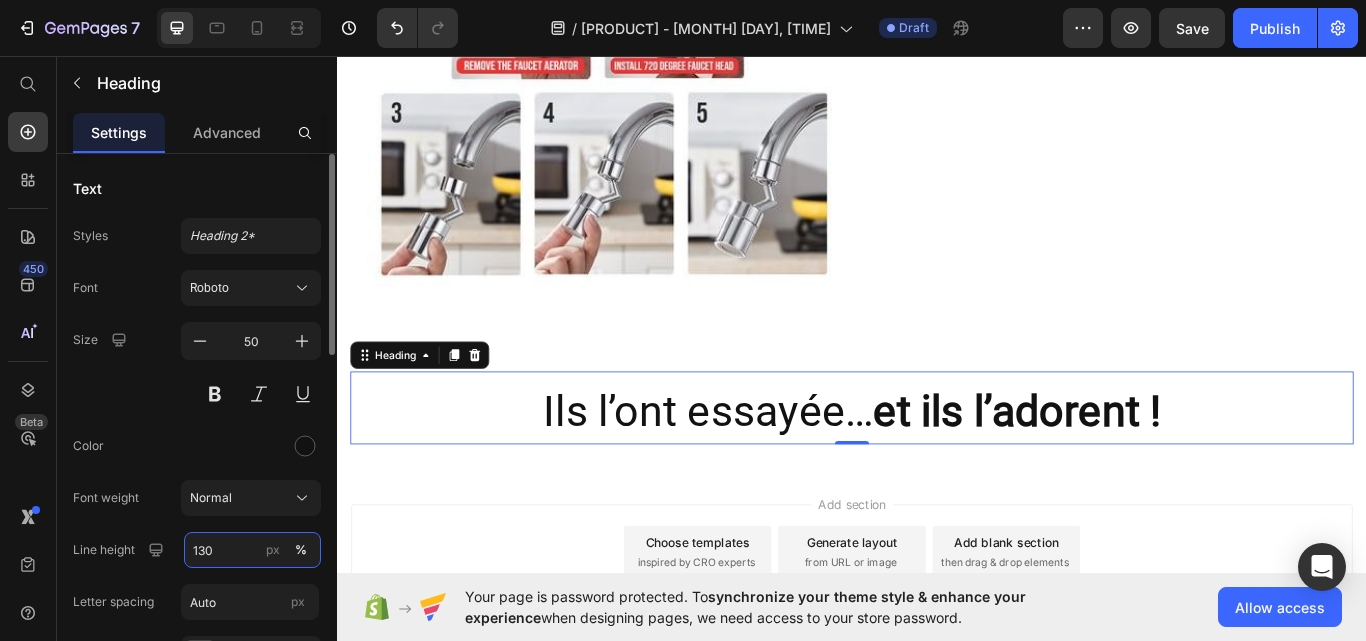 click on "130" at bounding box center [252, 550] 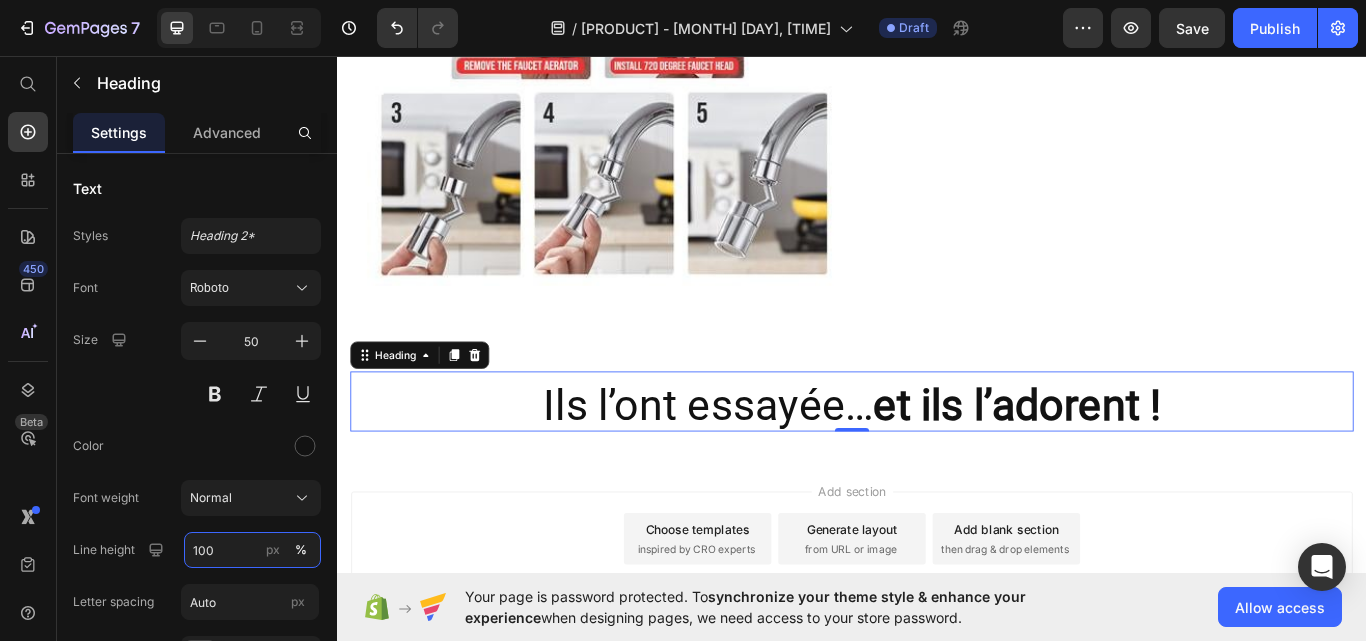 type on "100" 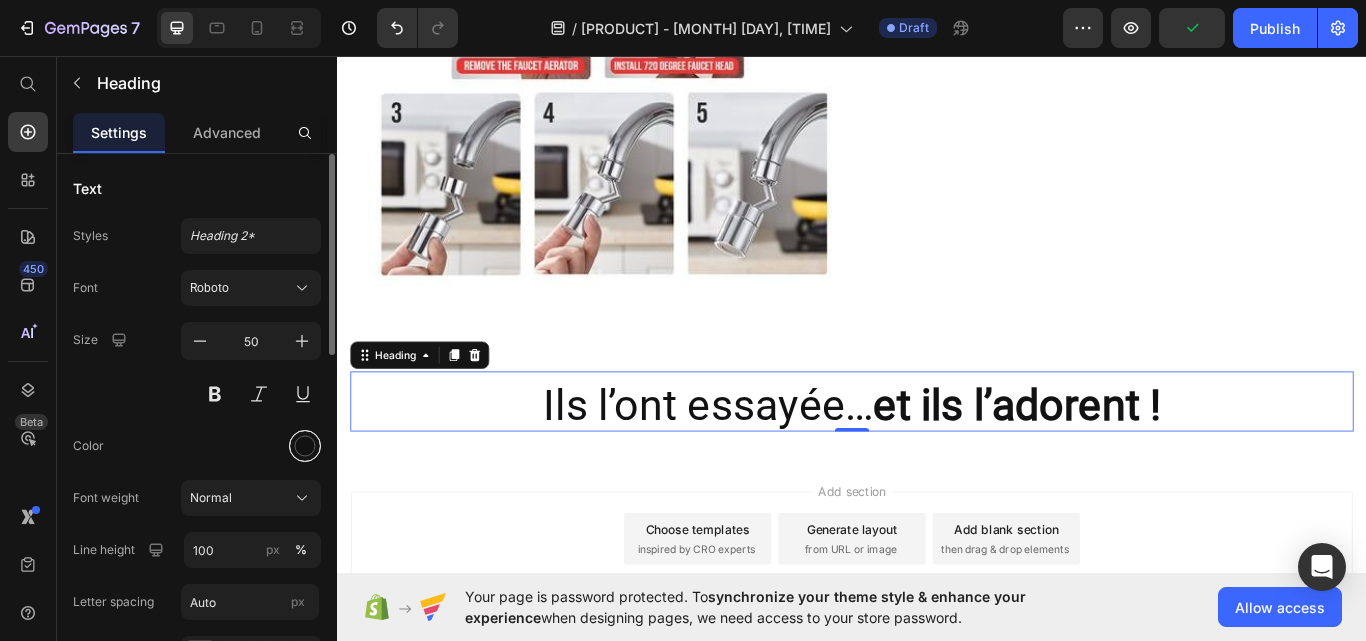 click at bounding box center (305, 446) 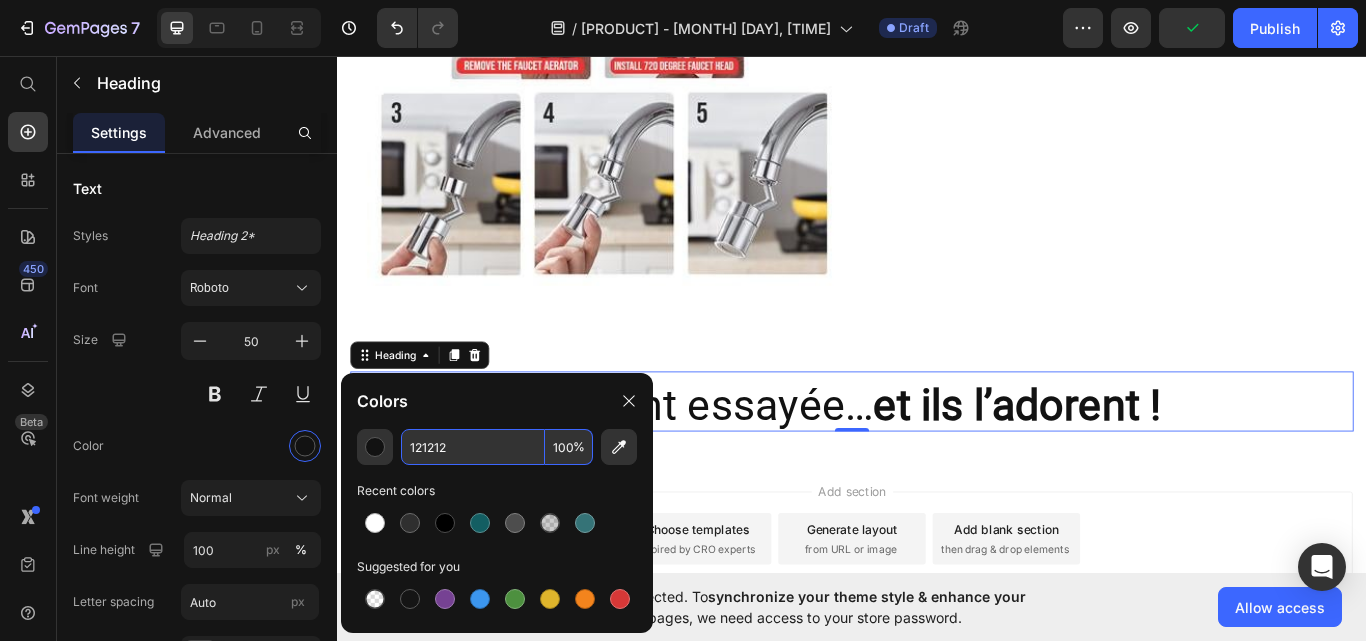 click on "121212" at bounding box center (473, 447) 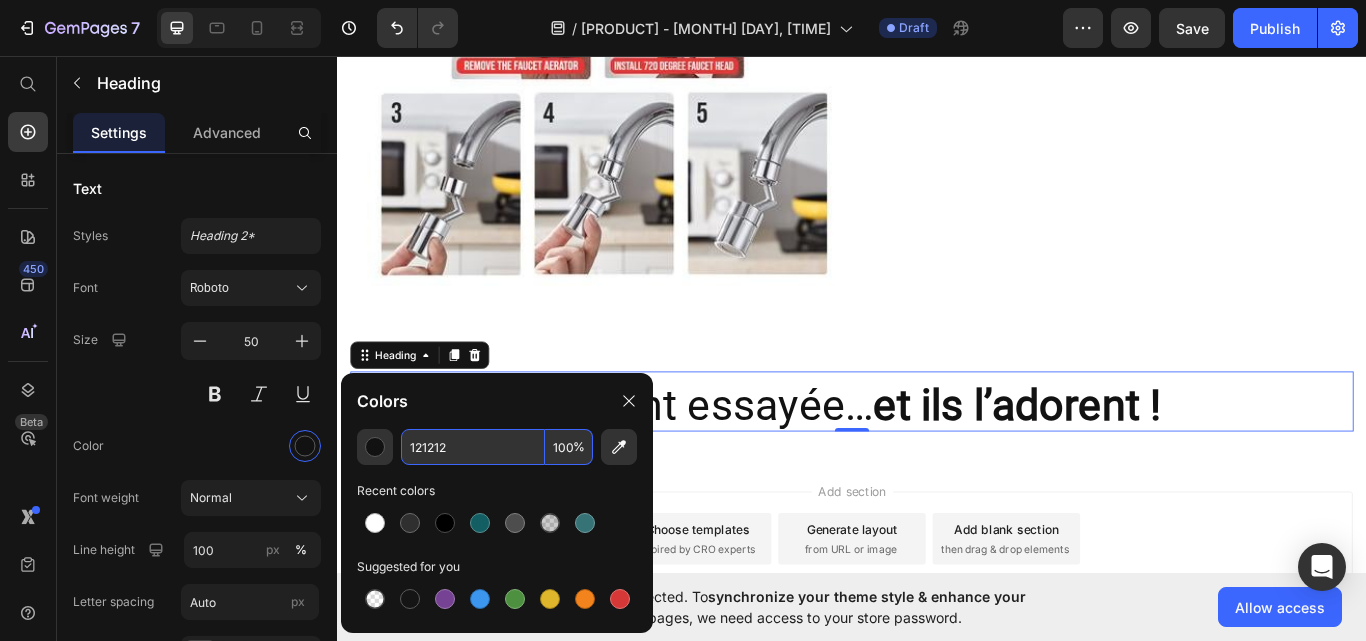 paste on "rgb(37, 42, 50)" 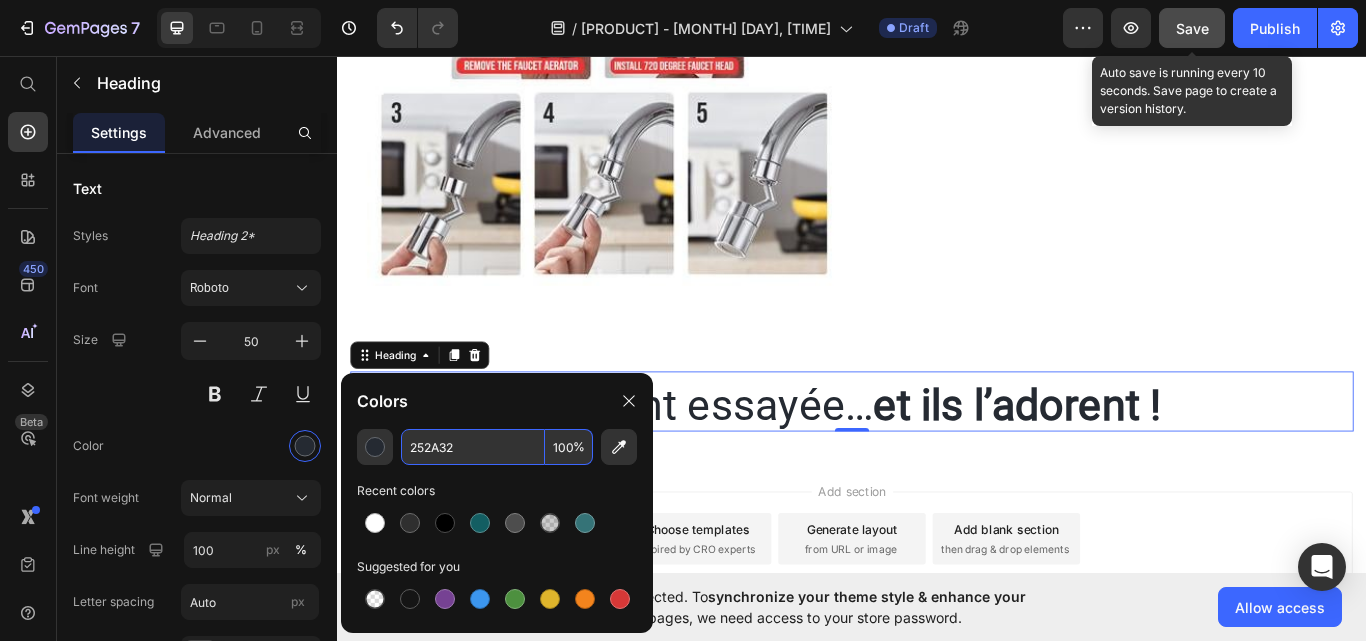 type on "252A32" 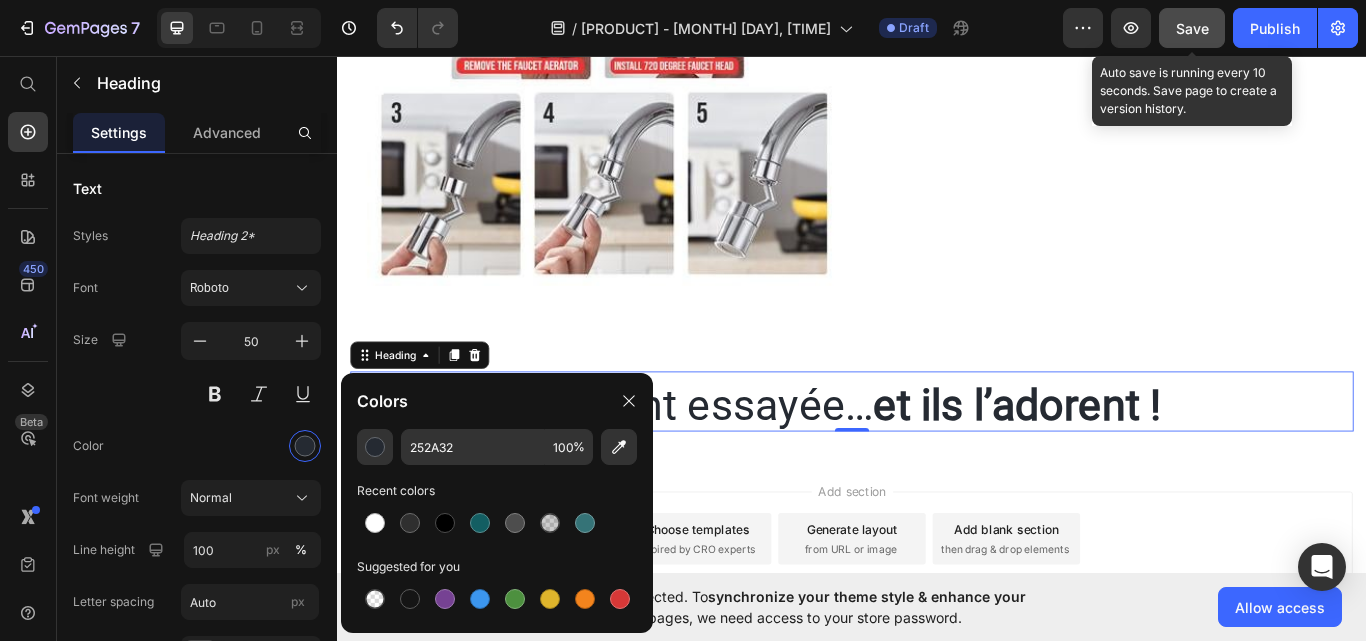 click on "Save" 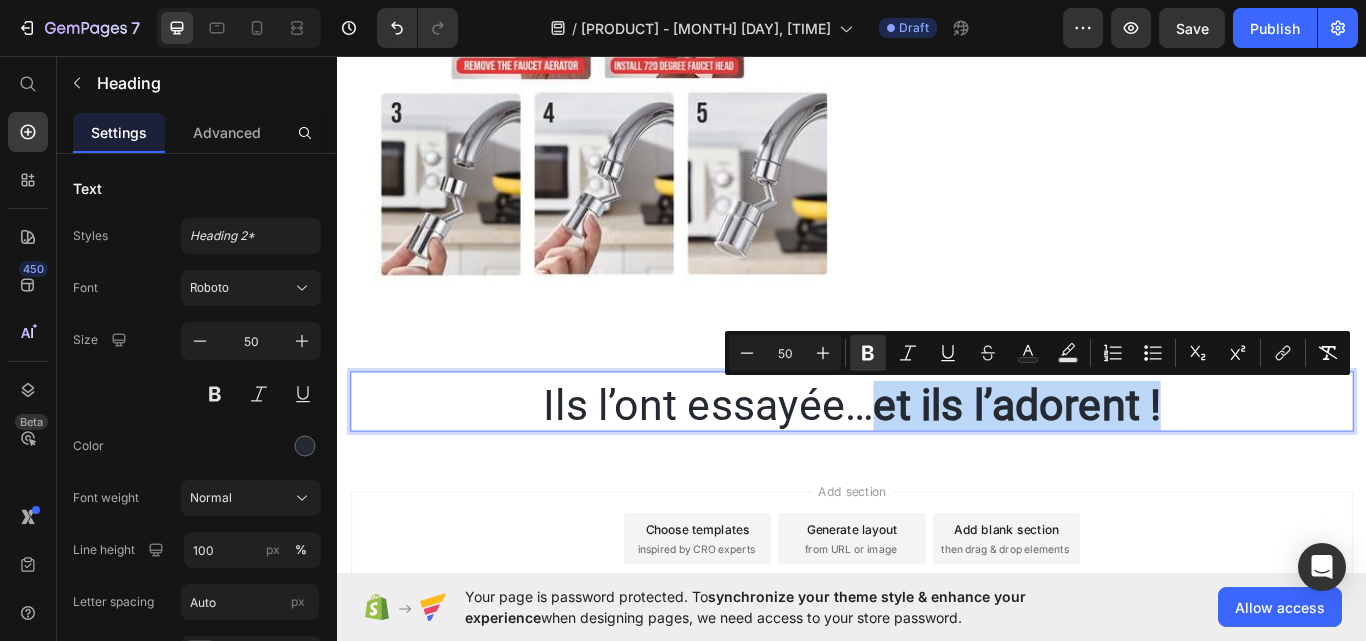 drag, startPoint x: 1329, startPoint y: 456, endPoint x: 970, endPoint y: 465, distance: 359.1128 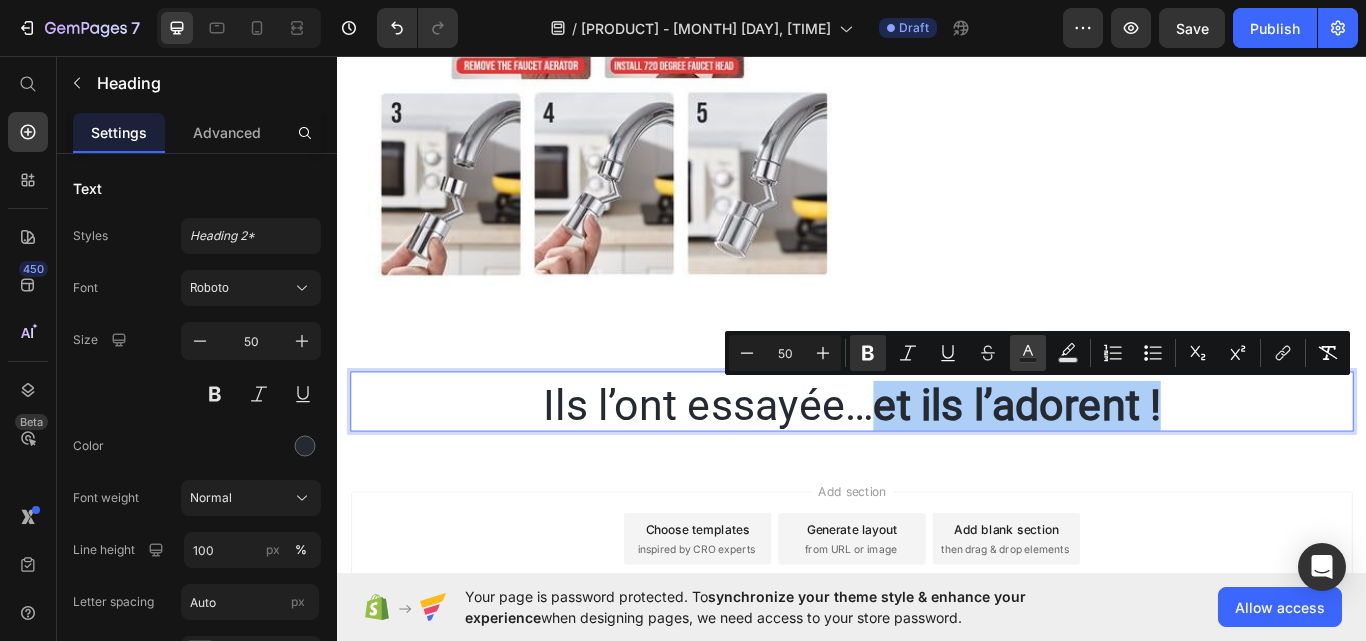 click 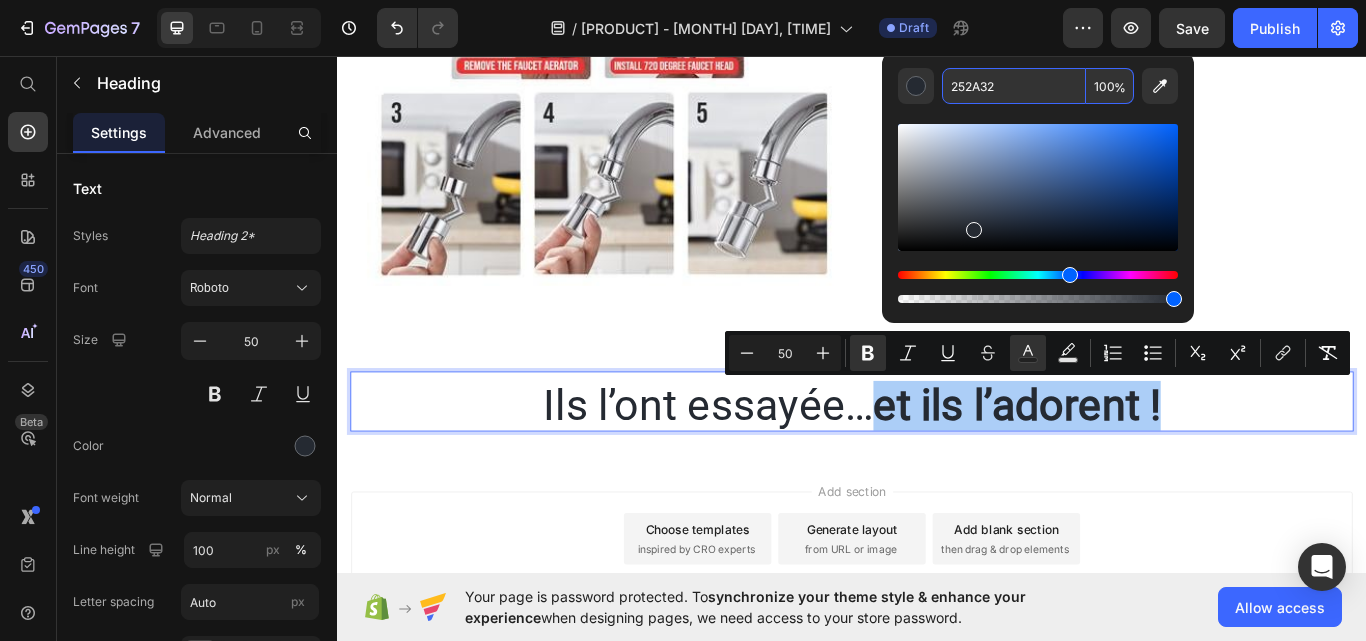 click on "252A32" at bounding box center [1014, 86] 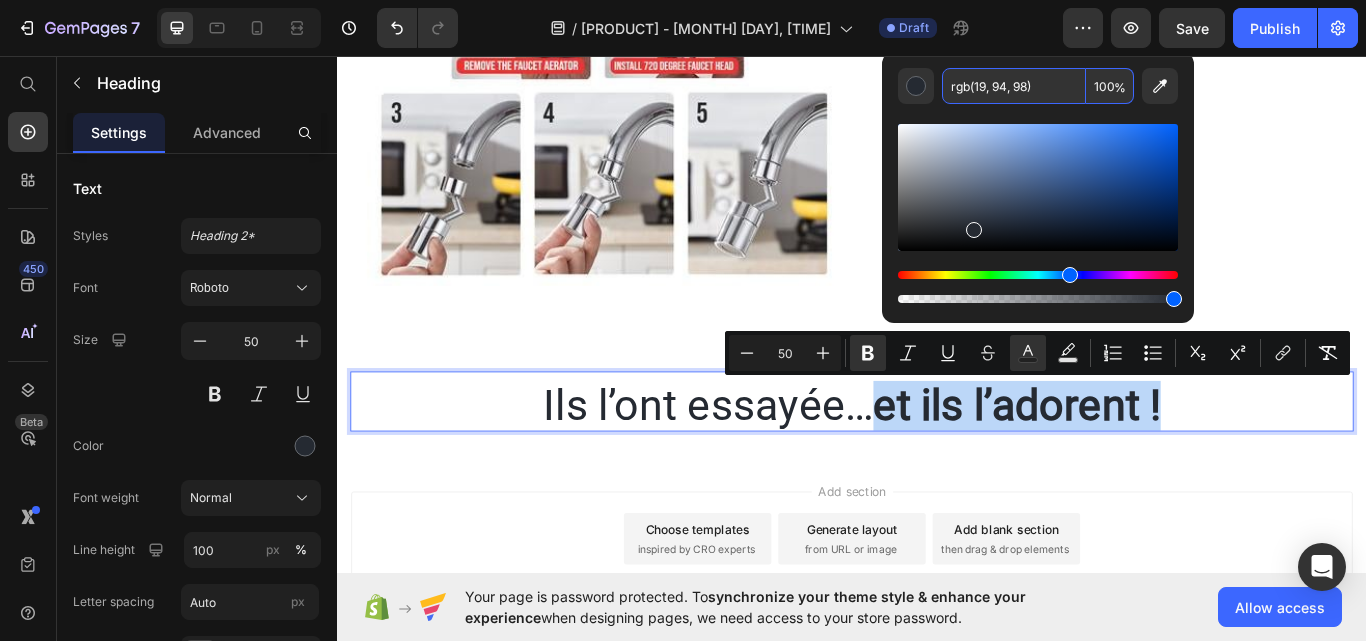 type on "135E62" 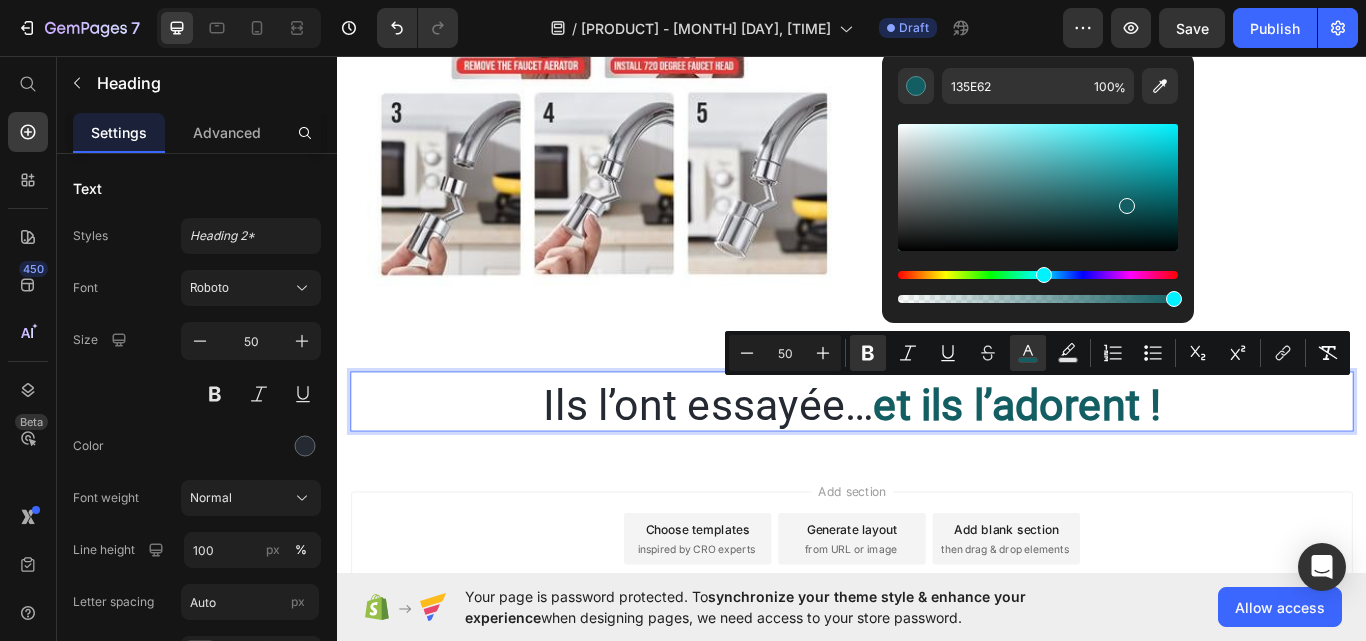 click on "50" at bounding box center (785, 353) 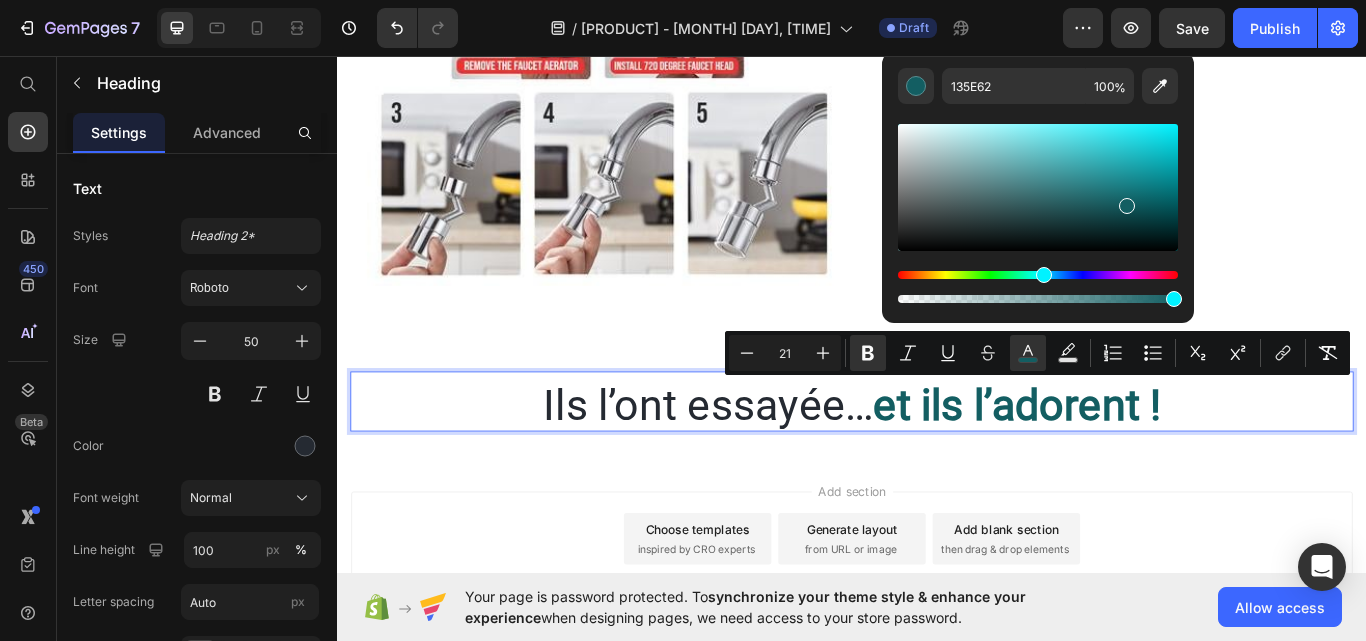 type on "21" 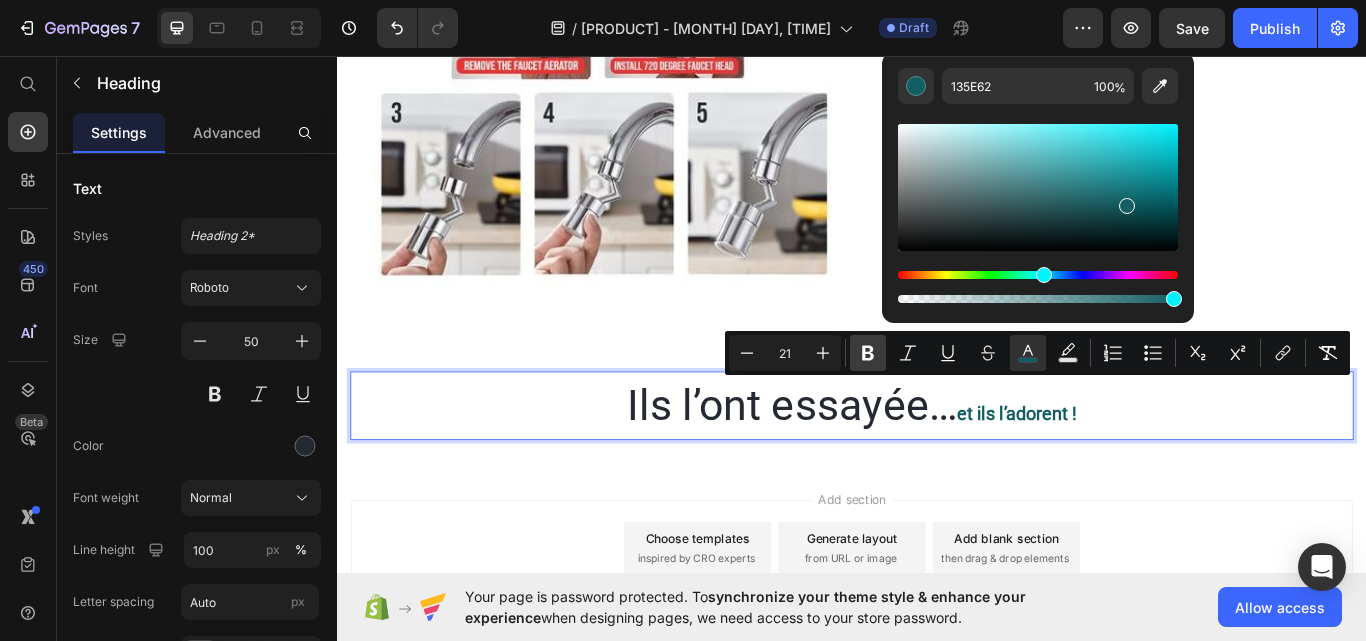 click 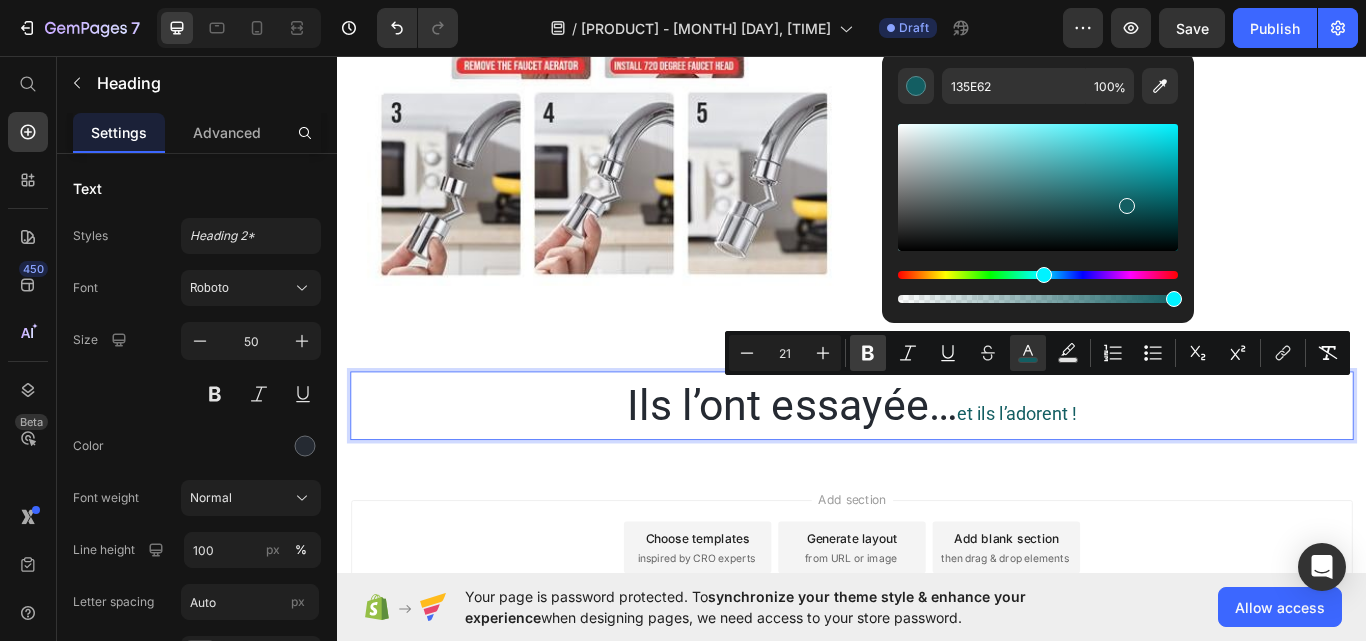 click 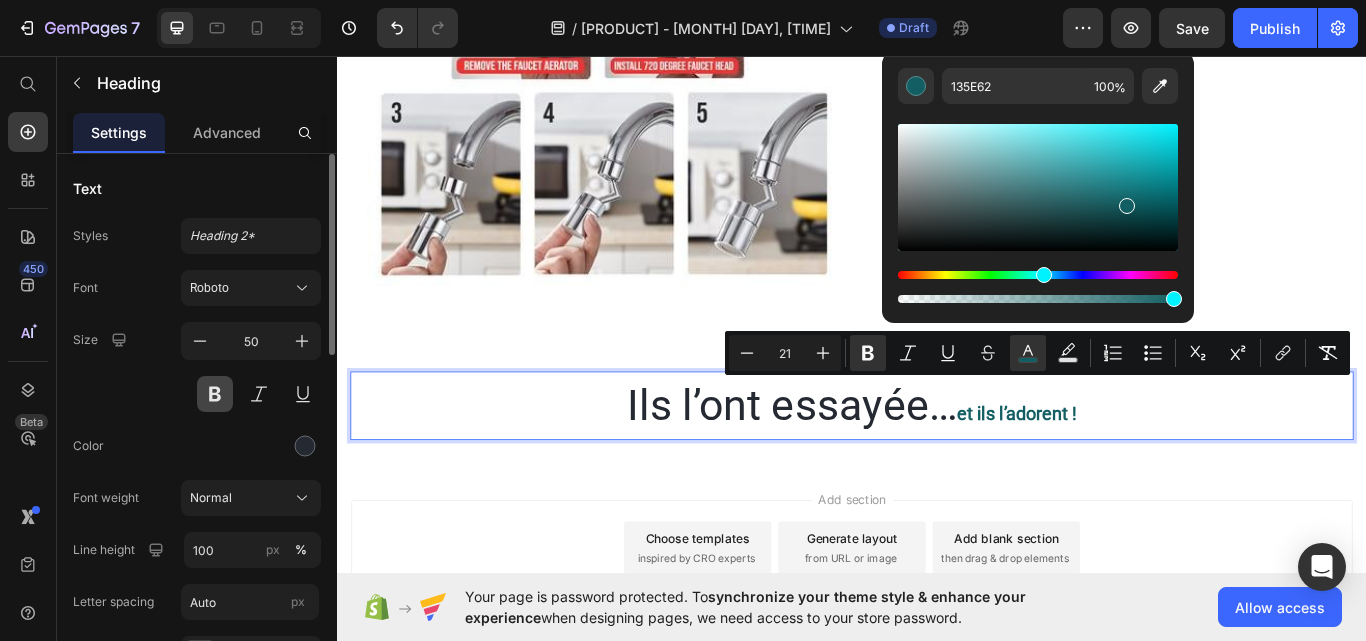click at bounding box center [215, 394] 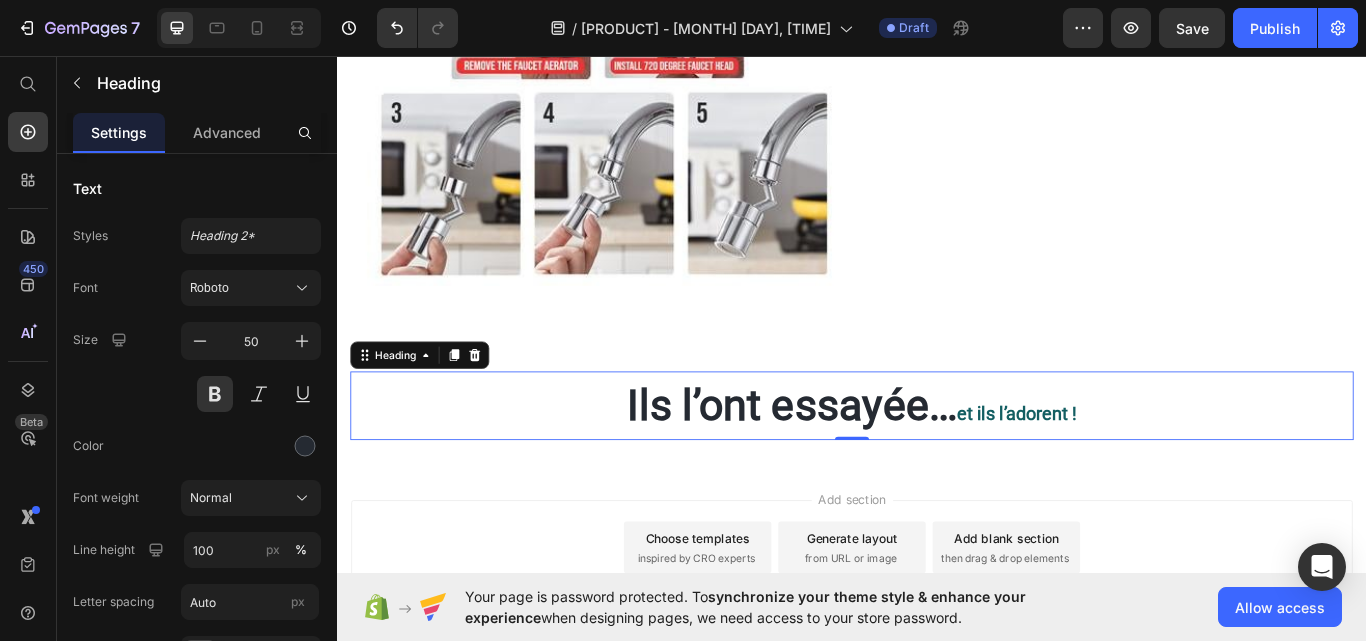click on "Ils l’ont essayée…  et ils l’adorent !" at bounding box center [937, 470] 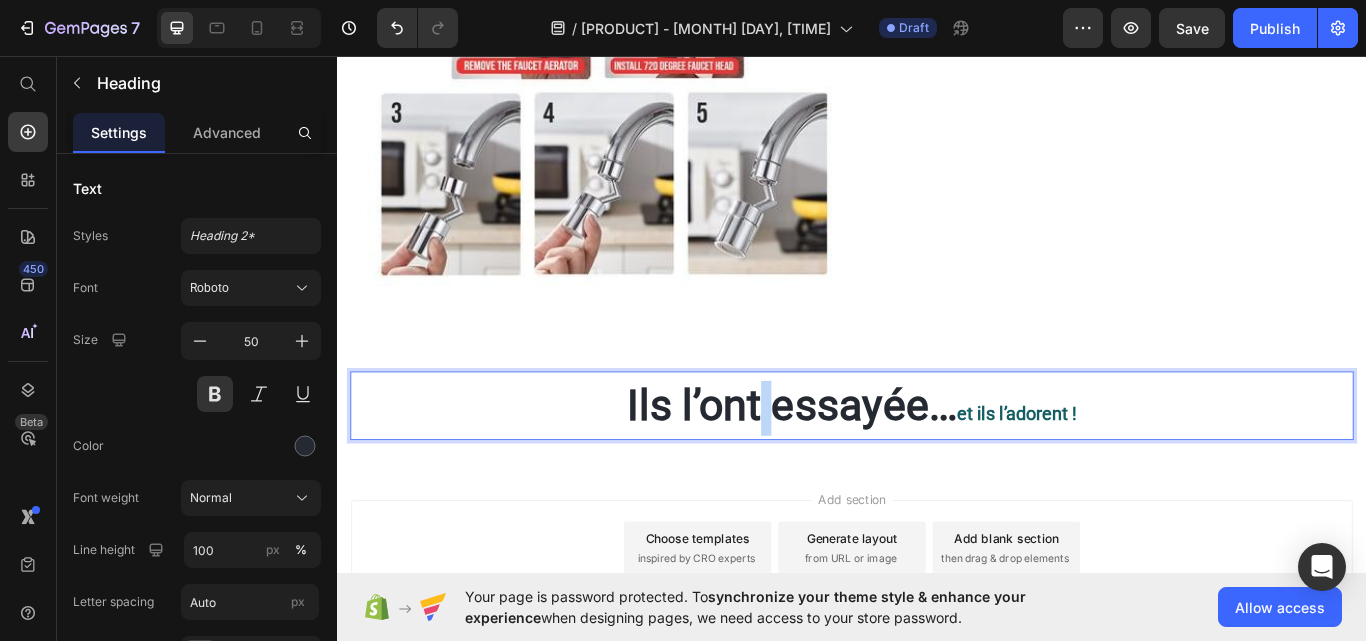 click on "Ils l’ont essayée…  et ils l’adorent !" at bounding box center [937, 470] 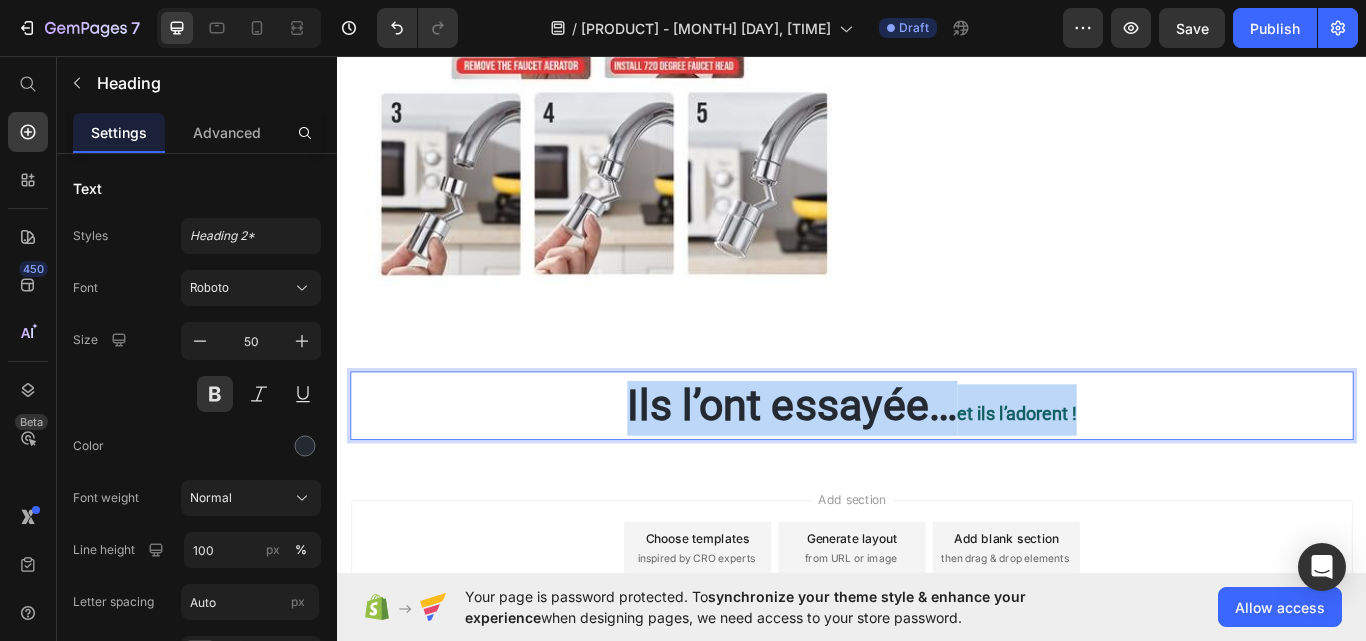 click on "Ils l’ont essayée…  et ils l’adorent !" at bounding box center [937, 470] 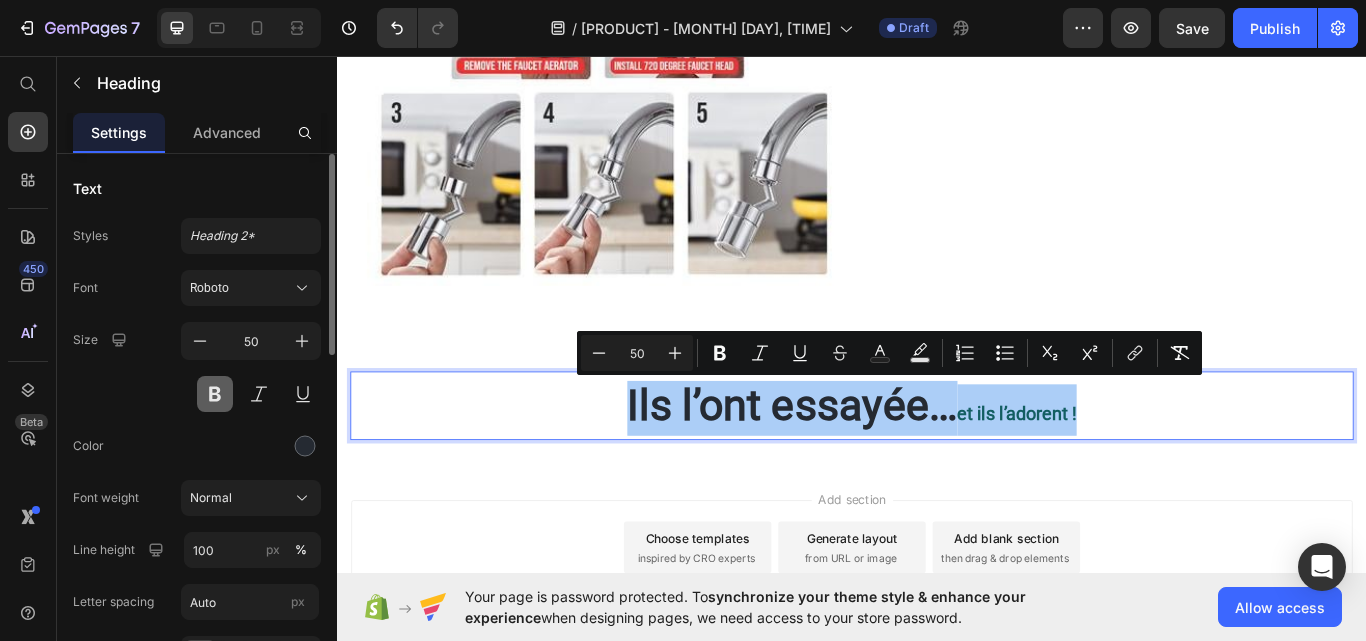 click at bounding box center (215, 394) 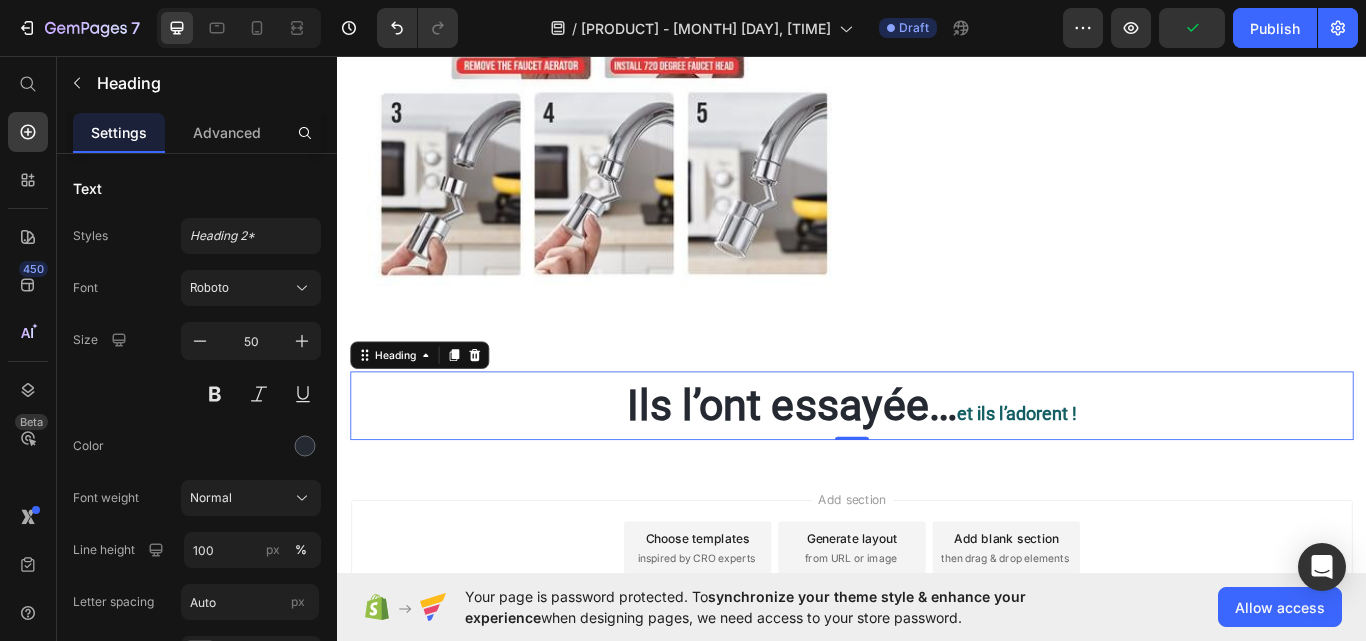 click on "Ils l’ont essayée…  et ils l’adorent !" at bounding box center [937, 470] 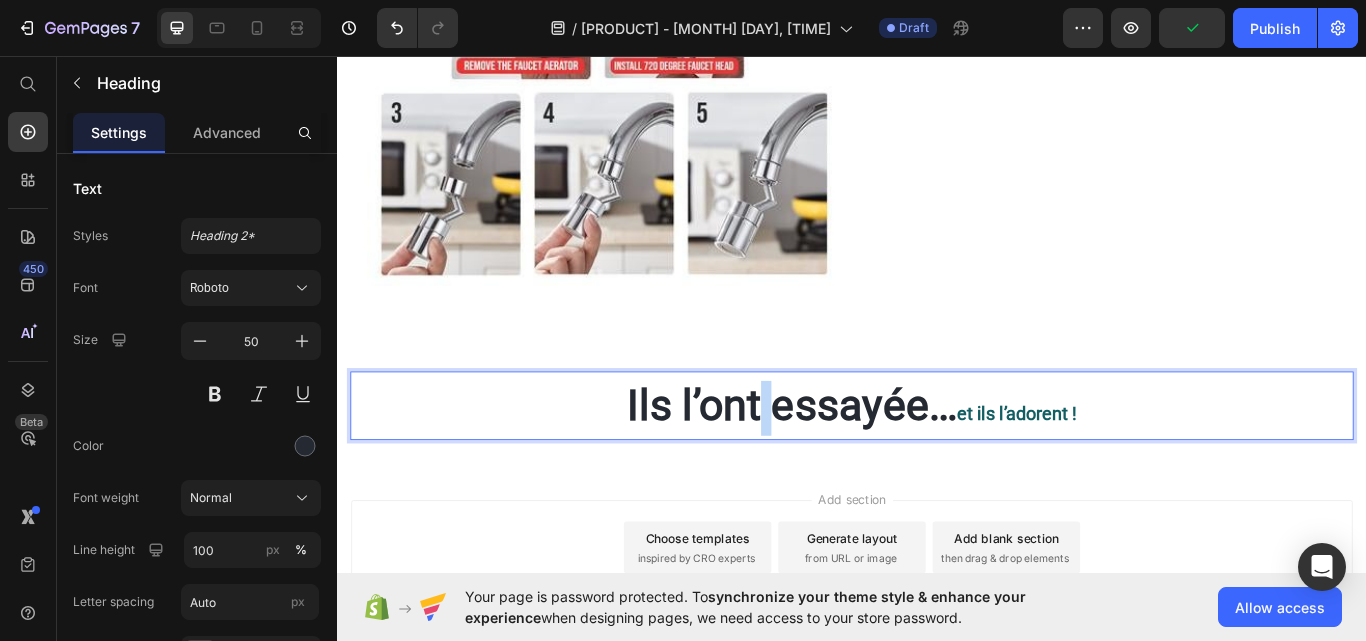 click on "Ils l’ont essayée…  et ils l’adorent !" at bounding box center [937, 470] 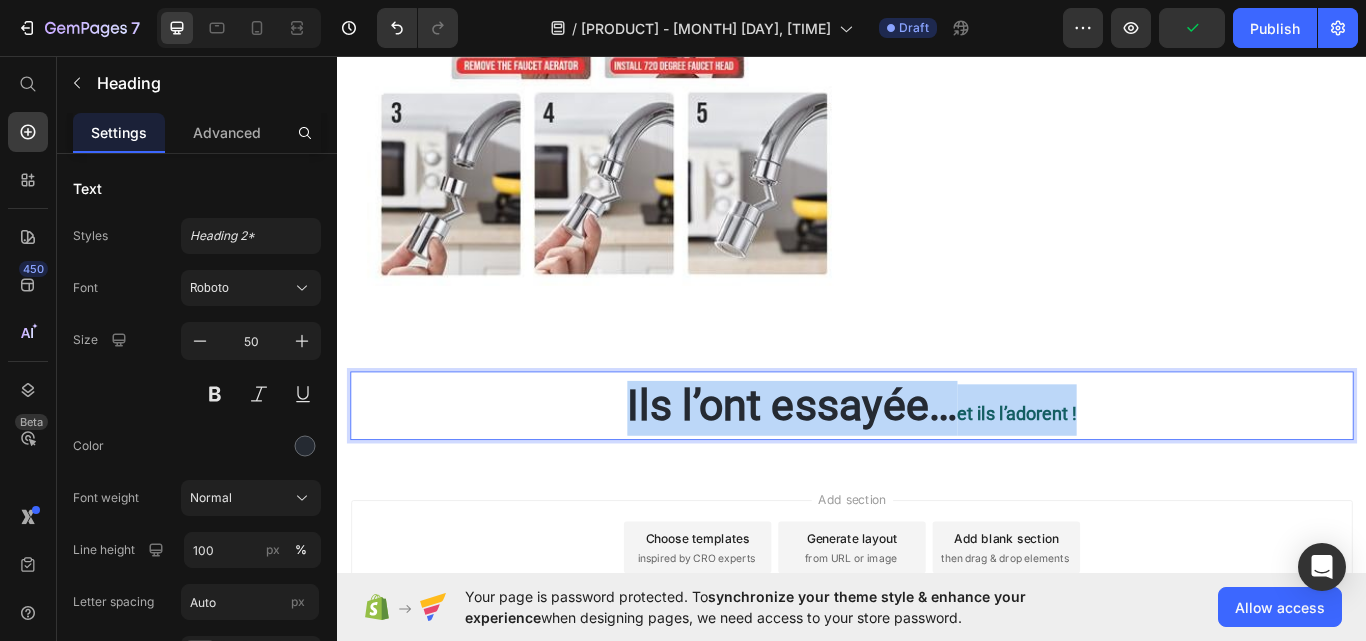 click on "Ils l’ont essayée…  et ils l’adorent !" at bounding box center (937, 470) 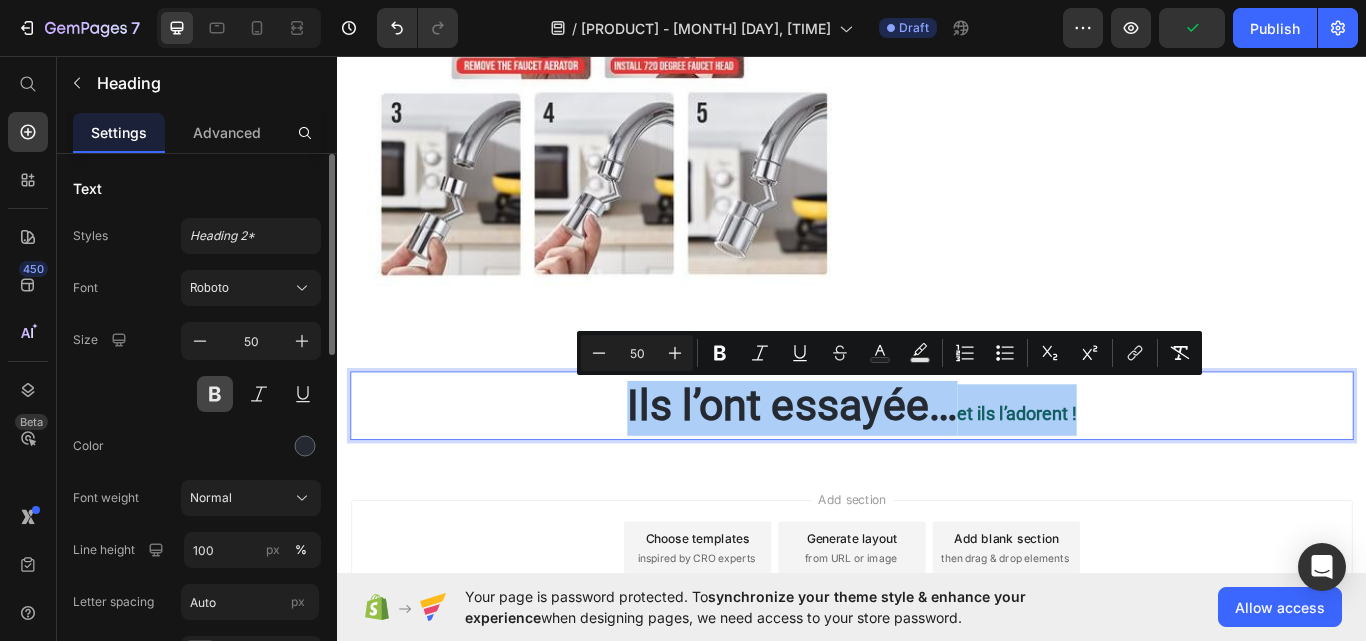 click at bounding box center [215, 394] 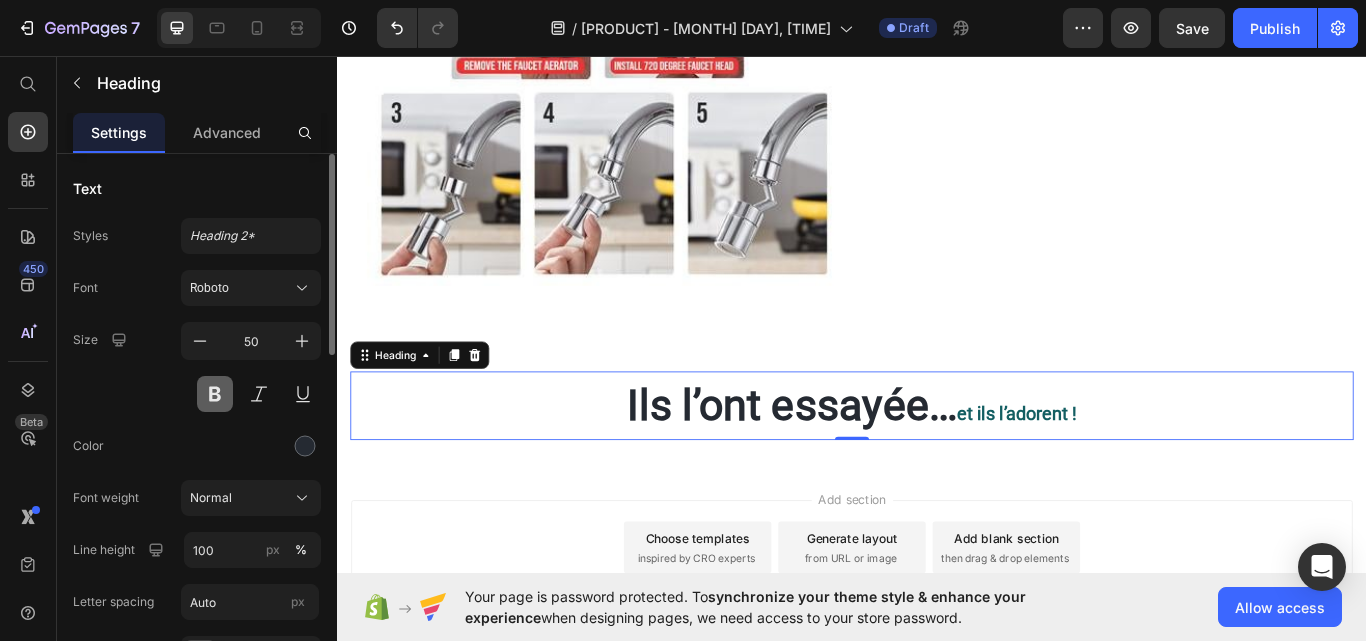 click at bounding box center (215, 394) 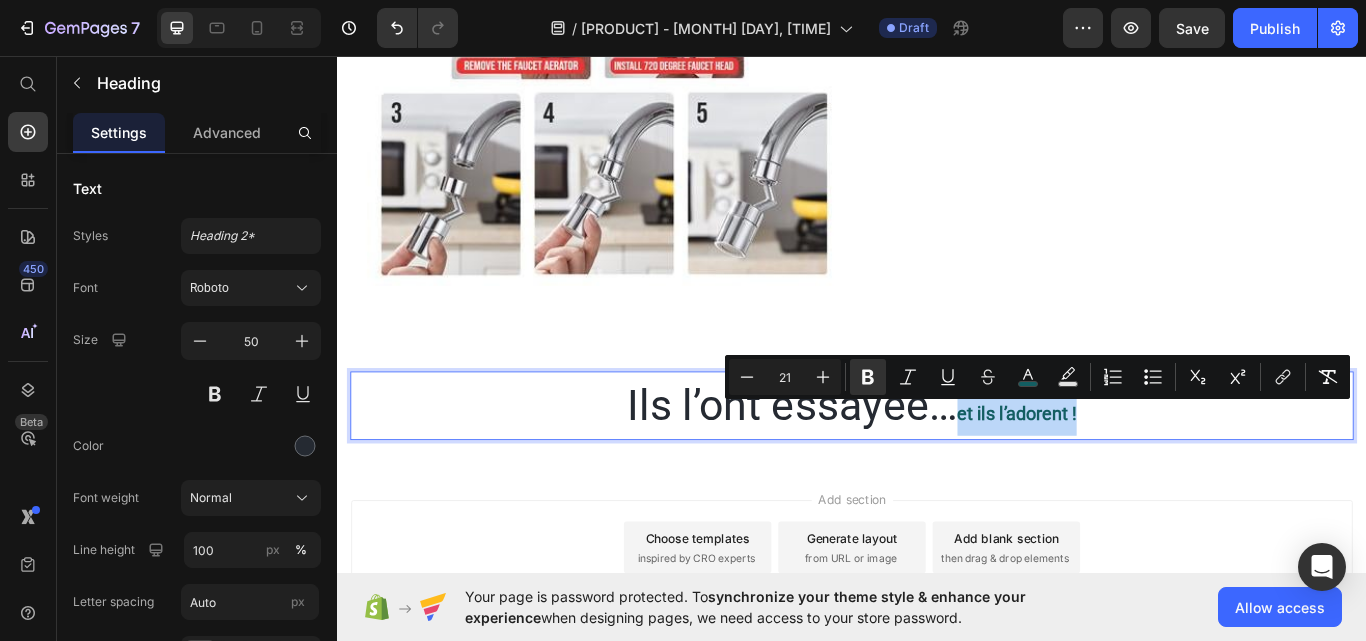 drag, startPoint x: 1230, startPoint y: 468, endPoint x: 1062, endPoint y: 468, distance: 168 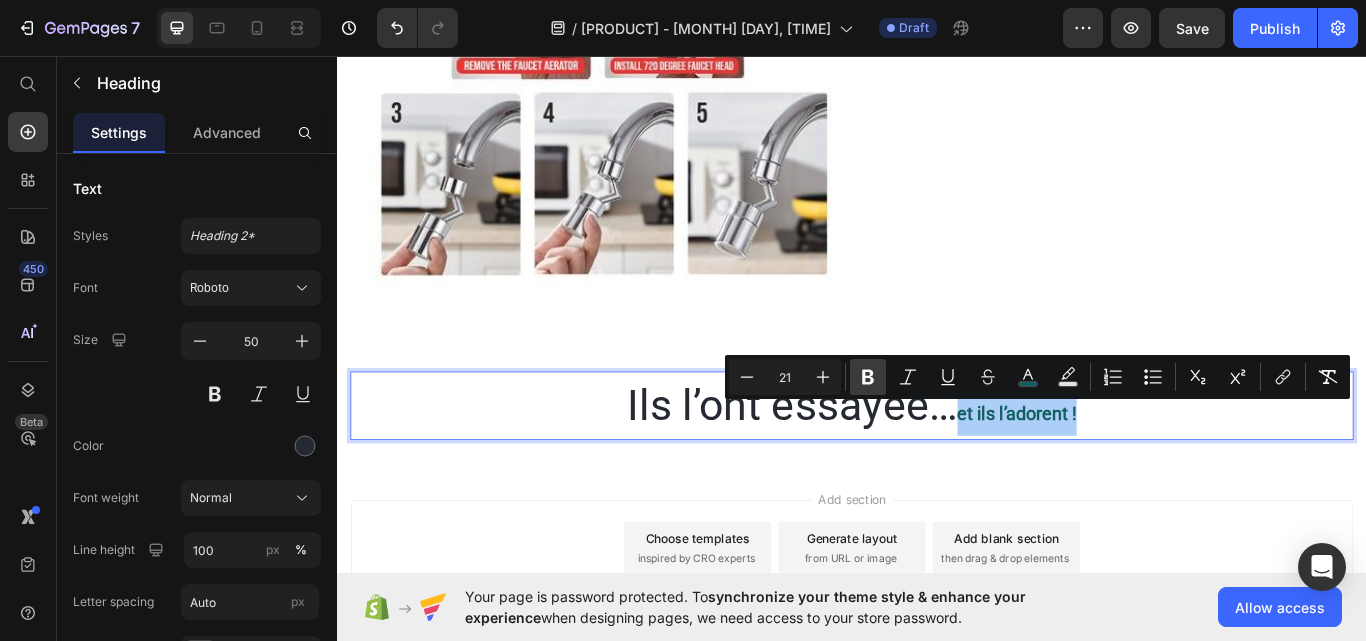 click 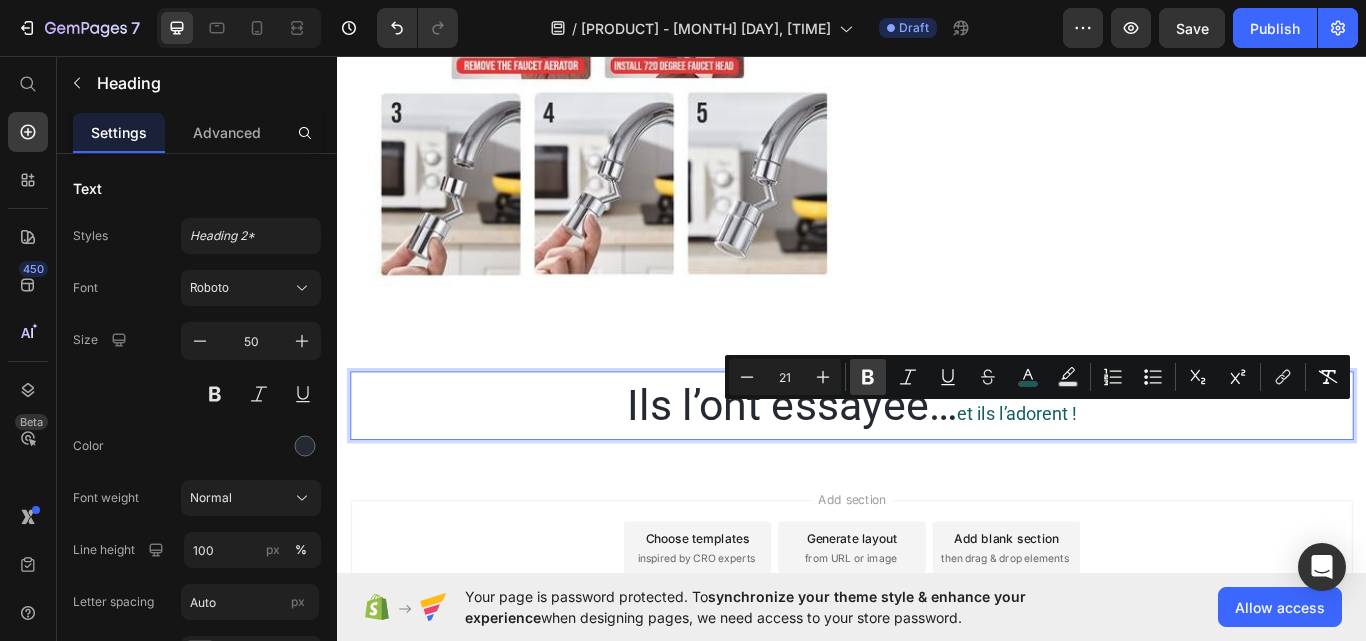 click 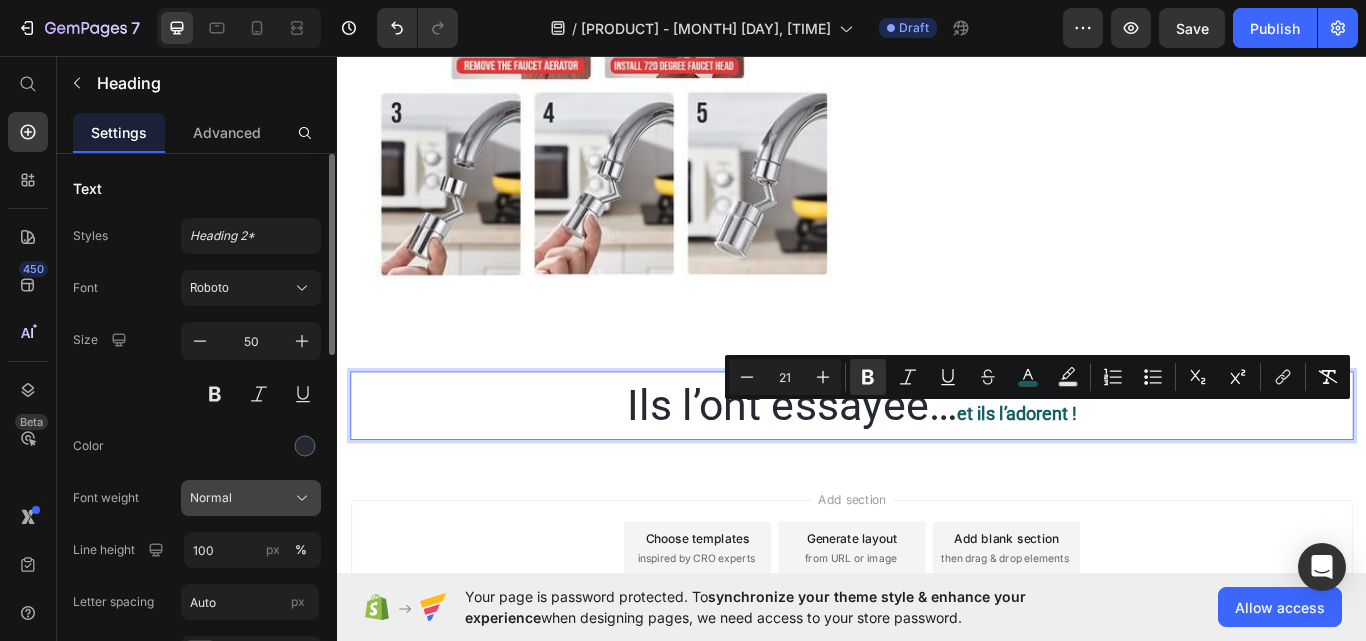 click on "Normal" 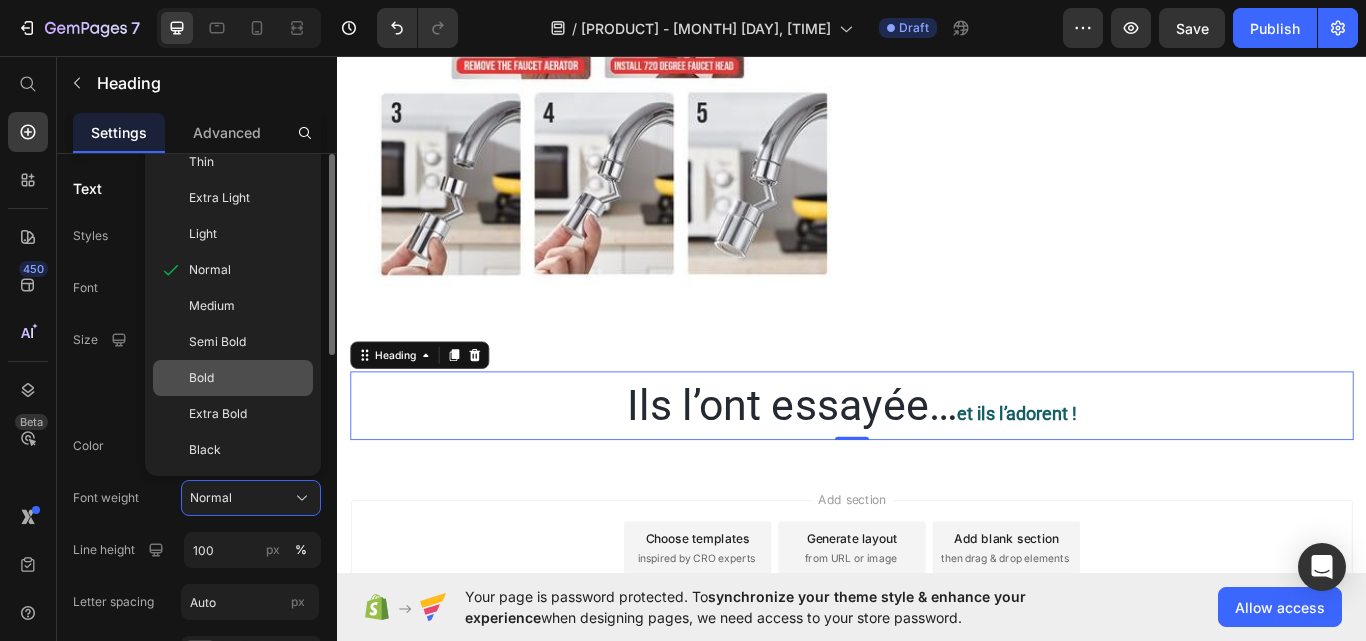 click on "Bold" at bounding box center [247, 378] 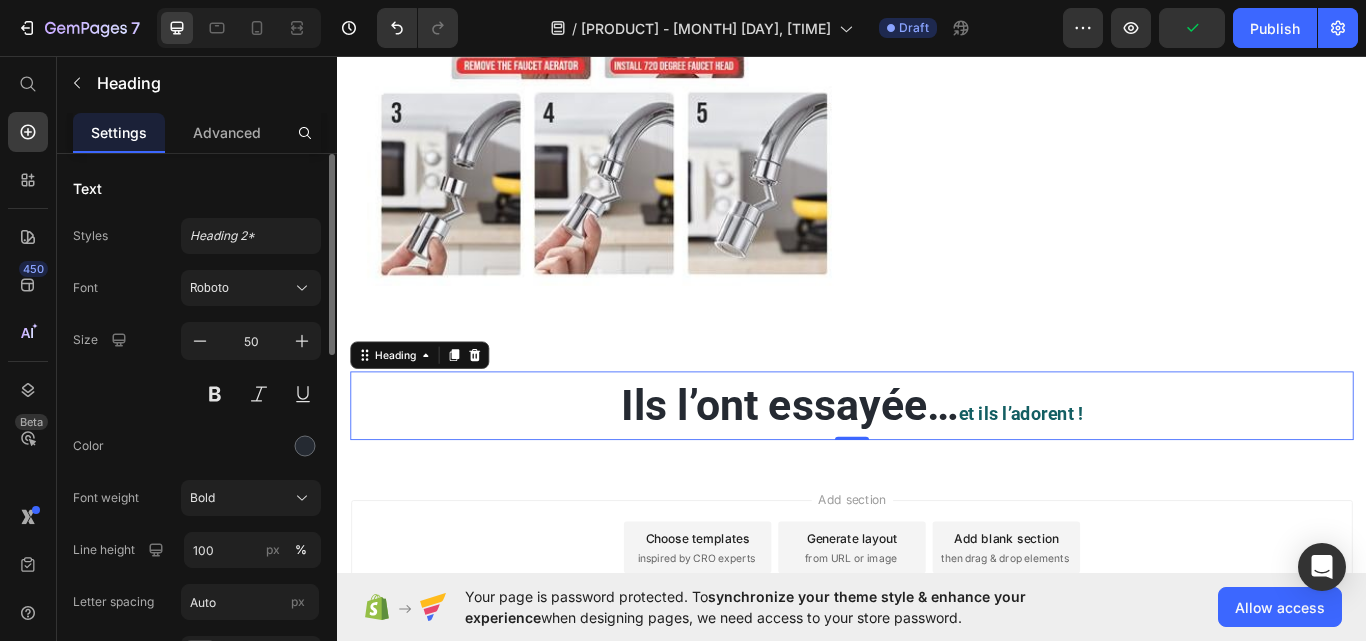 click on "Ils l’ont essayée…  et ils l’adorent !" at bounding box center [937, 470] 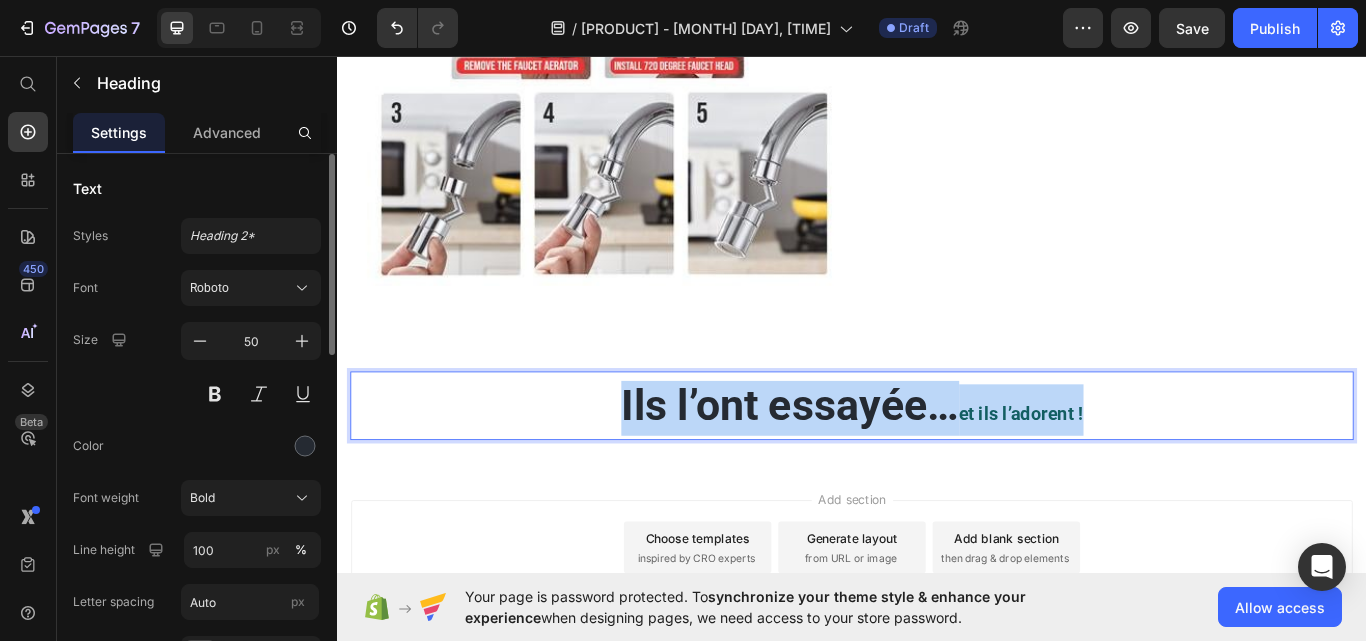 click on "Ils l’ont essayée…  et ils l’adorent !" at bounding box center (937, 470) 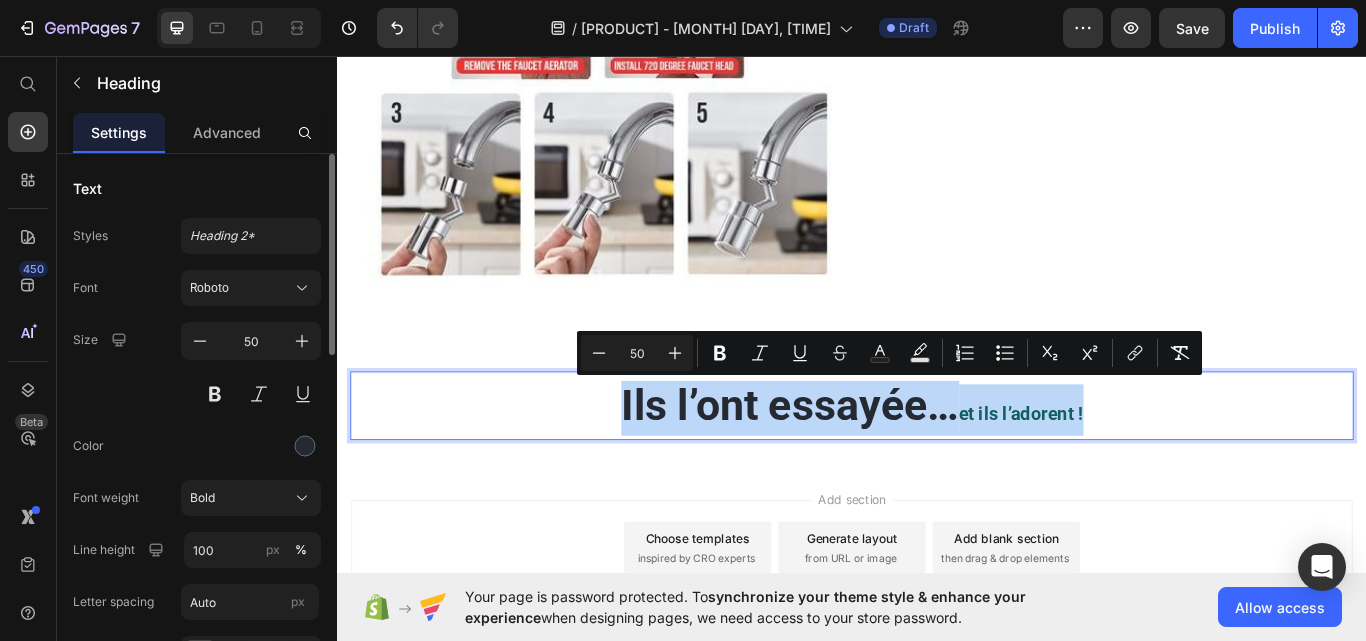 click on "Ils l’ont essayée…  et ils l’adorent !" at bounding box center [937, 470] 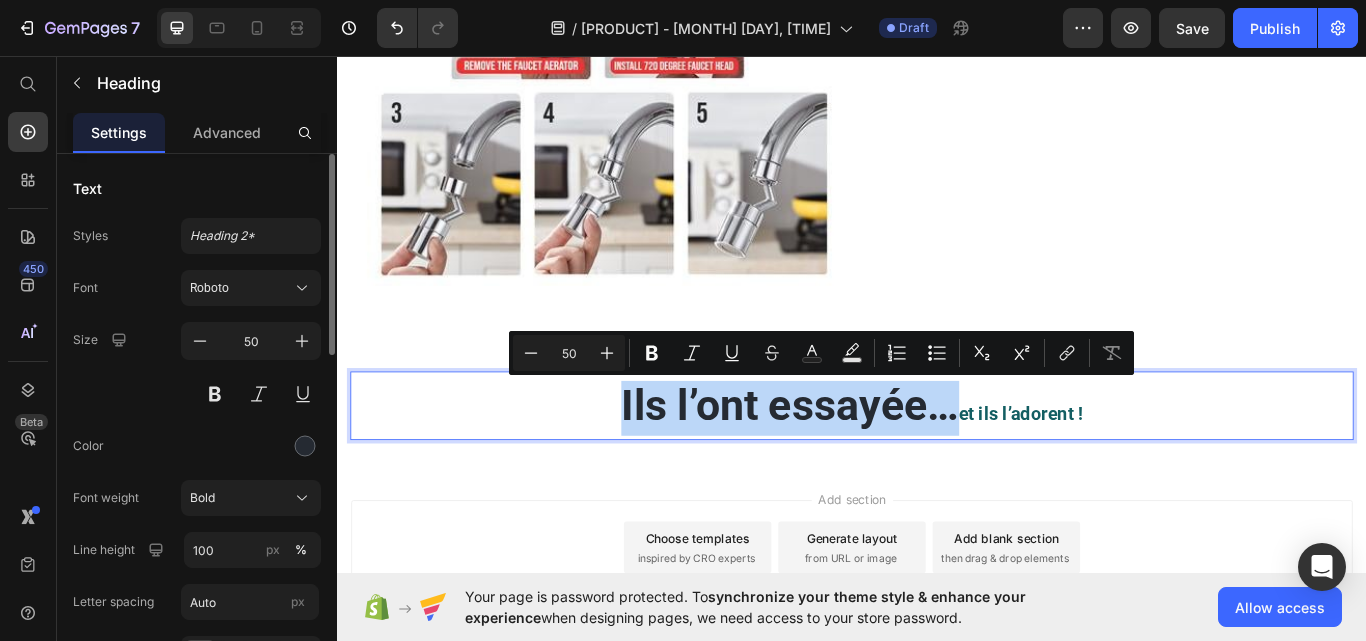 drag, startPoint x: 1046, startPoint y: 469, endPoint x: 656, endPoint y: 470, distance: 390.00128 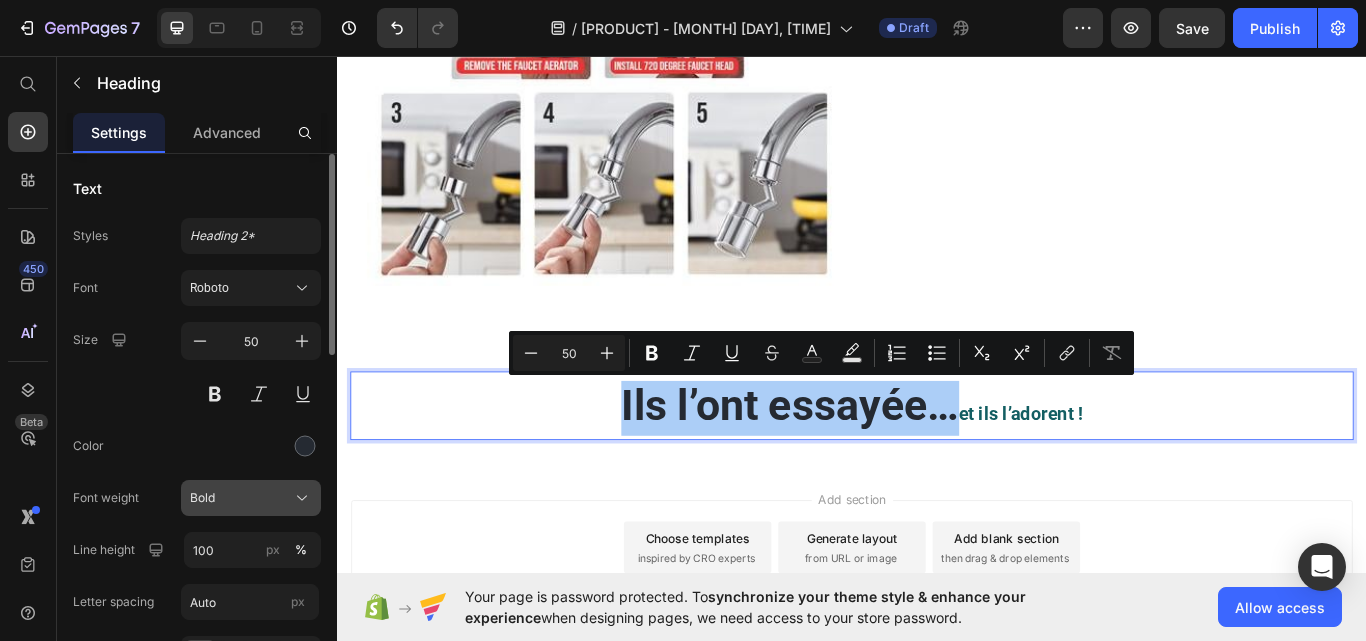 click on "Bold" 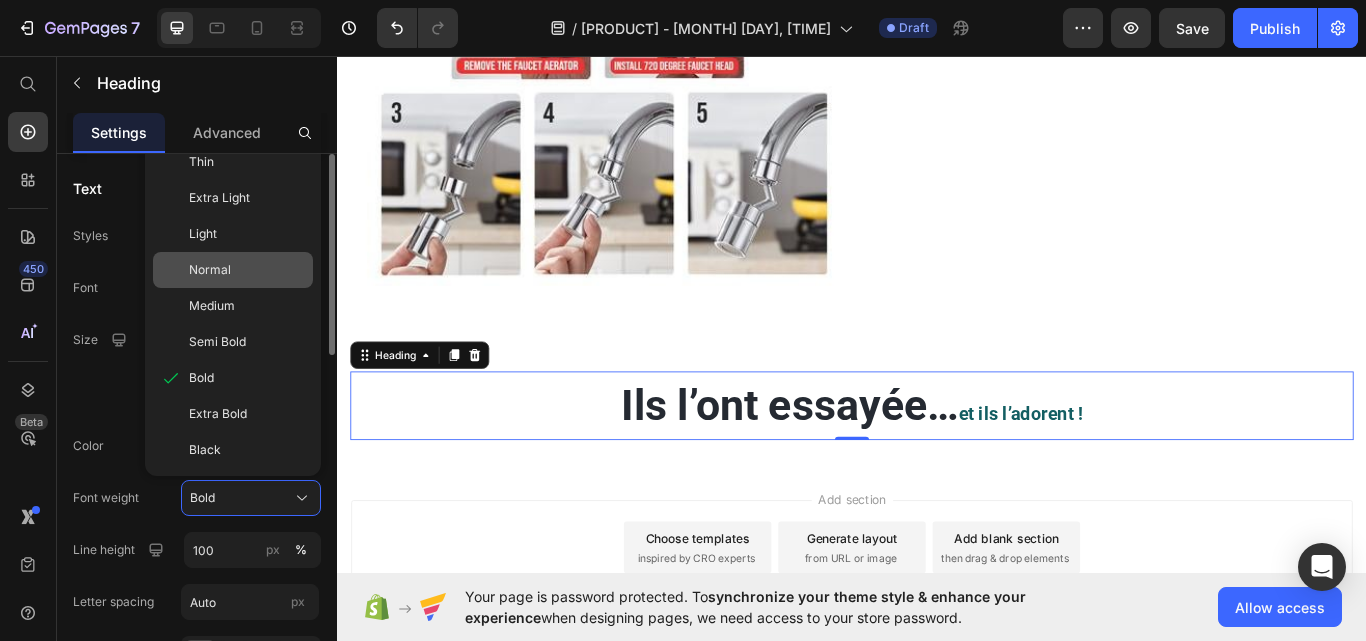 click on "Normal" at bounding box center (247, 270) 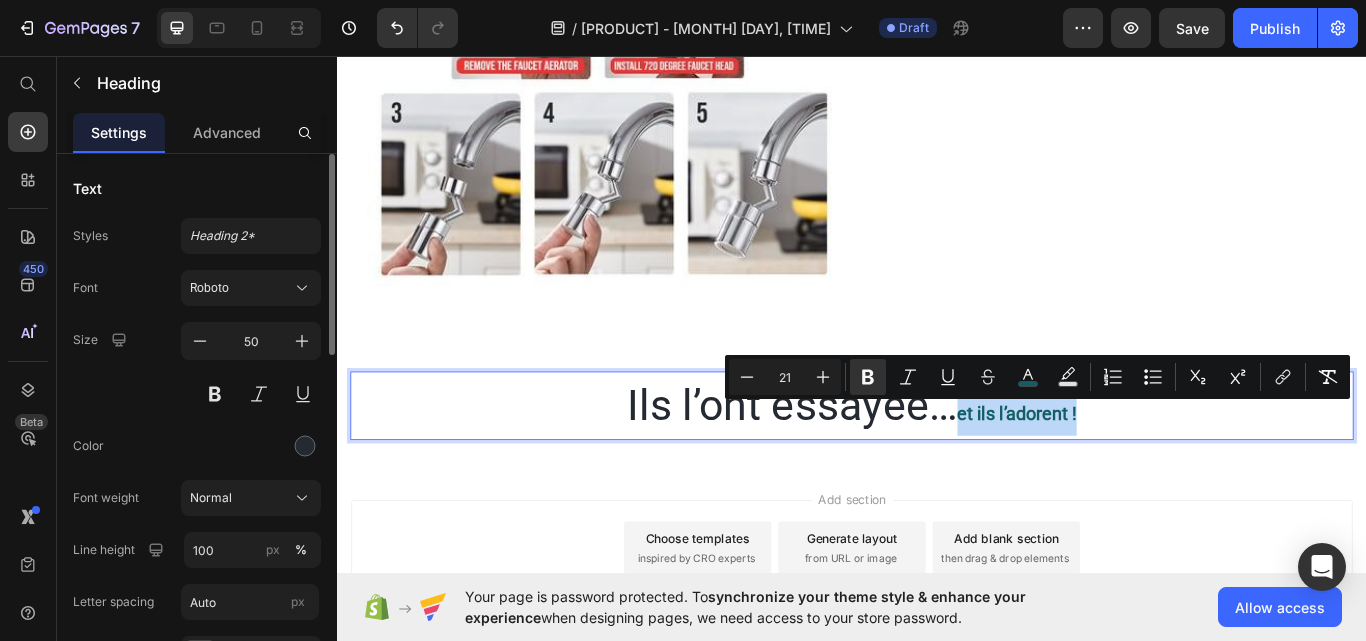 drag, startPoint x: 1225, startPoint y: 464, endPoint x: 1061, endPoint y: 471, distance: 164.14932 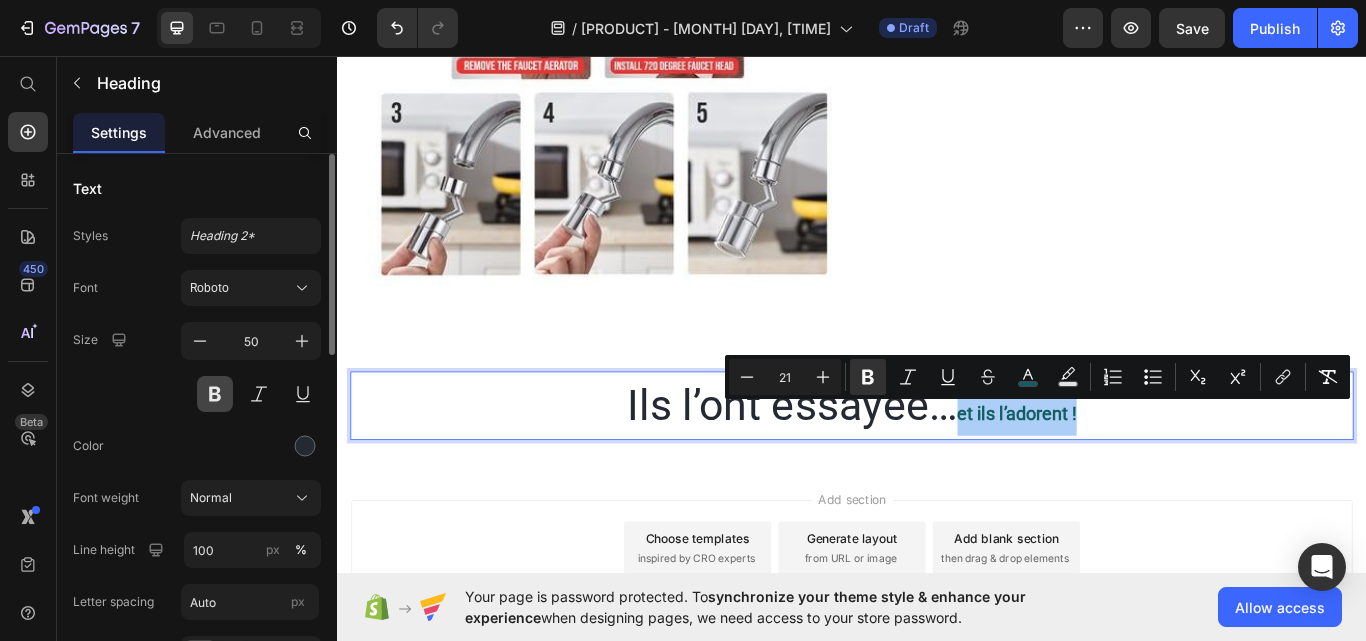 click at bounding box center [215, 394] 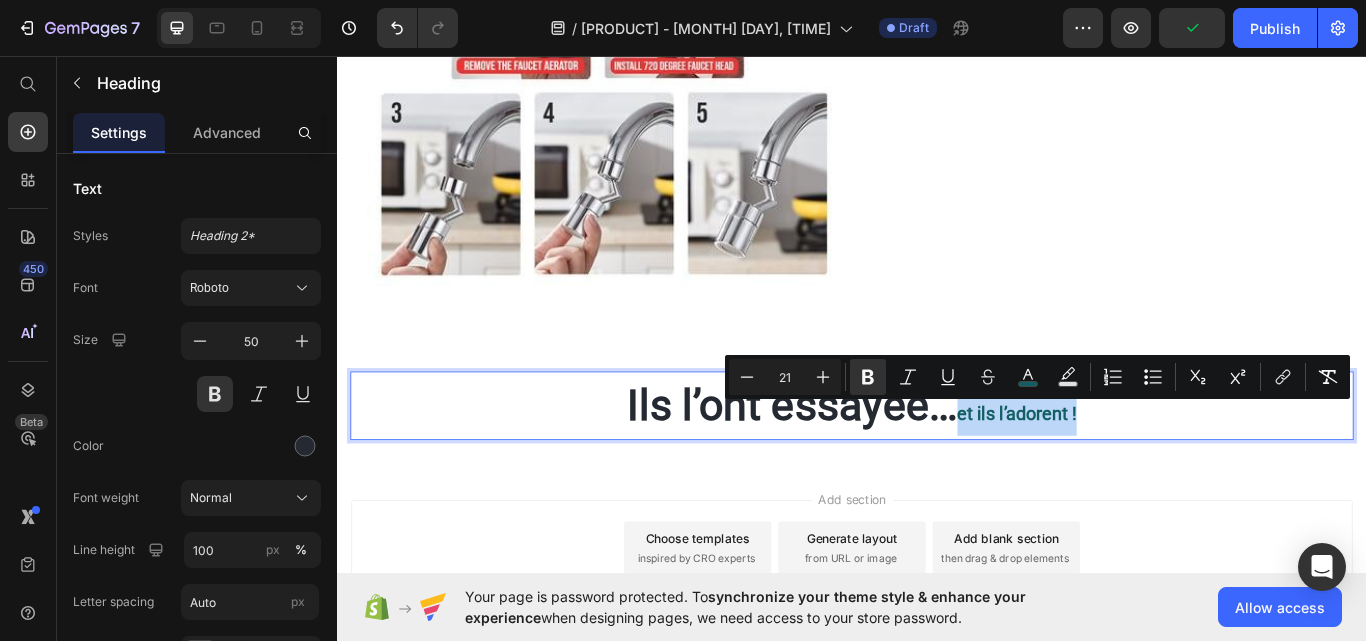 drag, startPoint x: 1218, startPoint y: 462, endPoint x: 1057, endPoint y: 476, distance: 161.60754 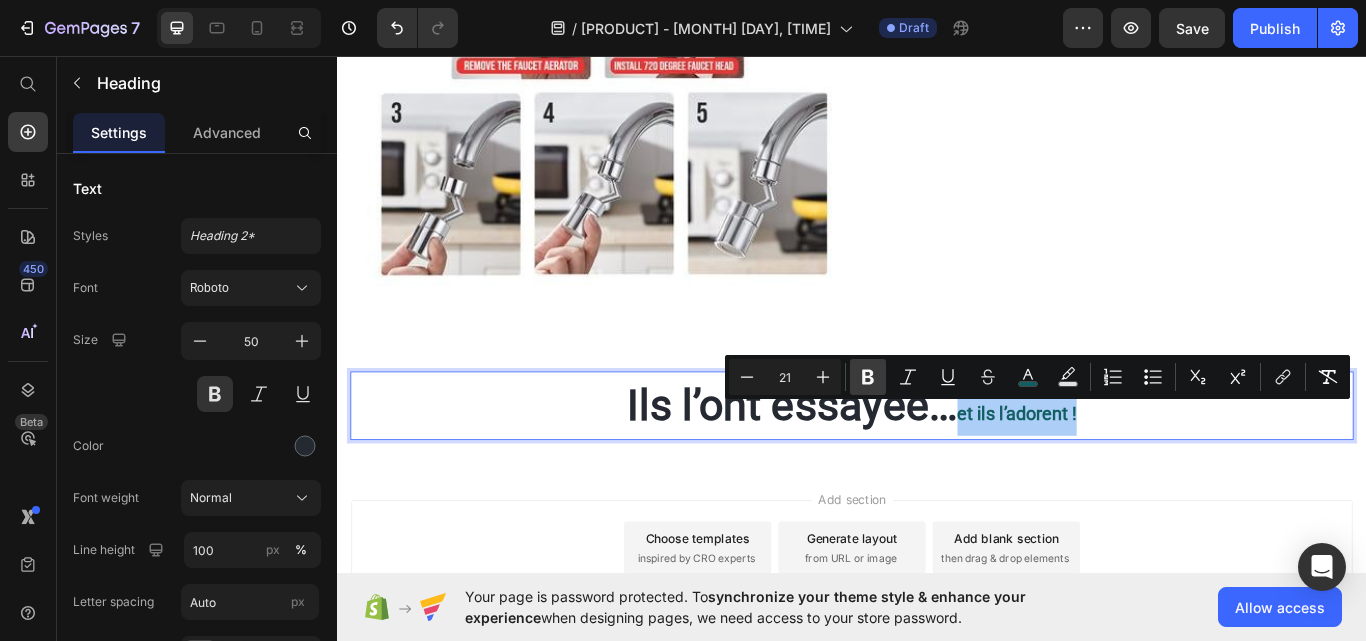 click 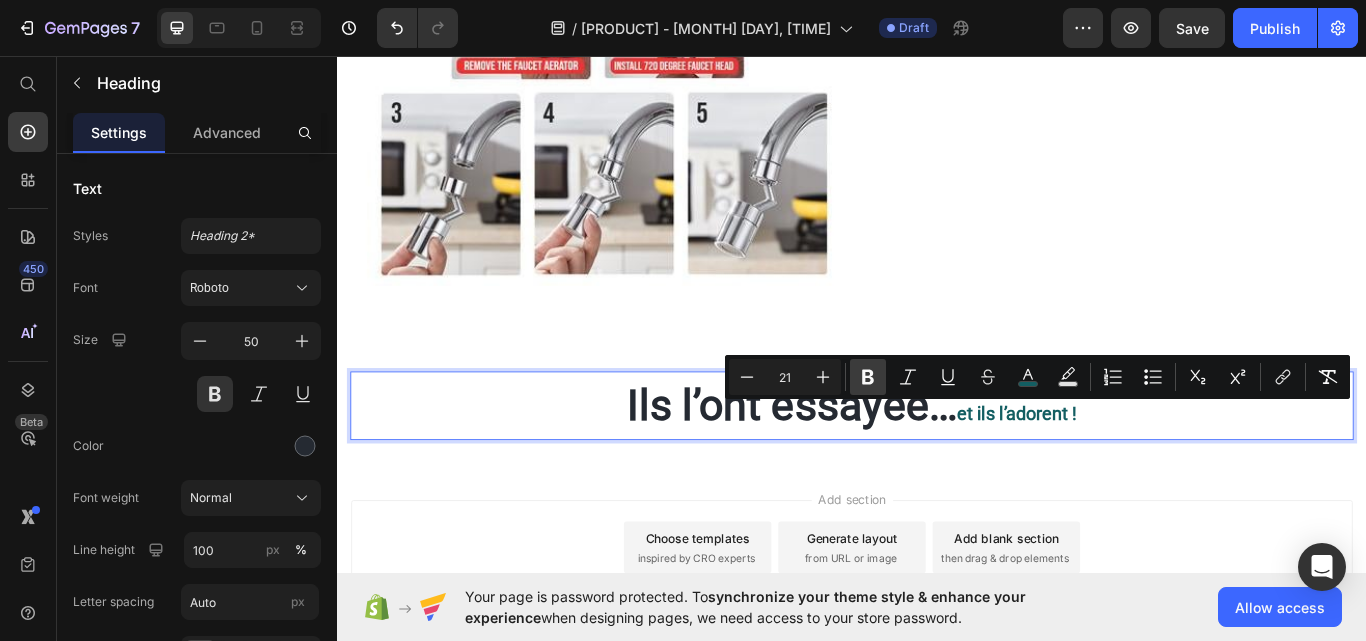 click 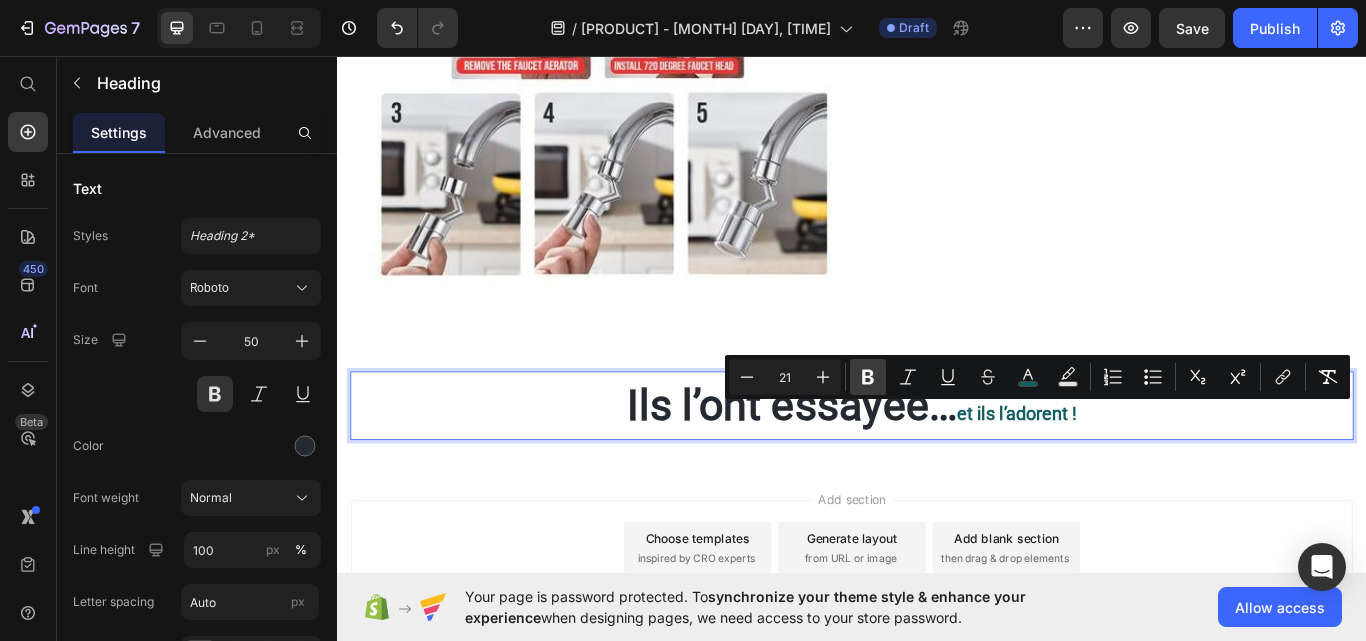 click on "Bold" at bounding box center [868, 377] 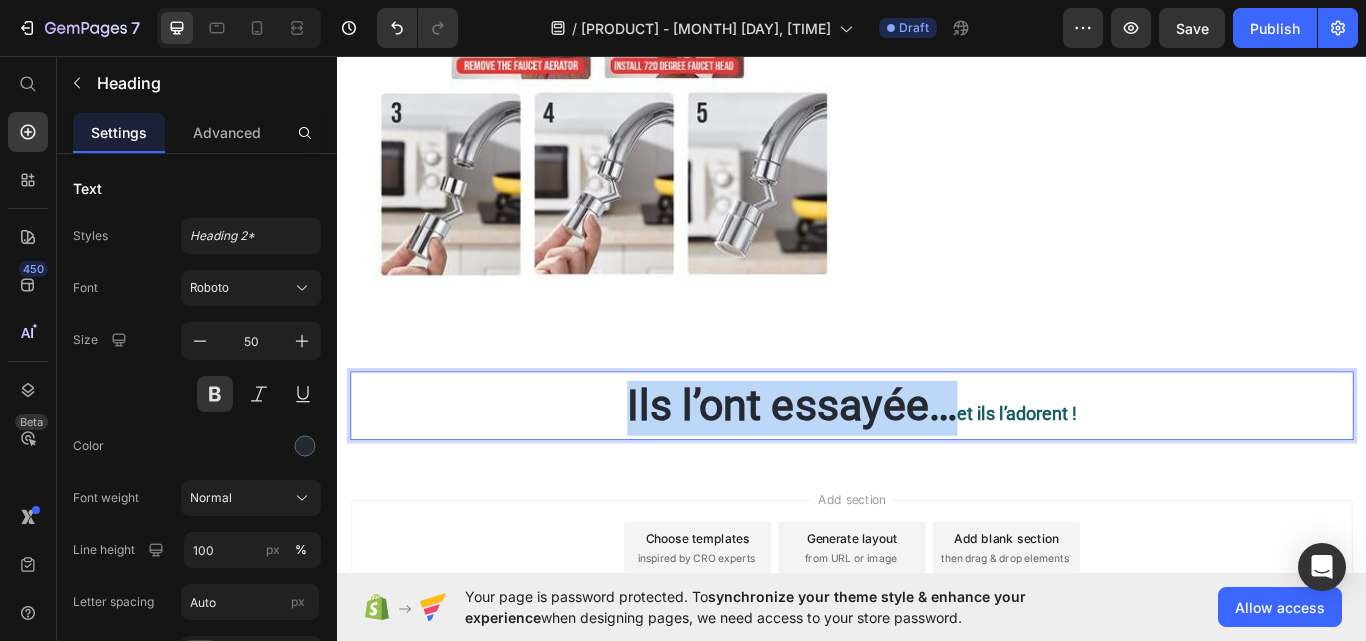 drag, startPoint x: 1047, startPoint y: 467, endPoint x: 665, endPoint y: 489, distance: 382.633 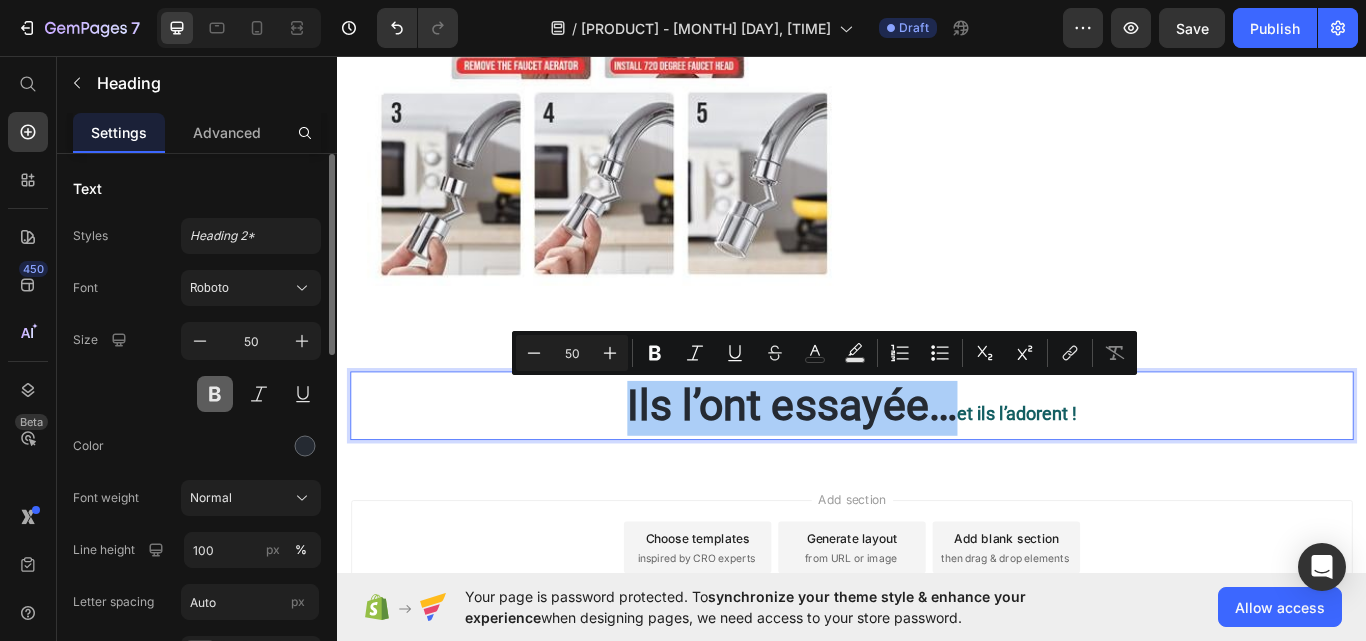 click at bounding box center [215, 394] 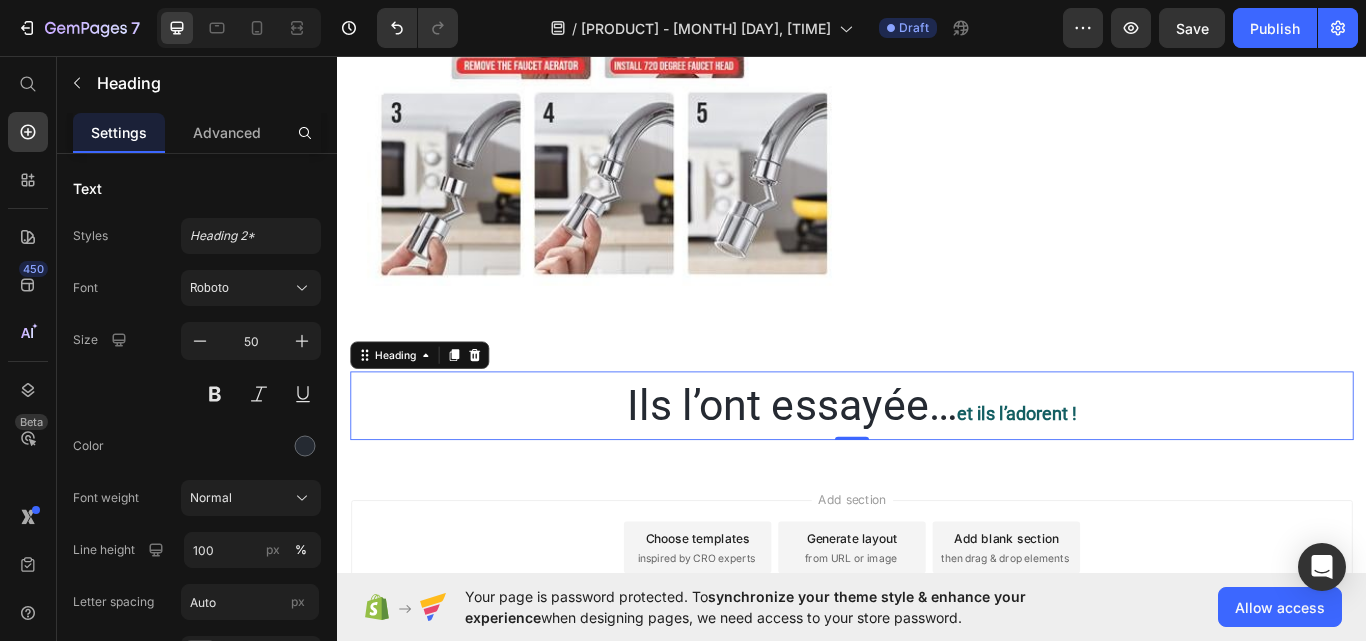 click on "Ils l’ont essayée…  et ils l’adorent !" at bounding box center (937, 470) 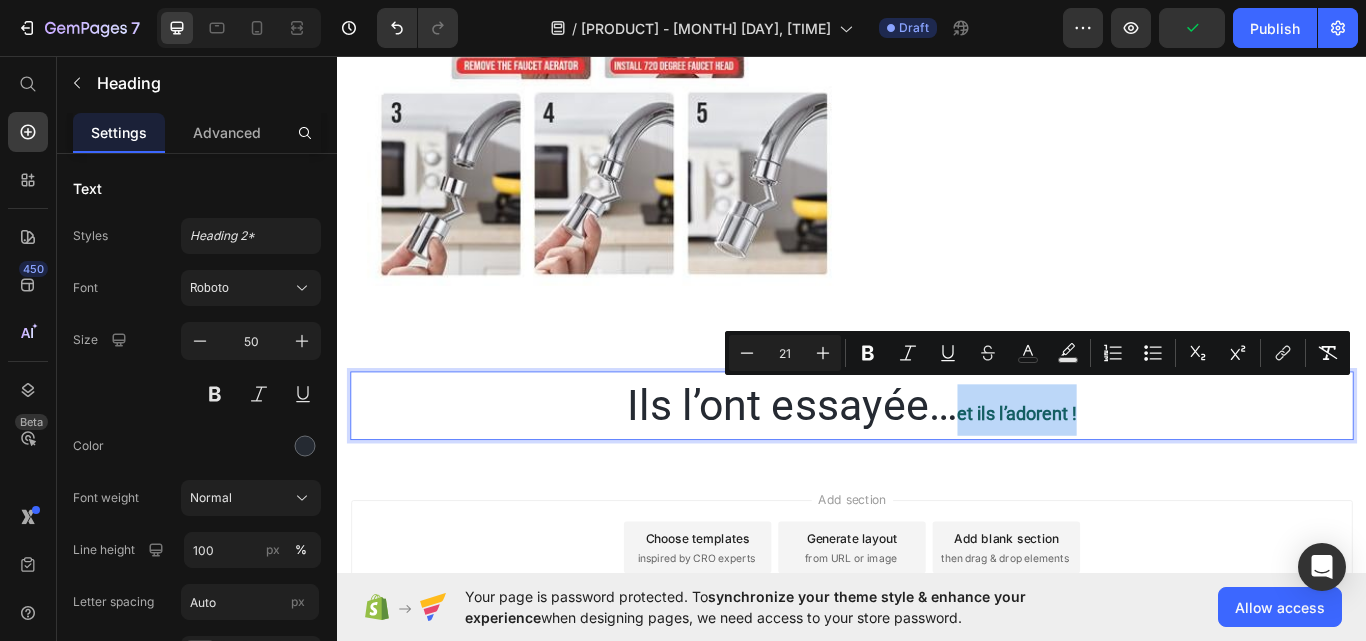 drag, startPoint x: 1236, startPoint y: 461, endPoint x: 1050, endPoint y: 478, distance: 186.77527 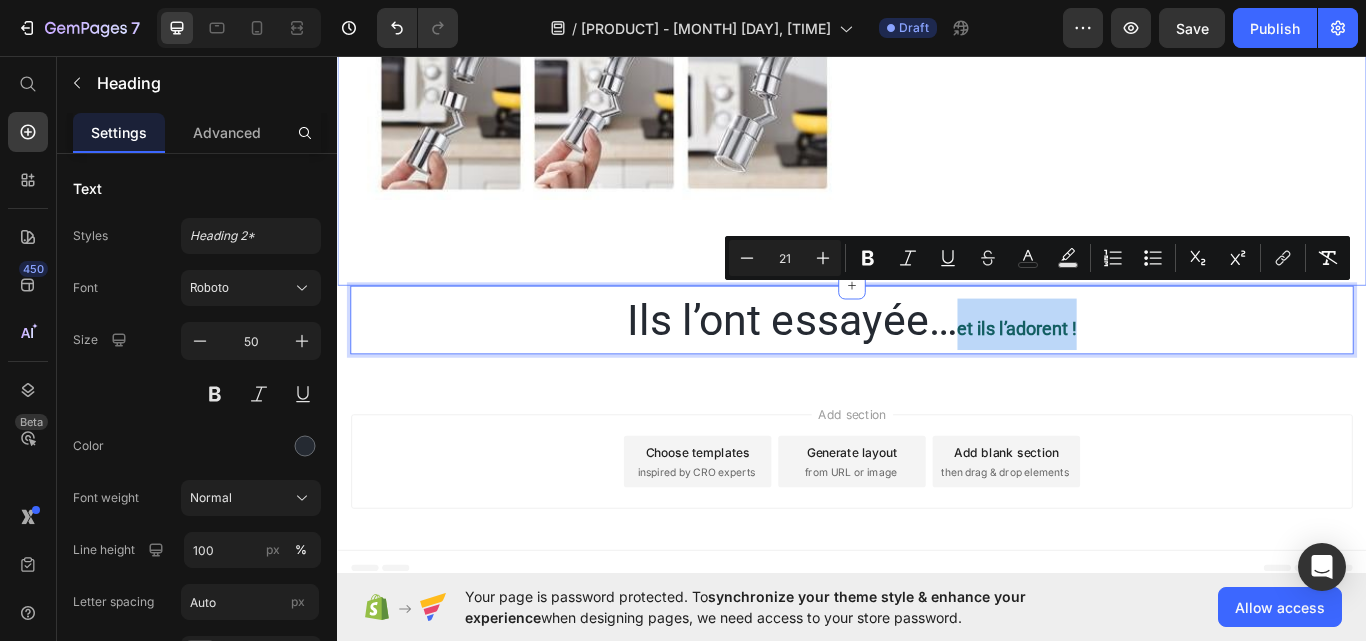 scroll, scrollTop: 5156, scrollLeft: 0, axis: vertical 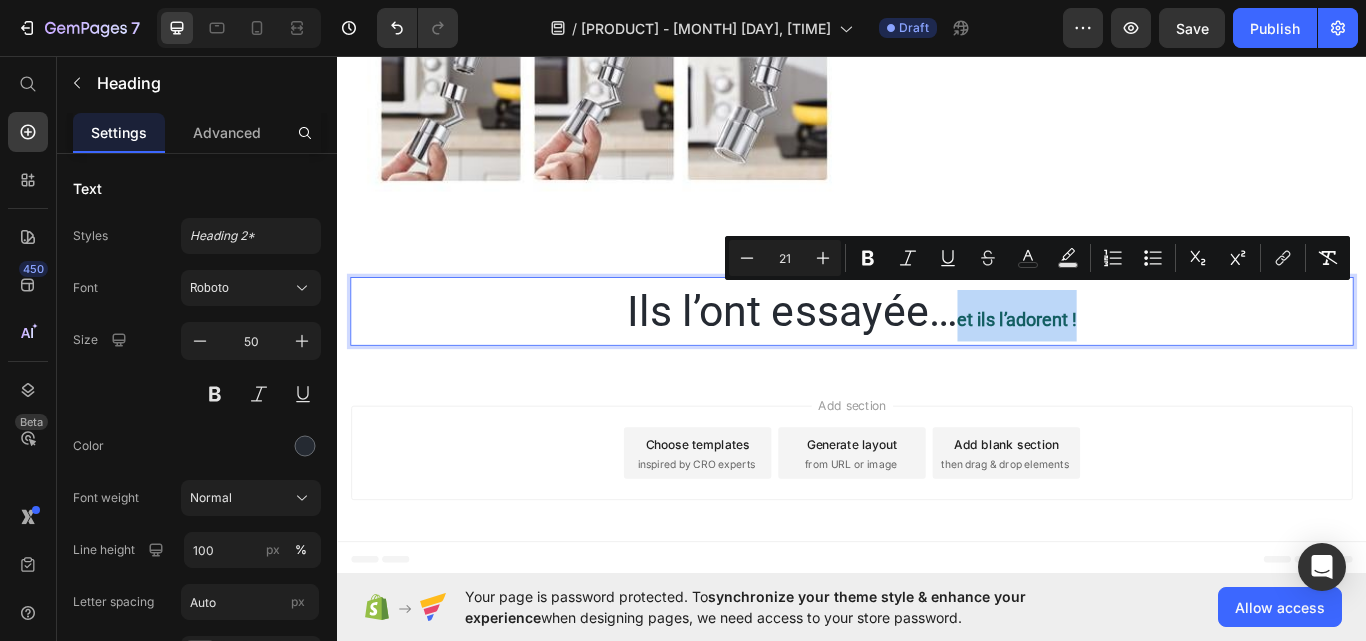 click on "Ils l’ont essayée…  et ils l’adorent !" at bounding box center (937, 360) 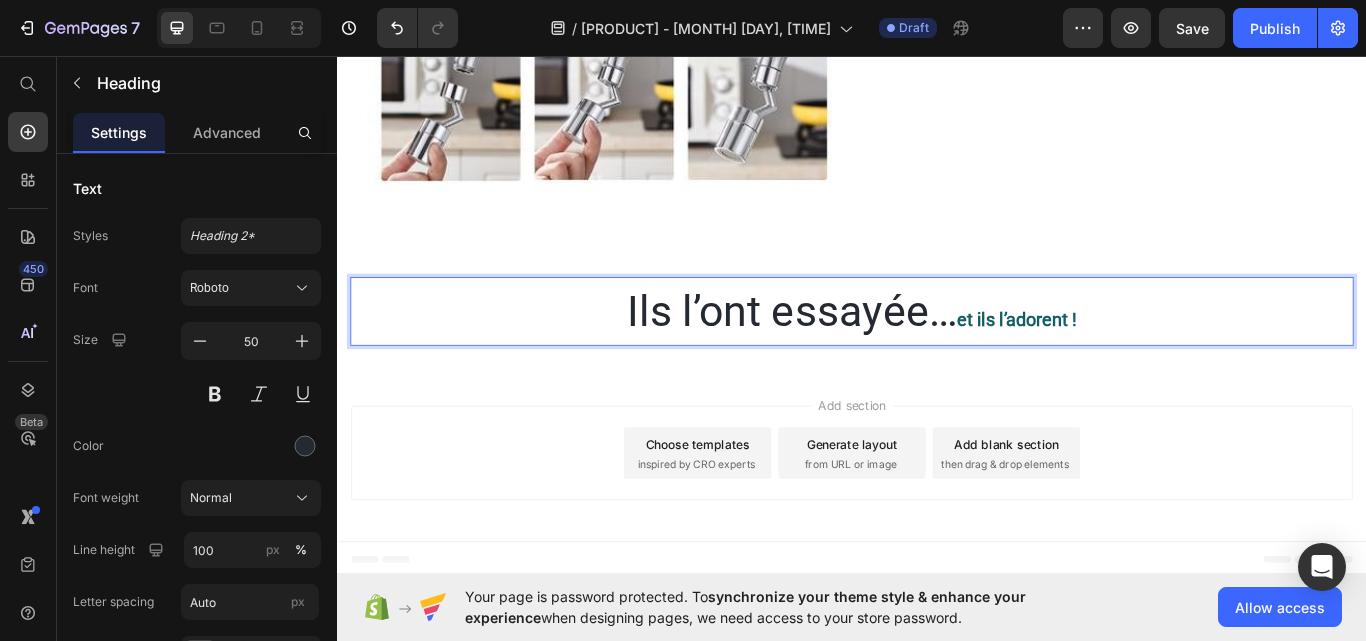 click on "et ils l’adorent !" at bounding box center (1129, 365) 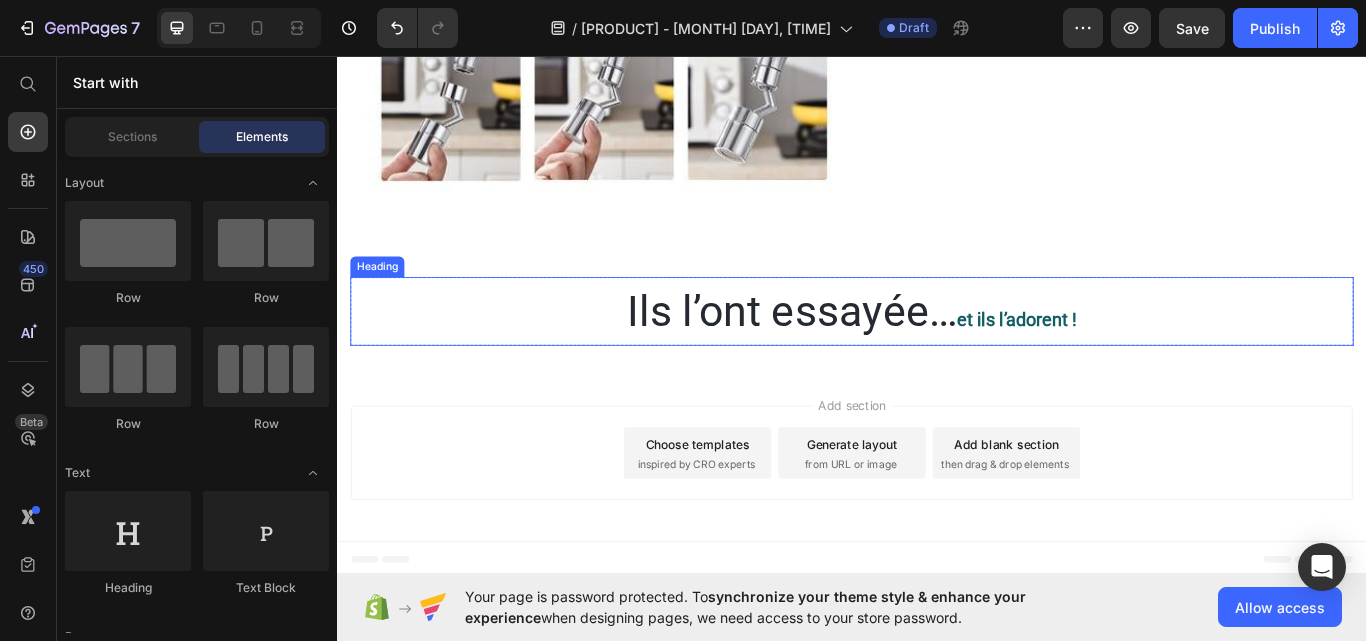 click on "Ils l’ont essayée…  et ils l’adorent !" at bounding box center [937, 360] 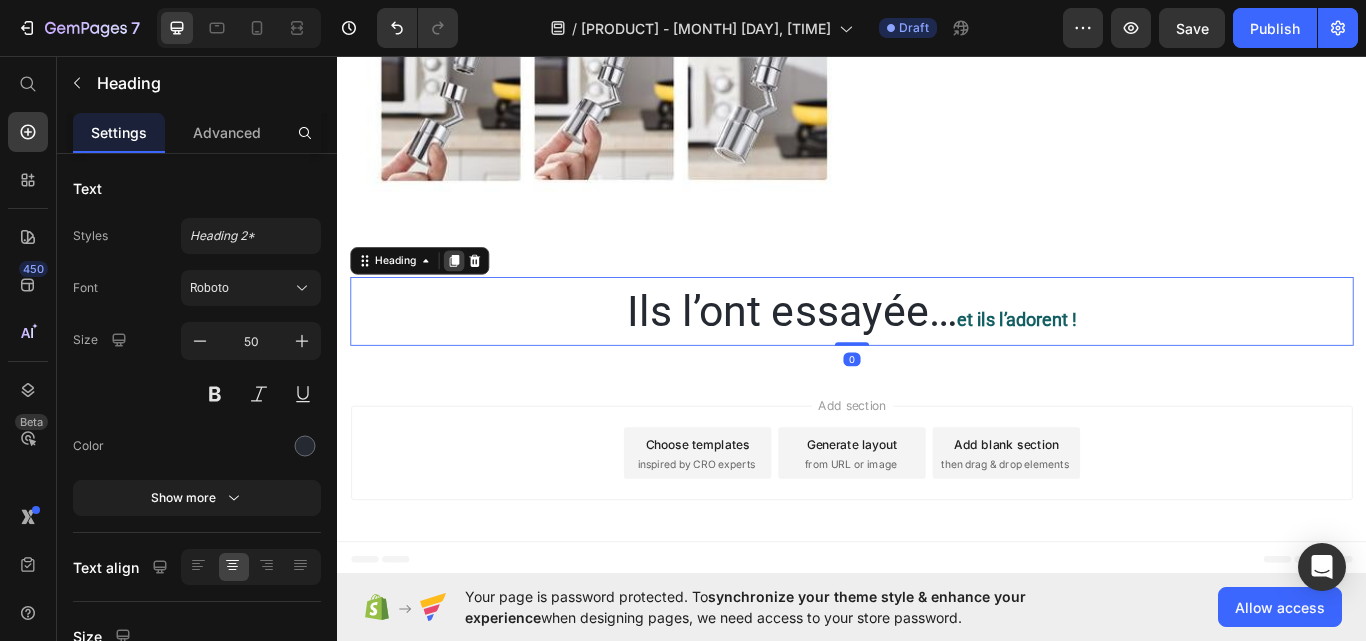 click 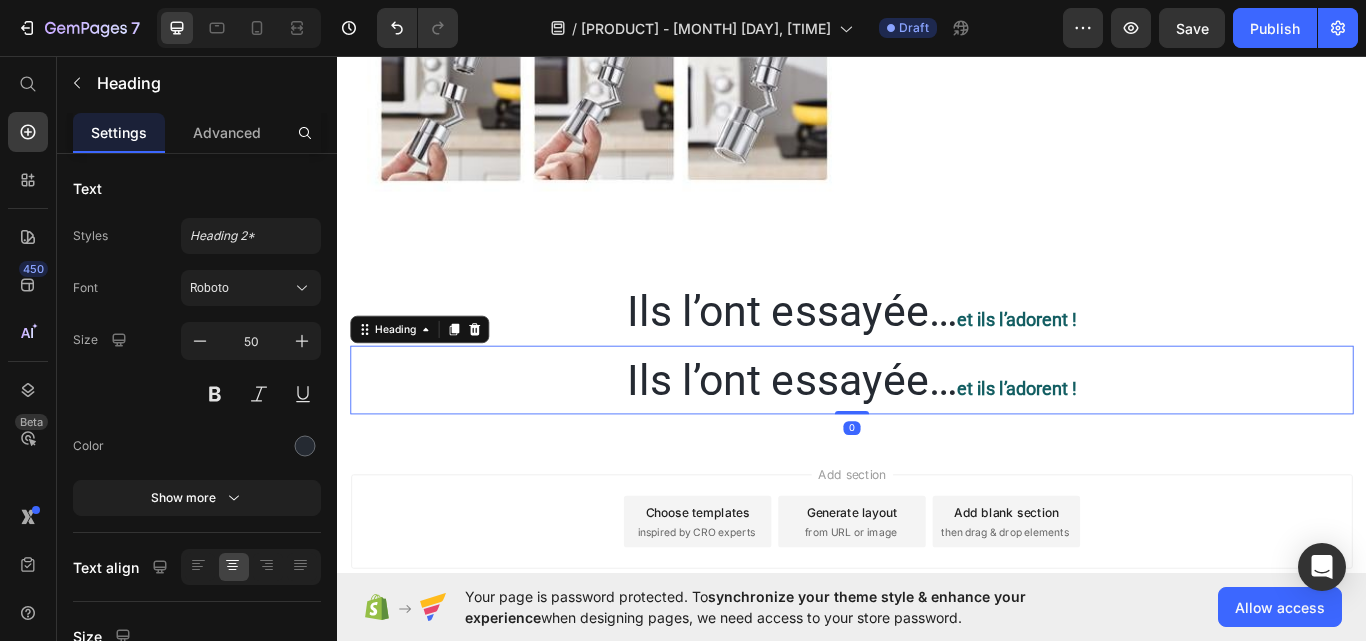 click on "Ils l’ont essayée…  et ils l’adorent !" at bounding box center (937, 440) 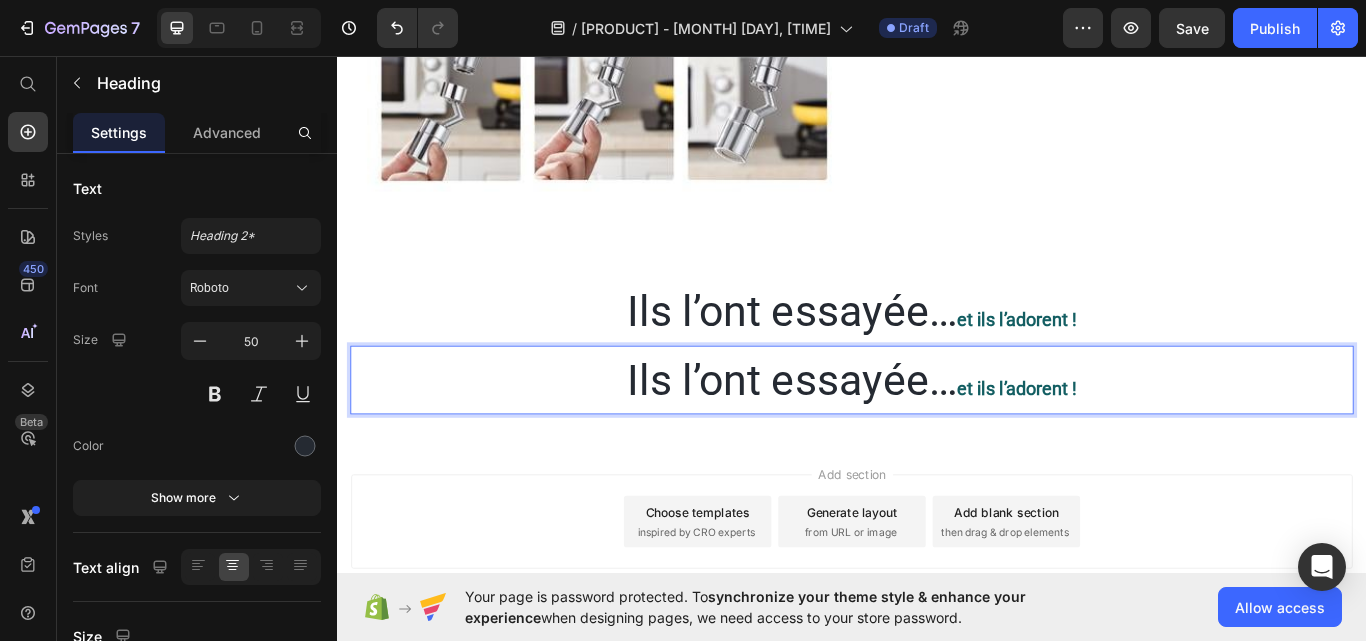 click on "Ils l’ont essayée…  et ils l’adorent !" at bounding box center [937, 440] 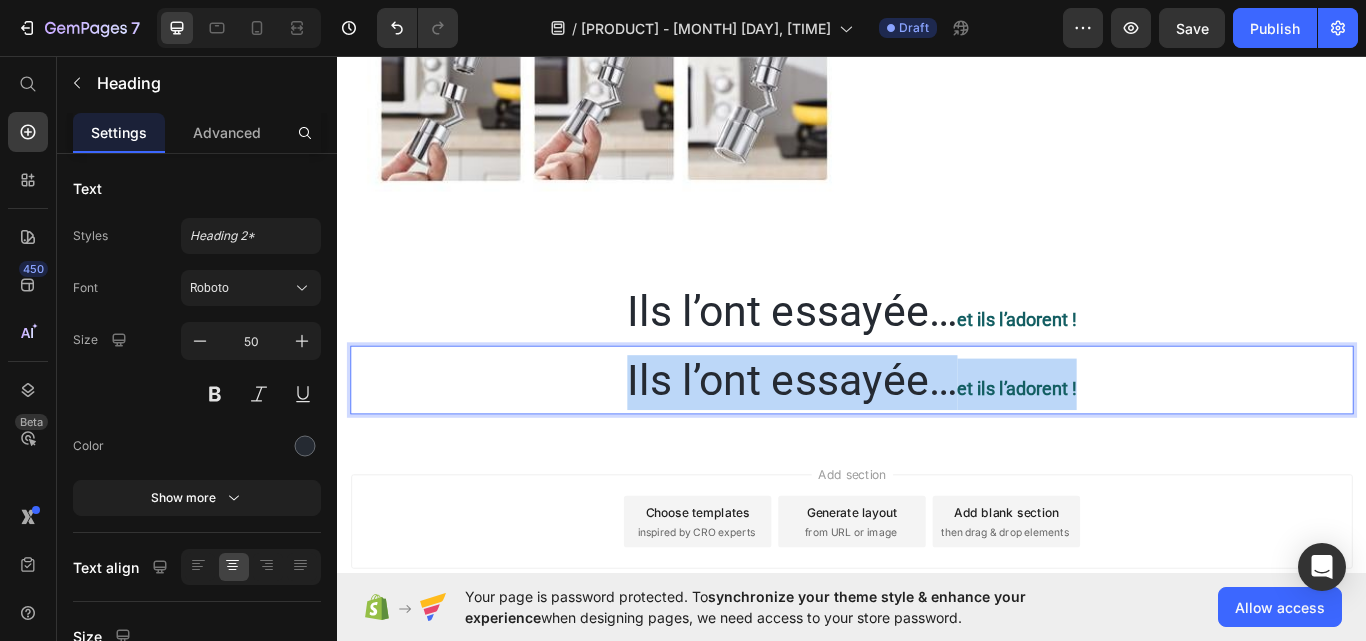 click on "Ils l’ont essayée…  et ils l’adorent !" at bounding box center [937, 440] 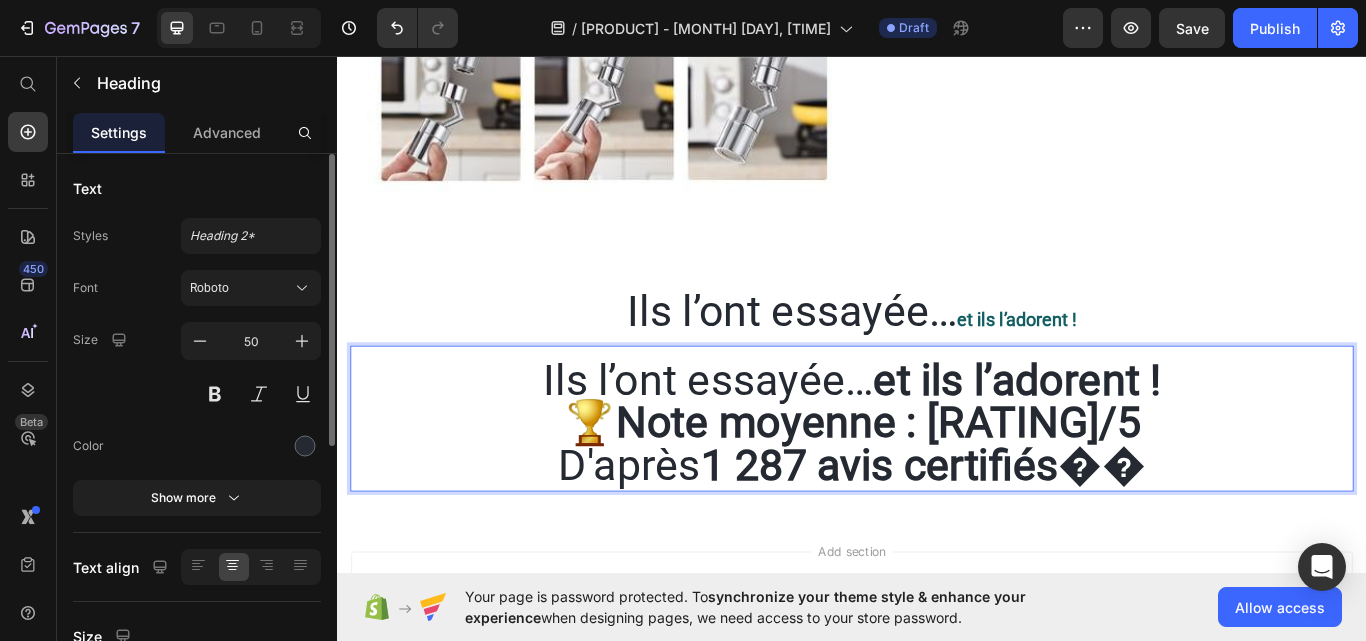 scroll, scrollTop: 300, scrollLeft: 0, axis: vertical 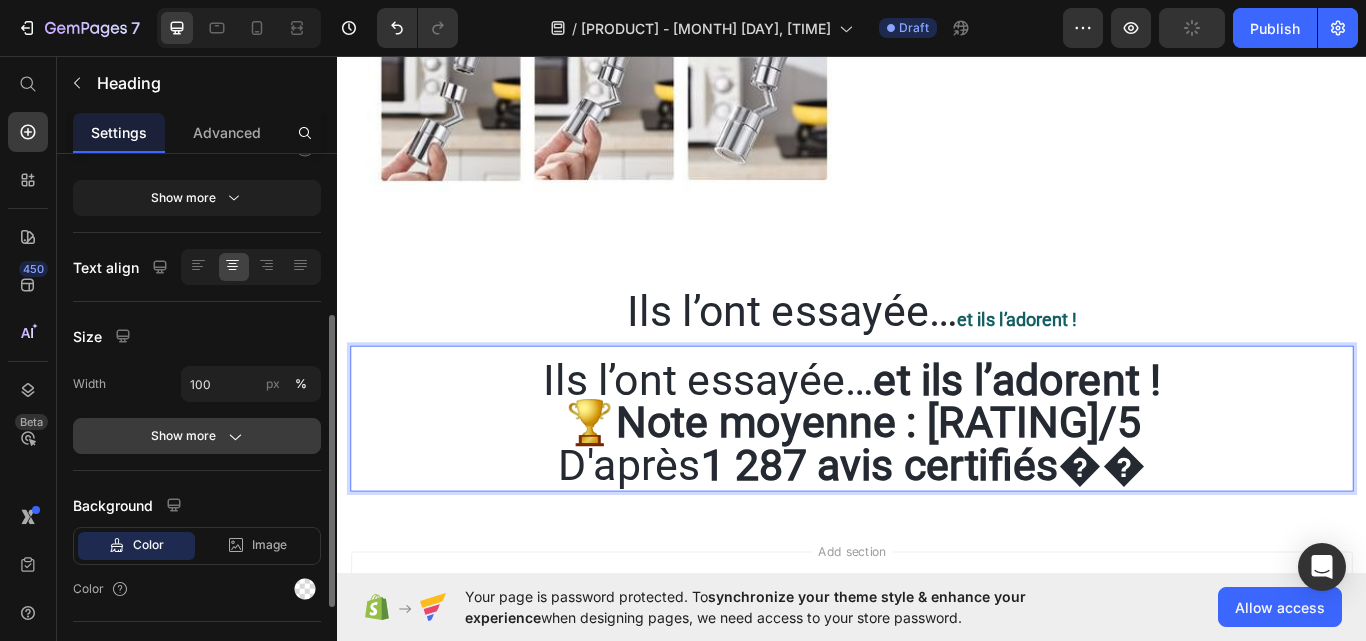 click on "Show more" 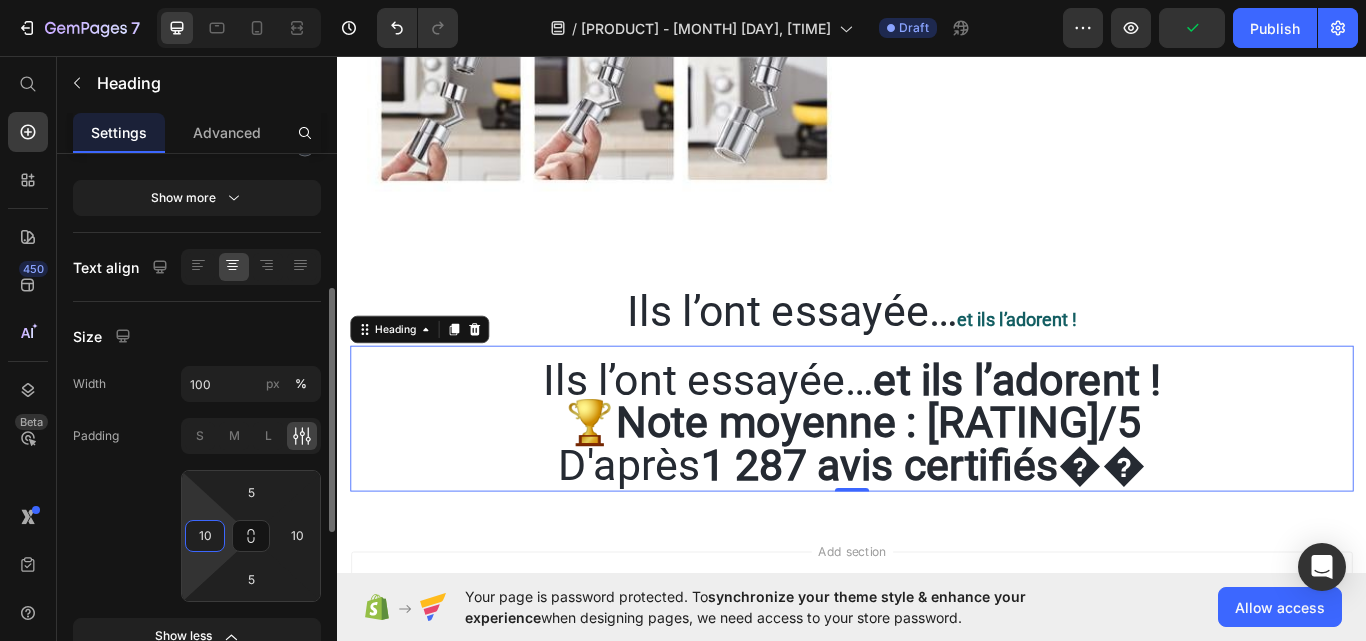 click on "10" at bounding box center [205, 536] 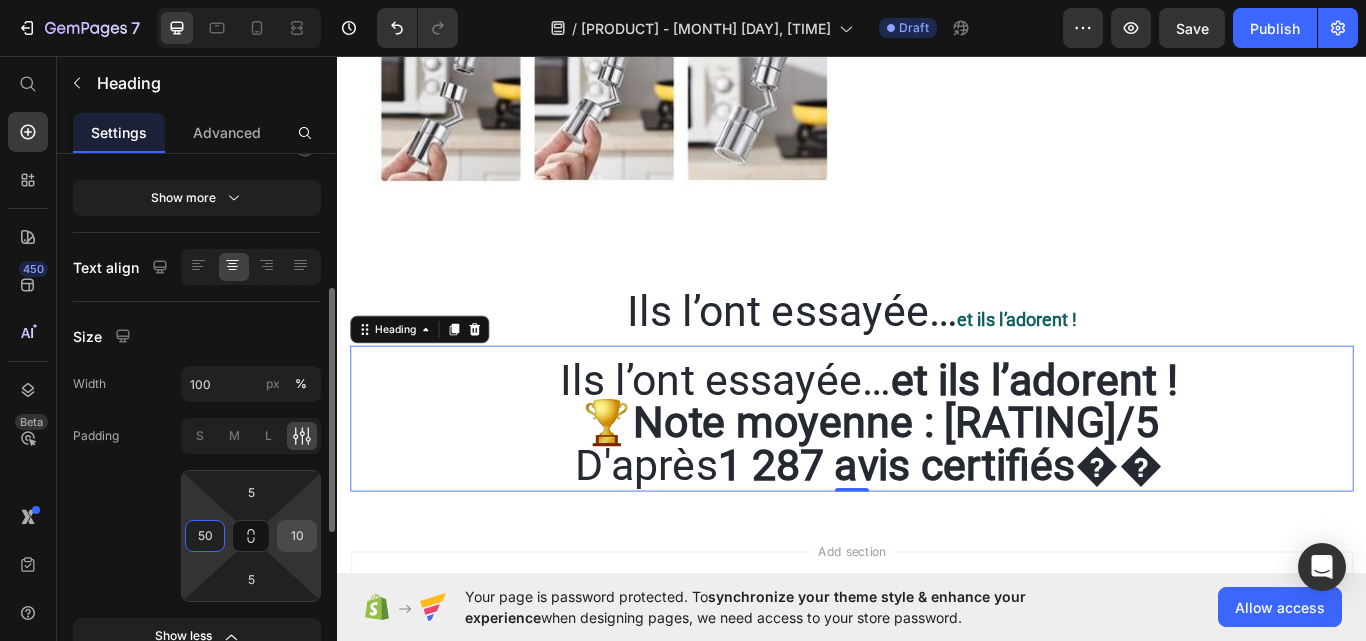 type on "50" 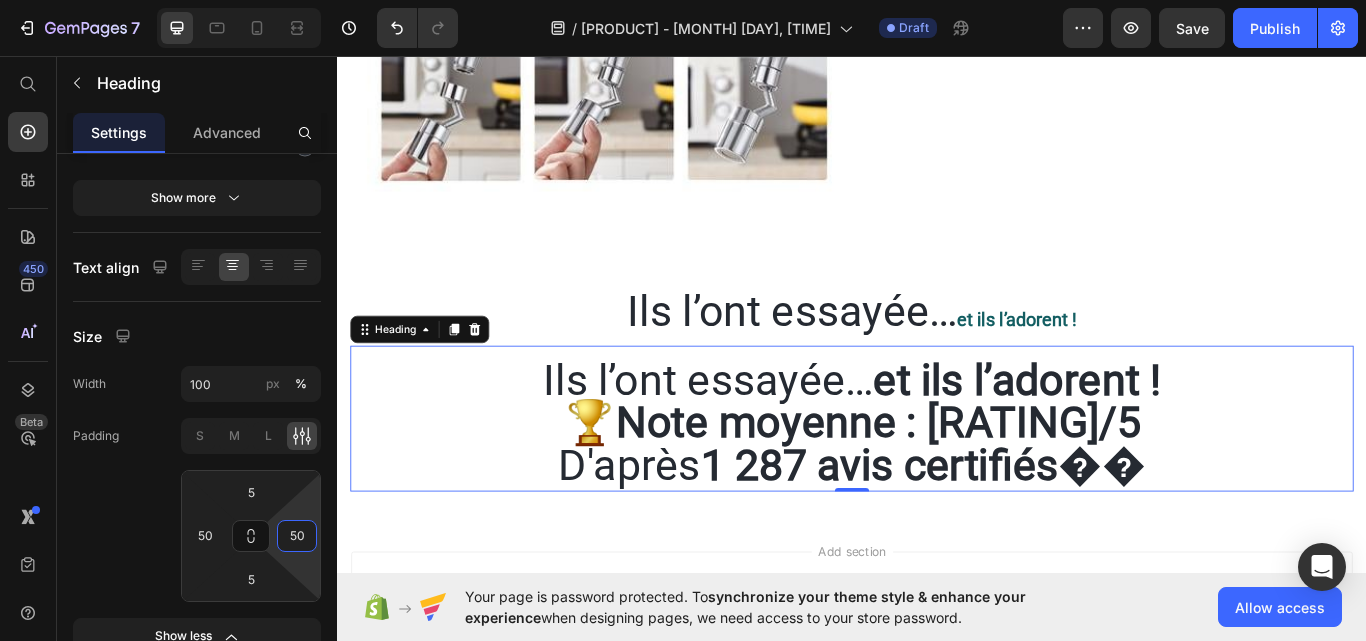 type on "50" 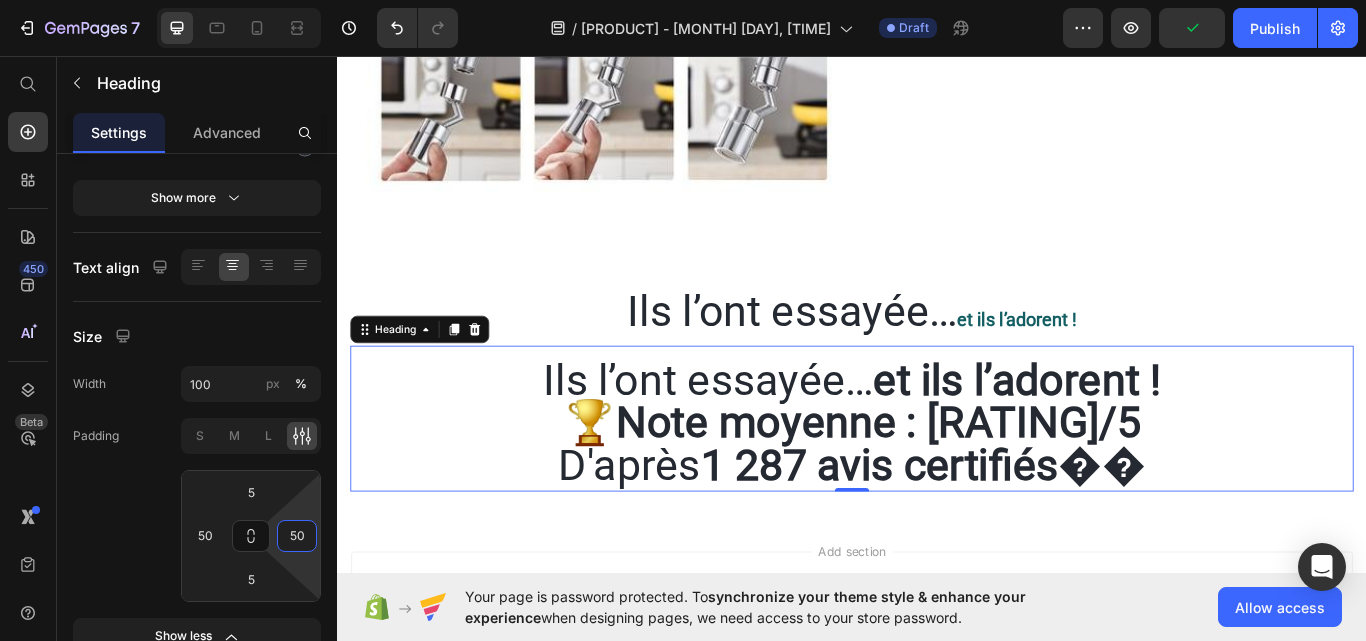 scroll, scrollTop: 0, scrollLeft: 0, axis: both 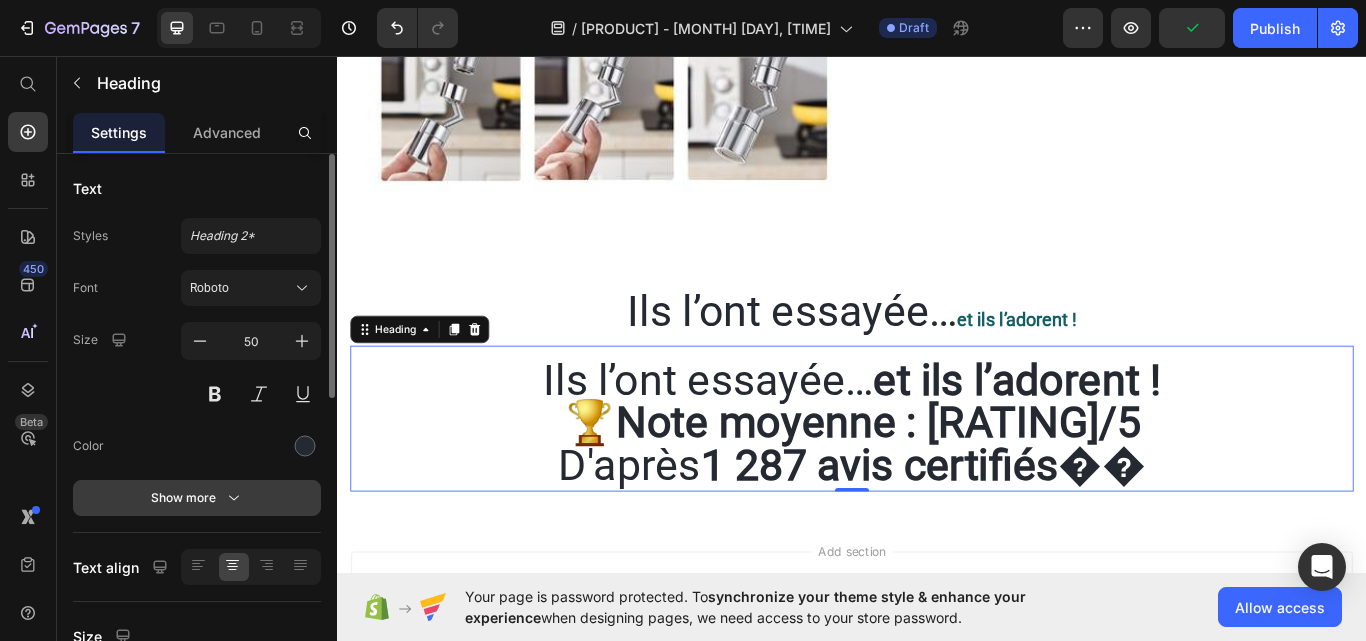 click on "Show more" at bounding box center (197, 498) 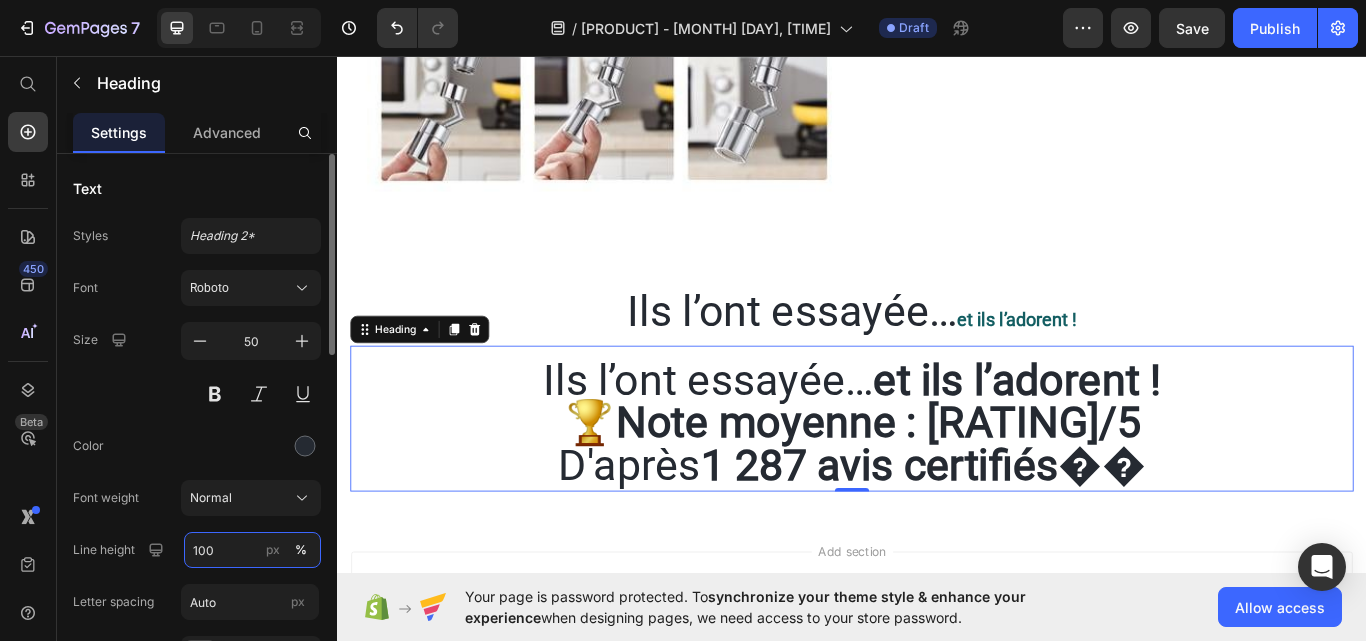click on "100" at bounding box center [252, 550] 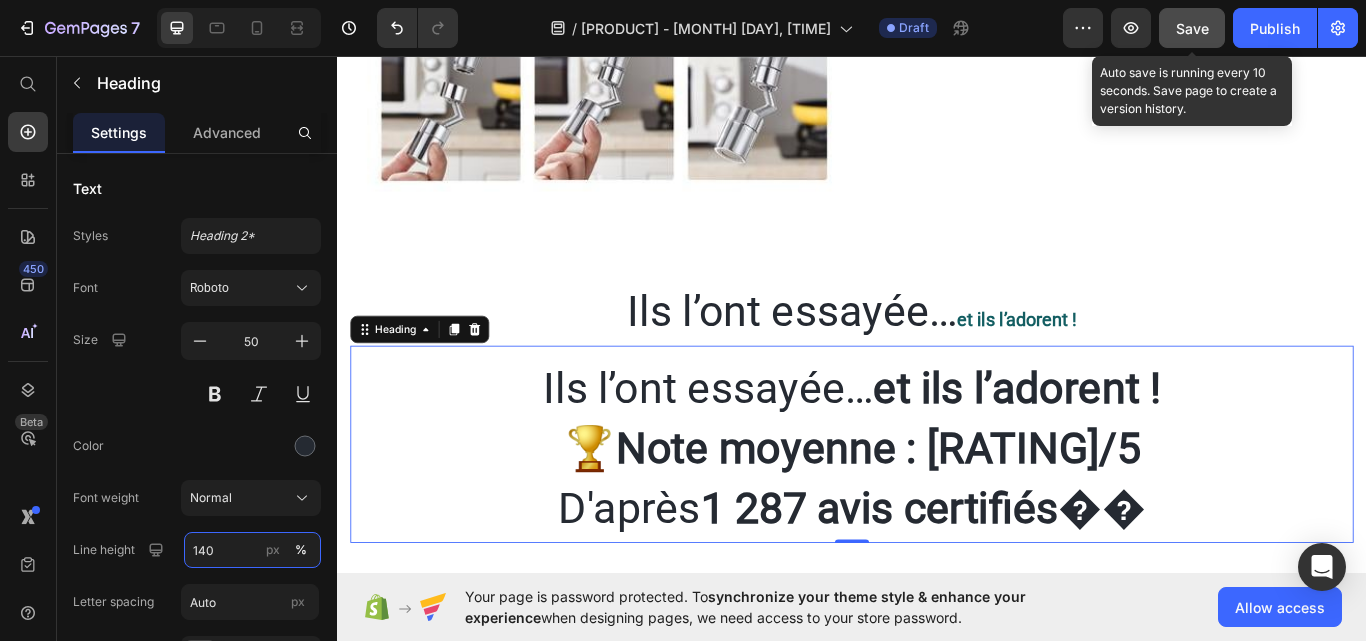 type on "140" 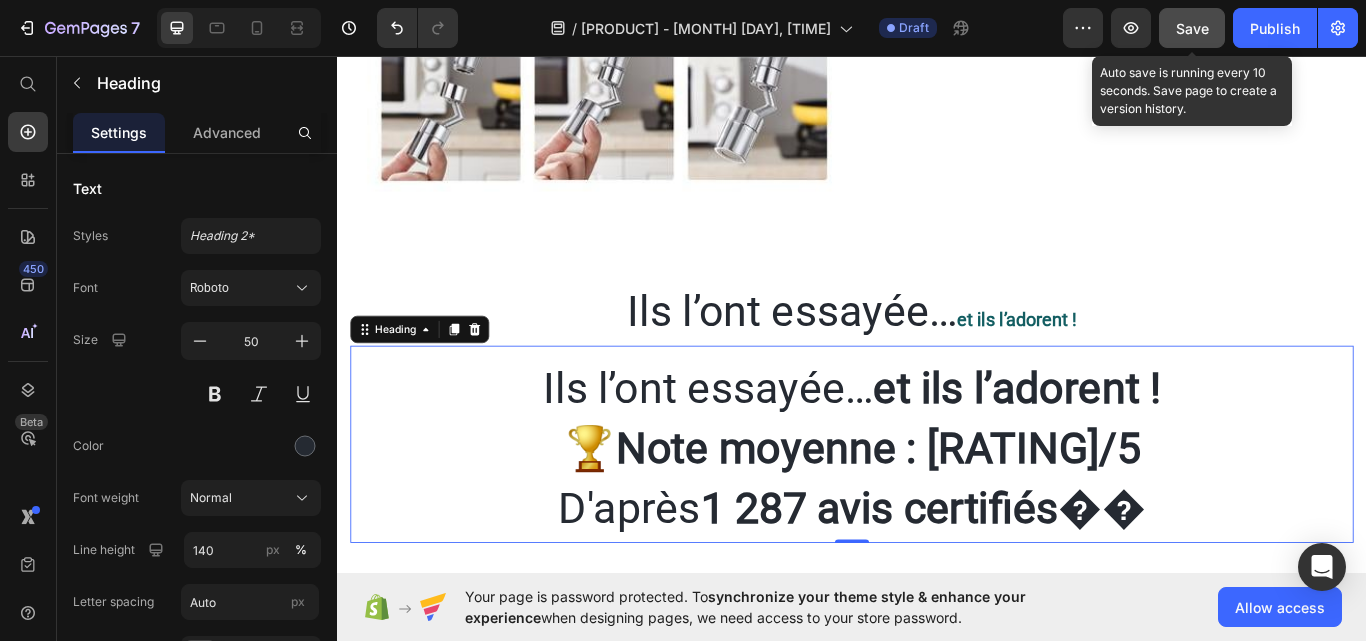 click on "Save" 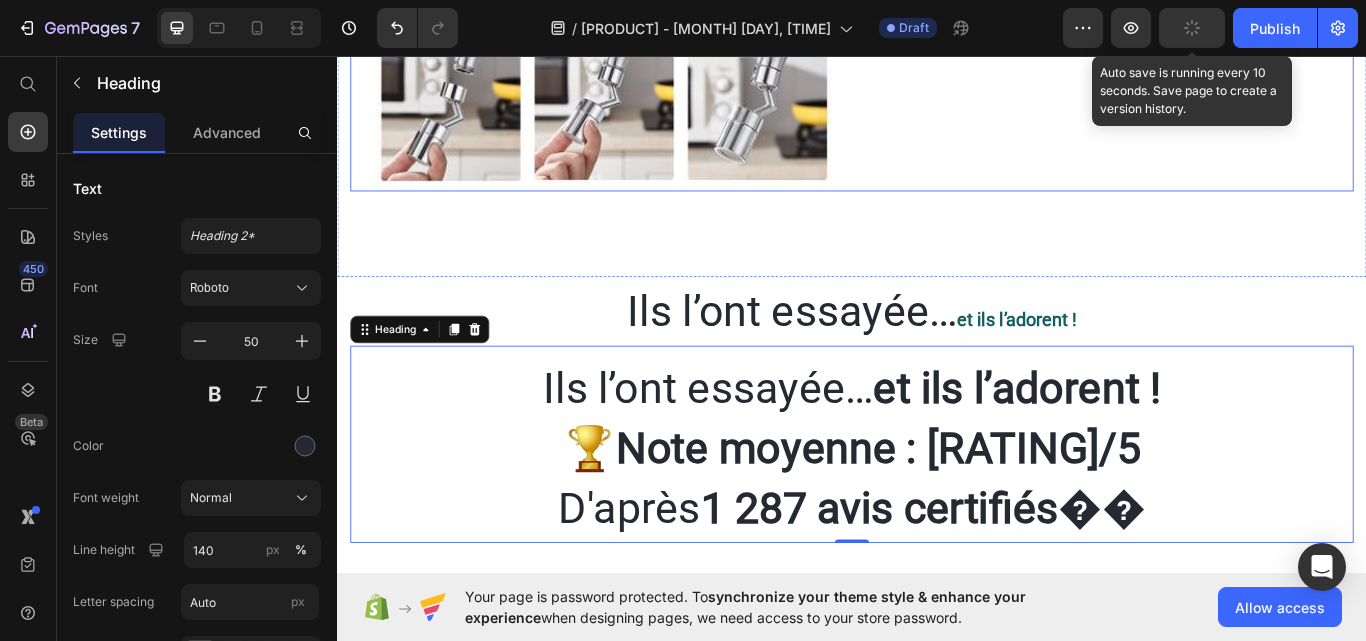 scroll, scrollTop: 5256, scrollLeft: 0, axis: vertical 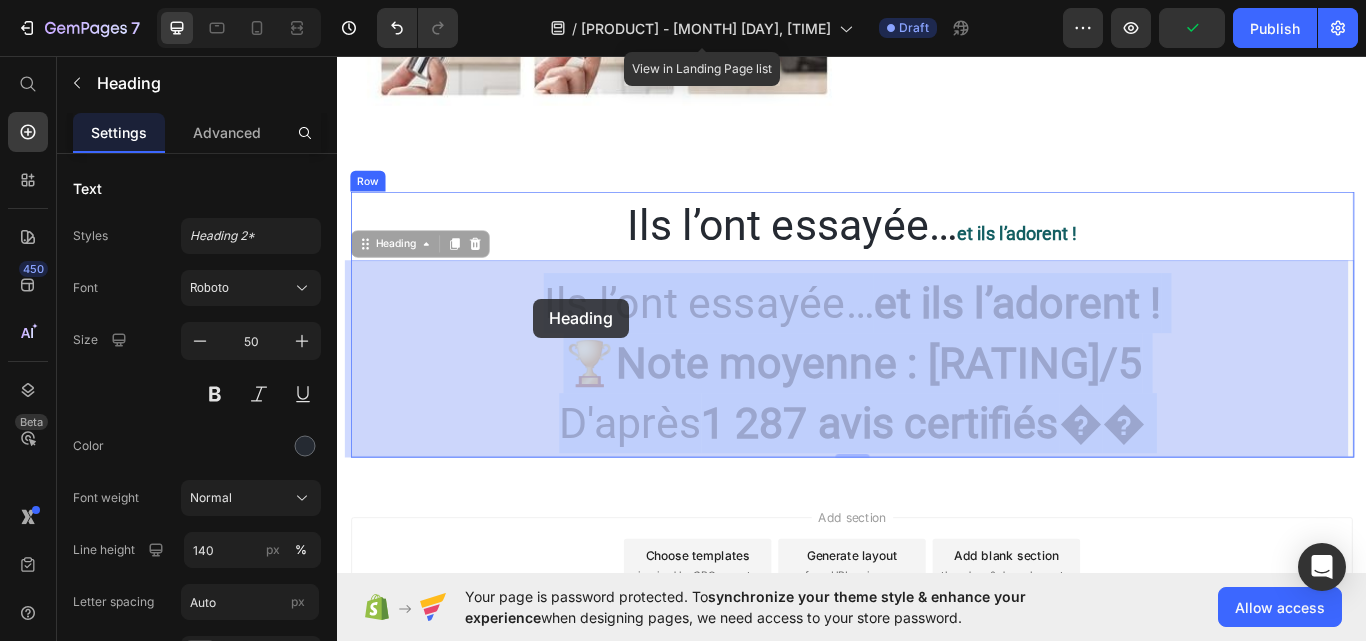 drag, startPoint x: 1304, startPoint y: 342, endPoint x: 566, endPoint y: 340, distance: 738.0027 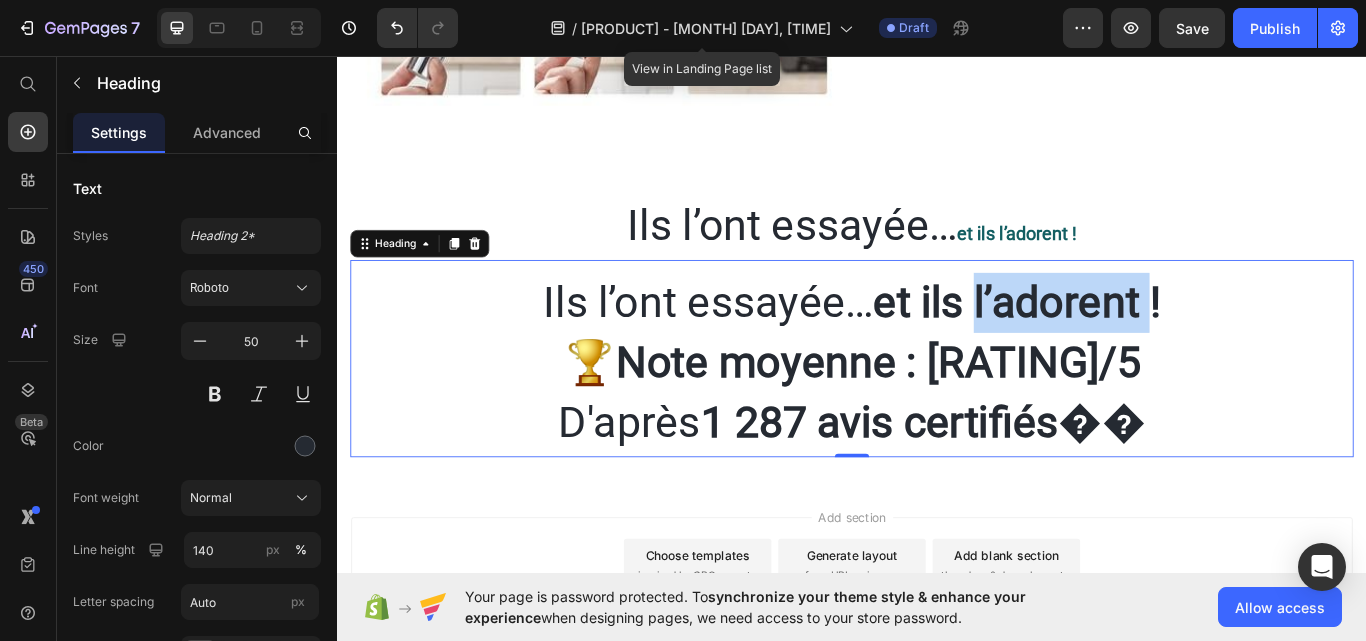 click on "et ils l’adorent !" at bounding box center [1129, 345] 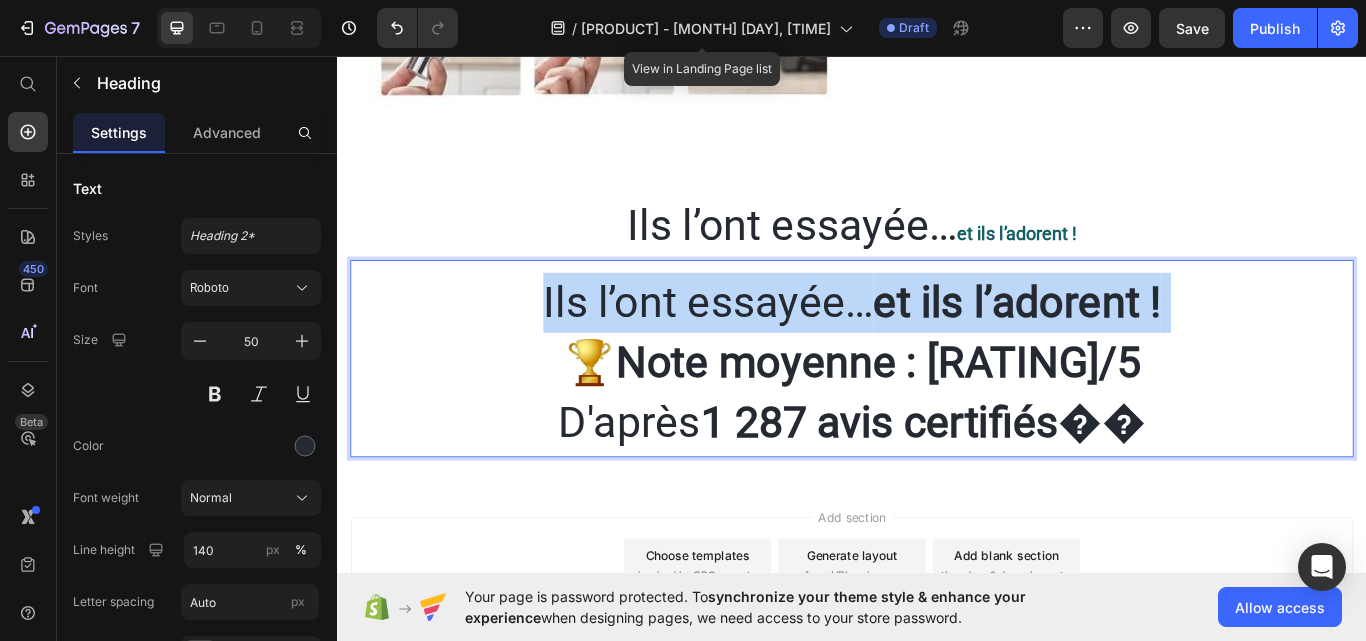 click on "et ils l’adorent !" at bounding box center [1129, 345] 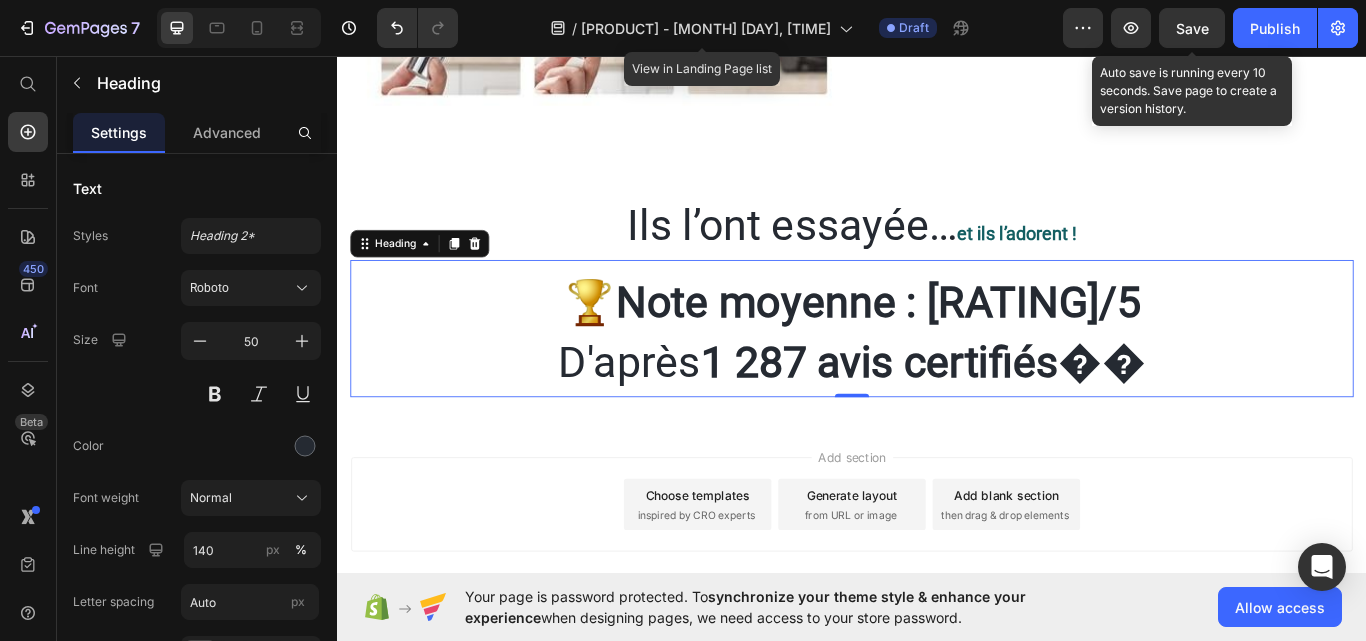 click on "Save" at bounding box center (1192, 28) 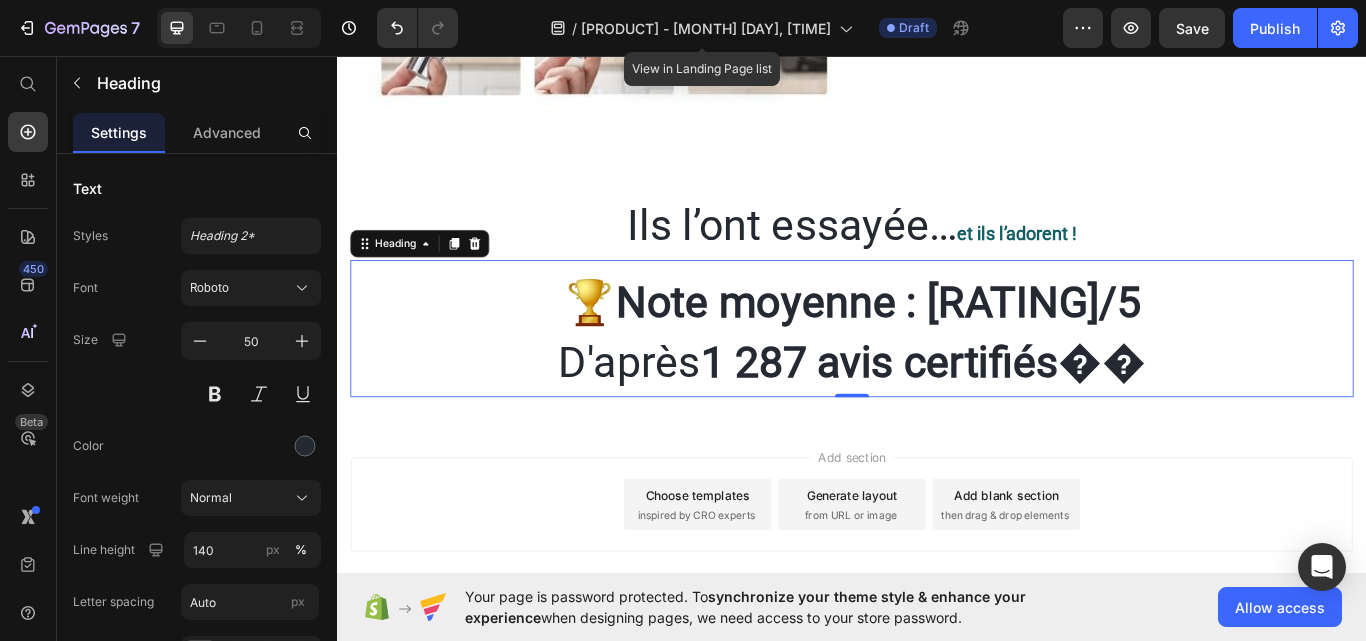 click on "🏆Note moyenne : [RATING]/5" at bounding box center [937, 345] 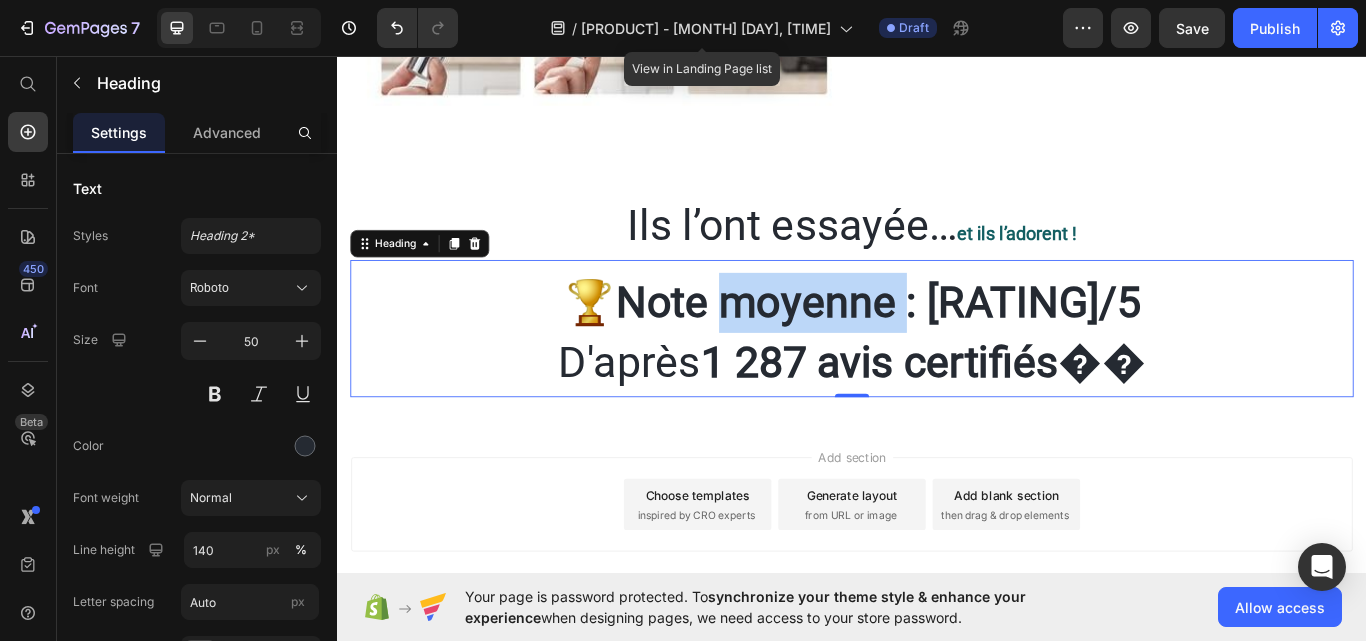 click on "🏆Note moyenne : [RATING]/5" at bounding box center [937, 345] 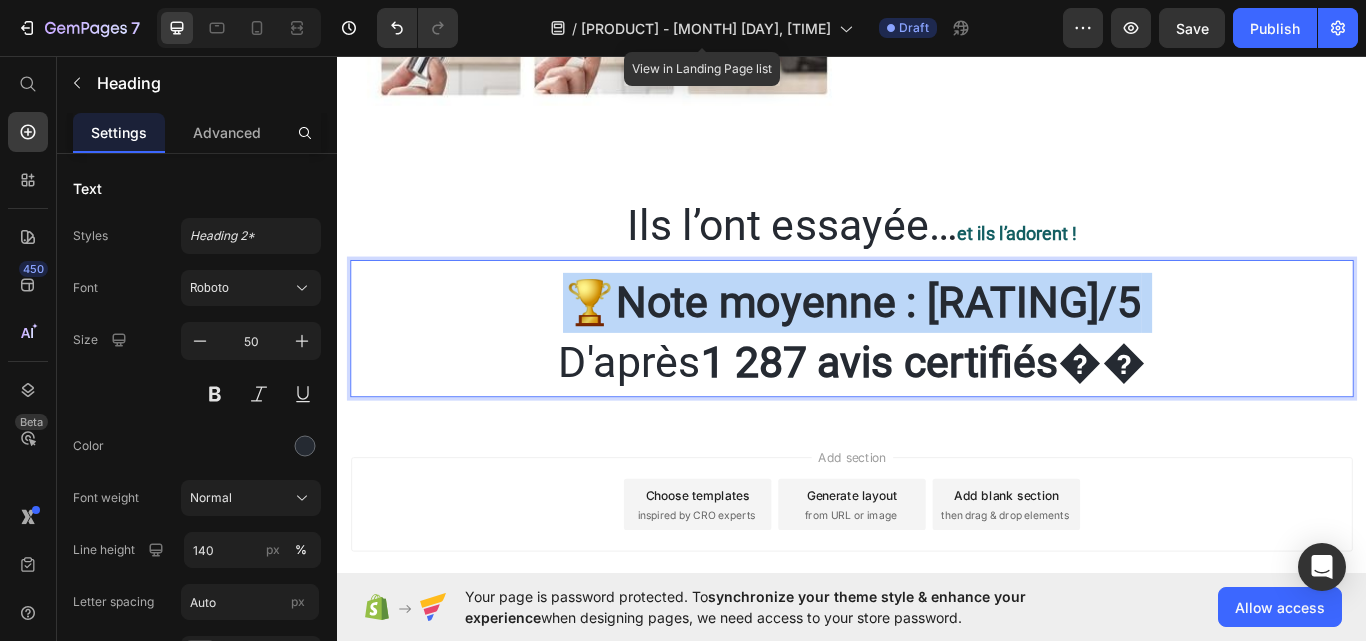 click on "🏆Note moyenne : [RATING]/5" at bounding box center [937, 345] 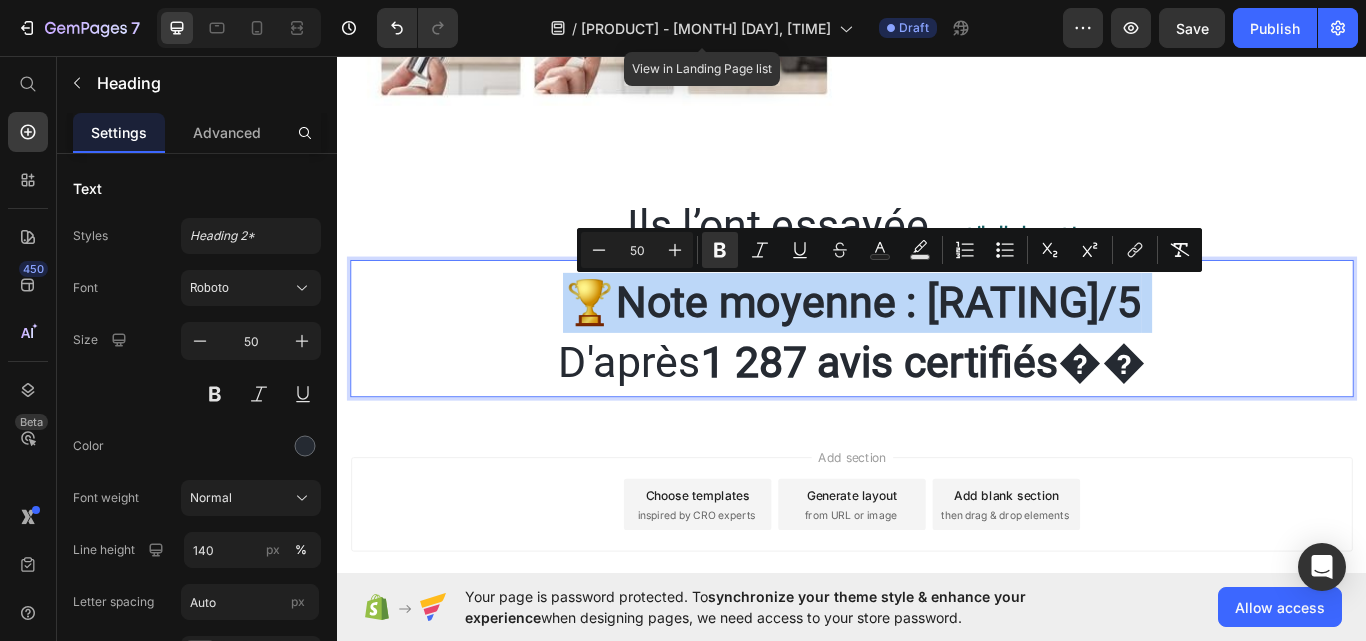 click on "🏆Note moyenne : [RATING]/5 D'après  [NUMBER] avis certifiés" at bounding box center (937, 380) 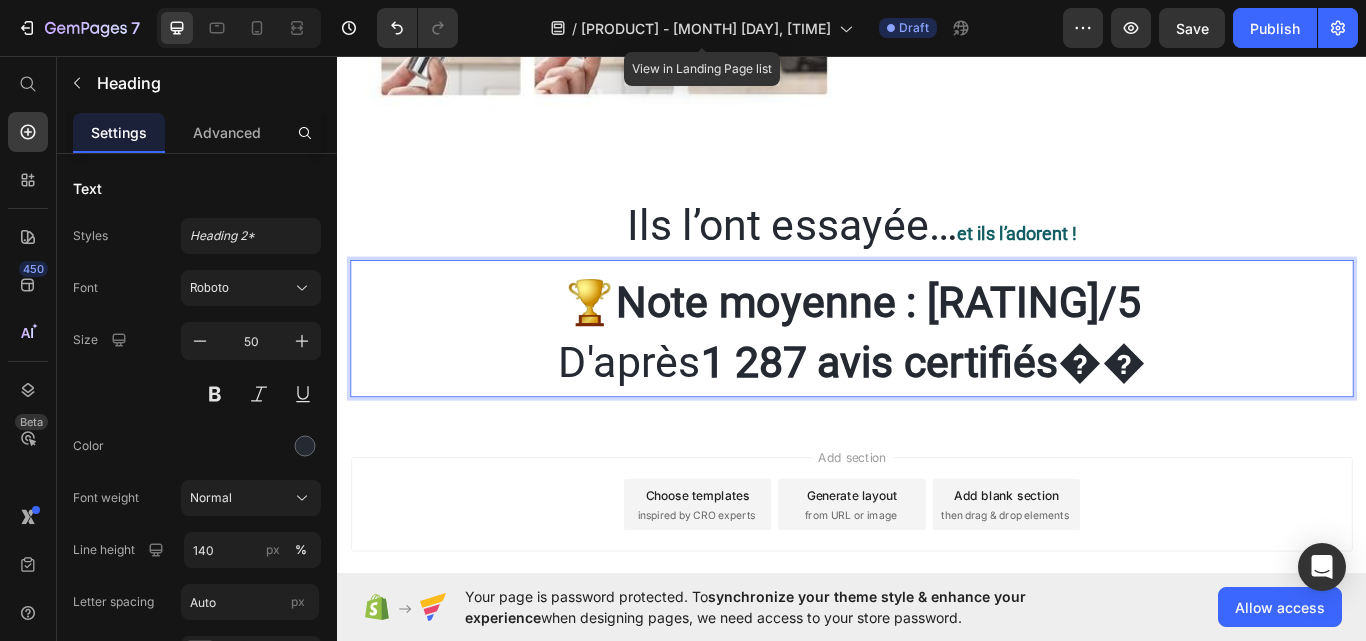 click on "🏆Note moyenne : [RATING]/5 D'après  [NUMBER] avis certifiés" at bounding box center [937, 380] 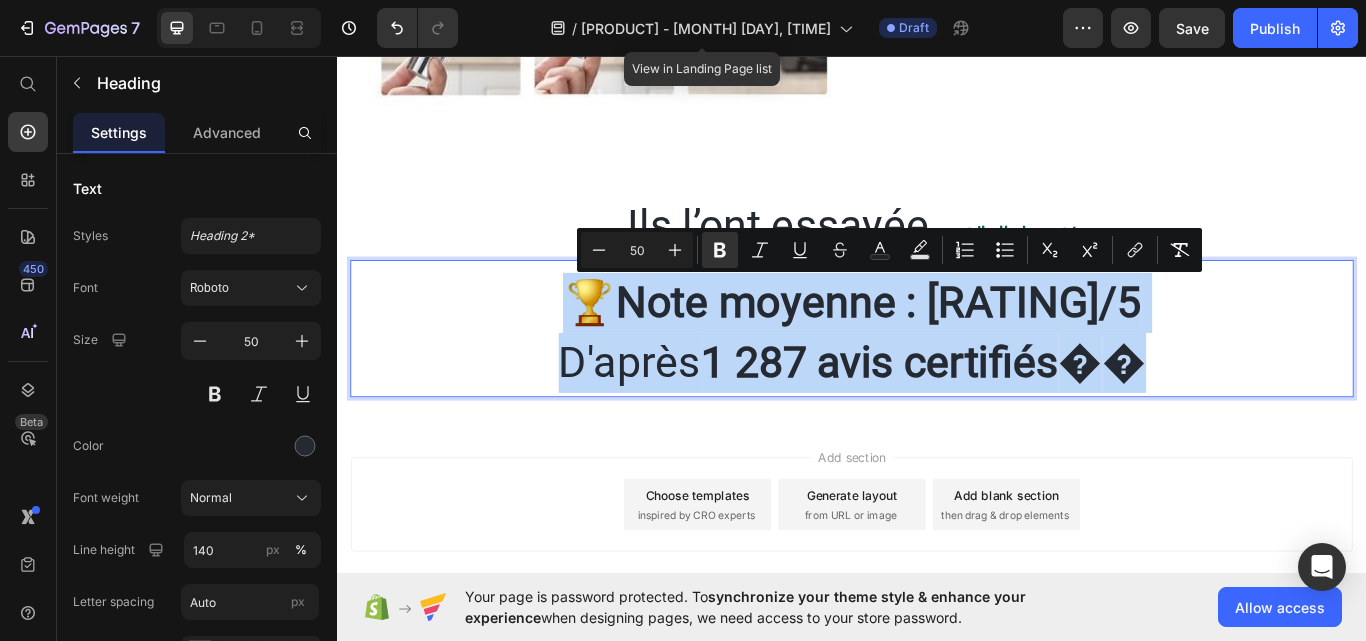 drag, startPoint x: 1309, startPoint y: 409, endPoint x: 681, endPoint y: 340, distance: 631.77924 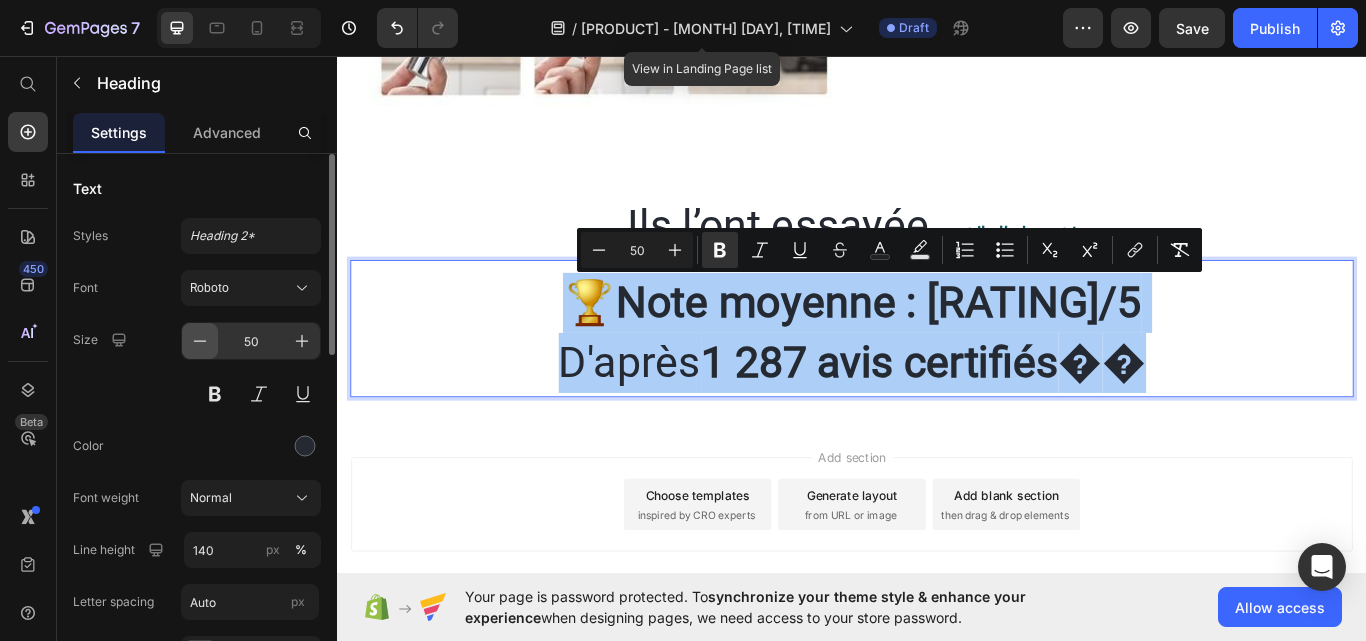click 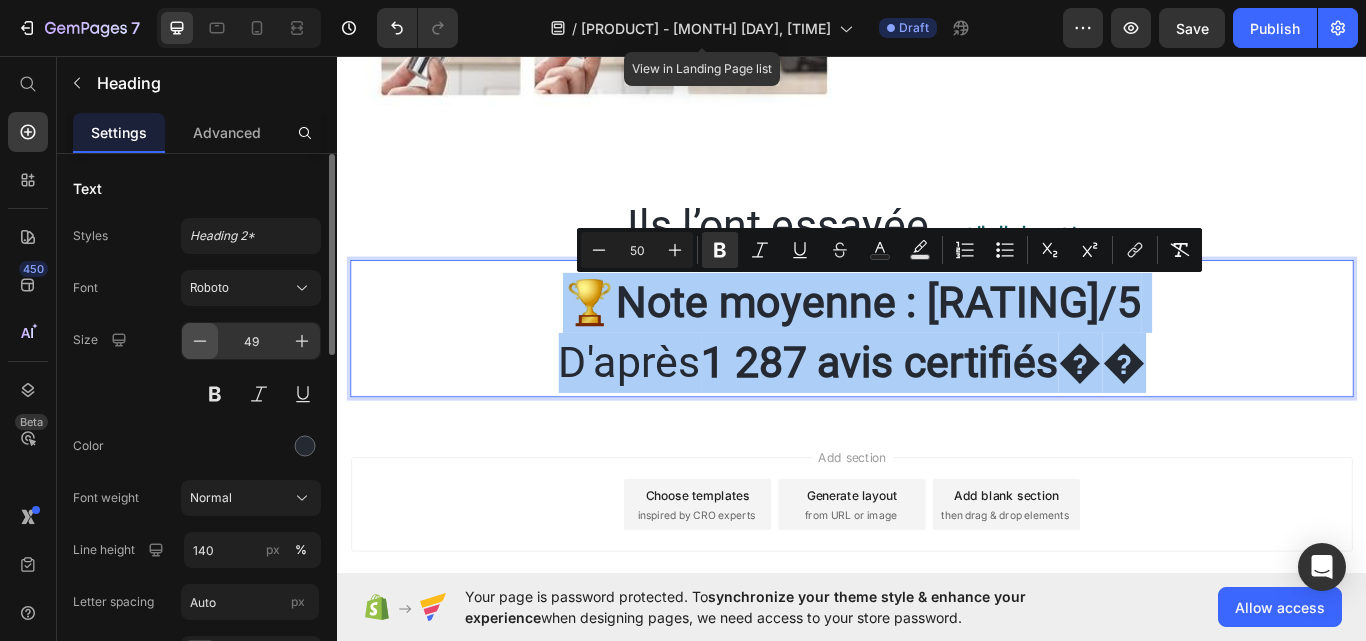 click 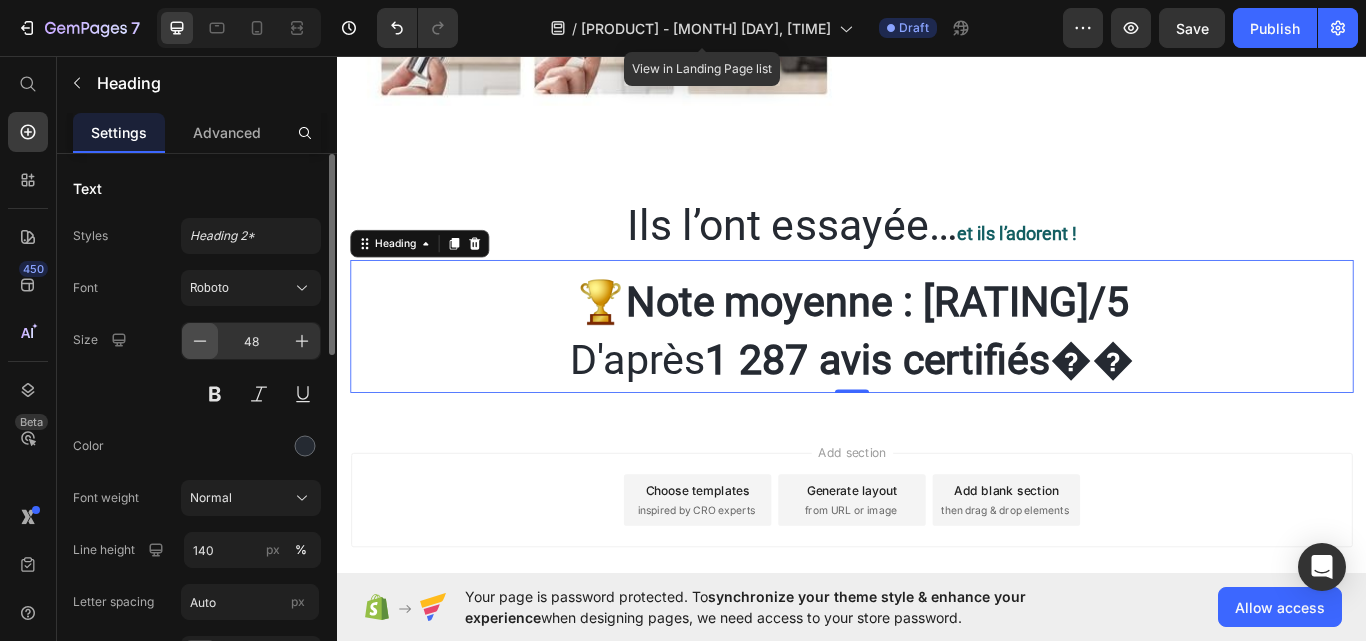 click 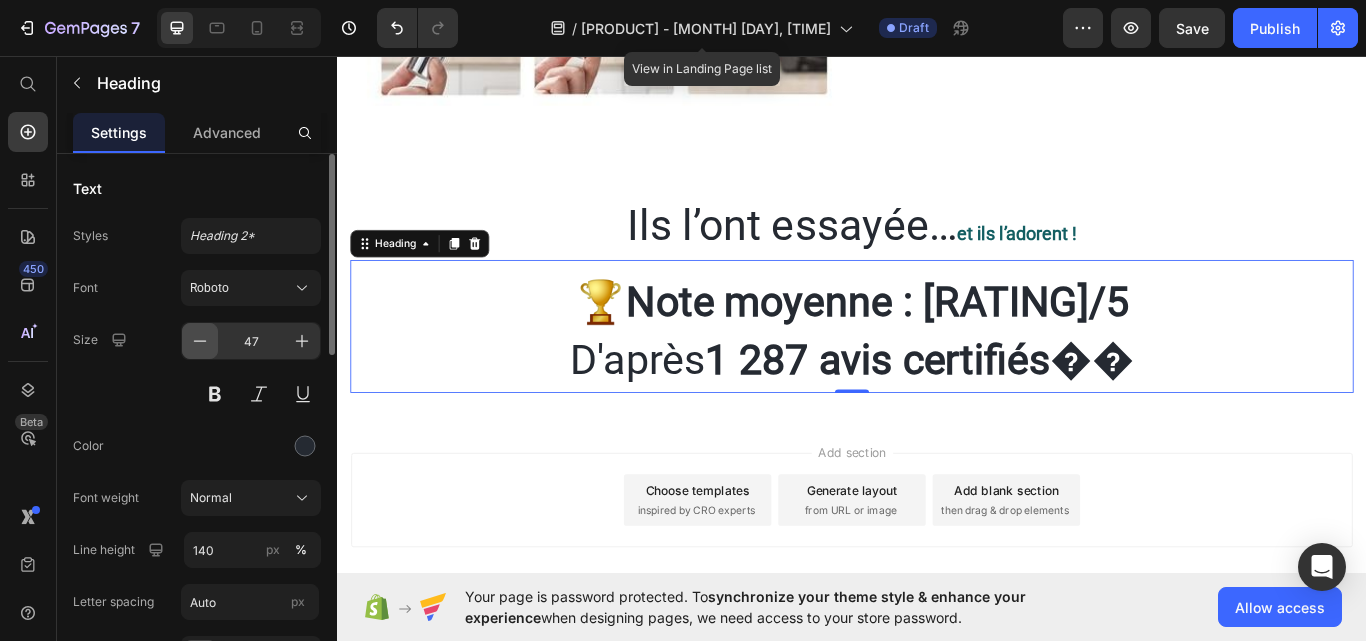 click 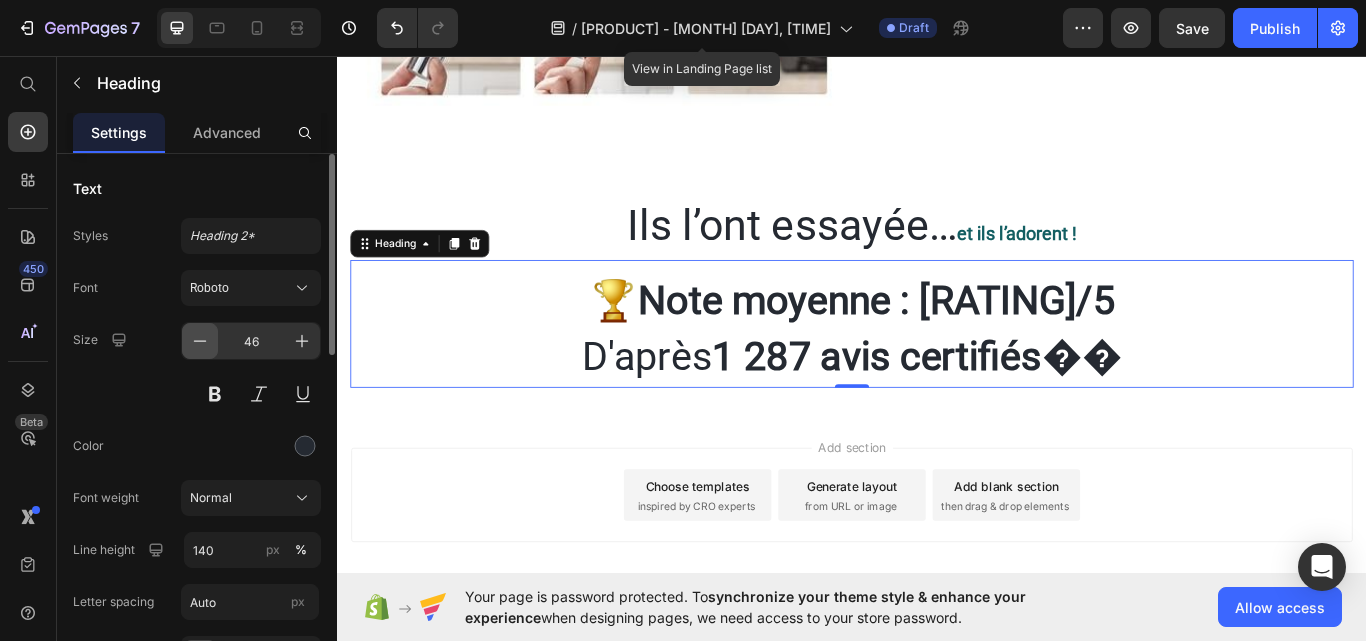 click 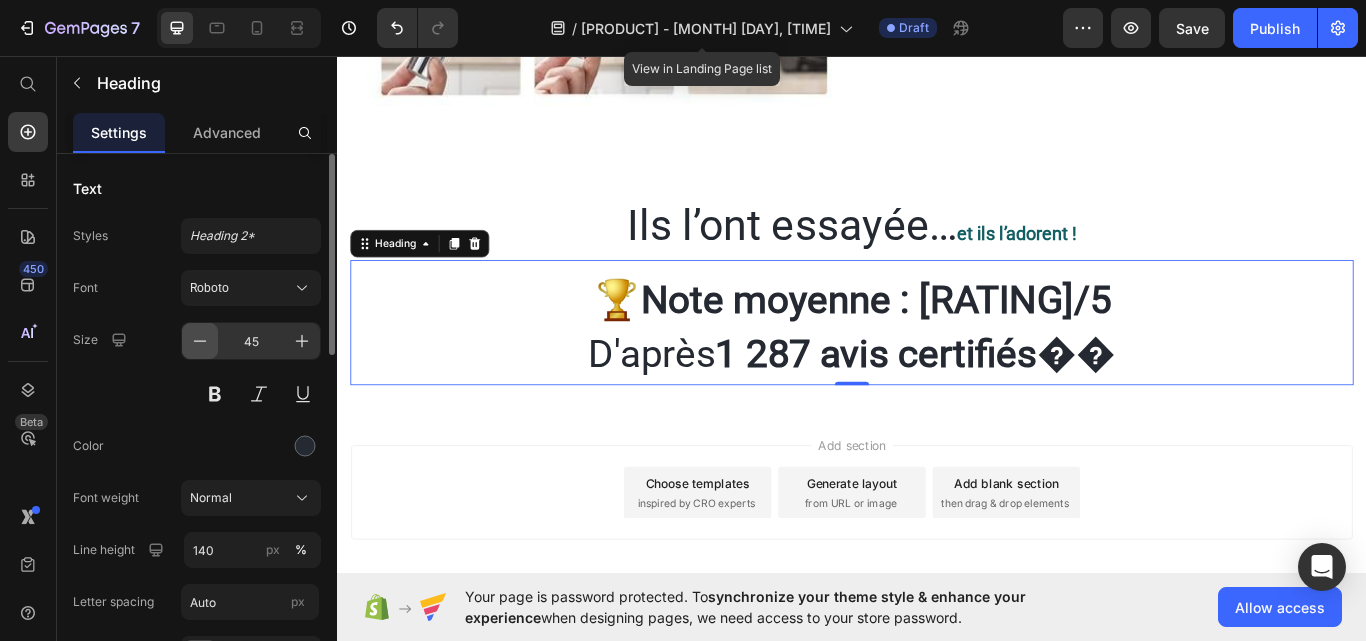 click 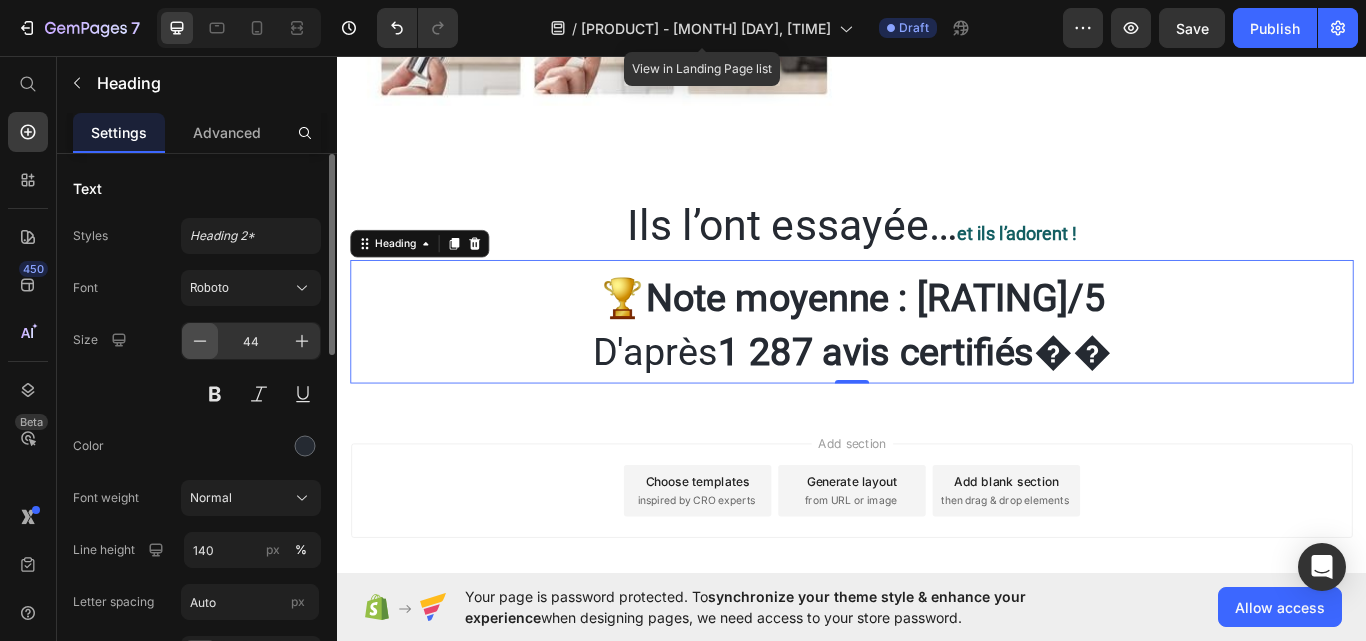 click 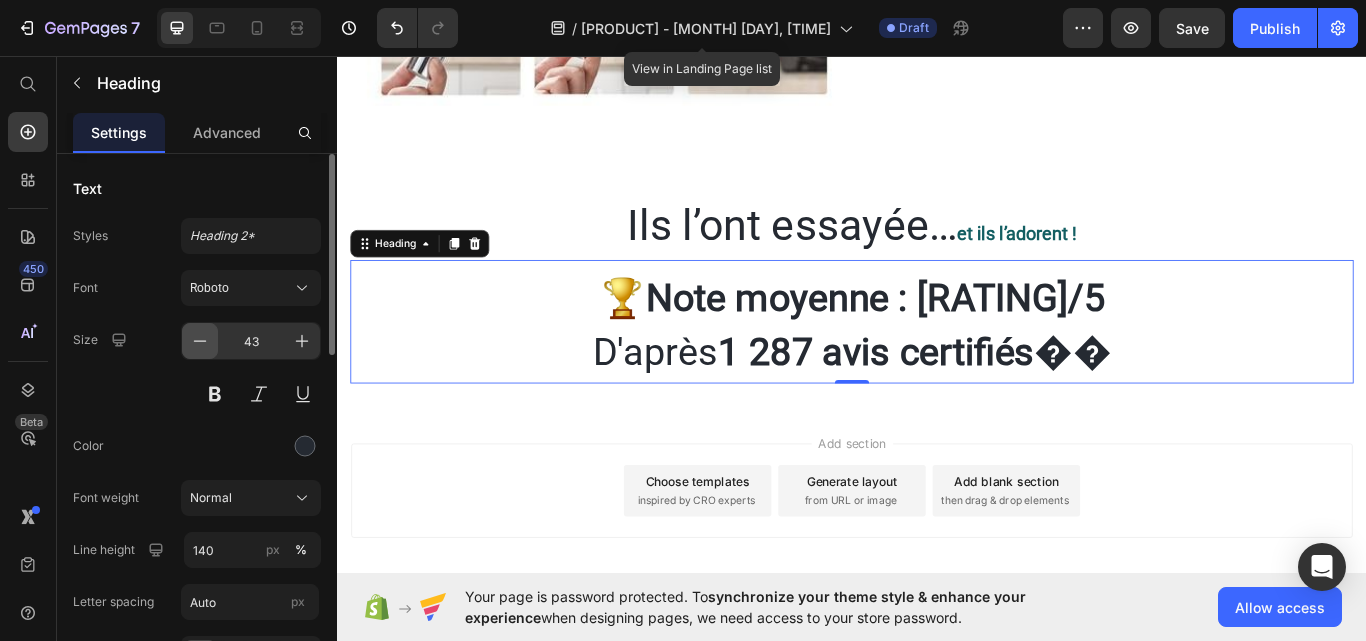 click 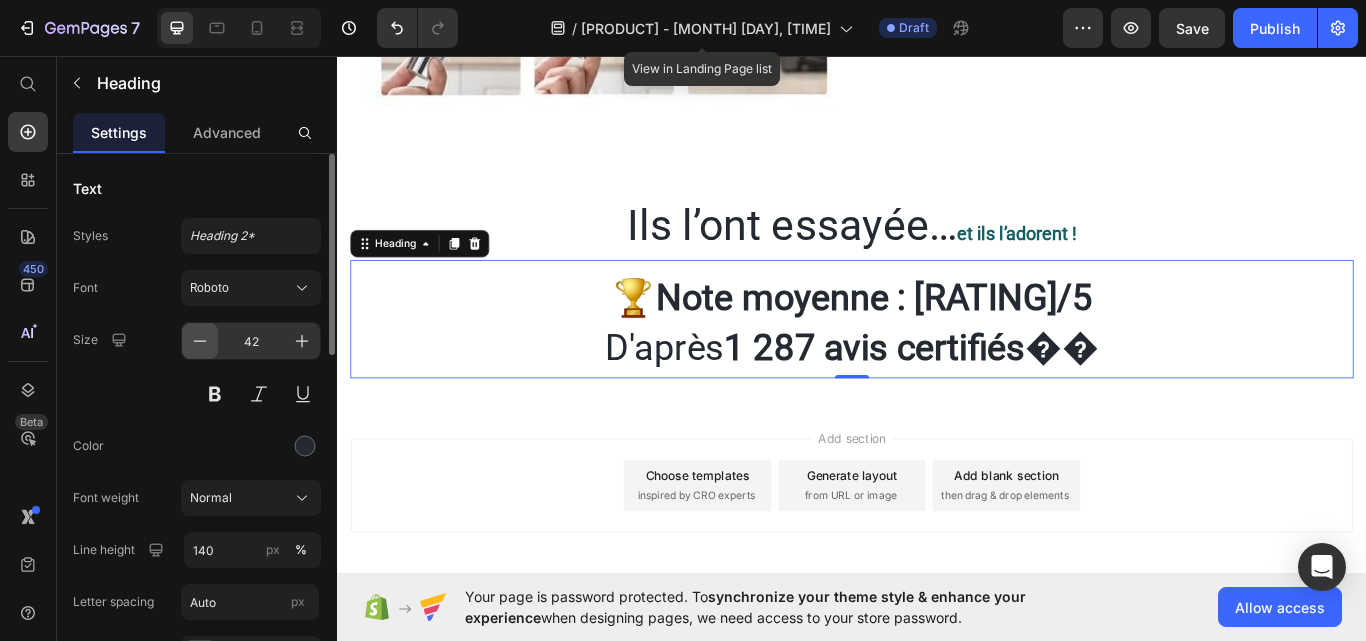 click 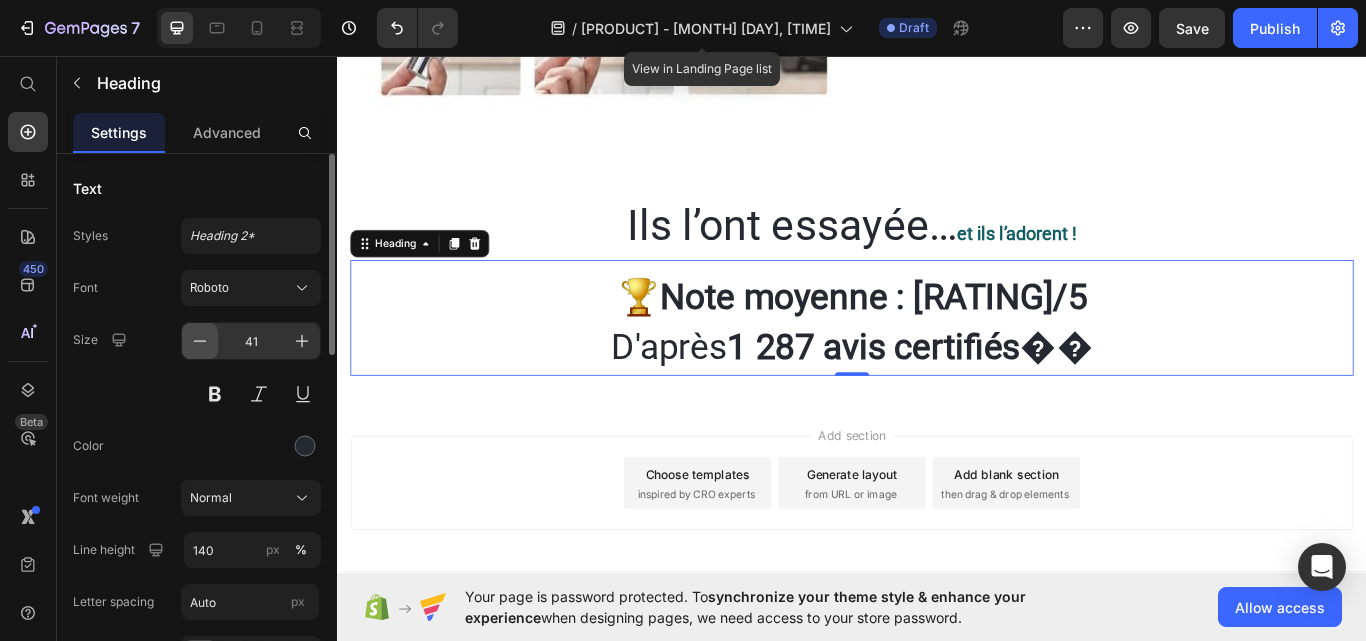 click 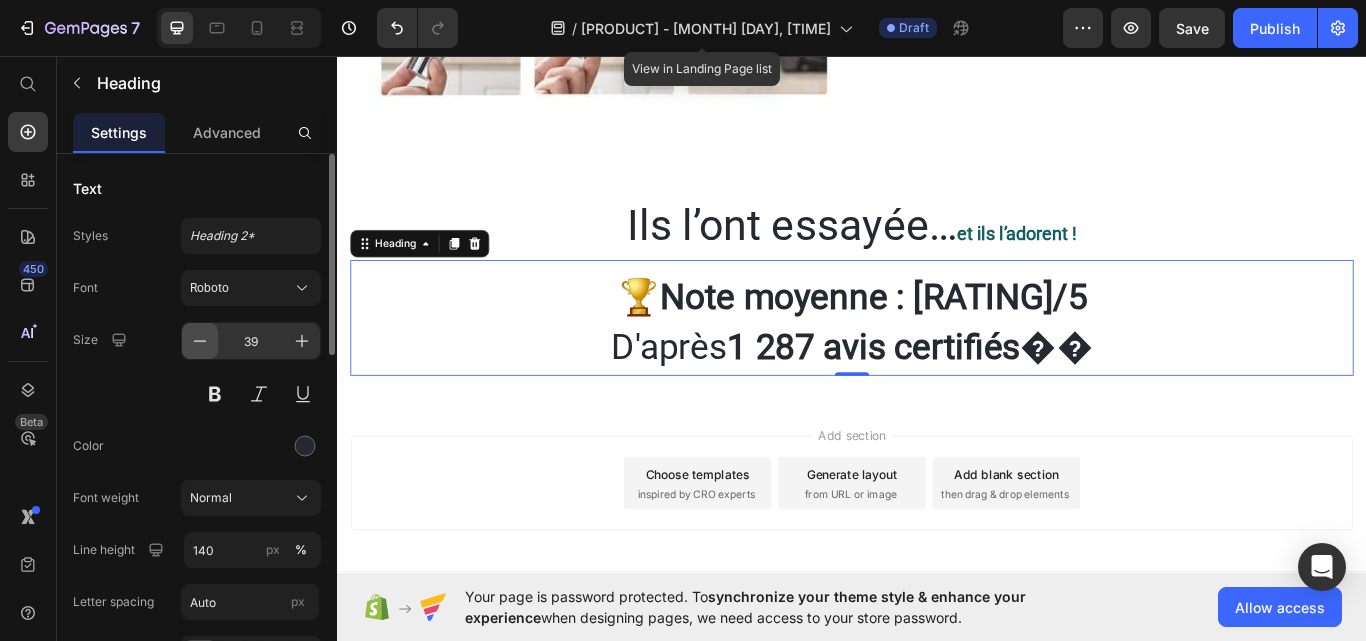 click 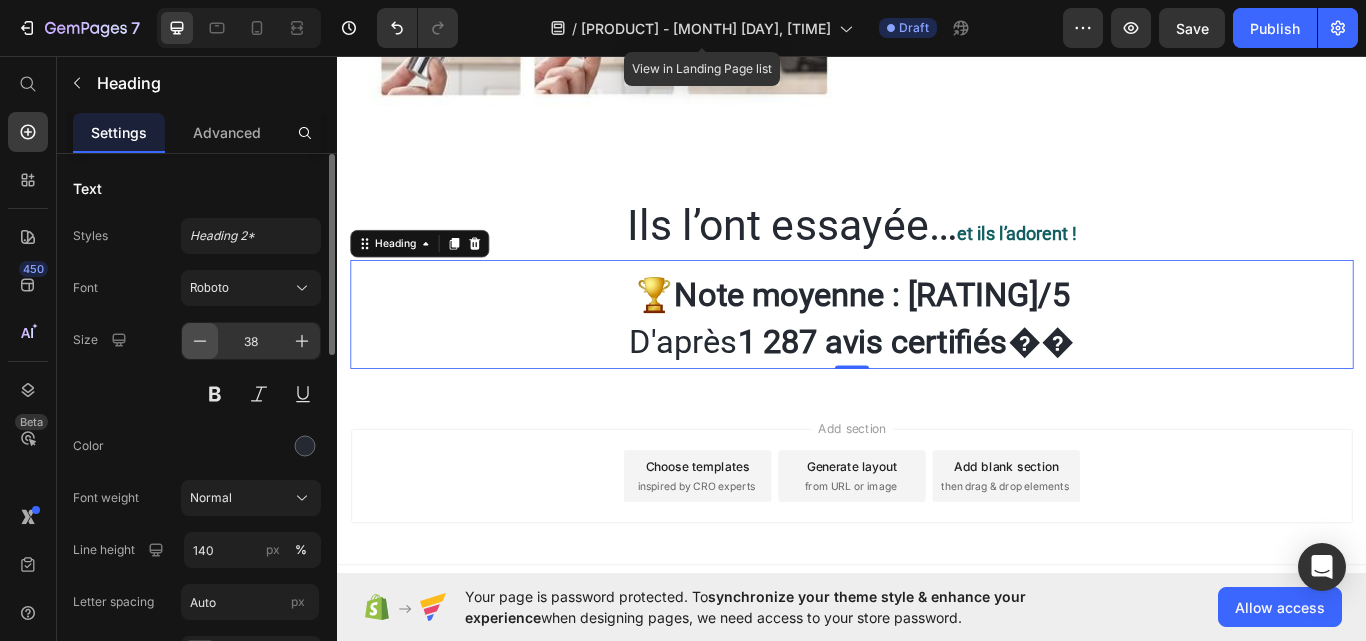 click 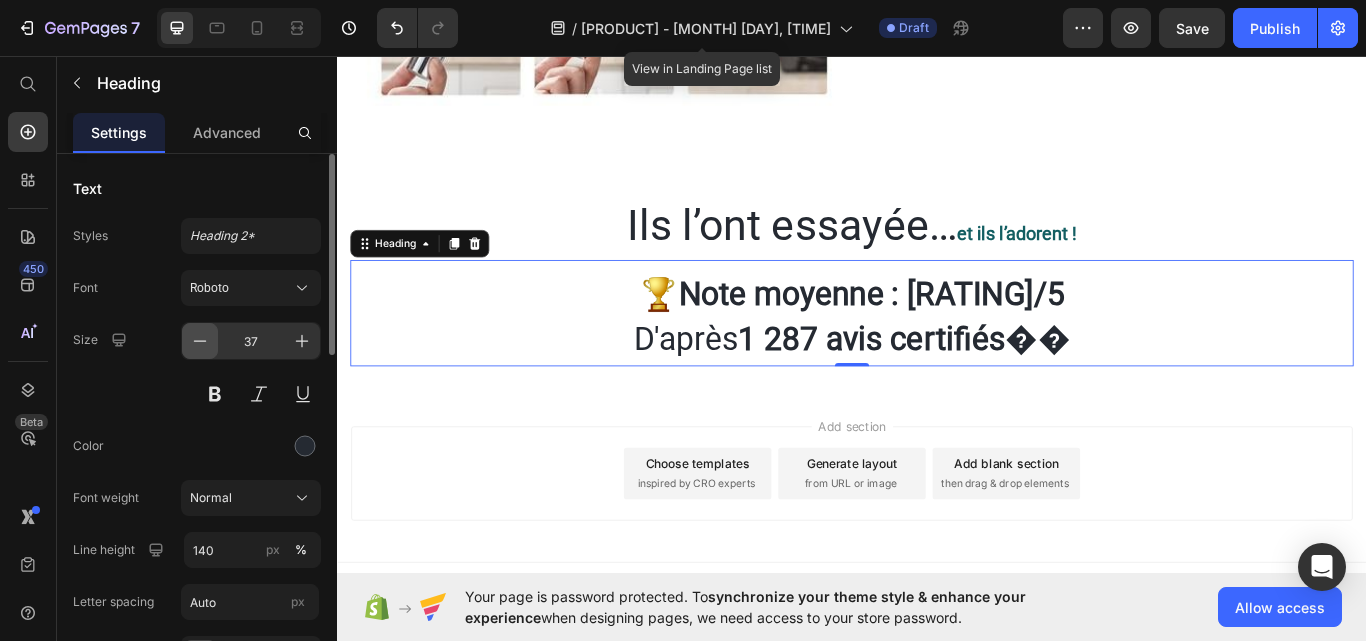 click 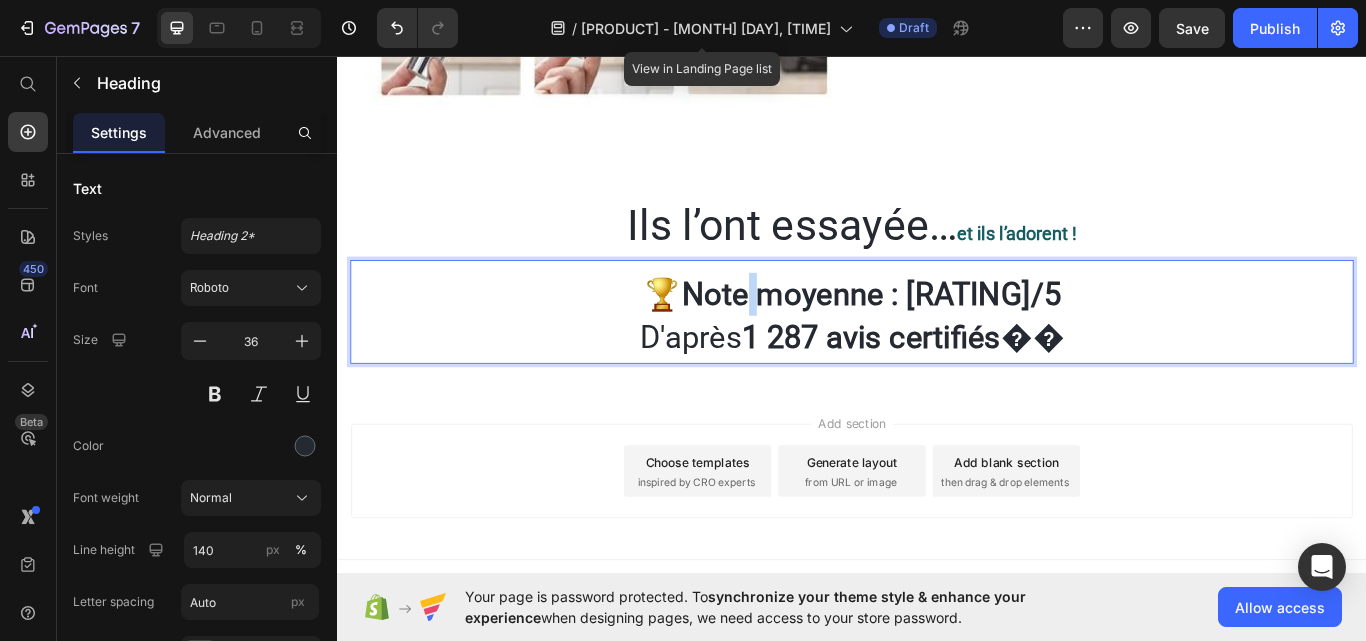 click on "🏆Note moyenne : [RATING]/5 D'après  [NUMBER] avis certifiés" at bounding box center [937, 360] 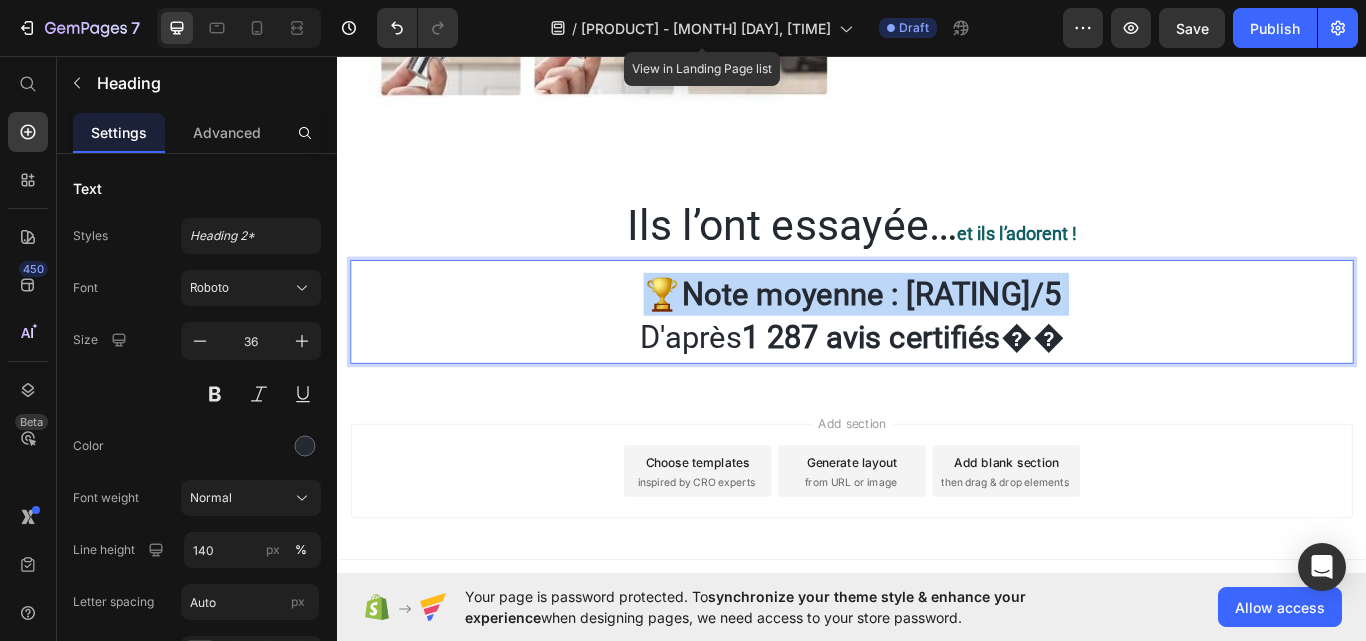 click on "🏆Note moyenne : [RATING]/5 D'après  [NUMBER] avis certifiés" at bounding box center [937, 360] 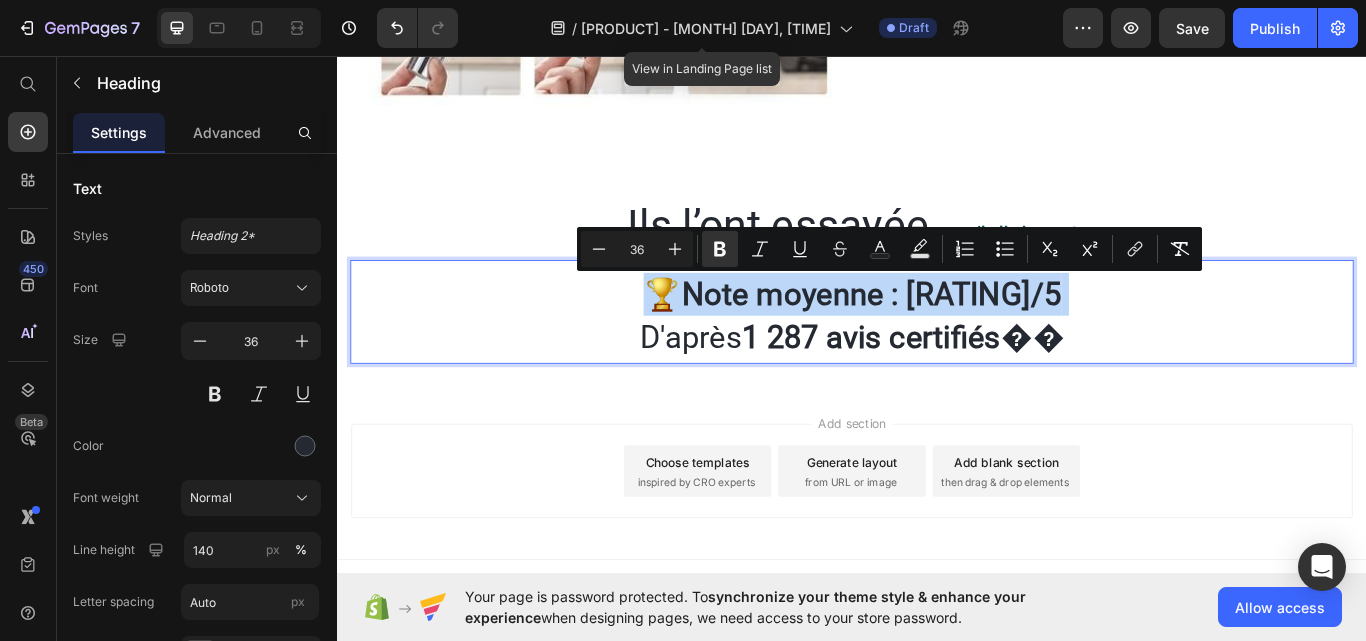 click on "🏆Note moyenne : [RATING]/5 D'après  [NUMBER] avis certifiés" at bounding box center [937, 360] 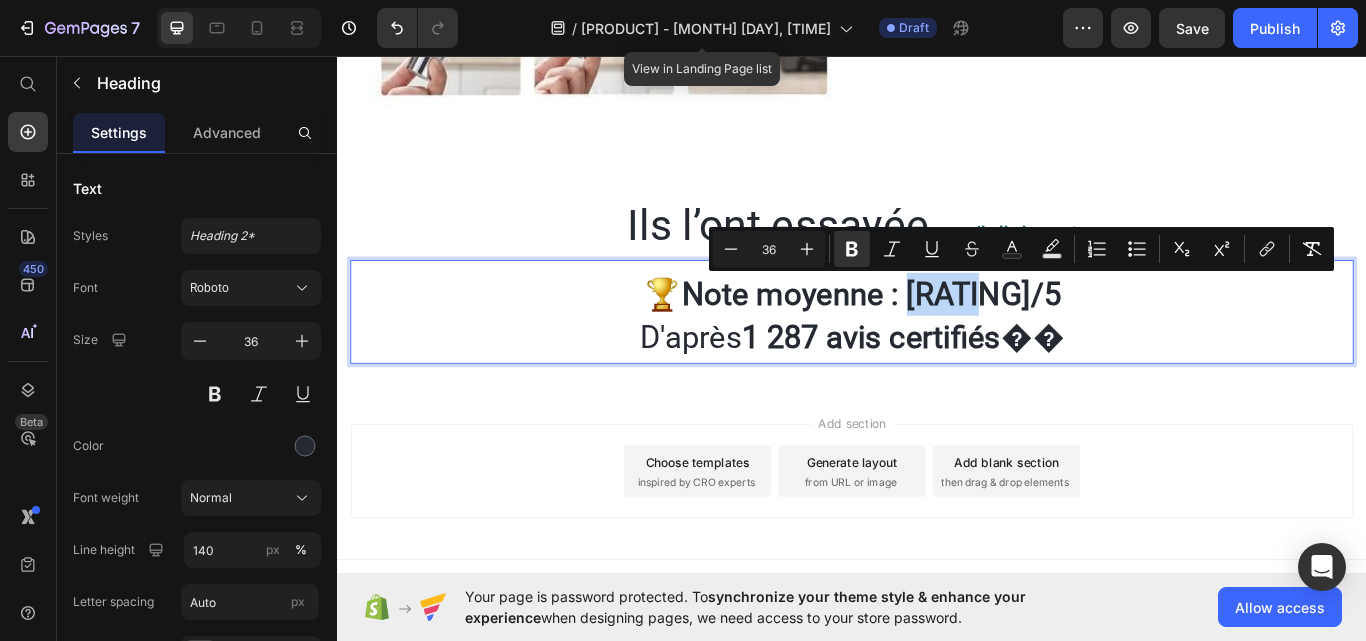 drag, startPoint x: 1149, startPoint y: 323, endPoint x: 1049, endPoint y: 333, distance: 100.49876 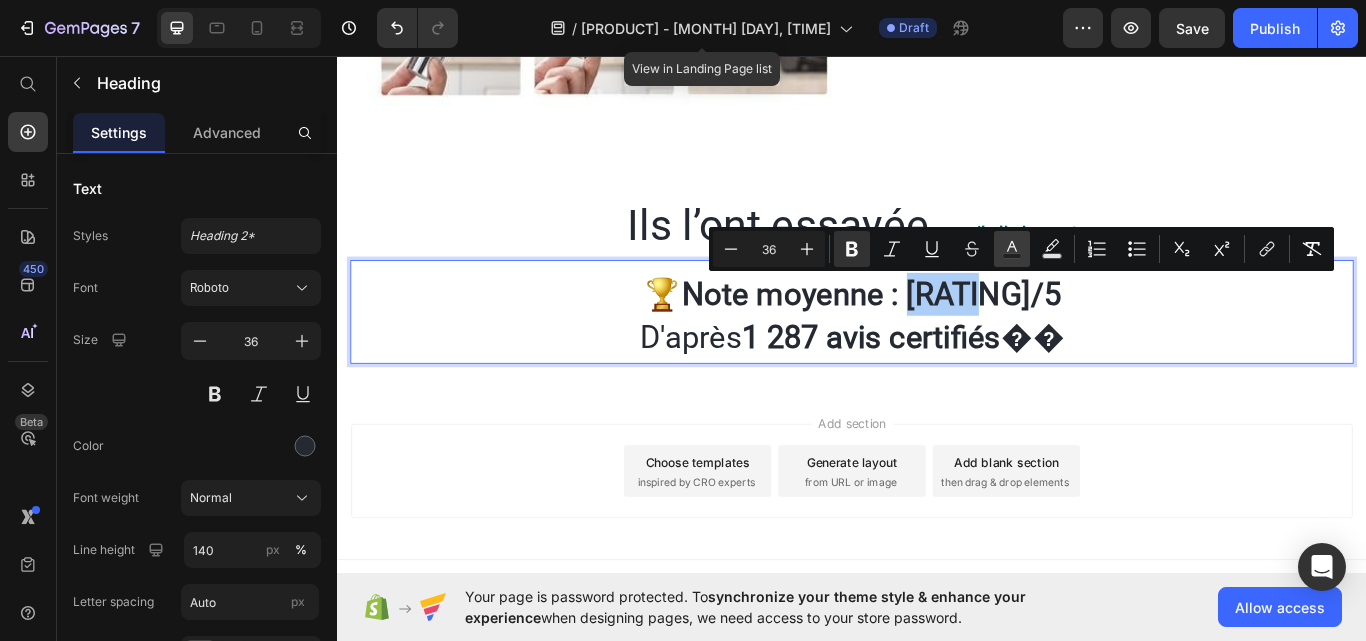 click 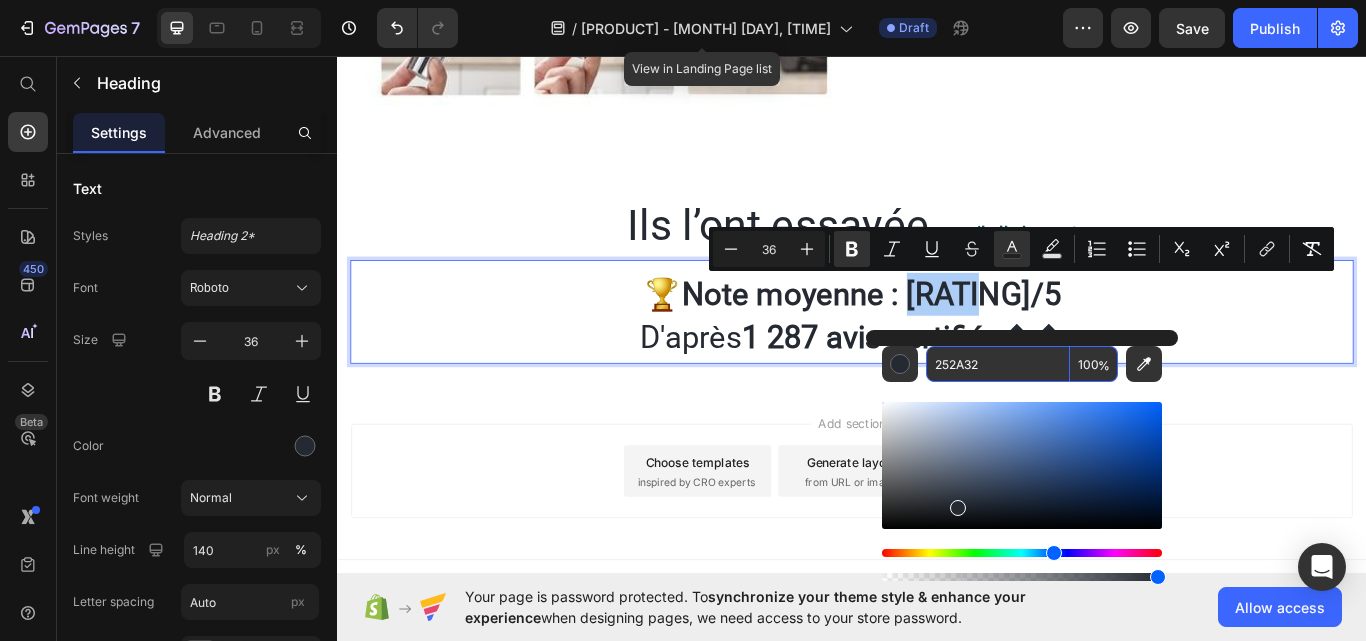 click on "252A32" at bounding box center (998, 364) 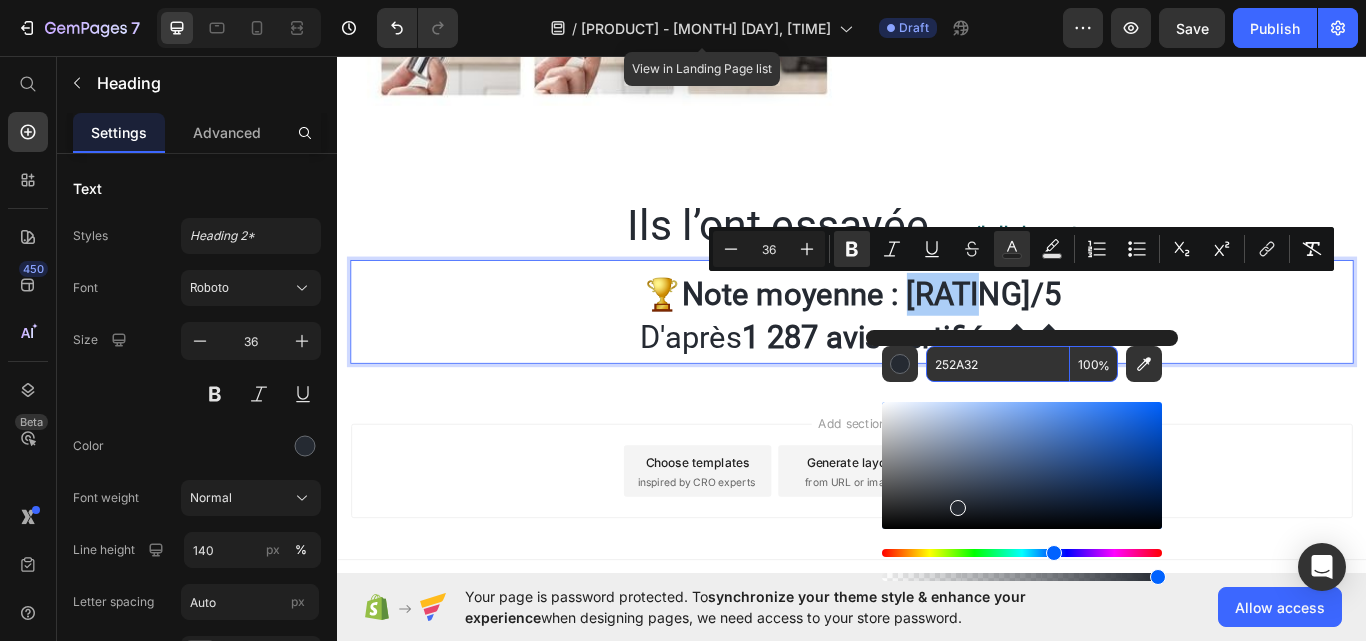 paste on "rgb(255, 215, 0)" 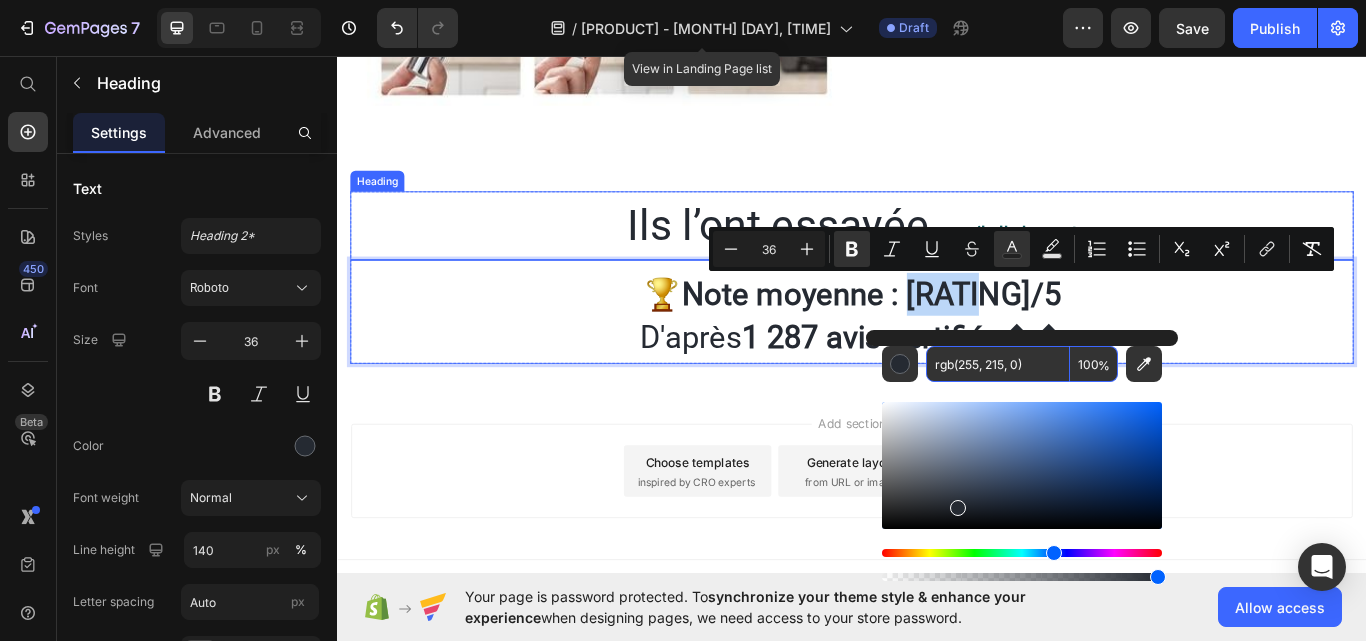 type on "FFD700" 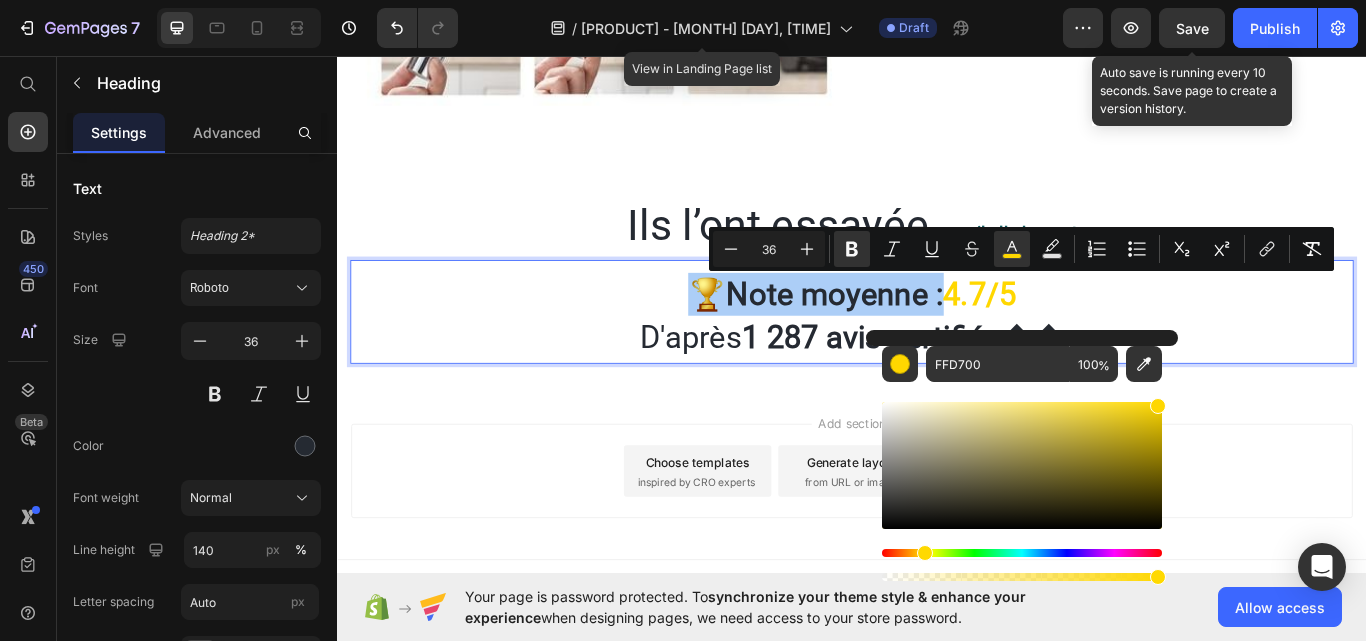 click on "Save" at bounding box center (1192, 28) 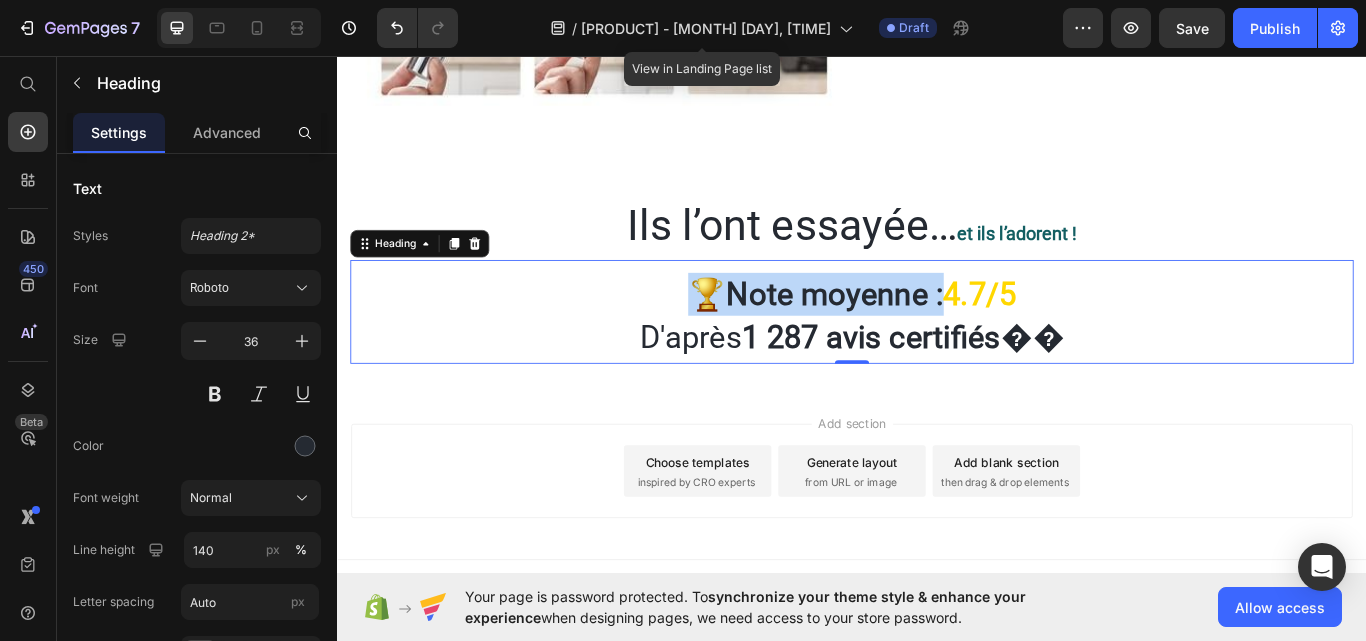 click on "🏆Note moyenne :  [RATING]/5 D'après  [NUMBER] avis certifiés" at bounding box center (937, 360) 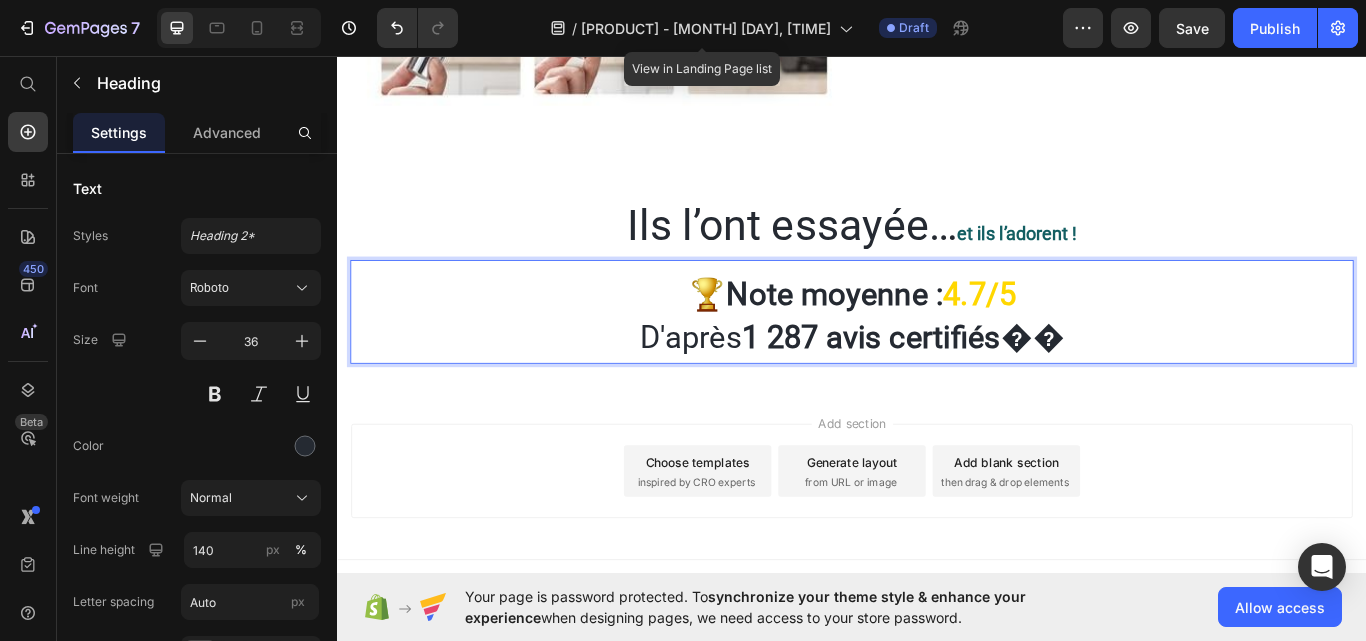 click on "🏆Note moyenne :  [RATING]/5 D'après  [NUMBER] avis certifiés" at bounding box center [937, 360] 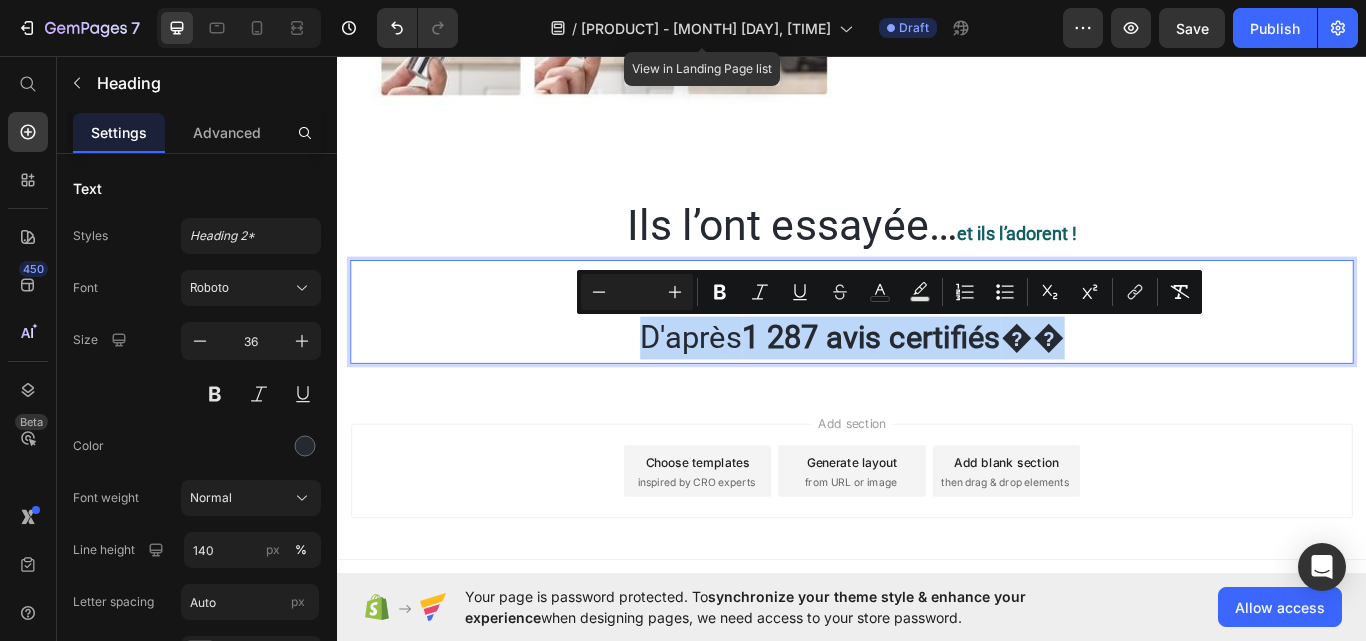 drag, startPoint x: 1199, startPoint y: 378, endPoint x: 683, endPoint y: 376, distance: 516.0039 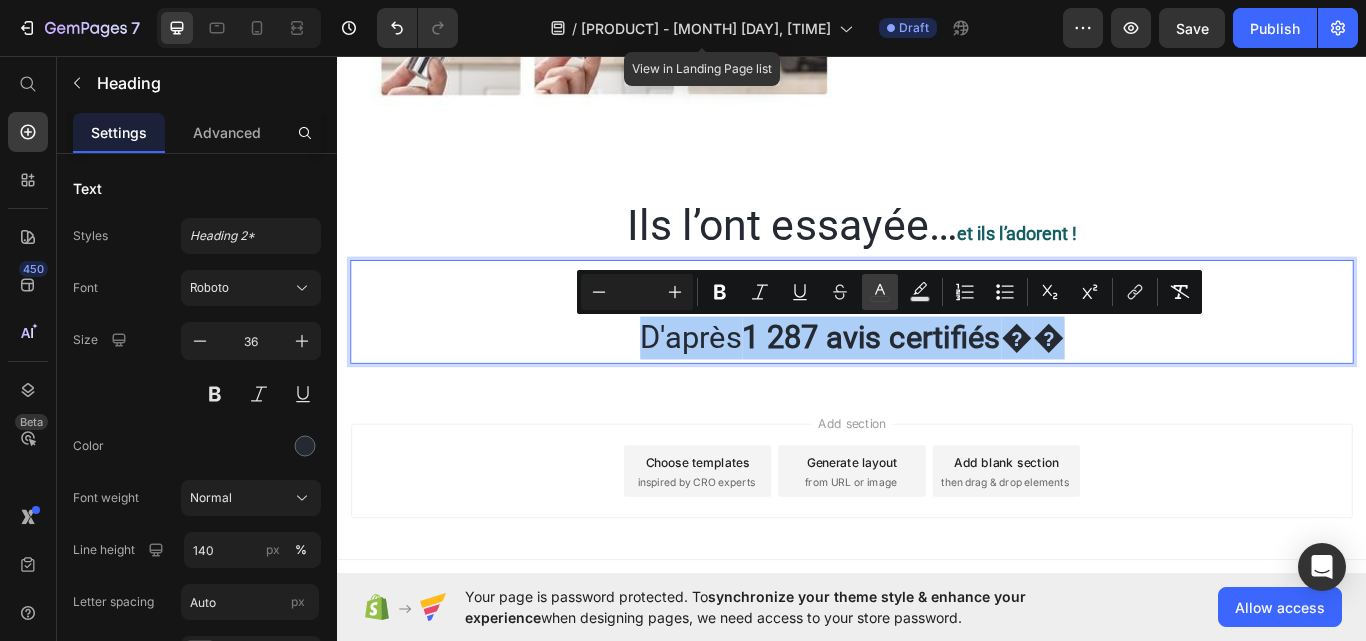 click on "color" at bounding box center (880, 292) 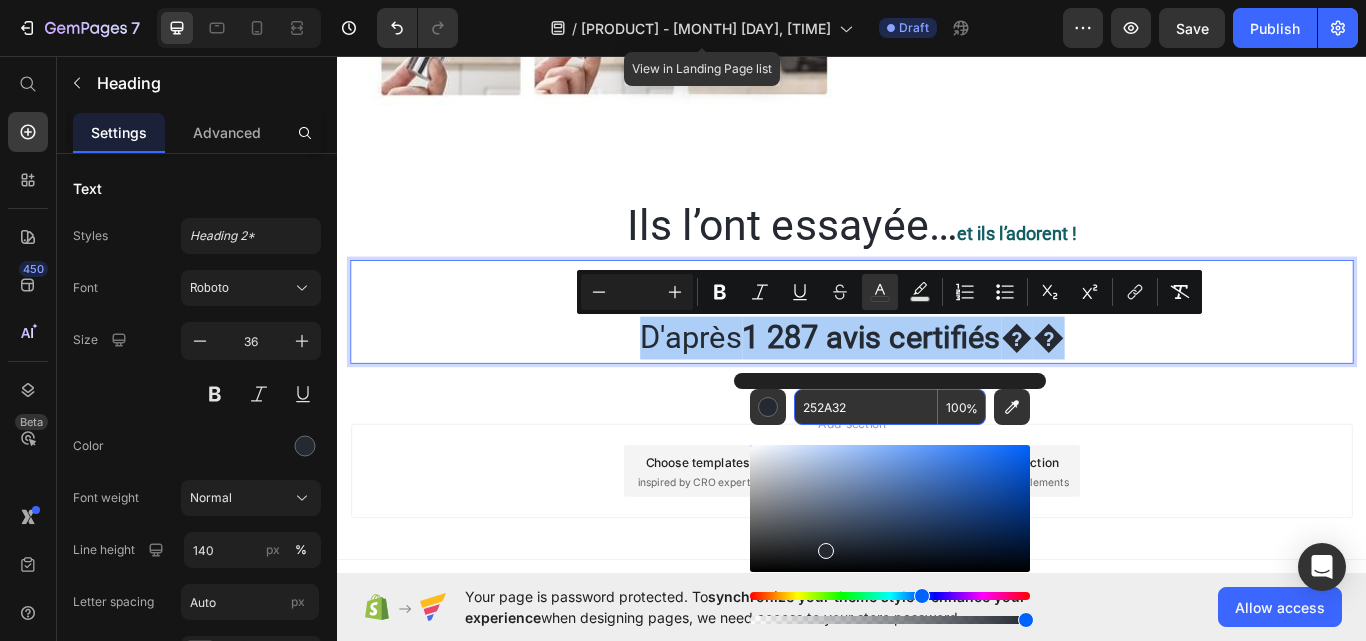 click on "252A32" at bounding box center [866, 407] 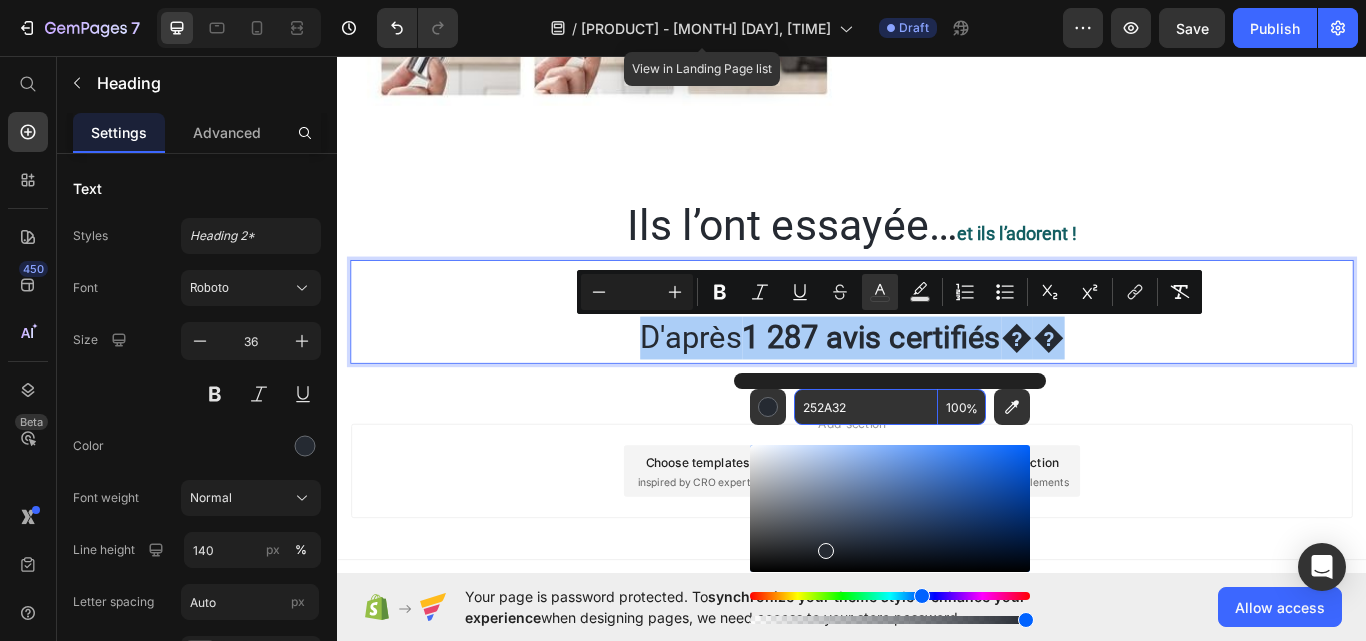 paste on "rgb(37, 42, 50)" 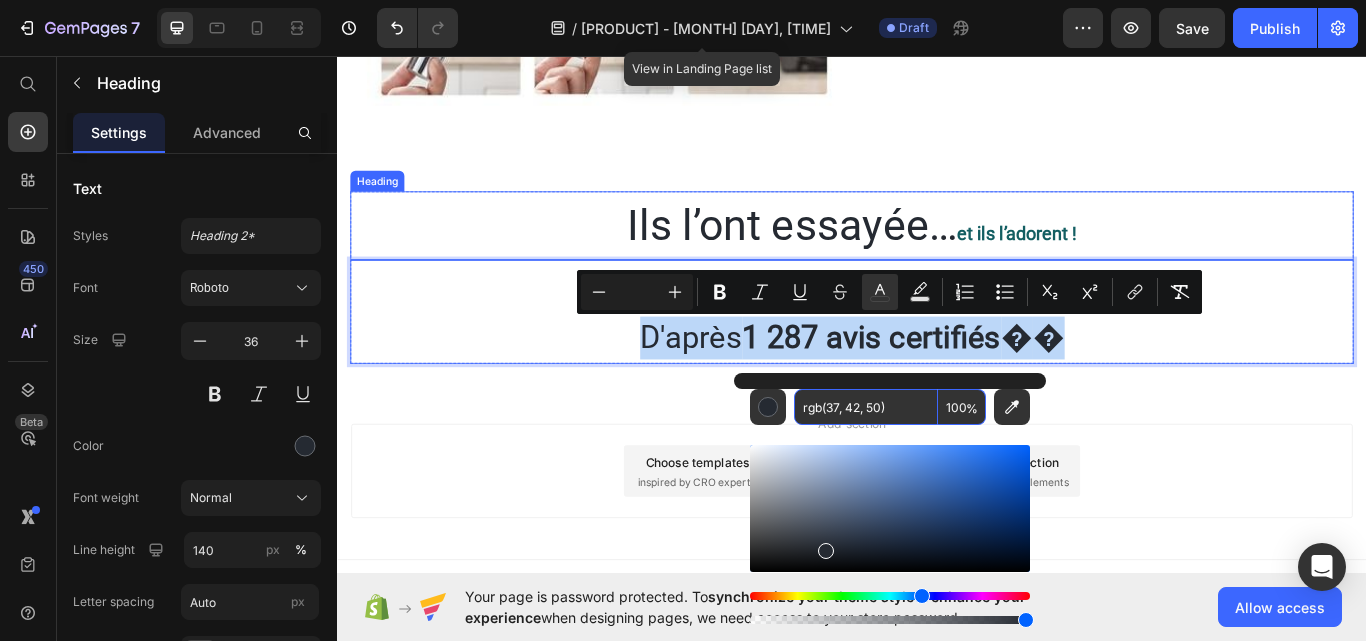 type on "252A32" 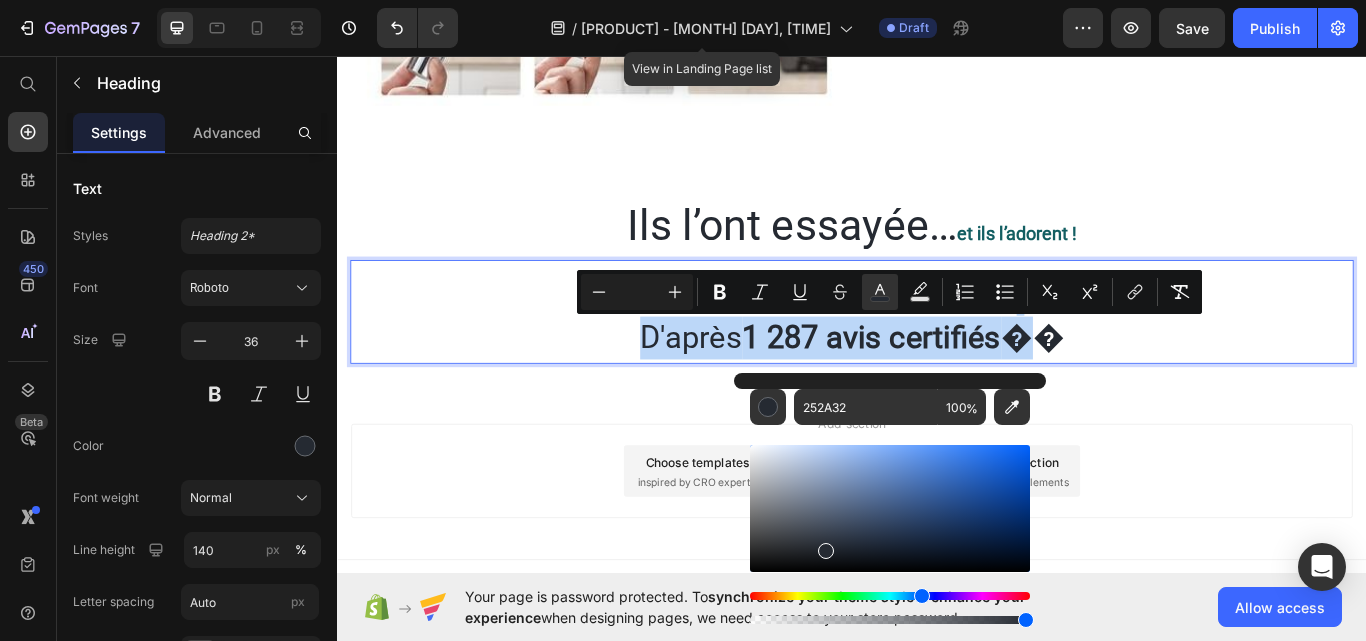 click on "🏆Note moyenne :  [RATING]/5 D'après  [NUMBER] avis certifiés" at bounding box center [937, 360] 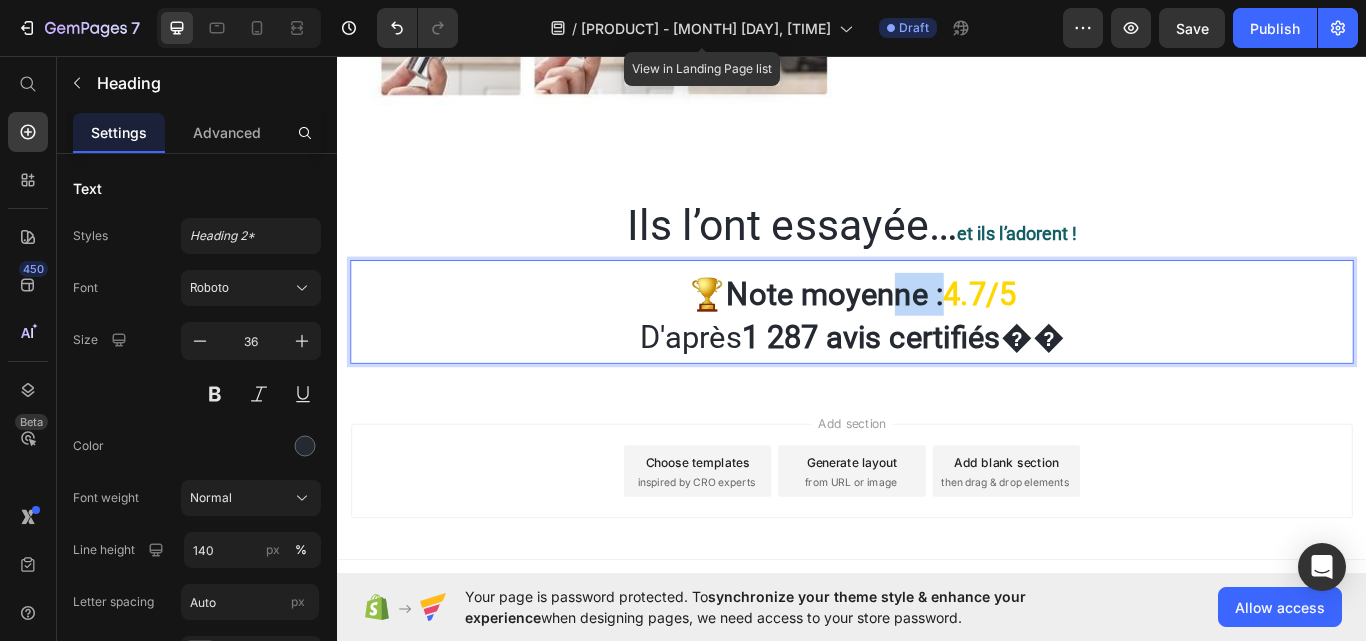 drag, startPoint x: 1034, startPoint y: 333, endPoint x: 890, endPoint y: 335, distance: 144.01389 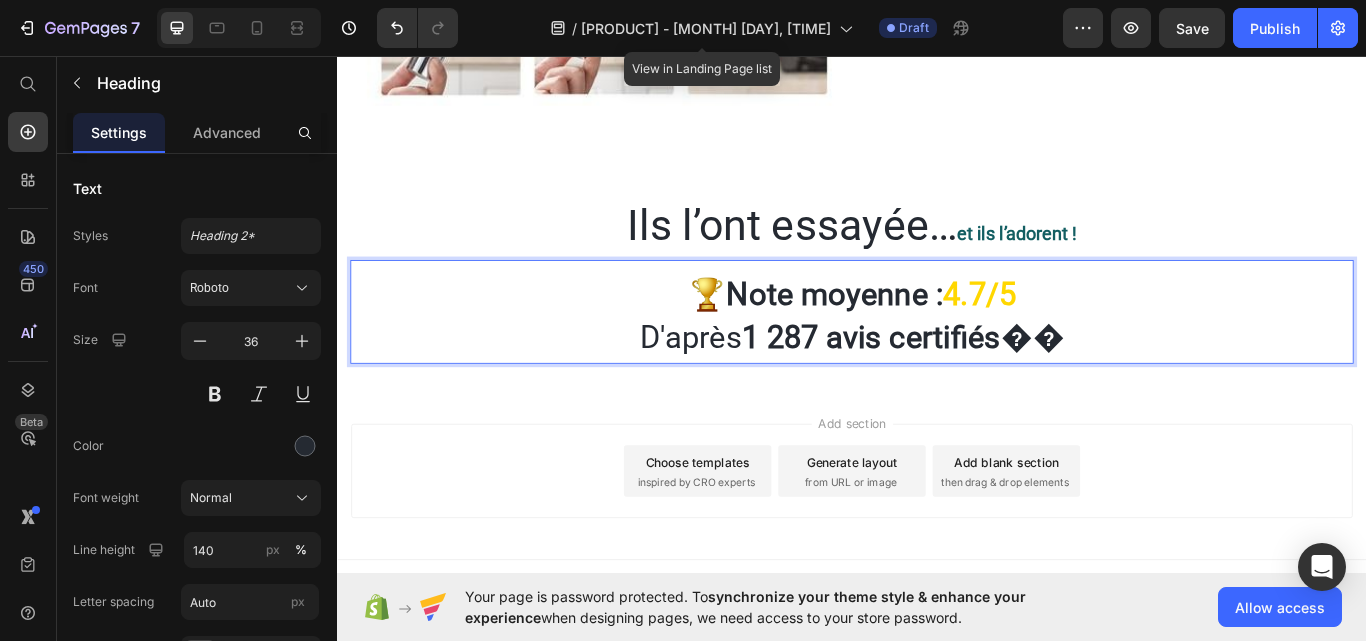 drag, startPoint x: 763, startPoint y: 337, endPoint x: 795, endPoint y: 338, distance: 32.01562 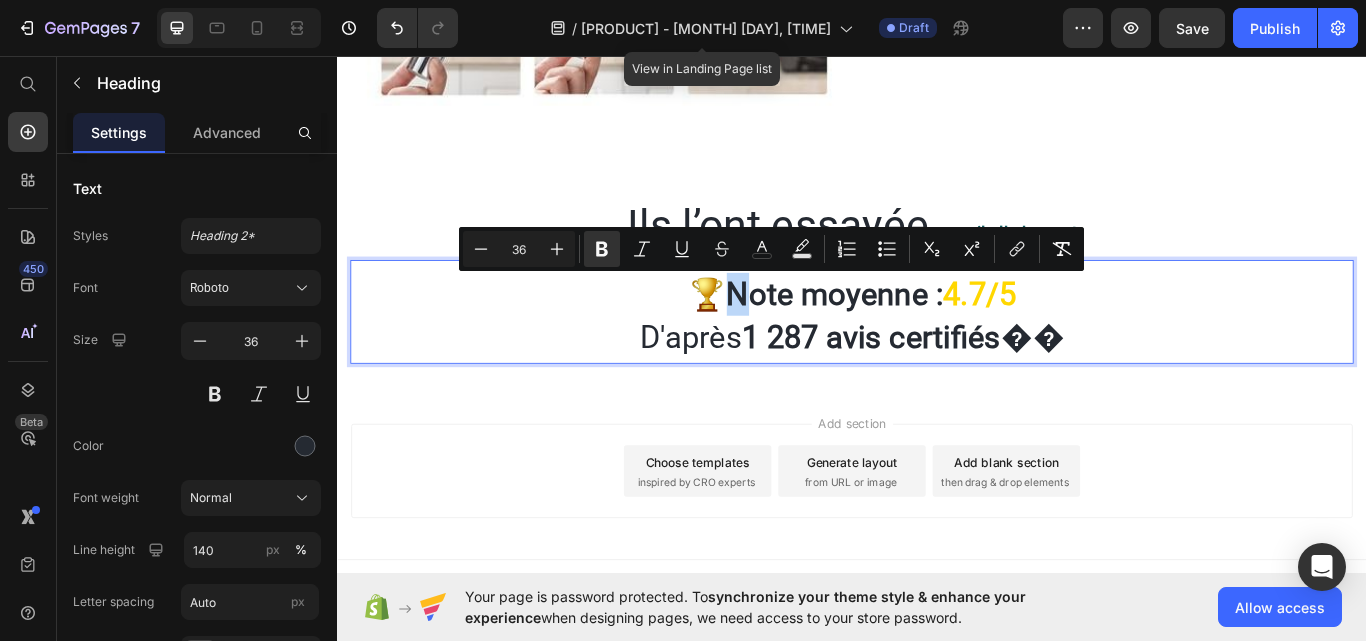 drag, startPoint x: 804, startPoint y: 335, endPoint x: 788, endPoint y: 331, distance: 16.492422 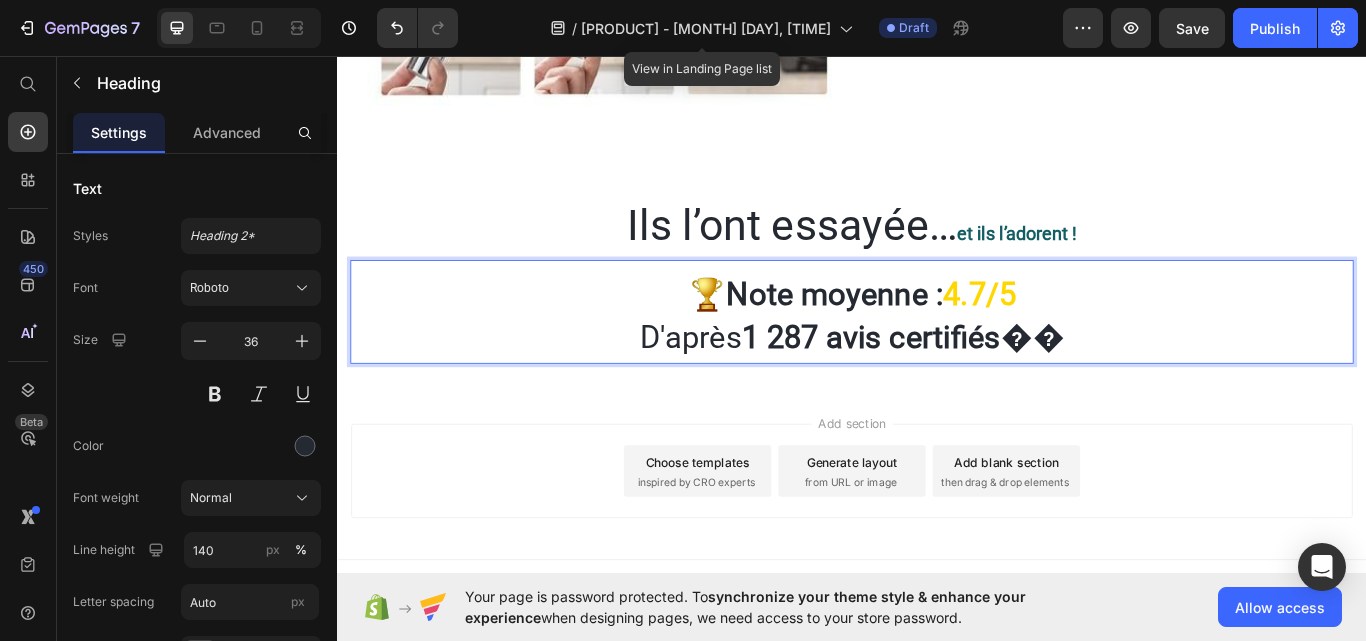 click on "🏆Note moyenne :" at bounding box center (895, 335) 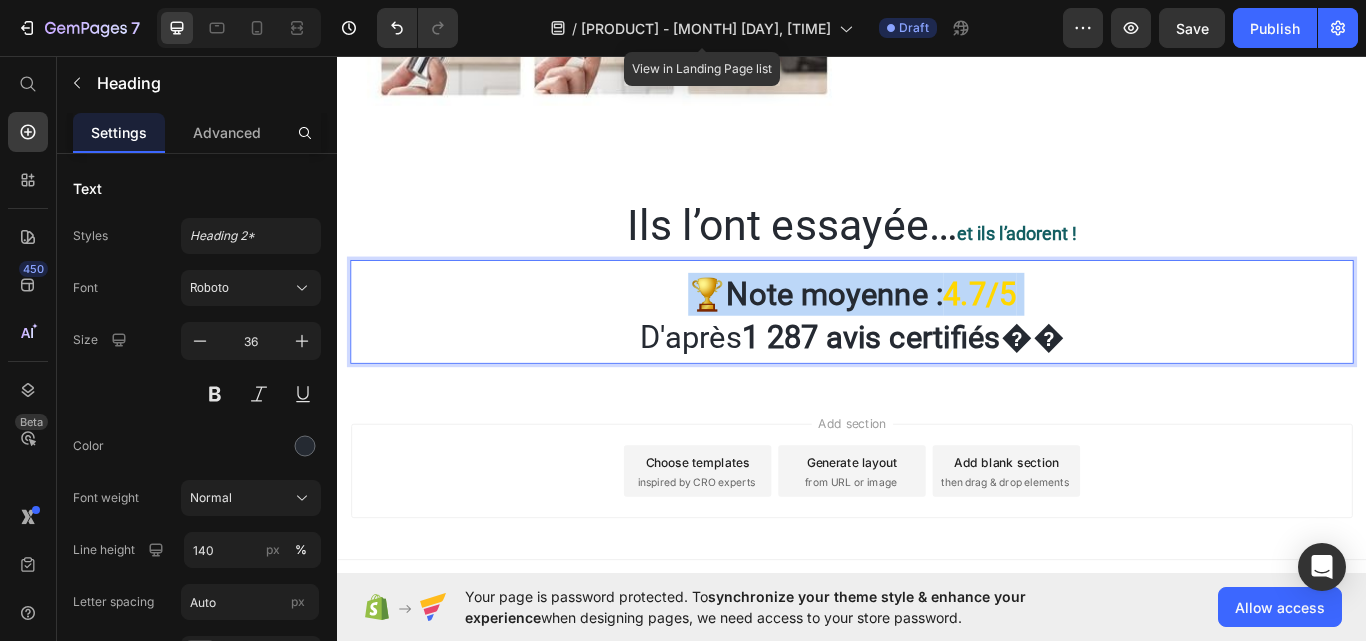 click on "🏆Note moyenne :" at bounding box center (895, 335) 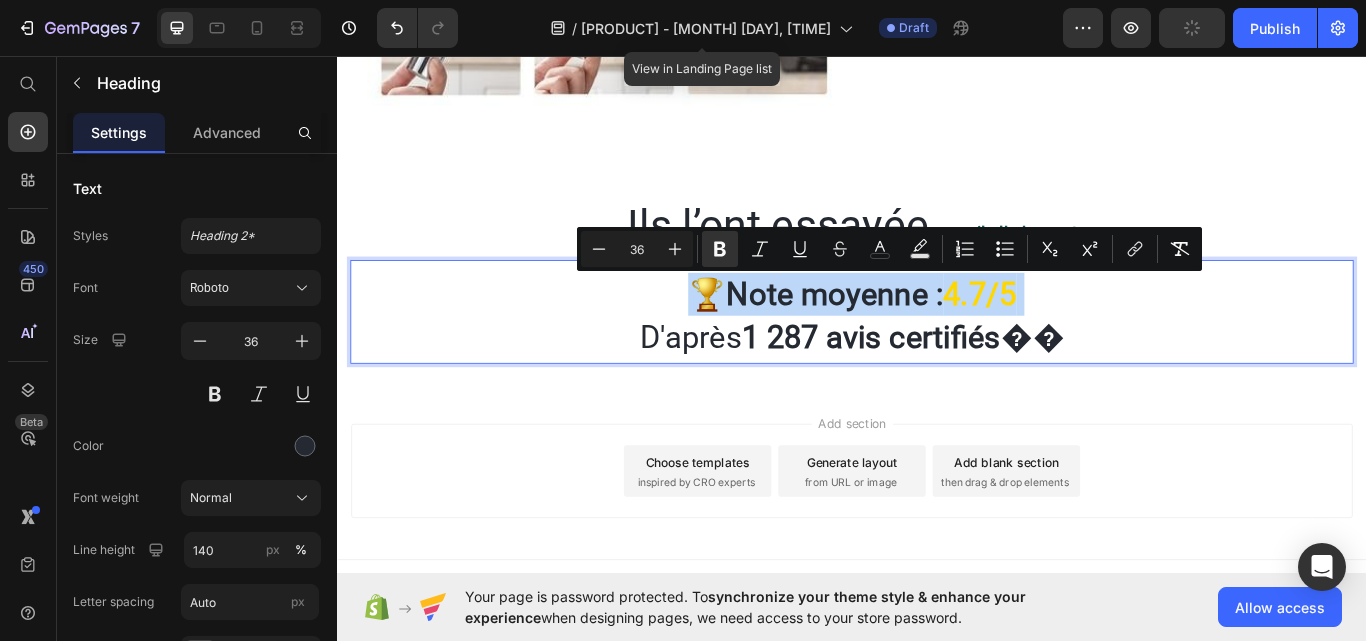 click on "🏆Note moyenne :" at bounding box center (895, 335) 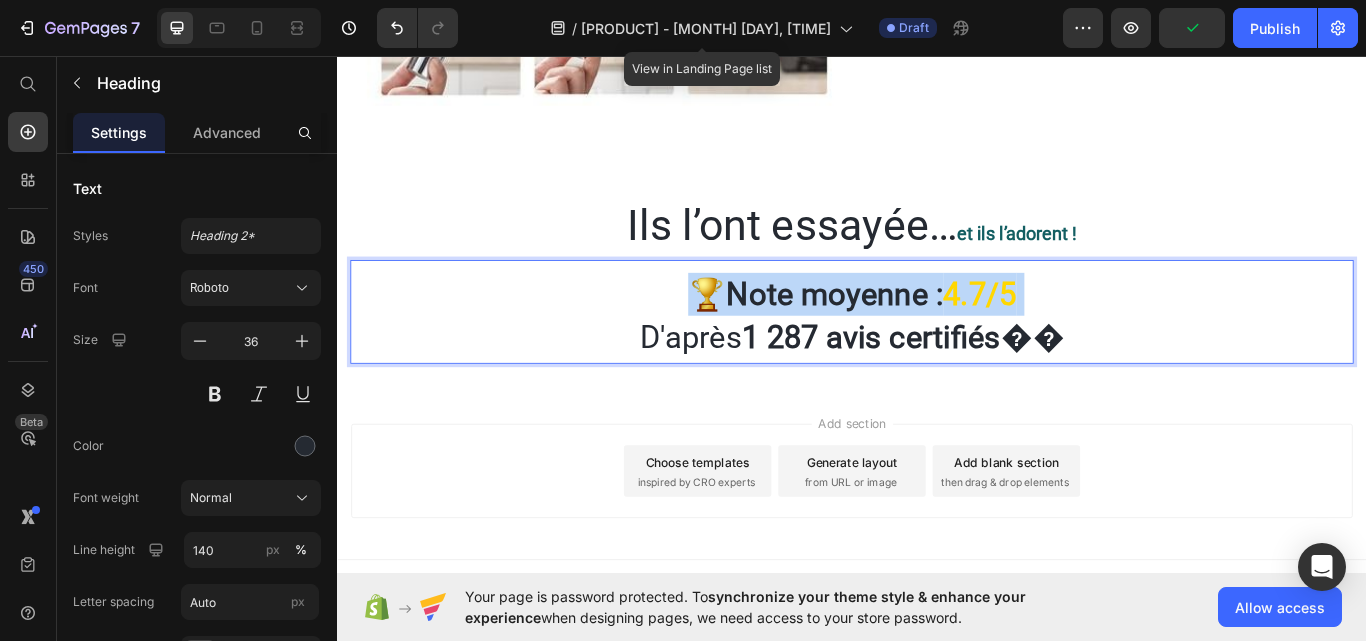 drag, startPoint x: 1037, startPoint y: 329, endPoint x: 791, endPoint y: 329, distance: 246 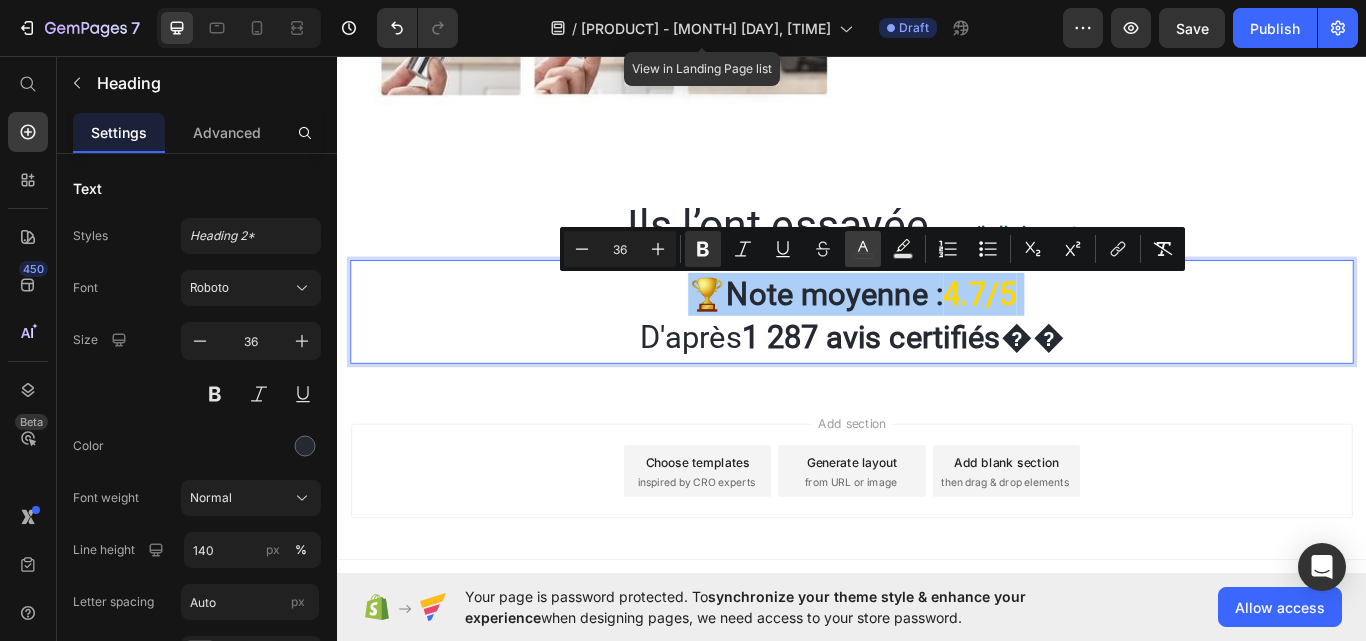 click 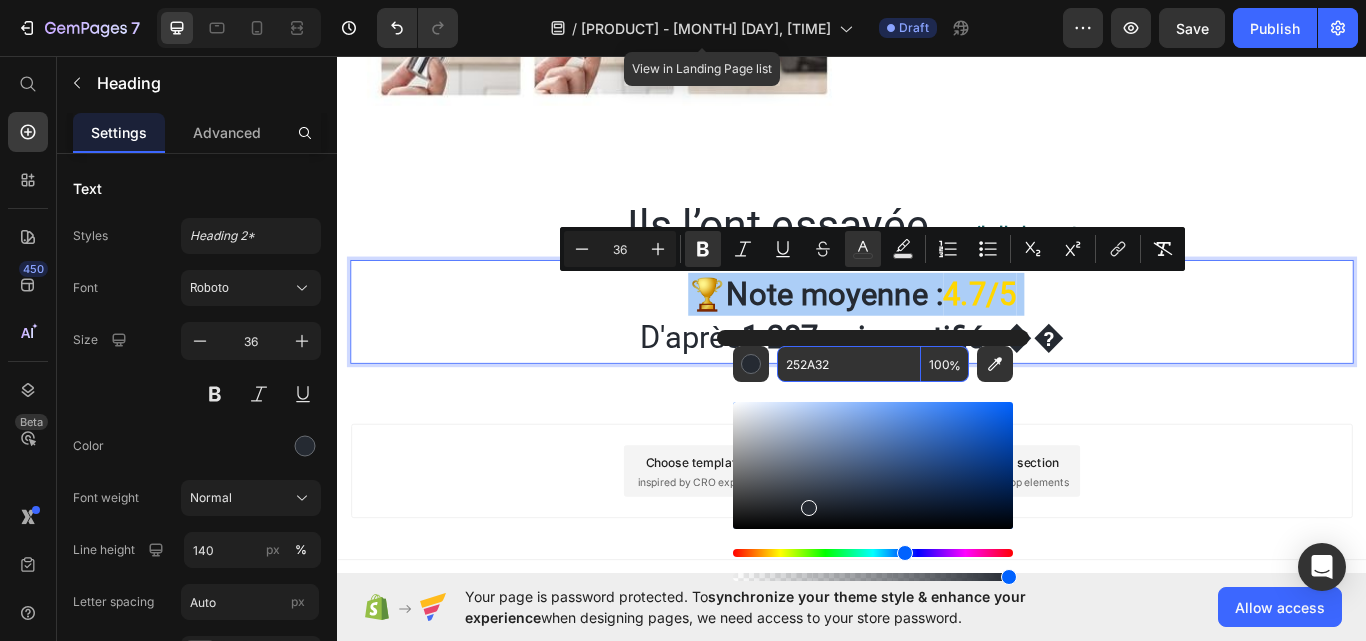 click on "252A32" at bounding box center (849, 364) 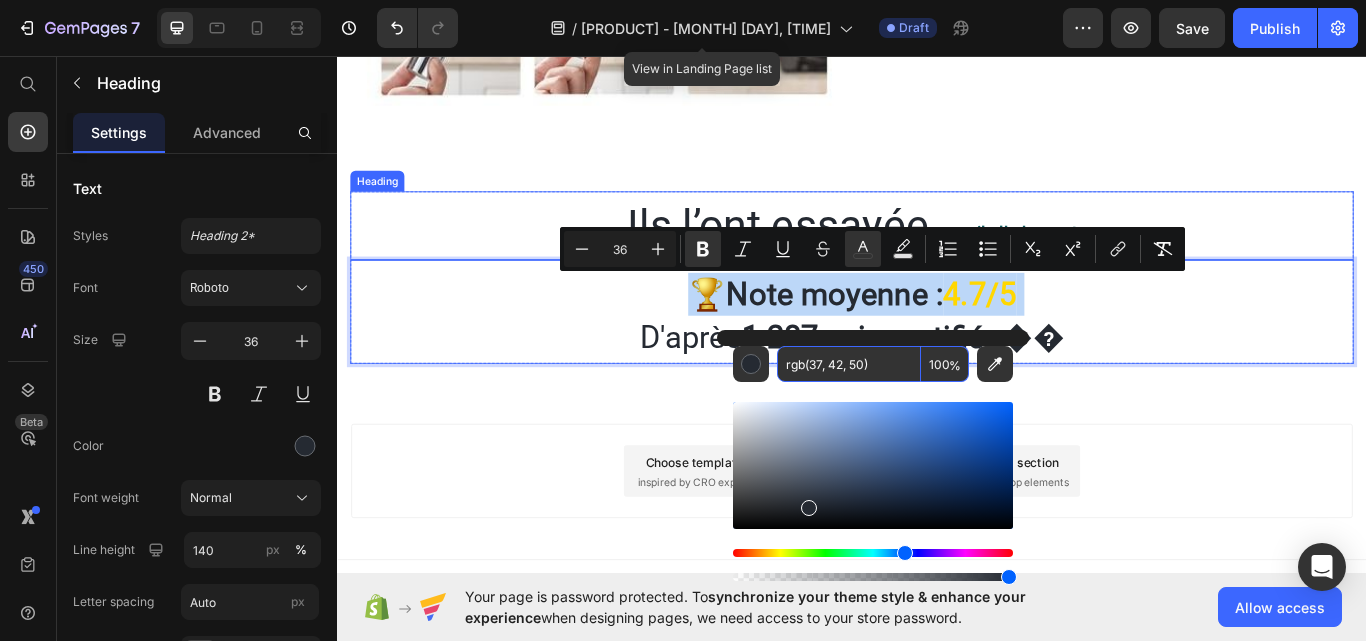 type on "252A32" 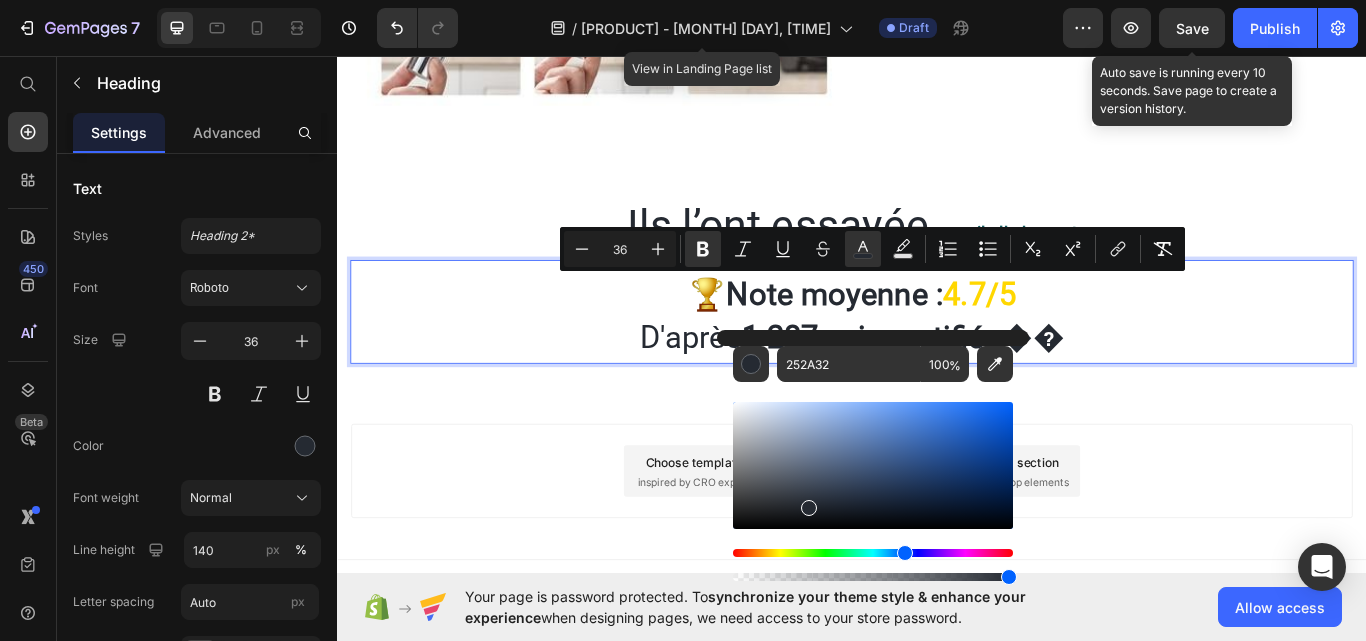 click on "Save" at bounding box center [1192, 28] 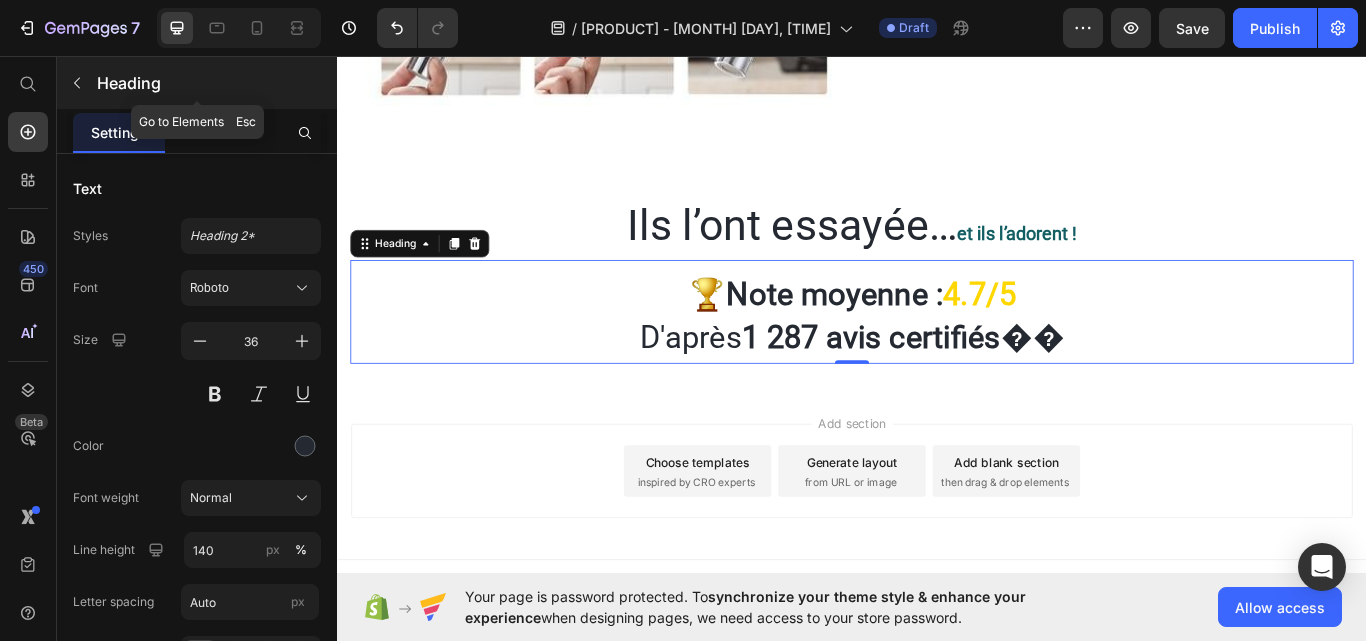 click on "Heading" at bounding box center (215, 83) 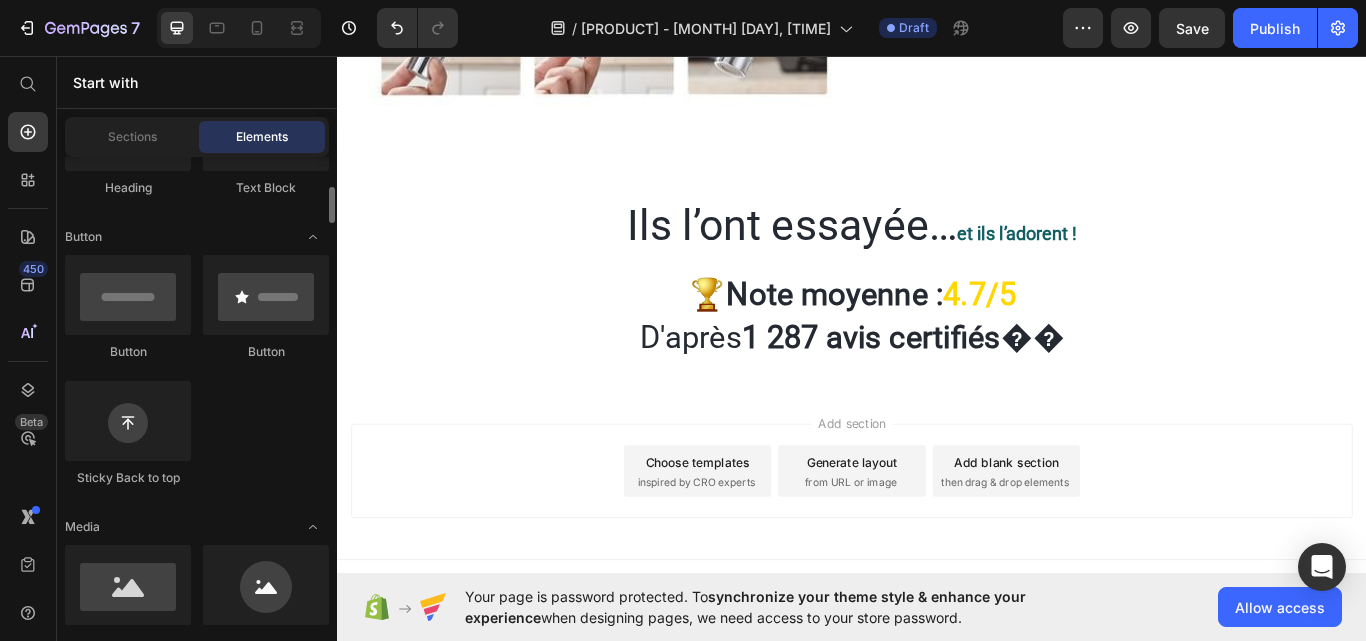 scroll, scrollTop: 500, scrollLeft: 0, axis: vertical 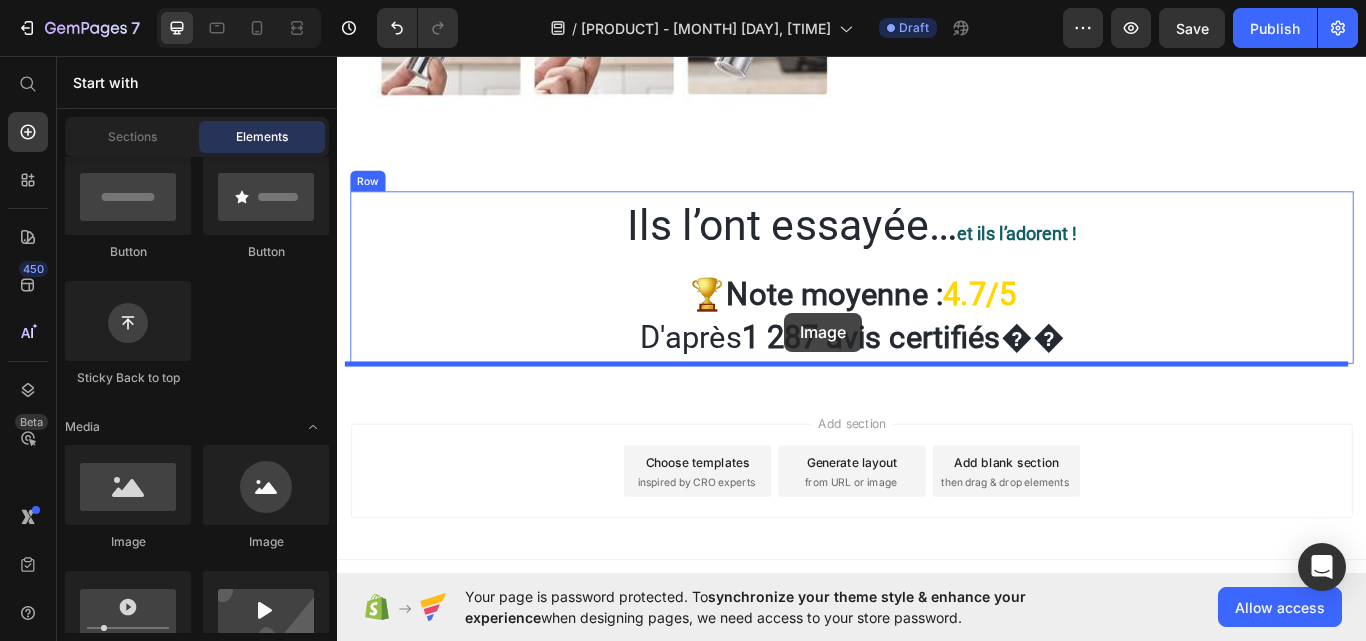 drag, startPoint x: 474, startPoint y: 531, endPoint x: 858, endPoint y: 356, distance: 421.99646 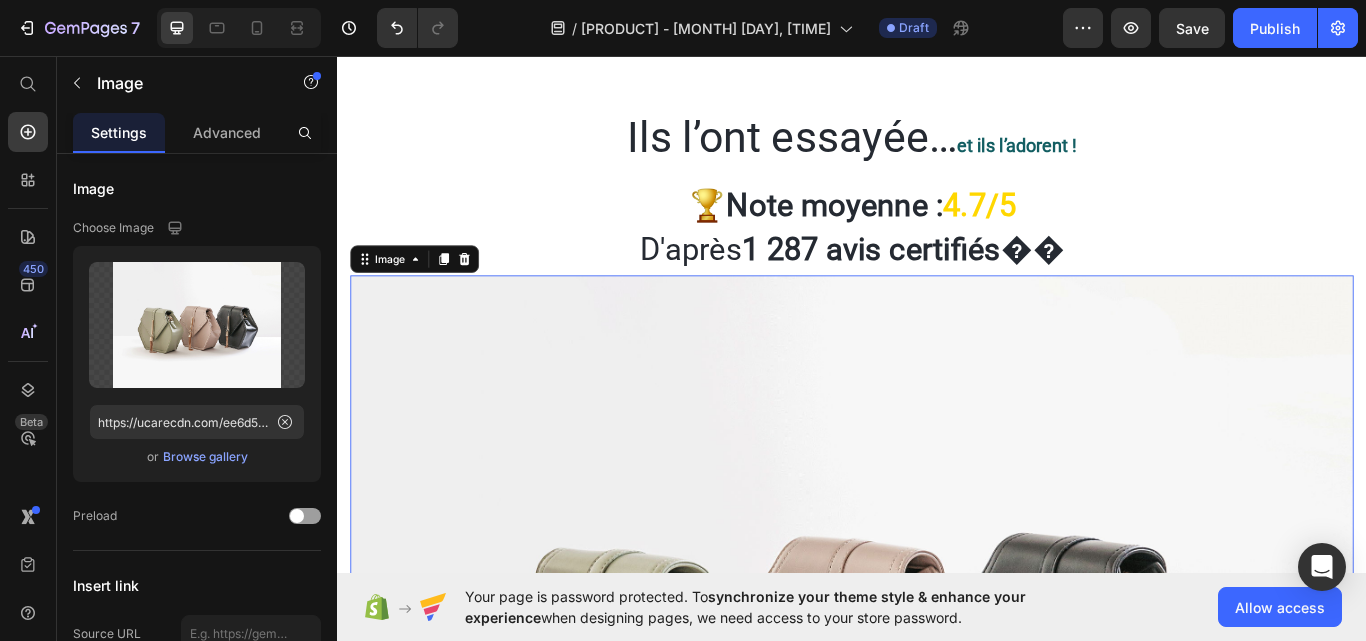 scroll, scrollTop: 4959, scrollLeft: 0, axis: vertical 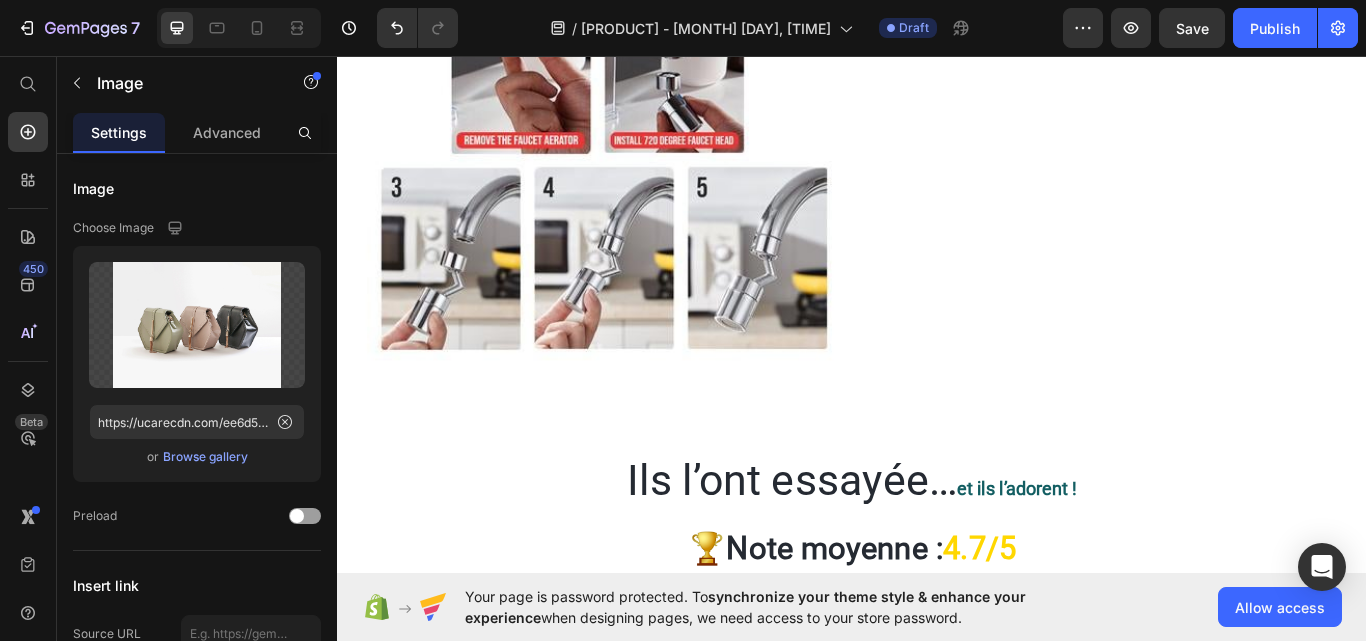 click on "Image" at bounding box center [398, 694] 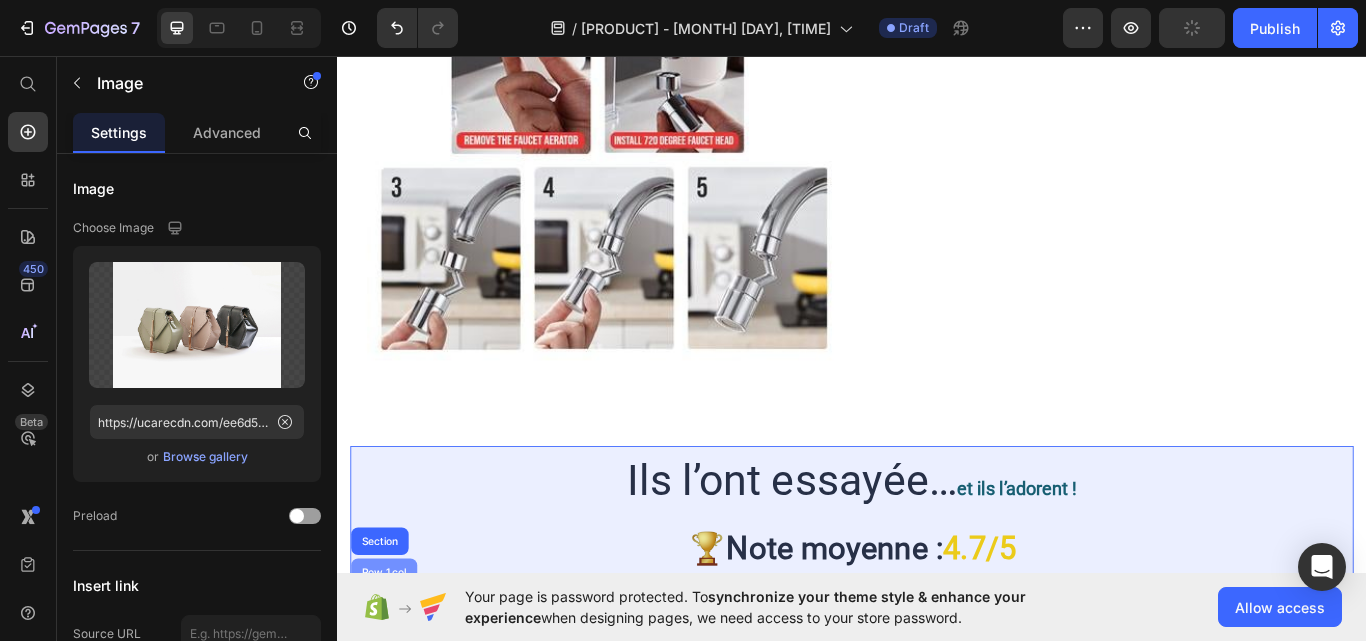 click on "Row 1 col" at bounding box center [391, 659] 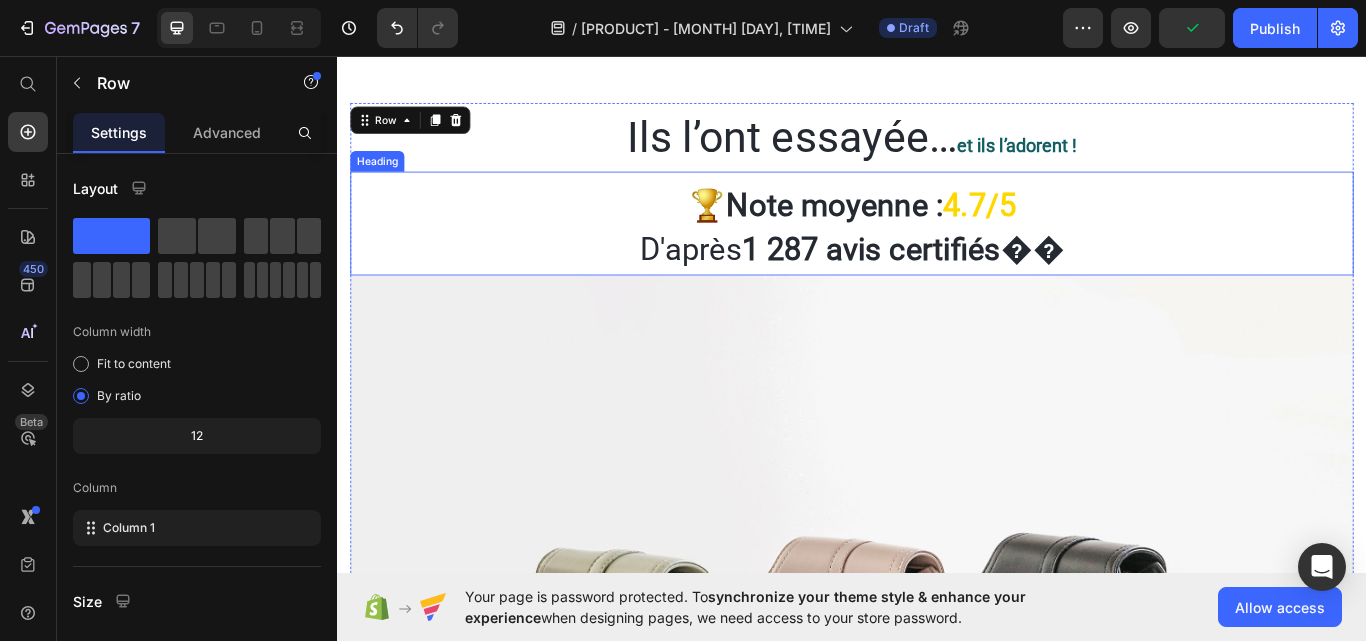 scroll, scrollTop: 5459, scrollLeft: 0, axis: vertical 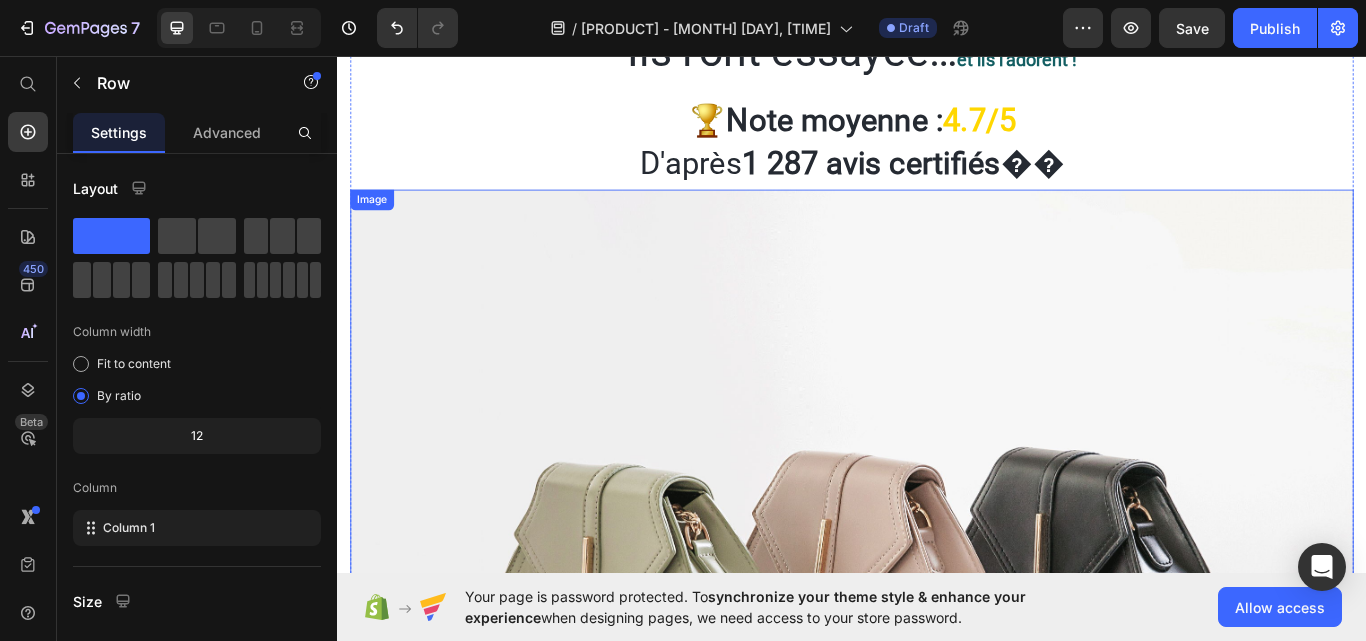 click at bounding box center (937, 652) 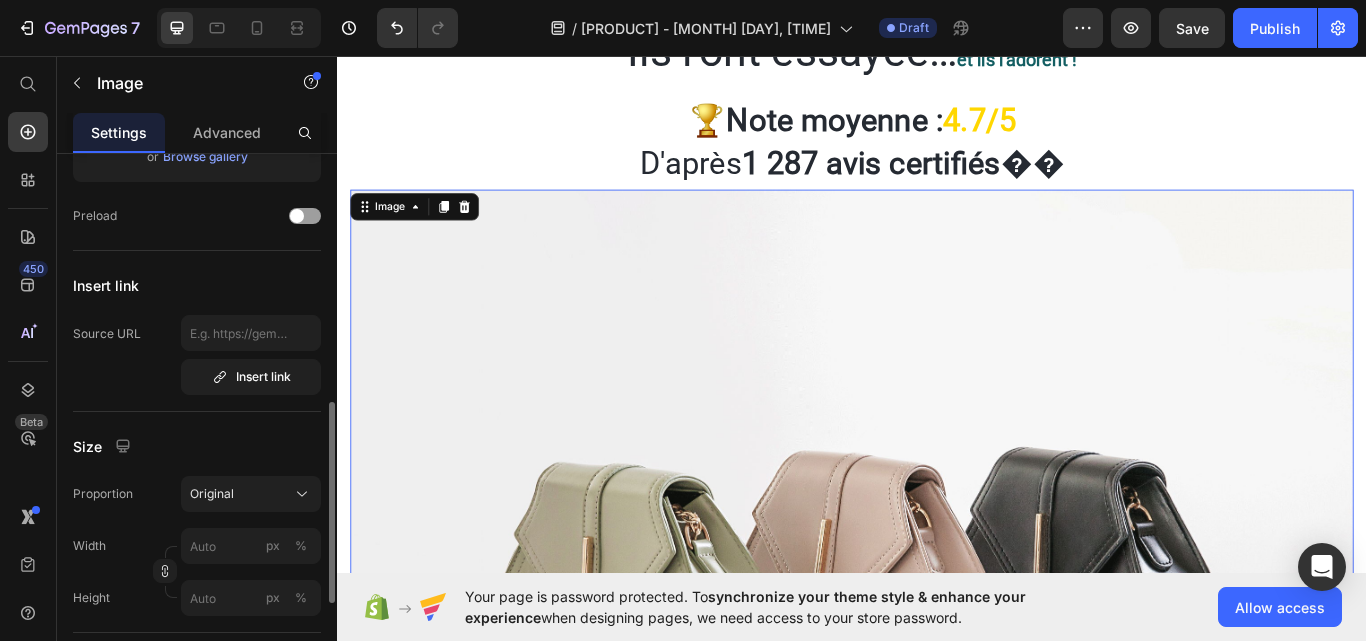 scroll, scrollTop: 400, scrollLeft: 0, axis: vertical 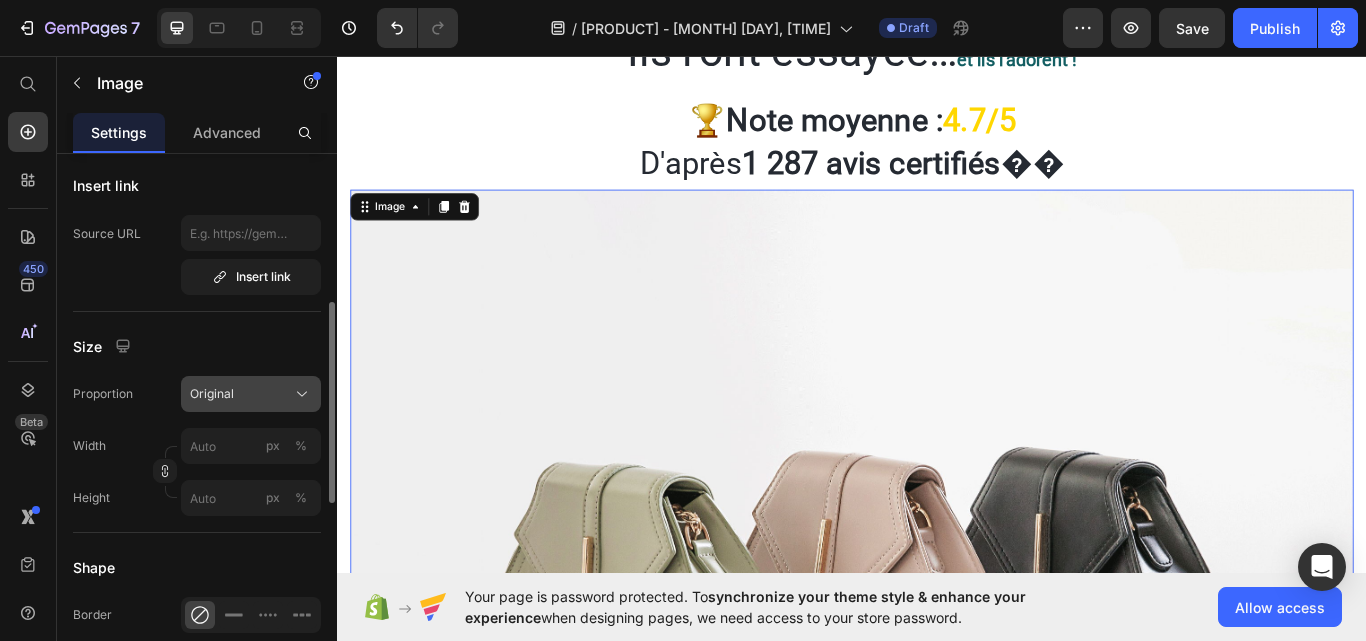 click on "Original" 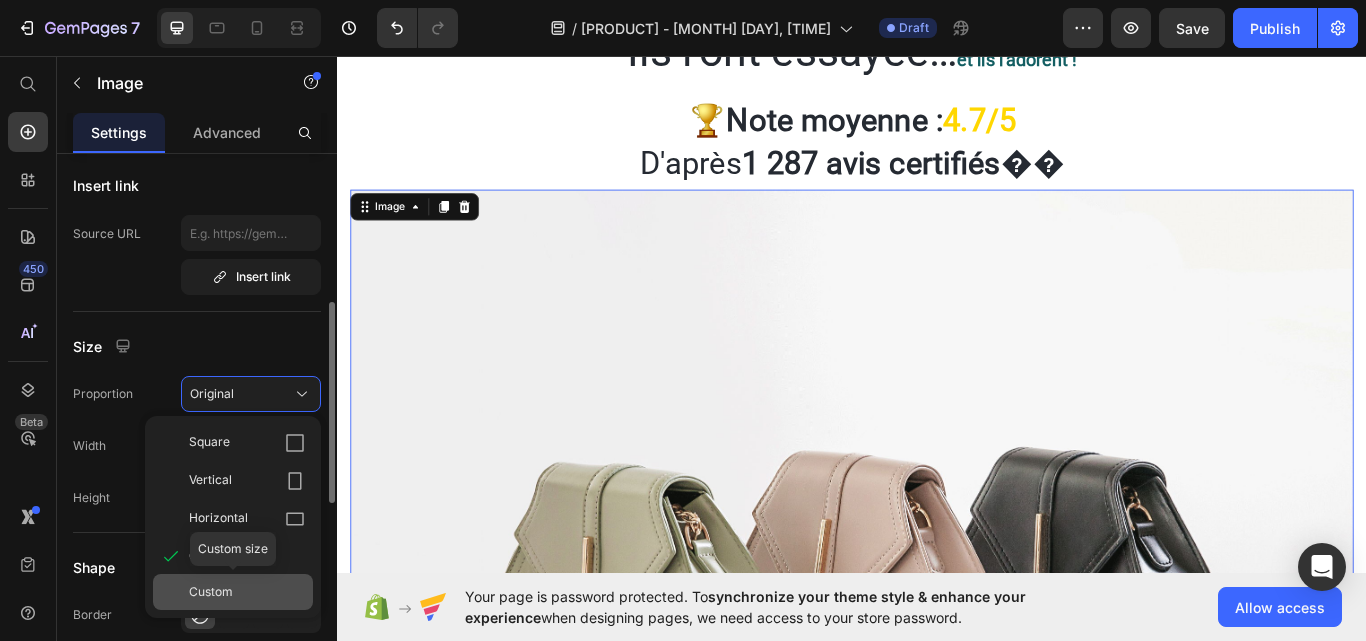 click on "Custom" 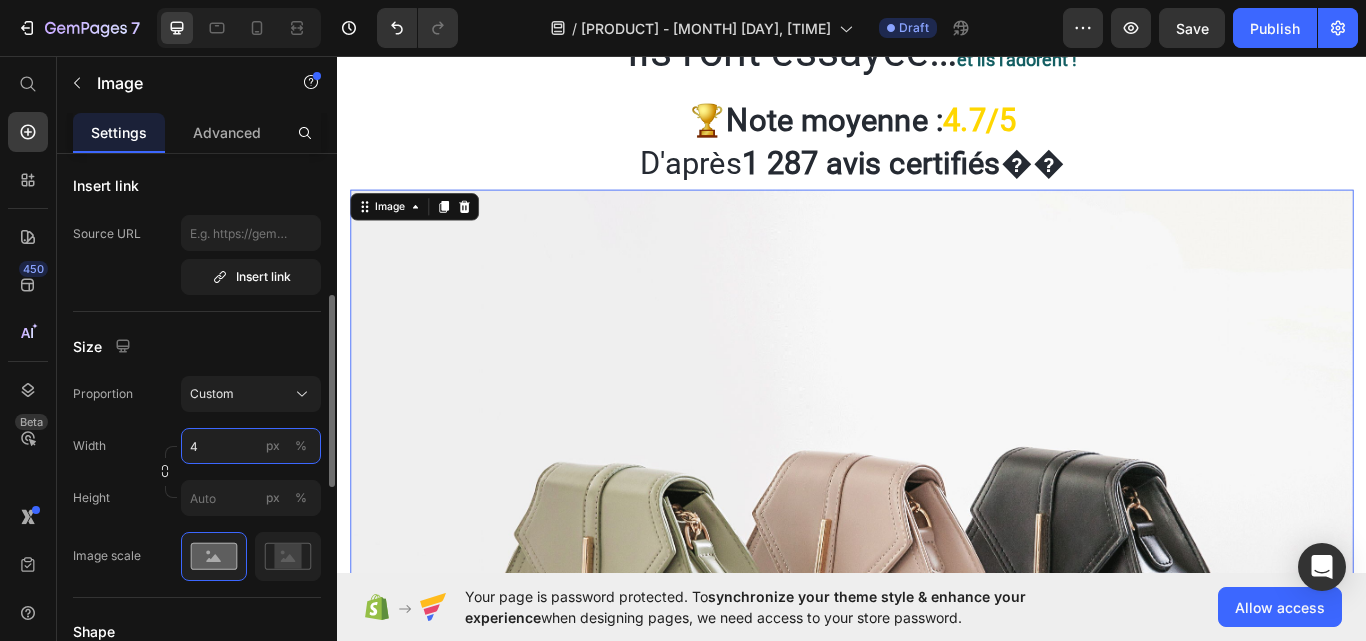 scroll, scrollTop: 4884, scrollLeft: 0, axis: vertical 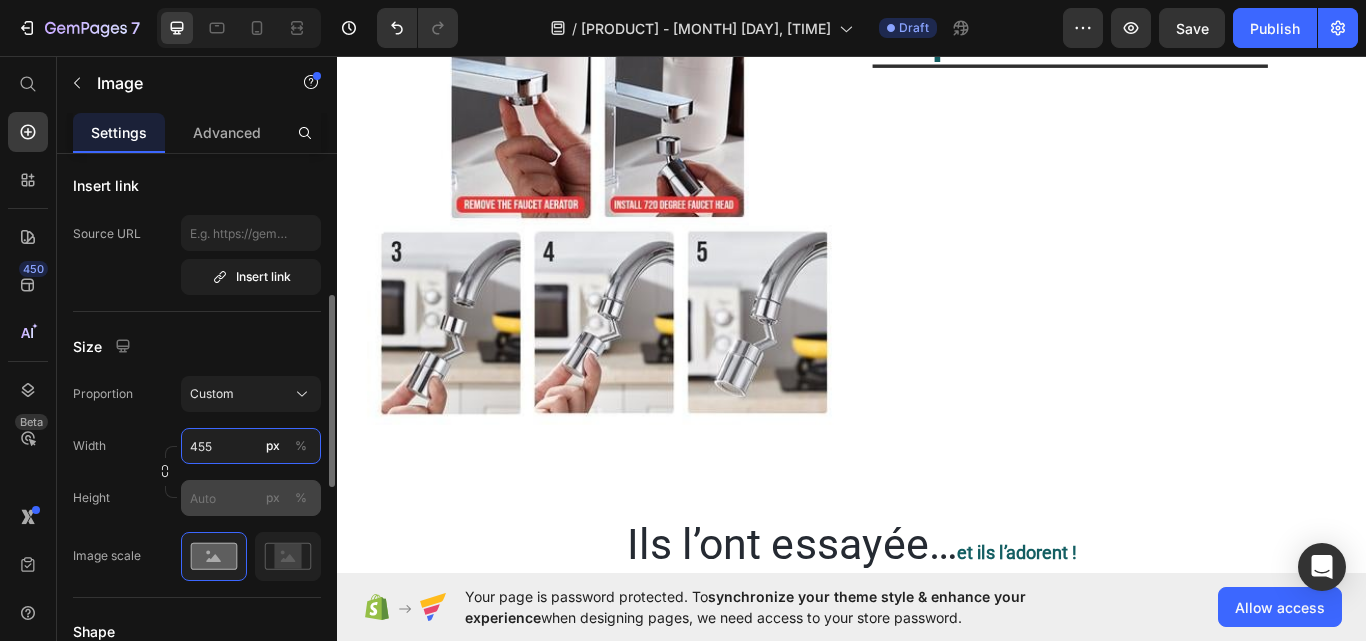 type on "455" 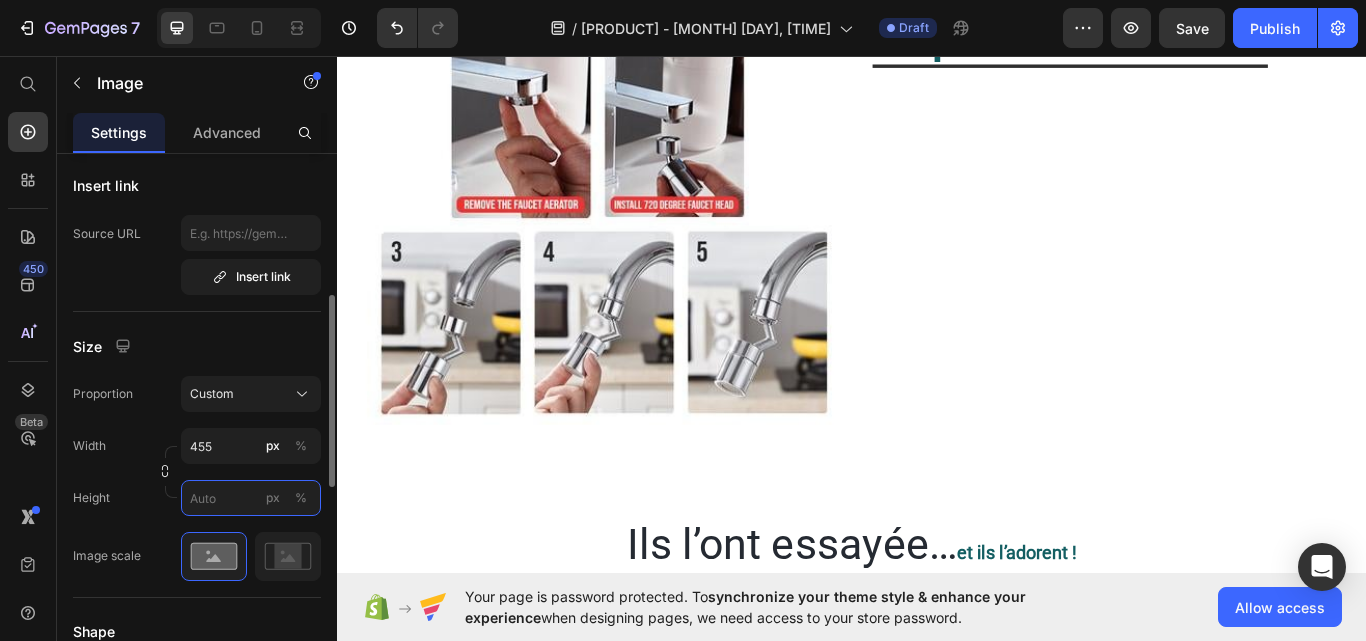click on "px %" at bounding box center [251, 498] 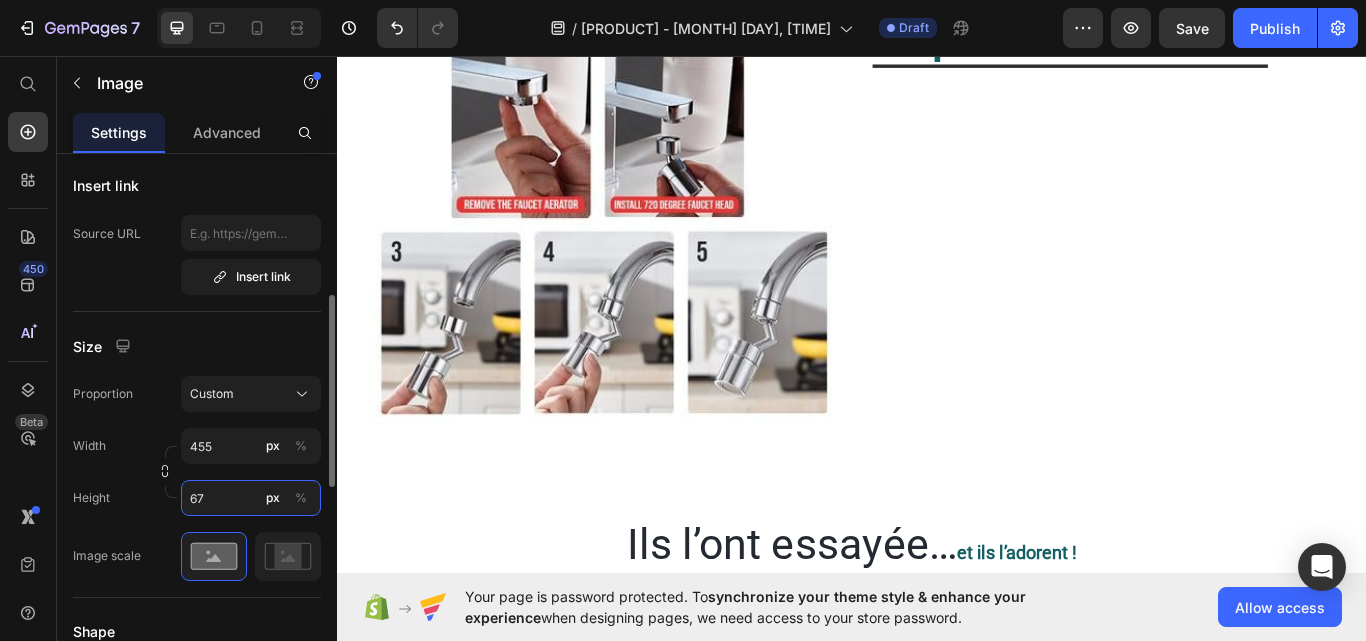 scroll, scrollTop: 0, scrollLeft: 0, axis: both 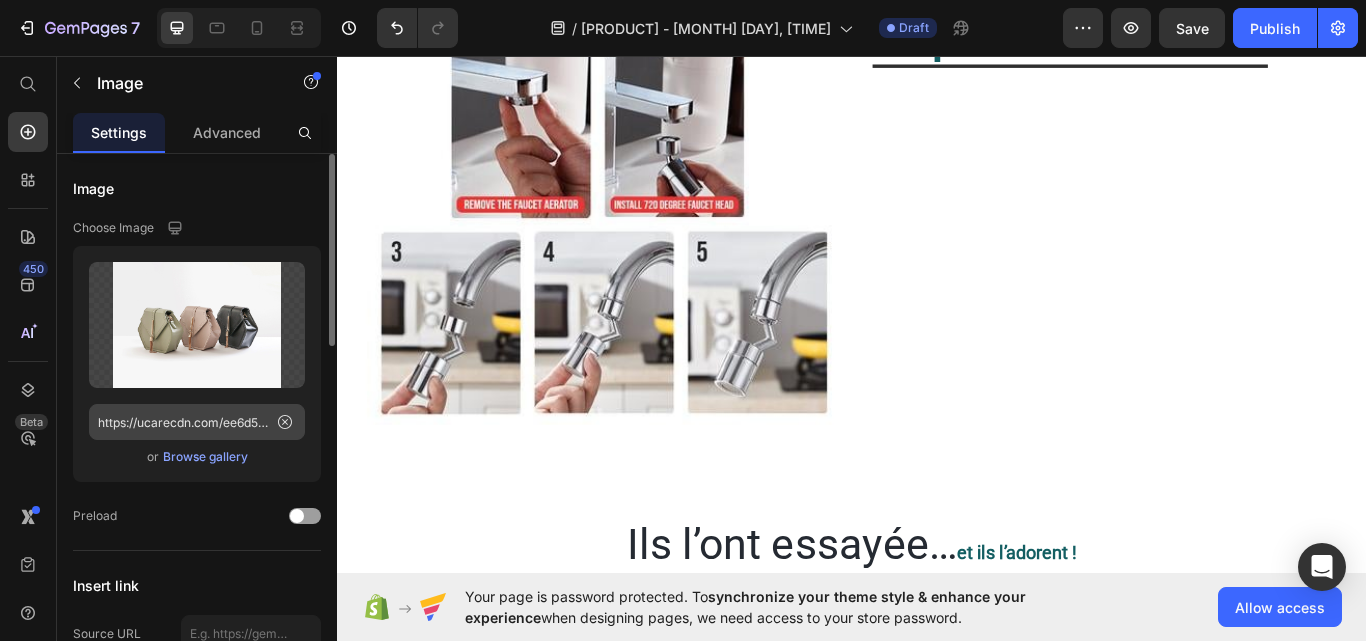 type on "67" 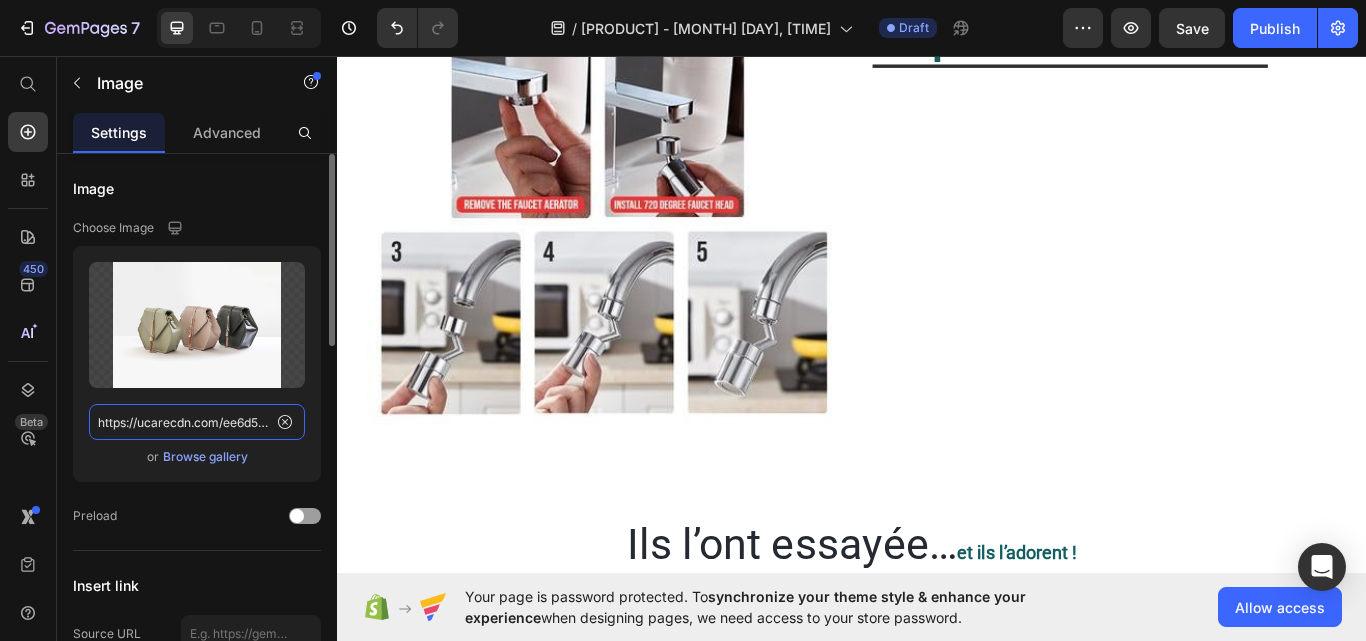 click on "https://ucarecdn.com/ee6d5074-1640-4cc7-8933-47c8589c3dee/-/format/auto/" 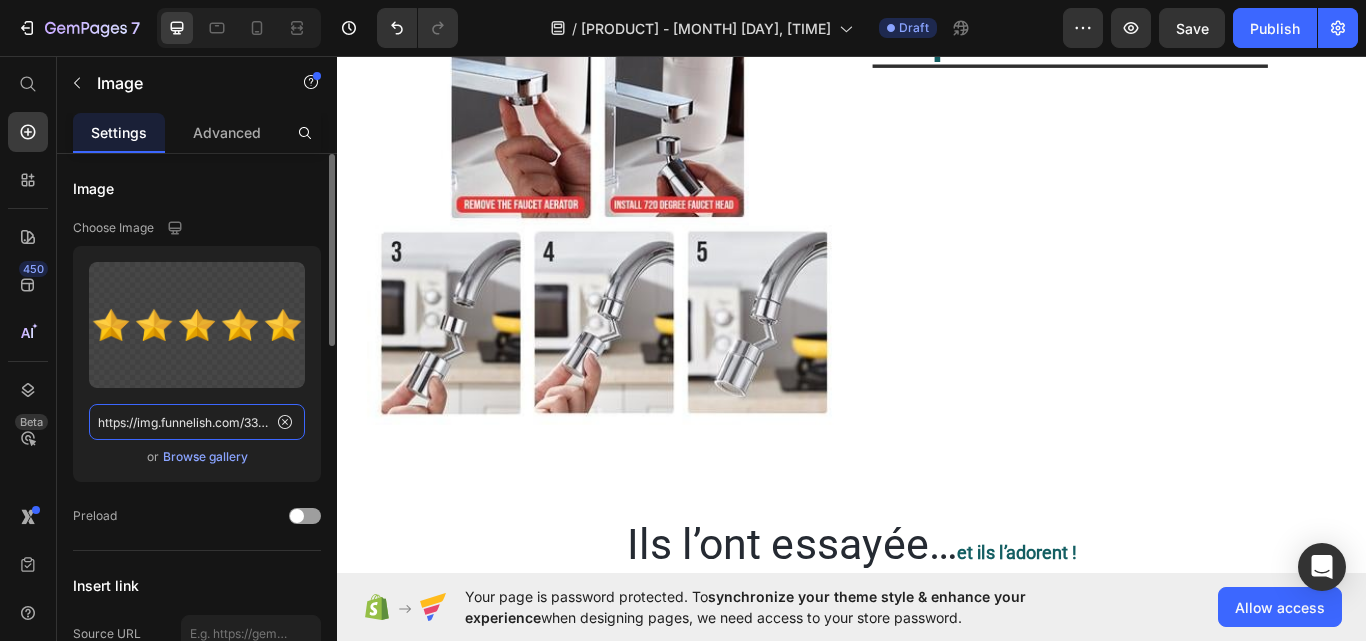 scroll, scrollTop: 0, scrollLeft: 841, axis: horizontal 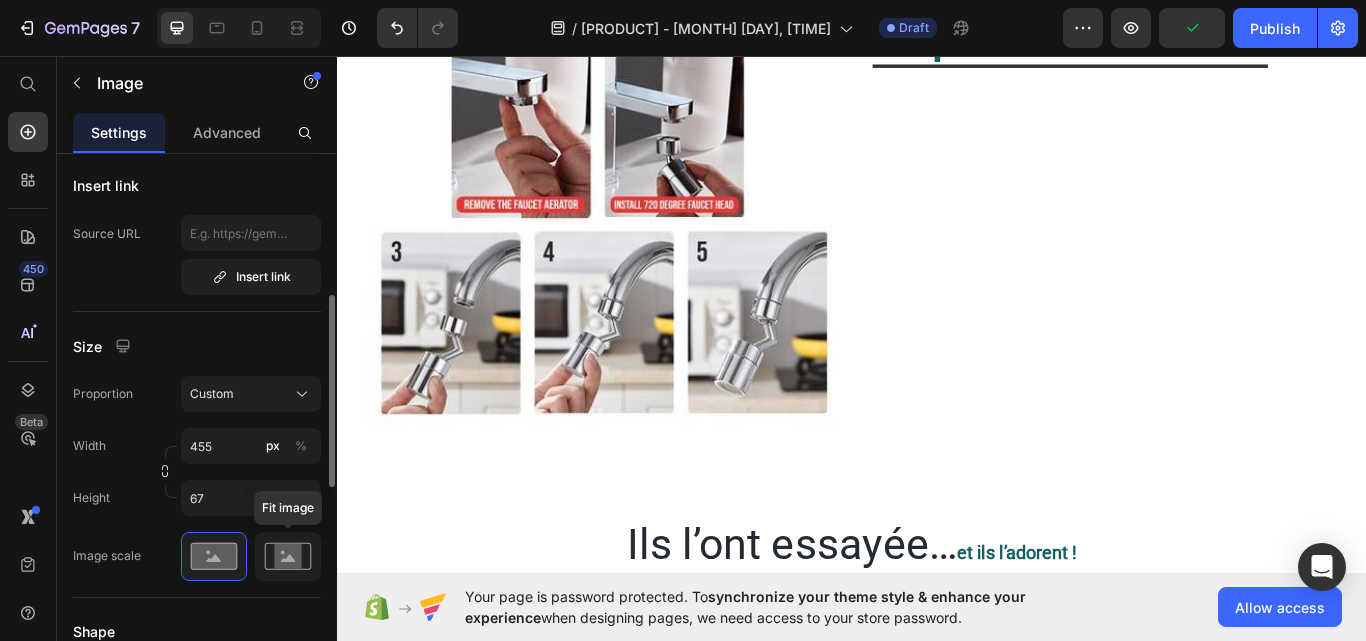 type on "https://img.funnelish.com/3383/17213/1632646314-faucet%20features%20%28500%20x%20200%20px%29%20%282%29.png?auto=webp&clip=bounds&width=455&height=67" 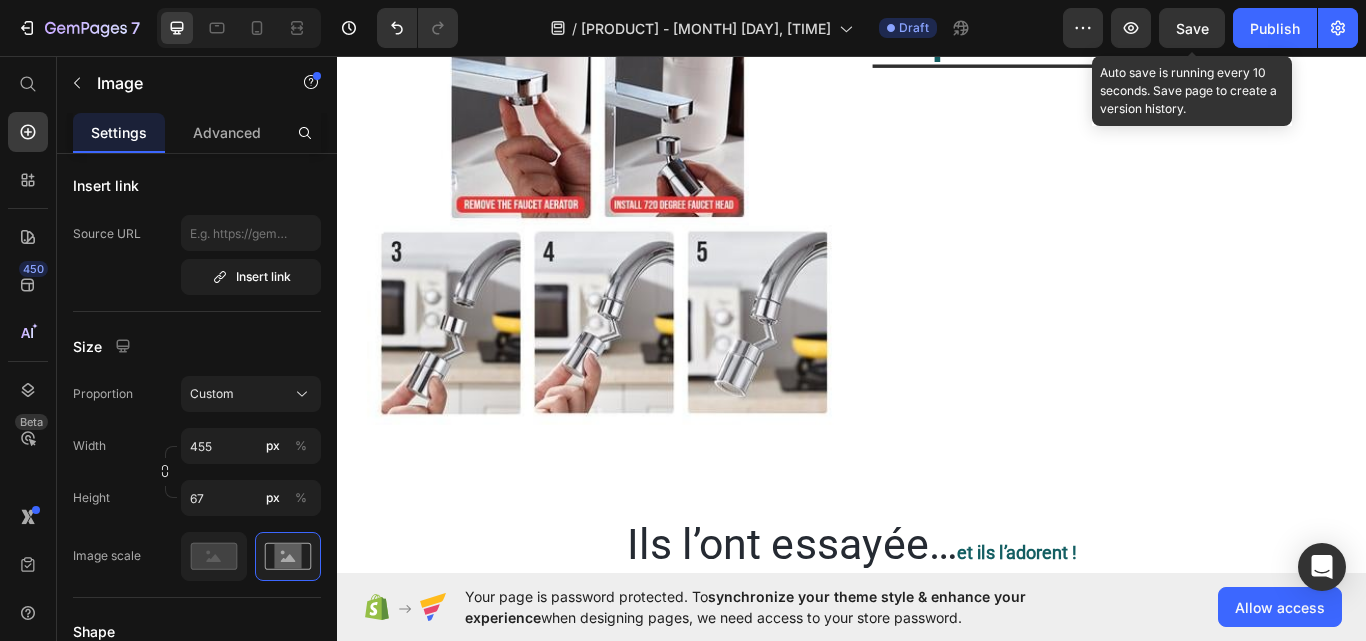 click on "Save" at bounding box center [1192, 28] 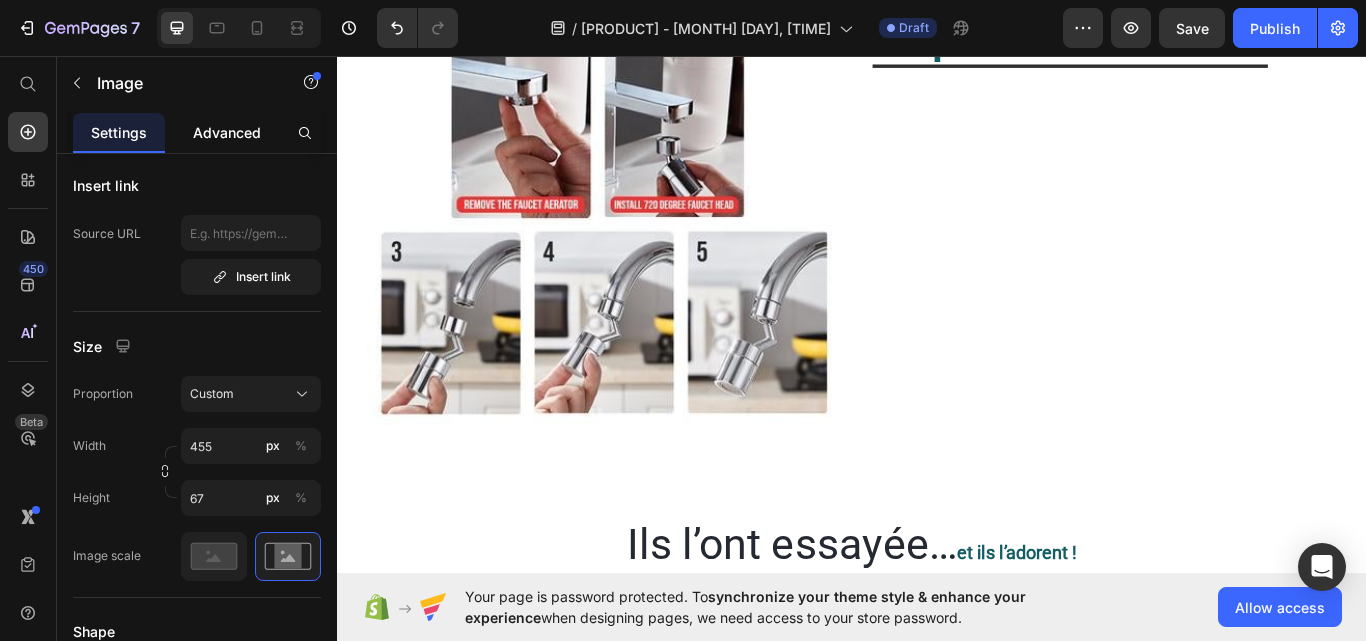 click on "Advanced" at bounding box center [227, 132] 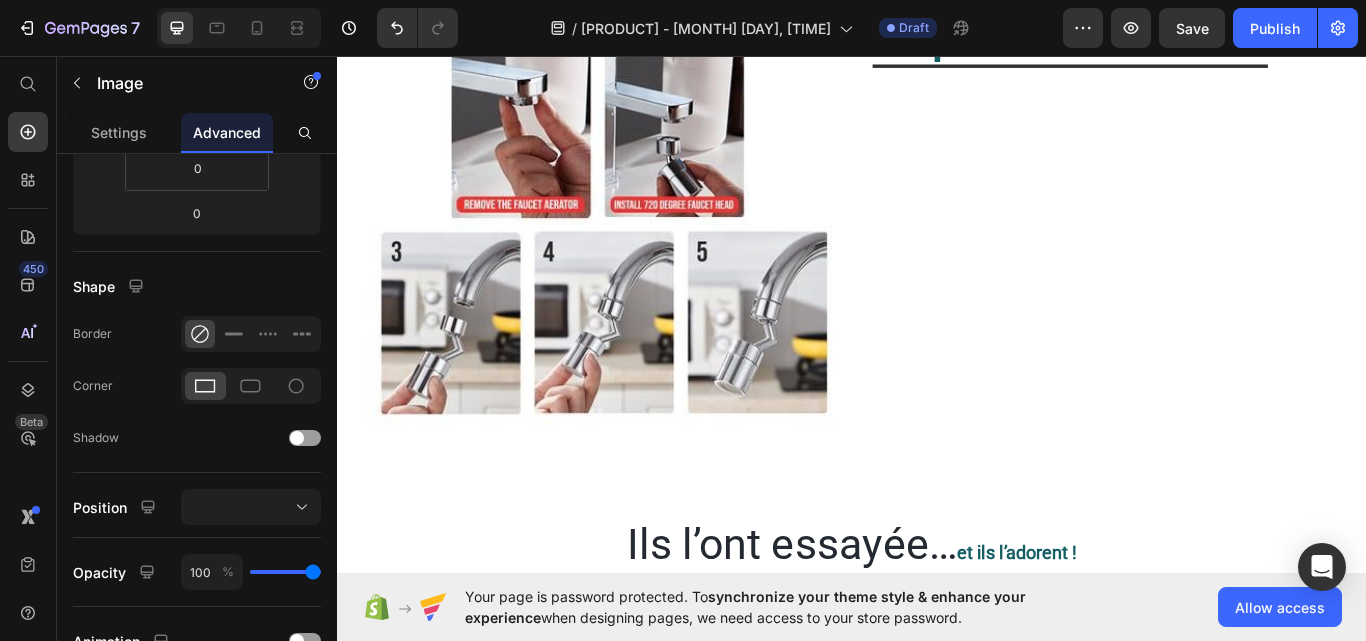 scroll, scrollTop: 0, scrollLeft: 0, axis: both 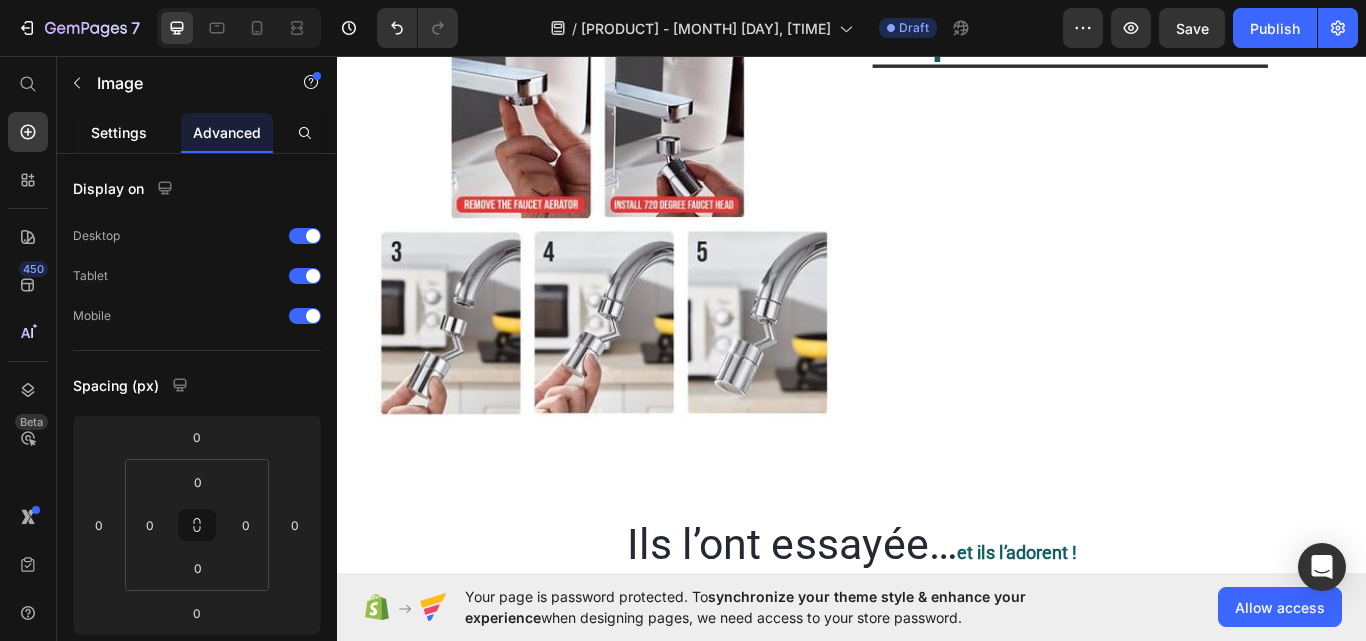 click on "Settings" at bounding box center (119, 132) 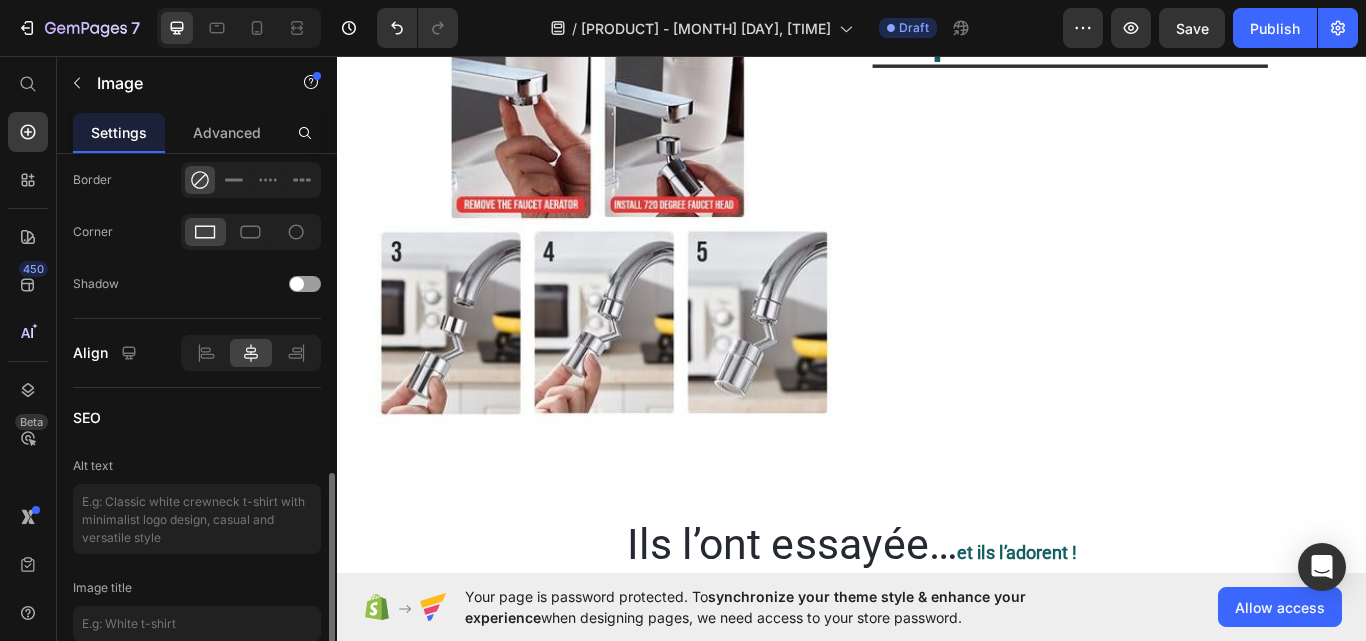 scroll, scrollTop: 300, scrollLeft: 0, axis: vertical 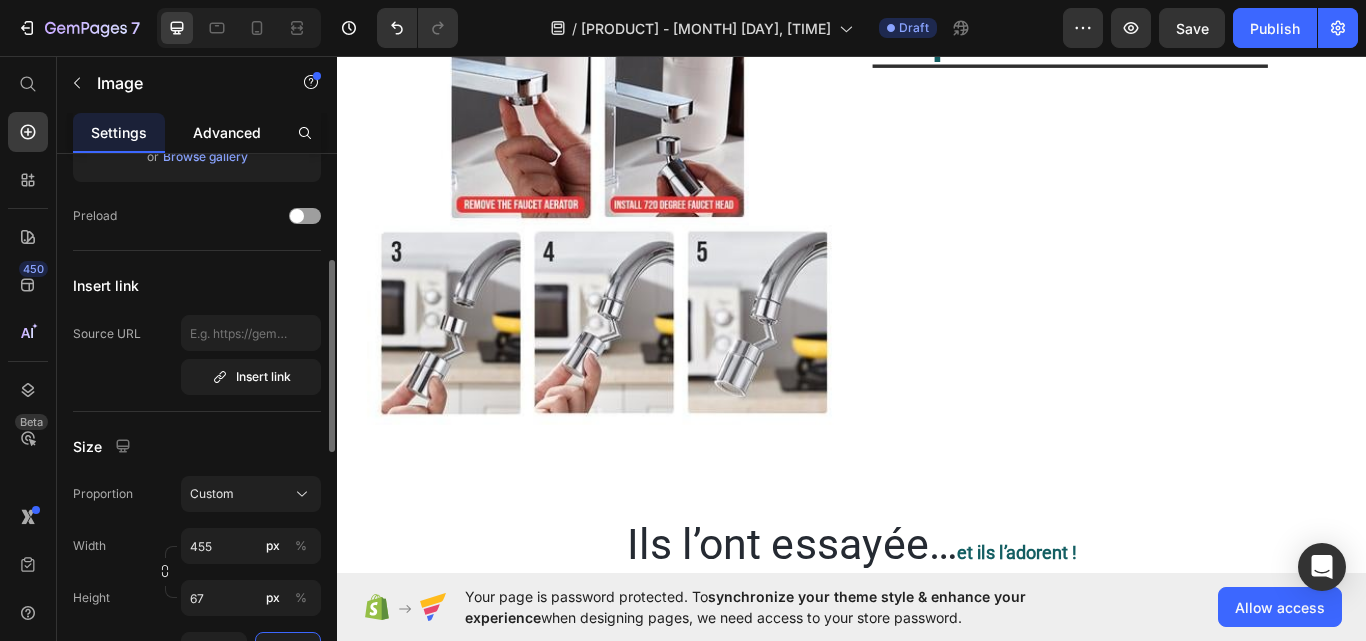 click on "Advanced" at bounding box center [227, 132] 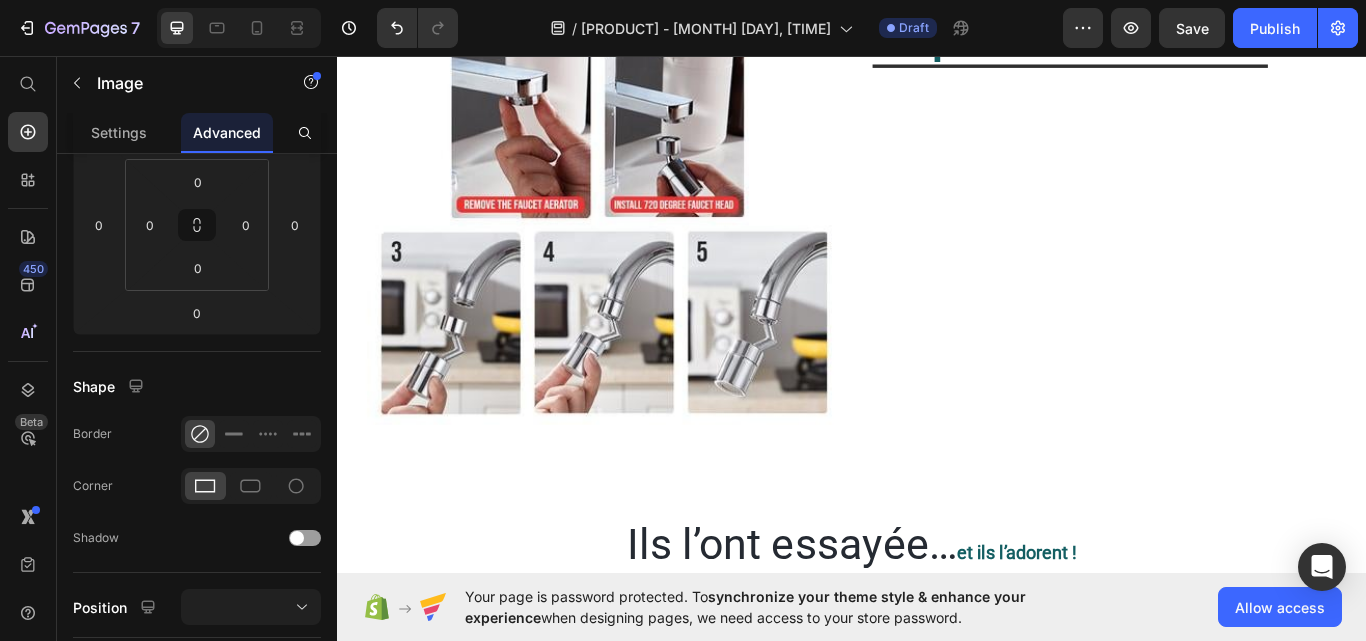 scroll, scrollTop: 0, scrollLeft: 0, axis: both 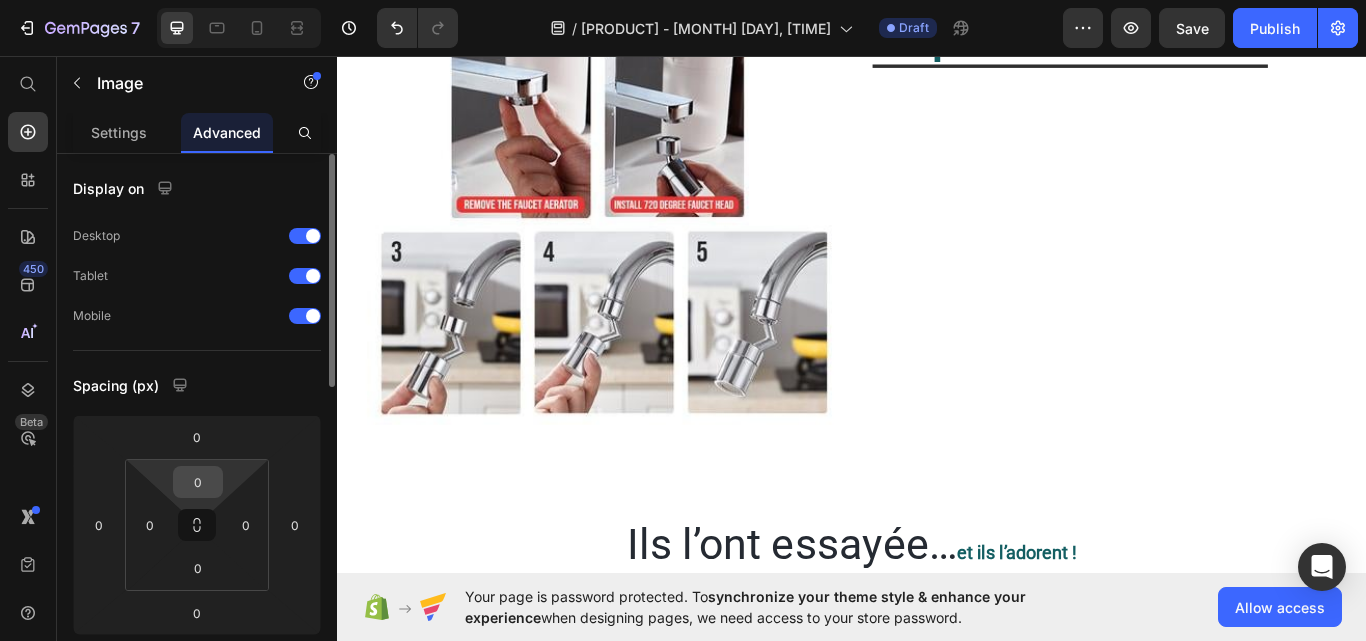 click on "0" at bounding box center [198, 482] 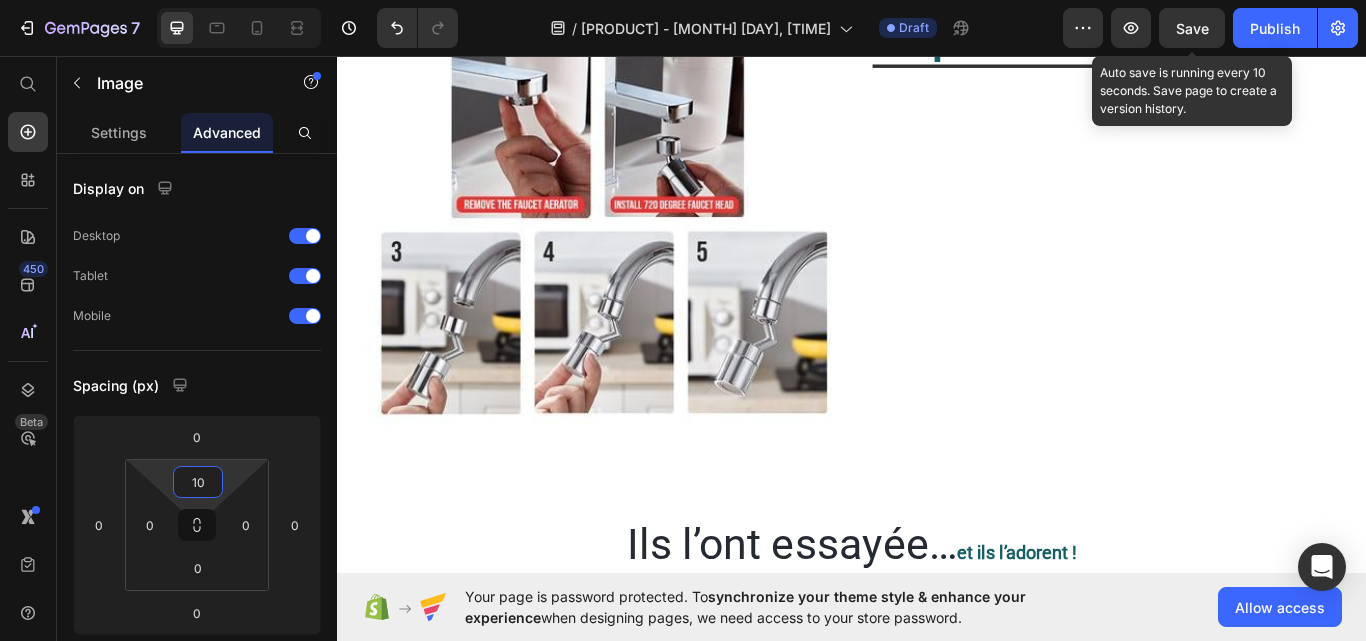 type on "10" 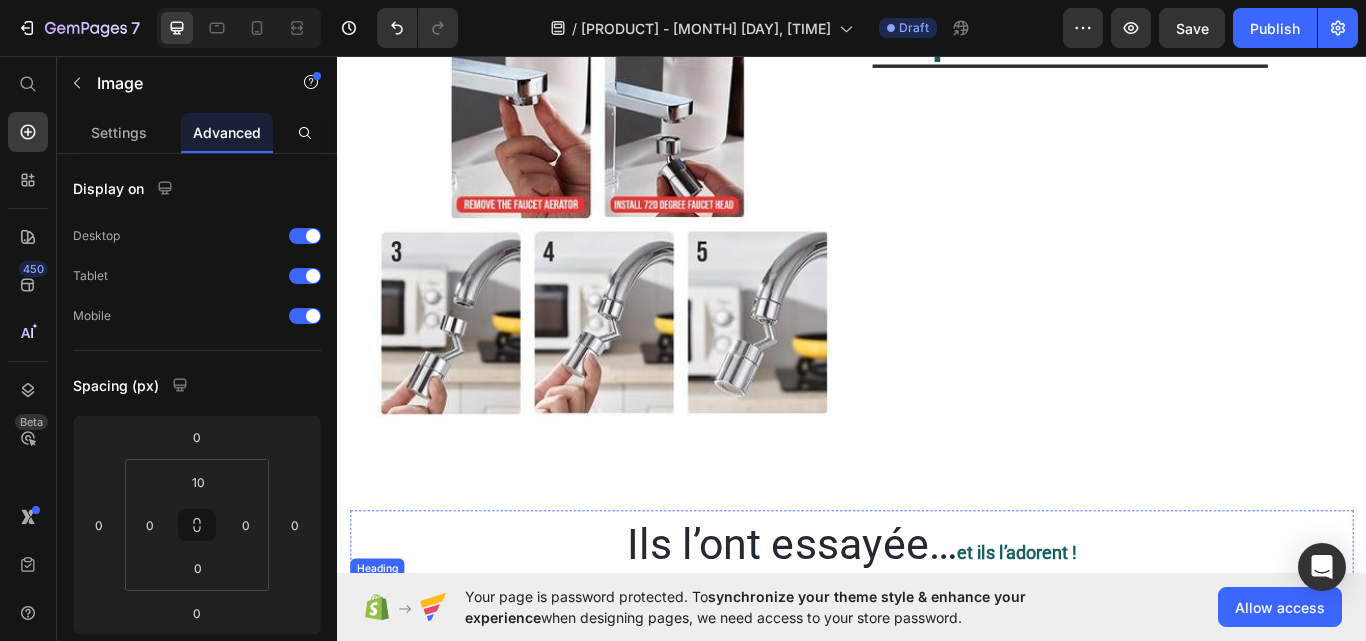 scroll, scrollTop: 4958, scrollLeft: 0, axis: vertical 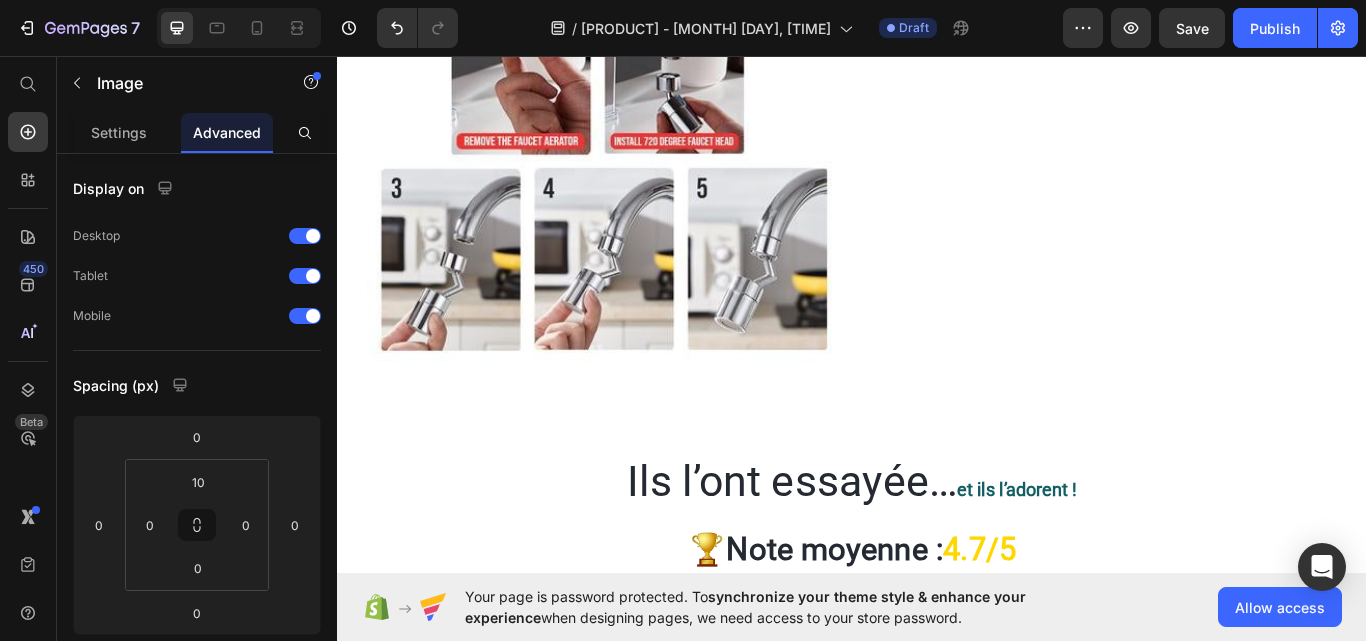 click on "then drag & drop elements" at bounding box center [1115, 929] 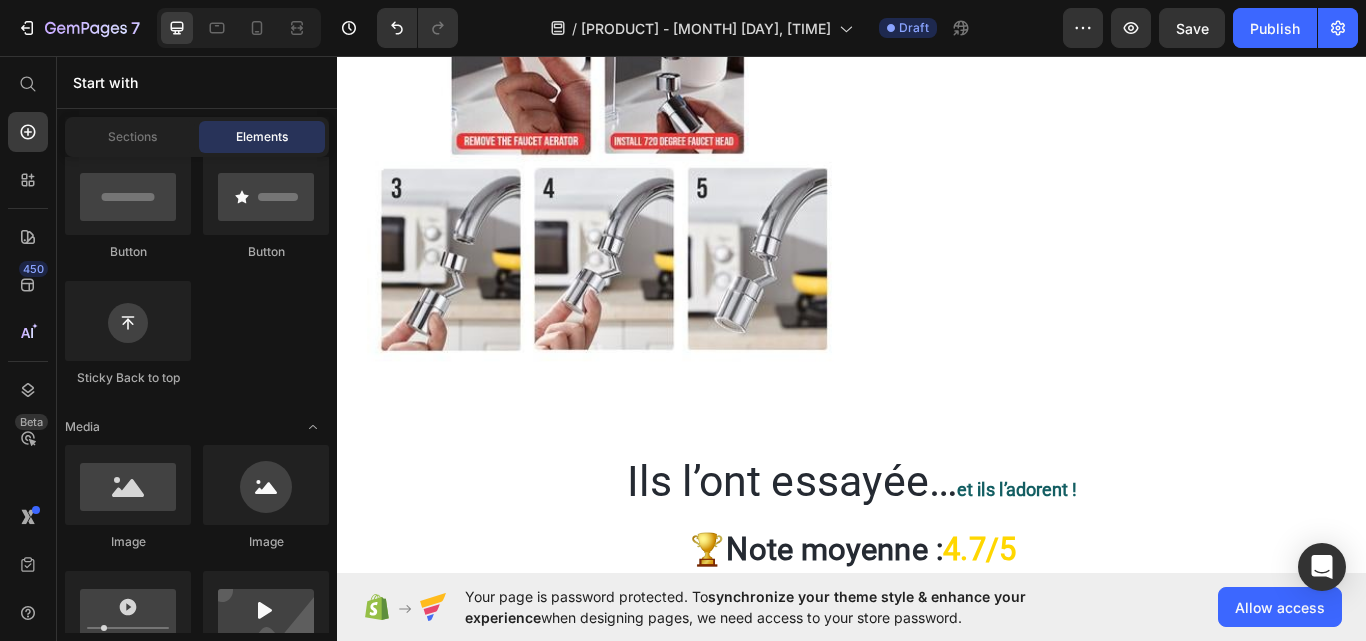 scroll, scrollTop: 200, scrollLeft: 0, axis: vertical 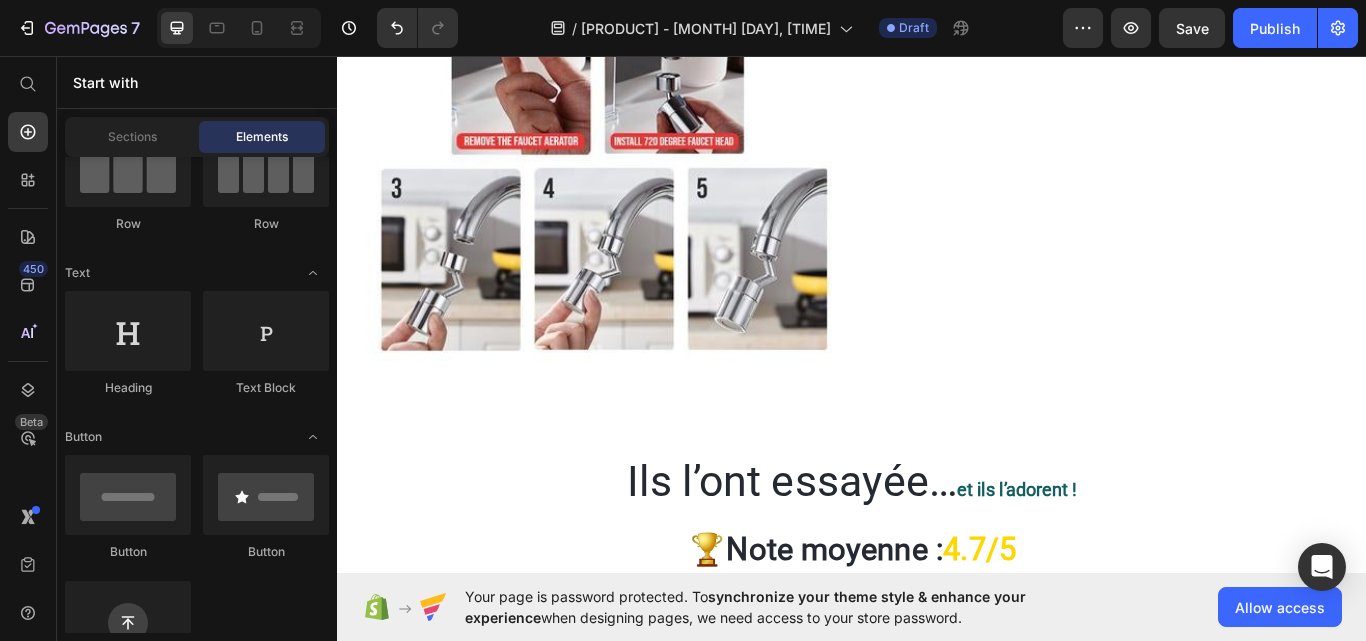 click on "Drop element here Section 6" at bounding box center (937, 883) 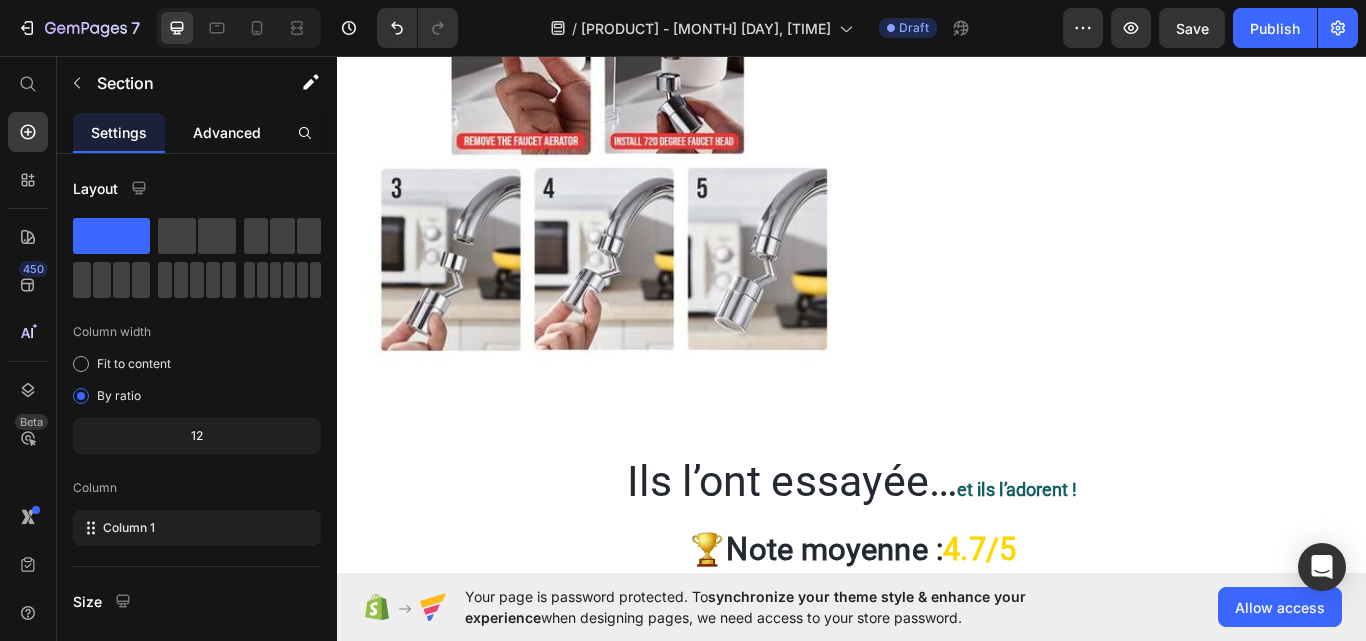 click on "Advanced" at bounding box center (227, 132) 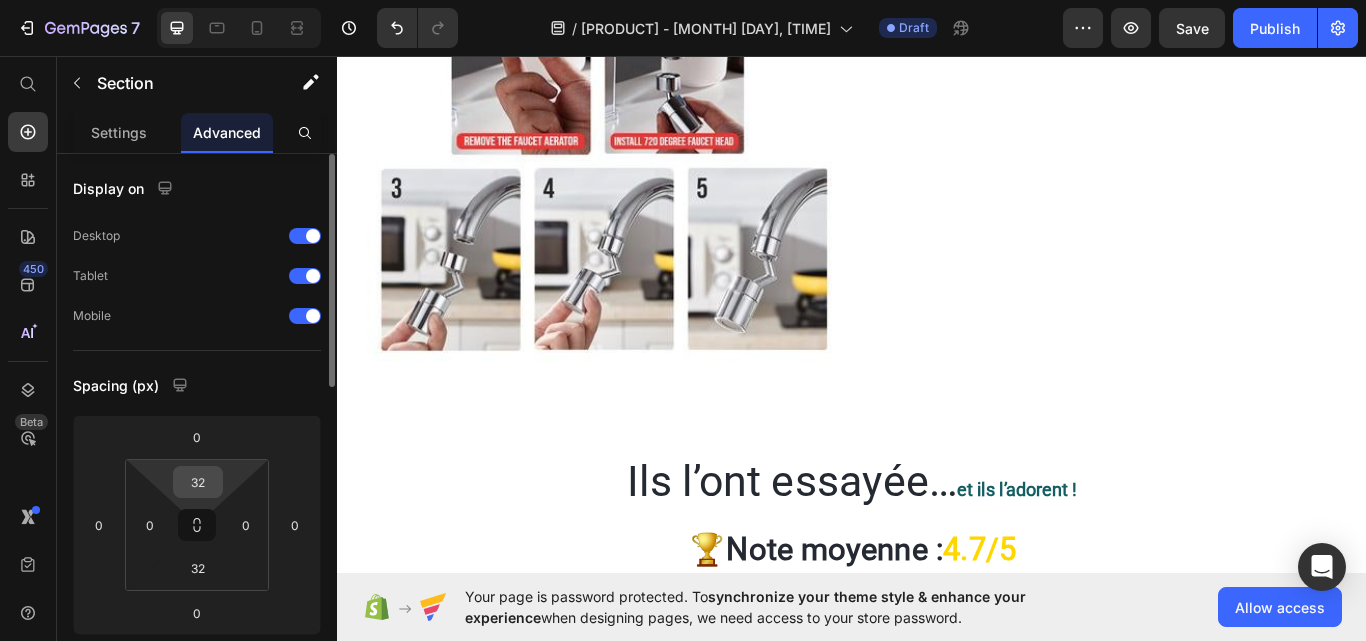 click on "32" at bounding box center (198, 482) 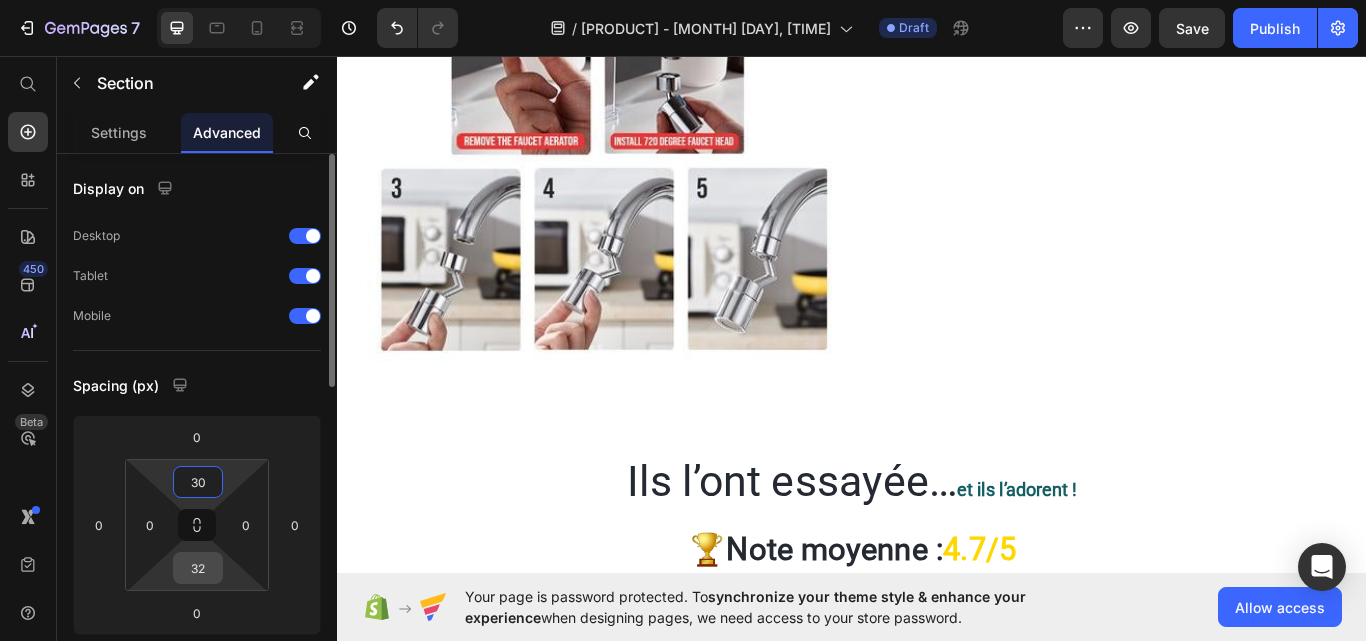 type on "30" 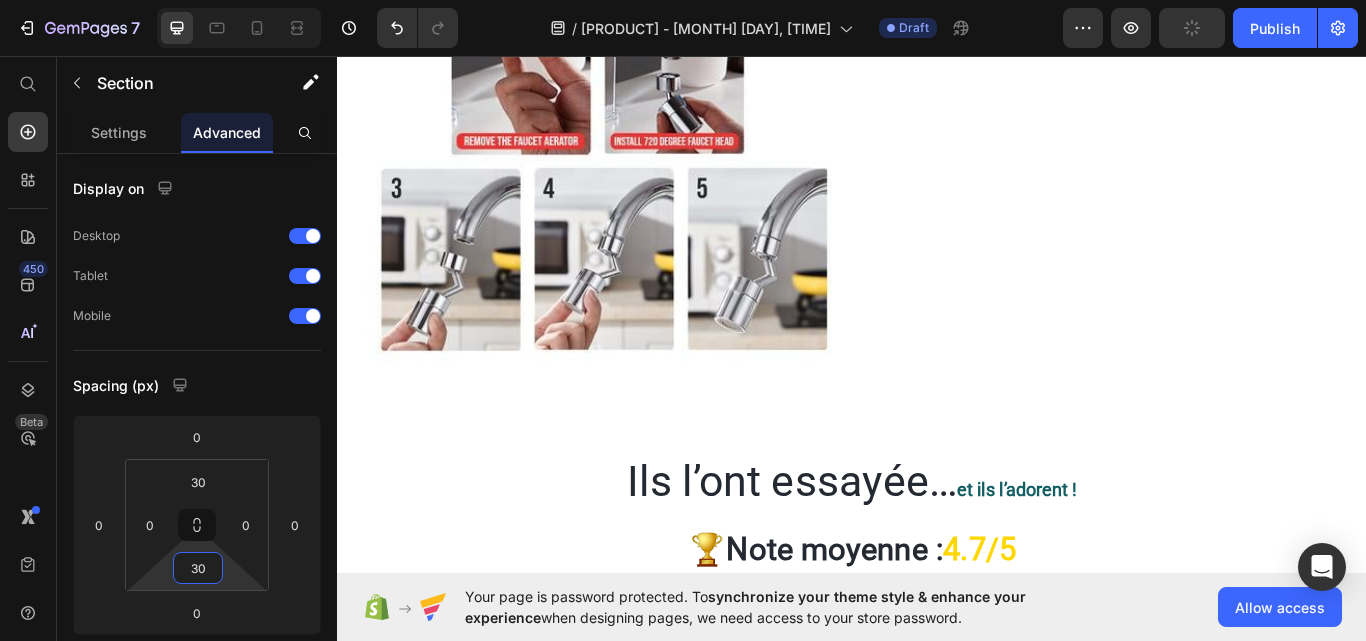 scroll, scrollTop: 5058, scrollLeft: 0, axis: vertical 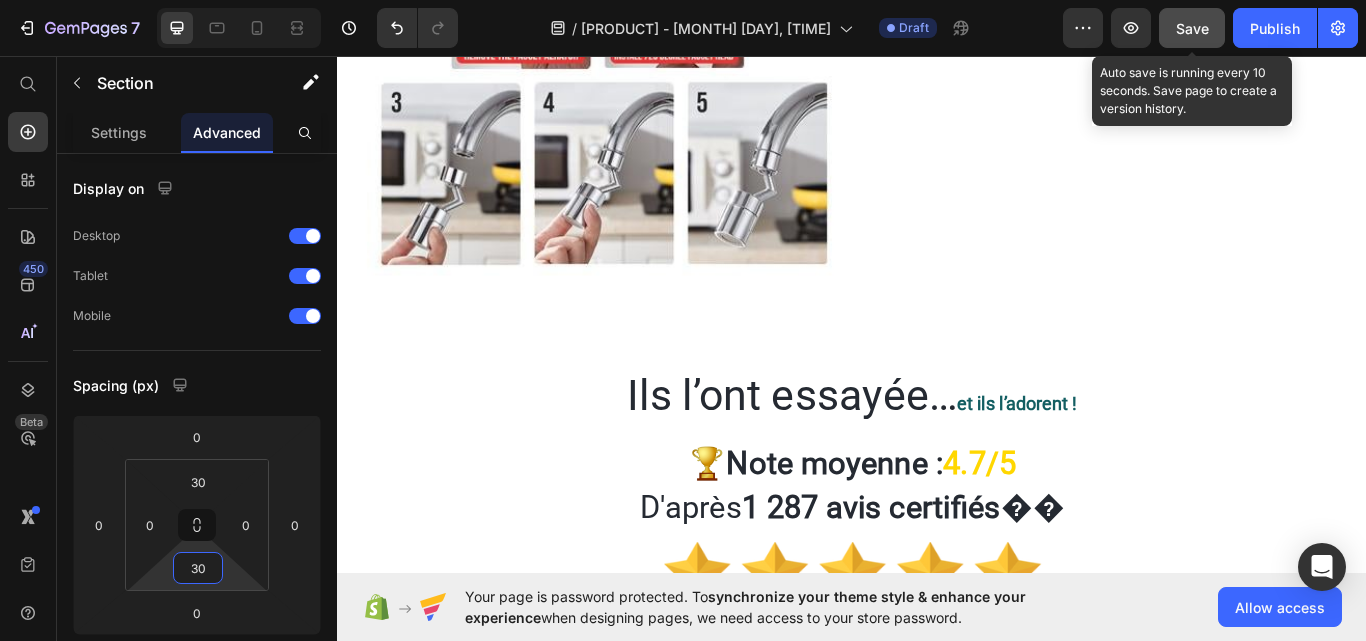 type on "30" 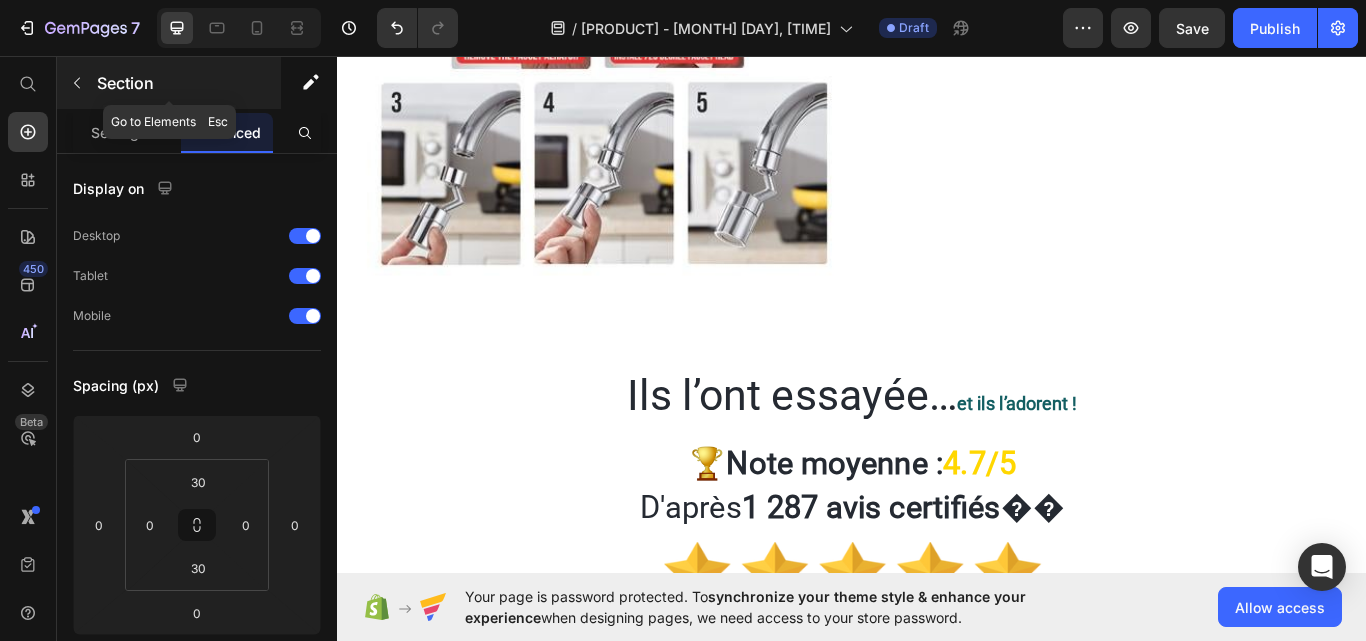 click 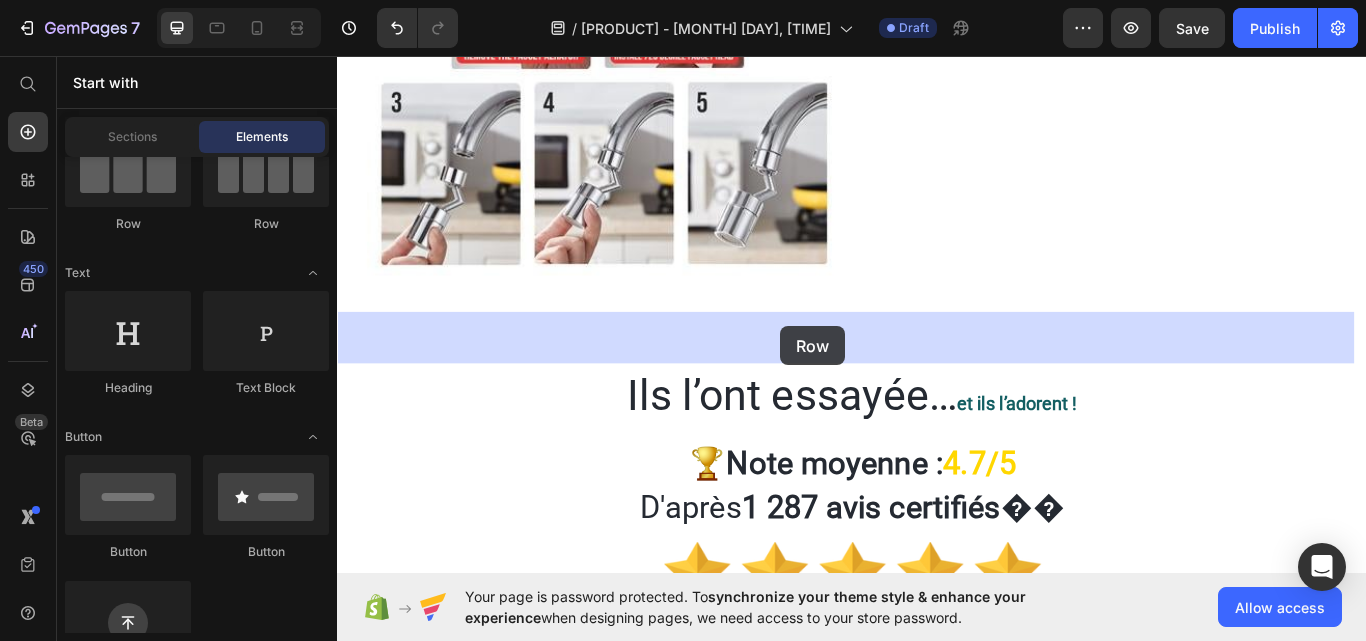 drag, startPoint x: 615, startPoint y: 229, endPoint x: 854, endPoint y: 372, distance: 278.51392 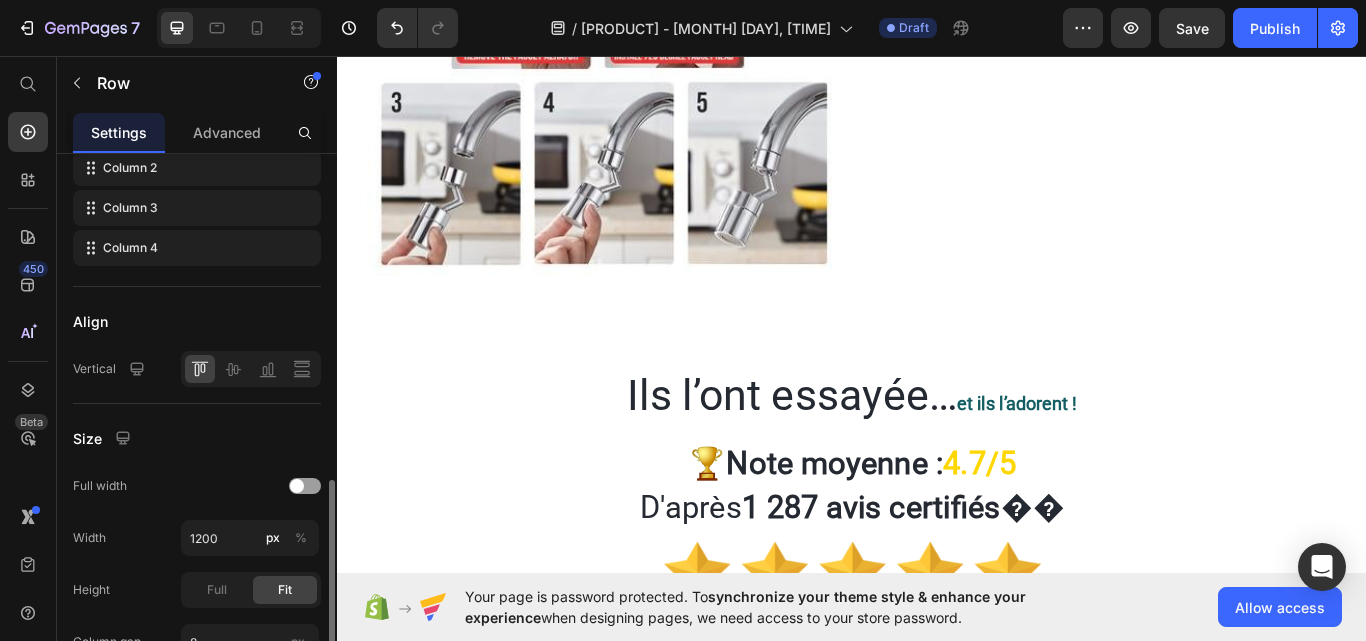 scroll, scrollTop: 600, scrollLeft: 0, axis: vertical 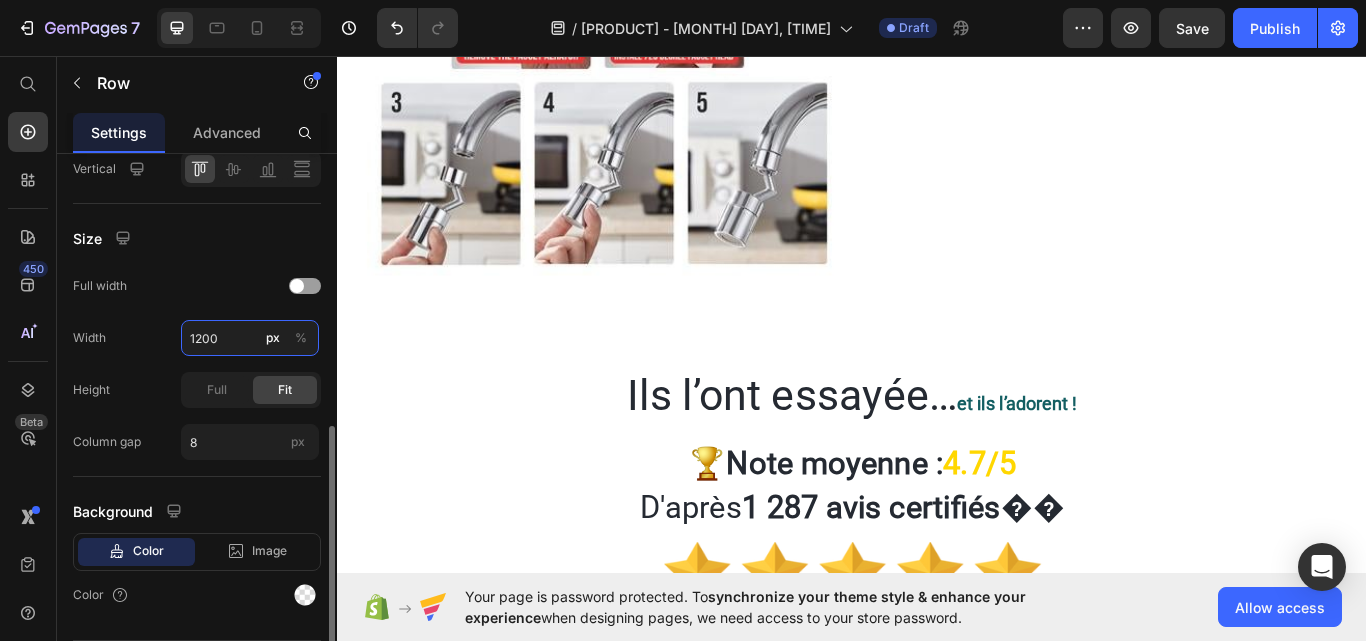 click on "1200" at bounding box center (250, 338) 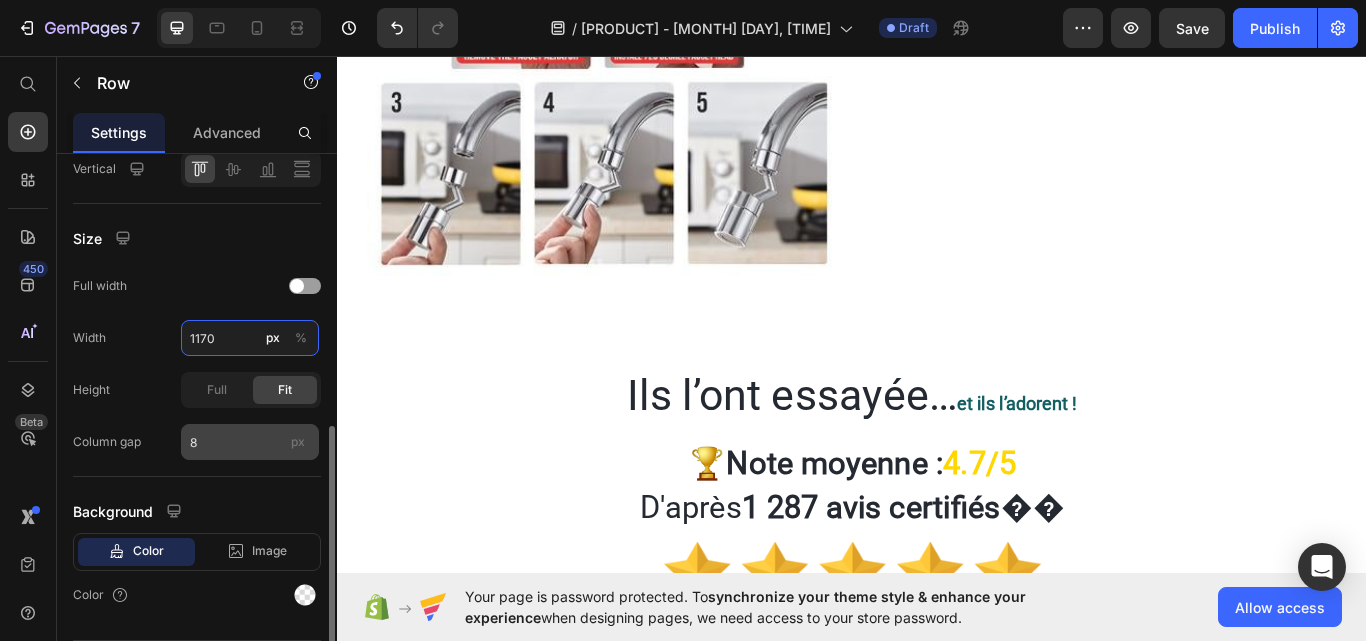 type on "1170" 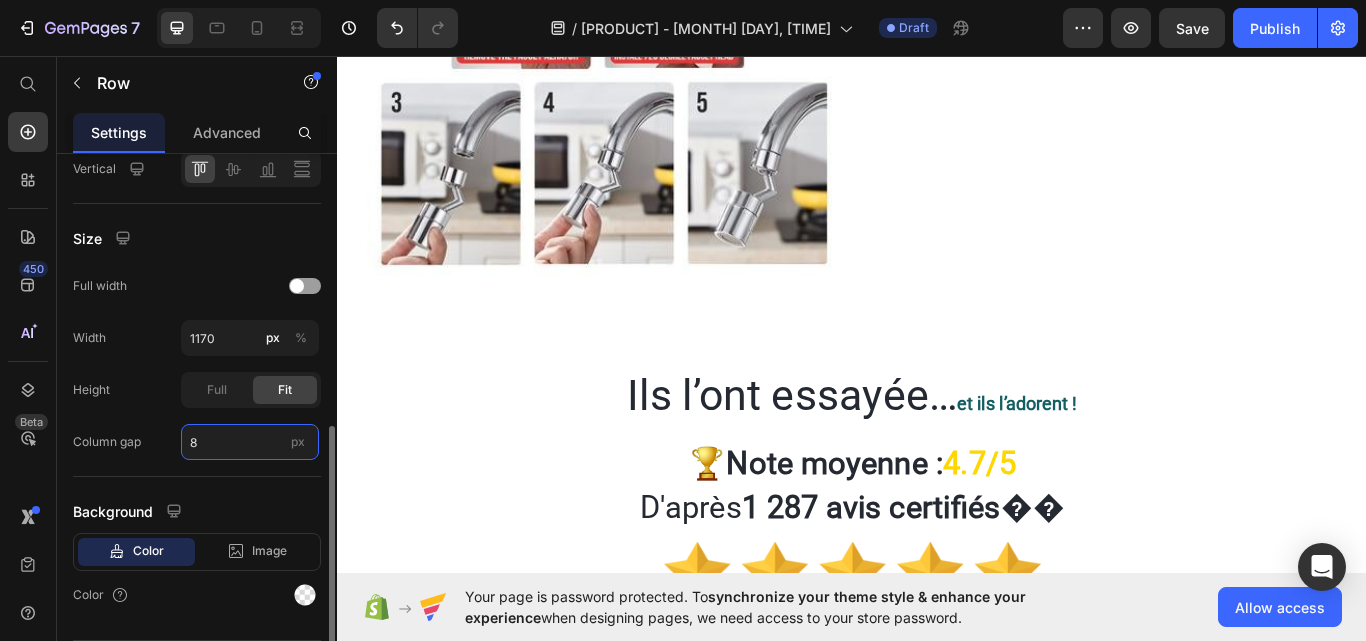 click on "8" at bounding box center [250, 442] 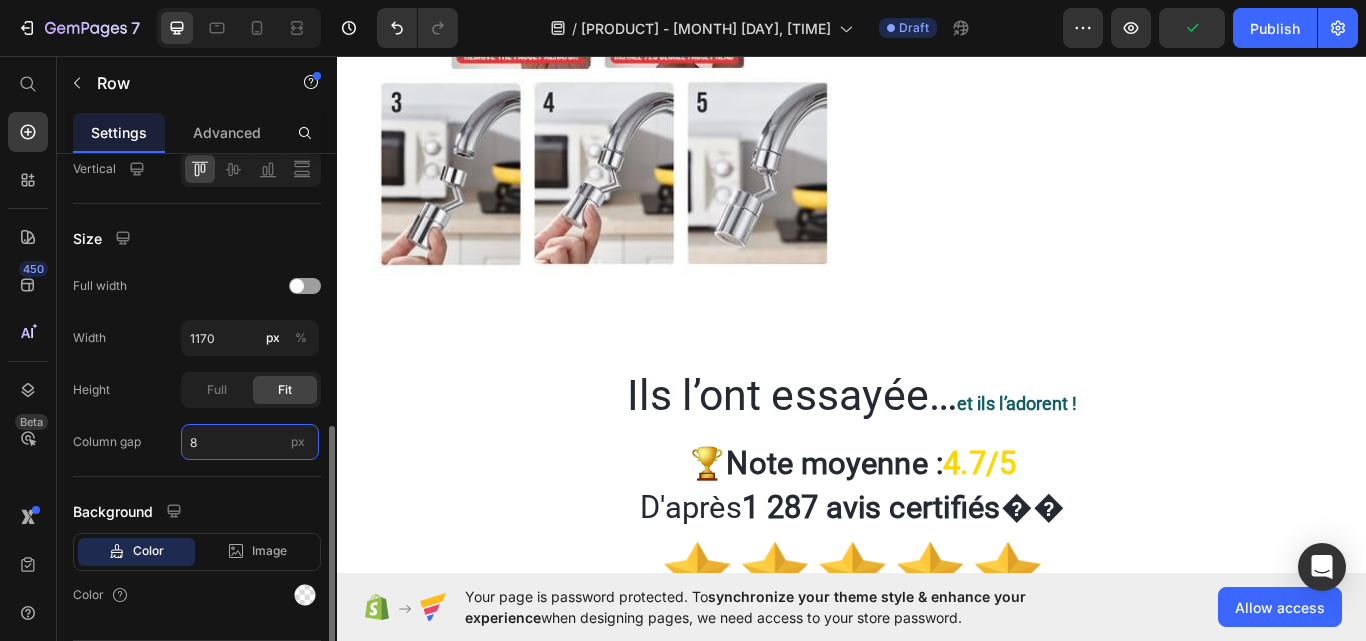 drag, startPoint x: 206, startPoint y: 450, endPoint x: 177, endPoint y: 452, distance: 29.068884 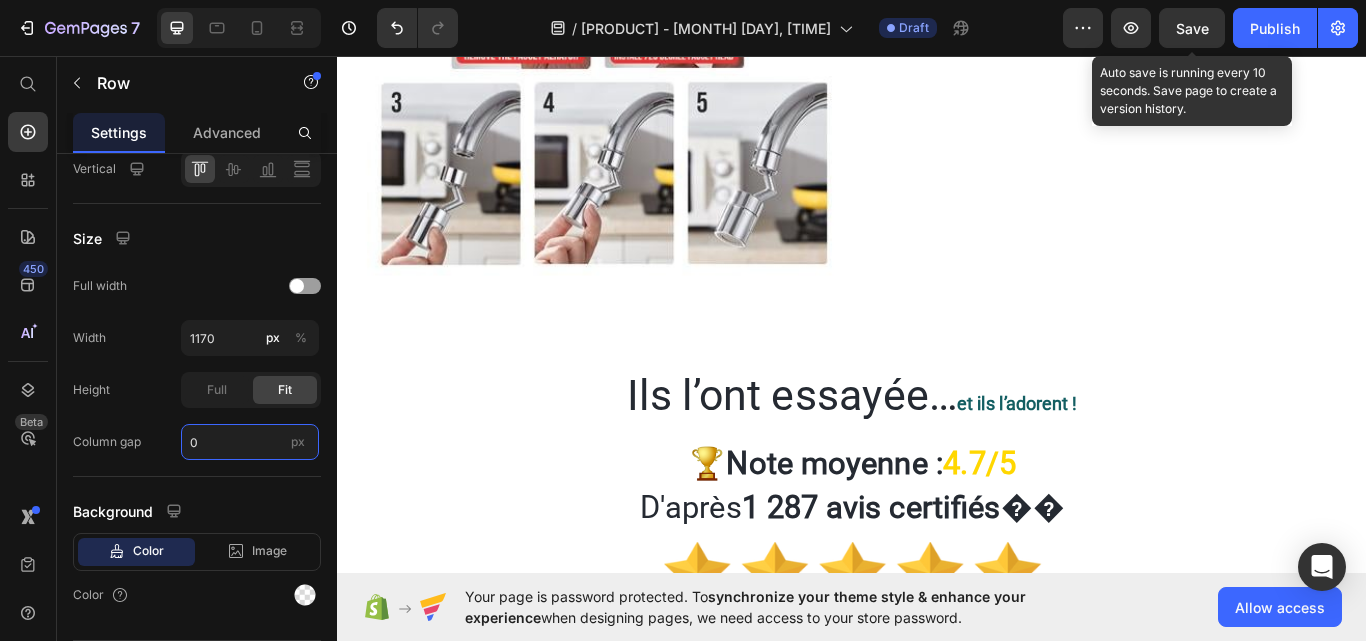 type on "0" 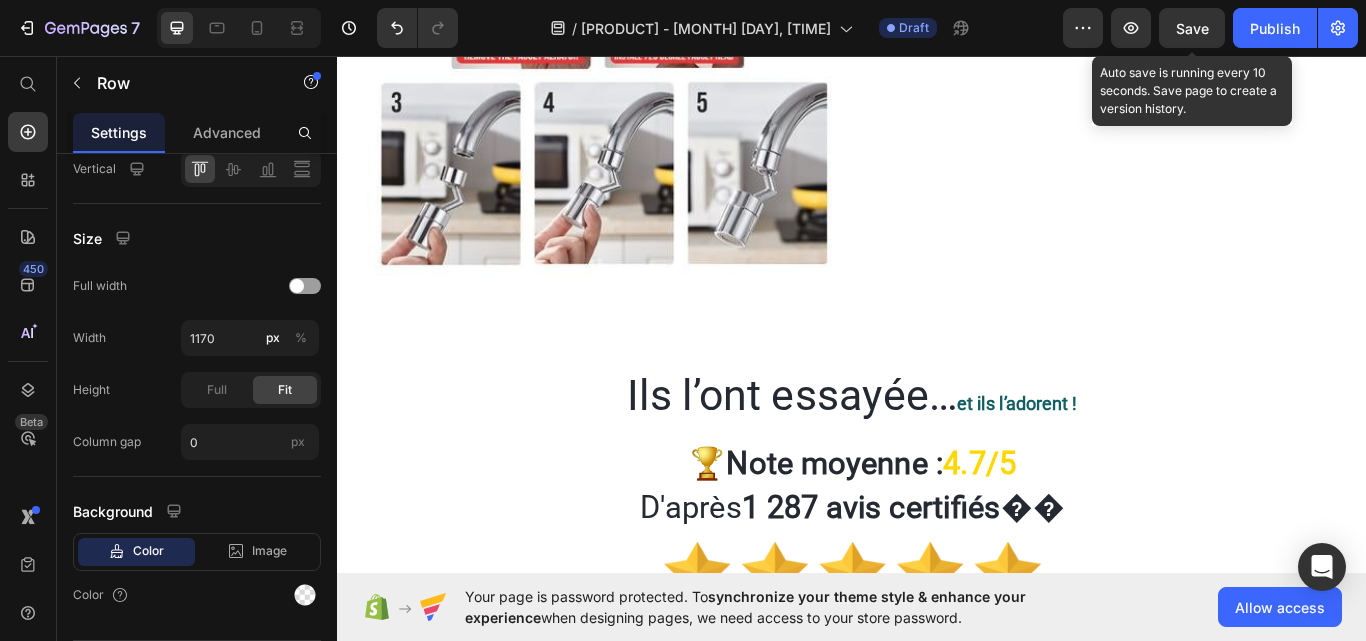 click on "Save" at bounding box center [1192, 28] 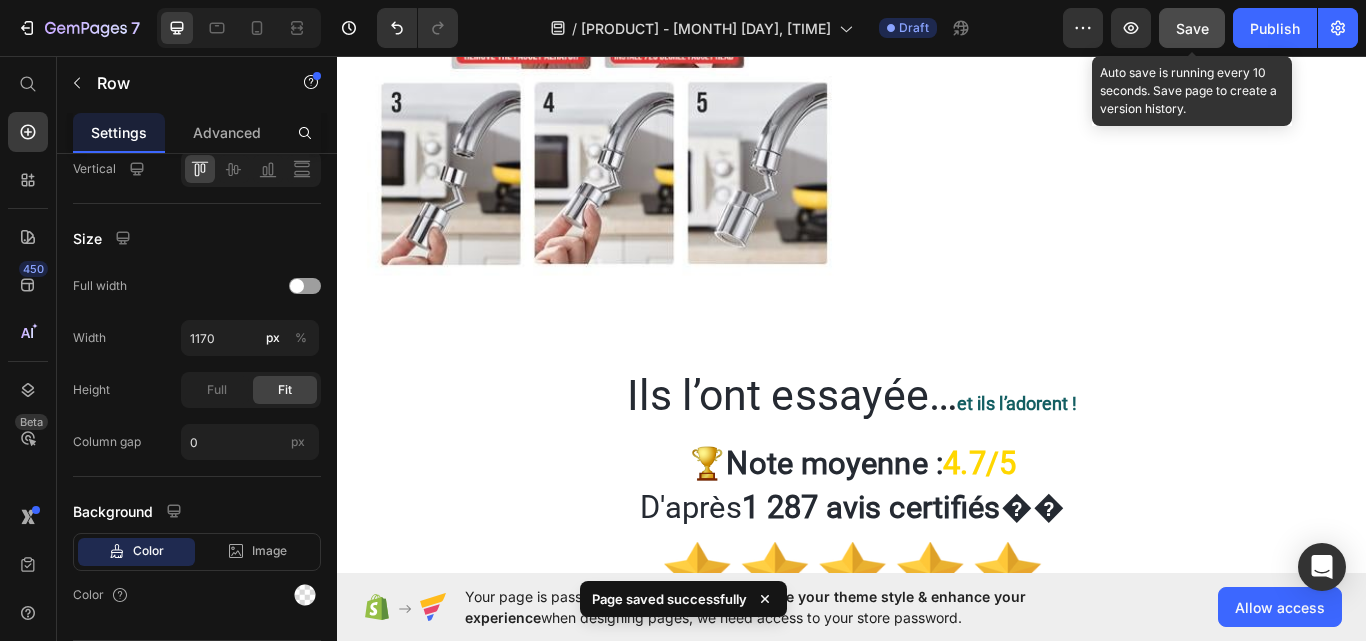 click on "Save" 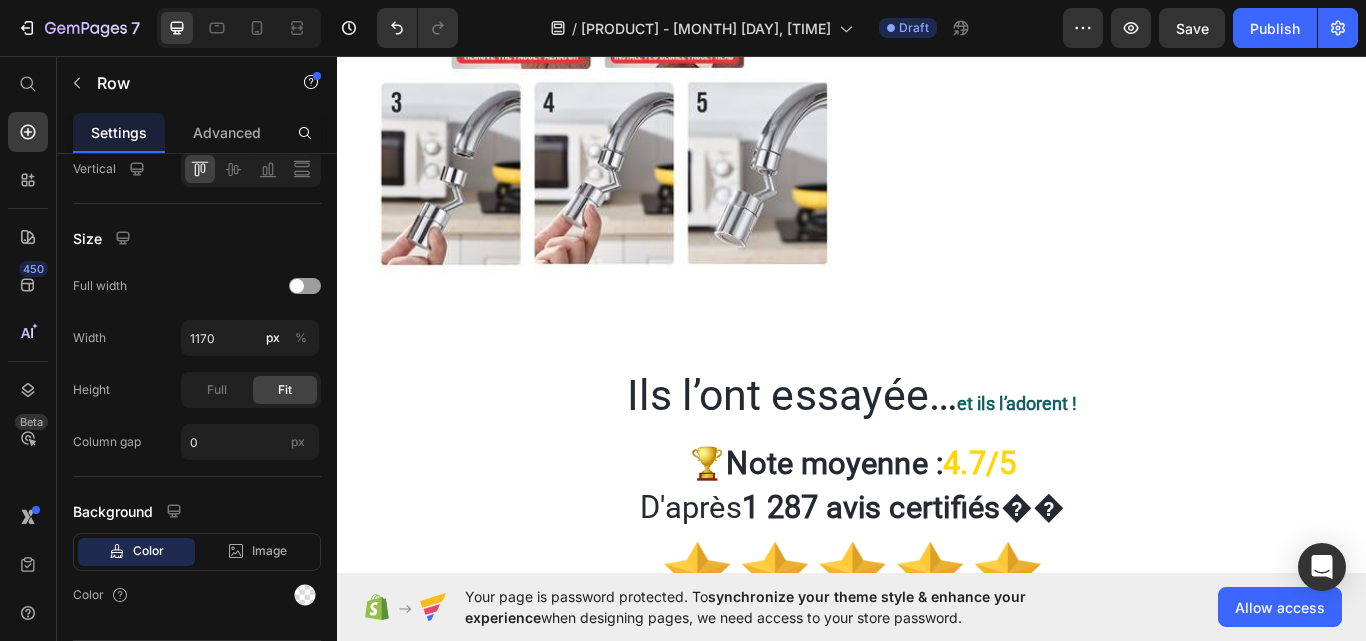 click on "Drop element here" at bounding box center [510, 781] 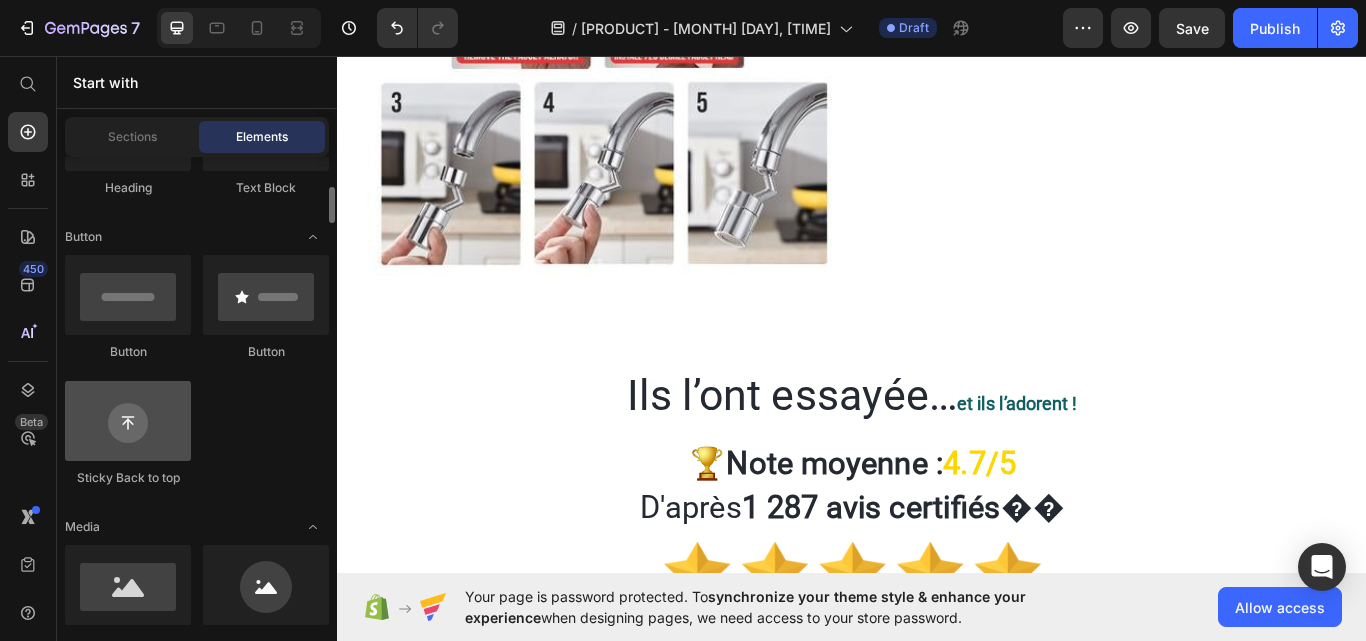 scroll, scrollTop: 500, scrollLeft: 0, axis: vertical 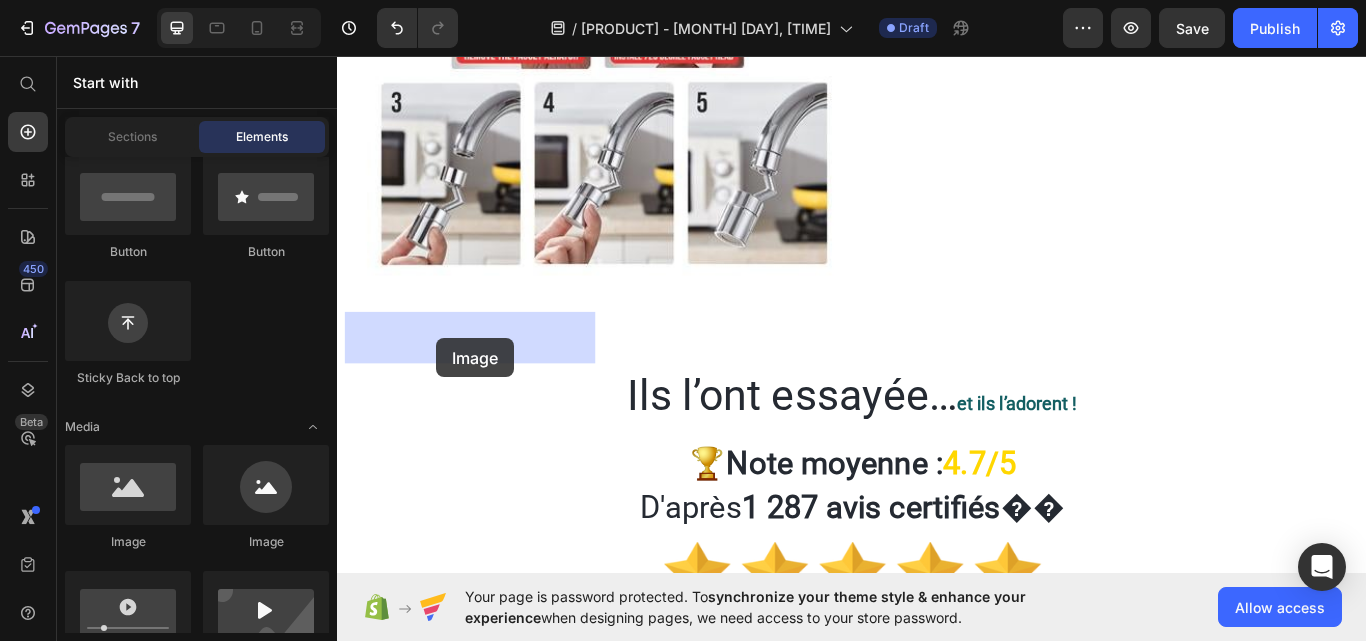 drag, startPoint x: 464, startPoint y: 524, endPoint x: 452, endPoint y: 386, distance: 138.52075 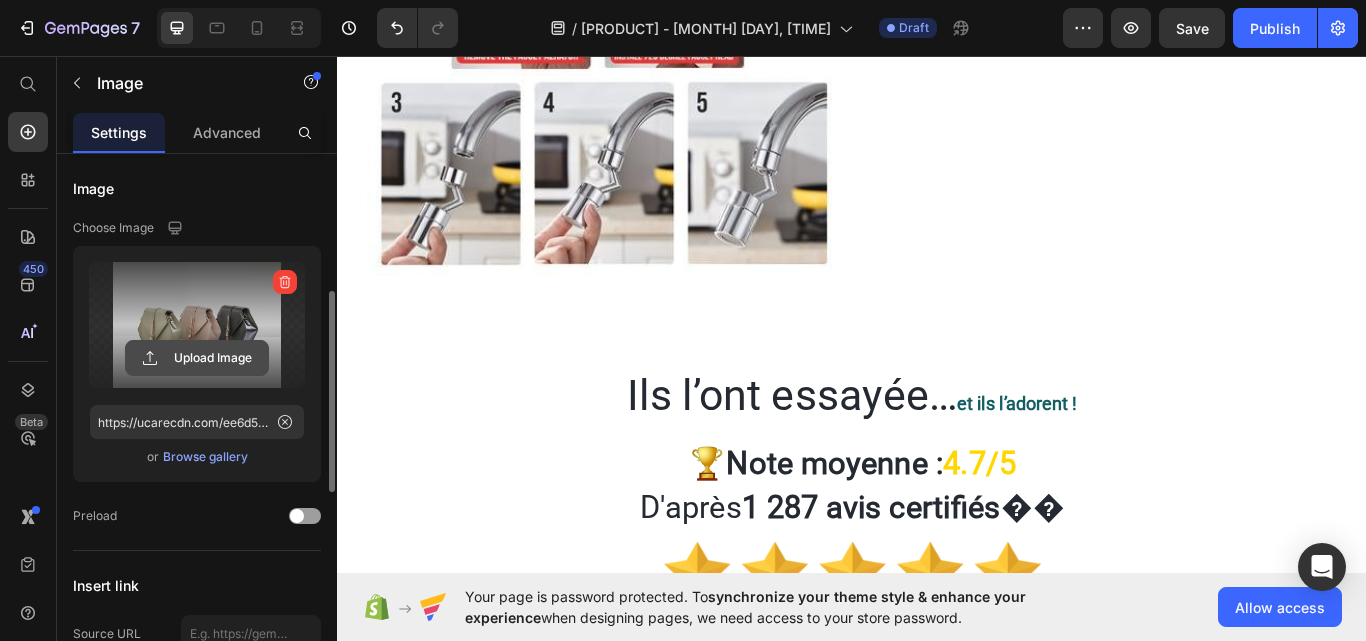 scroll, scrollTop: 100, scrollLeft: 0, axis: vertical 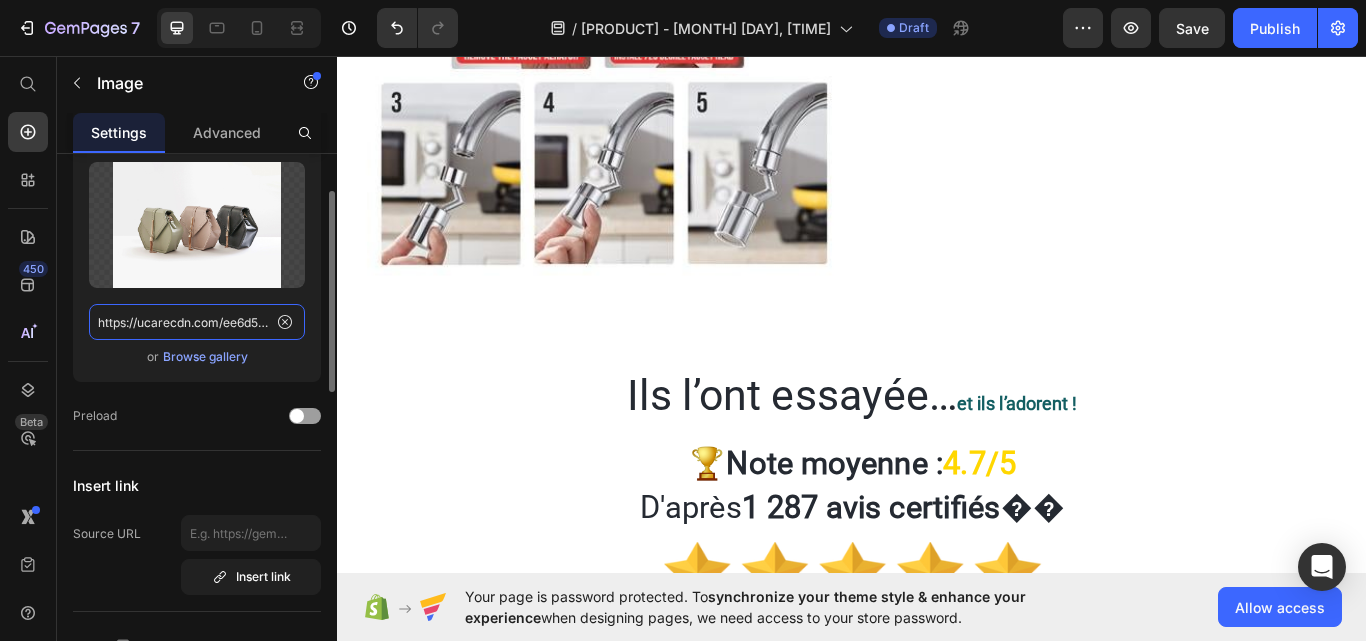 click on "https://ucarecdn.com/ee6d5074-1640-4cc7-8933-47c8589c3dee/-/format/auto/" 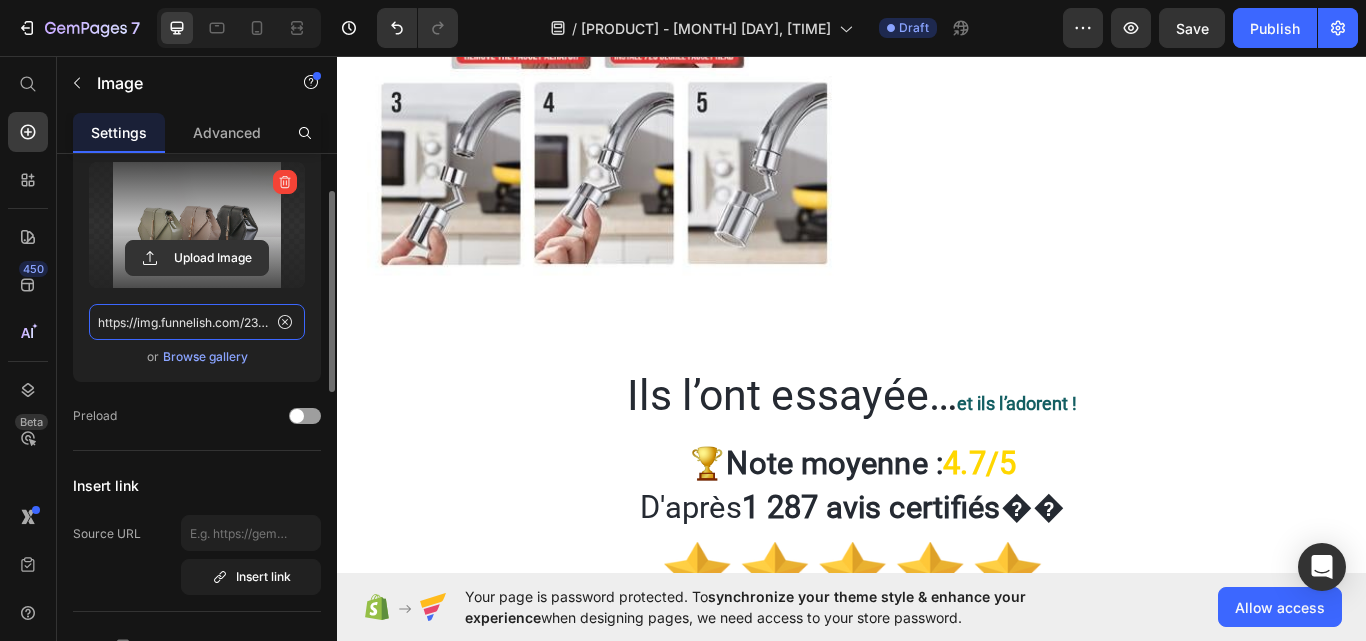 scroll, scrollTop: 0, scrollLeft: 223, axis: horizontal 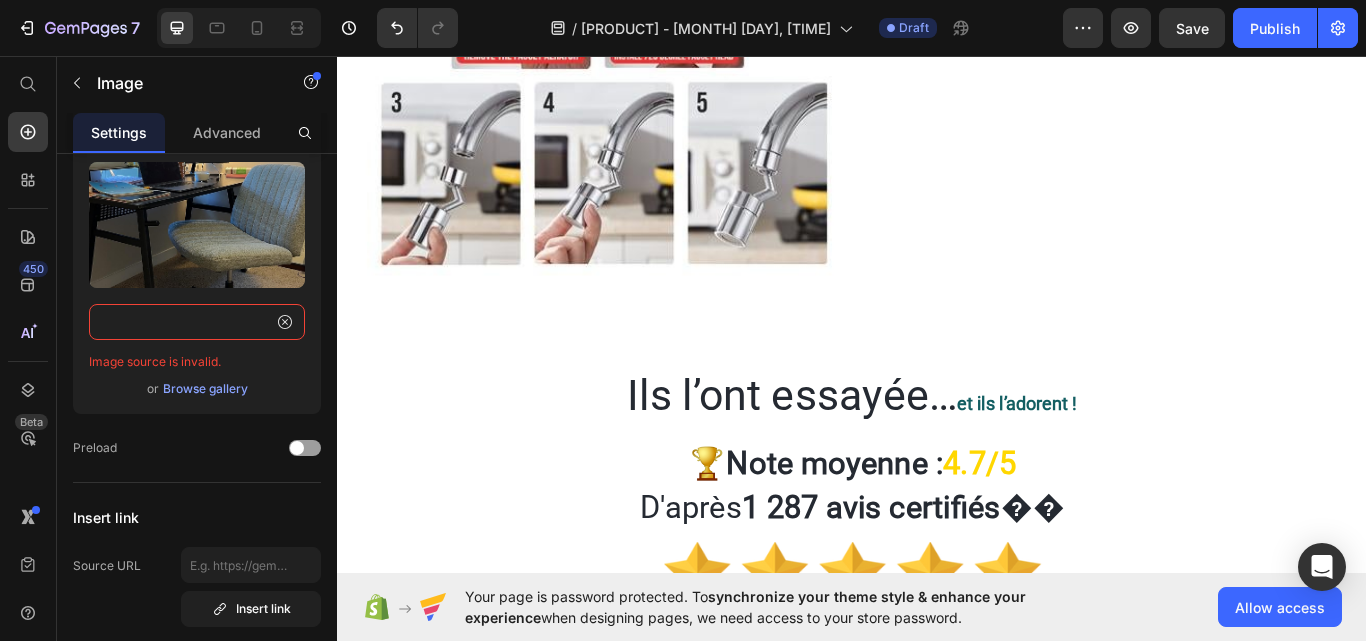type on "https://img.funnelish.com/23550/741535/1740759842-81S1qXjo8yL.jpg" 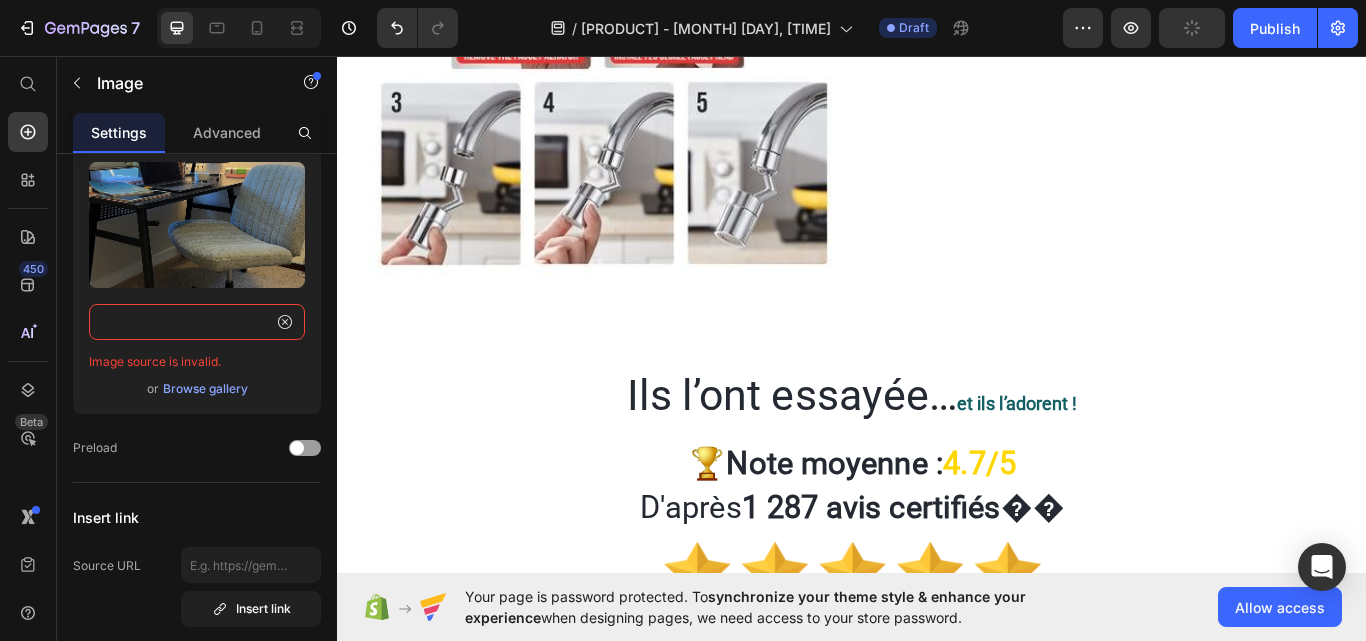 scroll, scrollTop: 0, scrollLeft: 0, axis: both 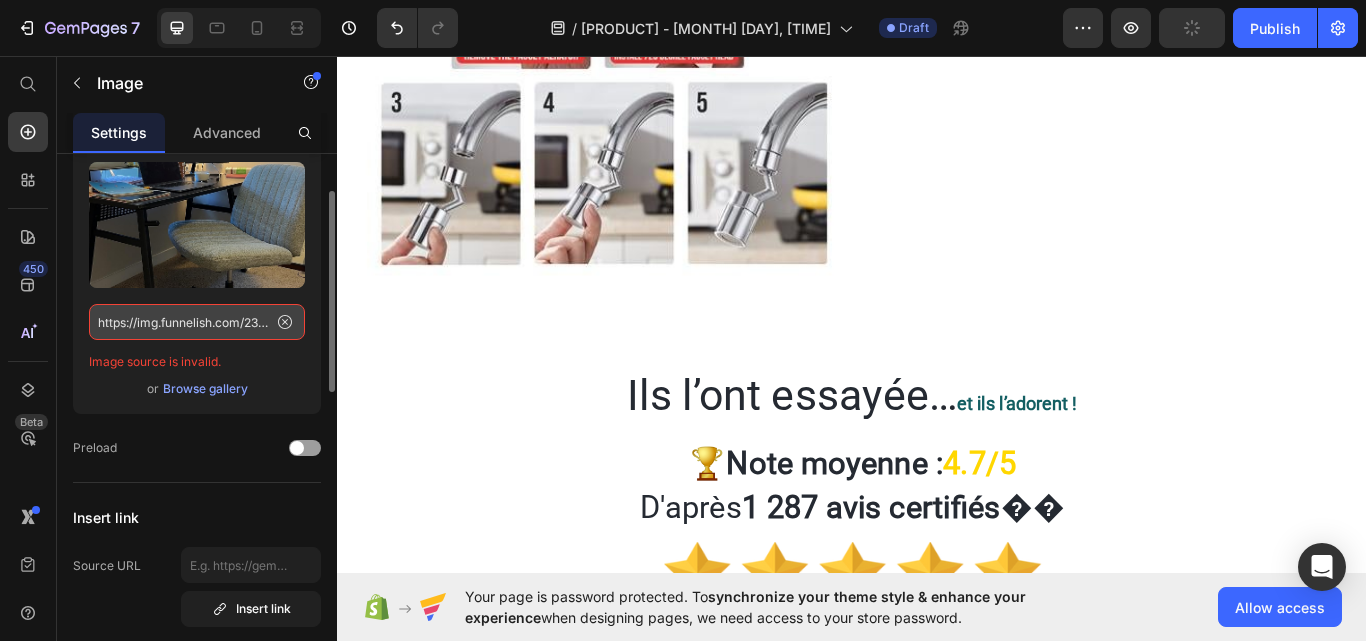 click 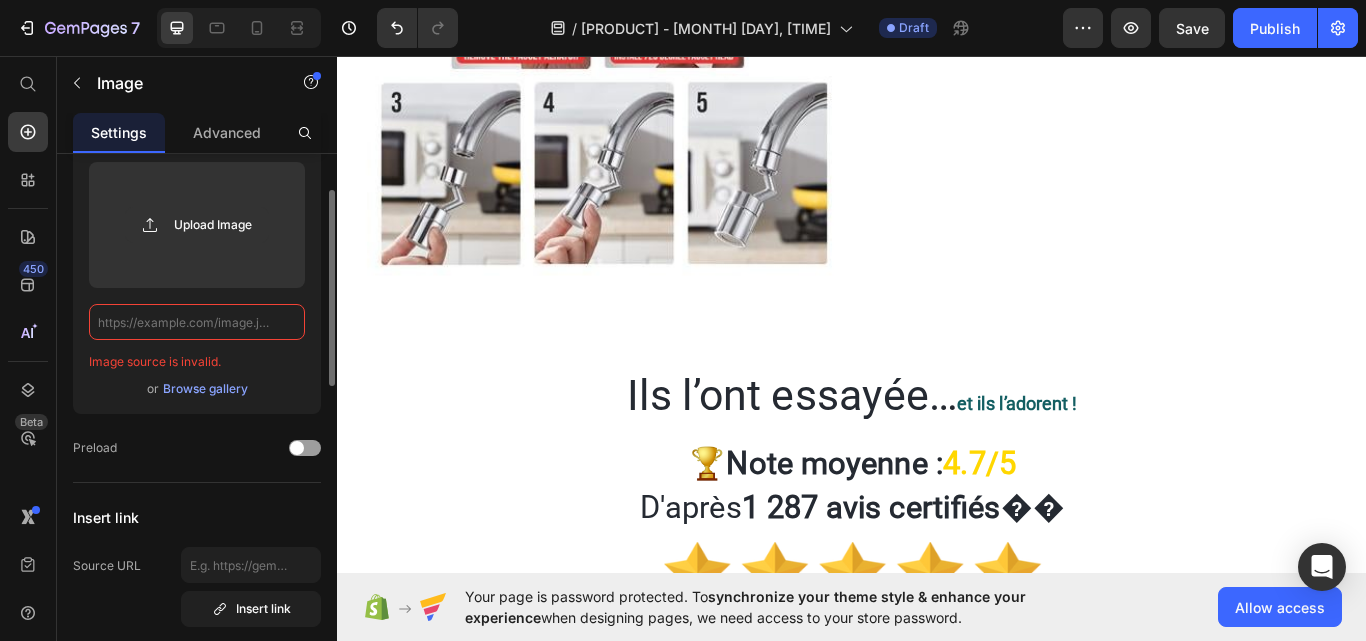 click 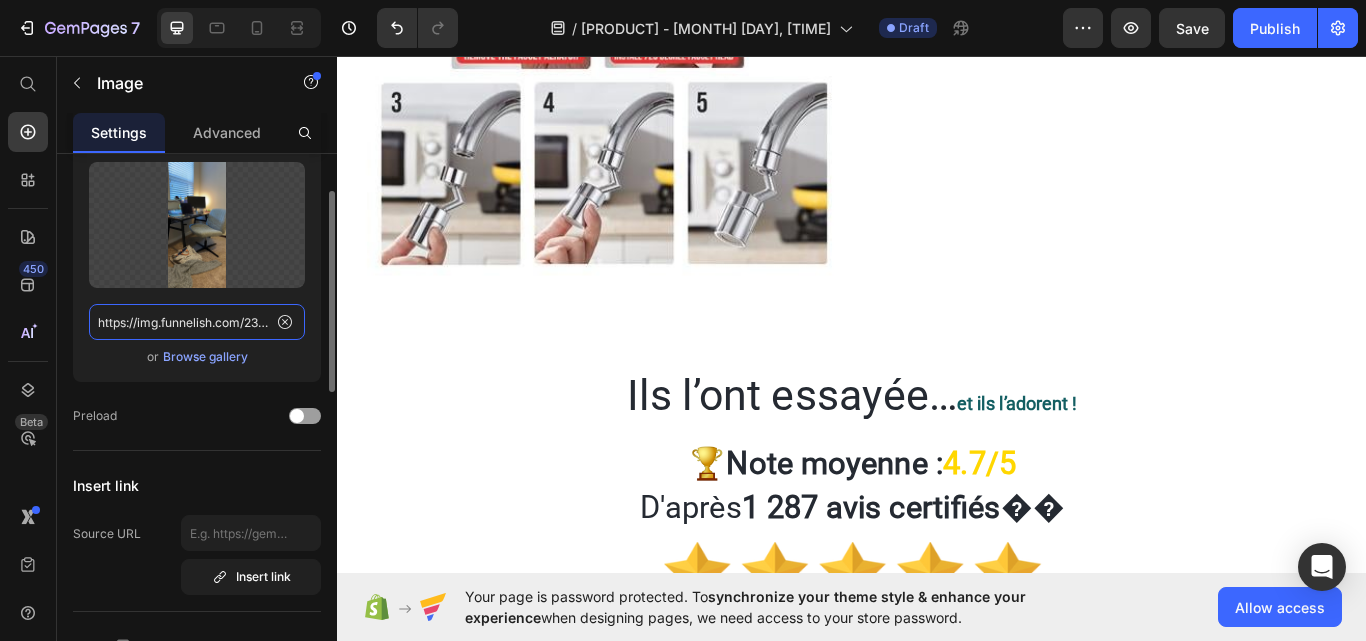 scroll, scrollTop: 0, scrollLeft: 223, axis: horizontal 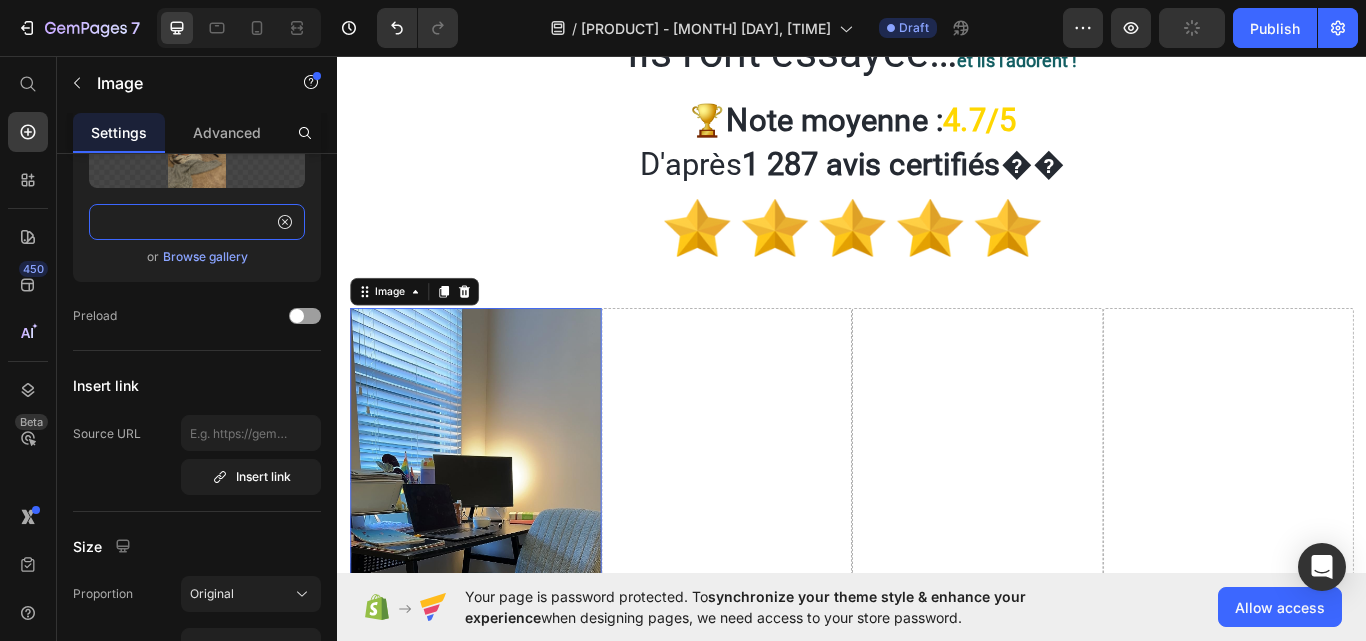 type on "https://img.funnelish.com/23550/741535/1740759842-81S1qXjo8yL.jpg" 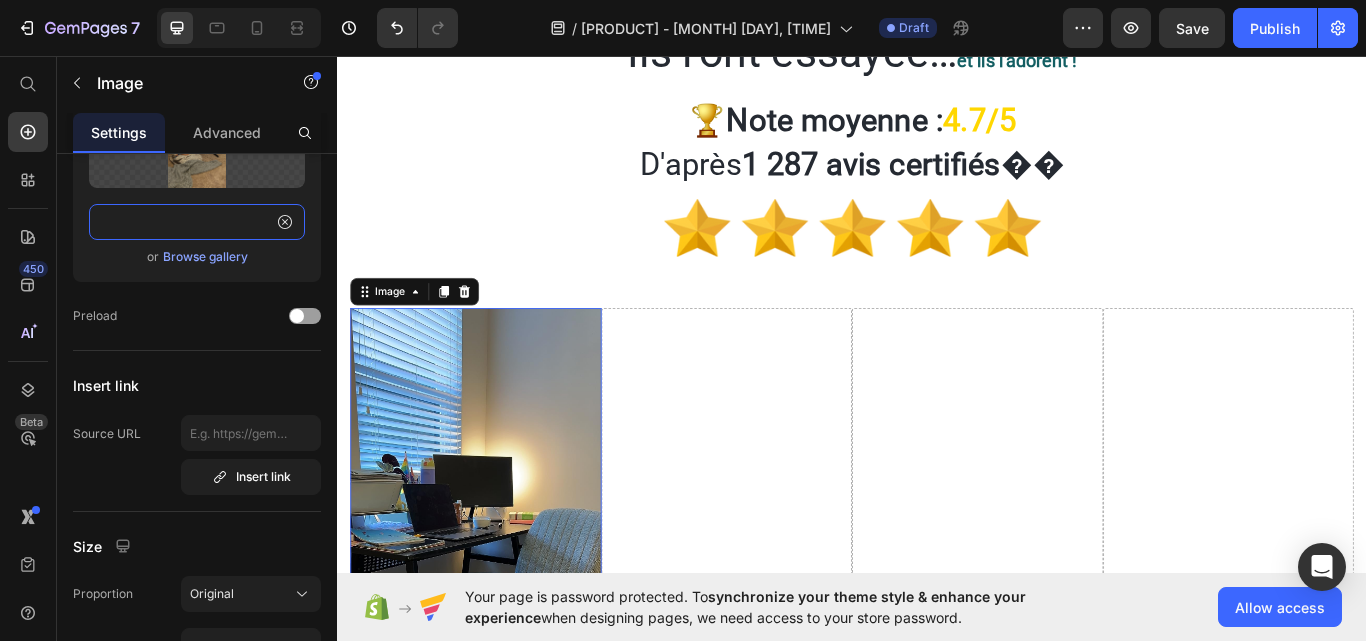 scroll, scrollTop: 0, scrollLeft: 0, axis: both 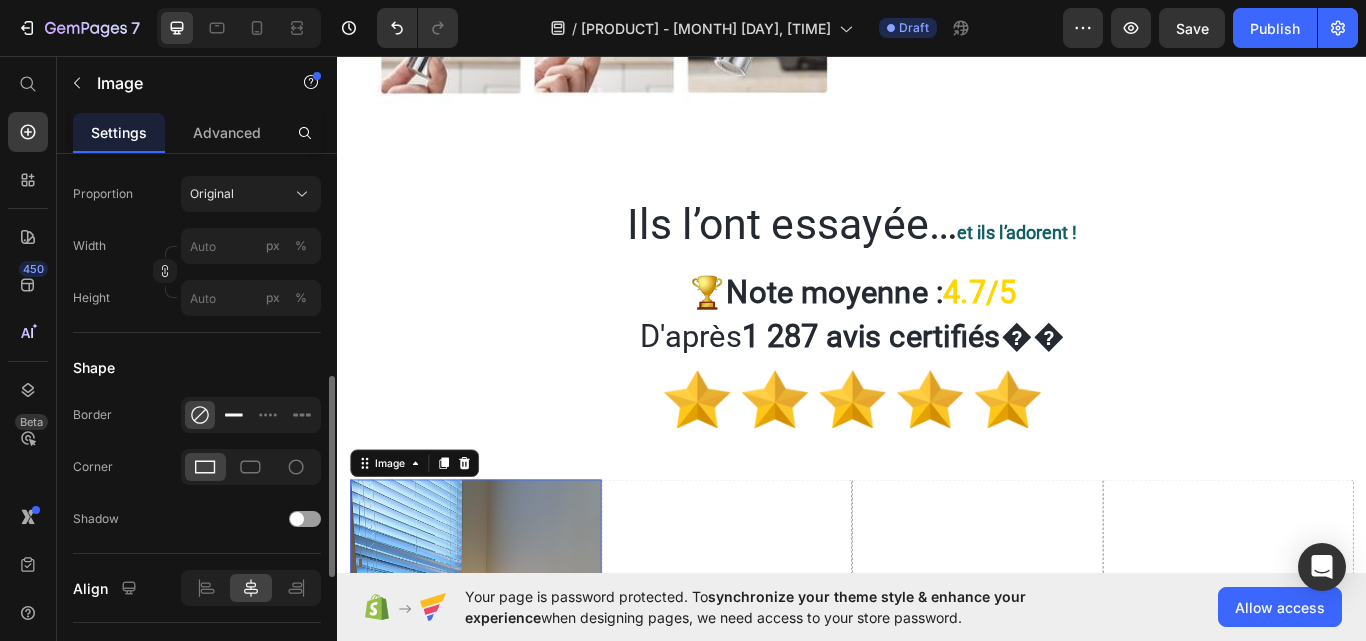 click 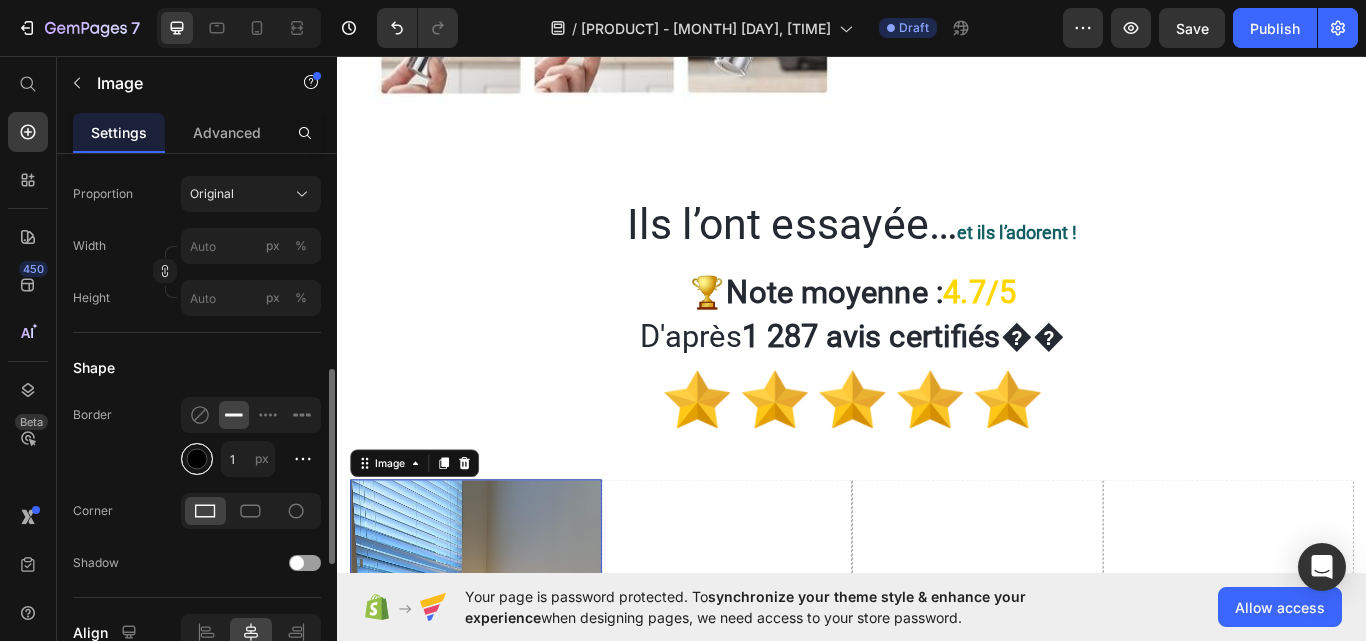 click at bounding box center (197, 459) 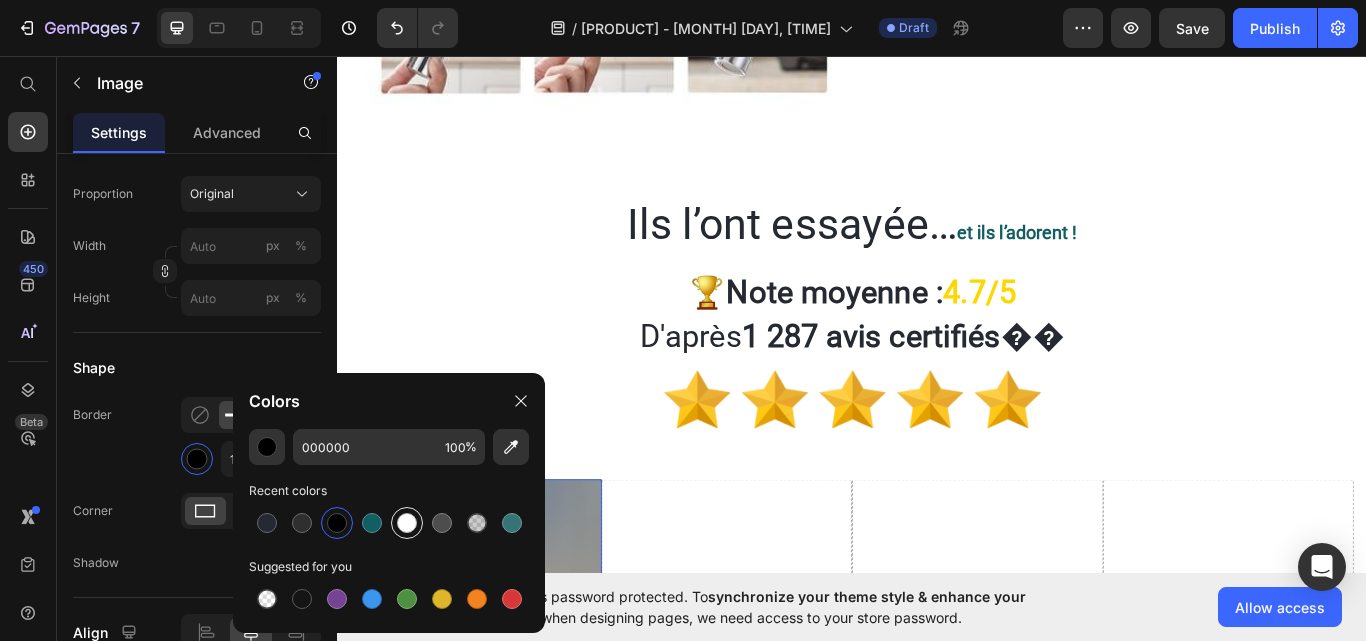 click at bounding box center [407, 523] 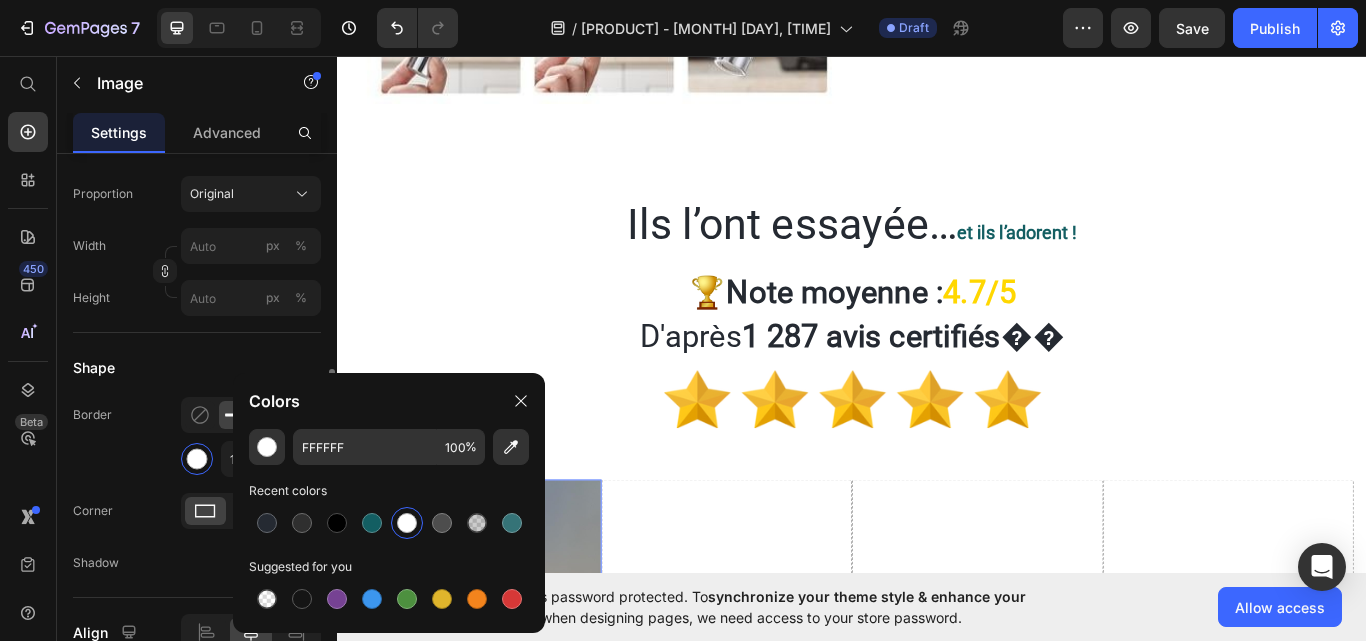 click on "Border 1 px" 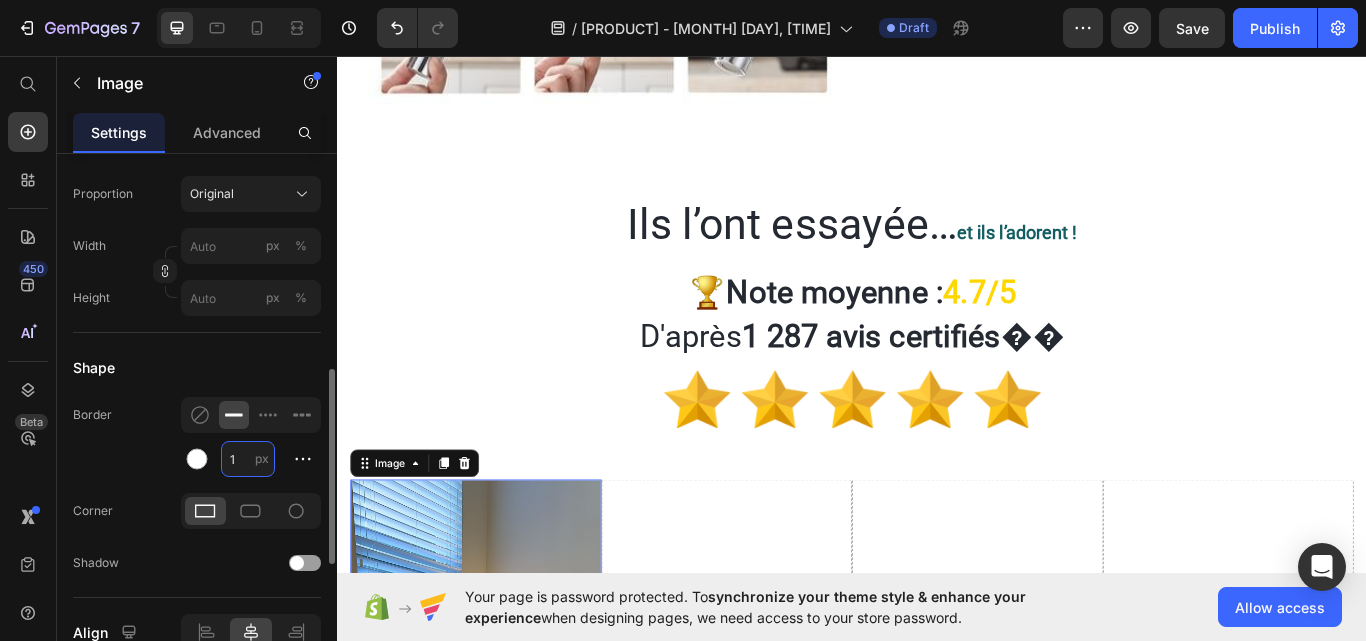 click on "1" at bounding box center (248, 459) 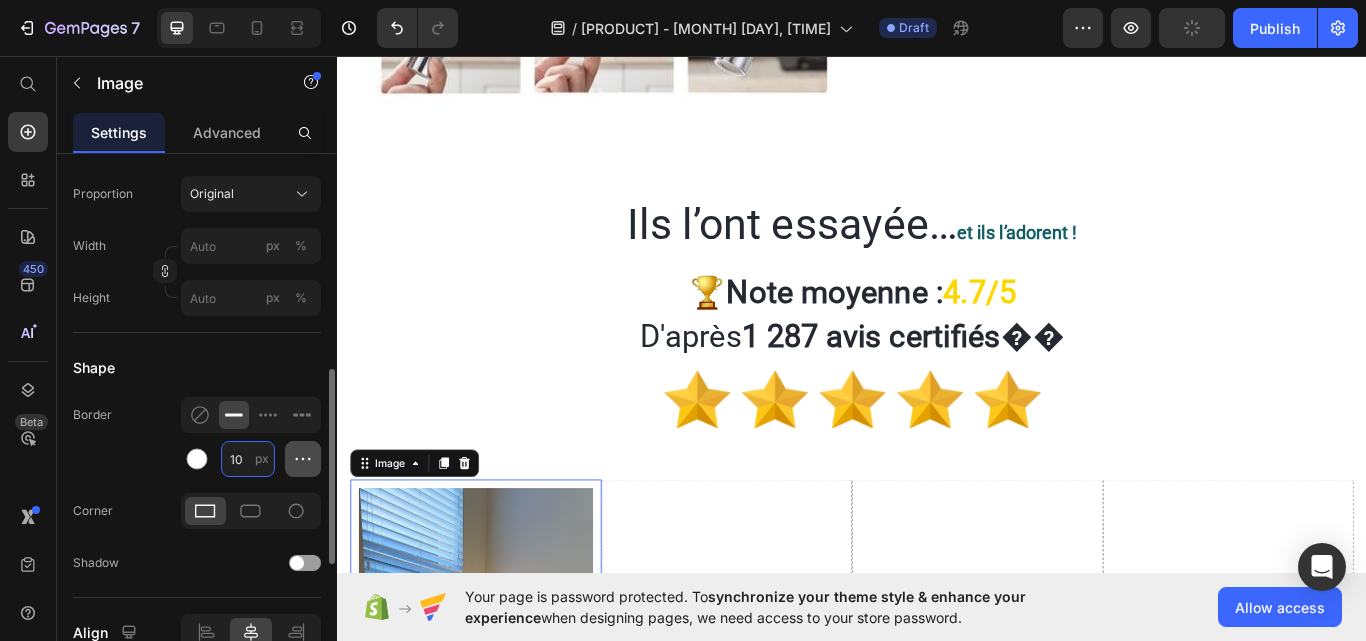 type on "10" 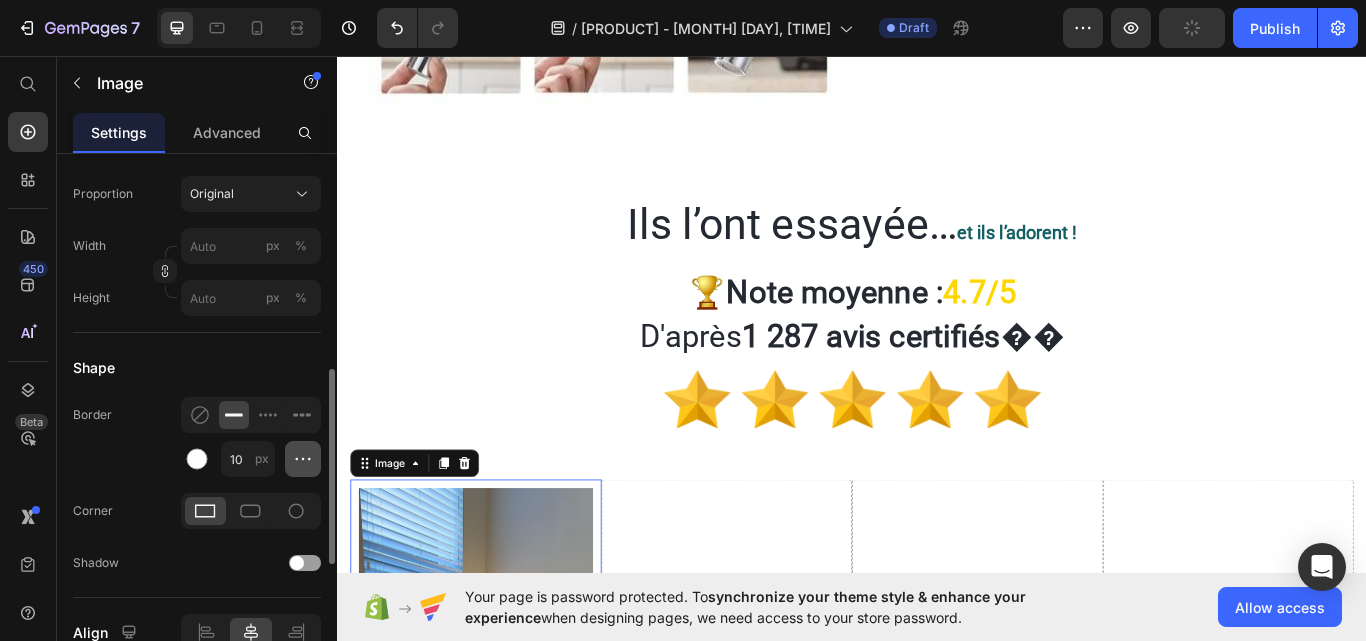 click 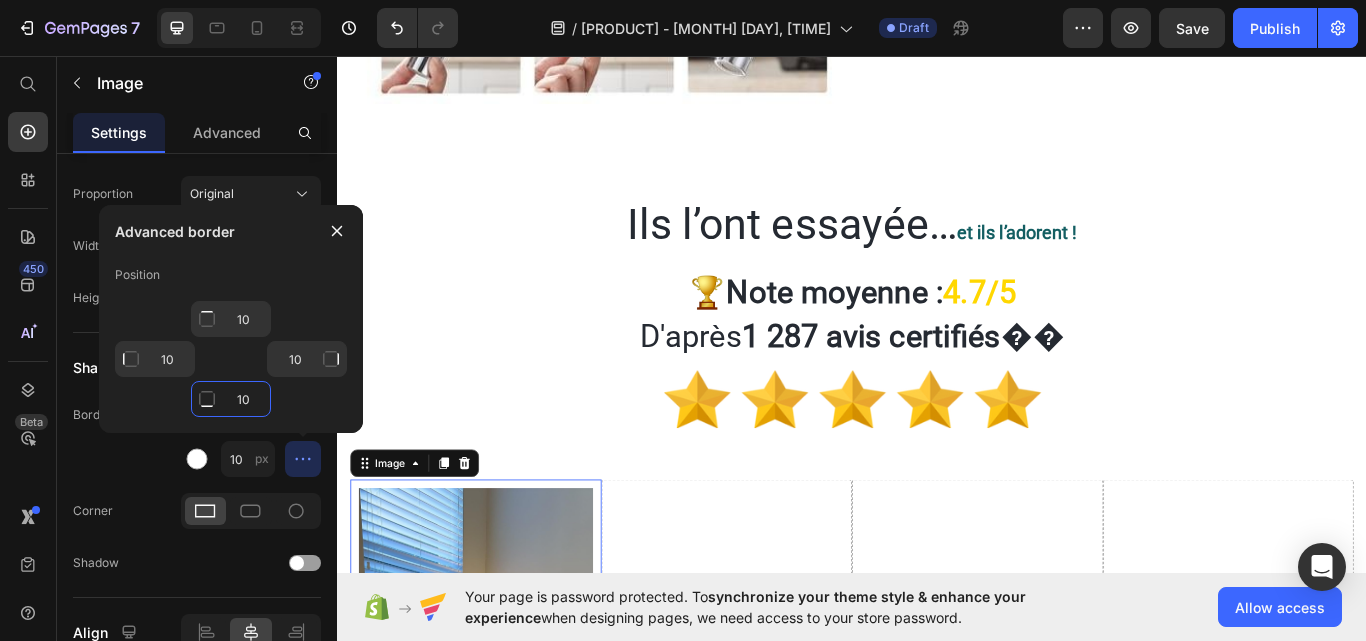 click on "10" 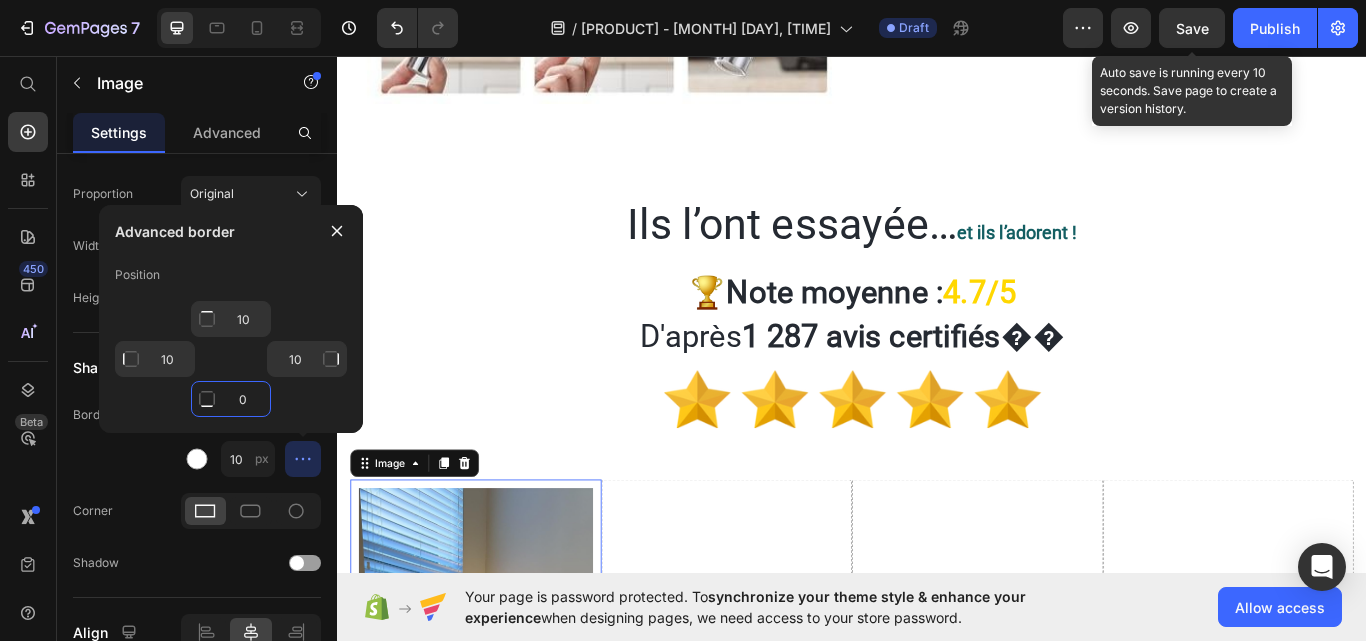 type on "0" 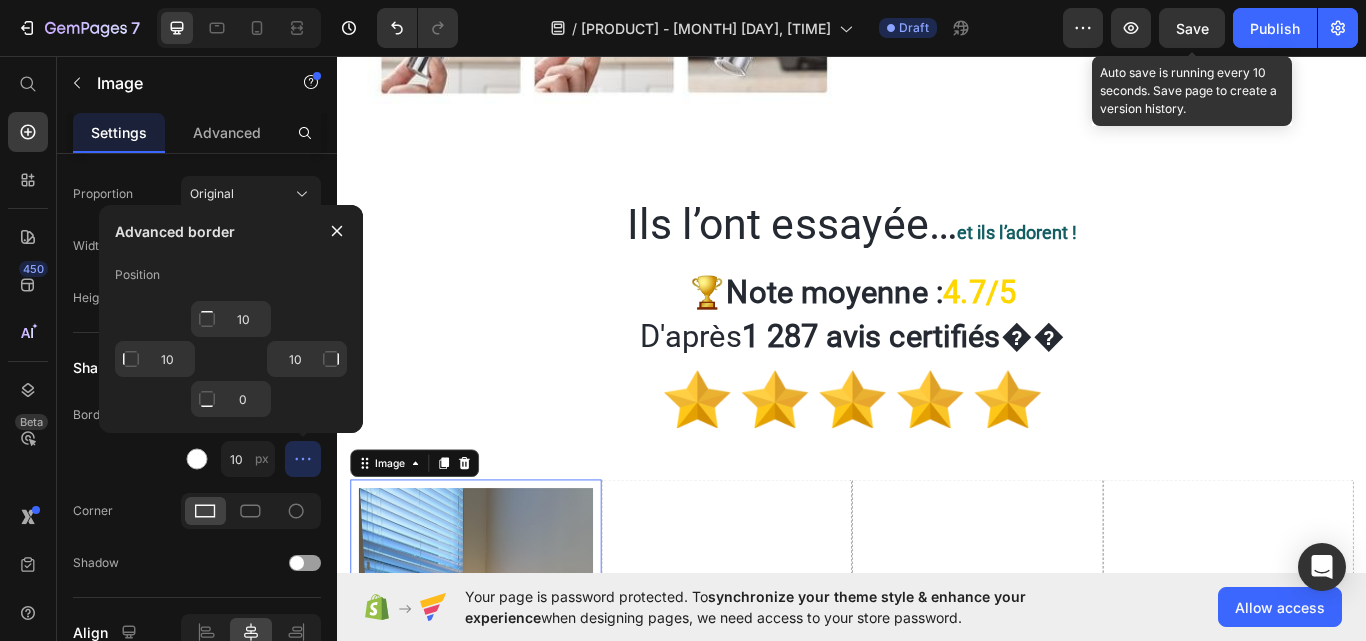 click on "Save" at bounding box center [1192, 28] 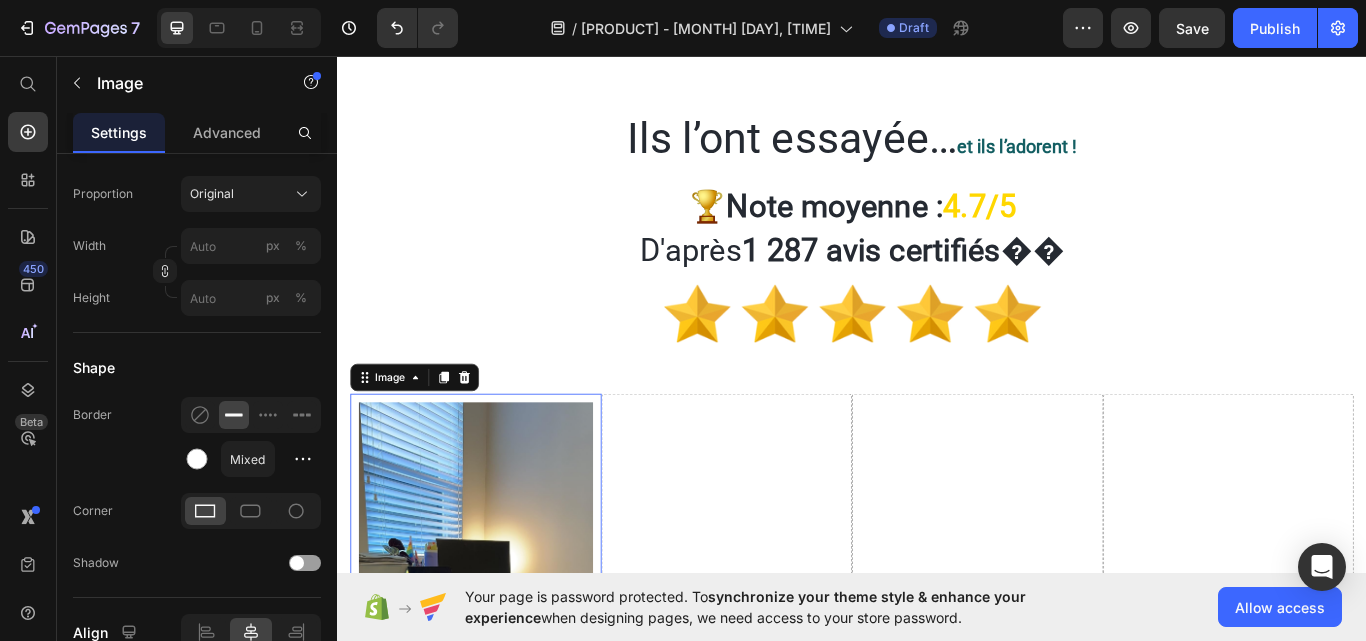 scroll, scrollTop: 5458, scrollLeft: 0, axis: vertical 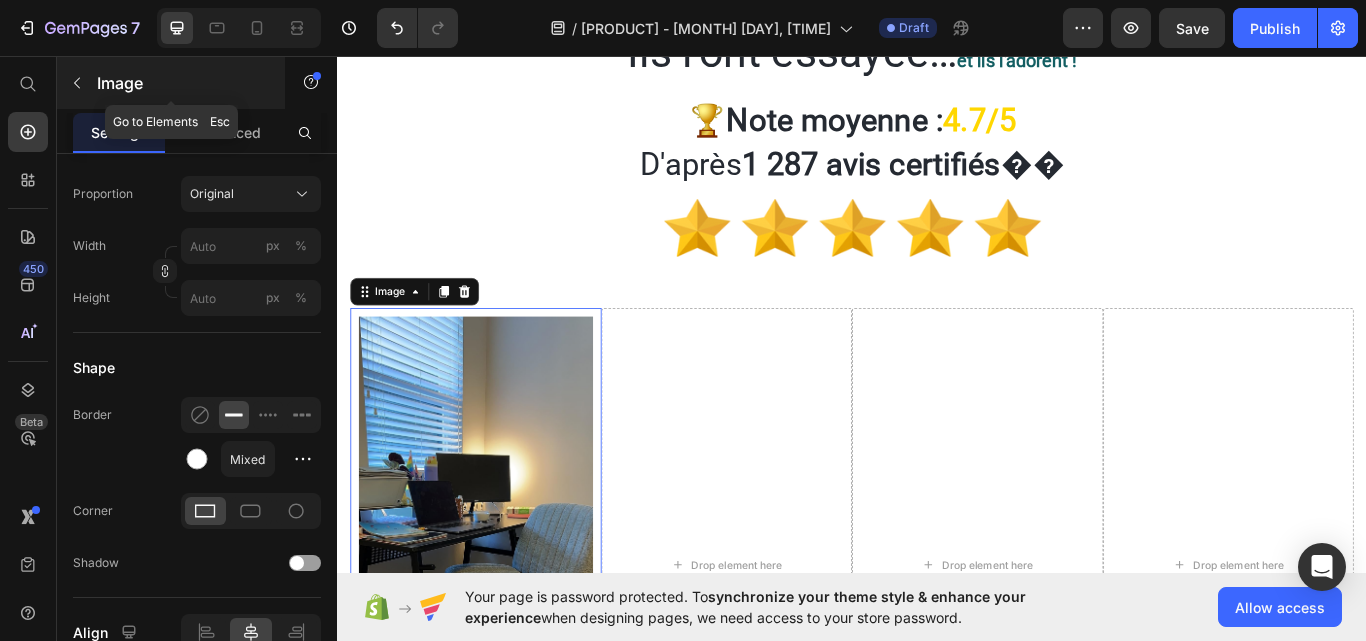 click at bounding box center (77, 83) 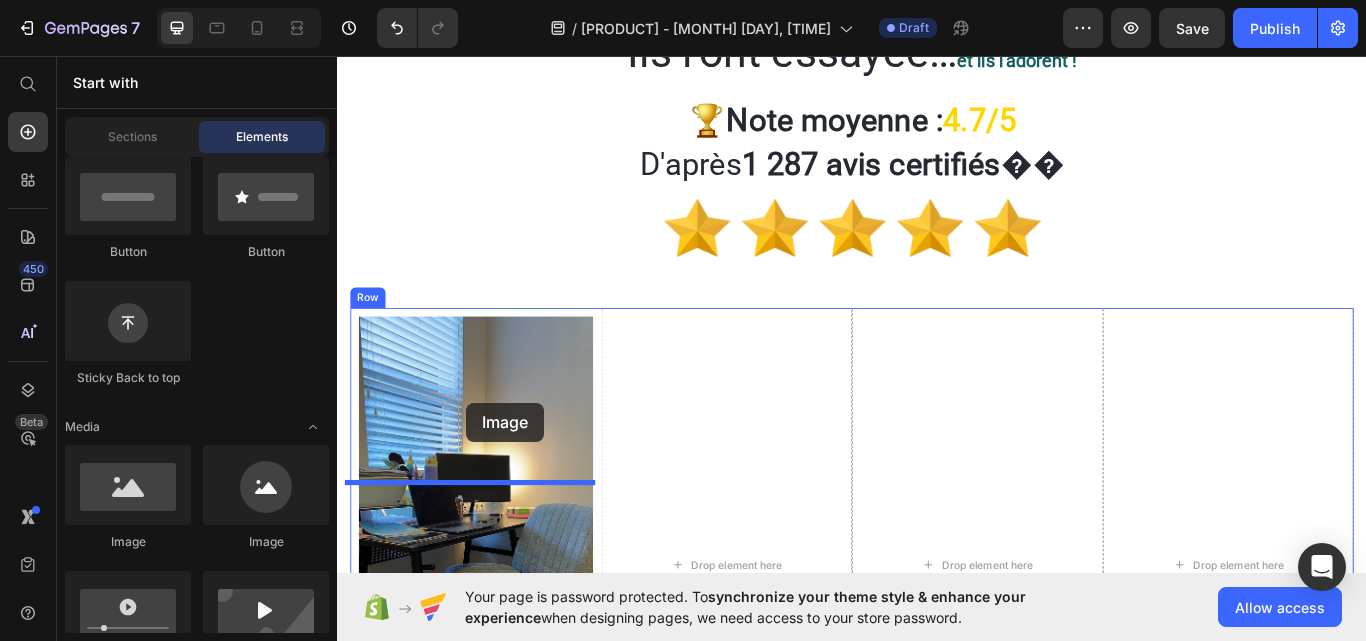 drag, startPoint x: 616, startPoint y: 501, endPoint x: 487, endPoint y: 461, distance: 135.05925 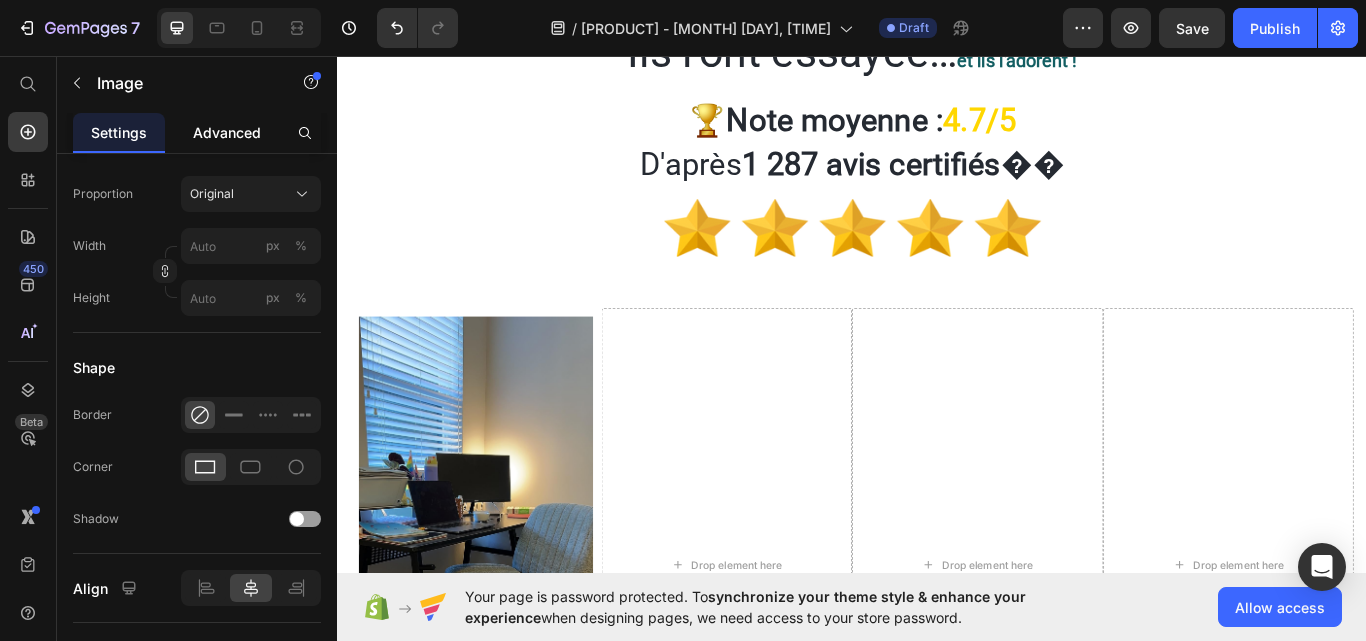 click on "Advanced" at bounding box center (227, 132) 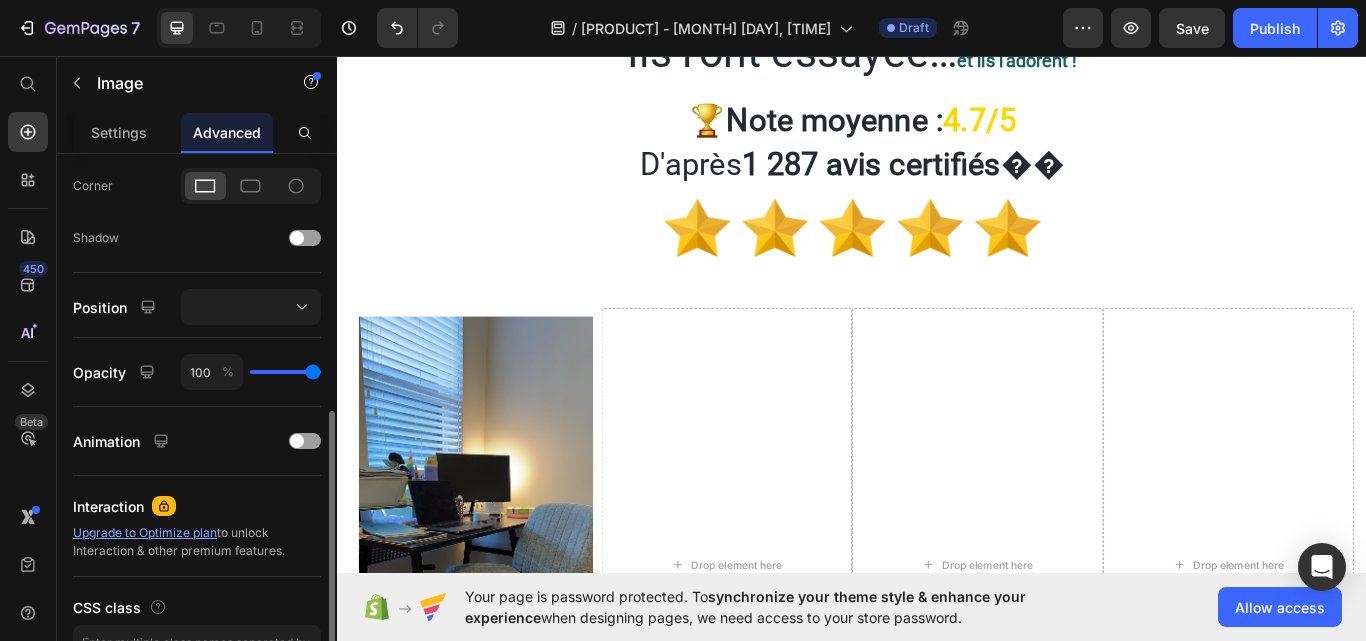 scroll, scrollTop: 0, scrollLeft: 0, axis: both 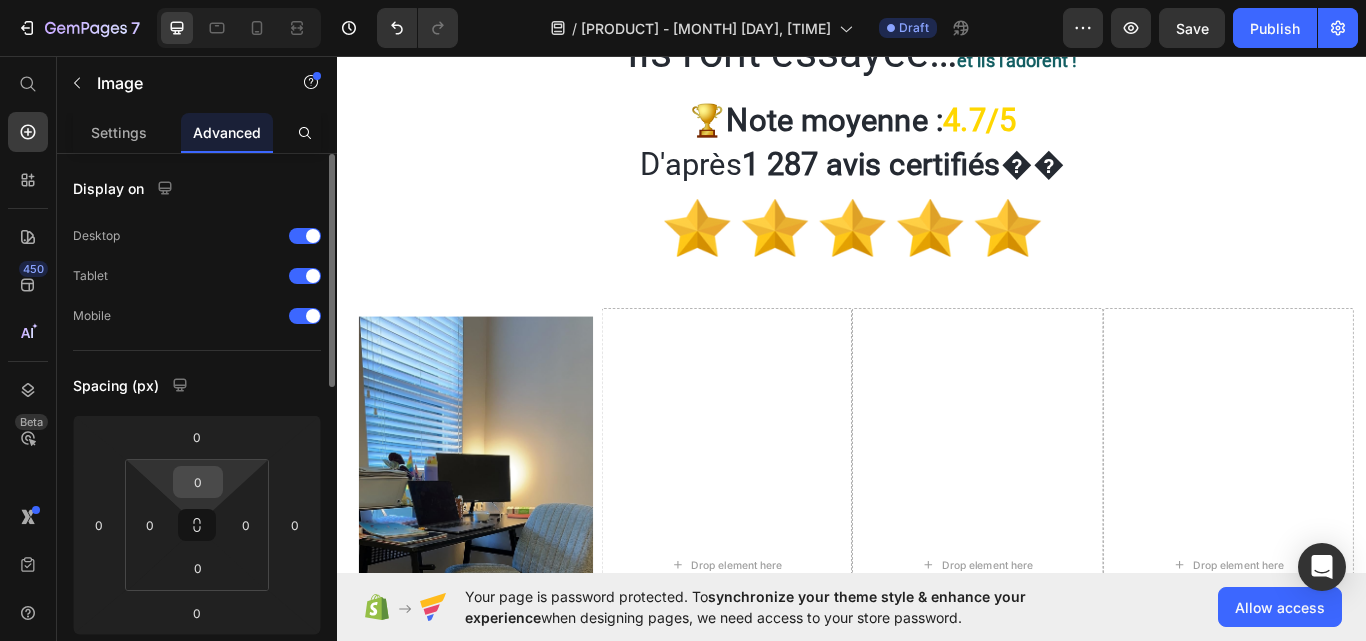 click on "0" at bounding box center [198, 482] 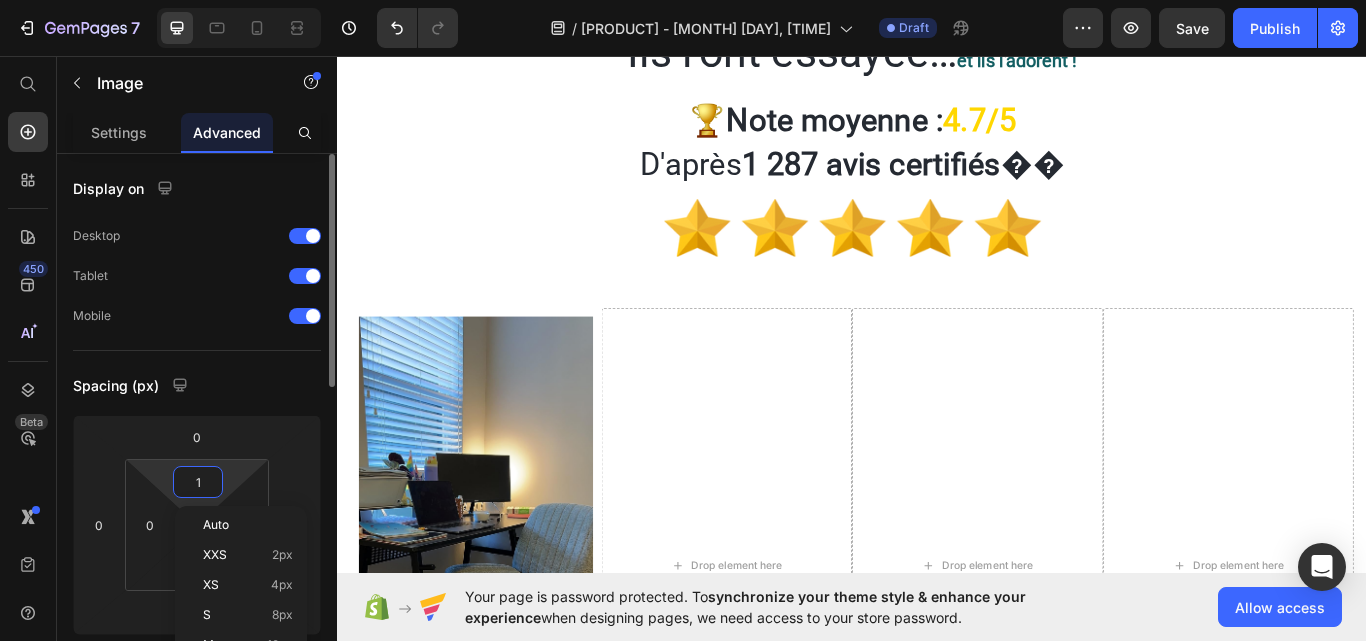 type on "10" 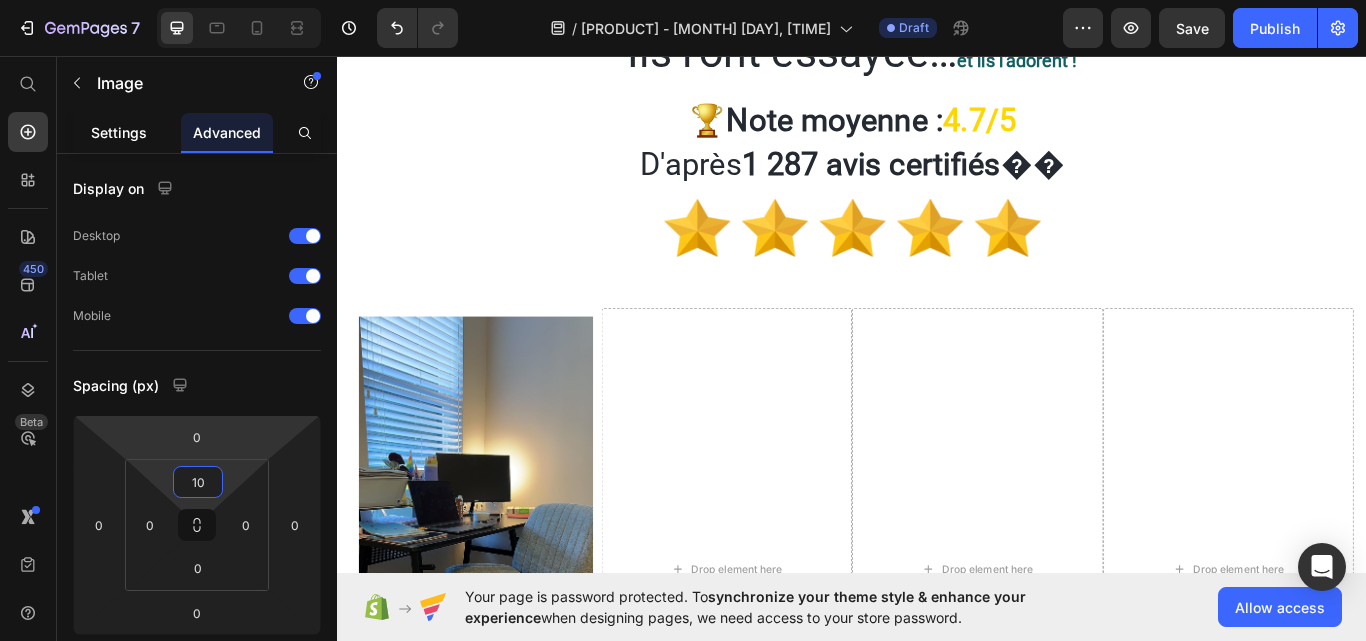click on "Settings" at bounding box center [119, 132] 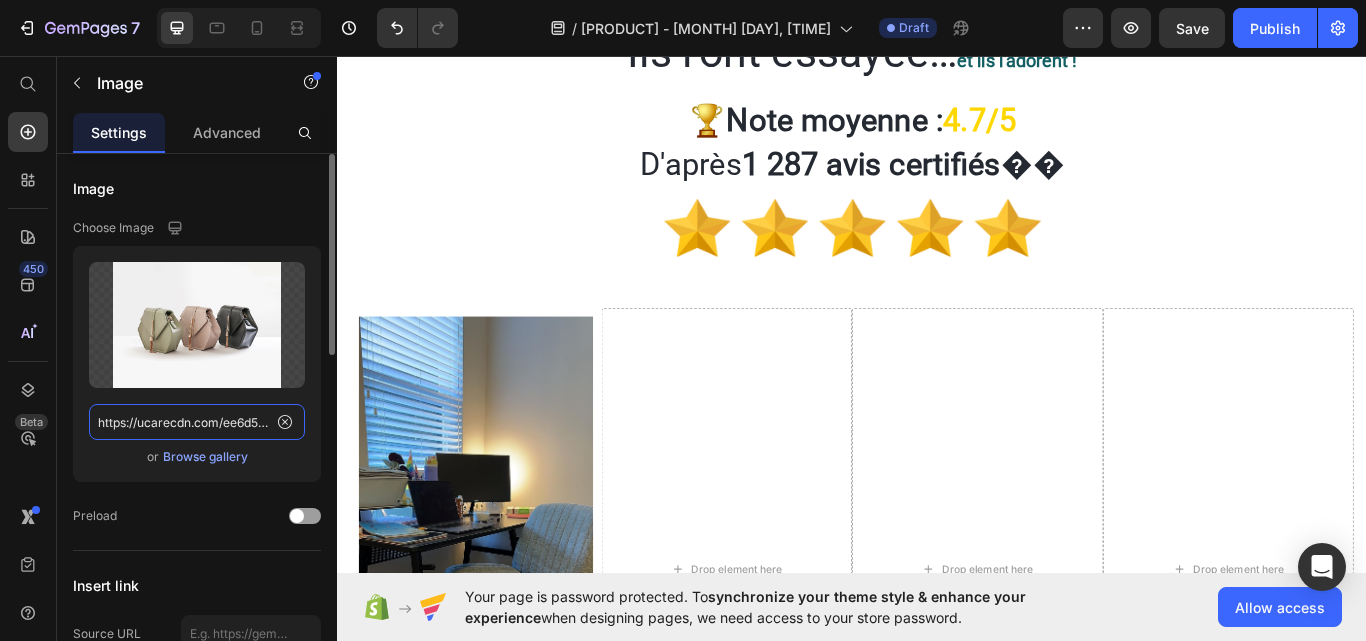 click on "https://ucarecdn.com/ee6d5074-1640-4cc7-8933-47c8589c3dee/-/format/auto/" 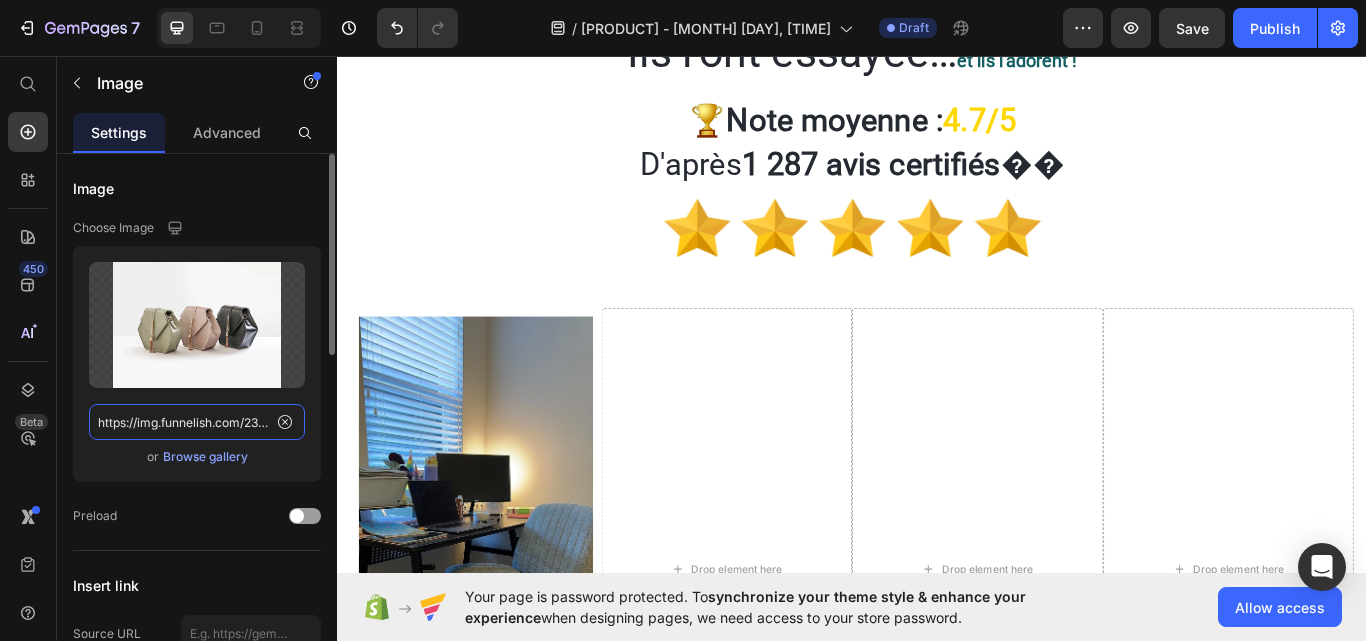 scroll, scrollTop: 0, scrollLeft: 356, axis: horizontal 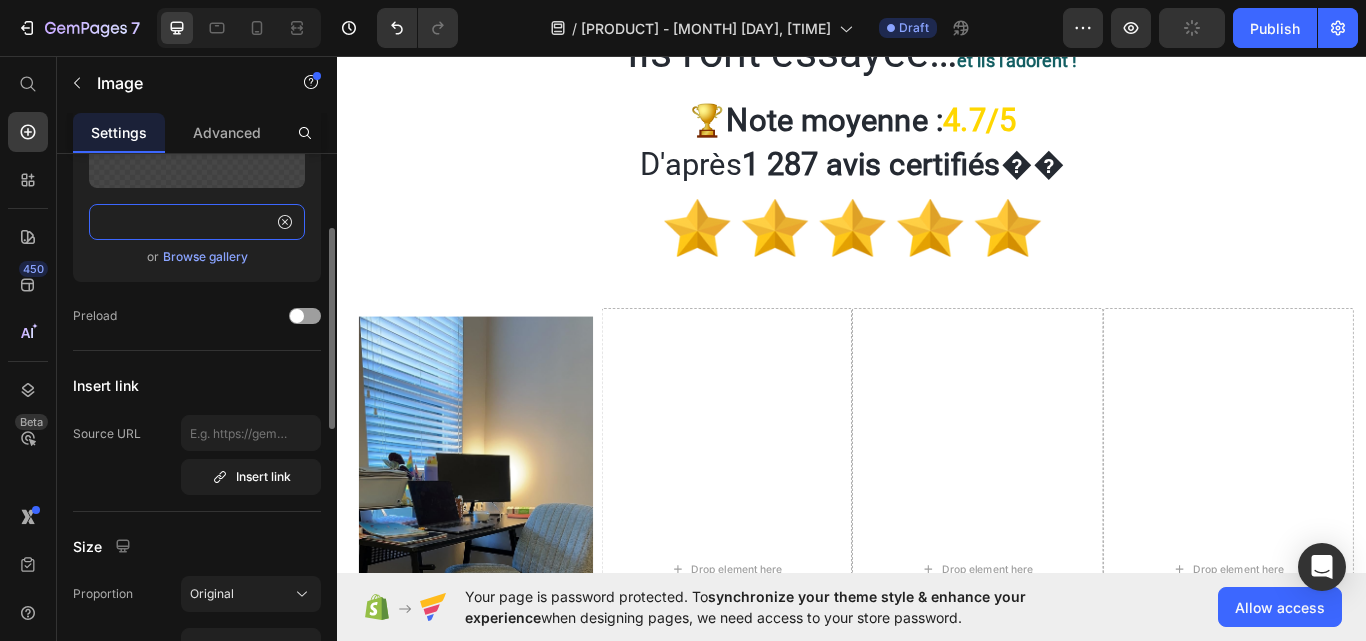 type on "https://img.funnelish.com/23550/741535/1740760188-Untitled%20design%20%2870%29.png" 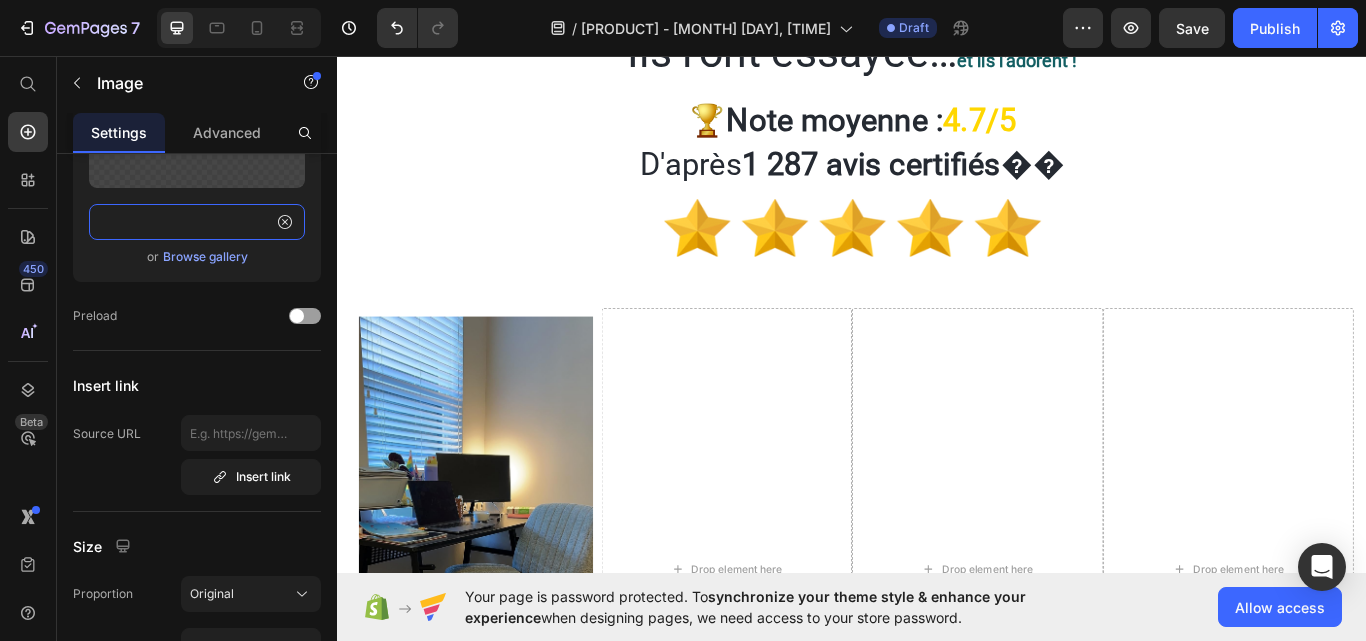 scroll, scrollTop: 0, scrollLeft: 0, axis: both 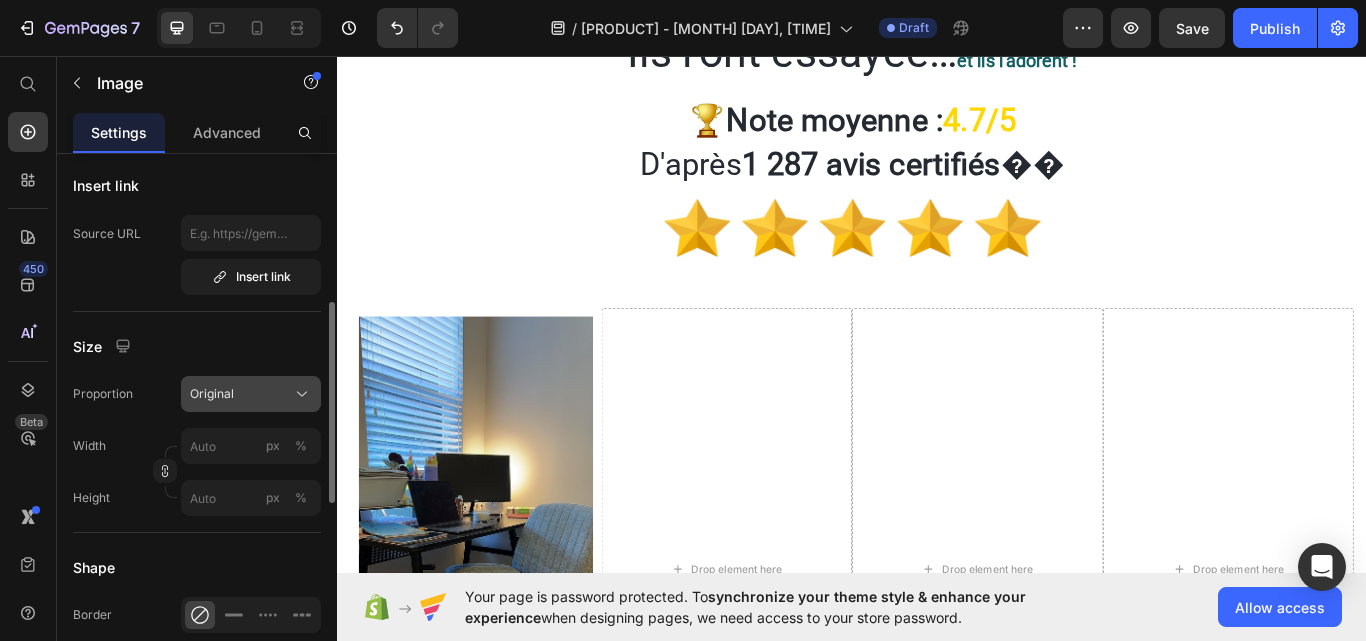 click on "Original" at bounding box center [212, 394] 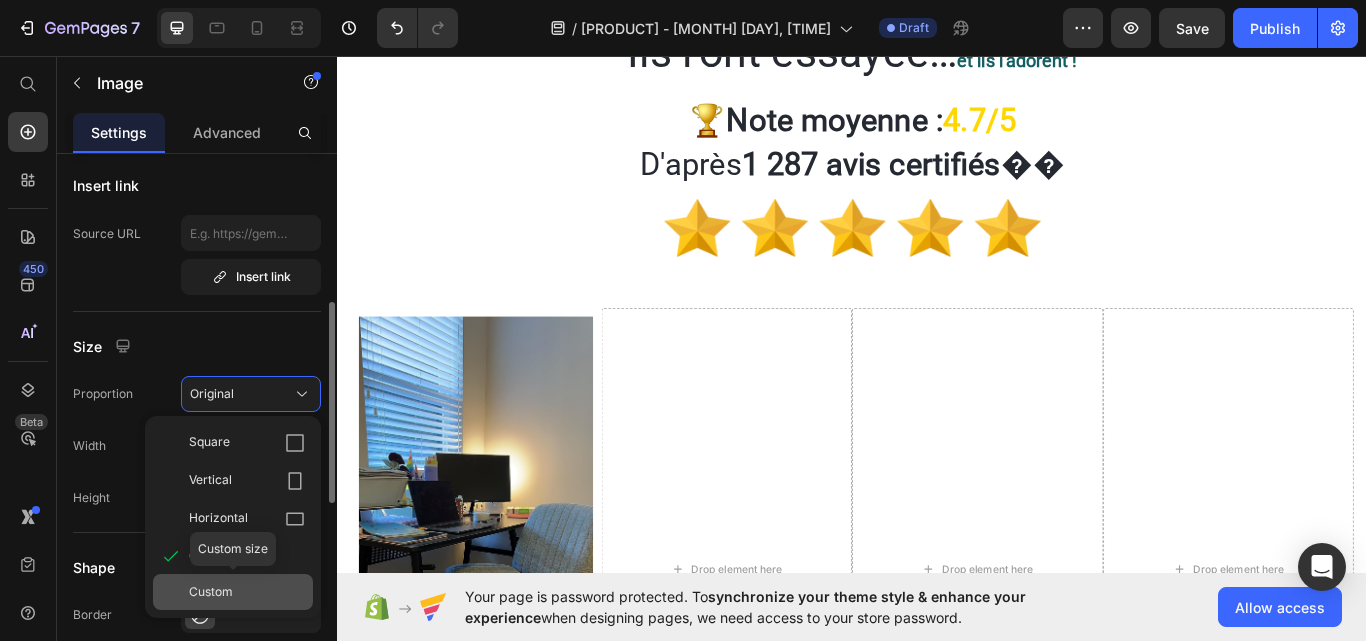 click on "Custom" at bounding box center [211, 592] 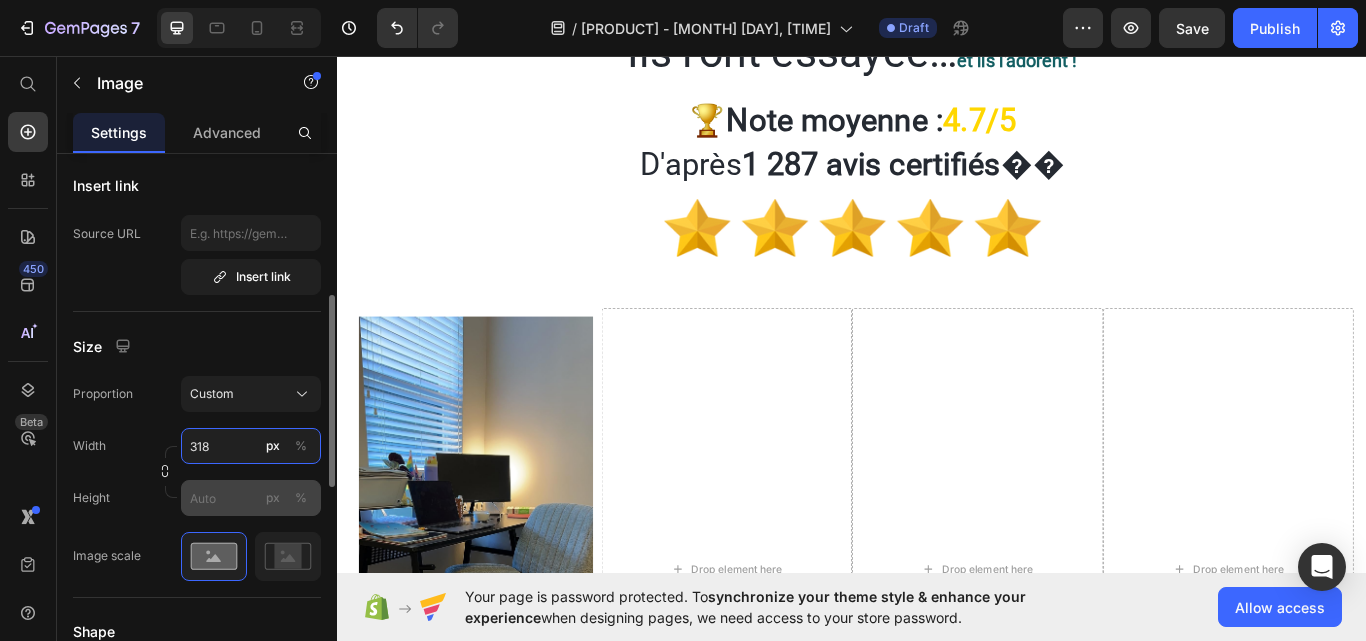 type on "318" 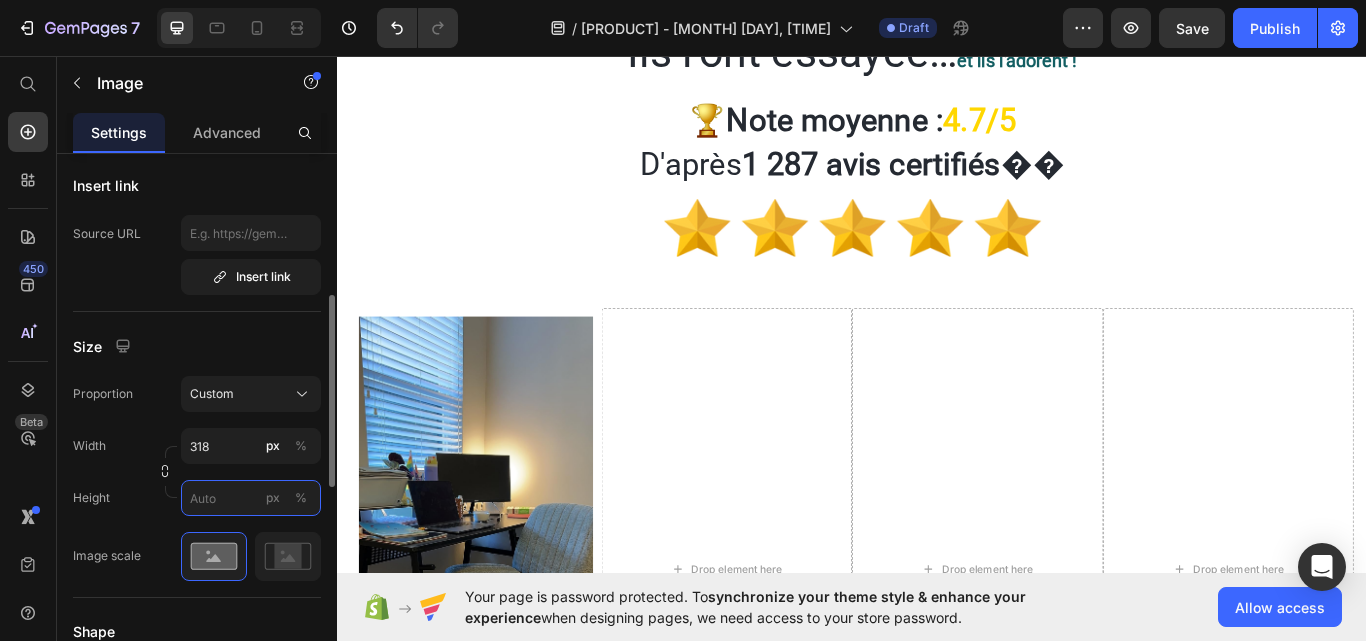 click on "px %" at bounding box center [251, 498] 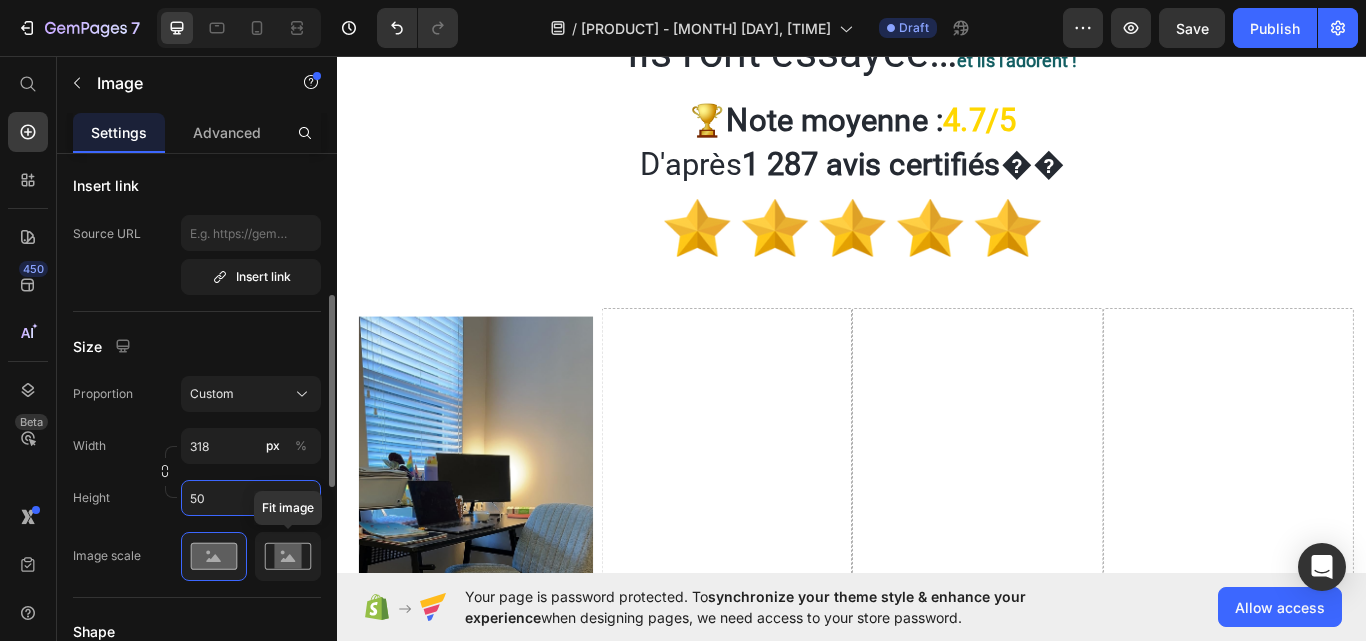type on "50" 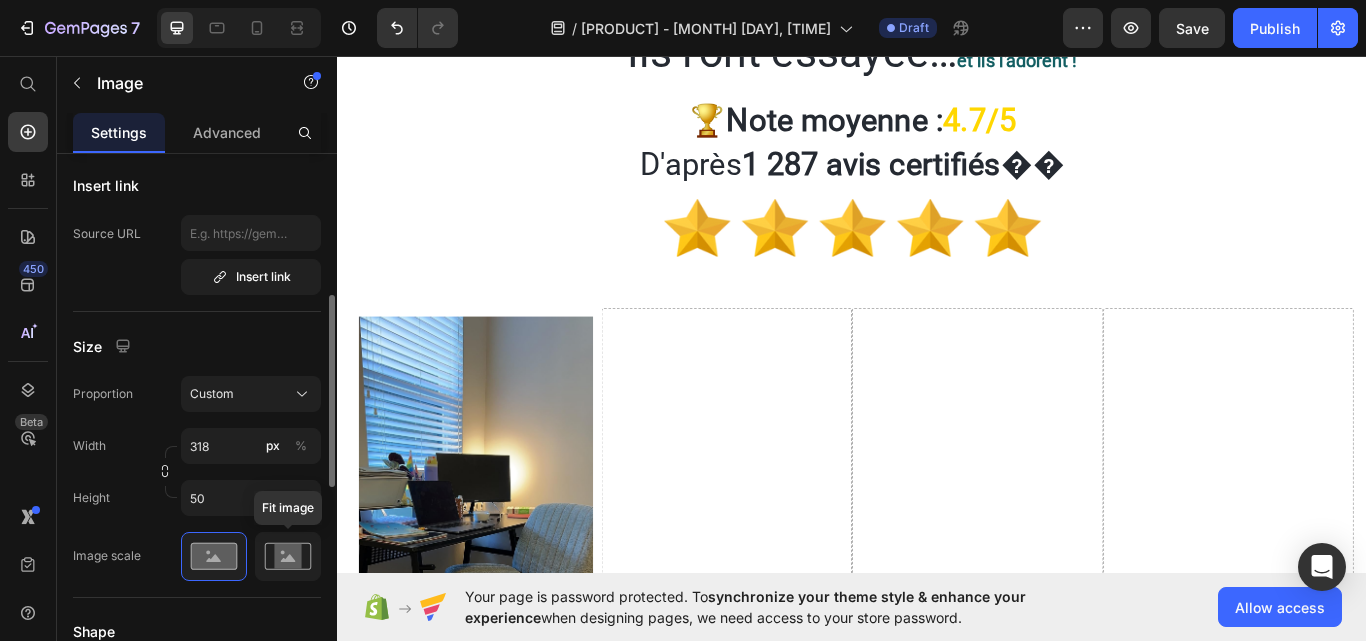 click 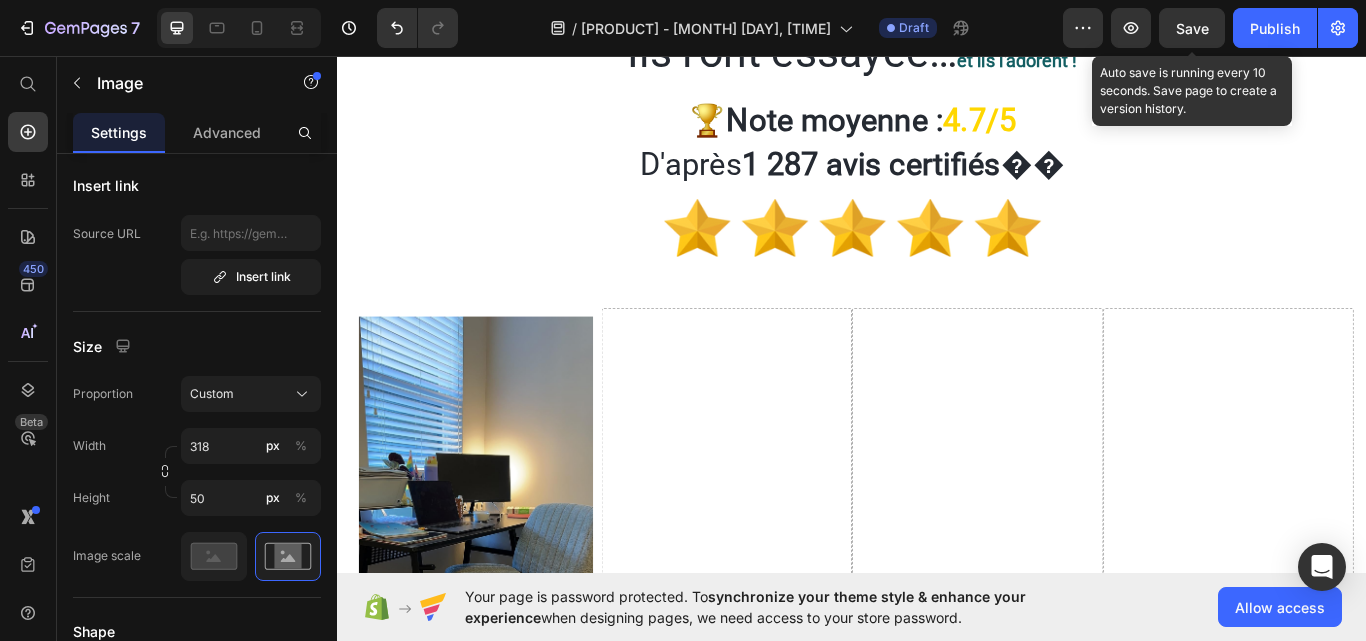 click on "Save" at bounding box center [1192, 28] 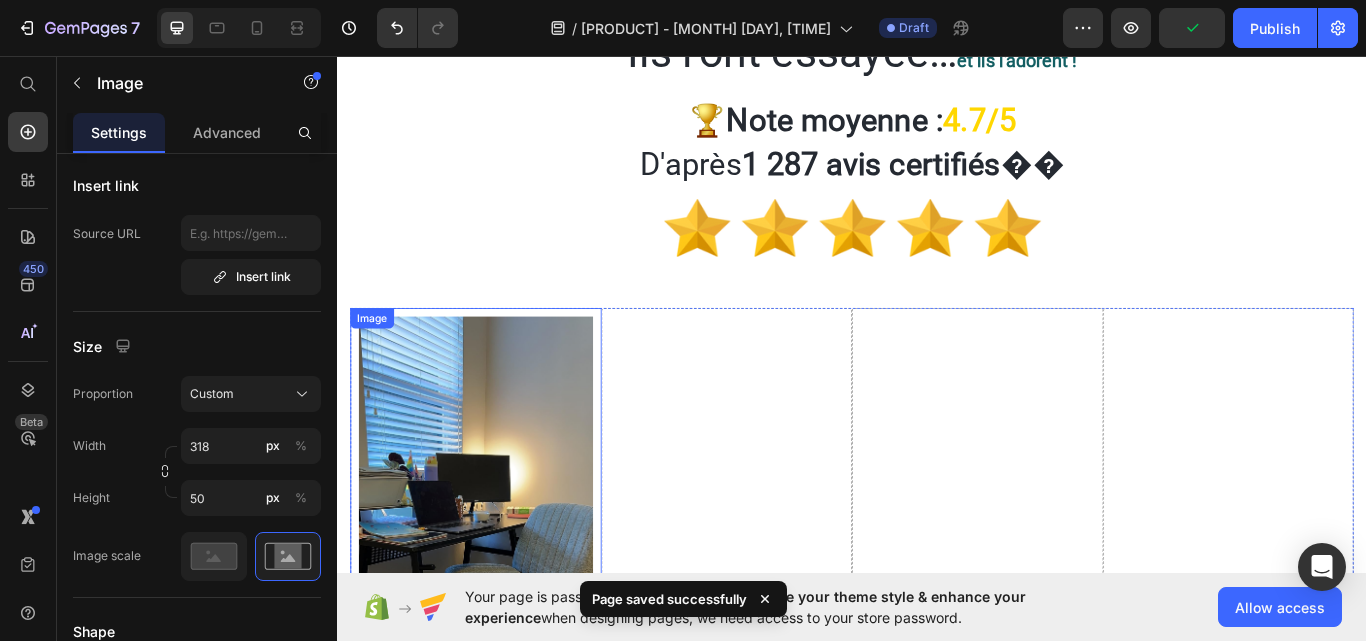 scroll, scrollTop: 5658, scrollLeft: 0, axis: vertical 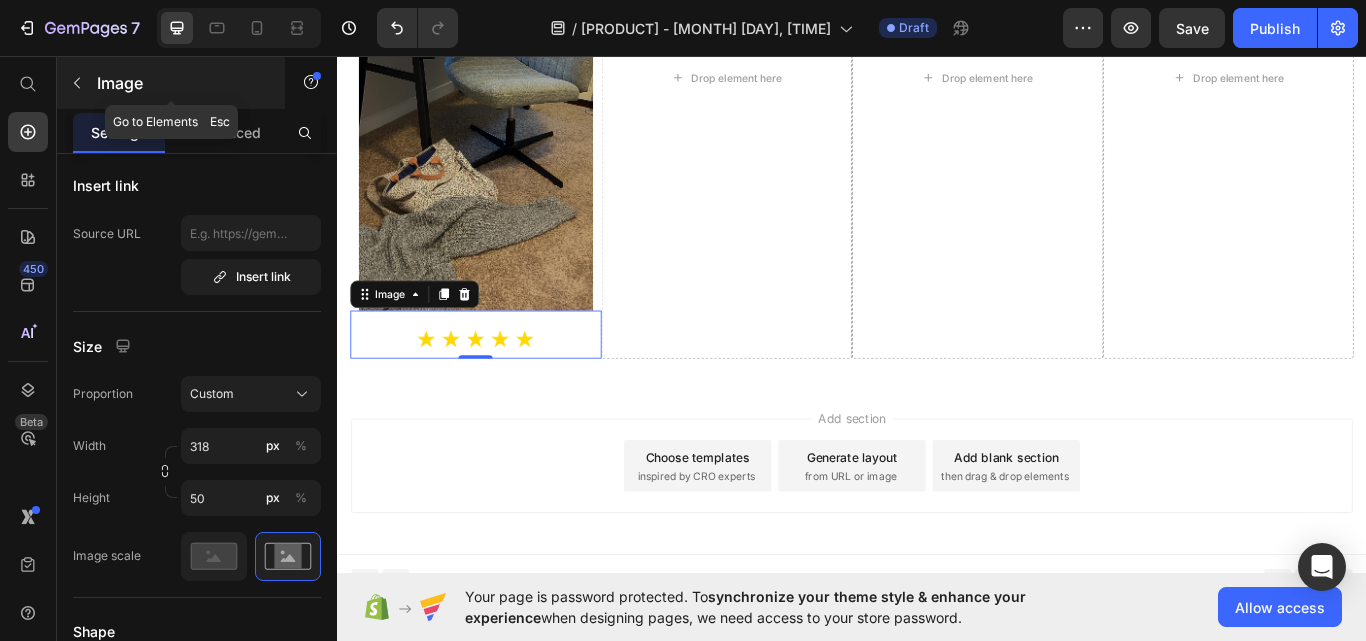 click at bounding box center (77, 83) 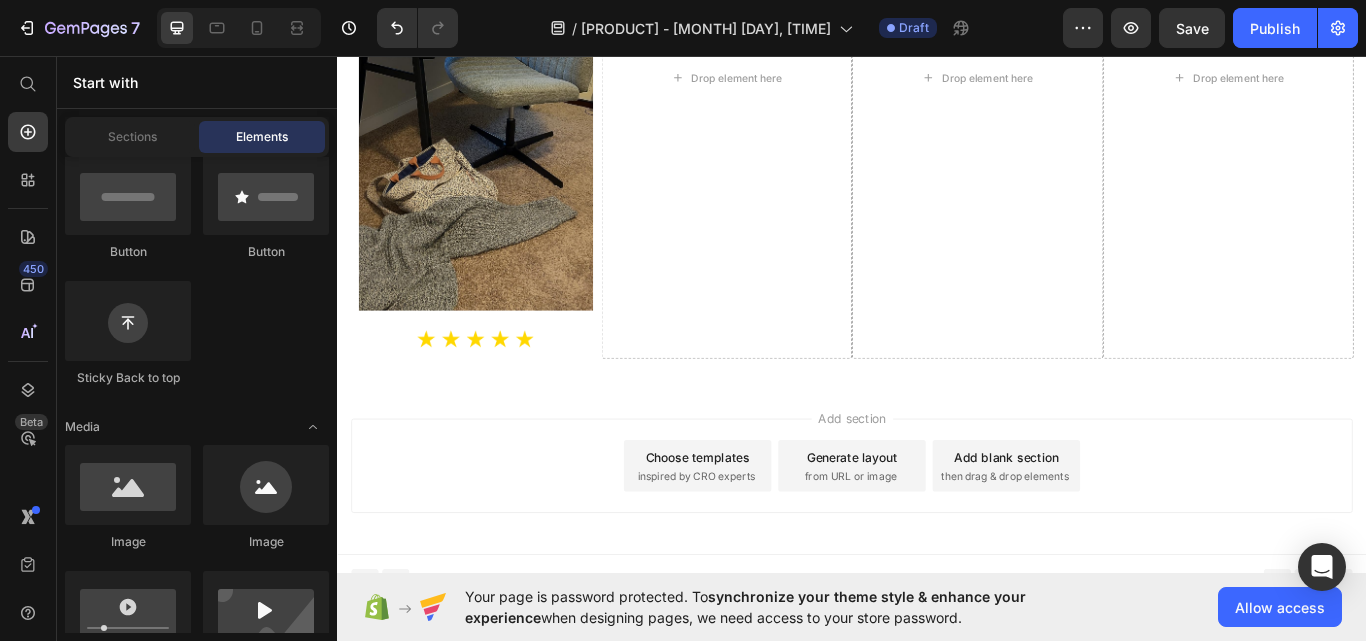scroll, scrollTop: 300, scrollLeft: 0, axis: vertical 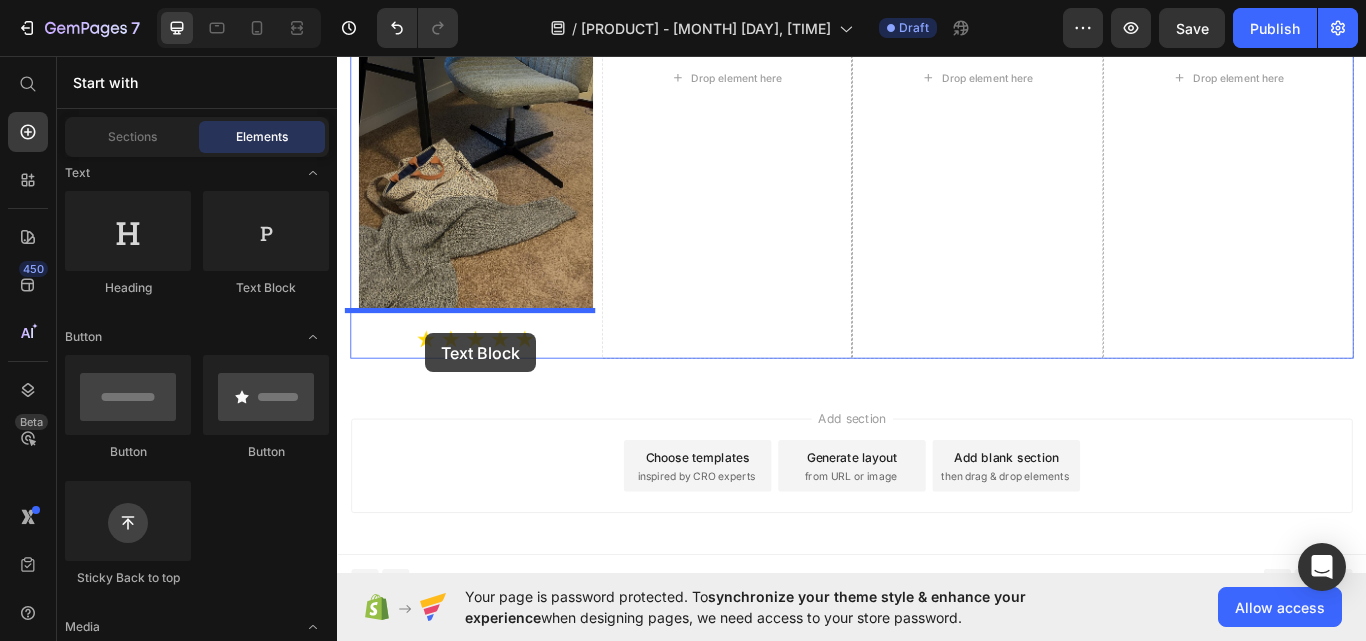 drag, startPoint x: 599, startPoint y: 286, endPoint x: 440, endPoint y: 380, distance: 184.70787 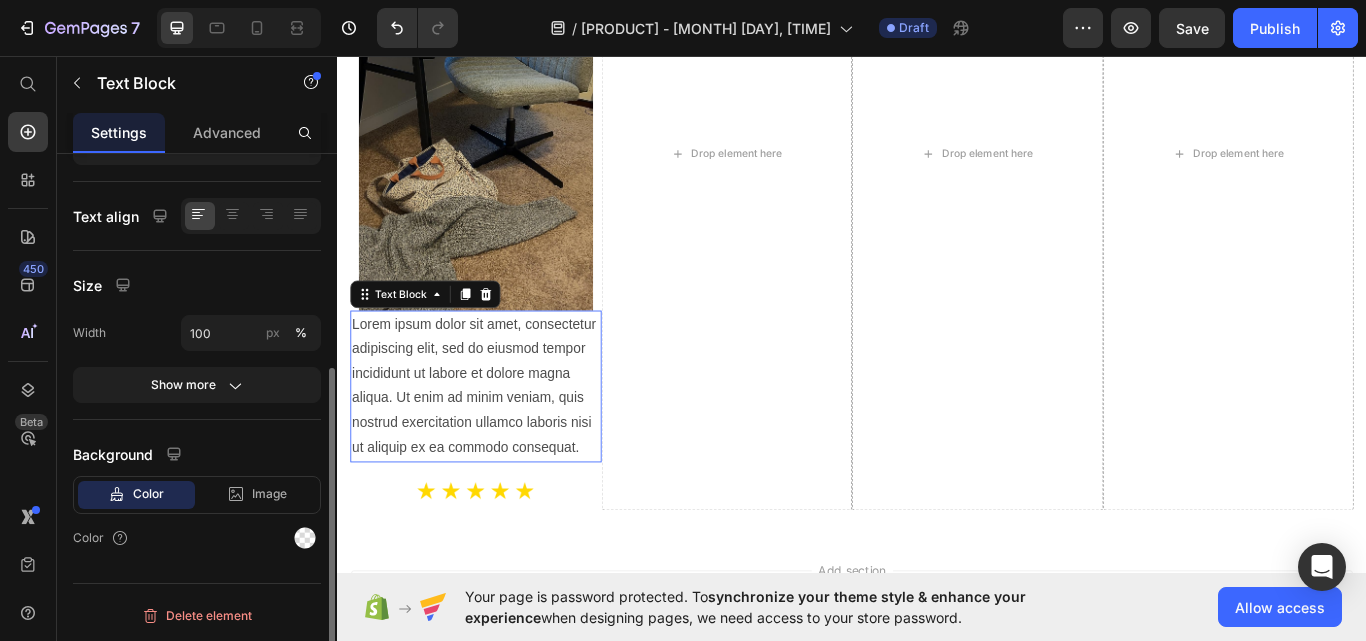 scroll, scrollTop: 0, scrollLeft: 0, axis: both 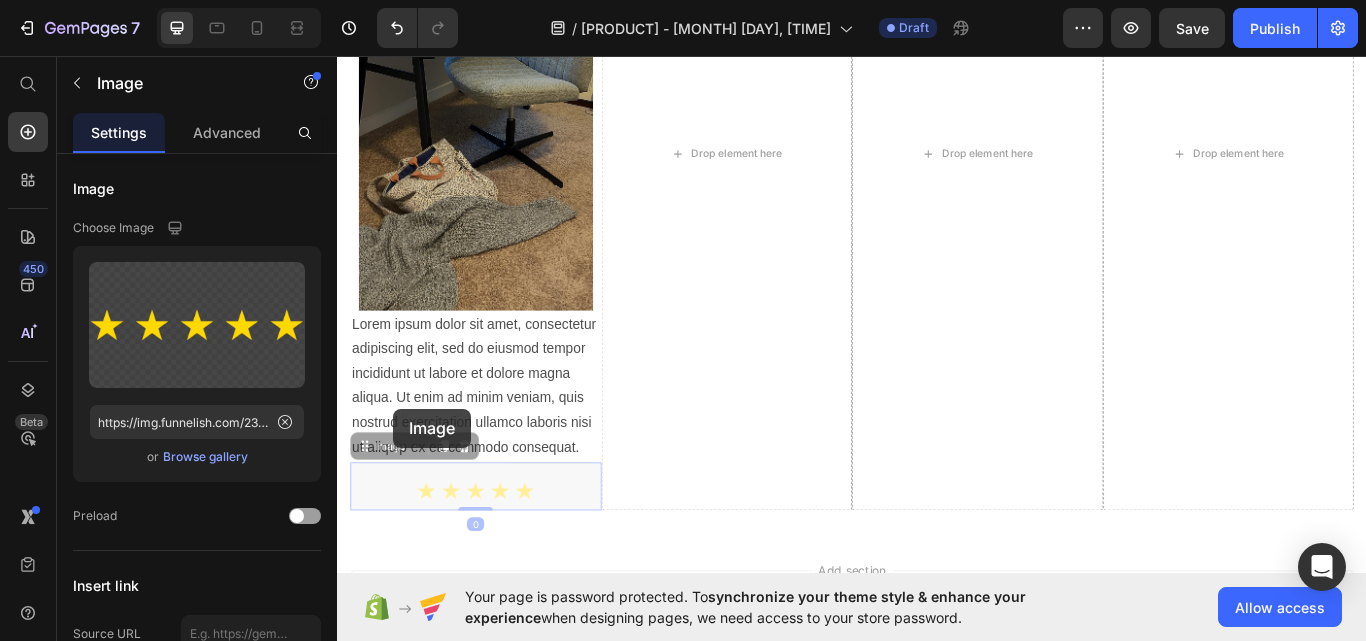 drag, startPoint x: 387, startPoint y: 555, endPoint x: 402, endPoint y: 468, distance: 88.28363 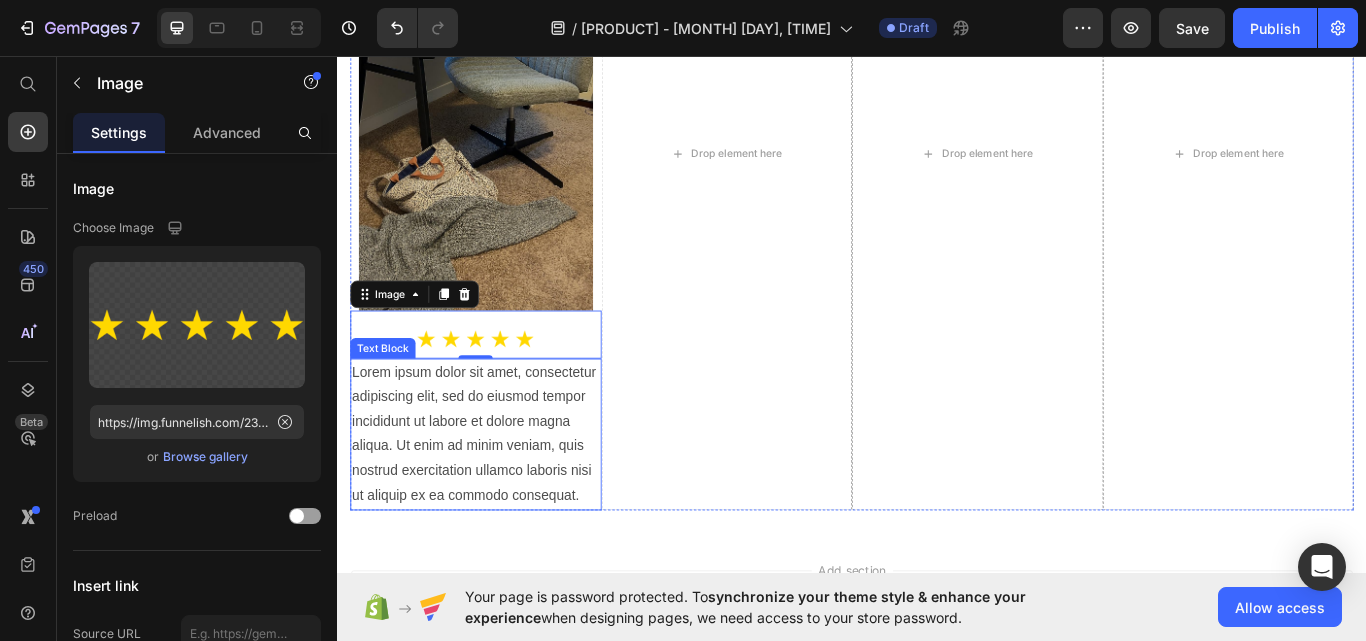 click on "Lorem ipsum dolor sit amet, consectetur adipiscing elit, sed do eiusmod tempor incididunt ut labore et dolore magna aliqua. Ut enim ad minim veniam, quis nostrud exercitation ullamco laboris nisi ut aliquip ex ea commodo consequat." at bounding box center (498, 498) 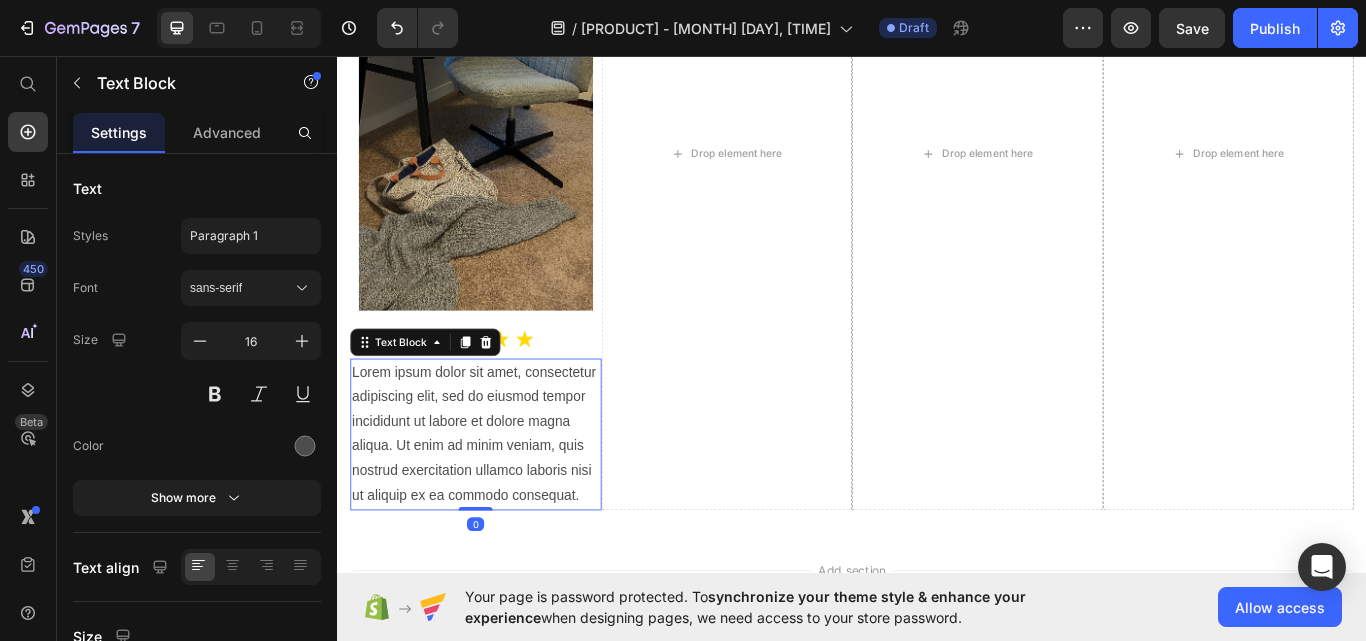 click on "Lorem ipsum dolor sit amet, consectetur adipiscing elit, sed do eiusmod tempor incididunt ut labore et dolore magna aliqua. Ut enim ad minim veniam, quis nostrud exercitation ullamco laboris nisi ut aliquip ex ea commodo consequat." at bounding box center [498, 498] 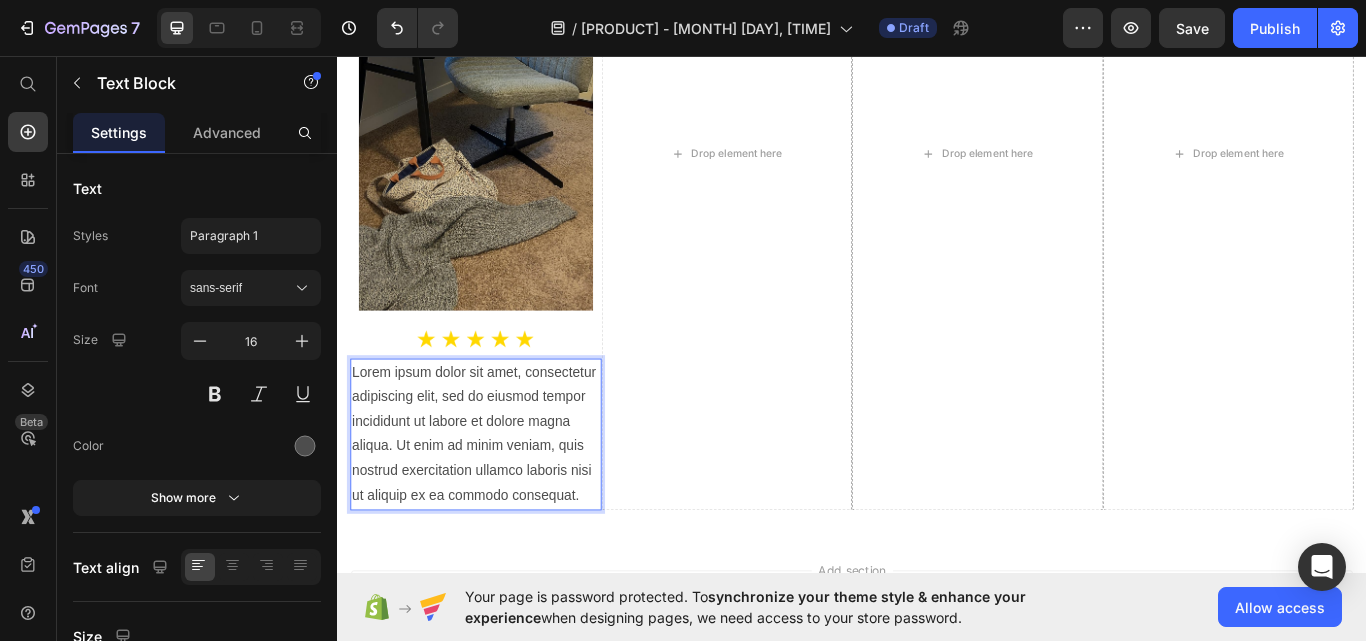 click on "Lorem ipsum dolor sit amet, consectetur adipiscing elit, sed do eiusmod tempor incididunt ut labore et dolore magna aliqua. Ut enim ad minim veniam, quis nostrud exercitation ullamco laboris nisi ut aliquip ex ea commodo consequat." at bounding box center (498, 498) 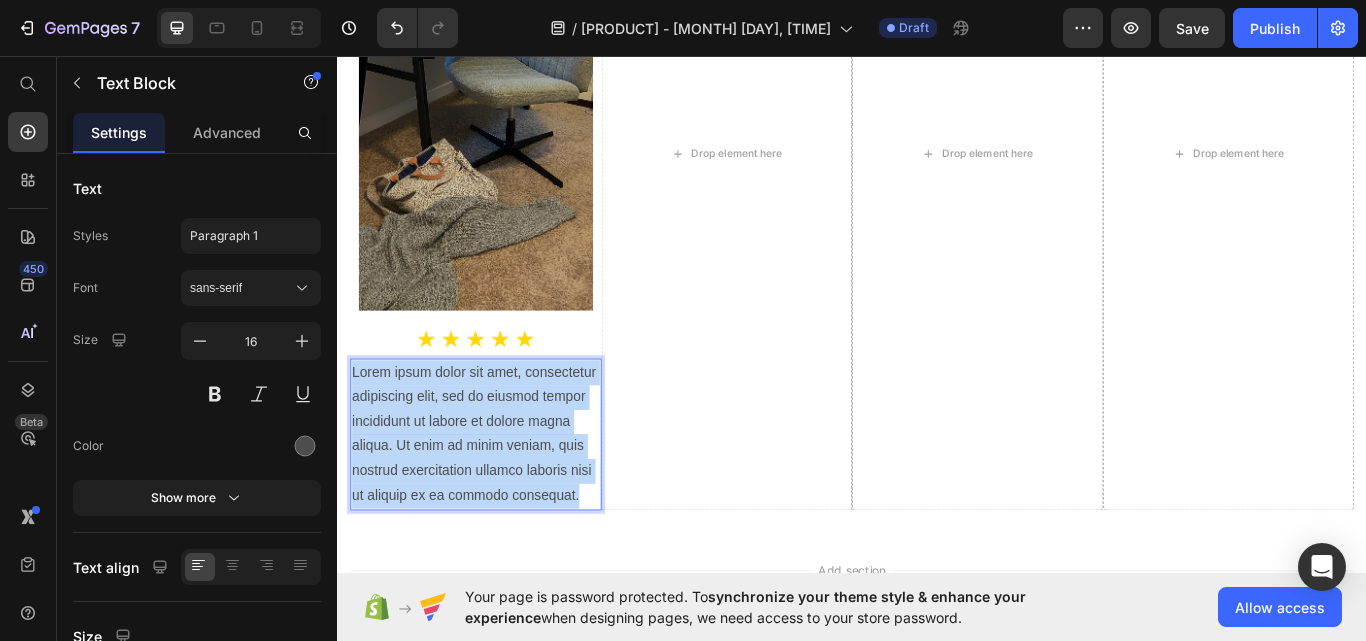 click on "Lorem ipsum dolor sit amet, consectetur adipiscing elit, sed do eiusmod tempor incididunt ut labore et dolore magna aliqua. Ut enim ad minim veniam, quis nostrud exercitation ullamco laboris nisi ut aliquip ex ea commodo consequat." at bounding box center [498, 498] 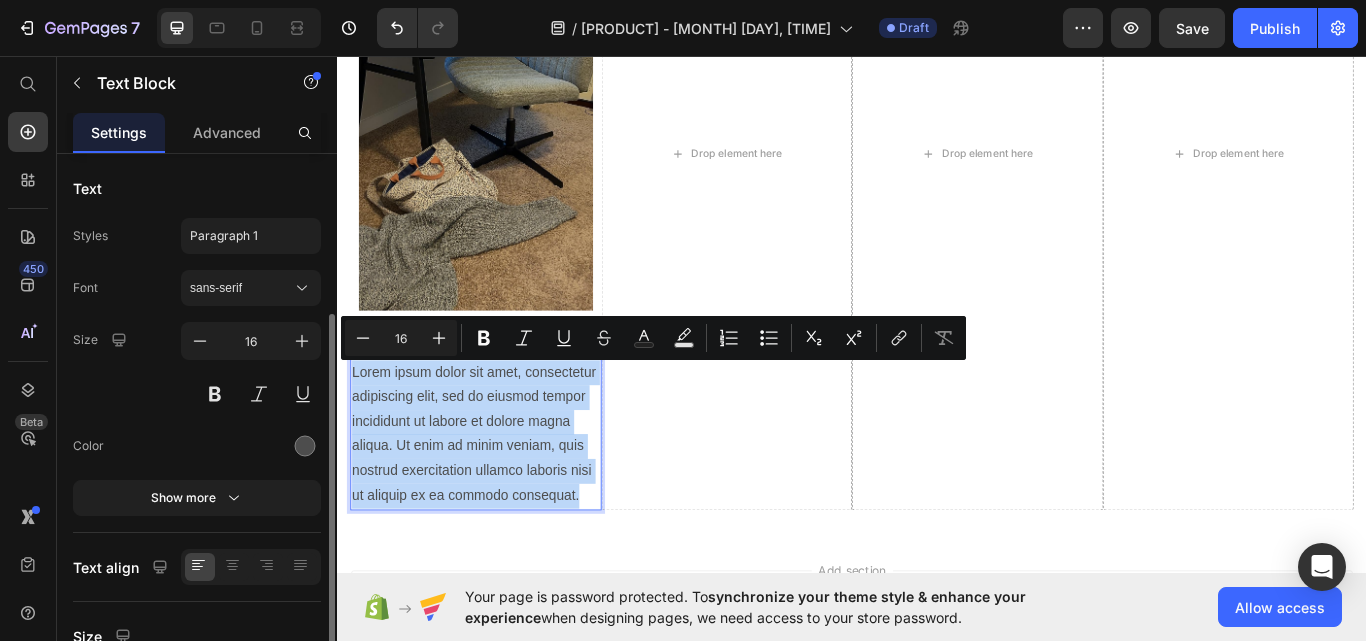 scroll, scrollTop: 300, scrollLeft: 0, axis: vertical 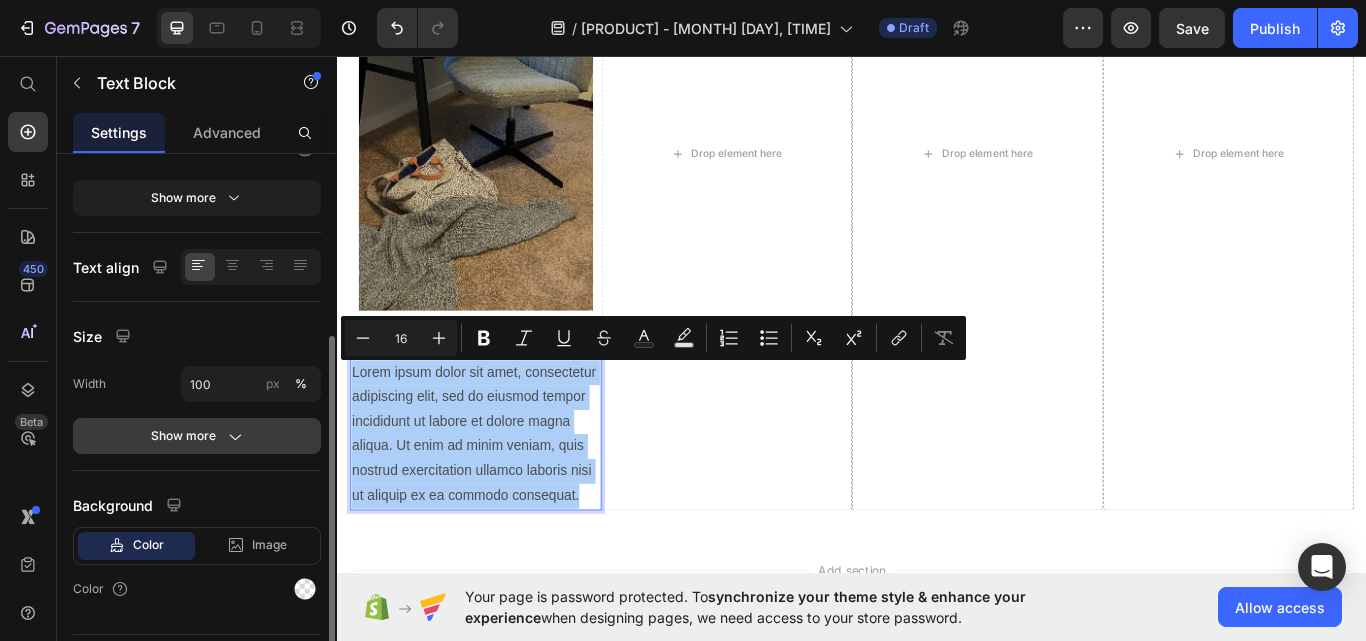 click 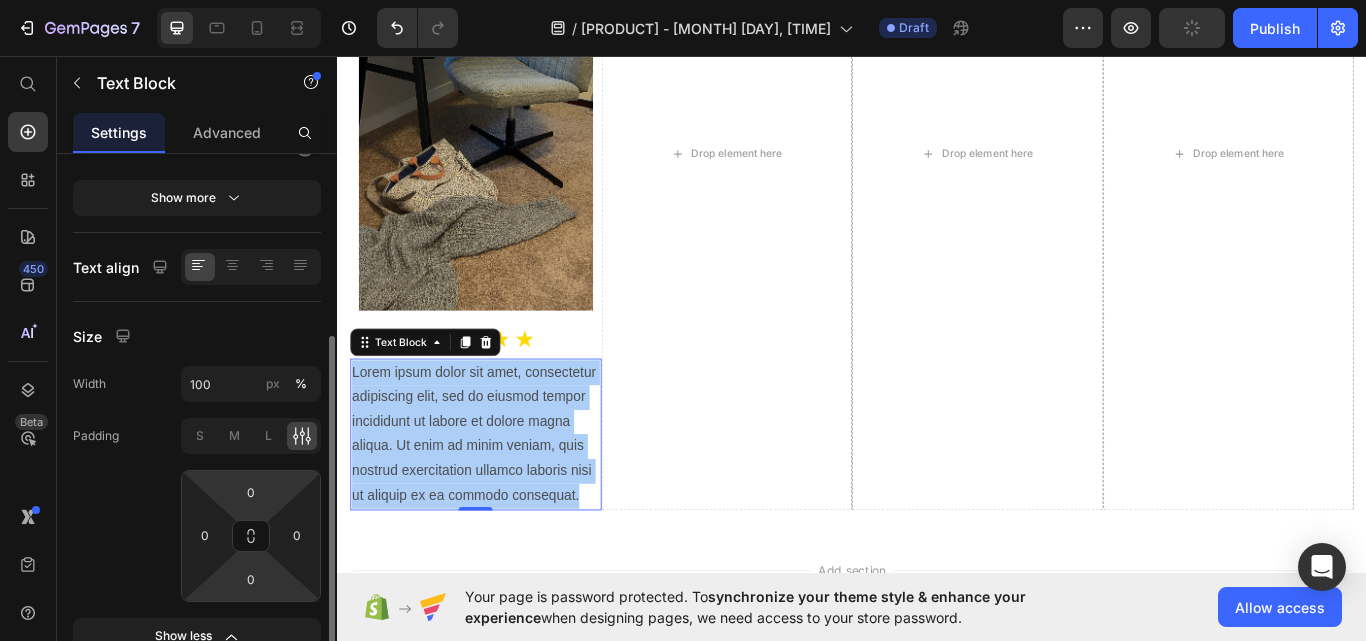 click on "[NUMBER] Version history / [PRODUCT] - [MONTH] [DAY], [TIME] Draft Preview Publish [NUMBER] Beta Start with Sections Elements Hero Section Product Detail Brands Trusted Badges Guarantee Product Breakdown How to use Testimonials Compare Bundle FAQs Social Proof Brand Story Product List Collection Blog List Contact Sticky Add to Cart Custom Footer Browse Library [NUMBER] Layout
Row
Row
Row
Row Text
Heading
Text Block Button
Button
Button
Sticky Back to top Media
Image" 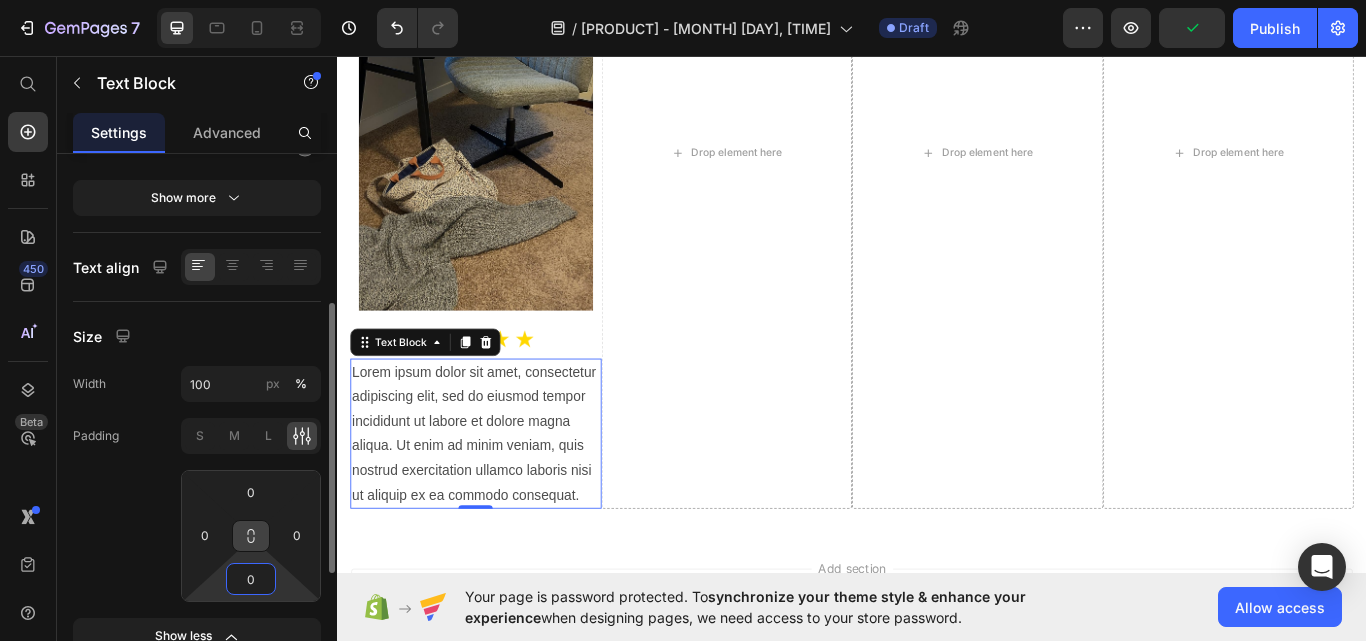 click 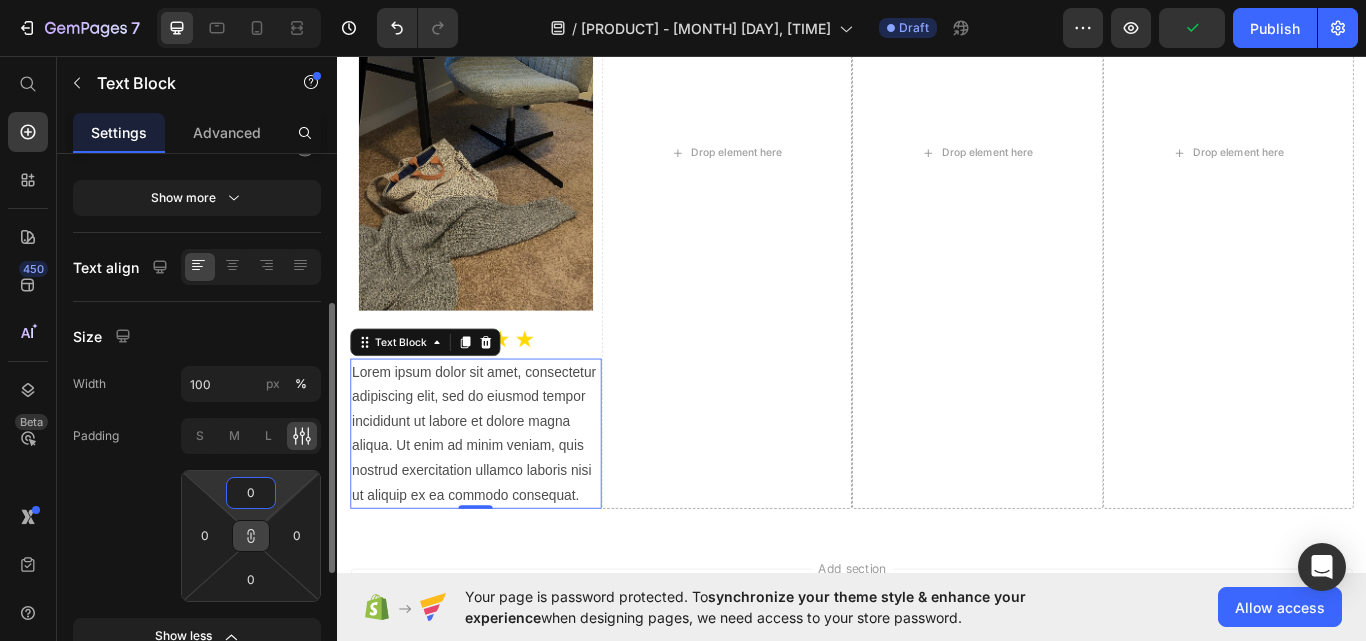 click on "0" at bounding box center [251, 493] 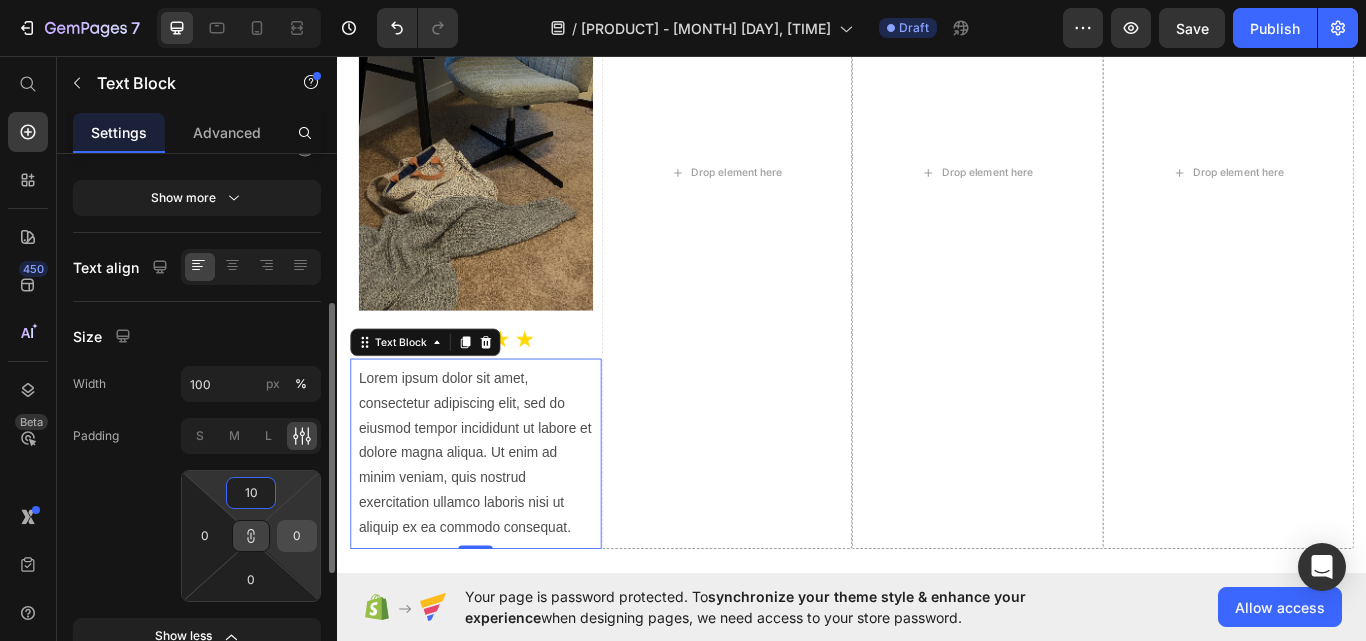 type on "10" 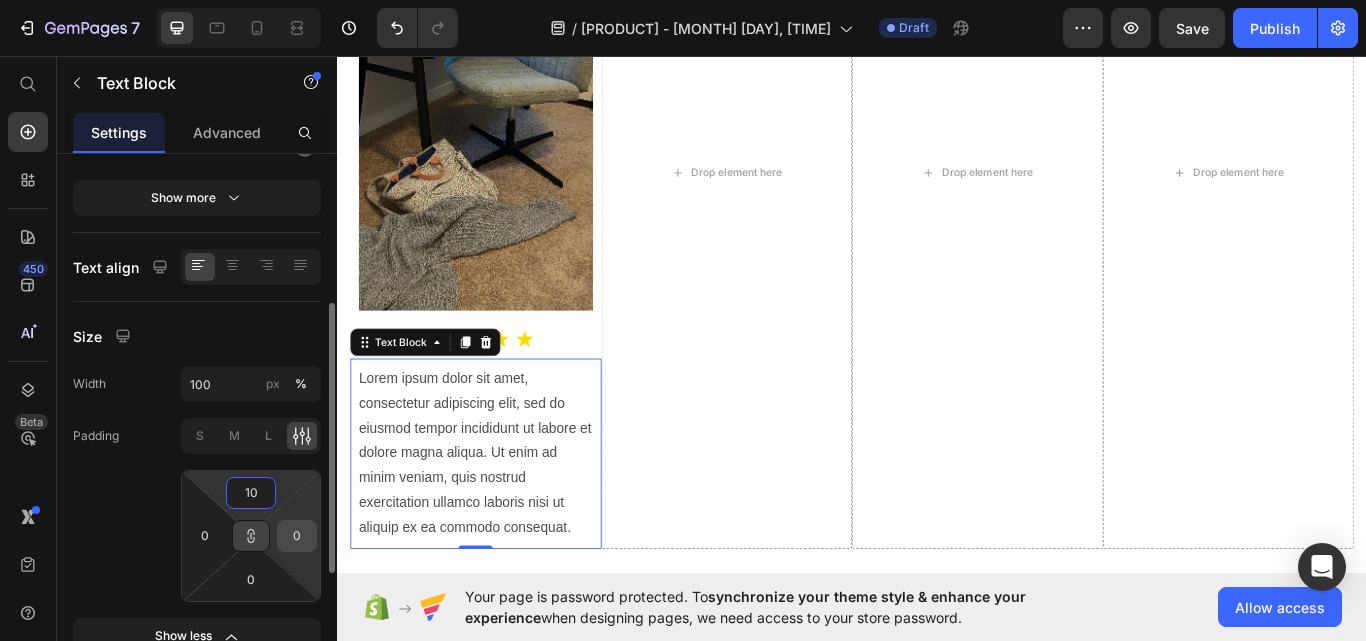 click on "0" at bounding box center [297, 536] 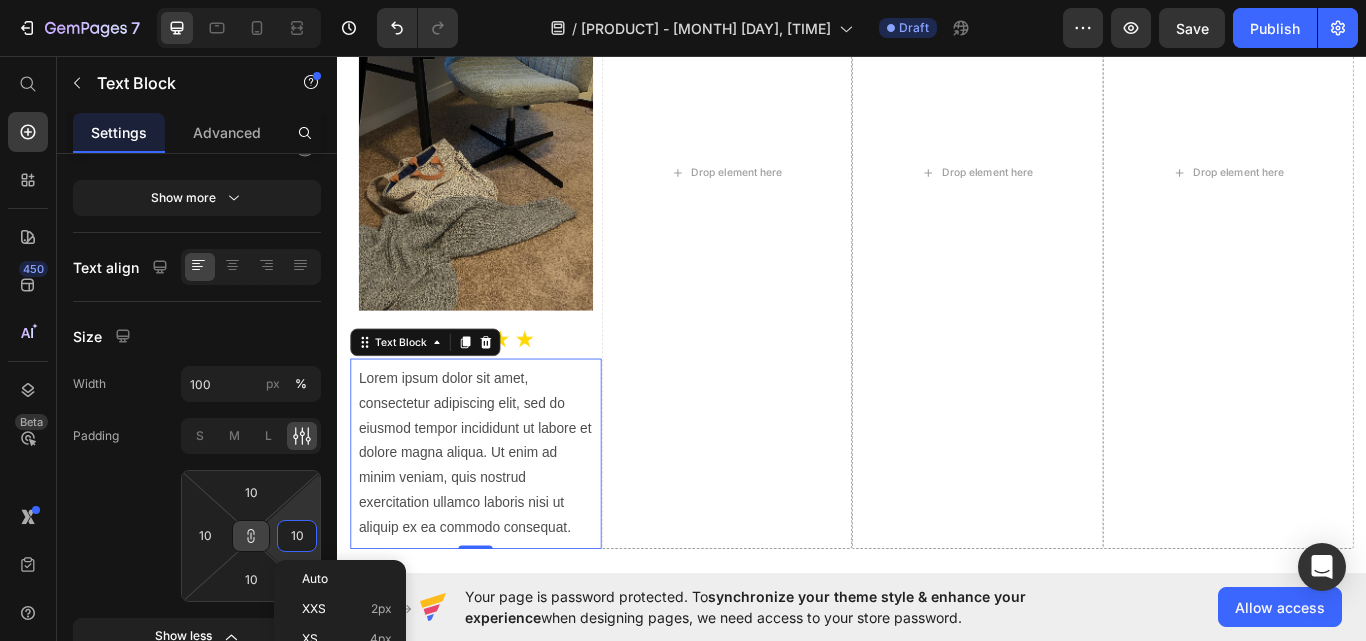 click at bounding box center [251, 536] 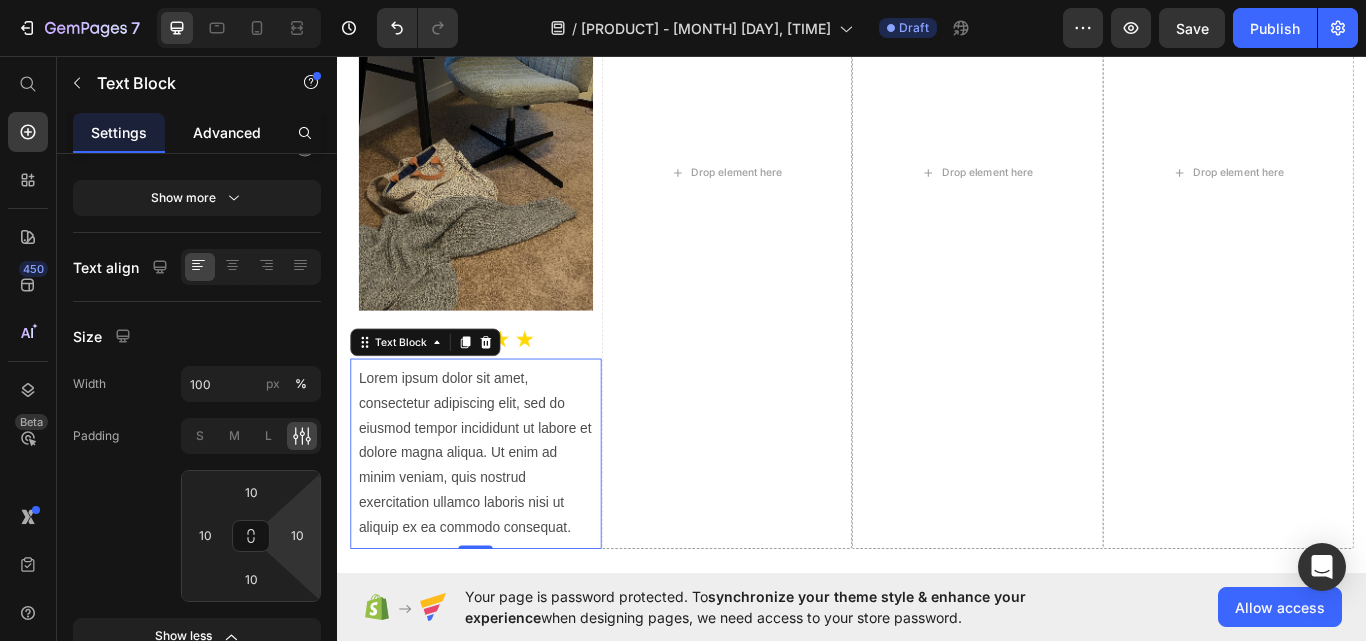 click on "Advanced" at bounding box center (227, 132) 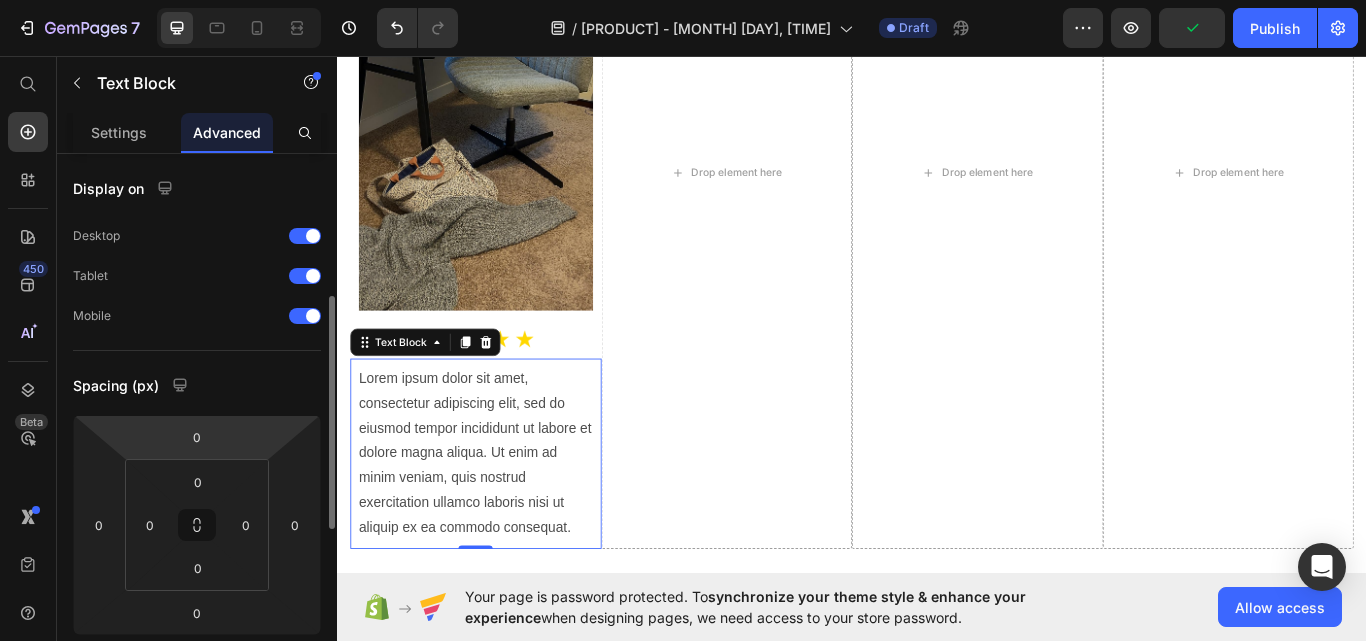 scroll, scrollTop: 100, scrollLeft: 0, axis: vertical 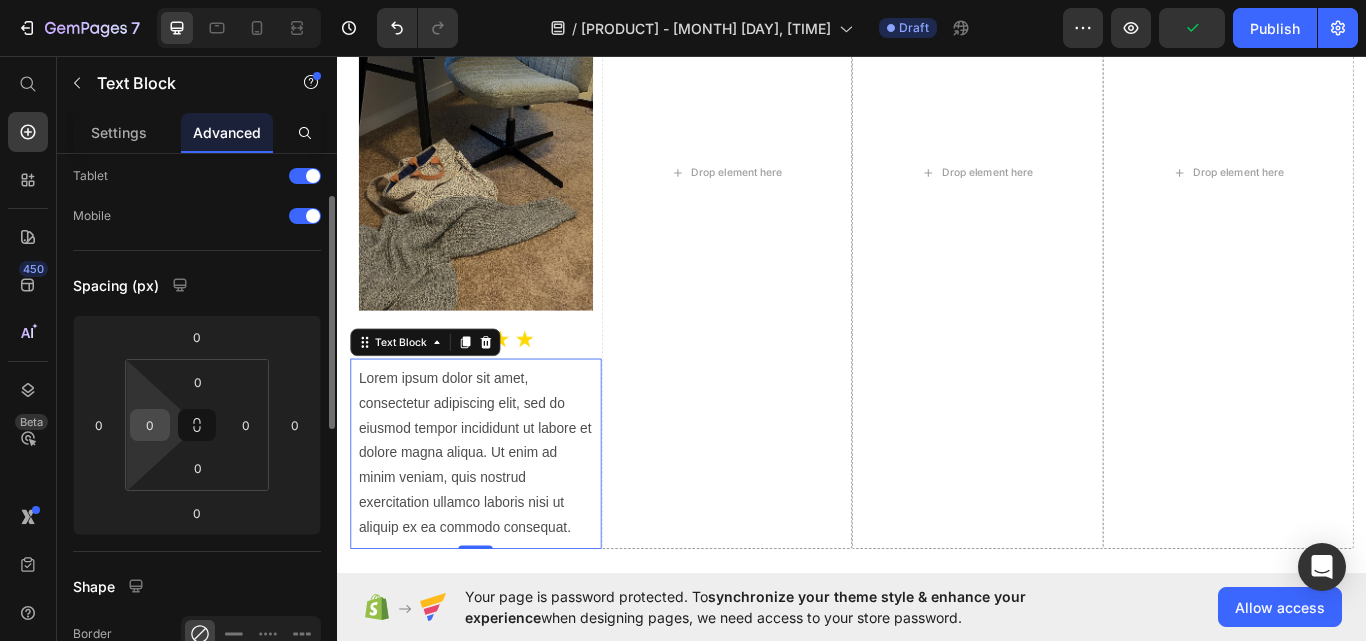 click on "0" at bounding box center [150, 425] 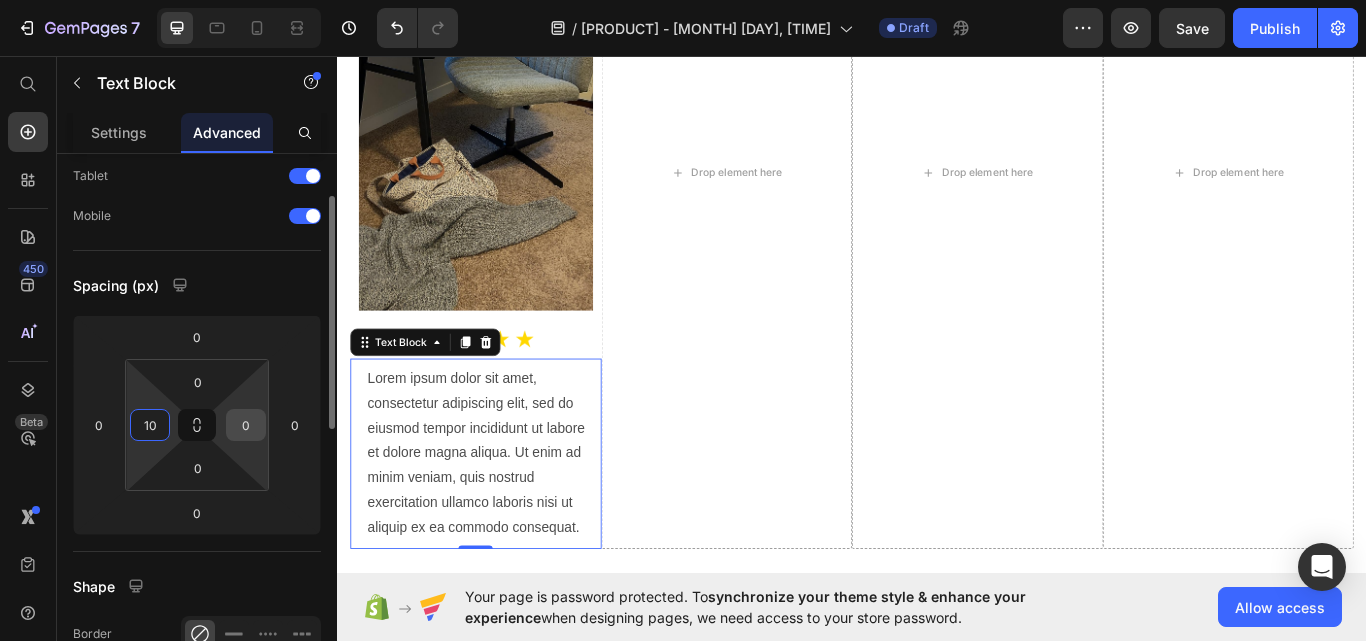 type on "10" 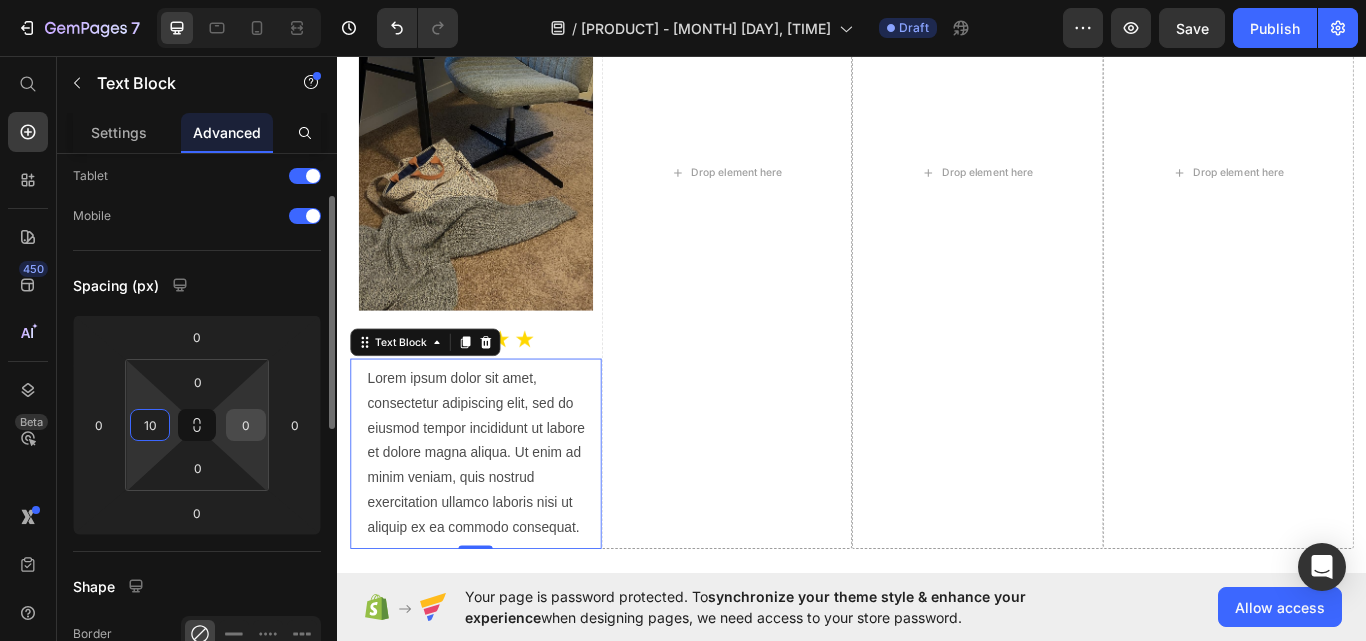 click on "0" at bounding box center [246, 425] 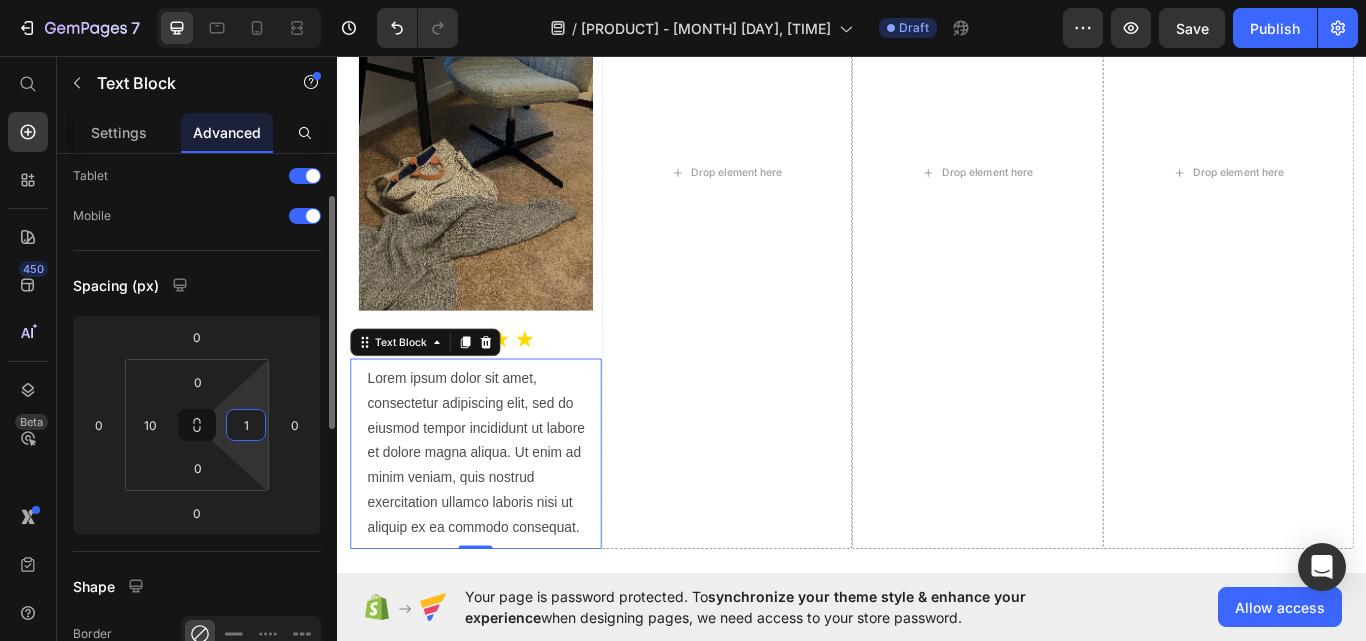 type on "10" 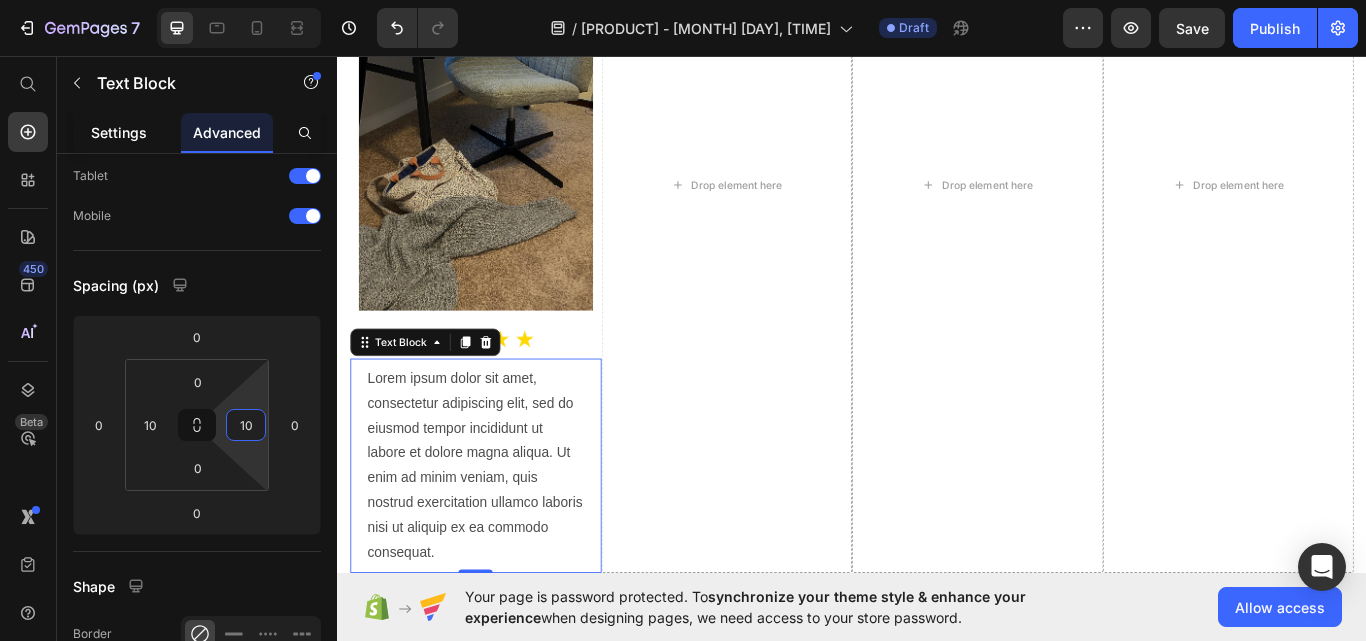 click on "Settings" at bounding box center [119, 132] 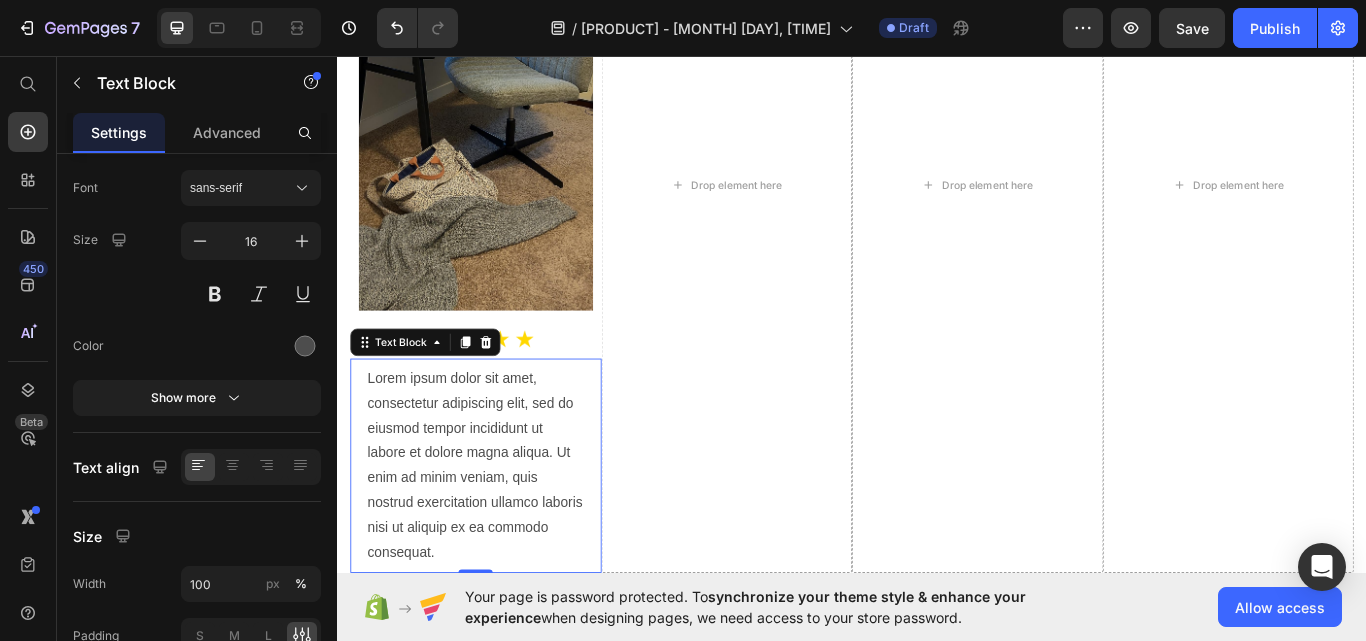 scroll, scrollTop: 0, scrollLeft: 0, axis: both 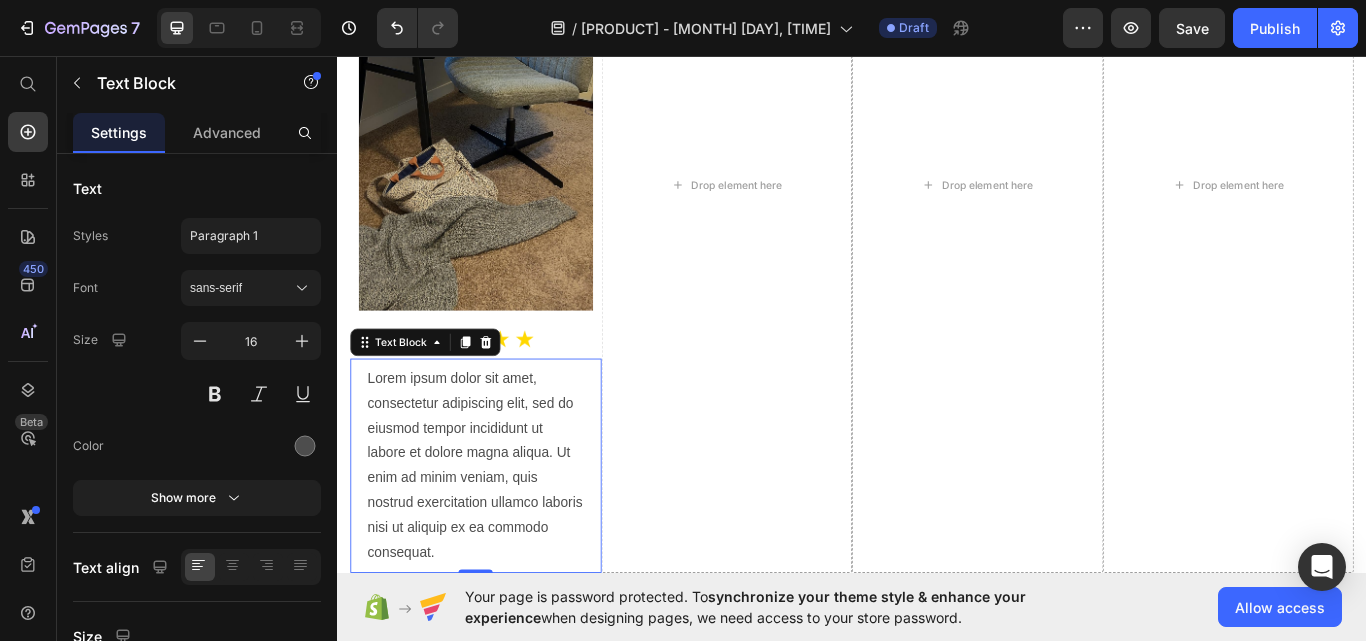 click on "Lorem ipsum dolor sit amet, consectetur adipiscing elit, sed do eiusmod tempor incididunt ut labore et dolore magna aliqua. Ut enim ad minim veniam, quis nostrud exercitation ullamco laboris nisi ut aliquip ex ea commodo consequat." at bounding box center (498, 535) 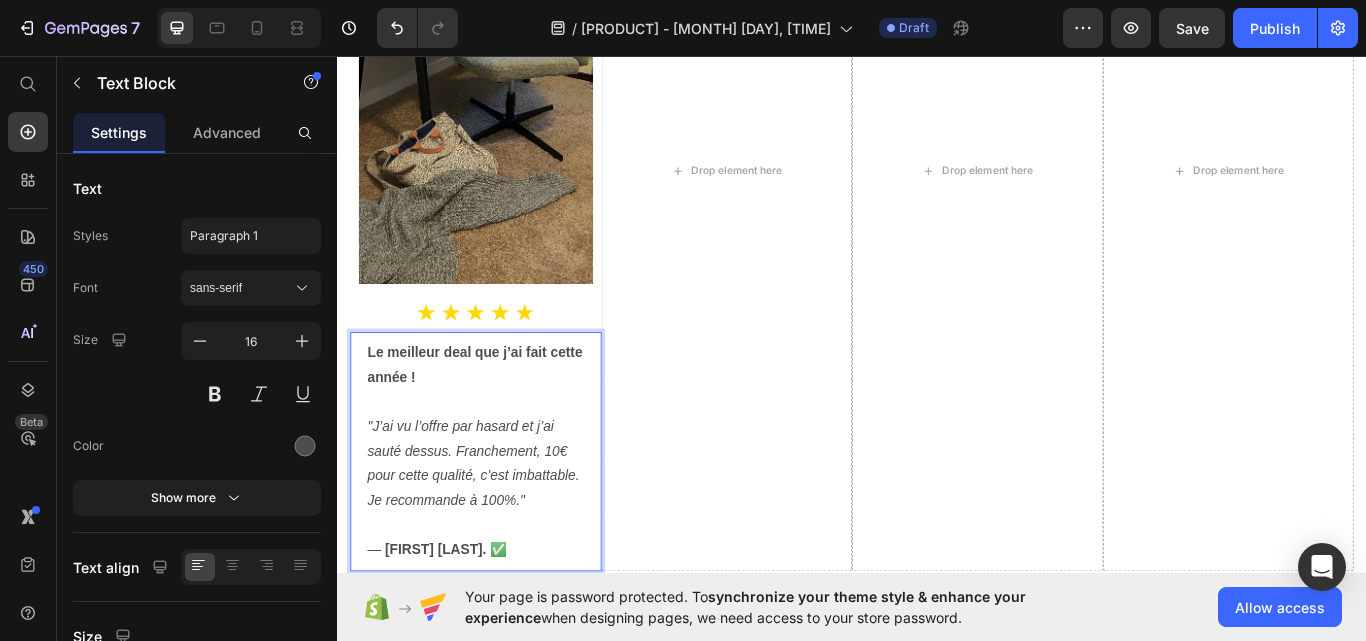 scroll, scrollTop: 5789, scrollLeft: 0, axis: vertical 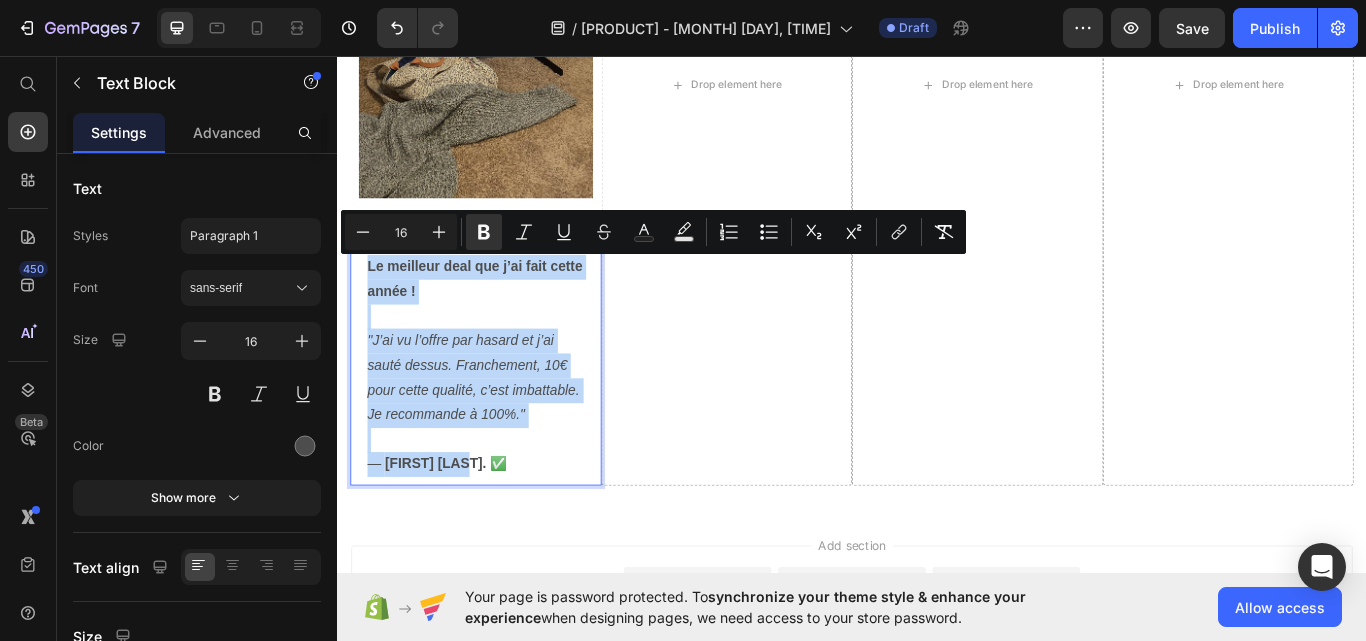 drag, startPoint x: 518, startPoint y: 527, endPoint x: 360, endPoint y: 298, distance: 278.21753 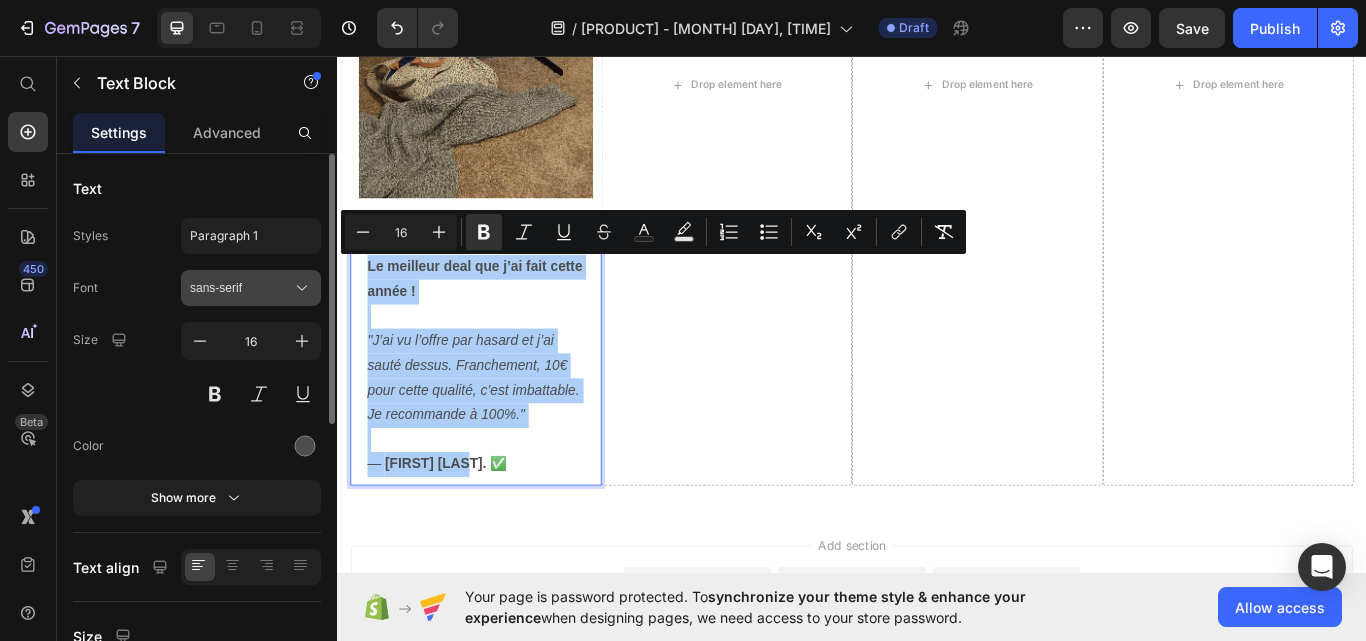 click on "sans-serif" at bounding box center (241, 288) 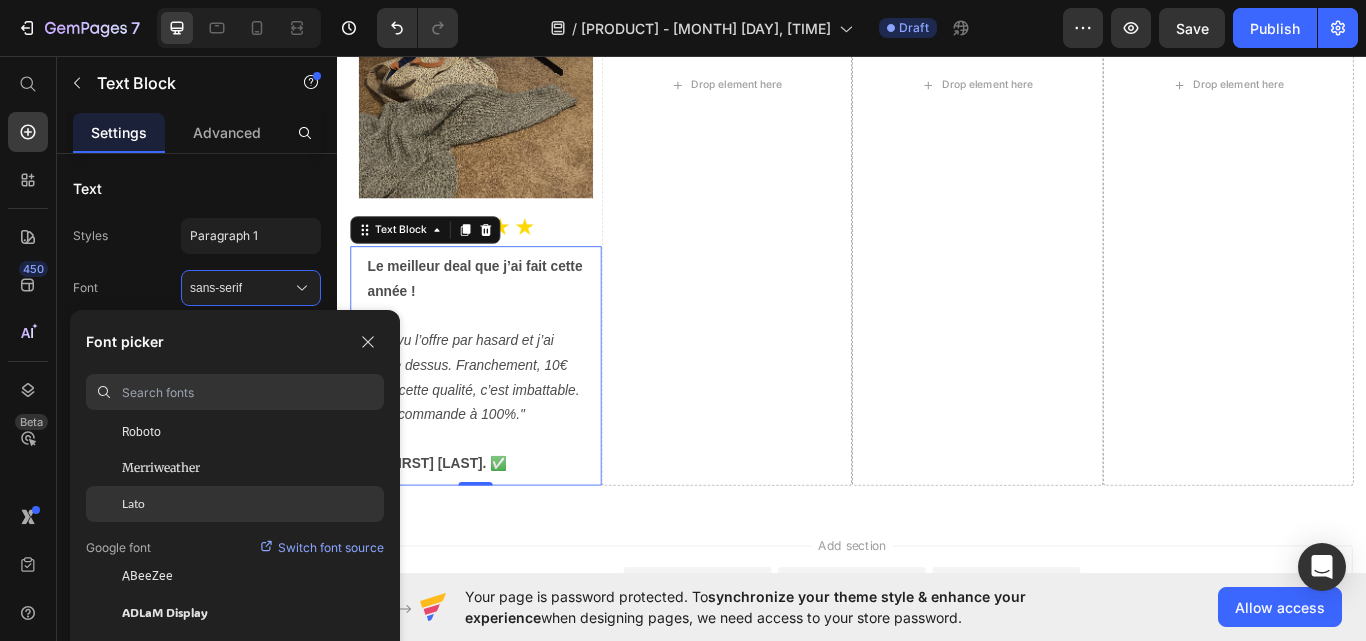 scroll, scrollTop: 0, scrollLeft: 0, axis: both 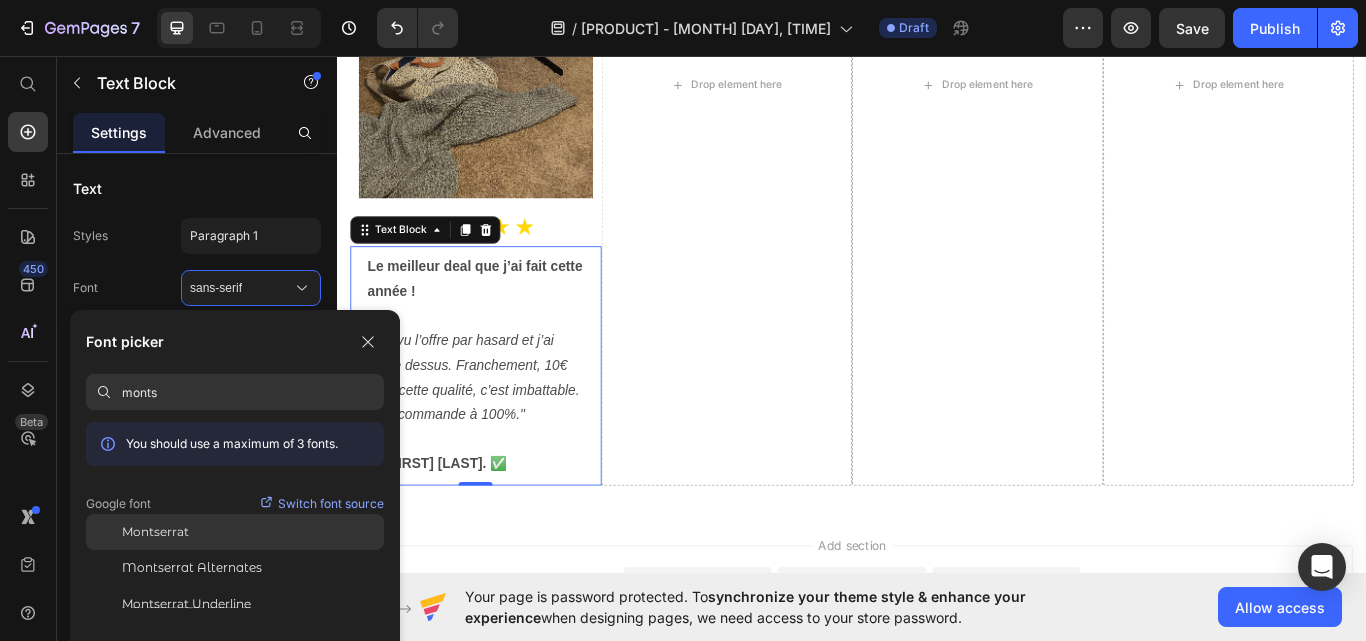 type on "monts" 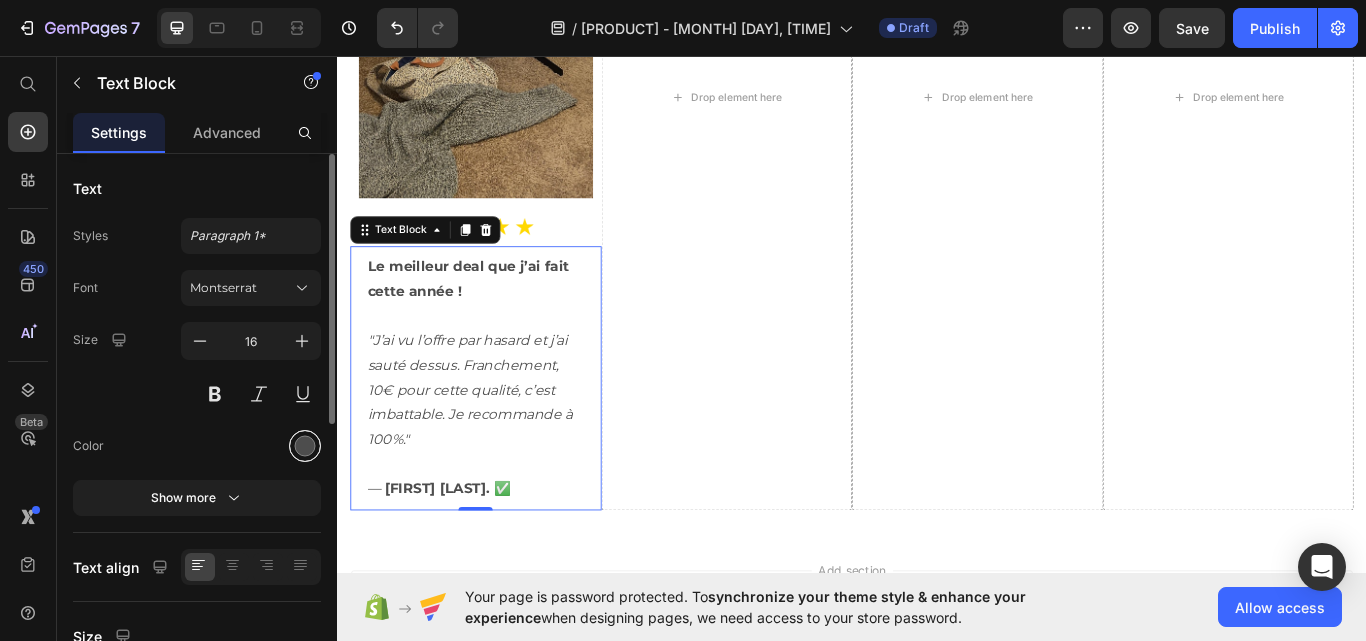 click at bounding box center [305, 446] 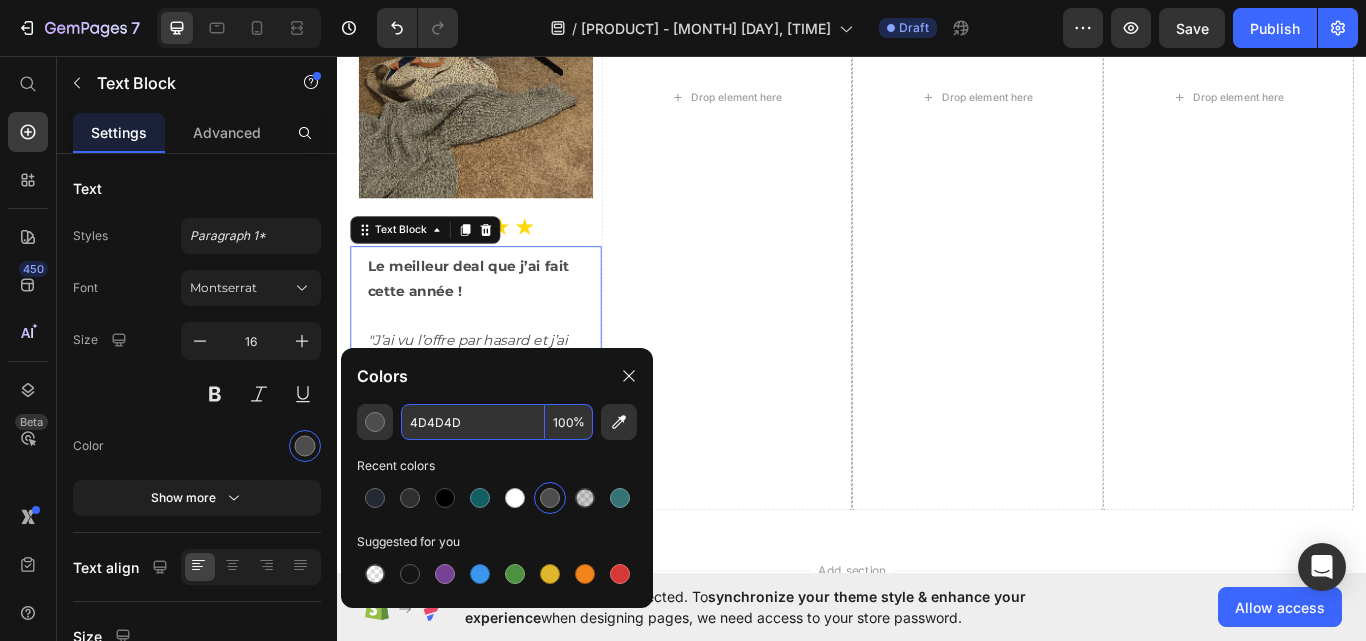 click on "4D4D4D" at bounding box center (473, 422) 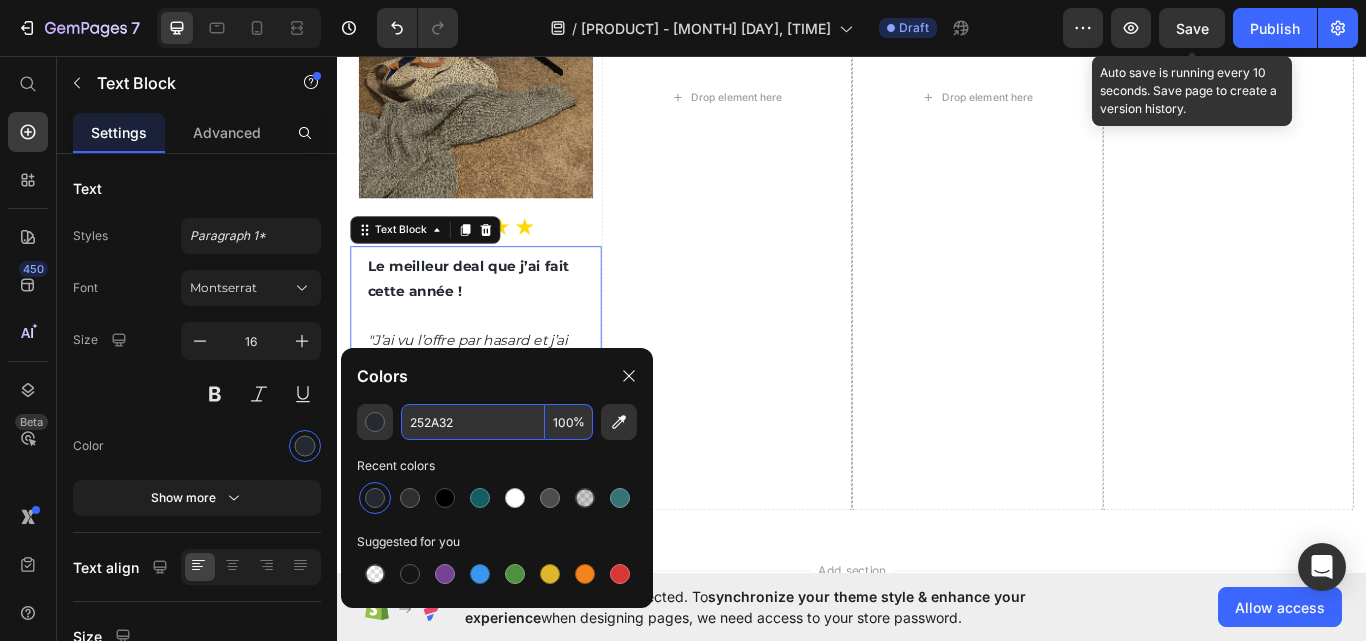 type on "252A32" 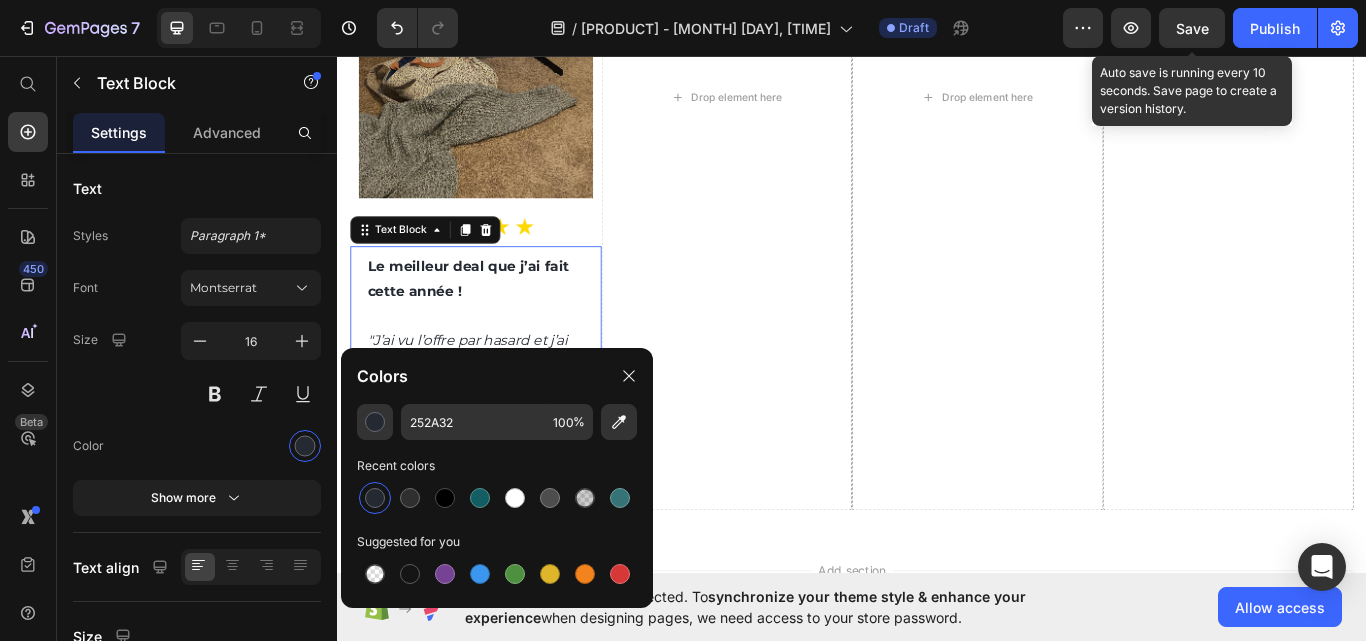 click on "Save" at bounding box center (1192, 28) 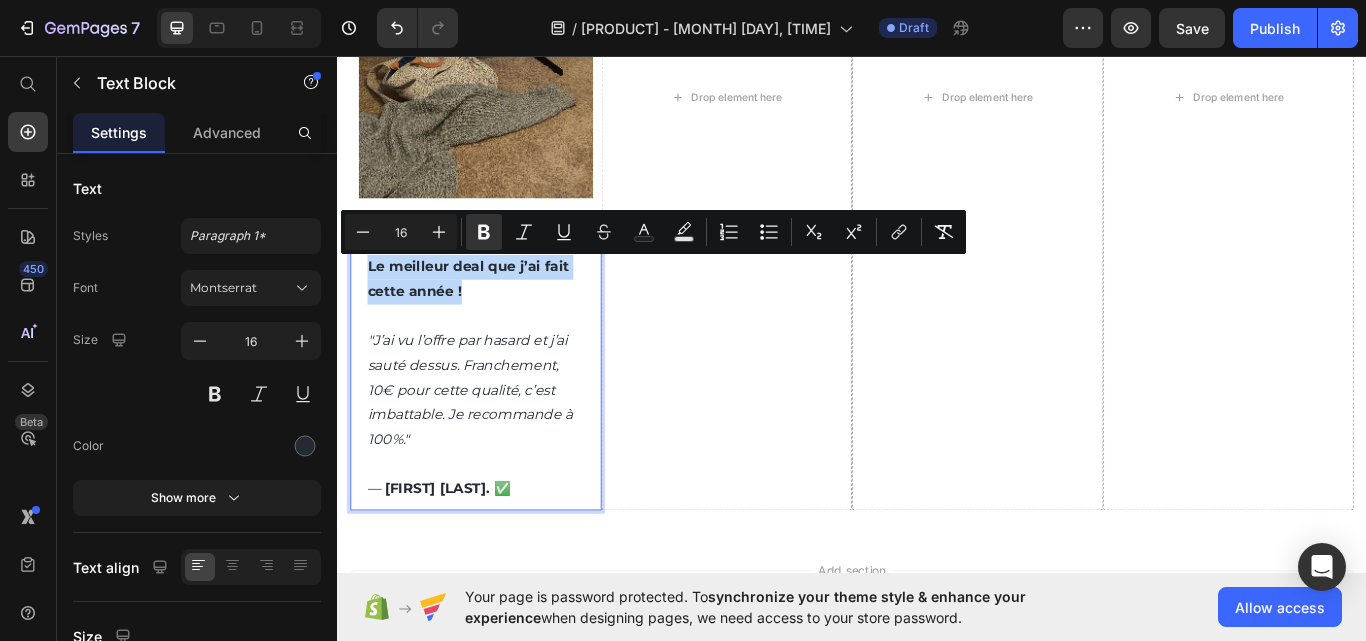 drag, startPoint x: 481, startPoint y: 331, endPoint x: 343, endPoint y: 294, distance: 142.87407 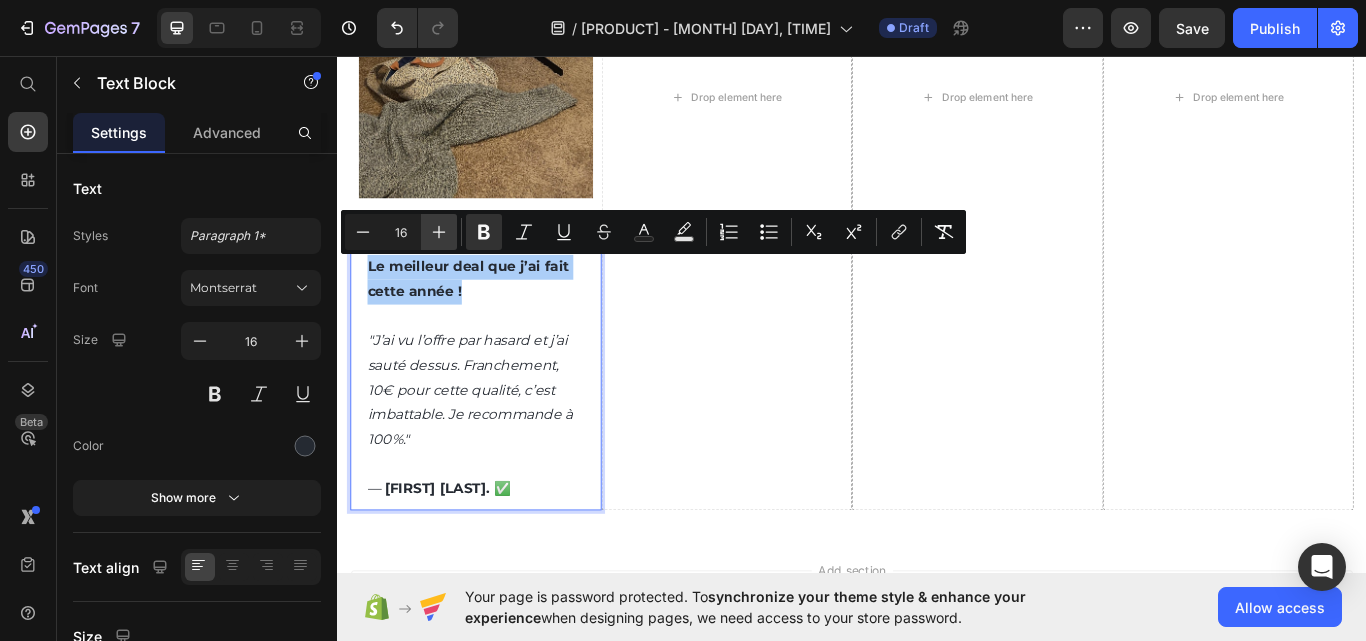 click on "Plus" at bounding box center (439, 232) 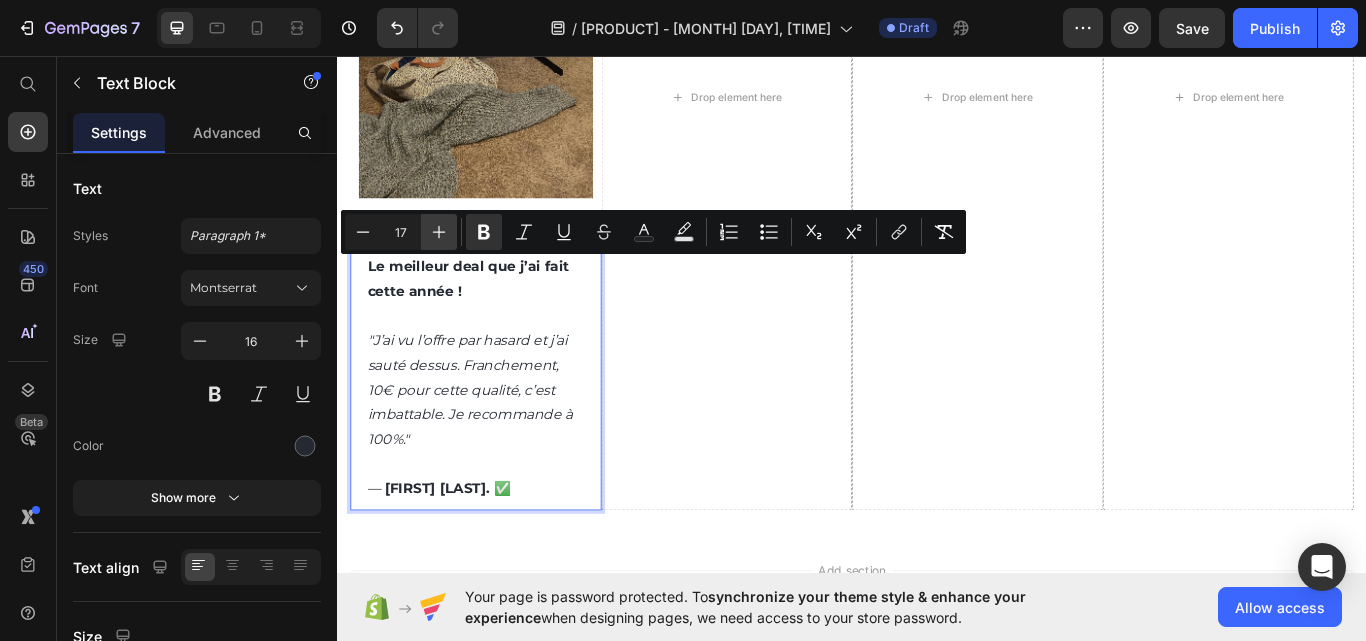 click on "Plus" at bounding box center [439, 232] 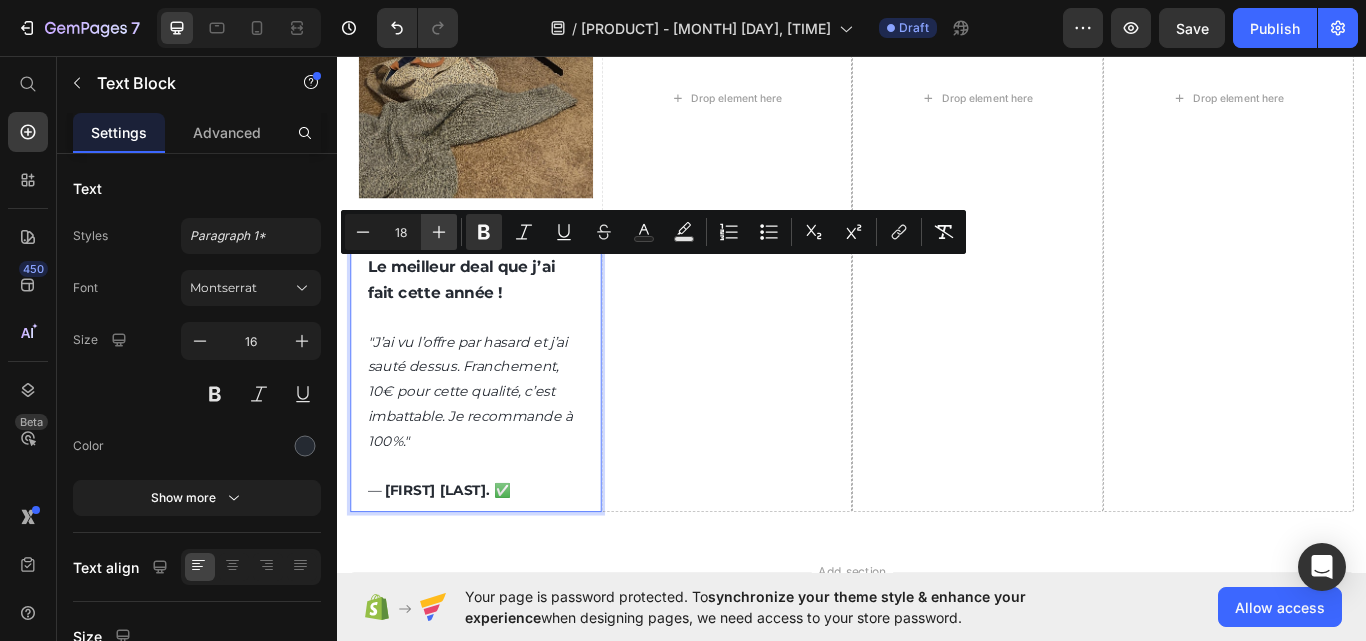 click on "Plus" at bounding box center (439, 232) 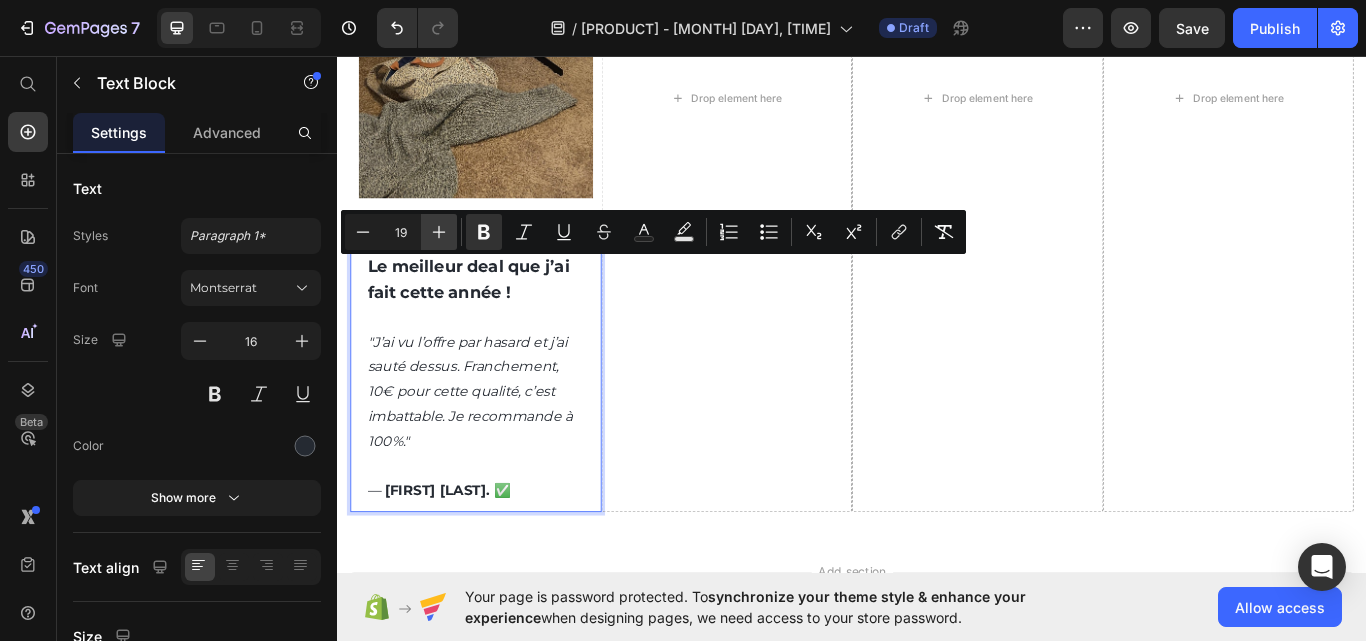 click on "Plus" at bounding box center (439, 232) 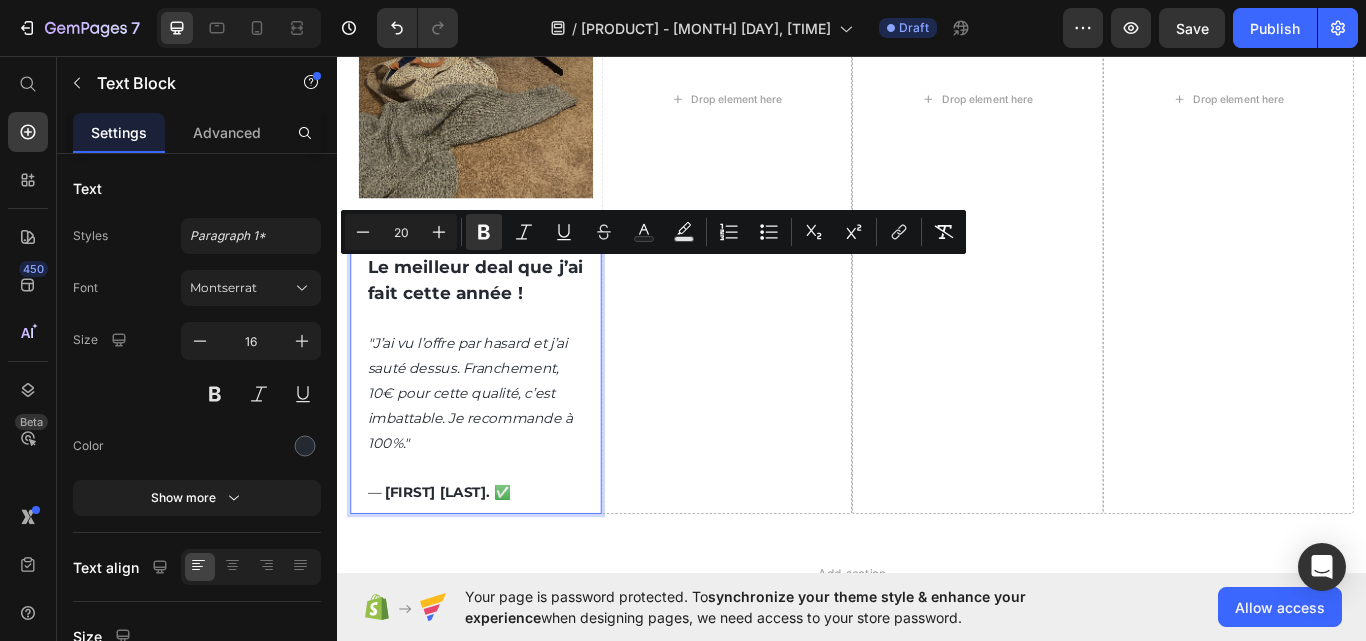 click on "— [FIRST] [LAST]. ✅" at bounding box center (498, 566) 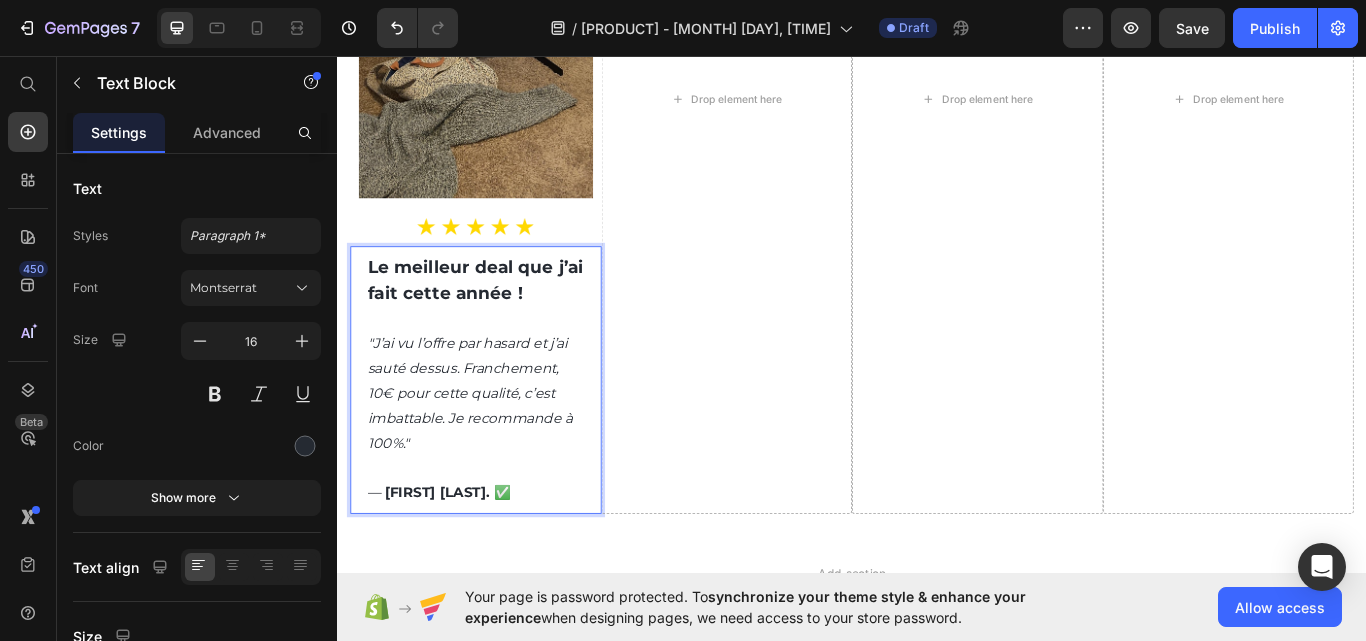 click on "[FIRST] [LAST]. ✅" at bounding box center (465, 565) 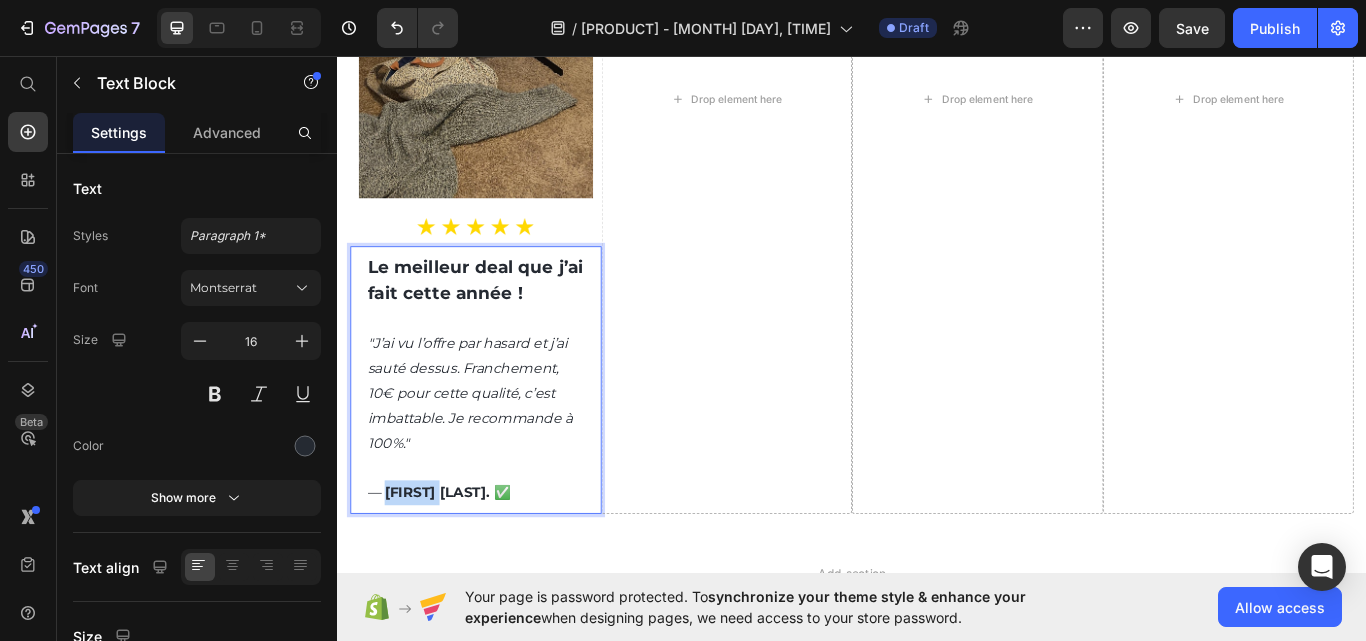 click on "[FIRST] [LAST]. ✅" at bounding box center (465, 565) 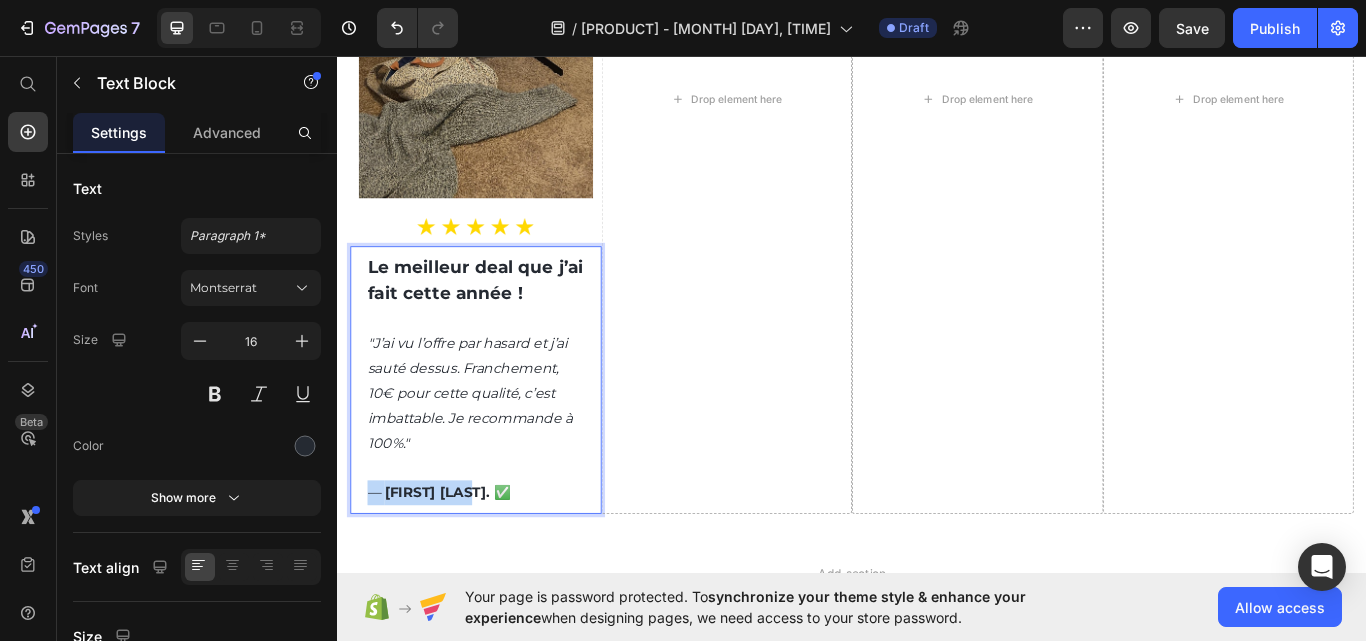click on "[FIRST] [LAST]. ✅" at bounding box center [465, 565] 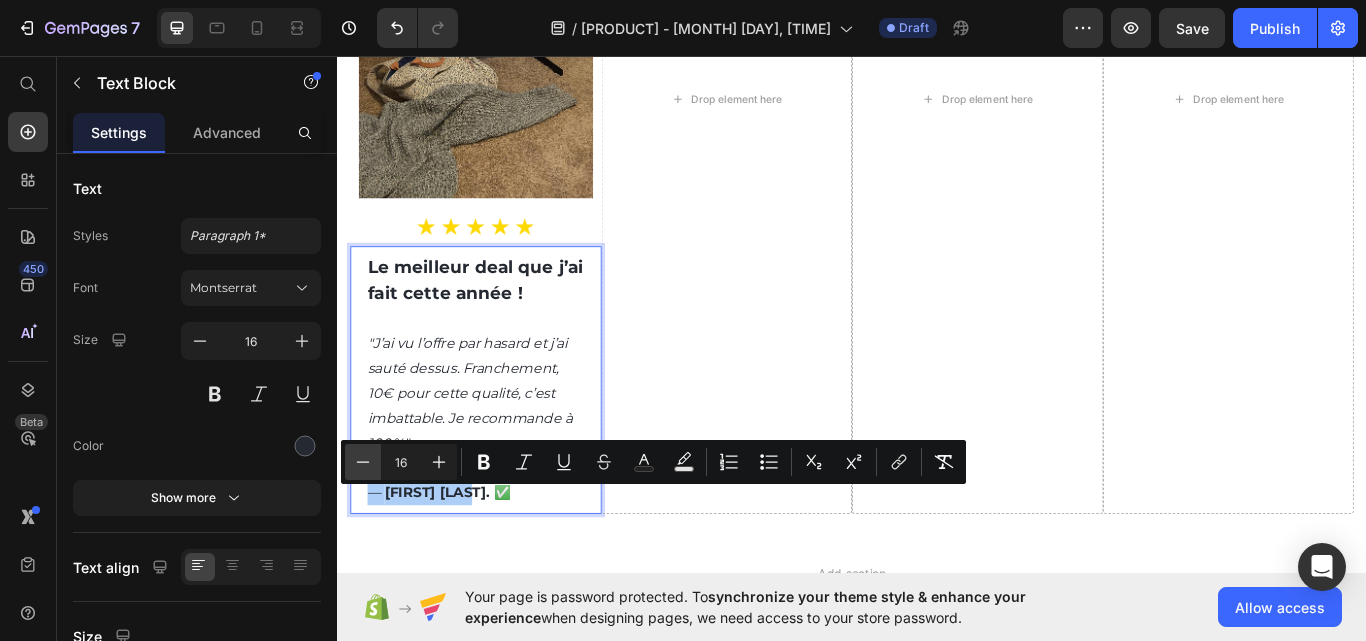 click 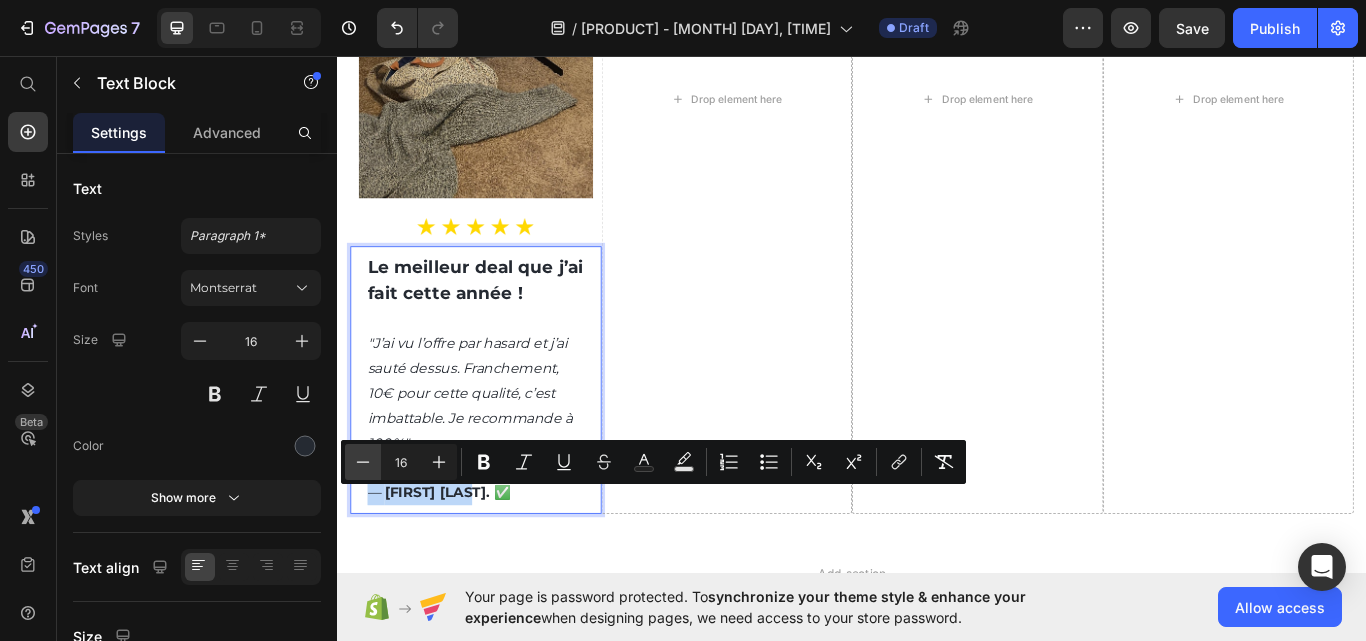 type on "15" 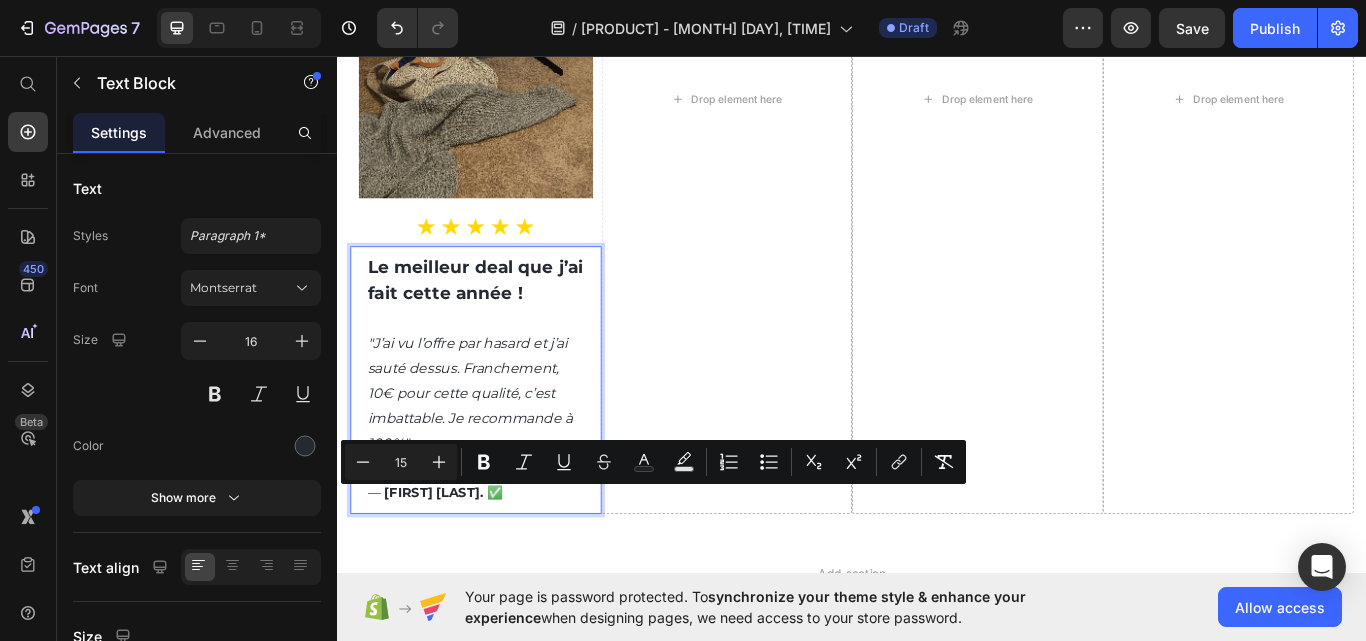 click on "— [FIRST] [LAST]. ✅" at bounding box center (498, 566) 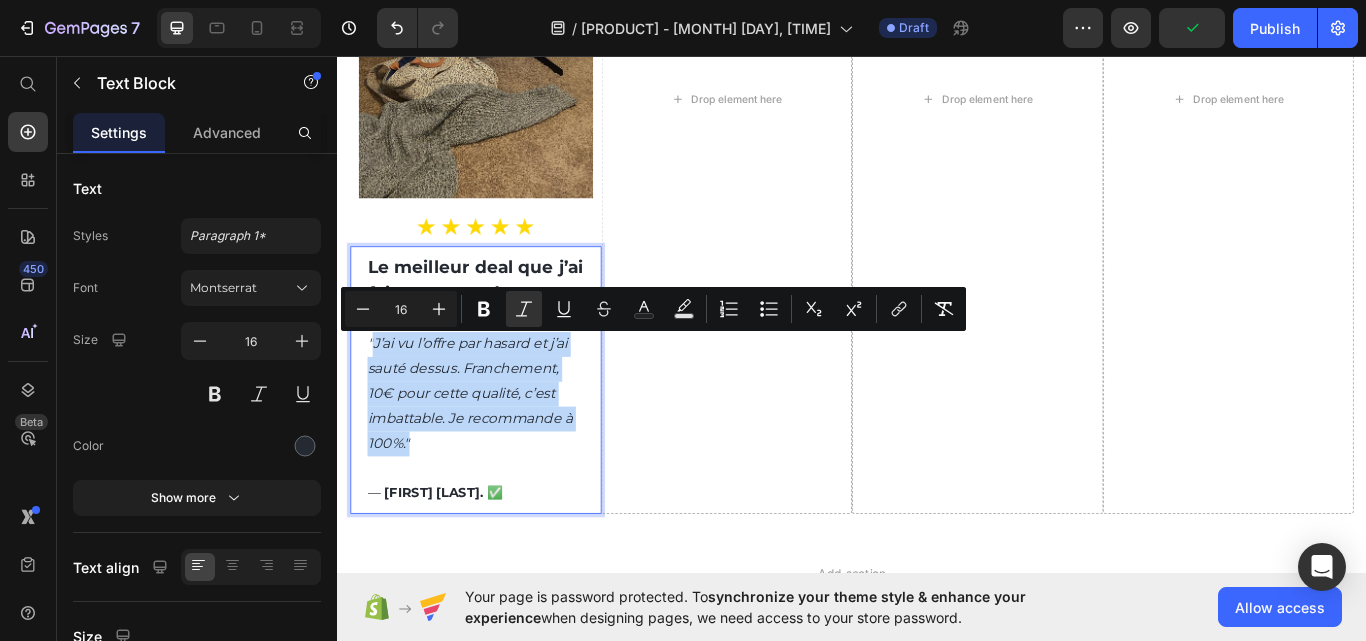 drag, startPoint x: 430, startPoint y: 516, endPoint x: 371, endPoint y: 384, distance: 144.58562 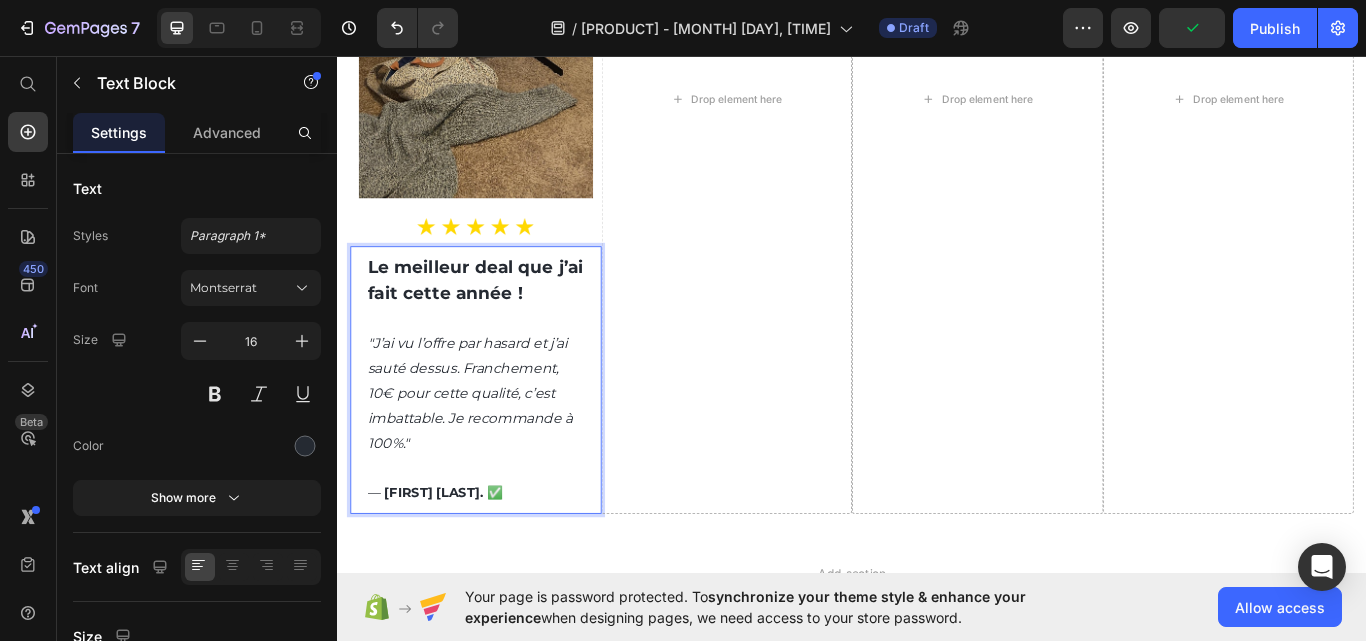 click on ""J’ai vu l’offre par hasard et j’ai sauté dessus. Franchement, 10€ pour cette qualité, c’est imbattable. Je recommande à 100%."" at bounding box center (498, 451) 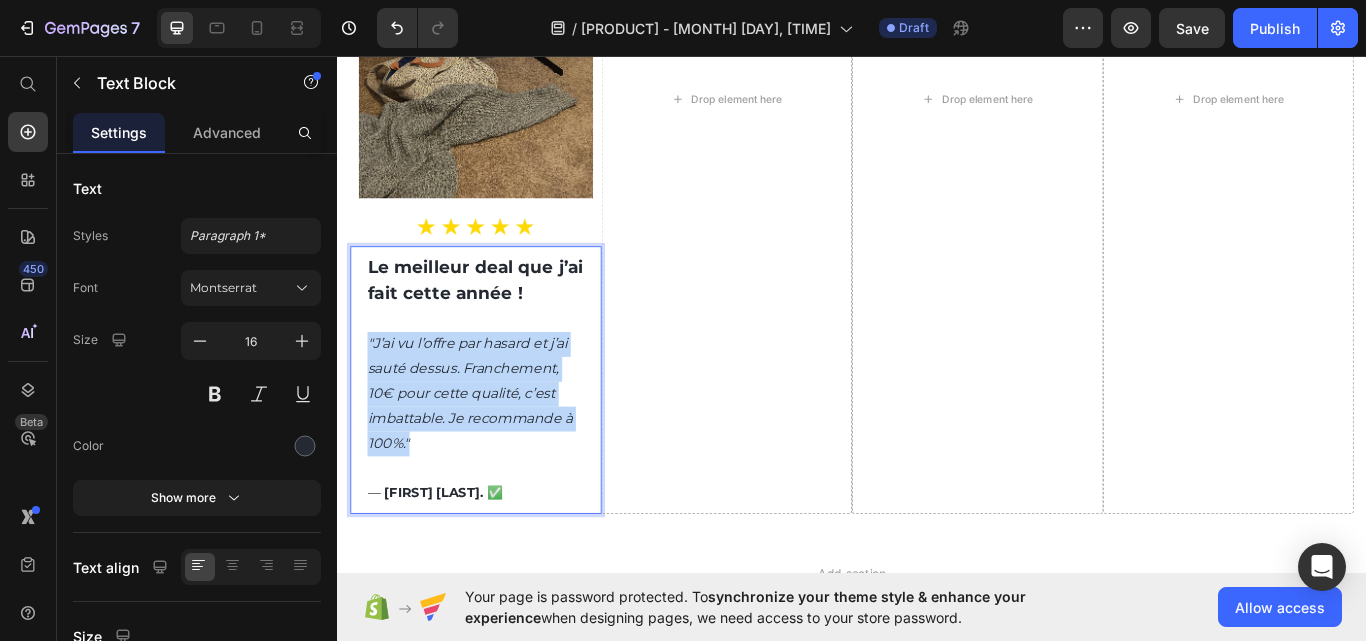 drag, startPoint x: 419, startPoint y: 516, endPoint x: 354, endPoint y: 397, distance: 135.59499 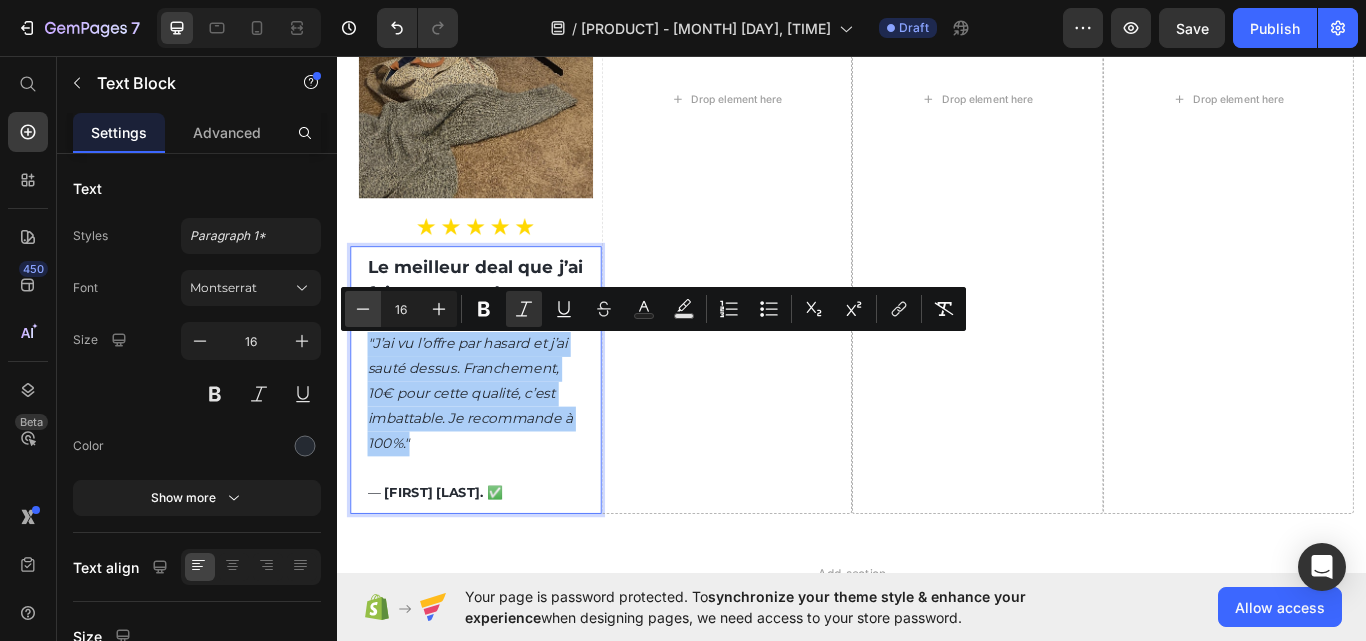 click on "Minus" at bounding box center [363, 309] 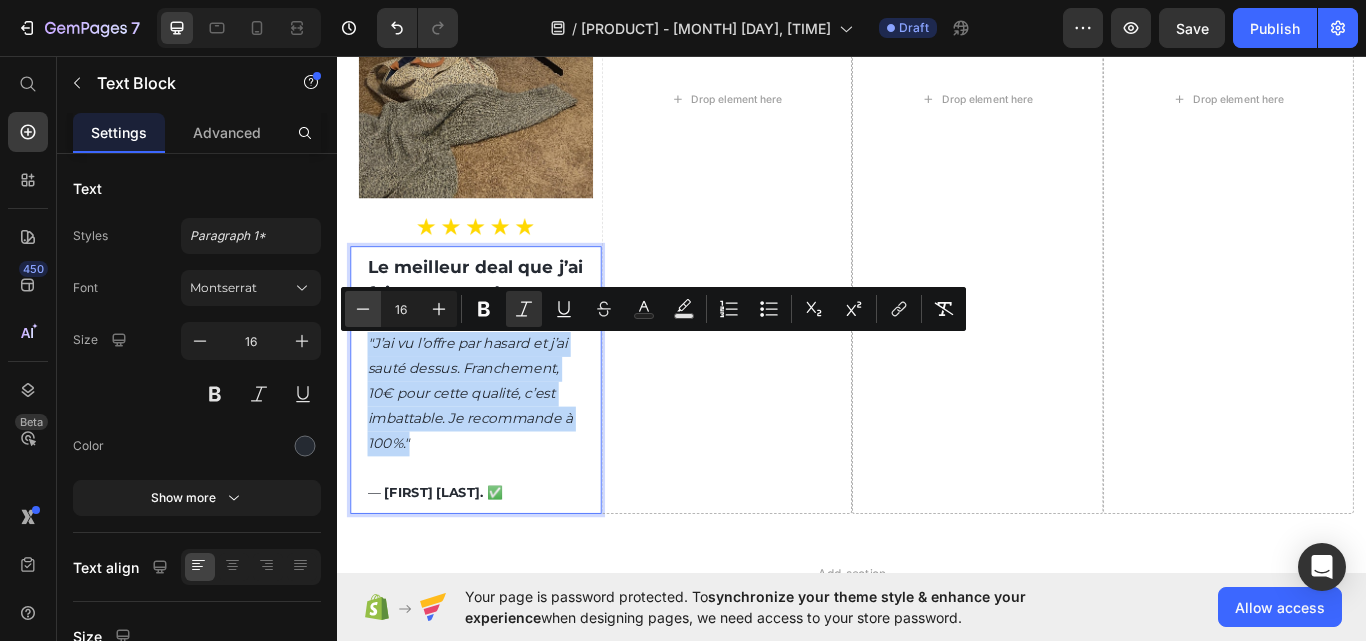 type on "15" 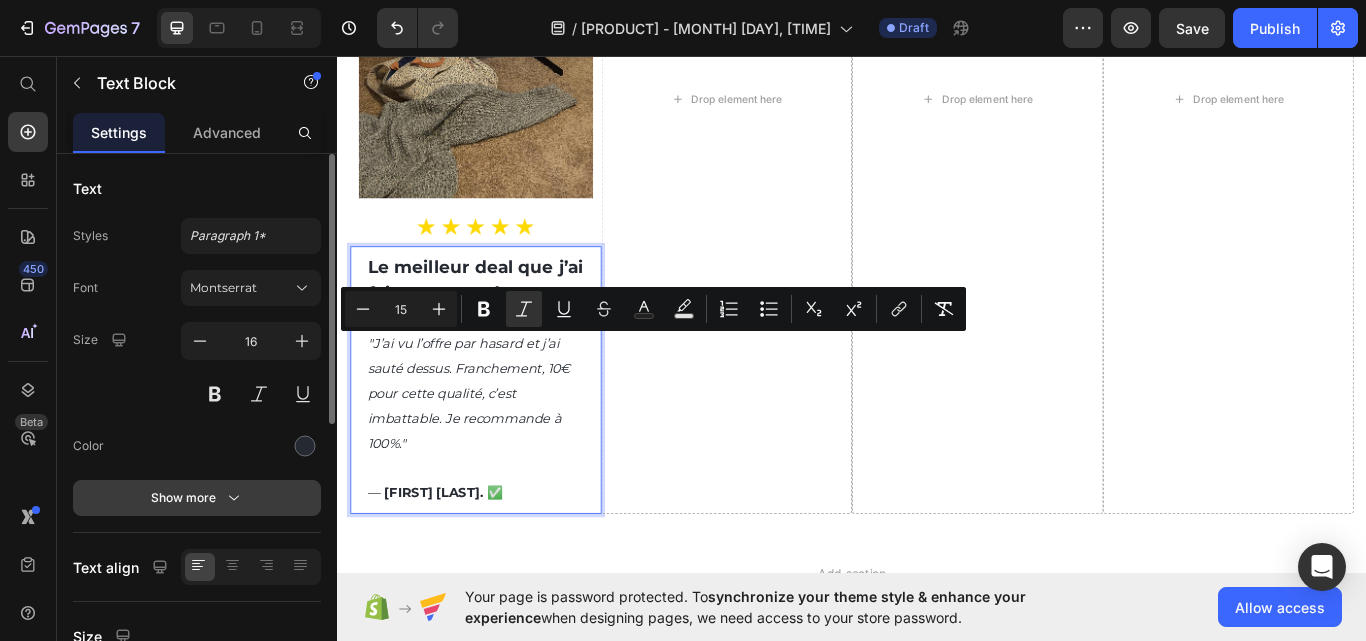 click on "Show more" at bounding box center (197, 498) 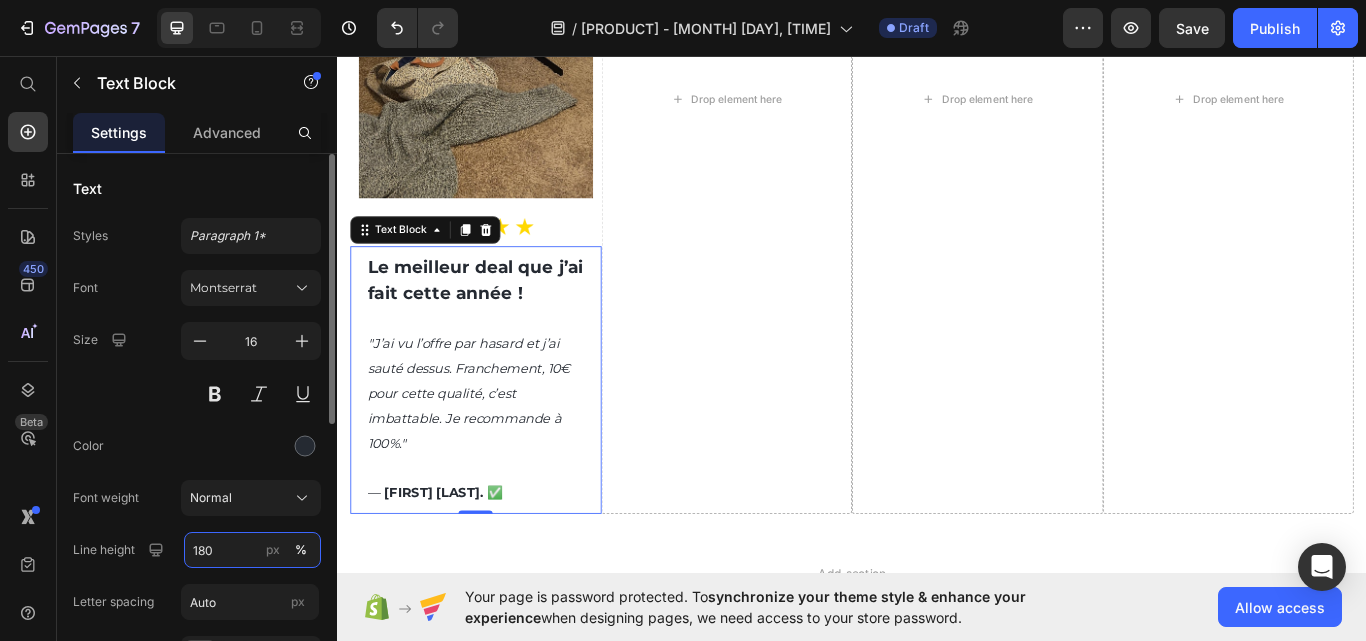 click on "180" at bounding box center (252, 550) 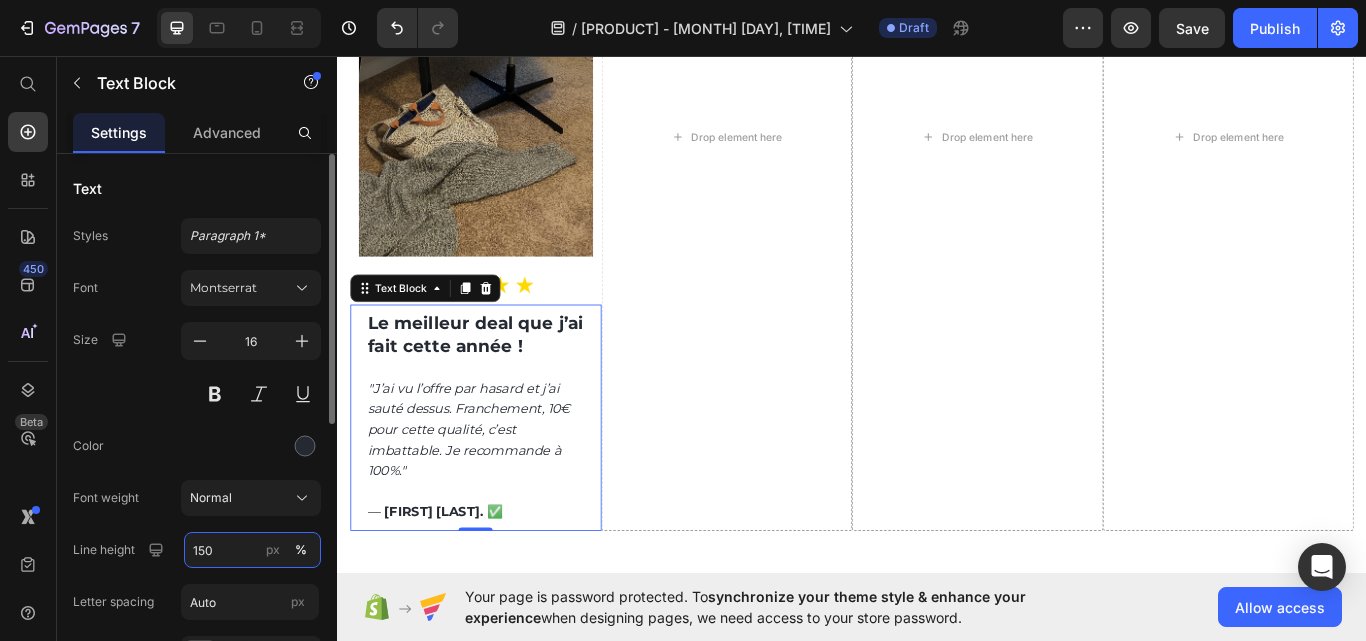 scroll, scrollTop: 5789, scrollLeft: 0, axis: vertical 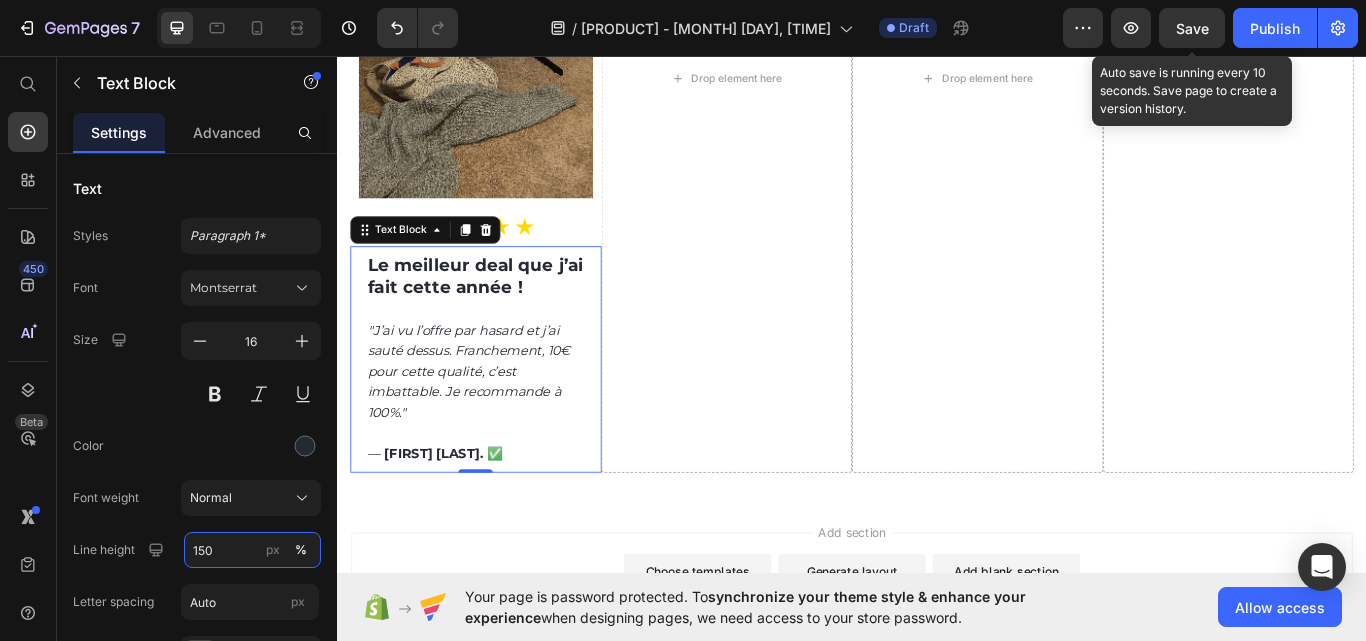 type on "150" 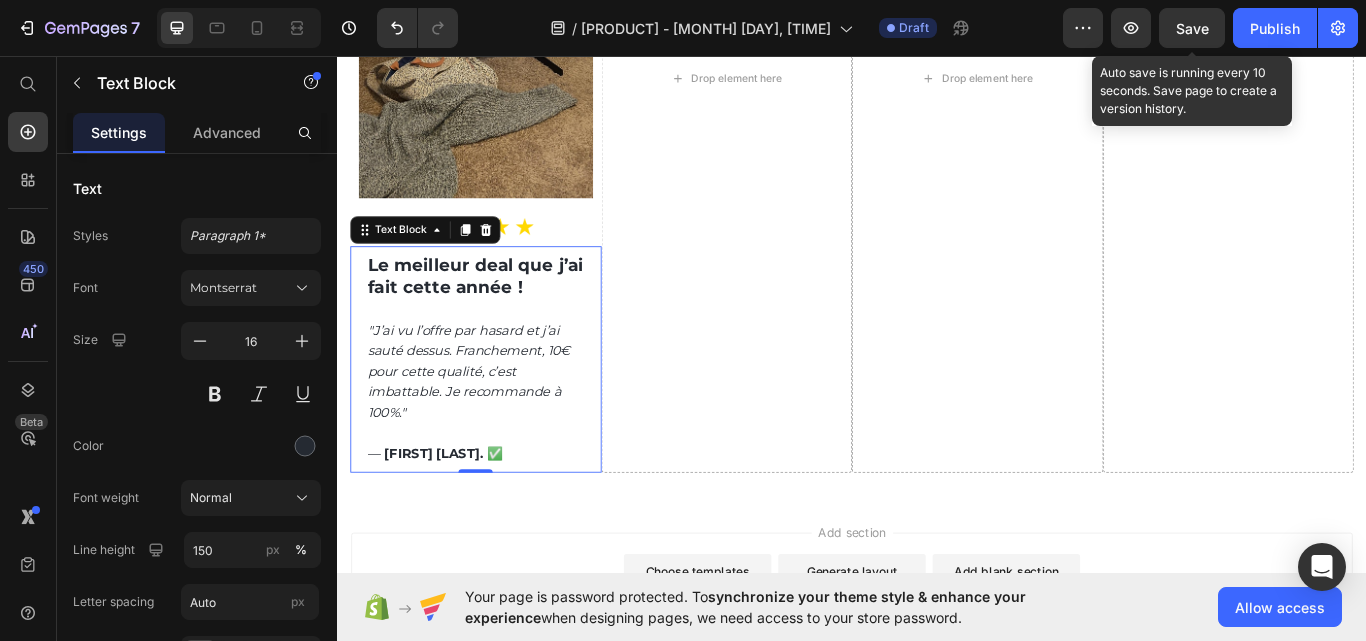 click on "Save" at bounding box center (1192, 28) 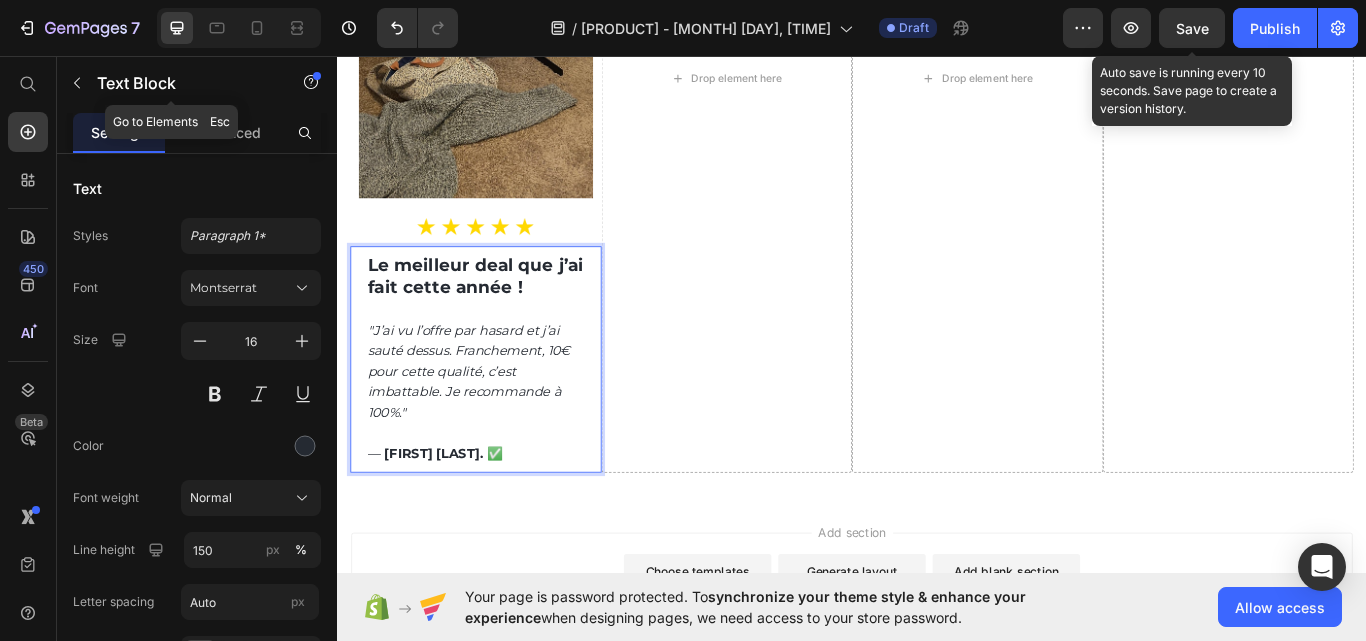 click at bounding box center (77, 83) 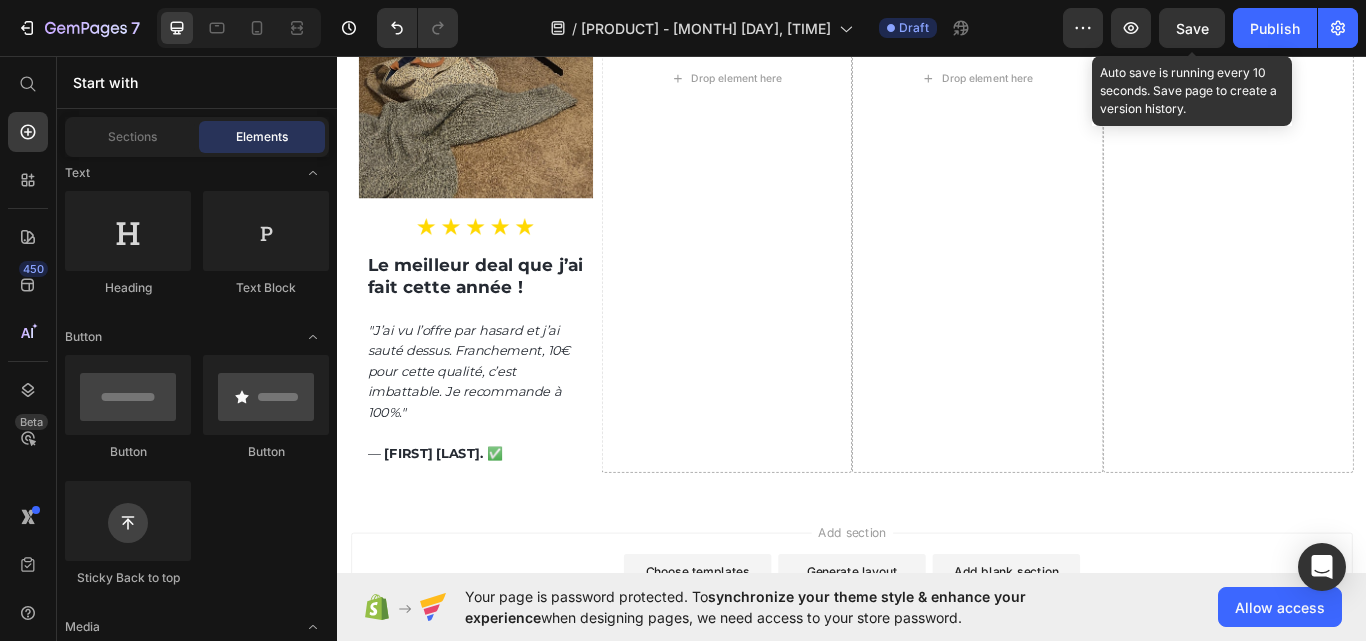 scroll, scrollTop: 0, scrollLeft: 0, axis: both 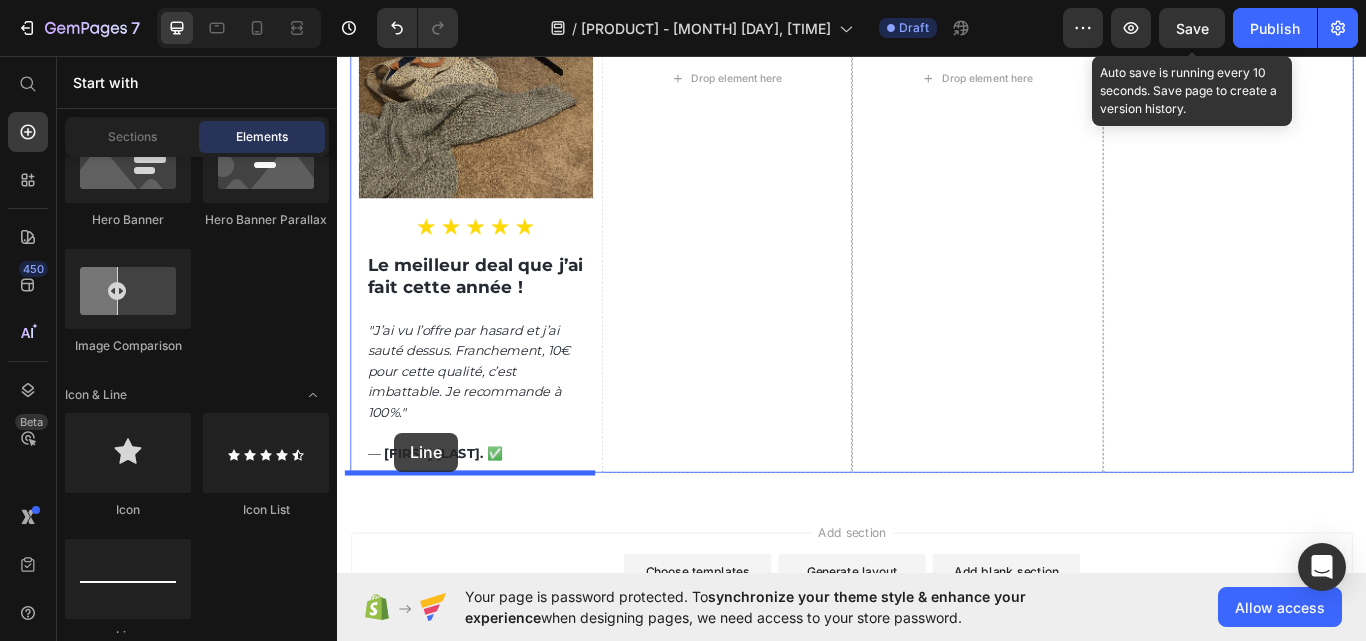 drag, startPoint x: 495, startPoint y: 616, endPoint x: 404, endPoint y: 496, distance: 150.60213 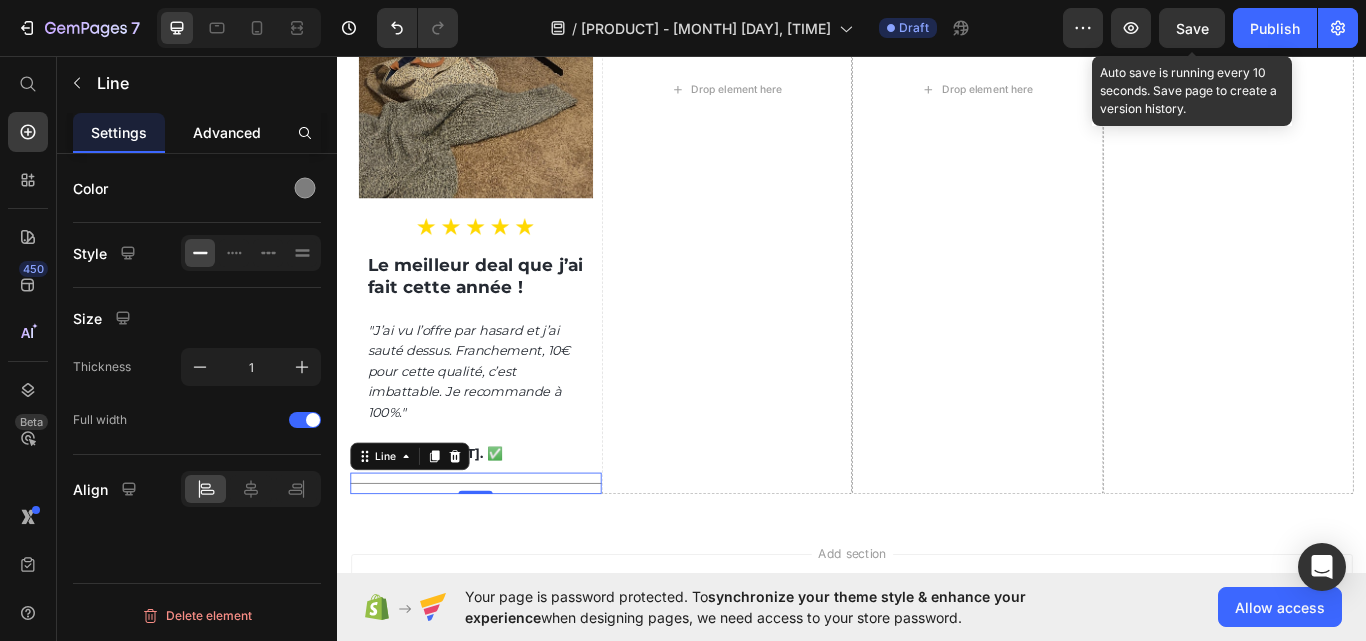 click on "Advanced" at bounding box center (227, 132) 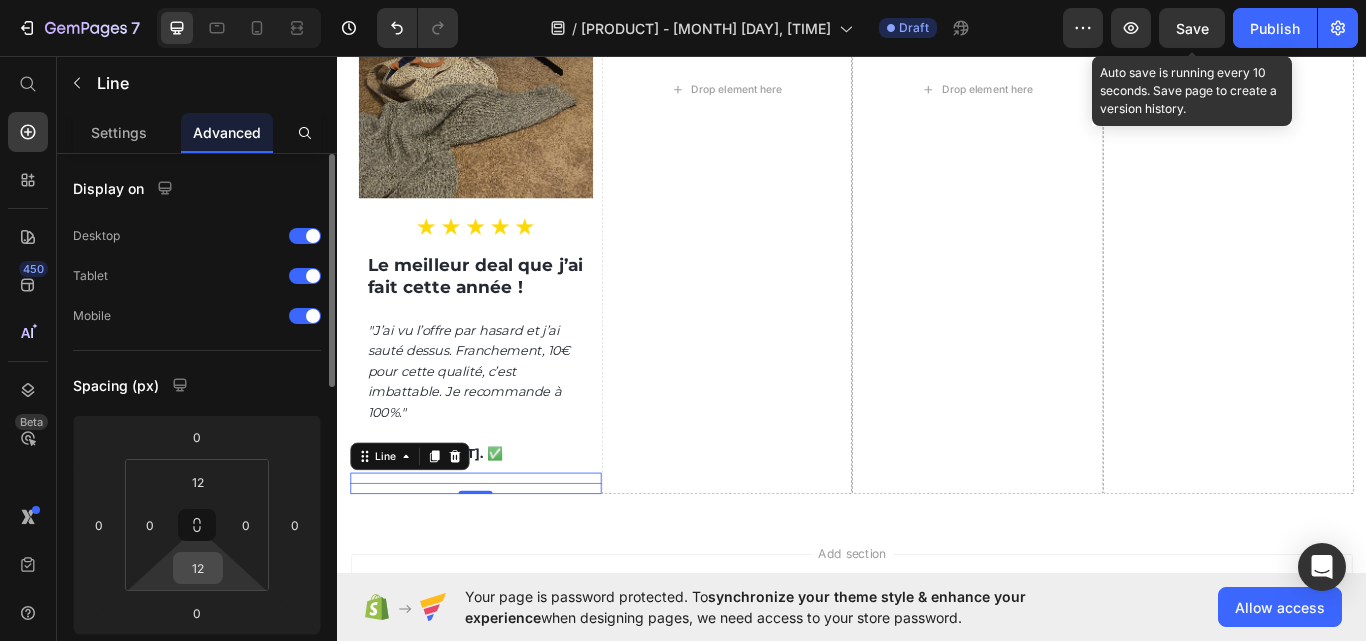 click on "[NUMBER] Version history / [PRODUCT] - [MONTH] [DAY], [TIME] Draft Preview  Save  Auto save is running every [NUMBER] seconds. Save page to create a version history.  Publish  [NUMBER] Beta Start with Sections Elements Hero Section Product Detail Brands Trusted Badges Guarantee Product Breakdown How to use Testimonials Compare Bundle FAQs Social Proof Brand Story Product List Collection Blog List Contact Sticky Add to Cart Custom Footer Browse Library [NUMBER] Layout
Row
Row
Row
Row Text
Heading
Text Block Button
Button
Button
Sticky Back to top Media Image" at bounding box center [683, 0] 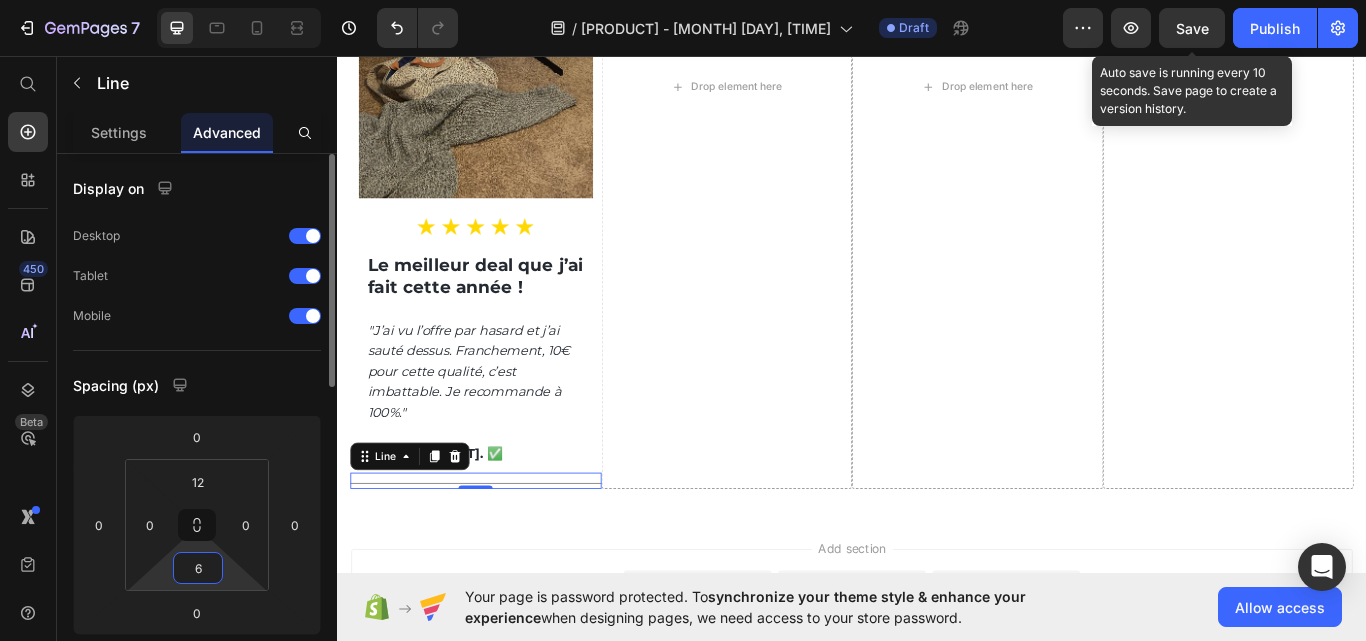 click on "6" at bounding box center (198, 568) 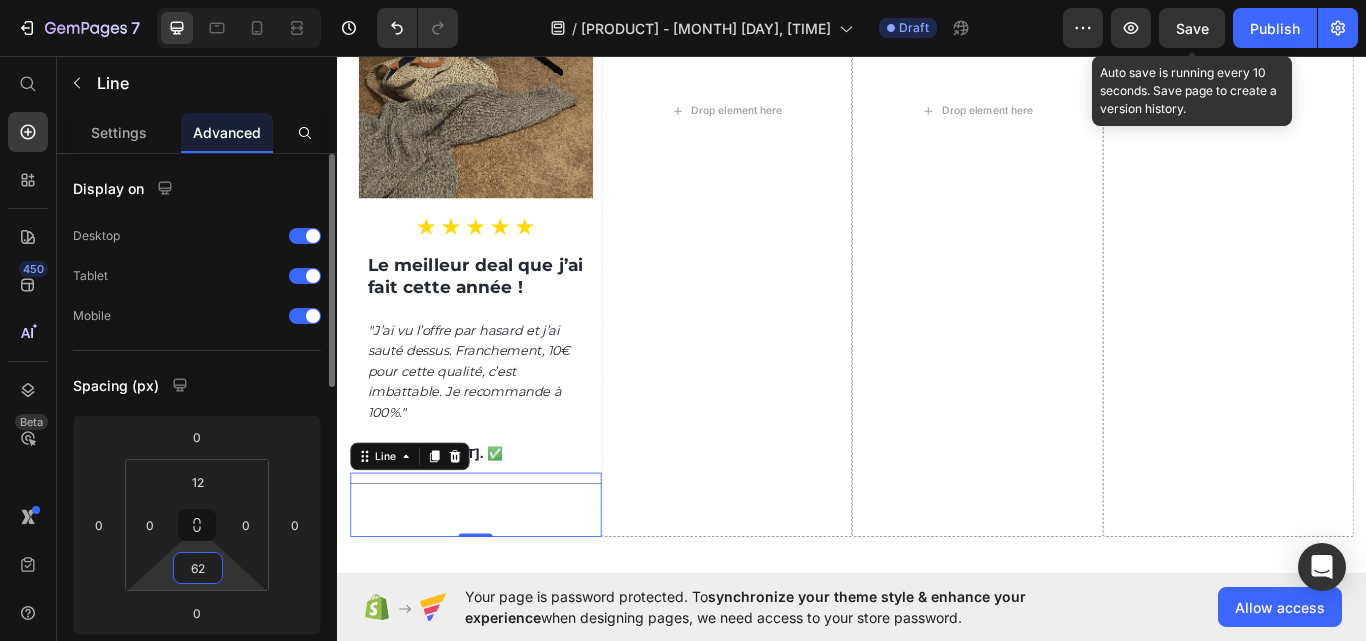click on "62" at bounding box center [198, 568] 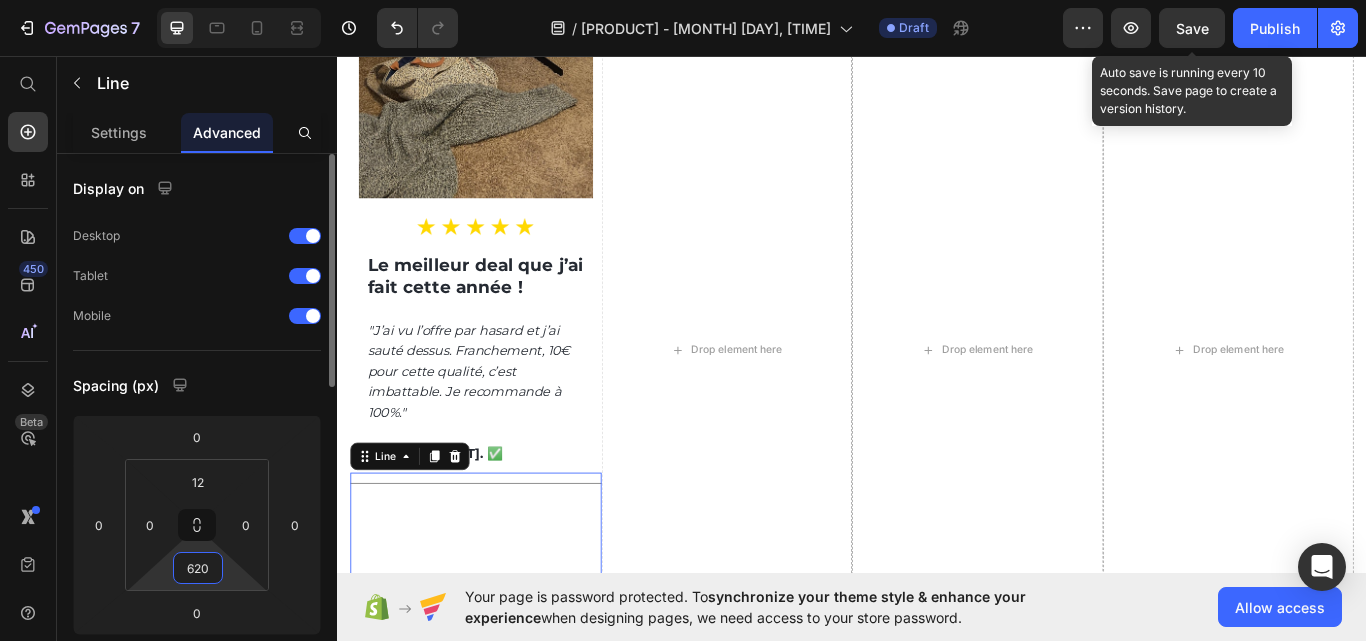 click on "620" at bounding box center (198, 568) 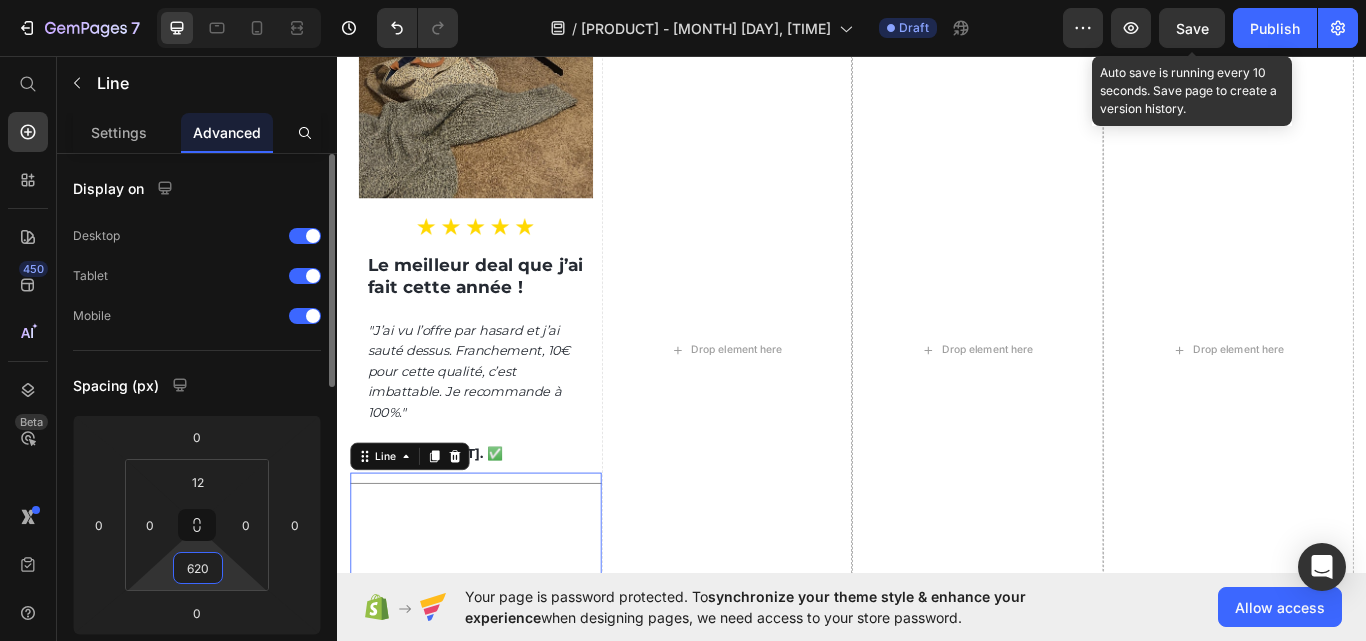 click on "620" at bounding box center [198, 568] 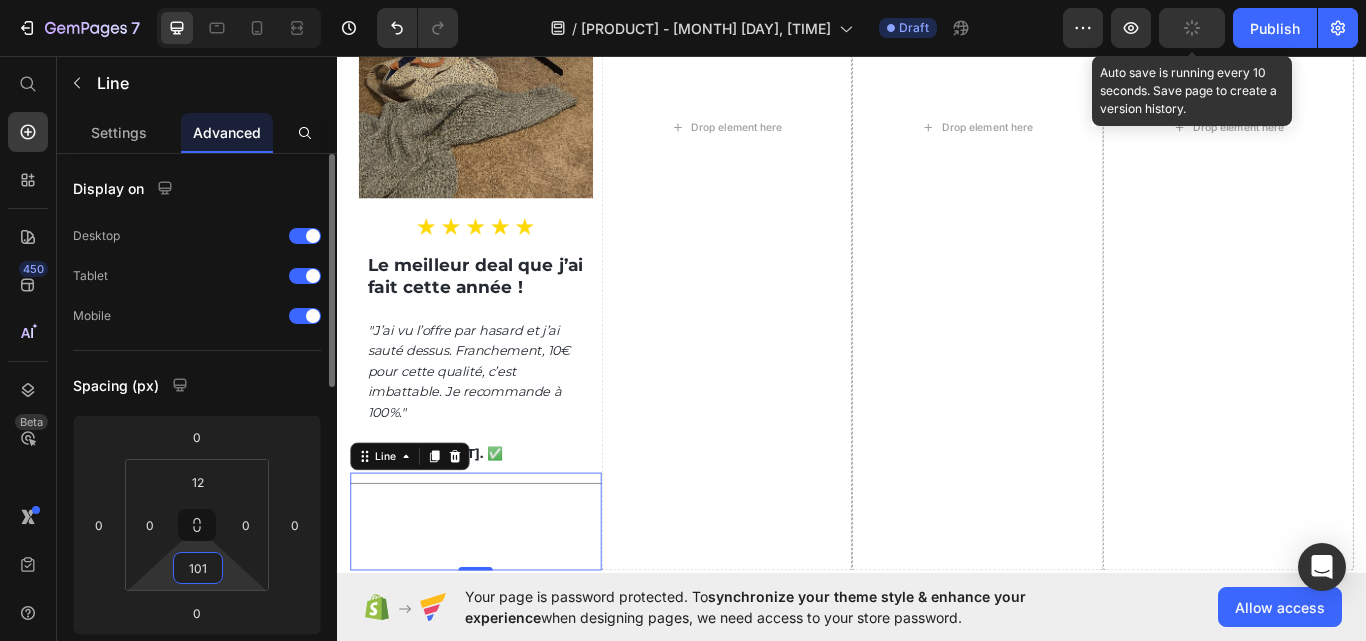 click on "101" at bounding box center [198, 568] 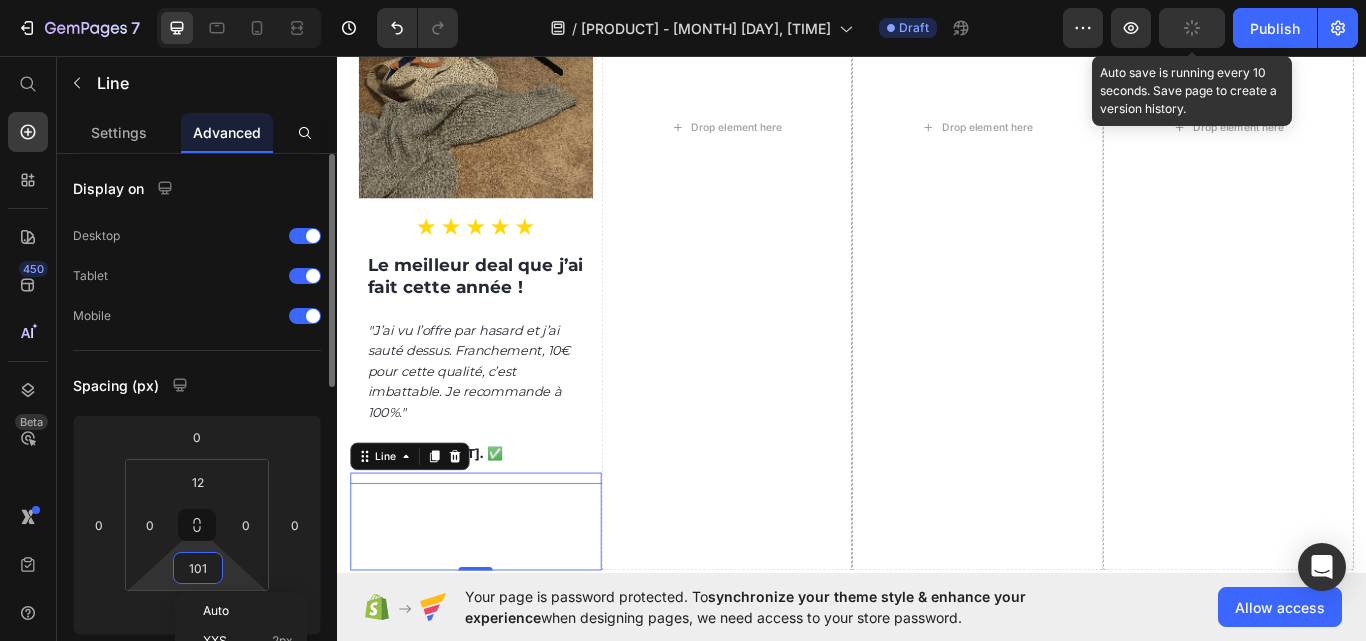 click on "101" at bounding box center [198, 568] 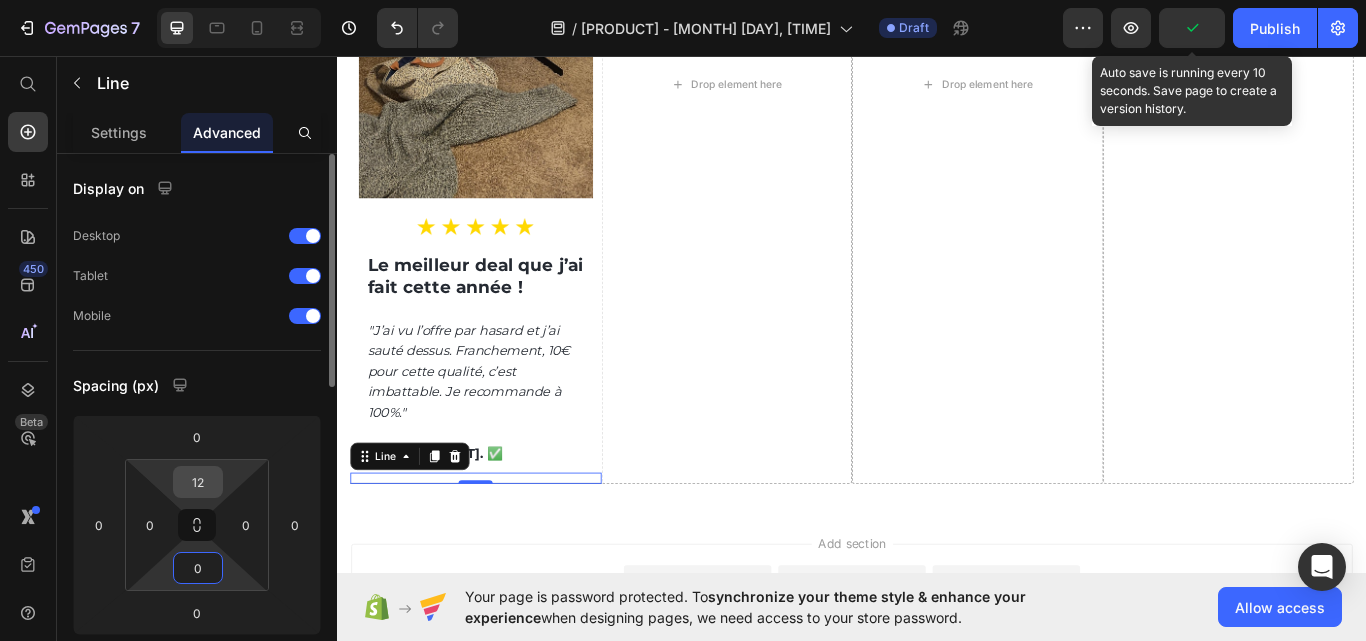 type on "0" 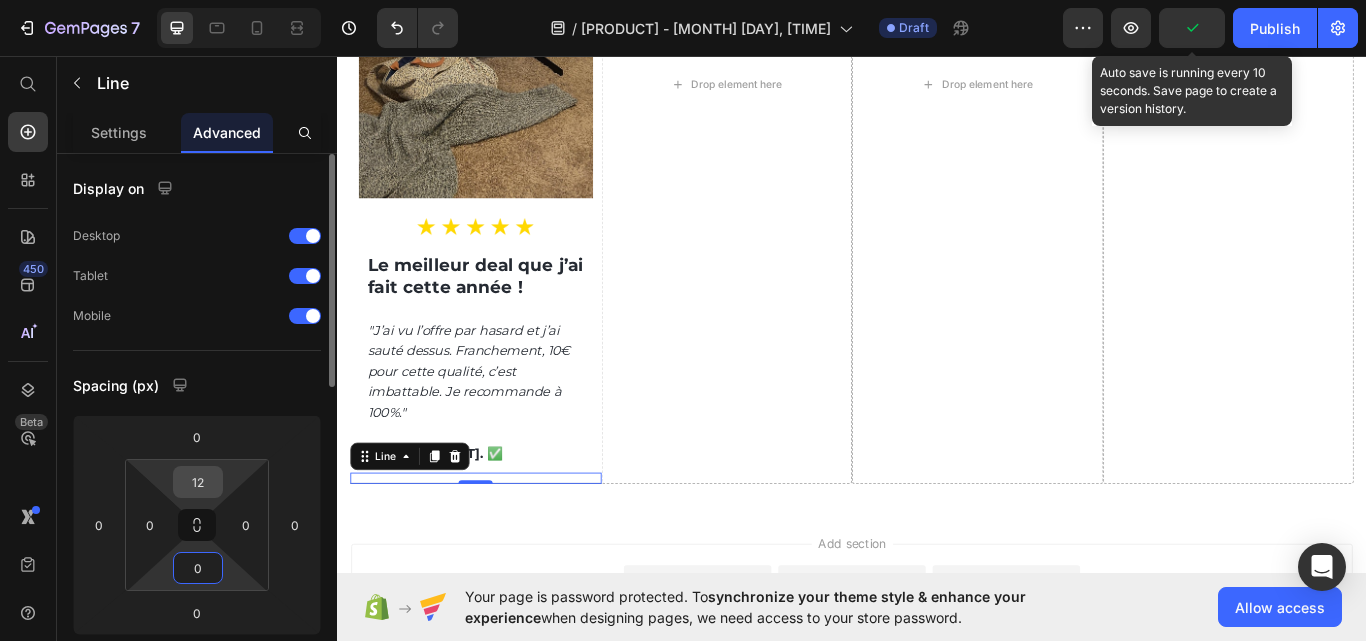 click on "12" at bounding box center [198, 482] 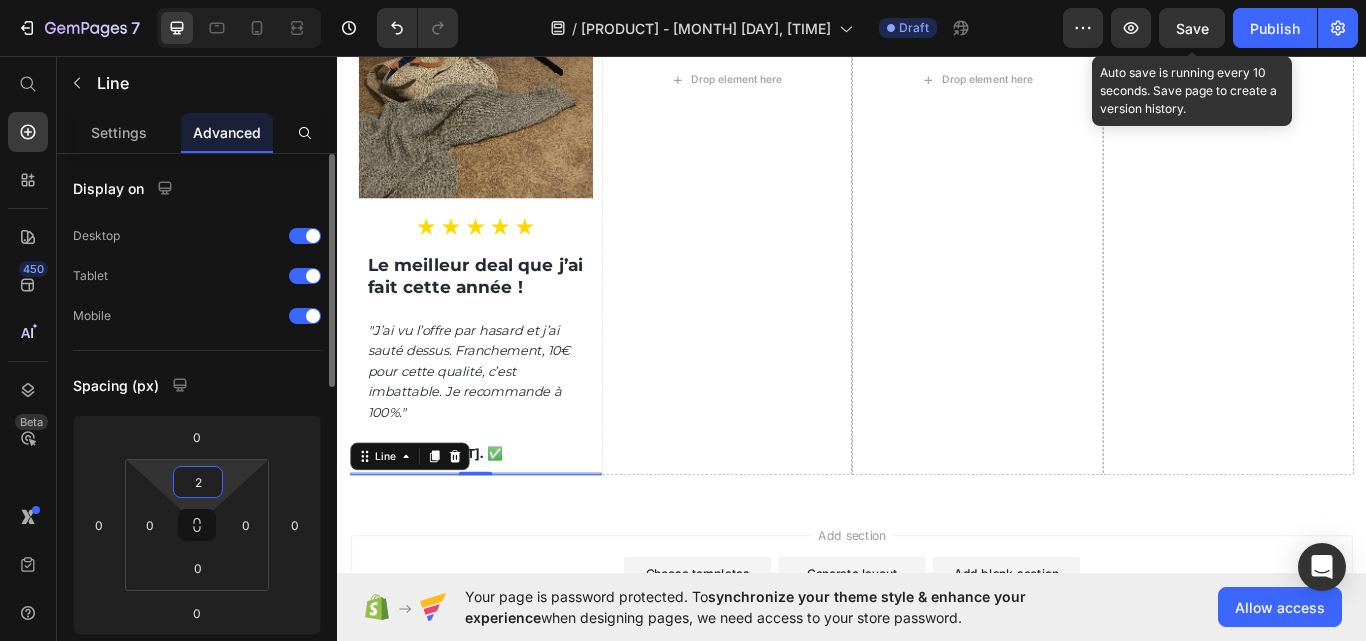 type on "20" 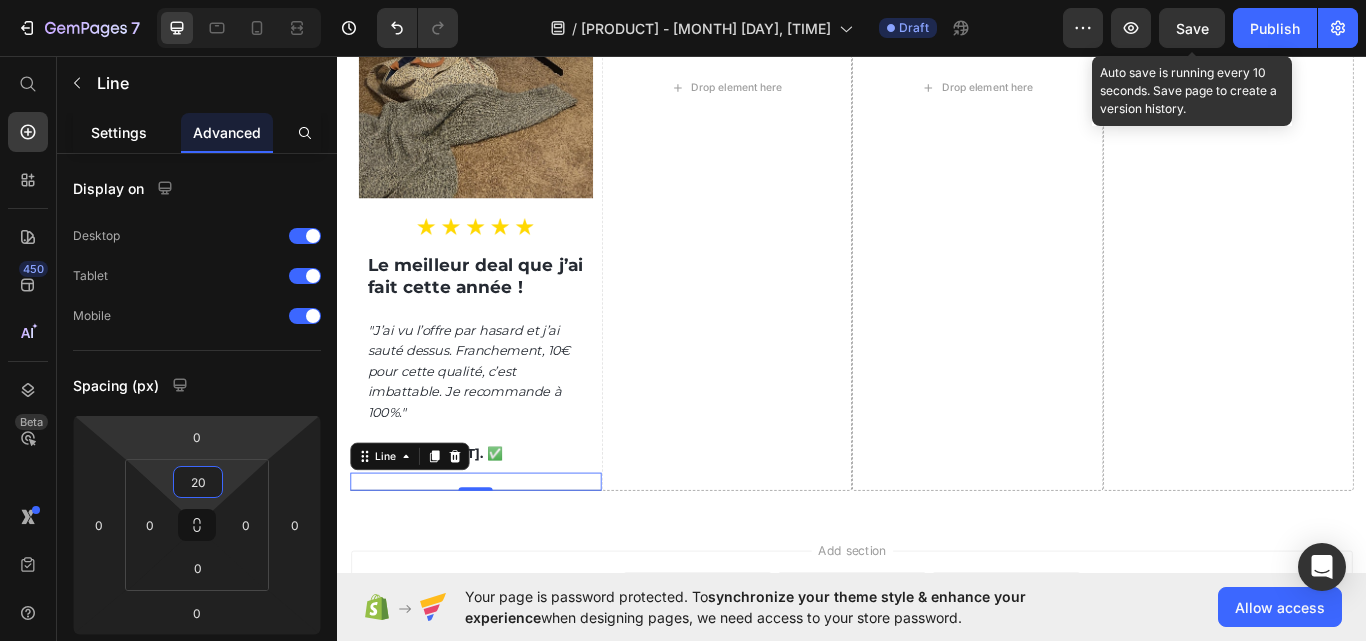 click on "Settings" at bounding box center (119, 132) 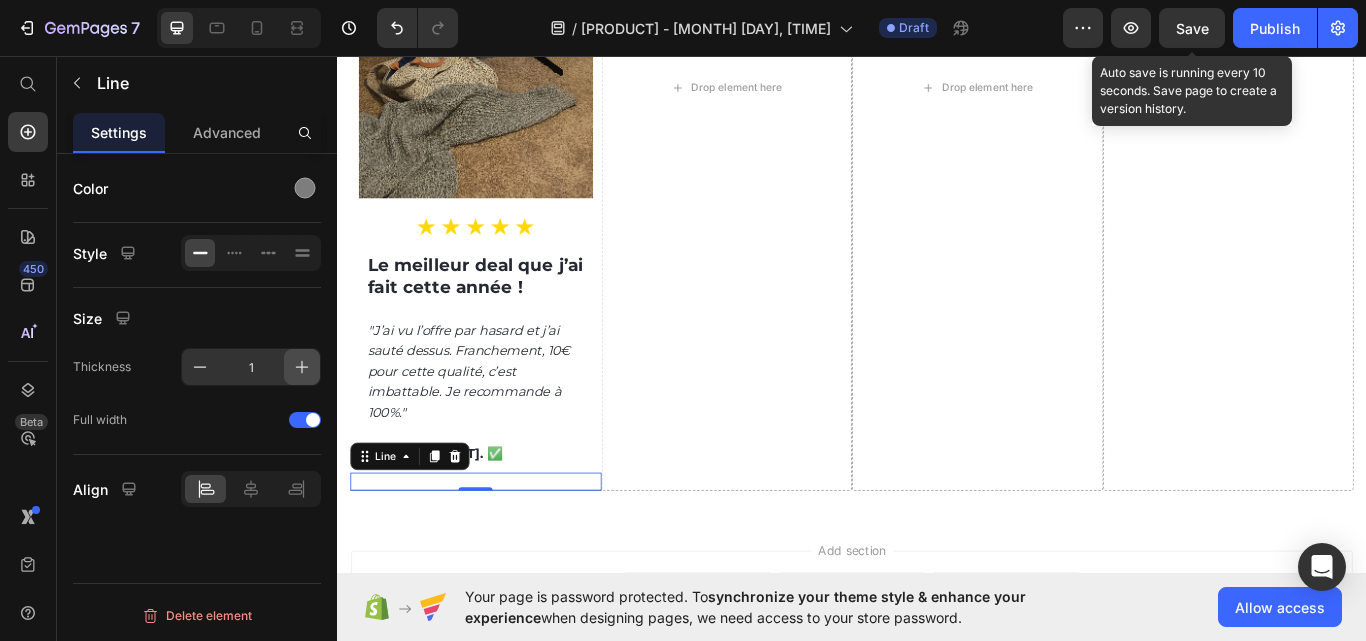 click 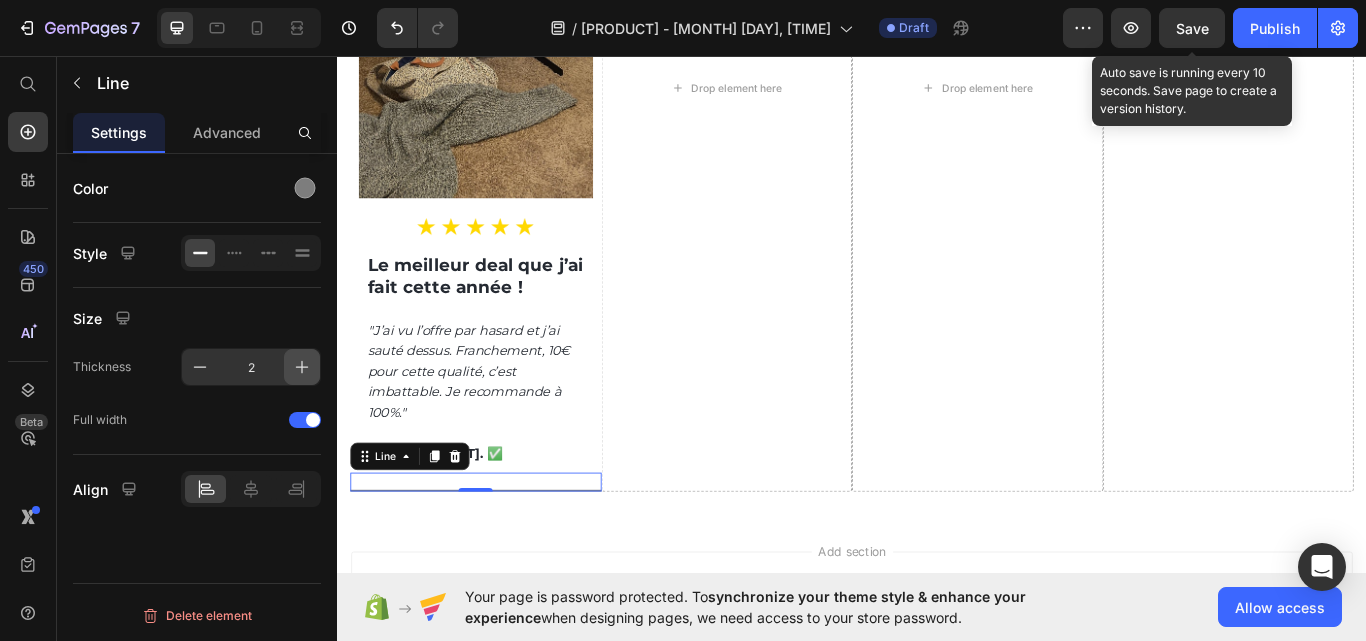 click 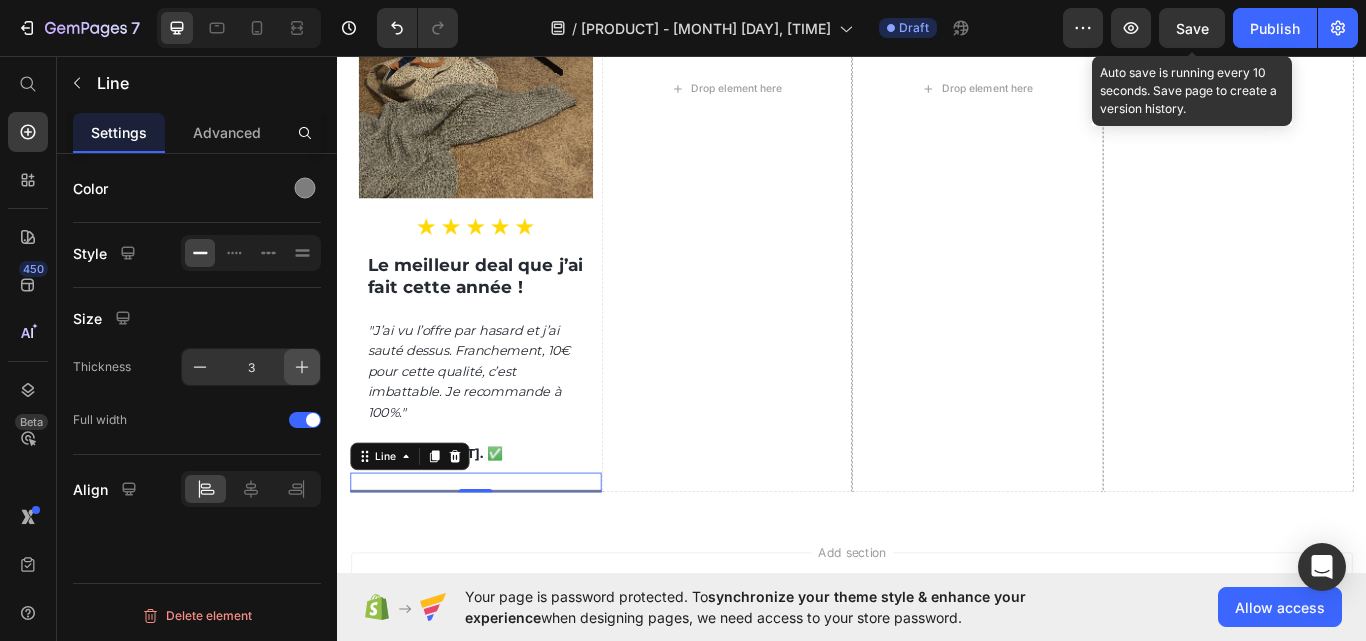 click 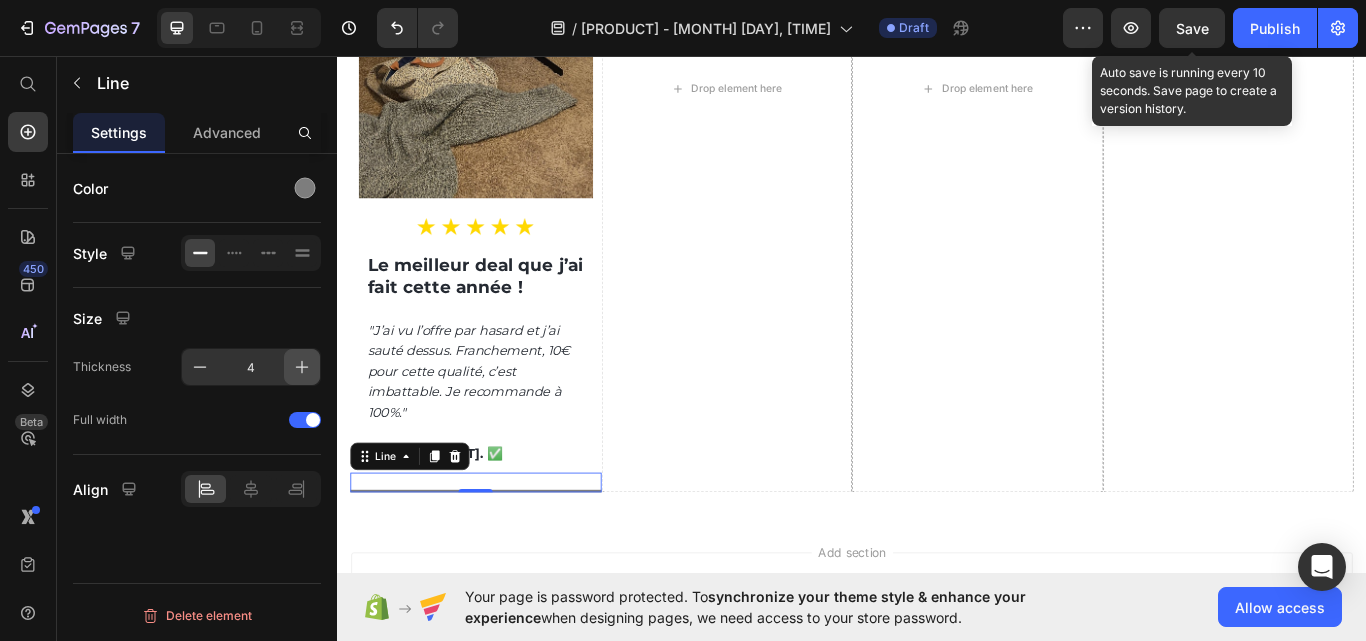 click 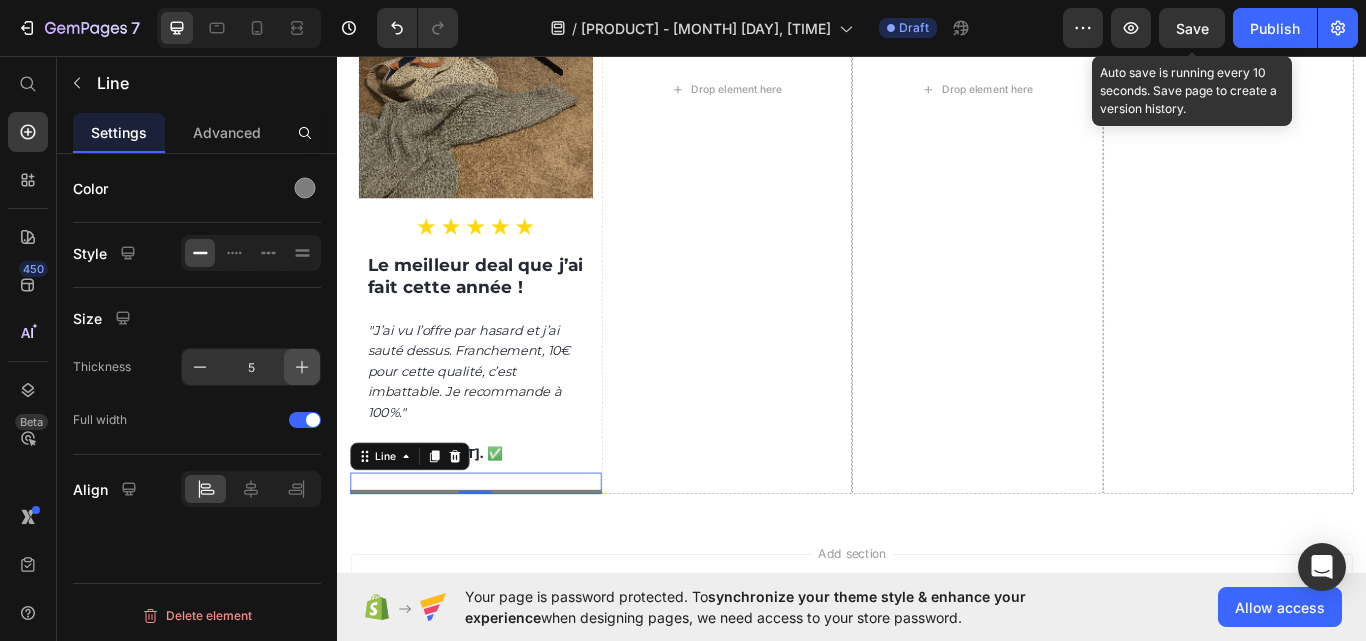 click 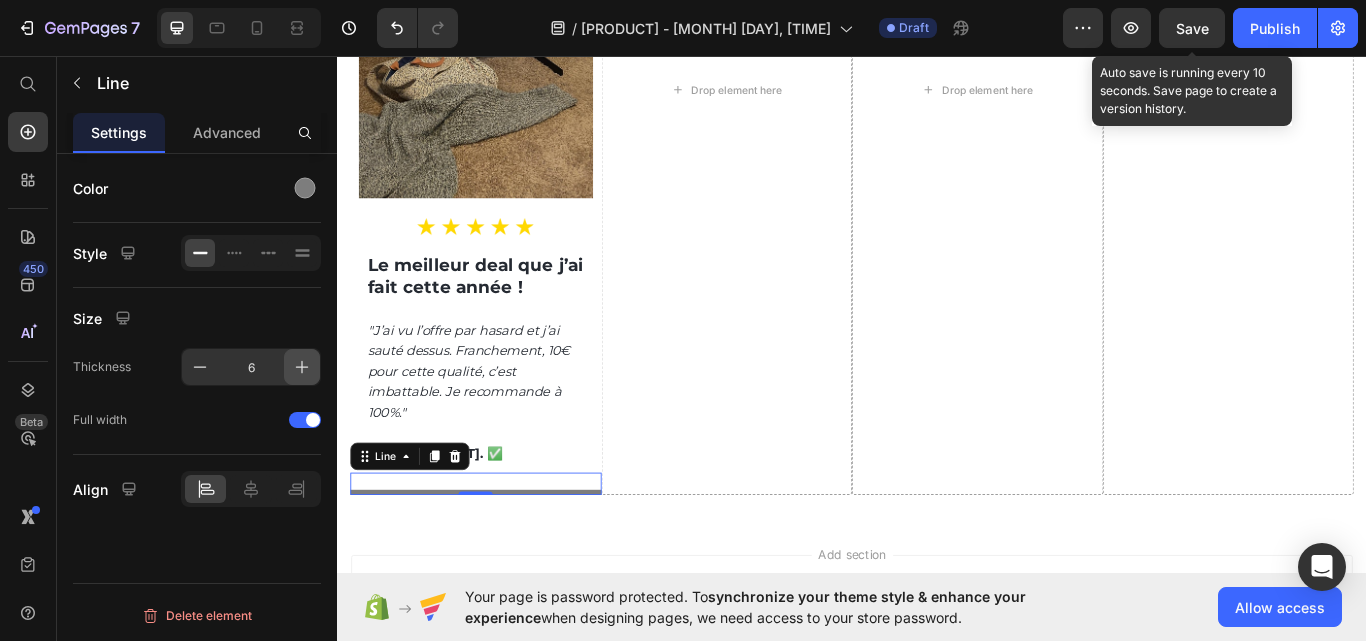 click 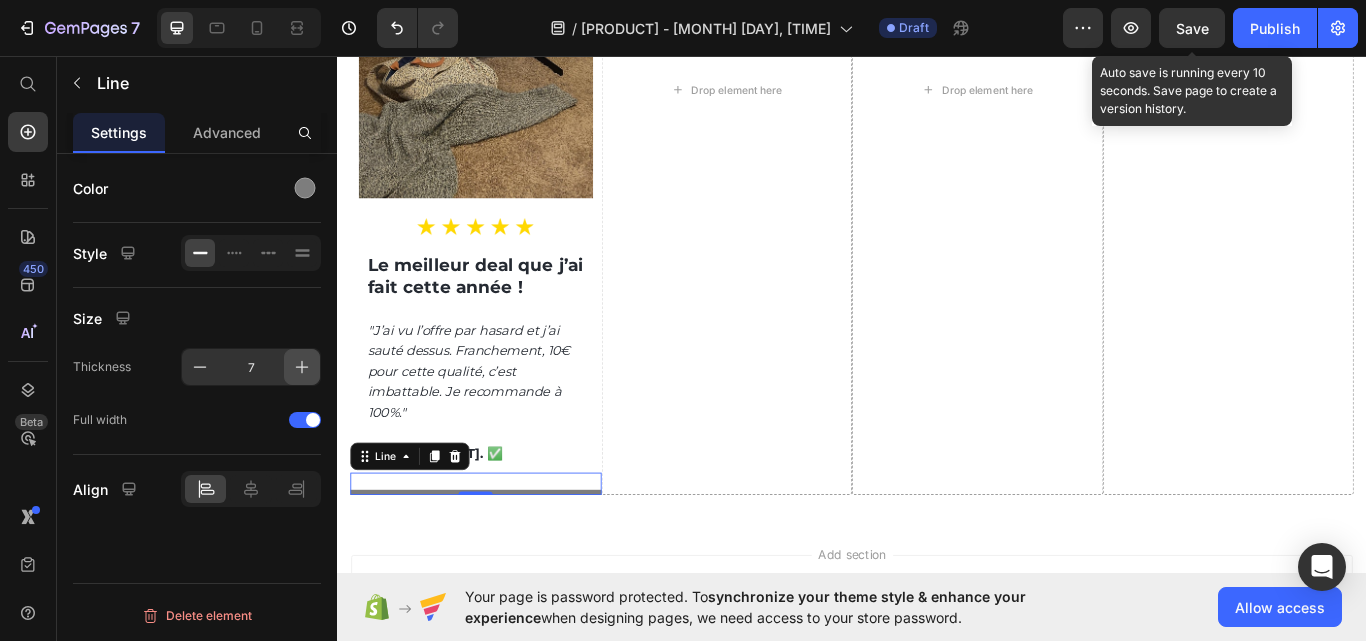 click 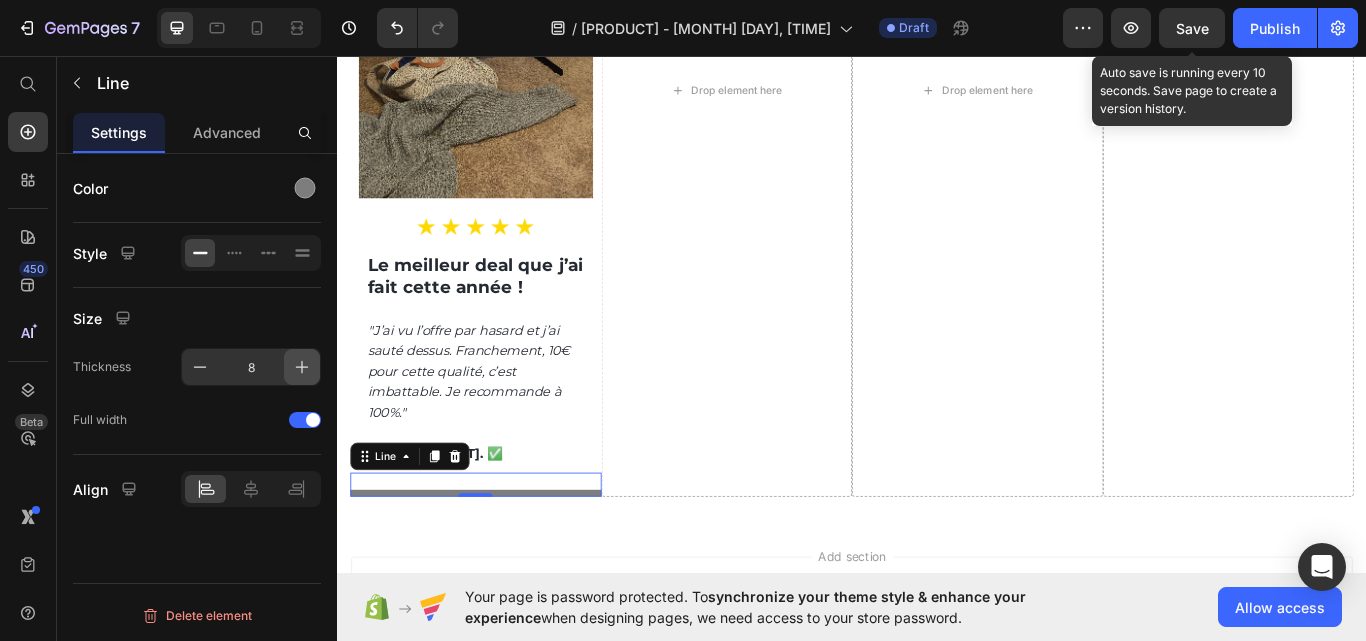 click 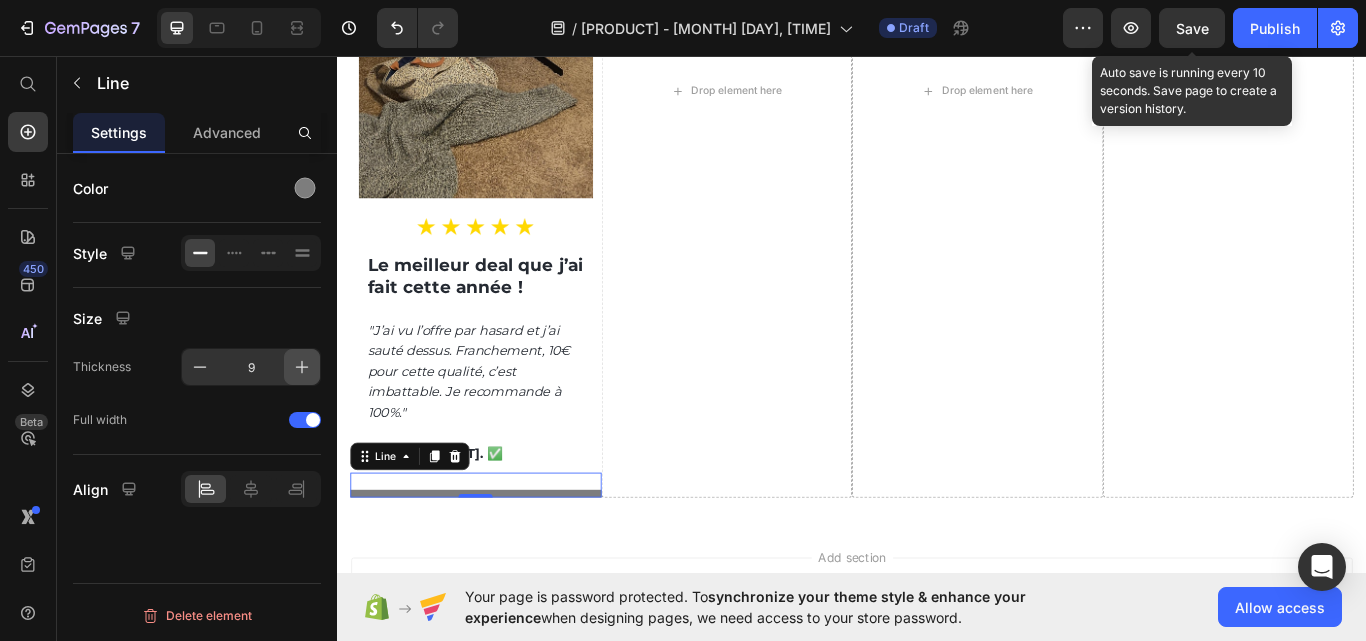 click 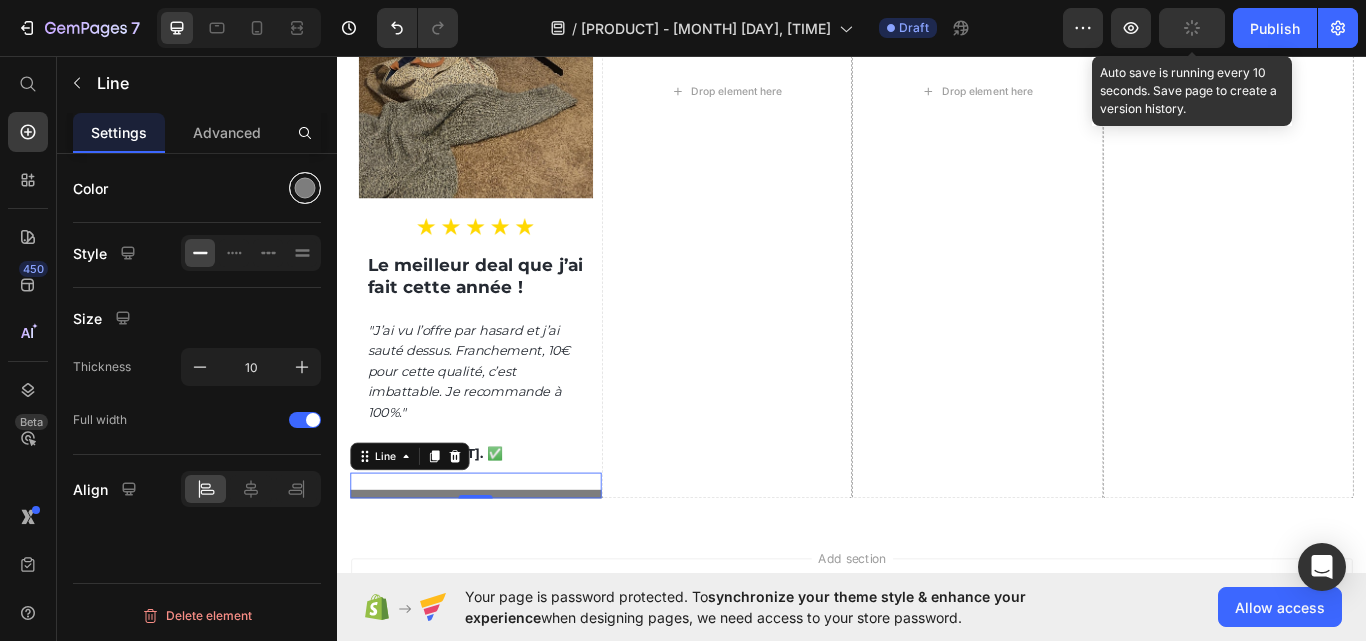 click at bounding box center [305, 188] 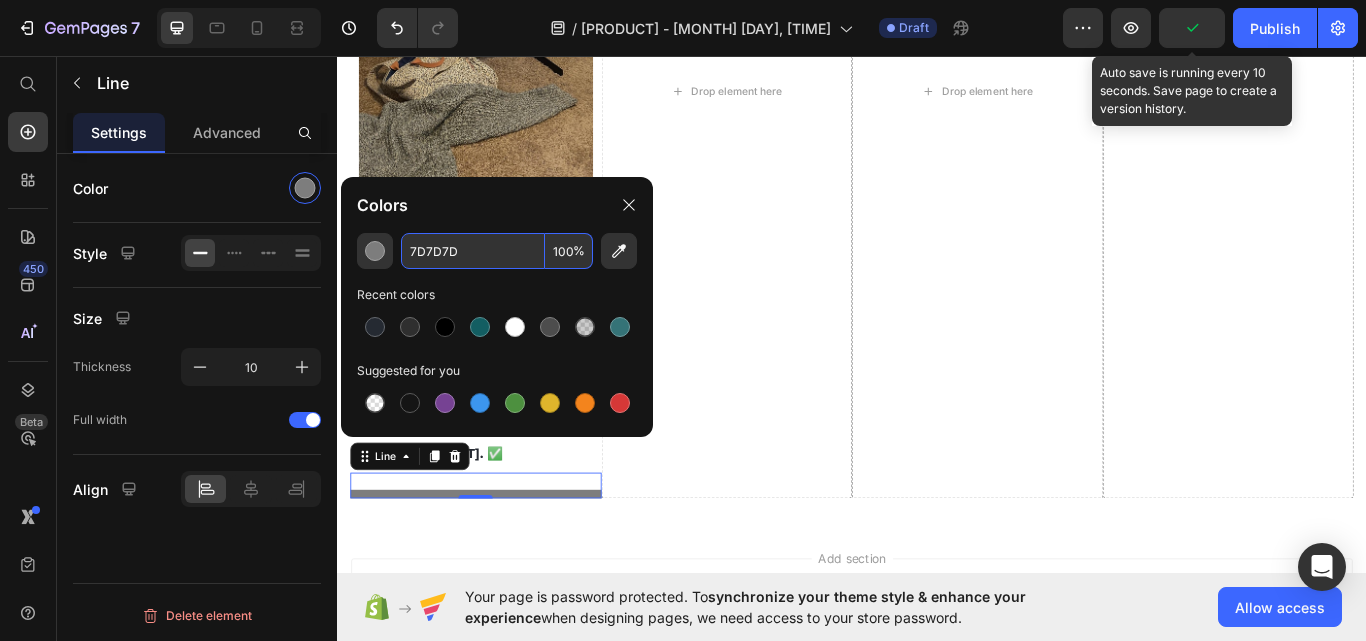 click on "7D7D7D" at bounding box center (473, 251) 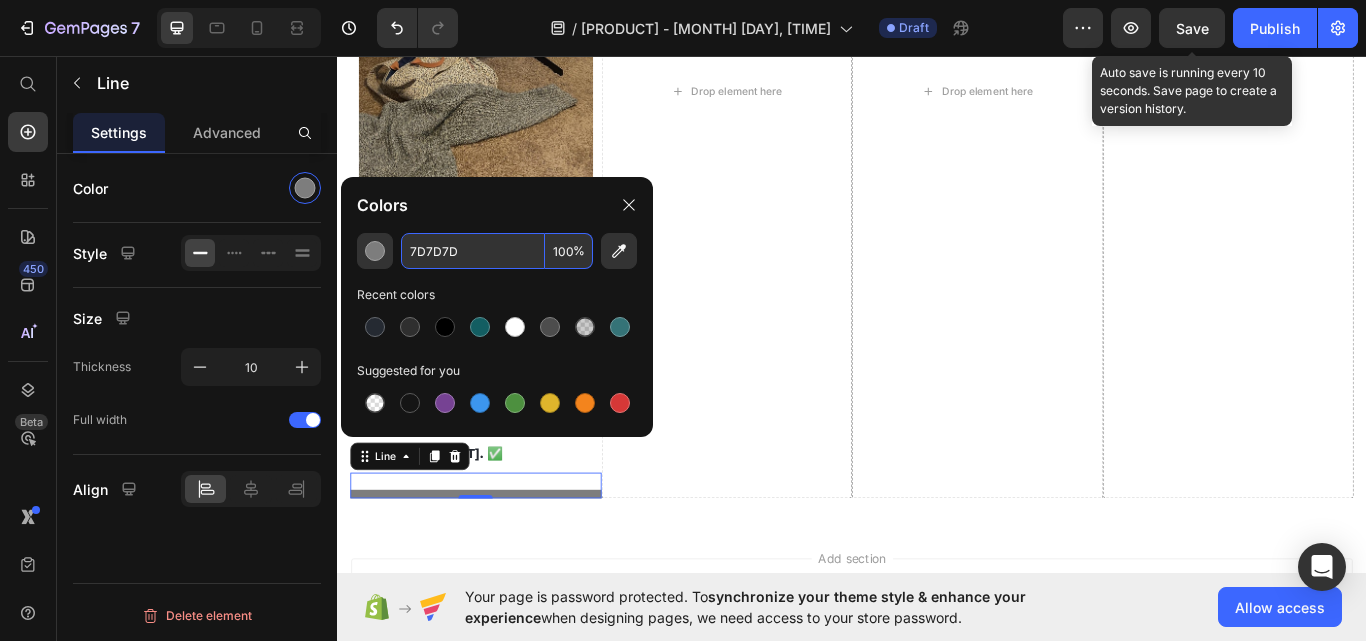 paste on "rgb(19, 94, 98)" 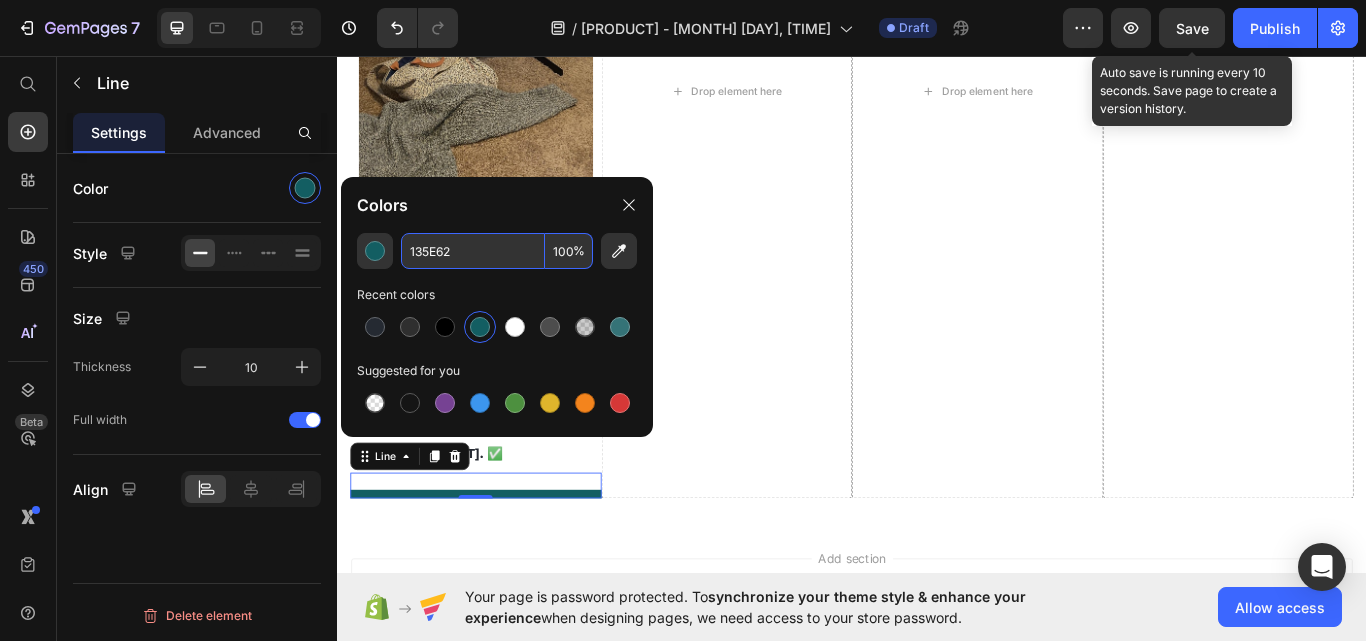 type on "135E62" 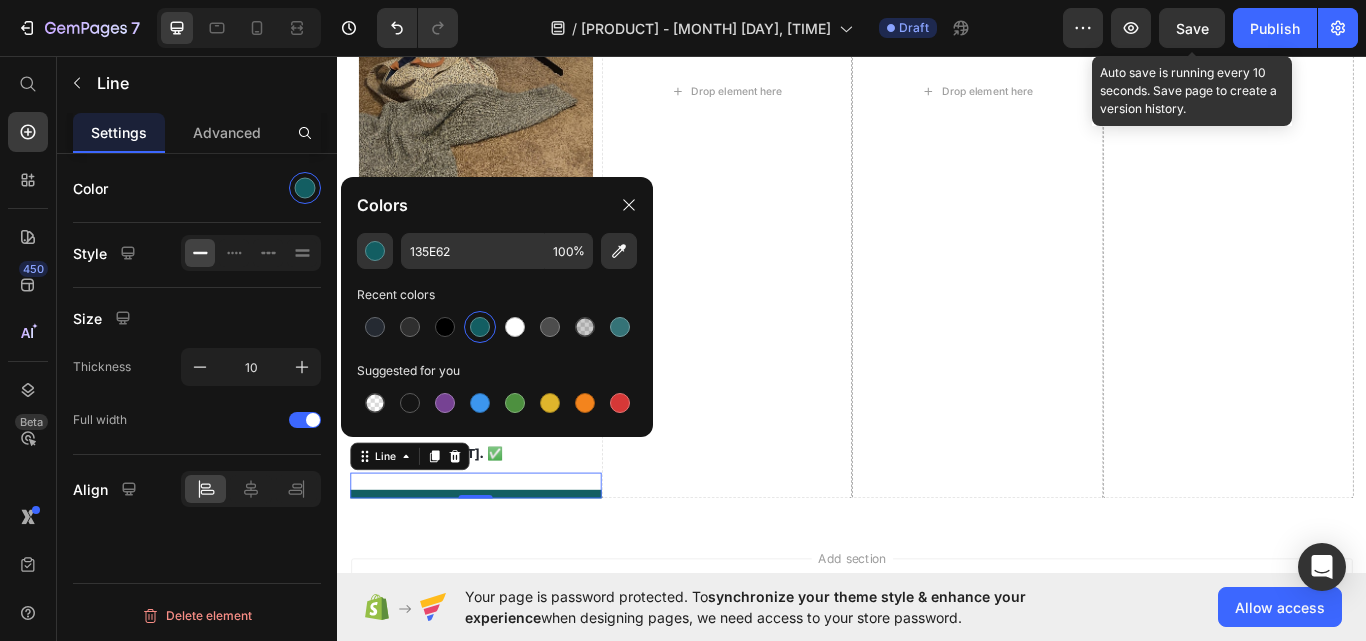 click on "Save" at bounding box center (1192, 28) 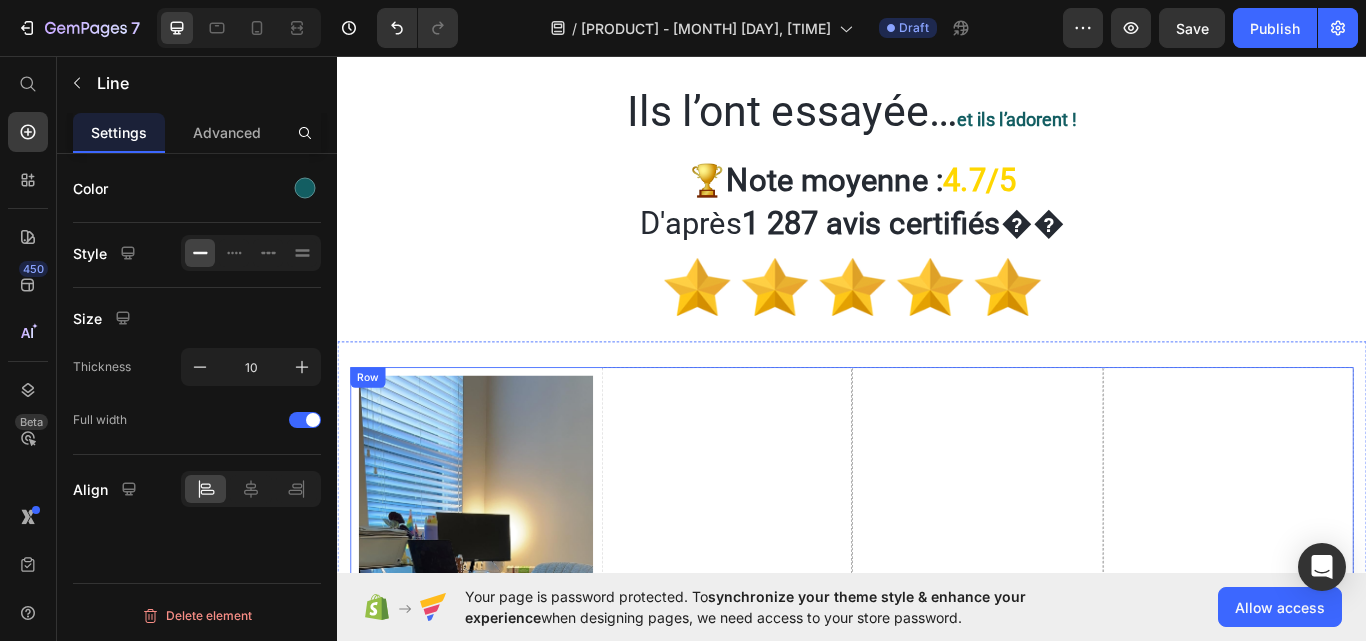 scroll, scrollTop: 5089, scrollLeft: 0, axis: vertical 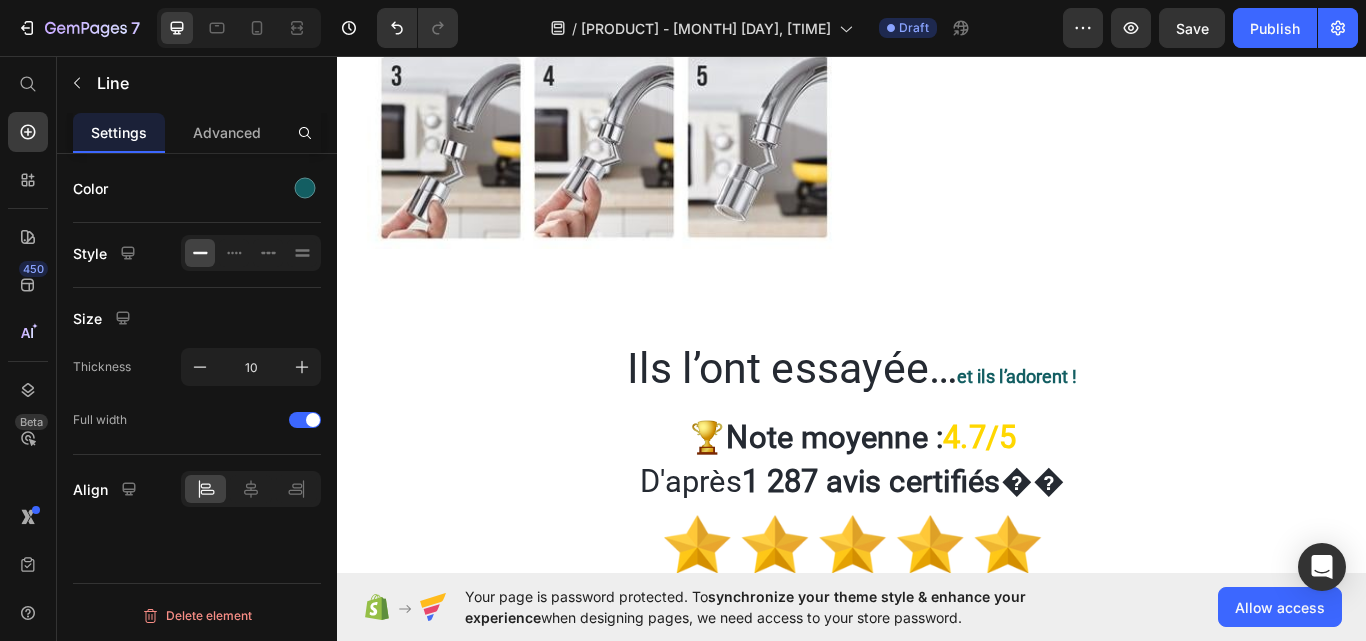 click on "Image Image Le meilleur deal que j’ai fait cette année ! "J’ai vu l’offre par hasard et j’ai sauté dessus. Franchement, [PRICE]€ pour cette qualité, c’est imbattable. Je recommande à [PERCENTAGE]%." ﻿—  [FIRST] [LAST]. ✅ Text Block                Title Line   [NUMBER]
Drop element here
Drop element here
Drop element here Row Section [NUMBER] Image" at bounding box center (937, 1194) 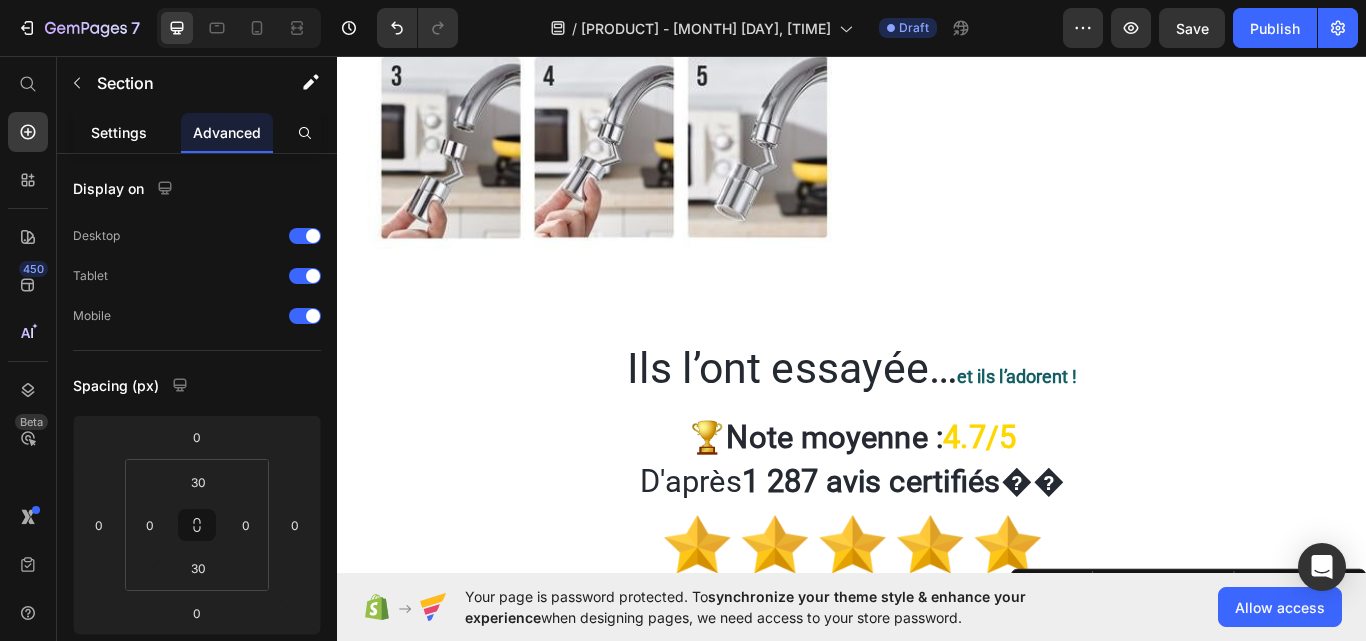 click on "Settings" 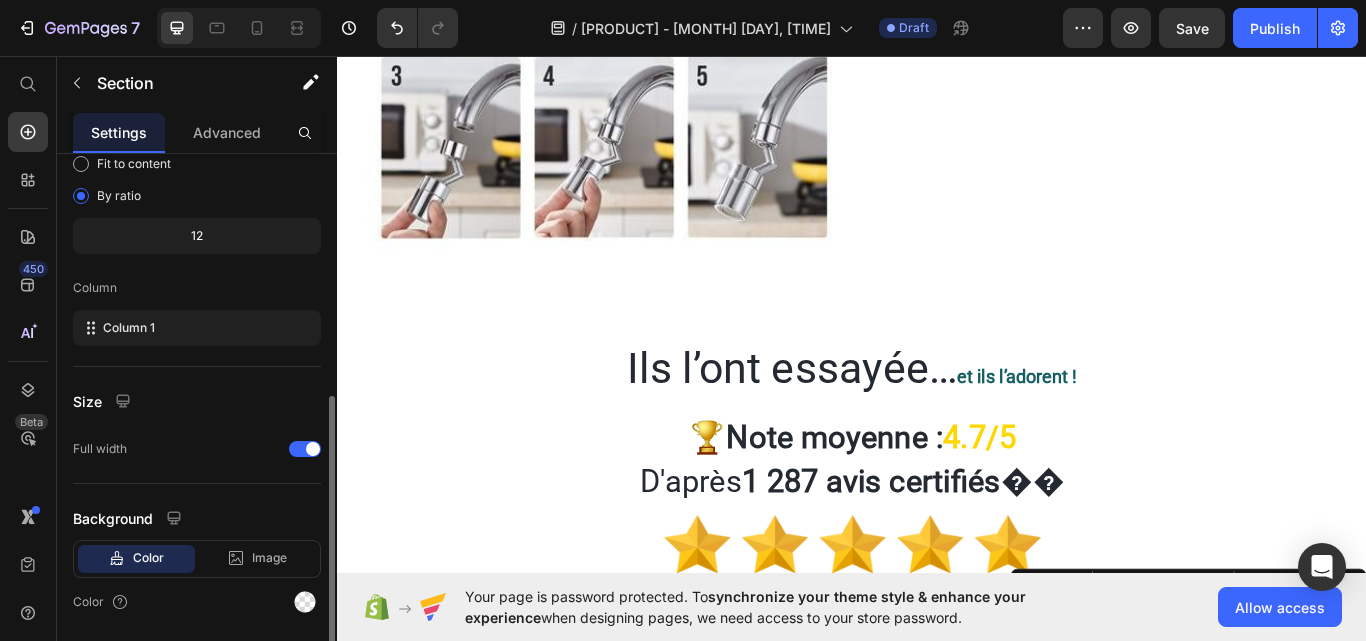 scroll, scrollTop: 264, scrollLeft: 0, axis: vertical 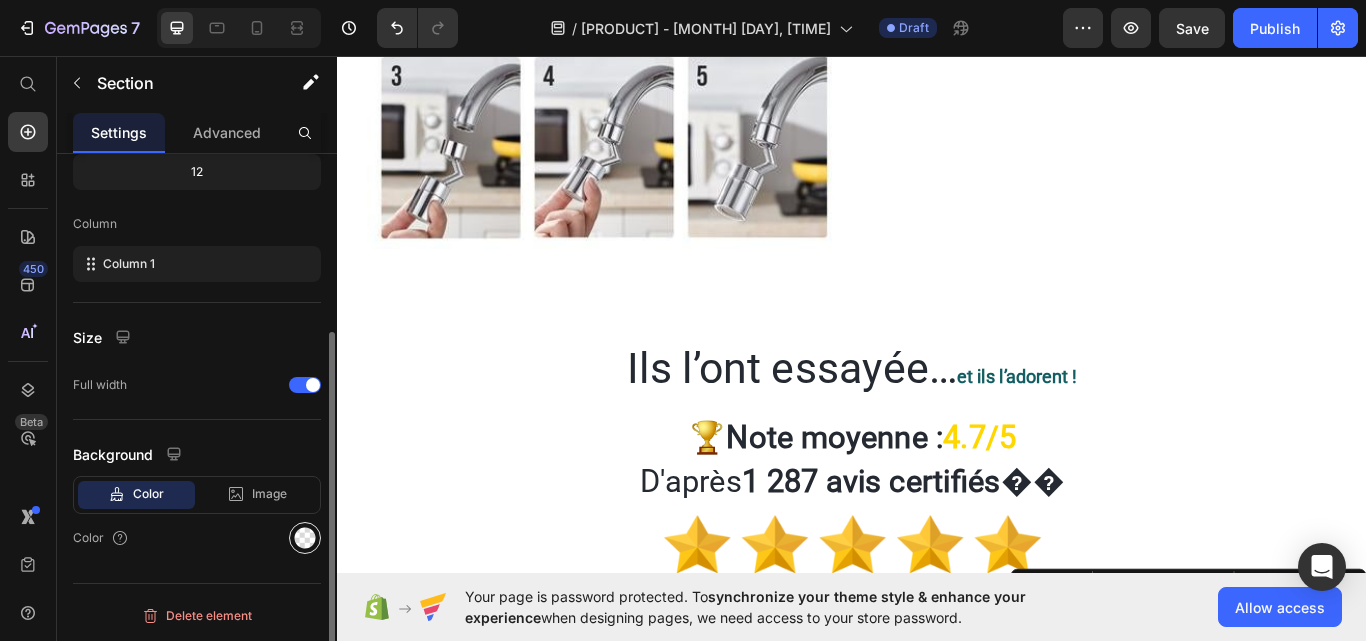 click at bounding box center [305, 538] 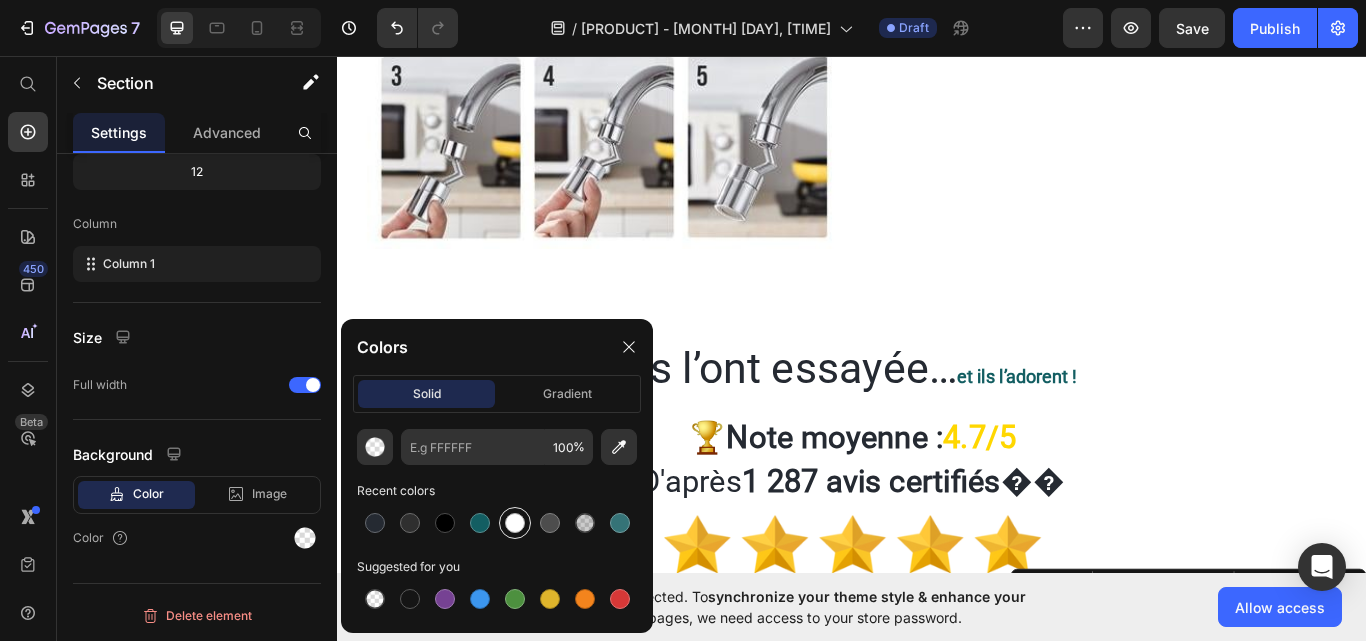 click at bounding box center [515, 523] 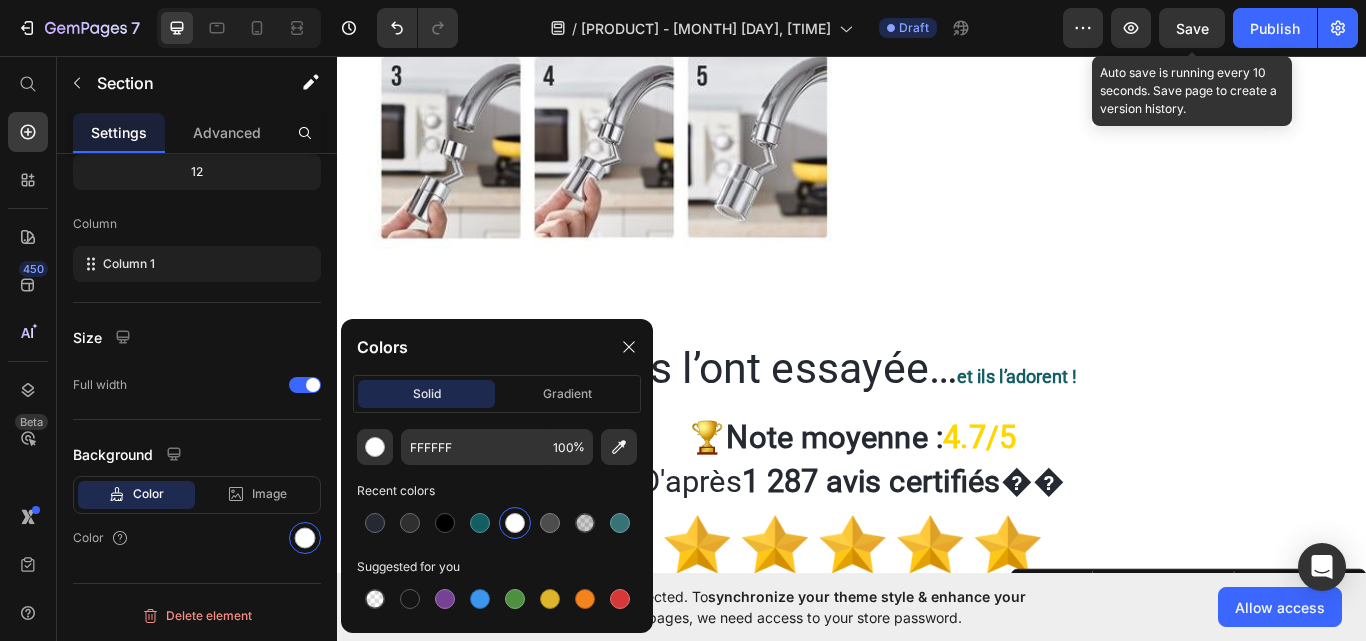 click on "Save" at bounding box center (1192, 28) 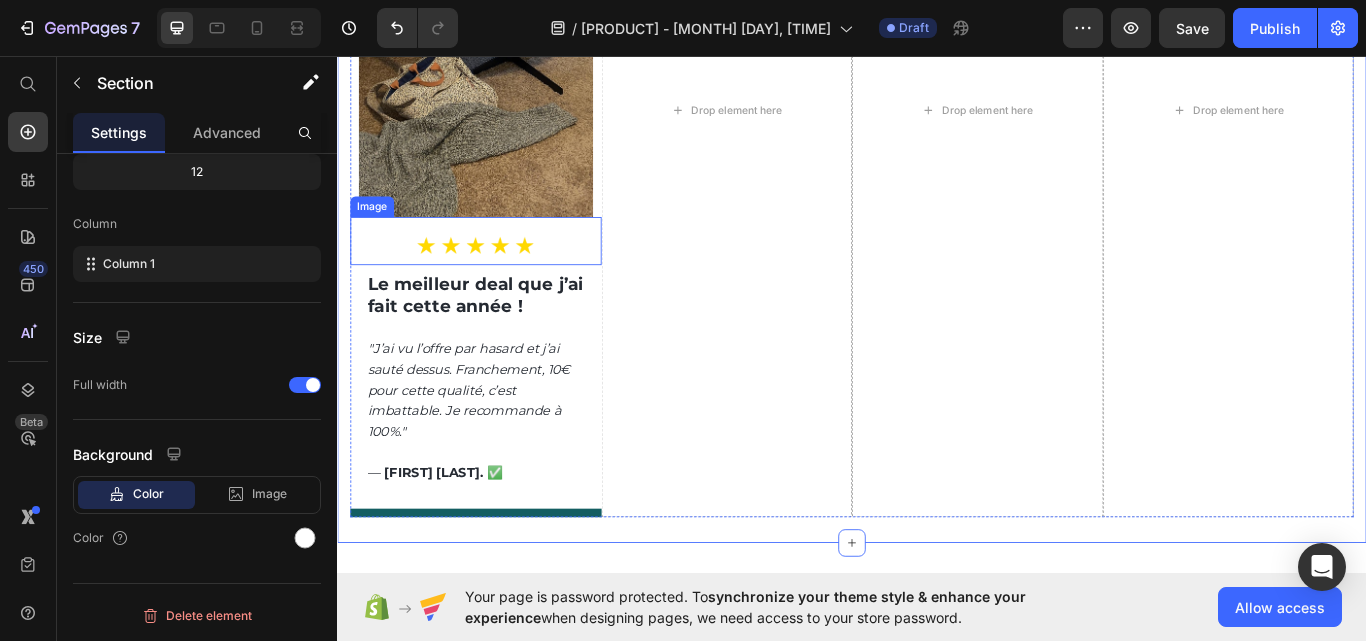 scroll, scrollTop: 5967, scrollLeft: 0, axis: vertical 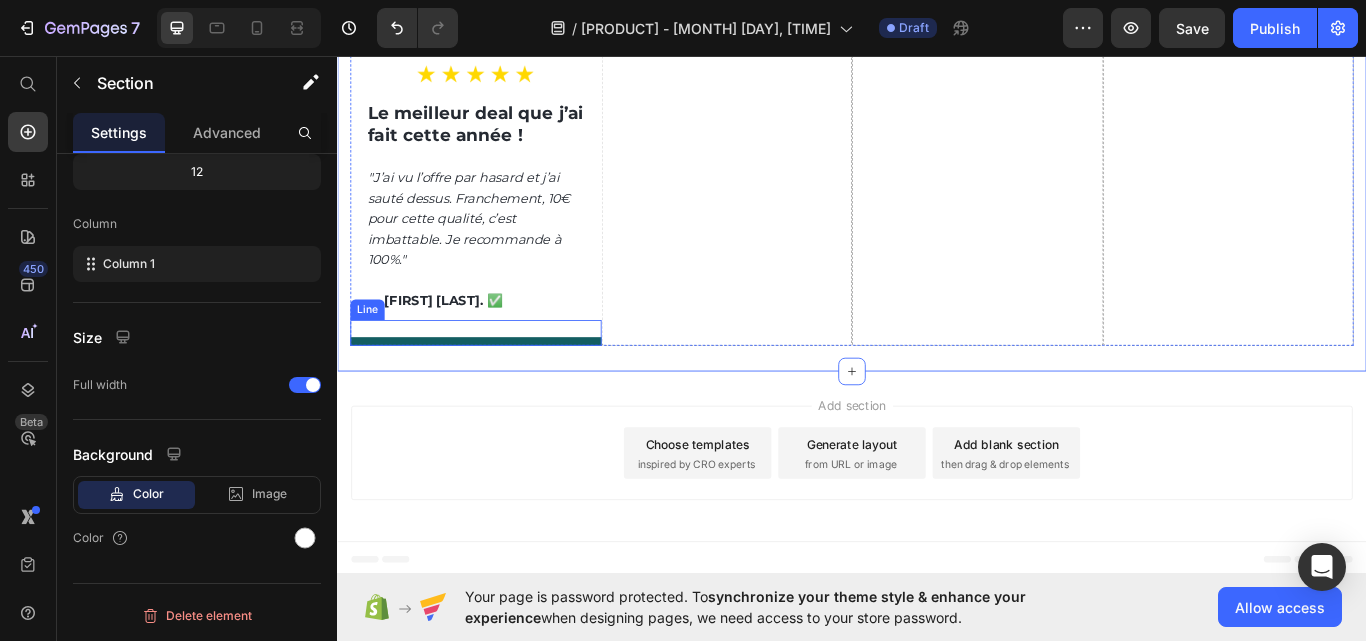 click on "Title Line" at bounding box center [498, 380] 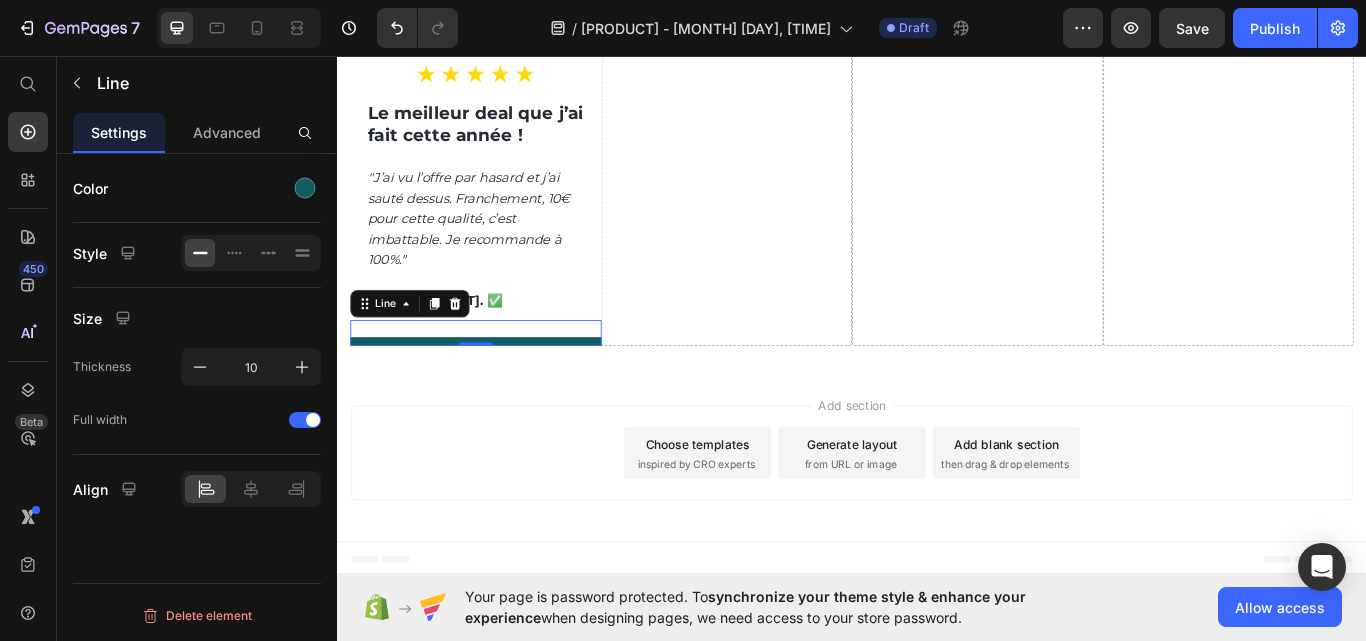 scroll, scrollTop: 0, scrollLeft: 0, axis: both 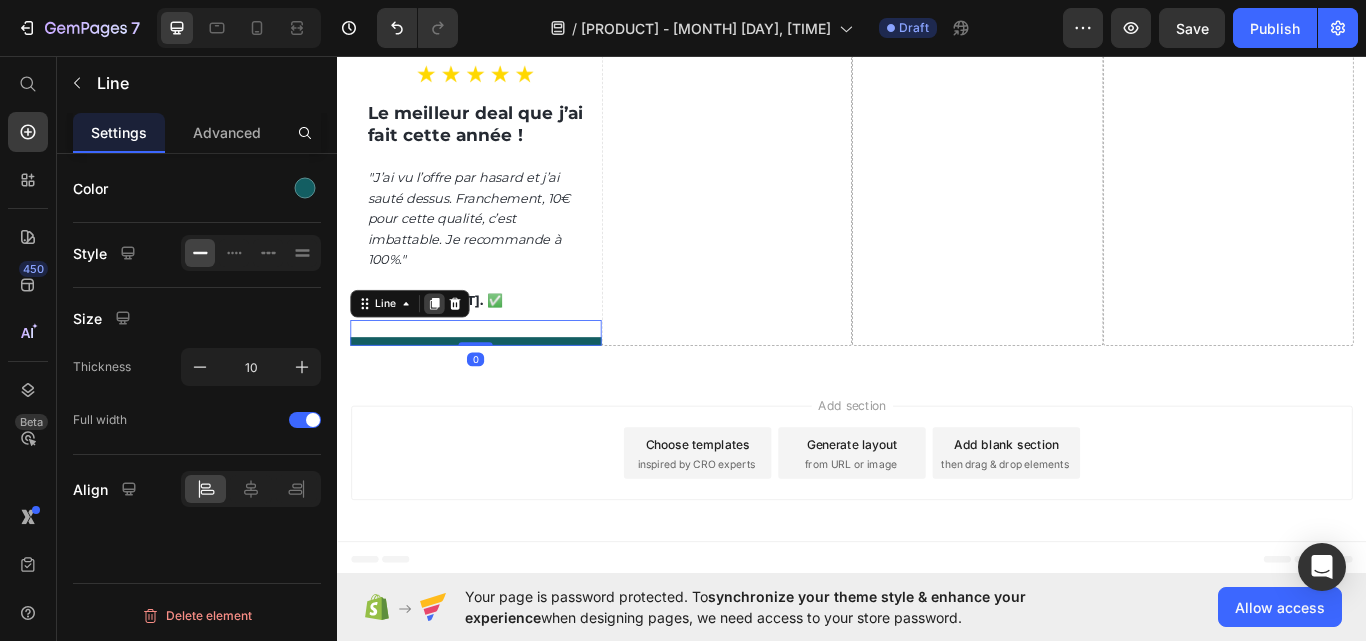click 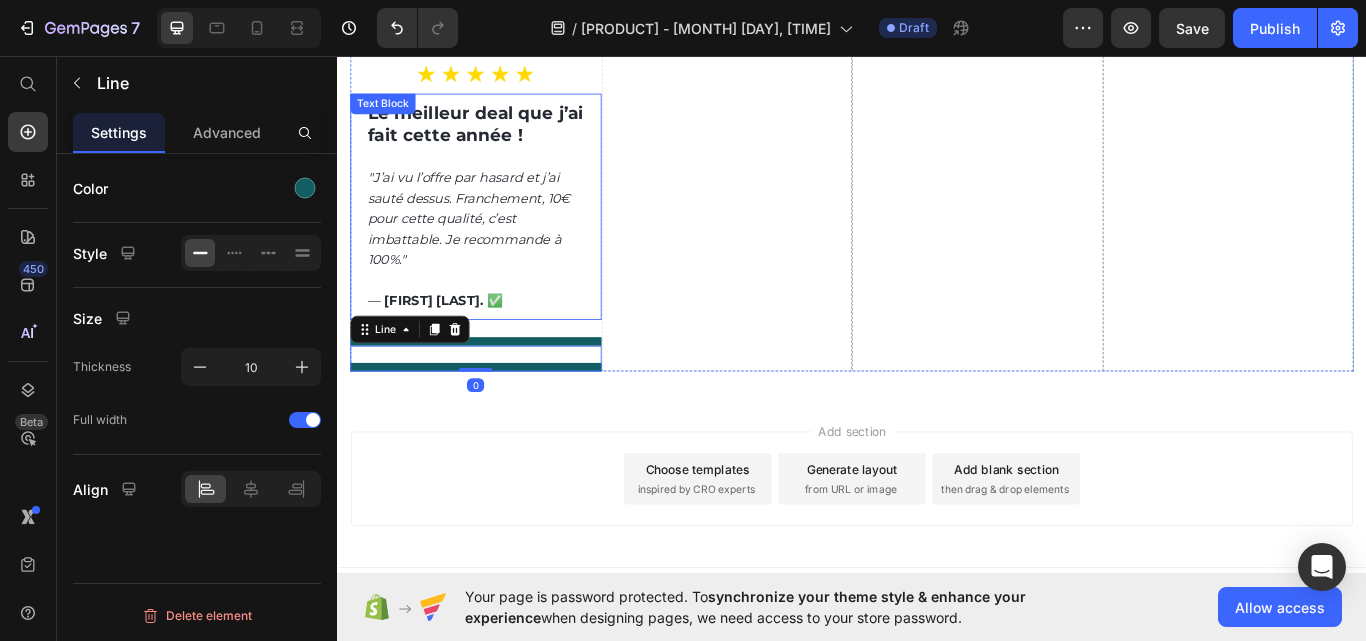 click on ""J’ai vu l’offre par hasard et j’ai sauté dessus. Franchement, 10€ pour cette qualité, c’est imbattable. Je recommande à 100%."" at bounding box center [498, 247] 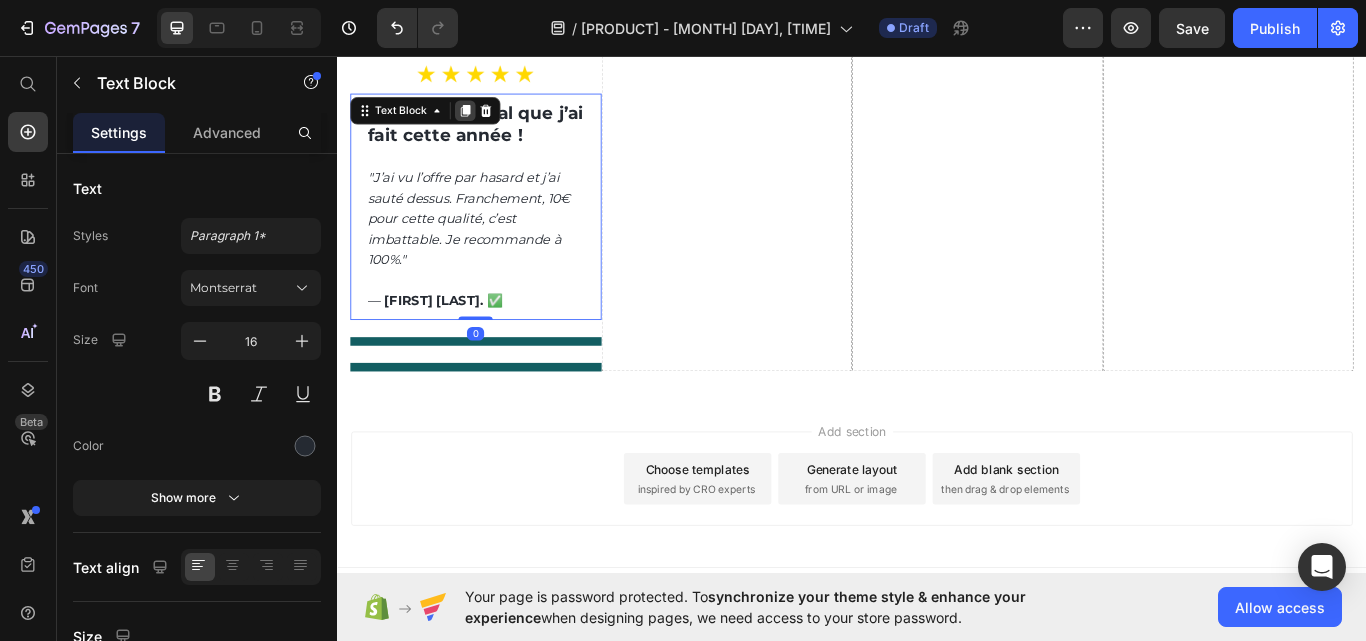 click 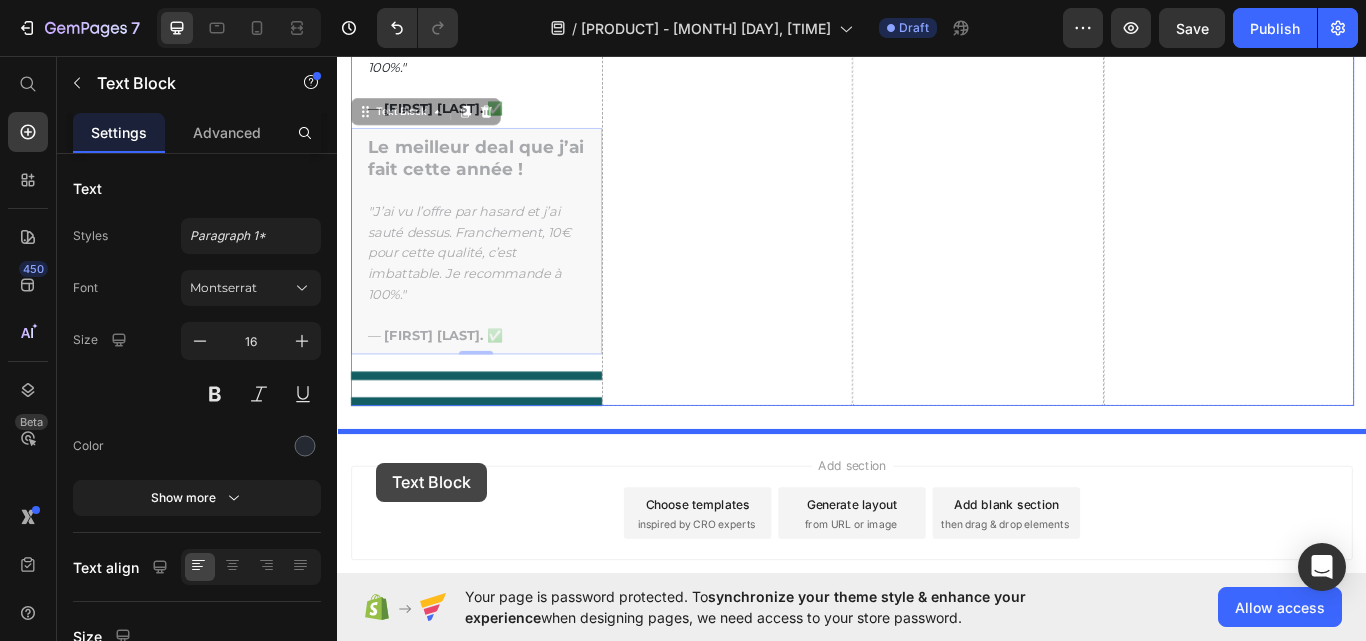 scroll, scrollTop: 6236, scrollLeft: 0, axis: vertical 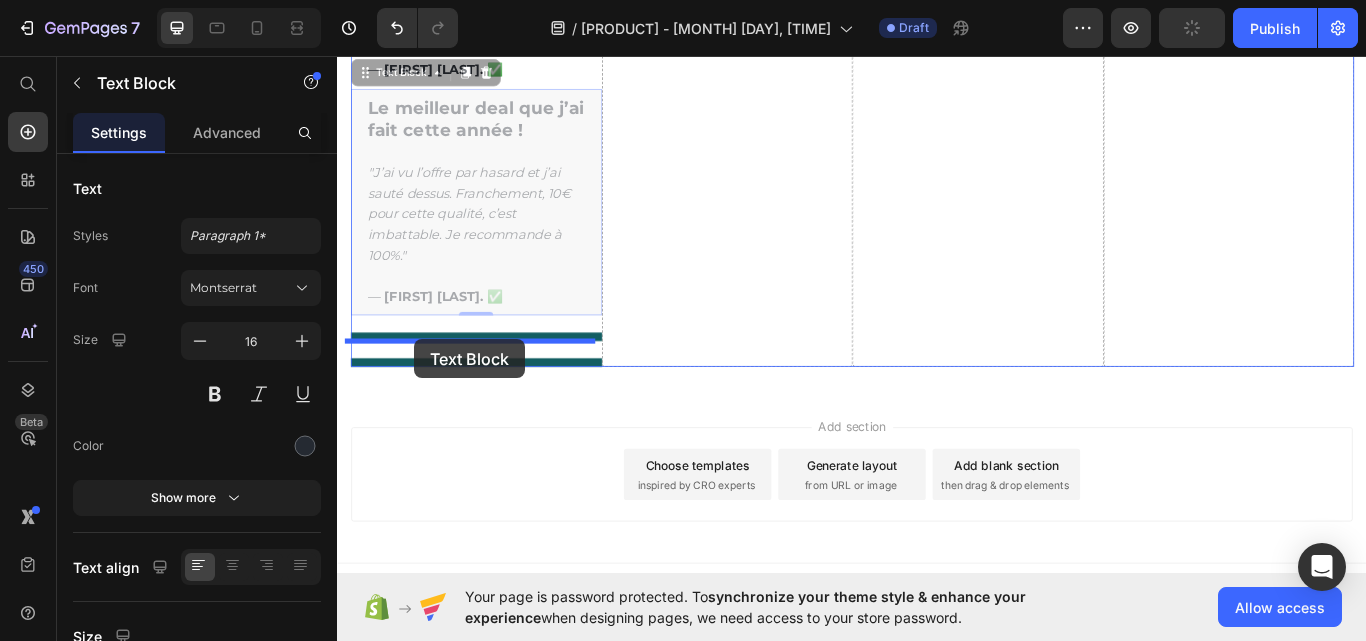 drag, startPoint x: 355, startPoint y: 333, endPoint x: 427, endPoint y: 387, distance: 90 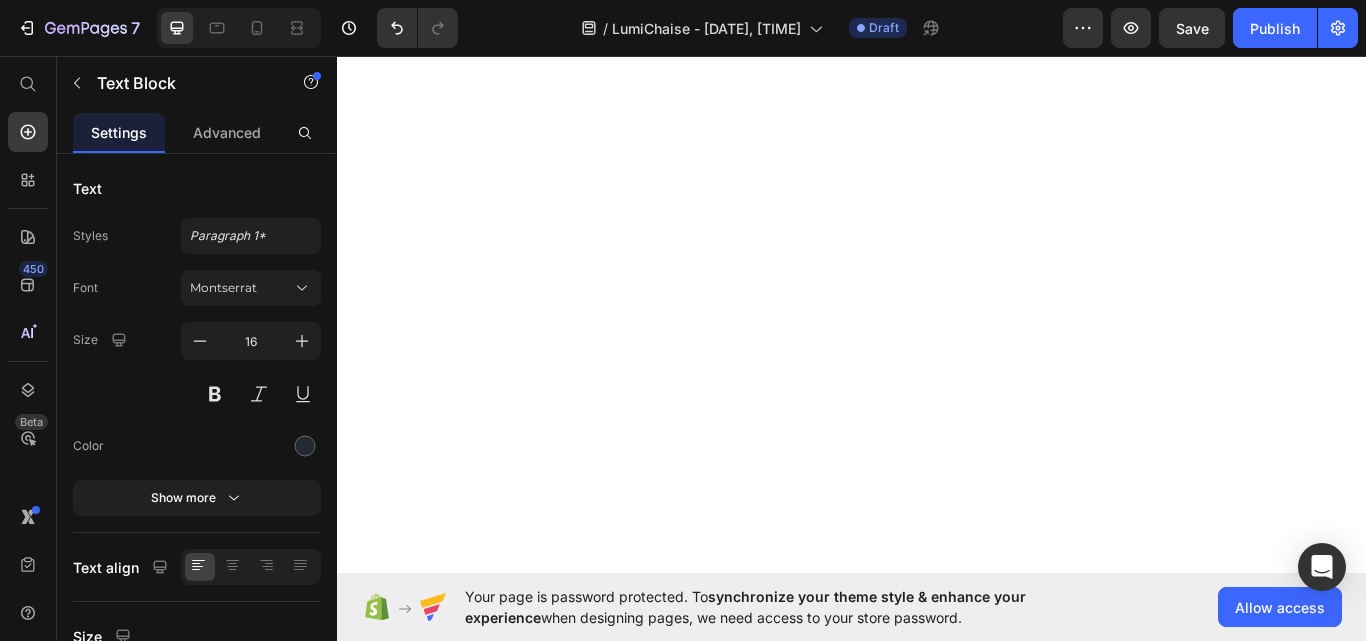 scroll, scrollTop: 0, scrollLeft: 0, axis: both 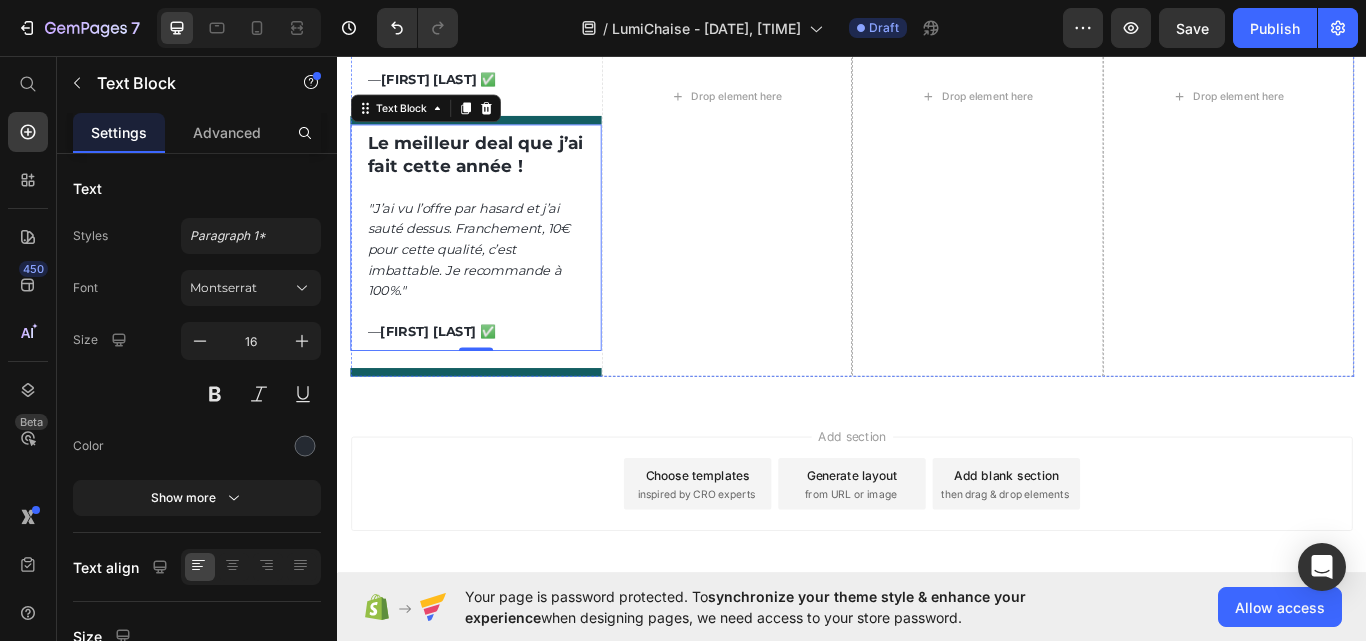 click at bounding box center (498, -185) 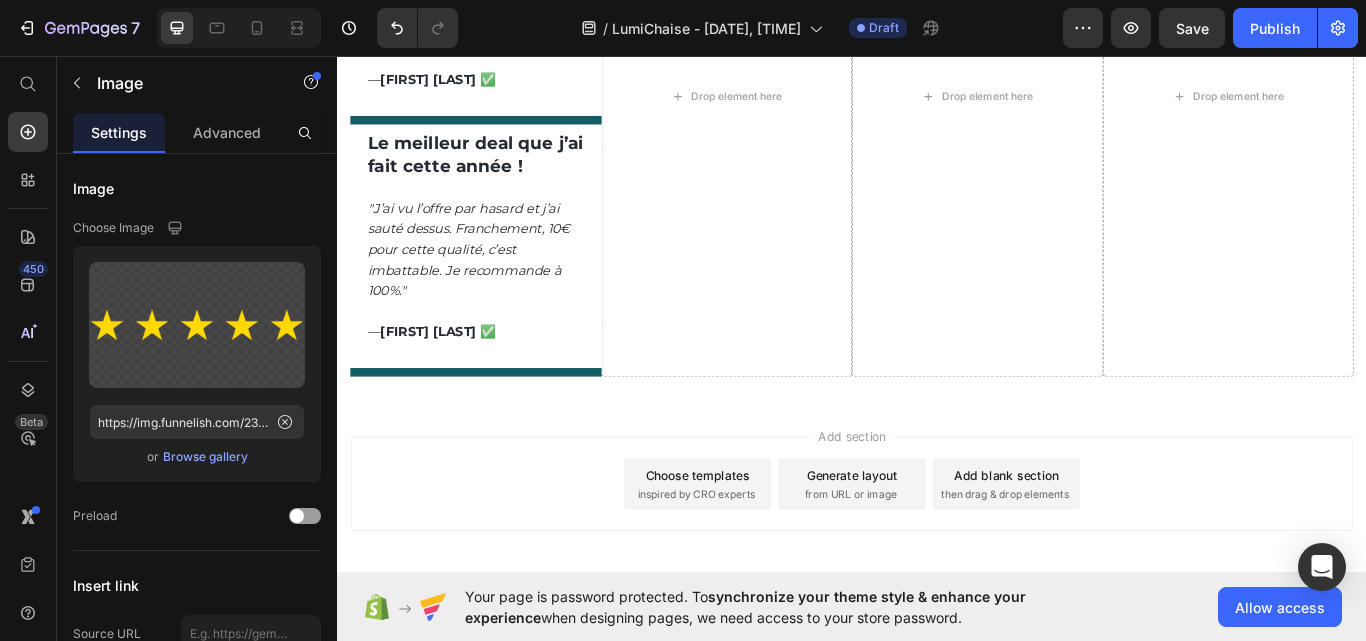 click 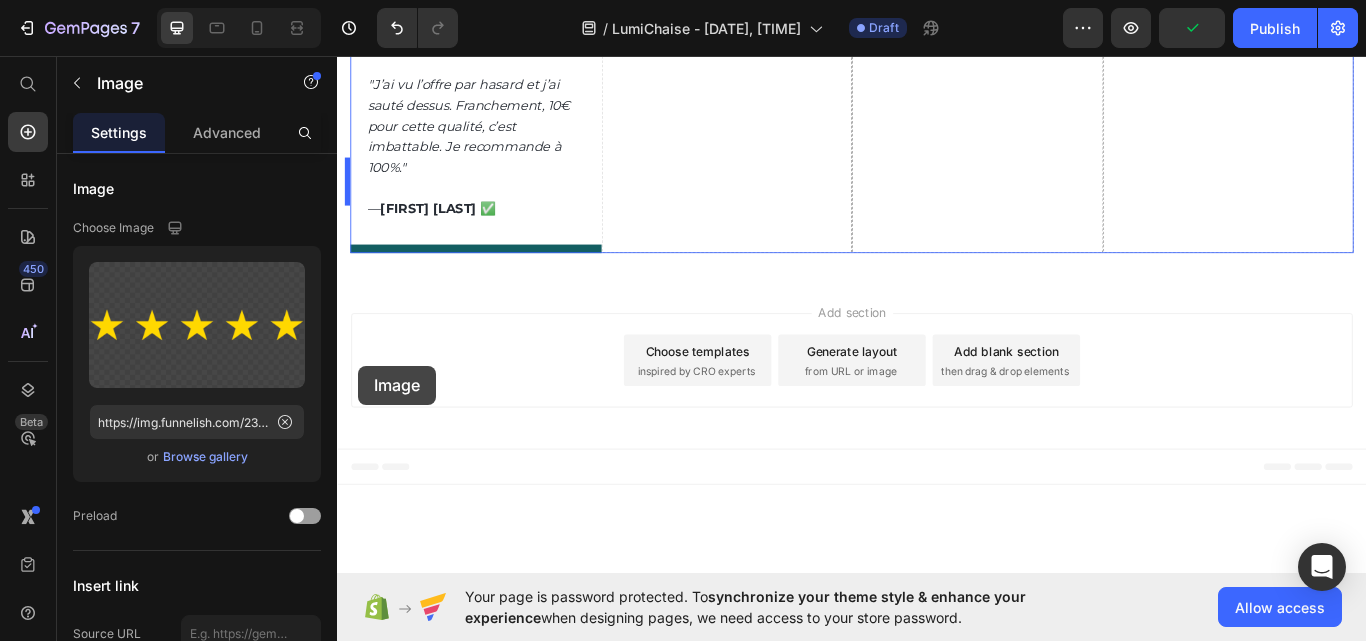 scroll, scrollTop: 5936, scrollLeft: 0, axis: vertical 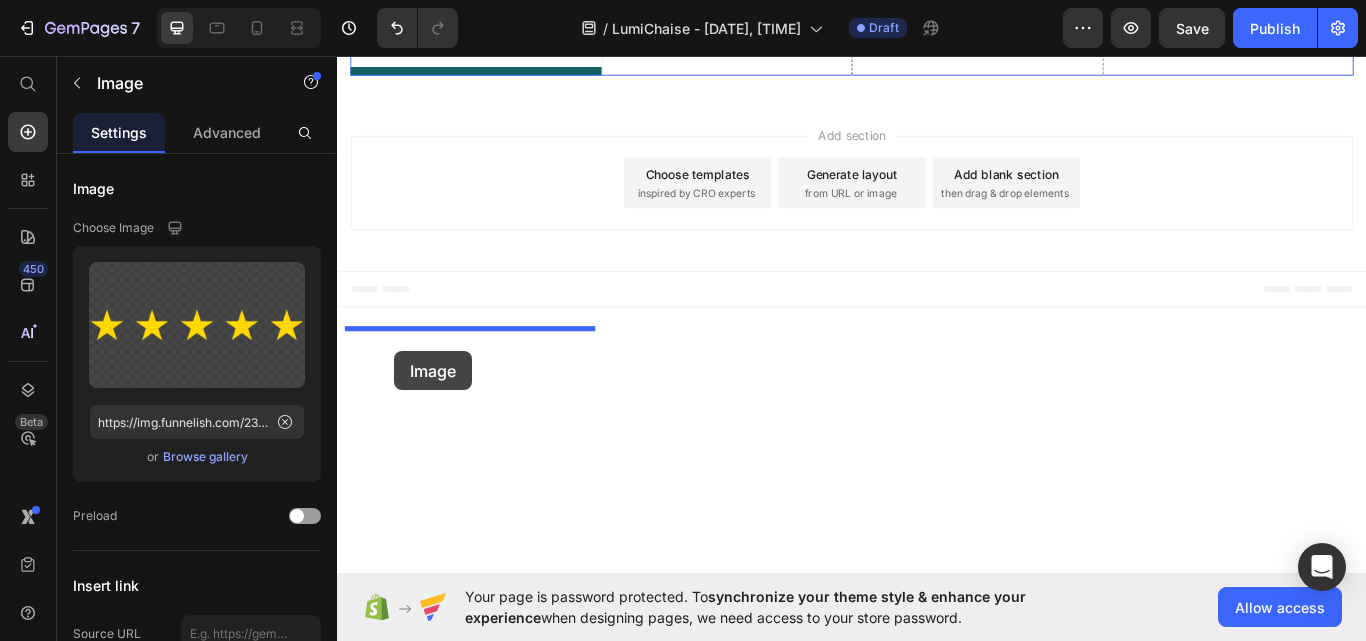 drag, startPoint x: 362, startPoint y: 411, endPoint x: 404, endPoint y: 401, distance: 43.174065 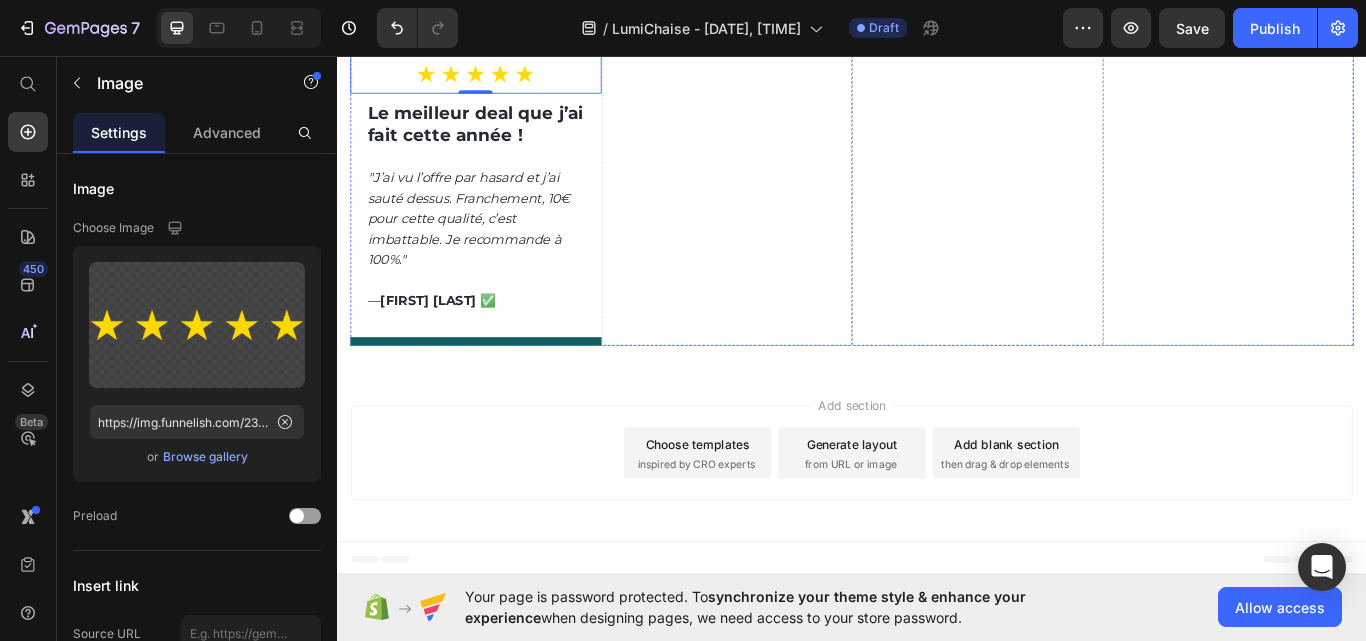 scroll, scrollTop: 5287, scrollLeft: 0, axis: vertical 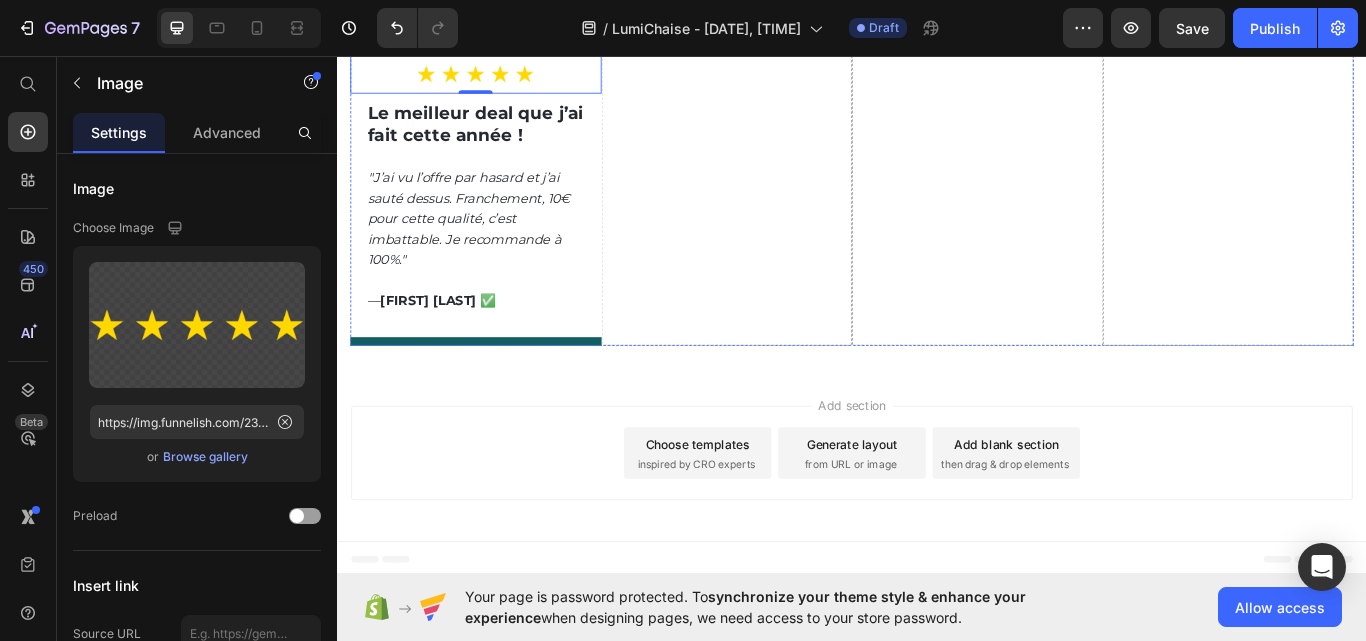 click at bounding box center [498, -310] 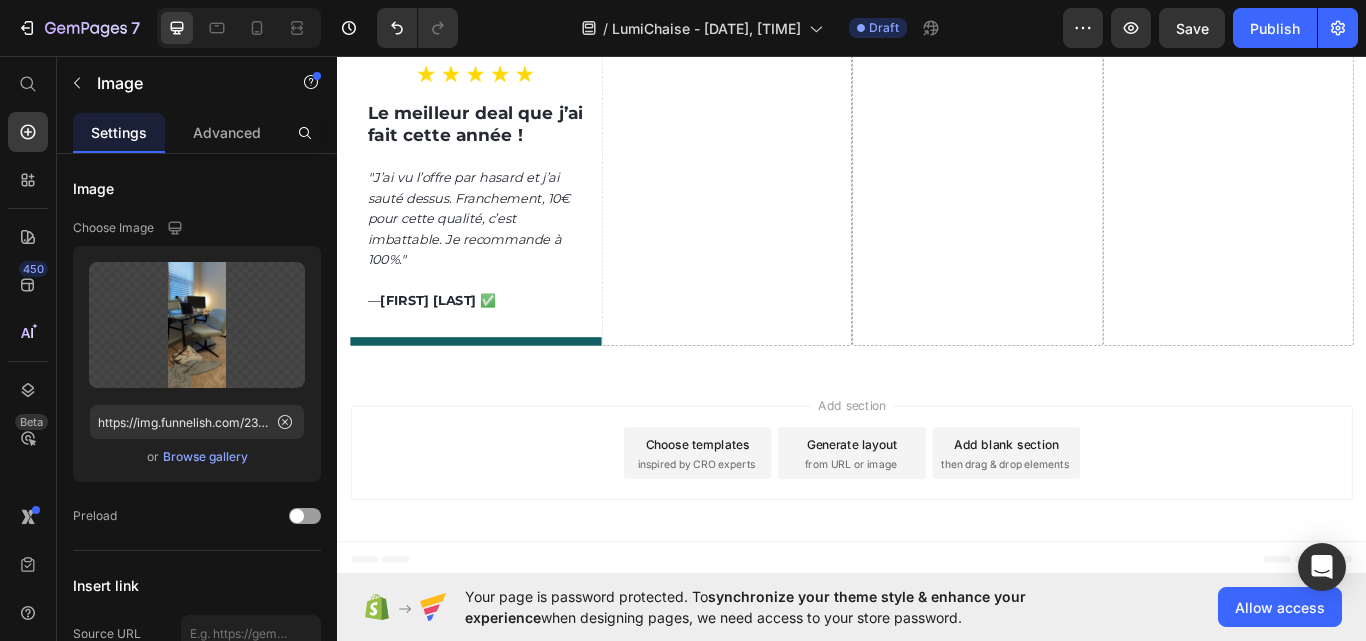 click 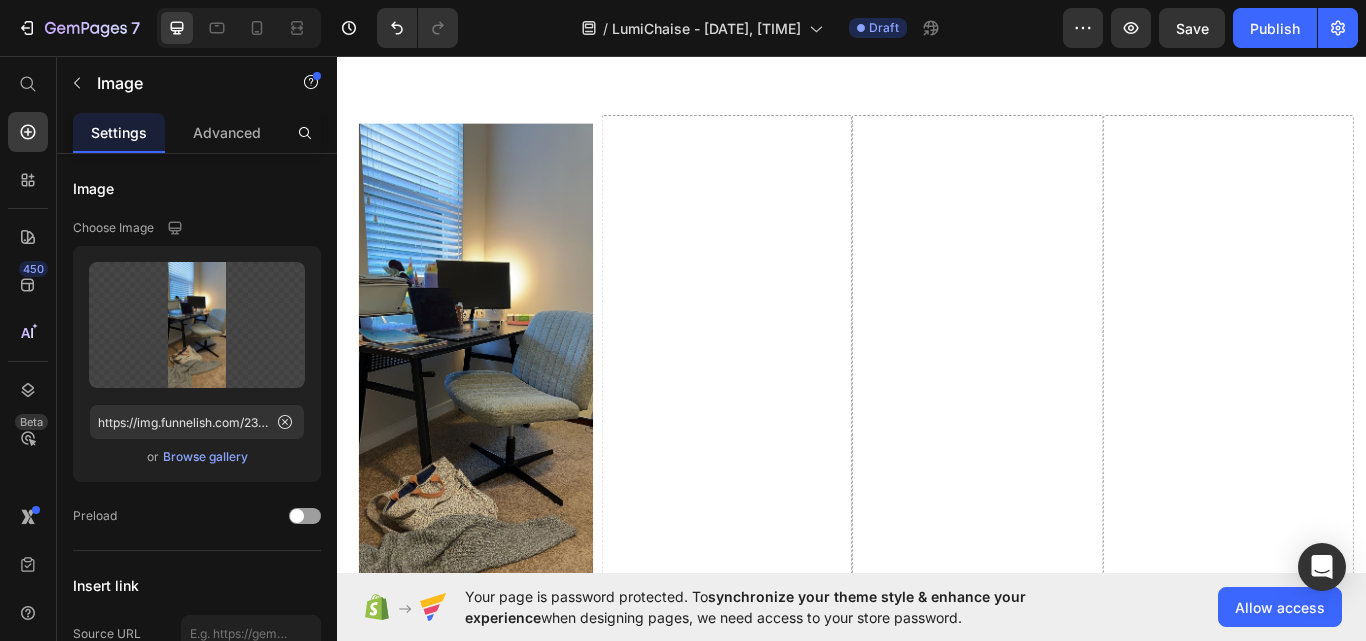 scroll, scrollTop: 5891, scrollLeft: 0, axis: vertical 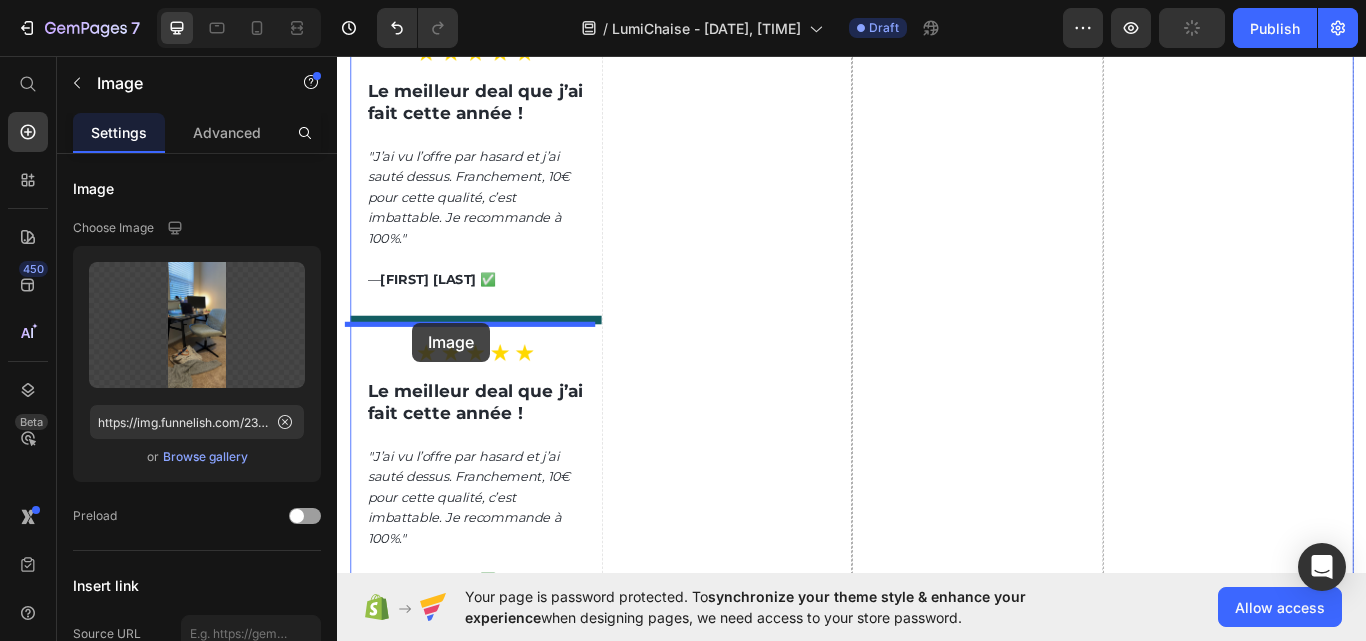 drag, startPoint x: 363, startPoint y: 110, endPoint x: 418, endPoint y: 386, distance: 281.42673 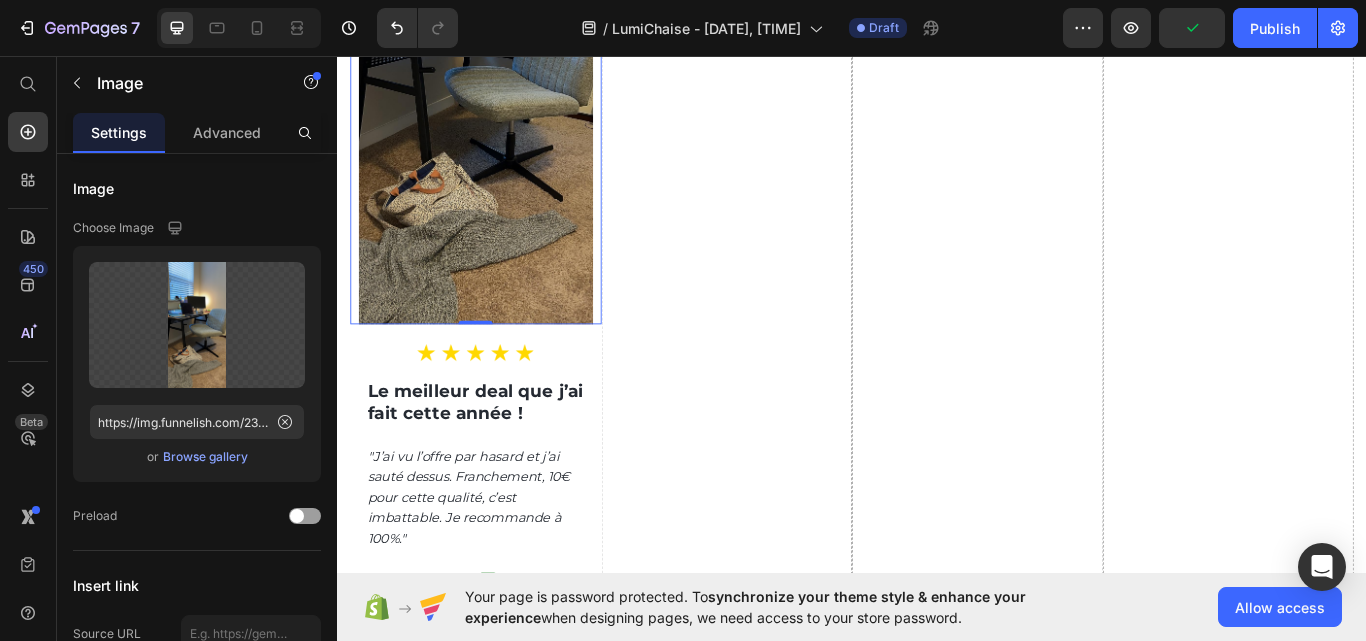 scroll, scrollTop: 5992, scrollLeft: 0, axis: vertical 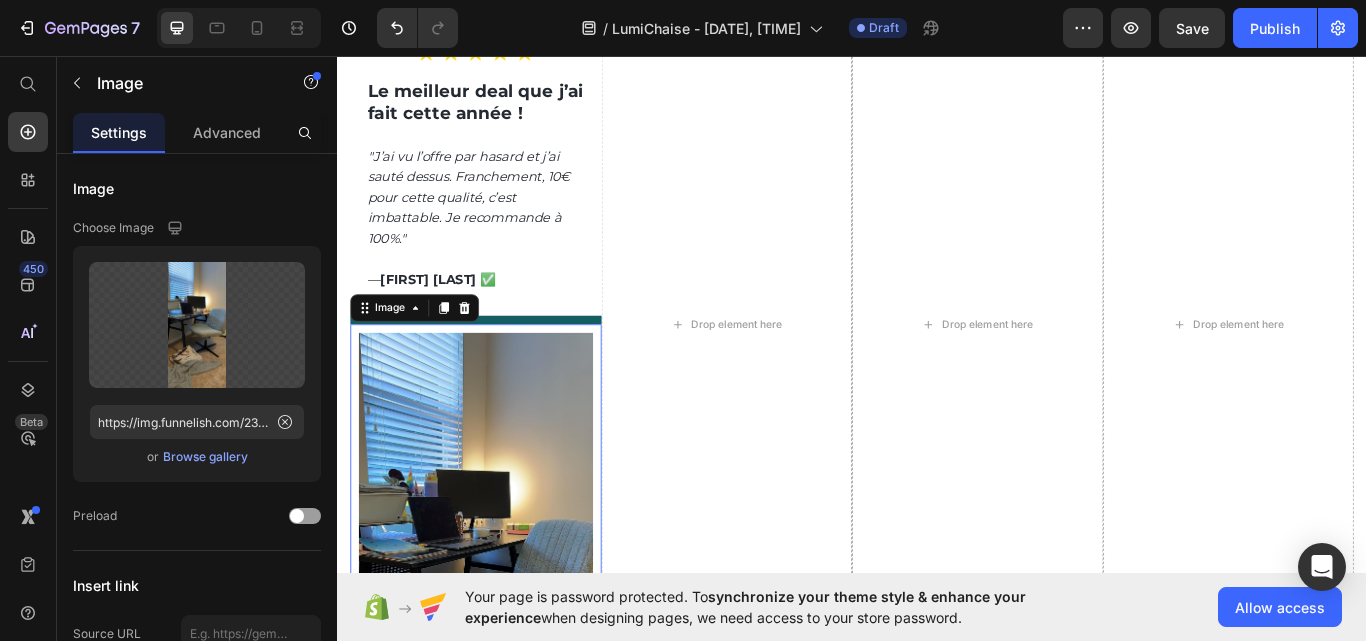 click at bounding box center [498, 669] 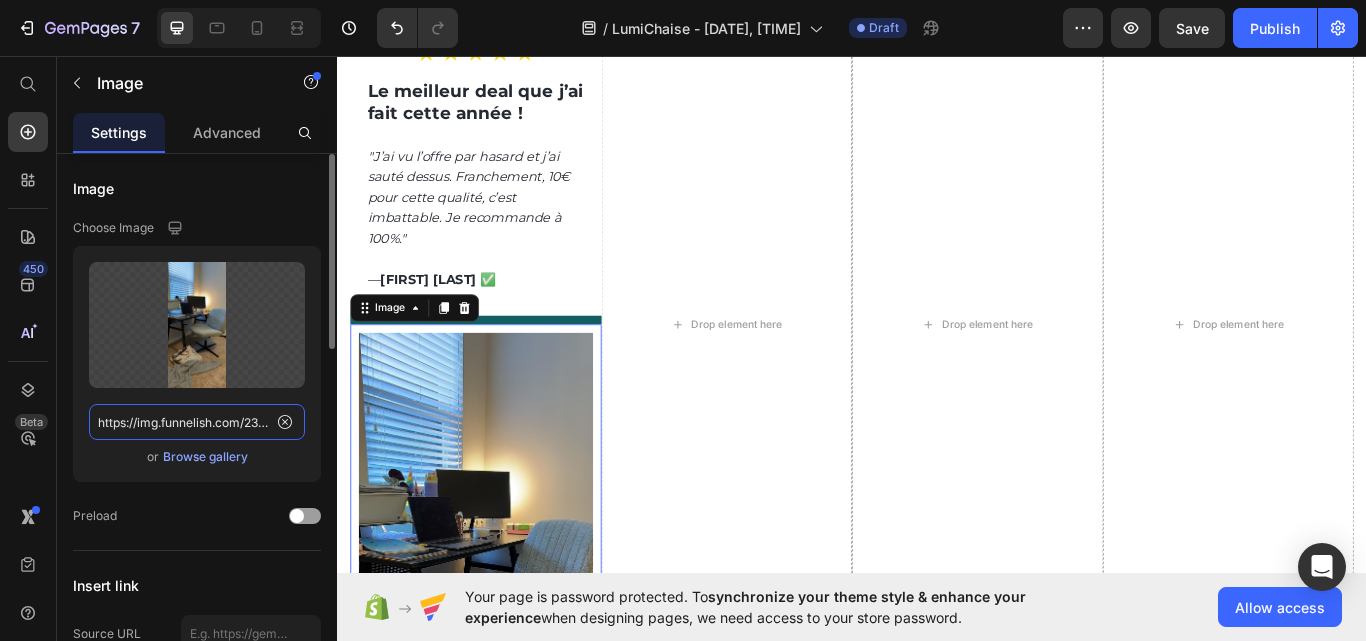 click on "https://img.funnelish.com/23550/741535/1740759842-81S1qXjo8yL.jpg" 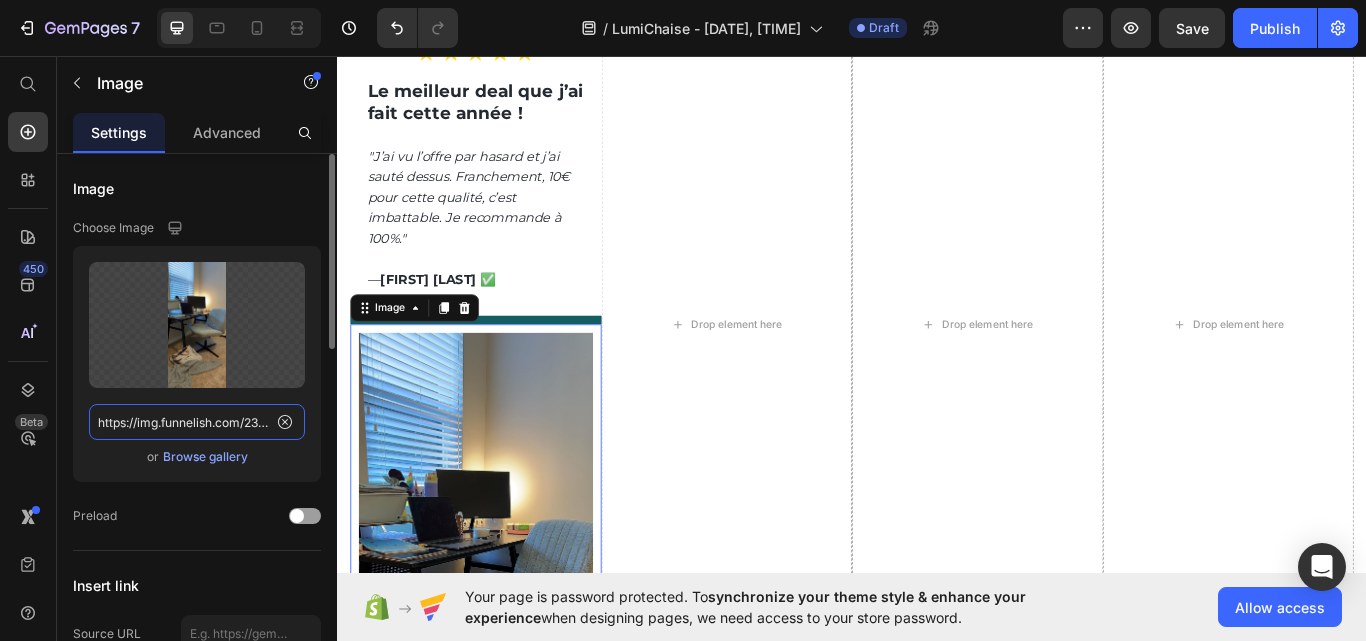 scroll, scrollTop: 0, scrollLeft: 234, axis: horizontal 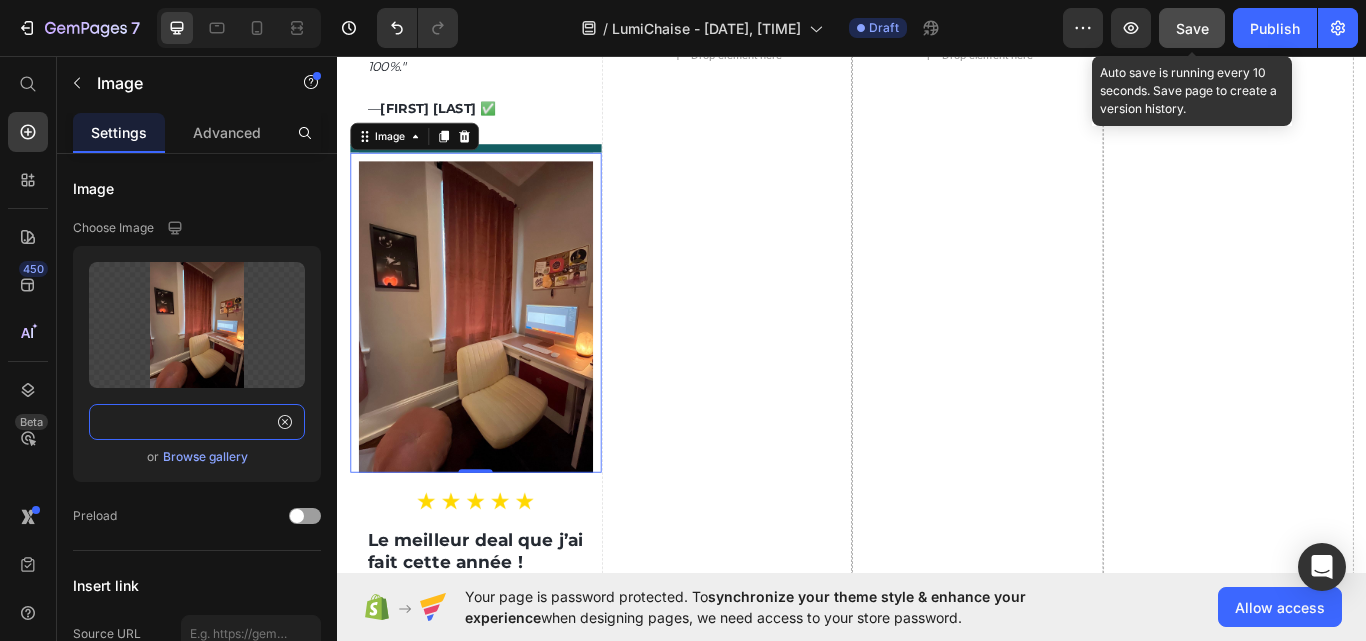 type on "https://img.funnelish.com/23550/741535/1740760638-715gJewqUCL.jpg" 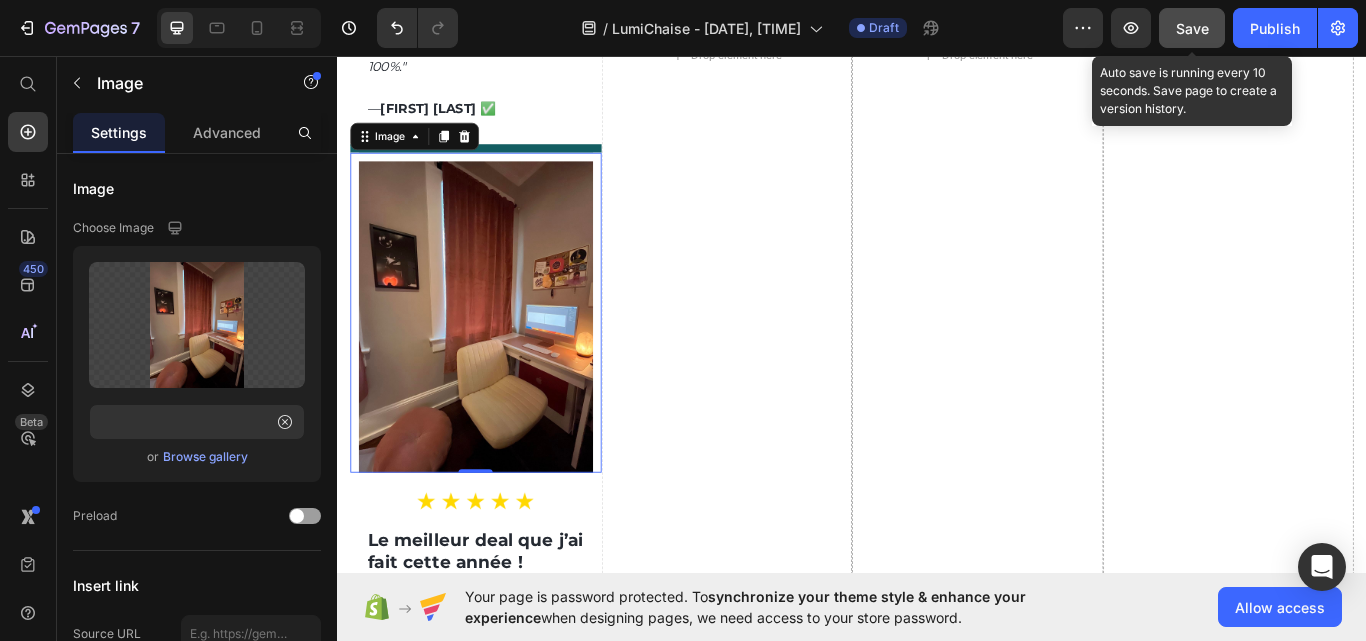 click on "Save" at bounding box center (1192, 28) 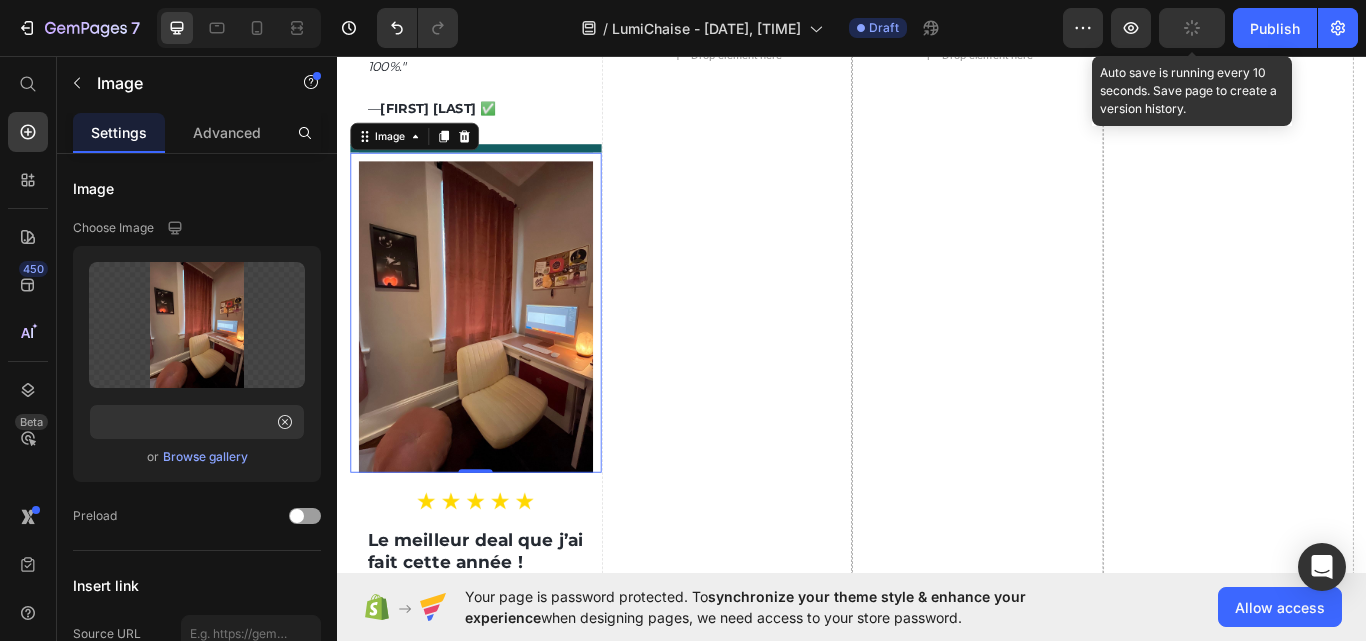 scroll, scrollTop: 0, scrollLeft: 0, axis: both 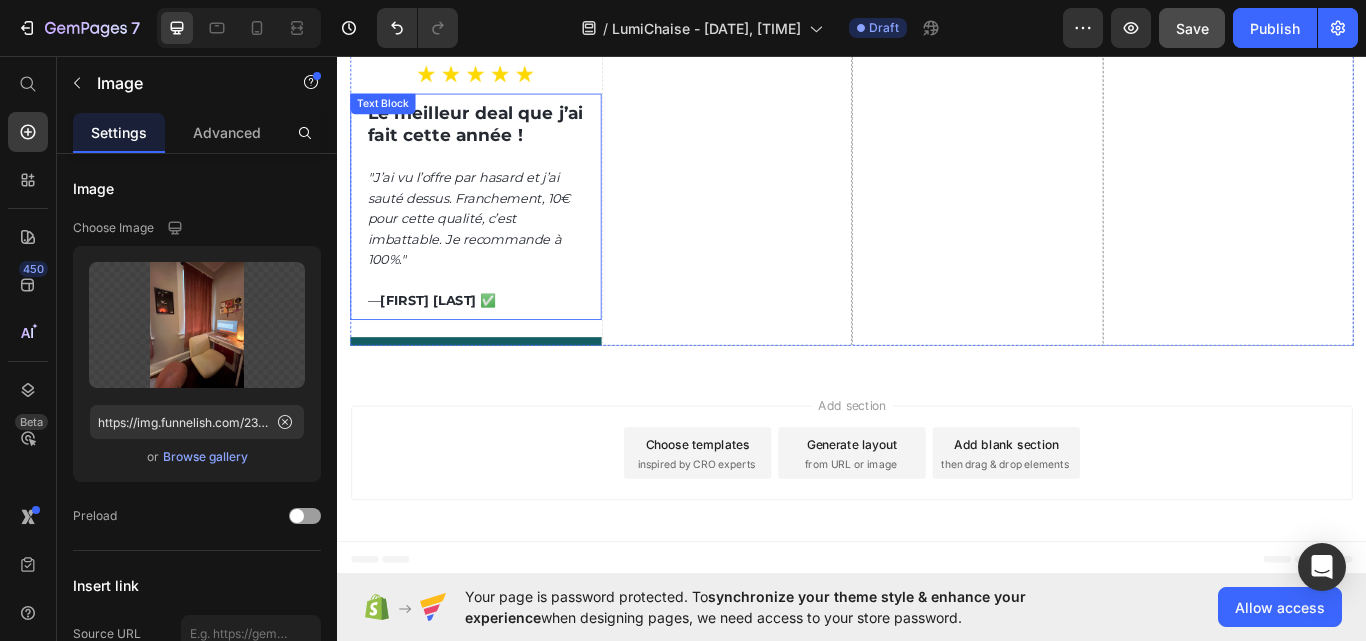 click on ""J’ai vu l’offre par hasard et j’ai sauté dessus. Franchement, 10€ pour cette qualité, c’est imbattable. Je recommande à 100%."" at bounding box center (498, 247) 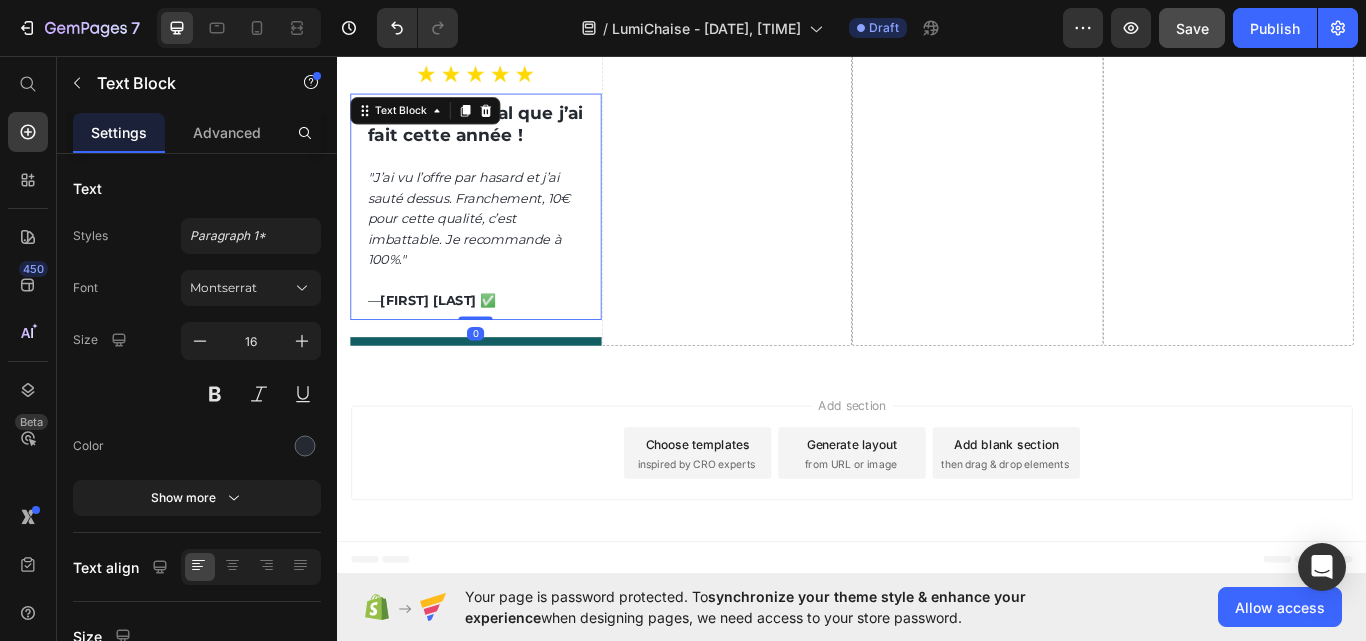 click on ""J’ai vu l’offre par hasard et j’ai sauté dessus. Franchement, 10€ pour cette qualité, c’est imbattable. Je recommande à 100%."" at bounding box center [490, 246] 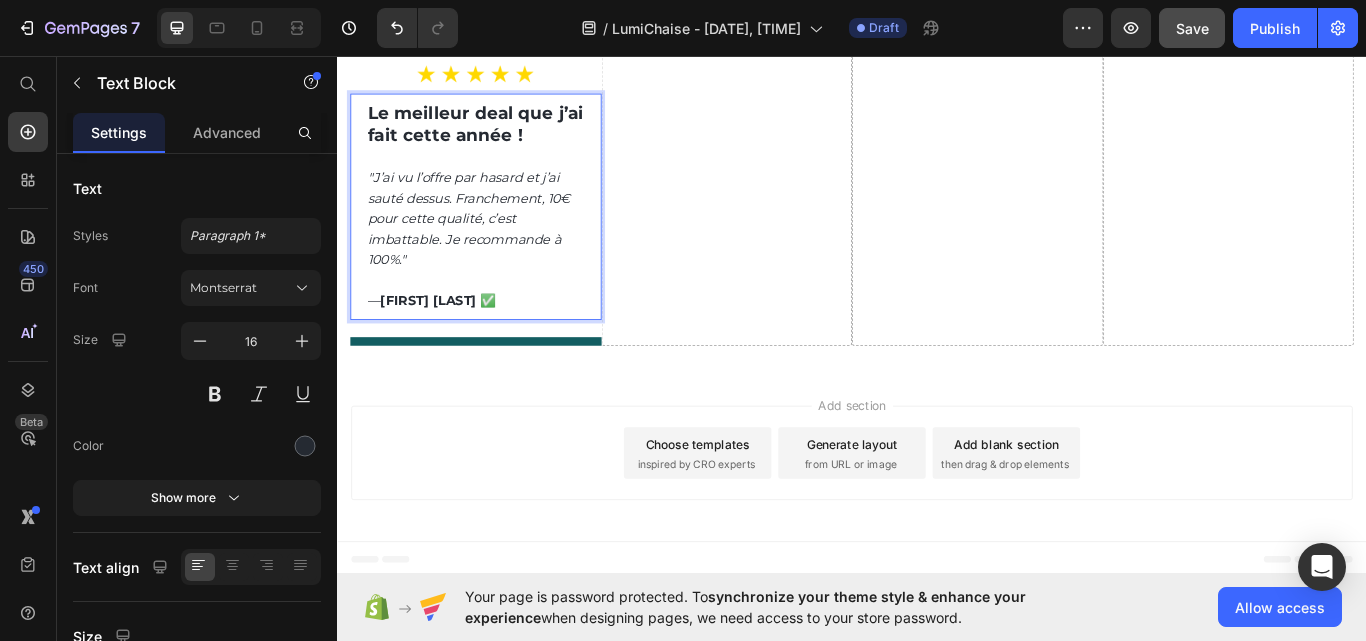 click on ""J’ai vu l’offre par hasard et j’ai sauté dessus. Franchement, 10€ pour cette qualité, c’est imbattable. Je recommande à 100%."" at bounding box center [490, 246] 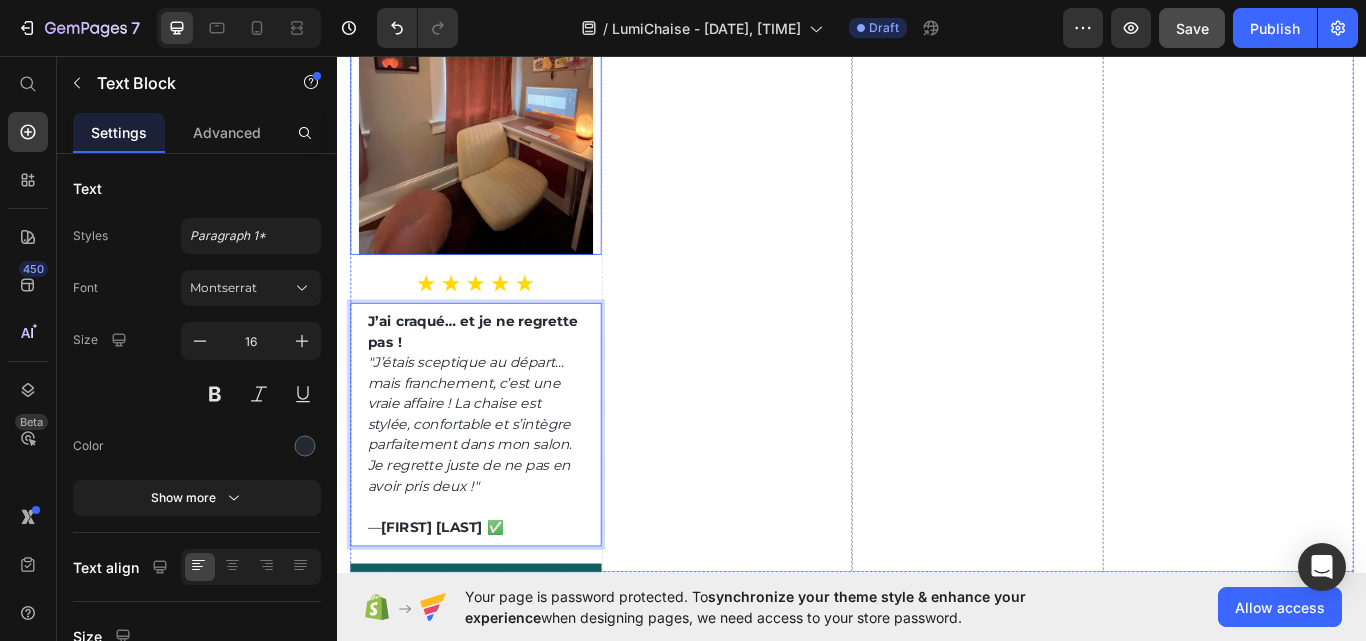 scroll, scrollTop: 3, scrollLeft: 0, axis: vertical 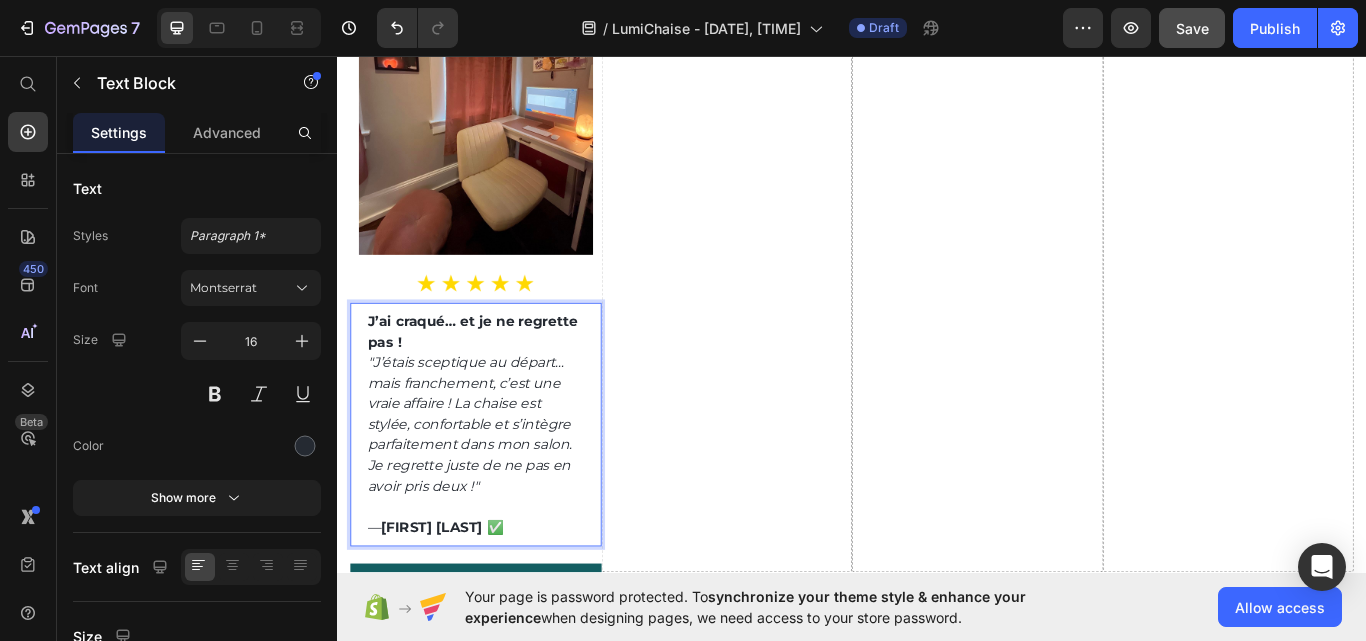 click on "J’ai craqué… et je ne regrette pas !" at bounding box center (494, 378) 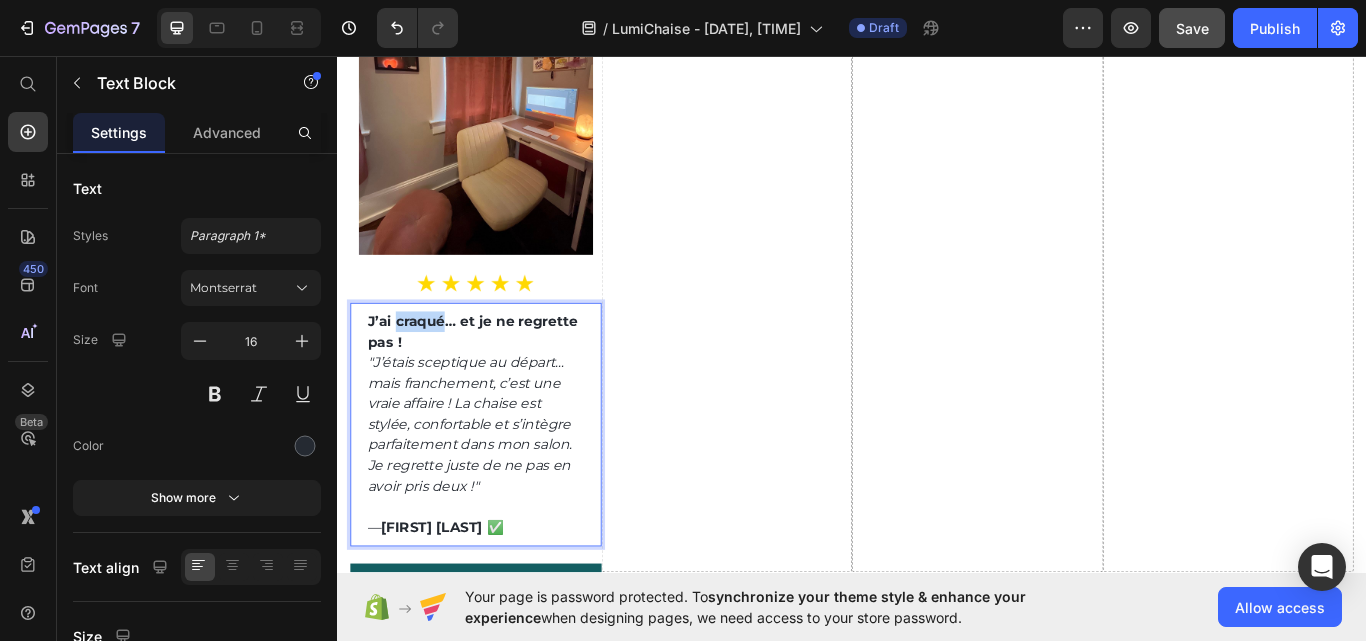 click on "J’ai craqué… et je ne regrette pas !" at bounding box center (494, 378) 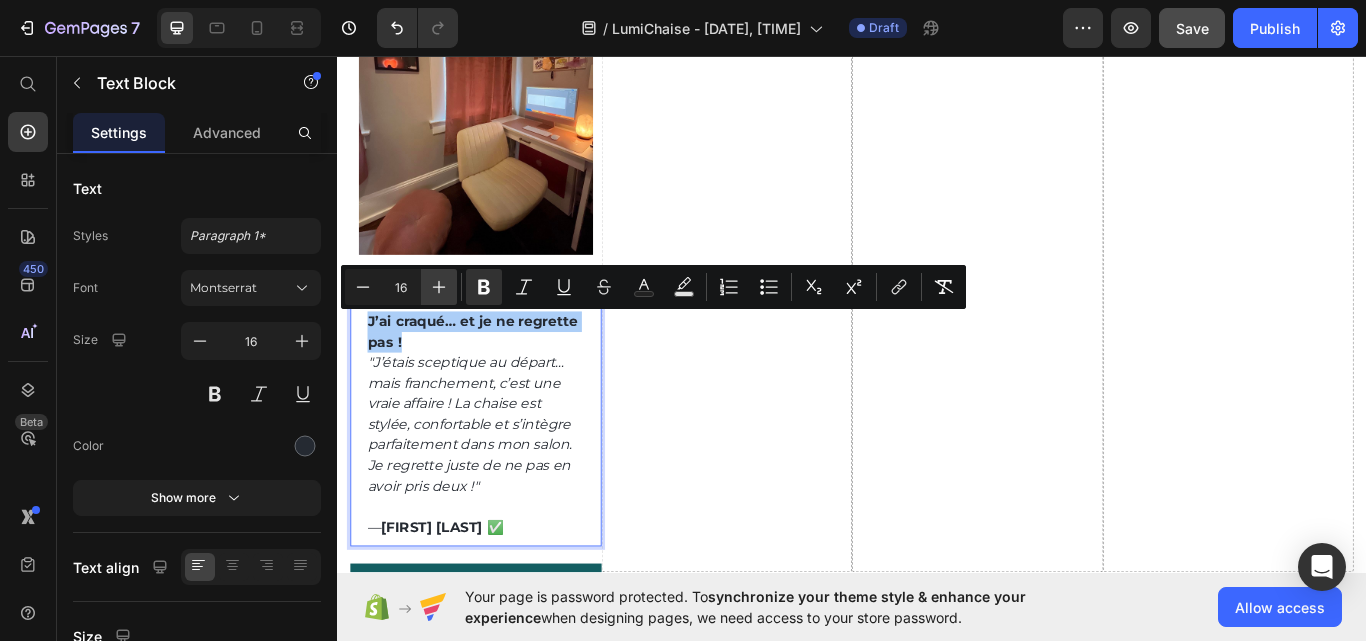 click 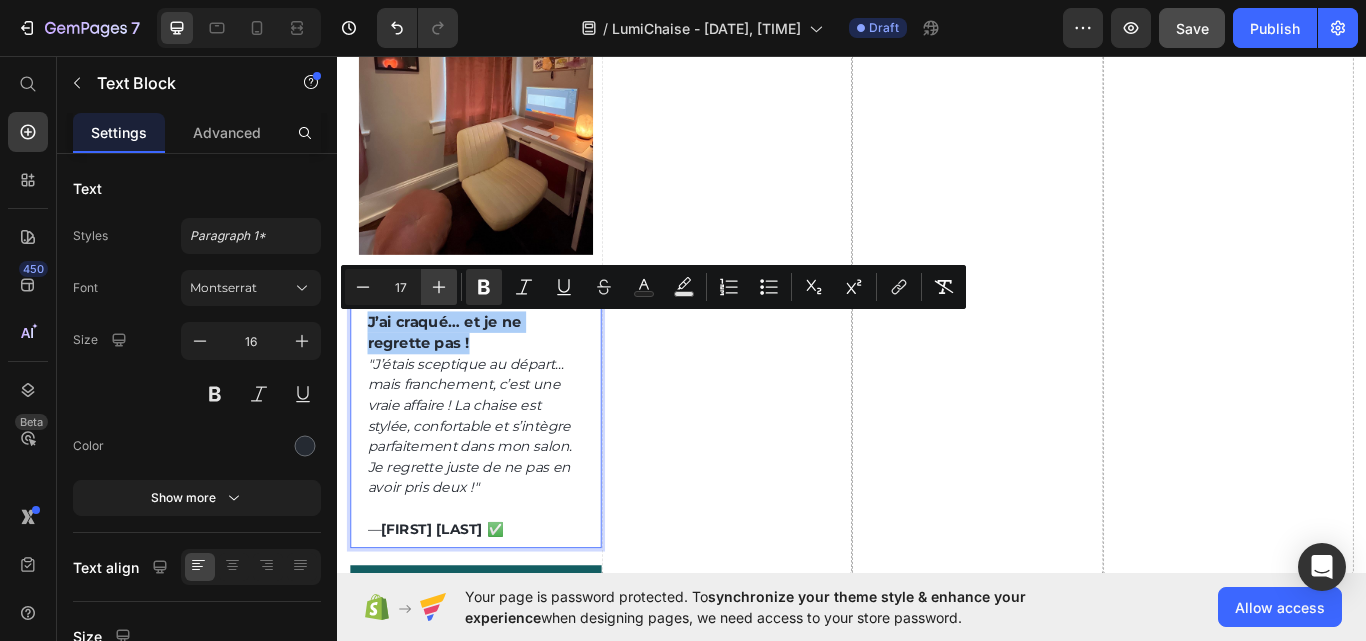 click 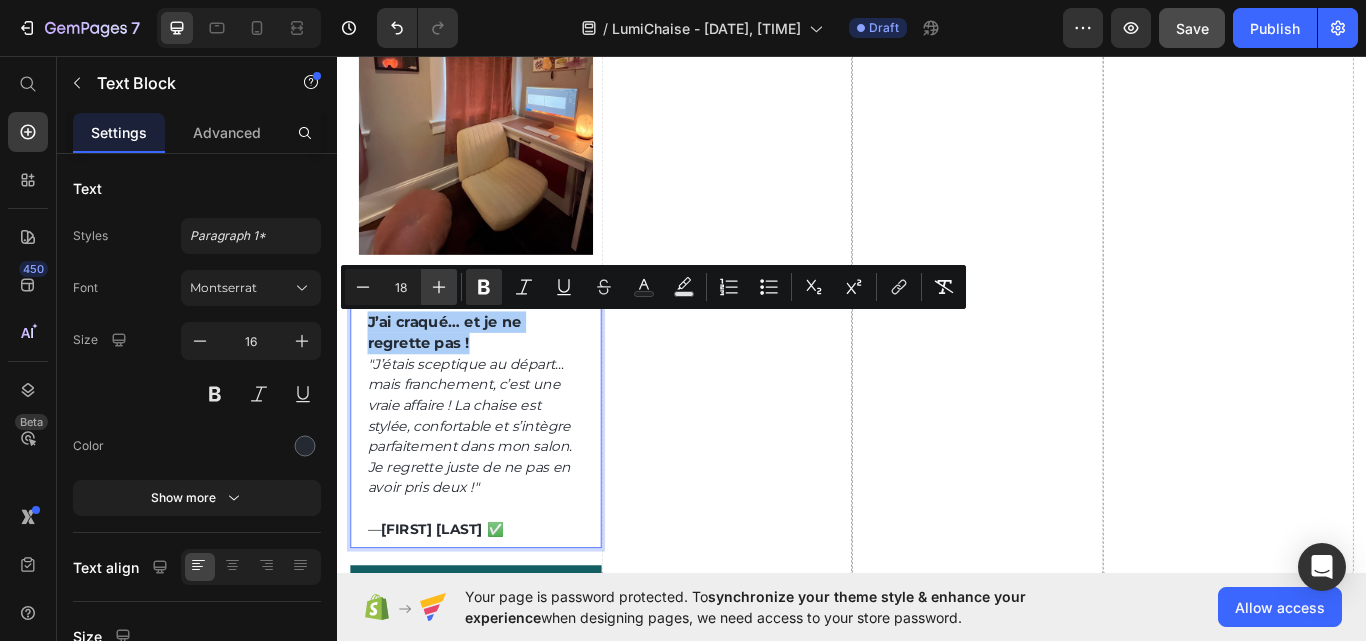 click 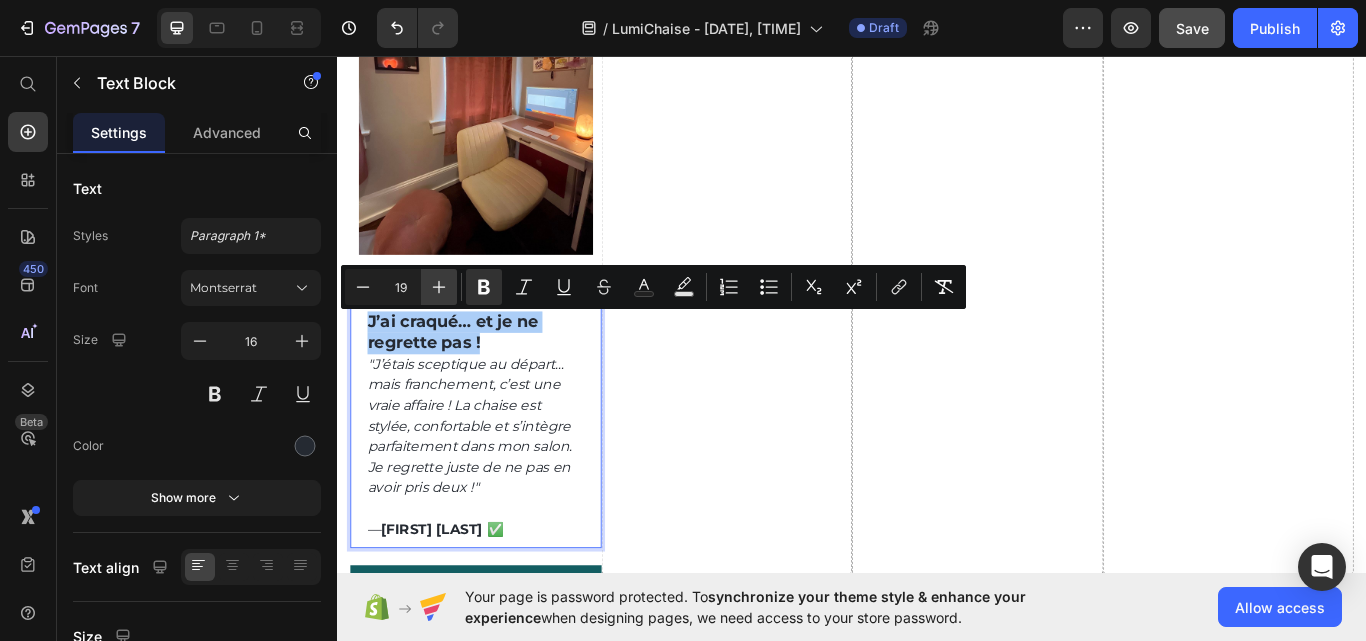 click 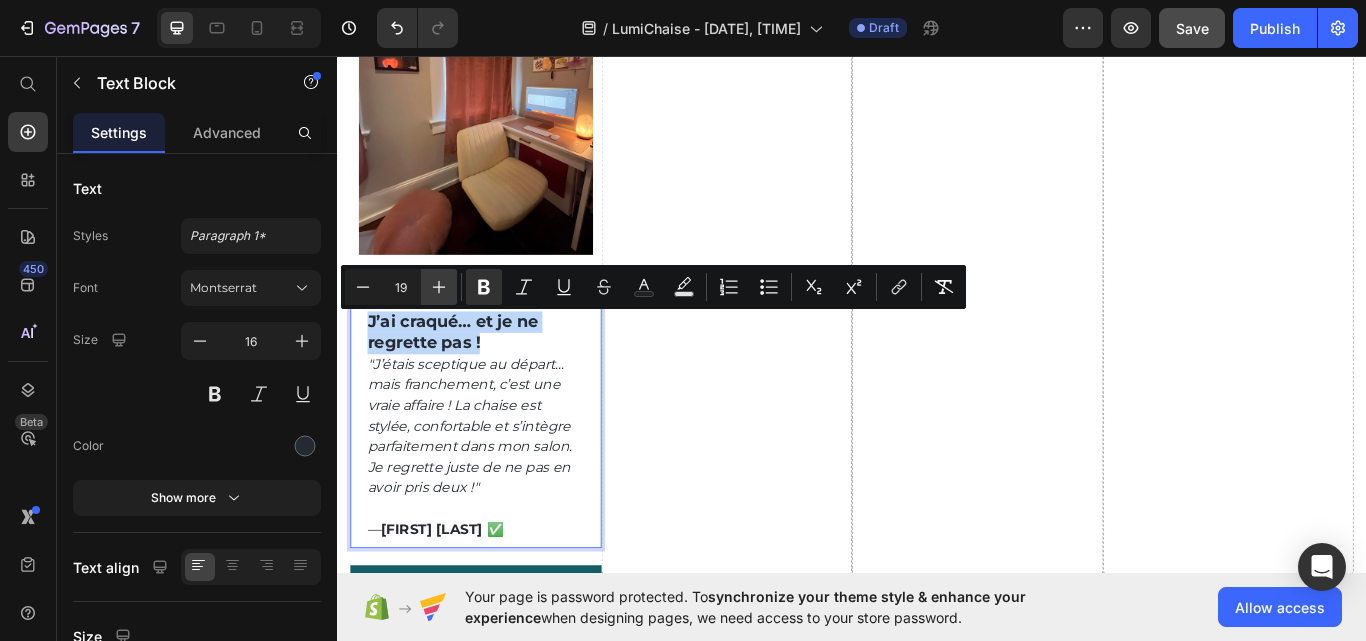type on "20" 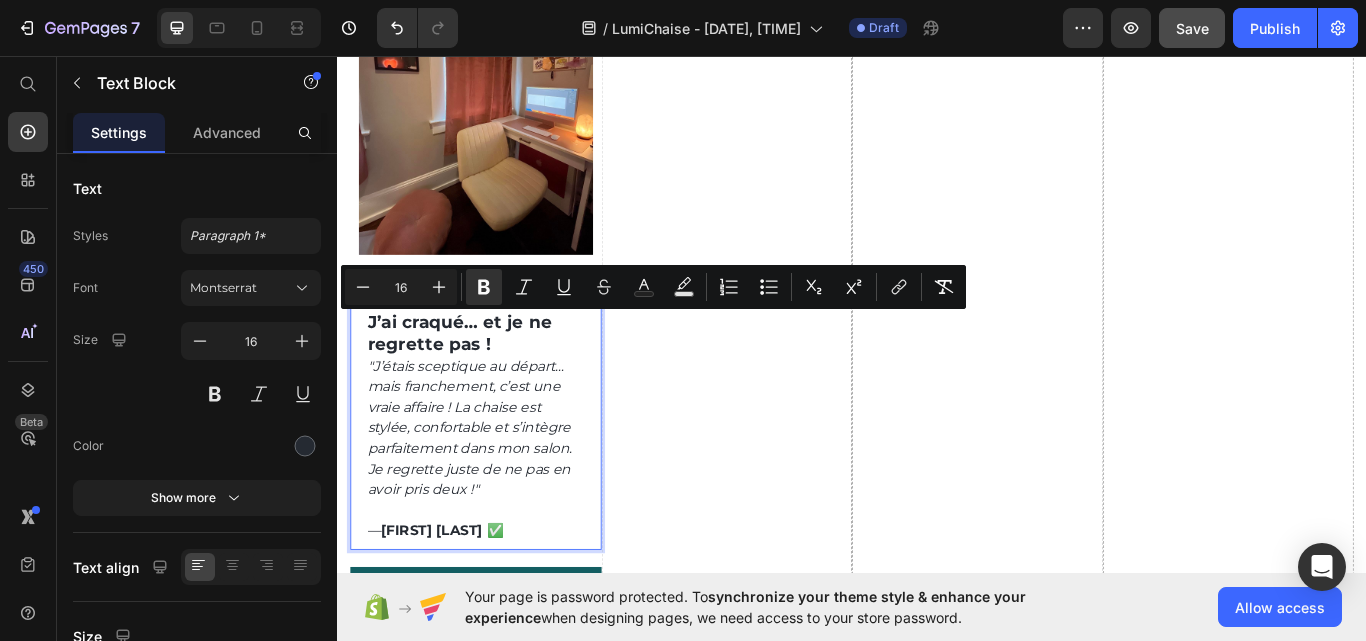 click on ""J’étais sceptique au départ… mais franchement, c’est une vraie affaire ! La chaise est stylée, confortable et s’intègre parfaitement dans mon salon. Je regrette juste de ne pas en avoir pris deux !"" at bounding box center (491, 490) 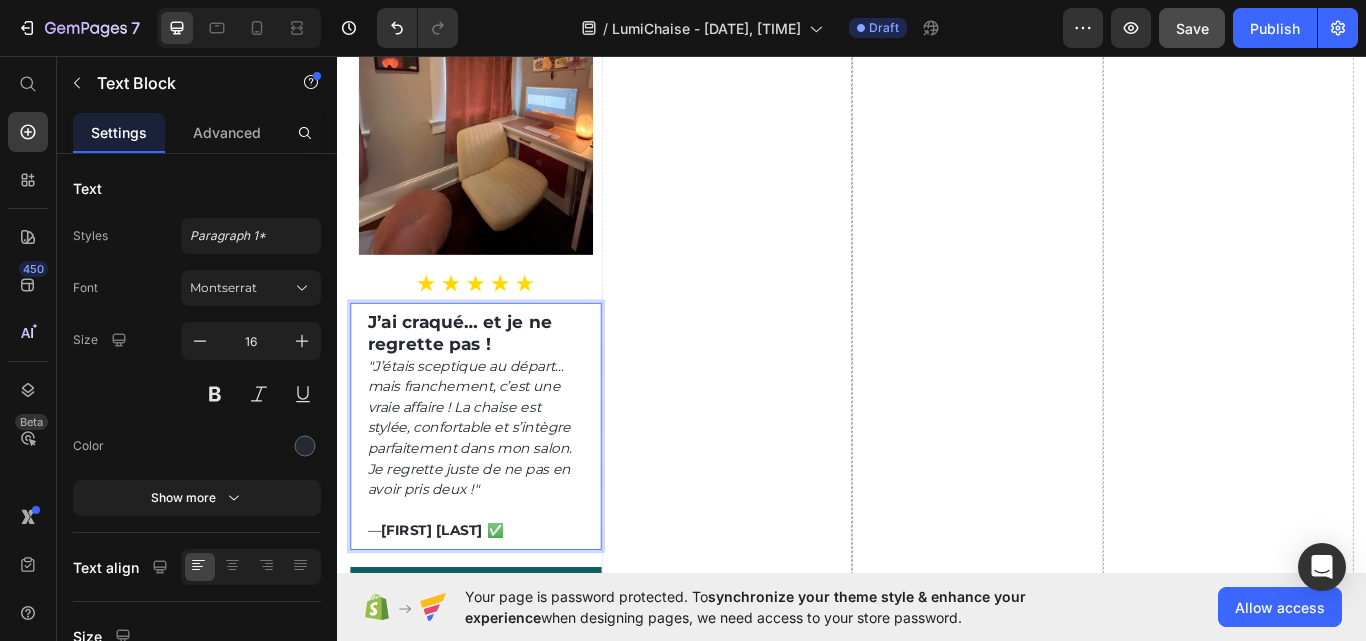 click on ""J’étais sceptique au départ… mais franchement, c’est une vraie affaire ! La chaise est stylée, confortable et s’intègre parfaitement dans mon salon. Je regrette juste de ne pas en avoir pris deux !"" at bounding box center [491, 490] 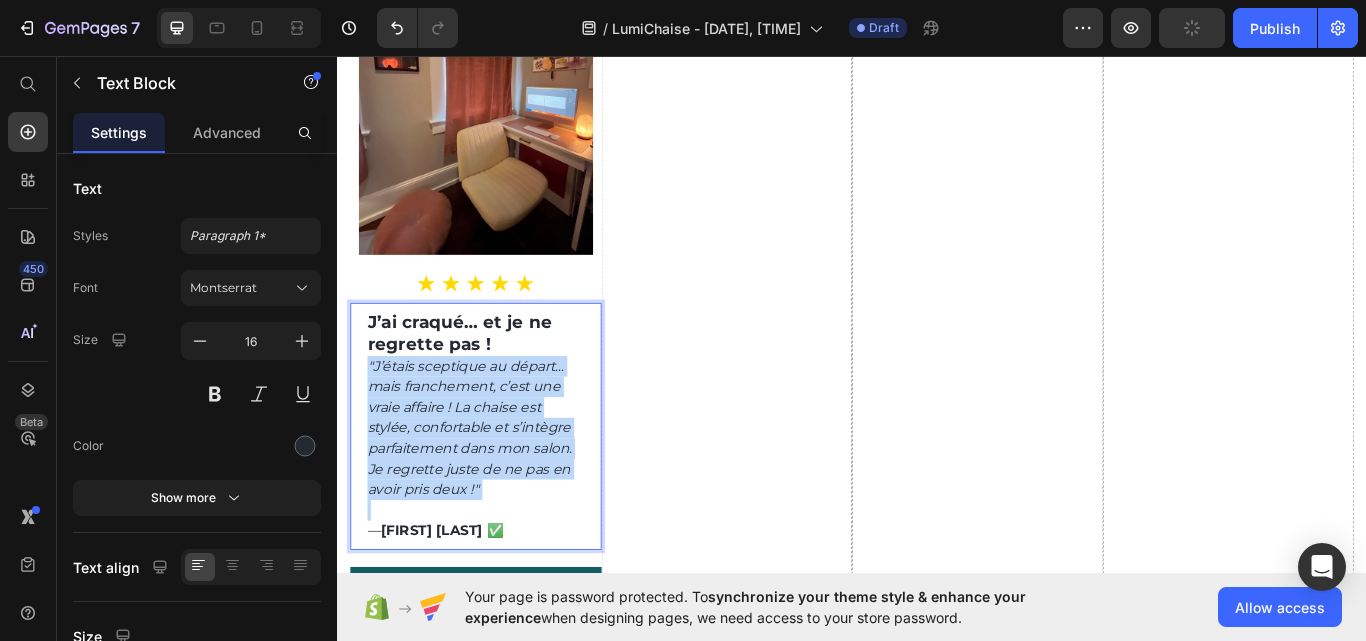click on ""J’étais sceptique au départ… mais franchement, c’est une vraie affaire ! La chaise est stylée, confortable et s’intègre parfaitement dans mon salon. Je regrette juste de ne pas en avoir pris deux !"" at bounding box center [491, 490] 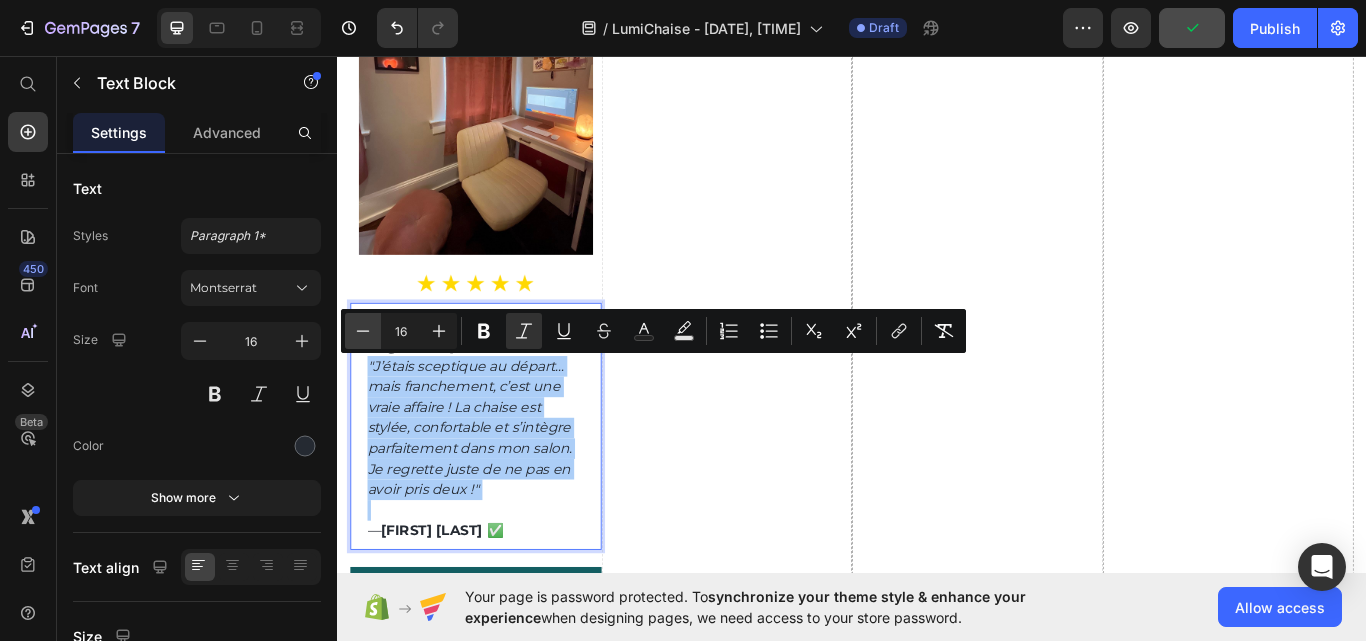 click 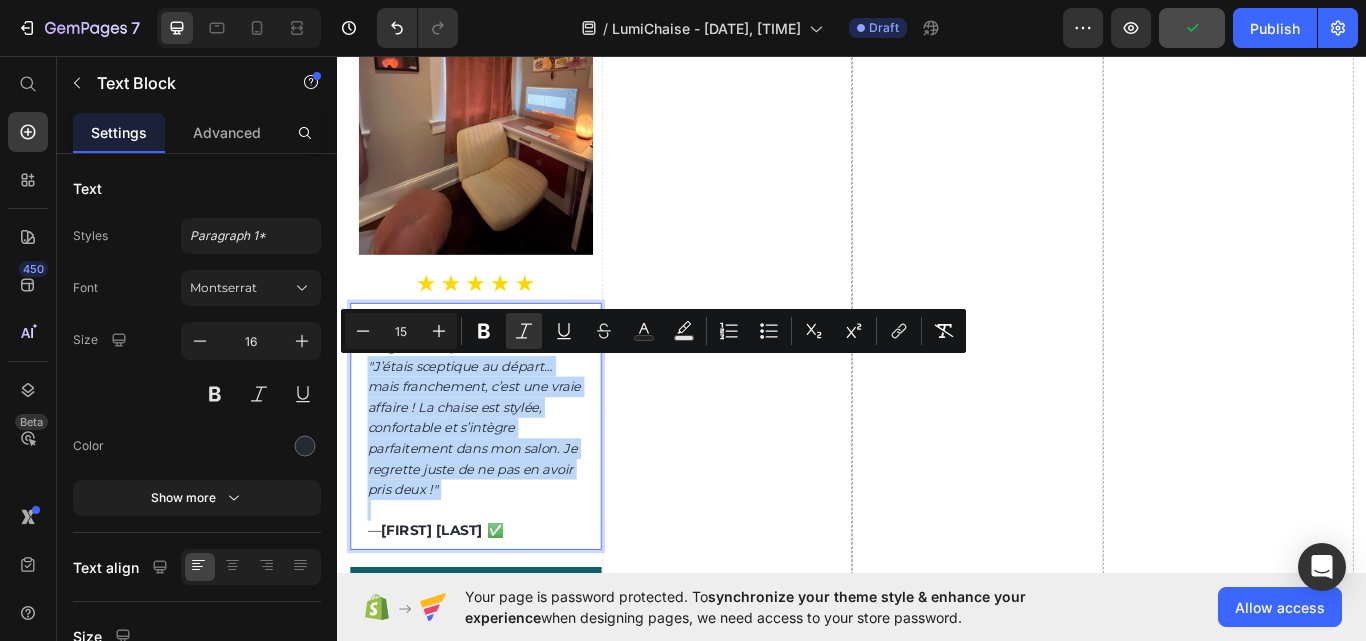 type on "16" 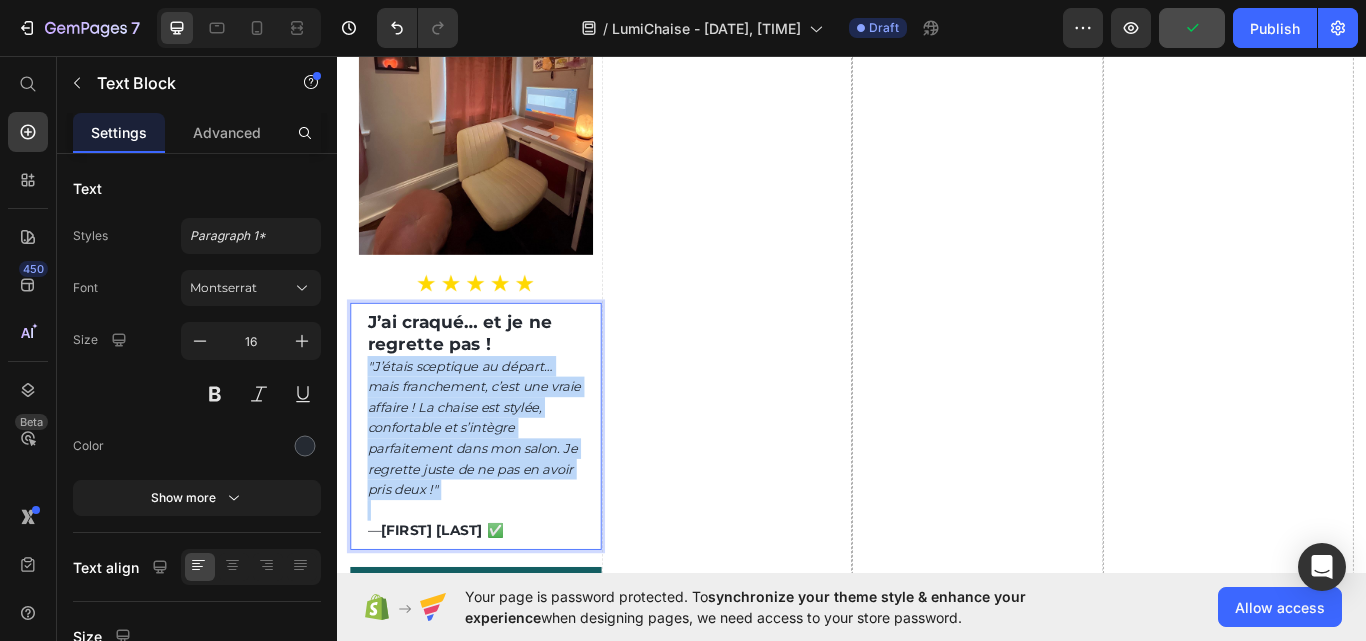 click on "Sophie L. ✅" at bounding box center [459, 610] 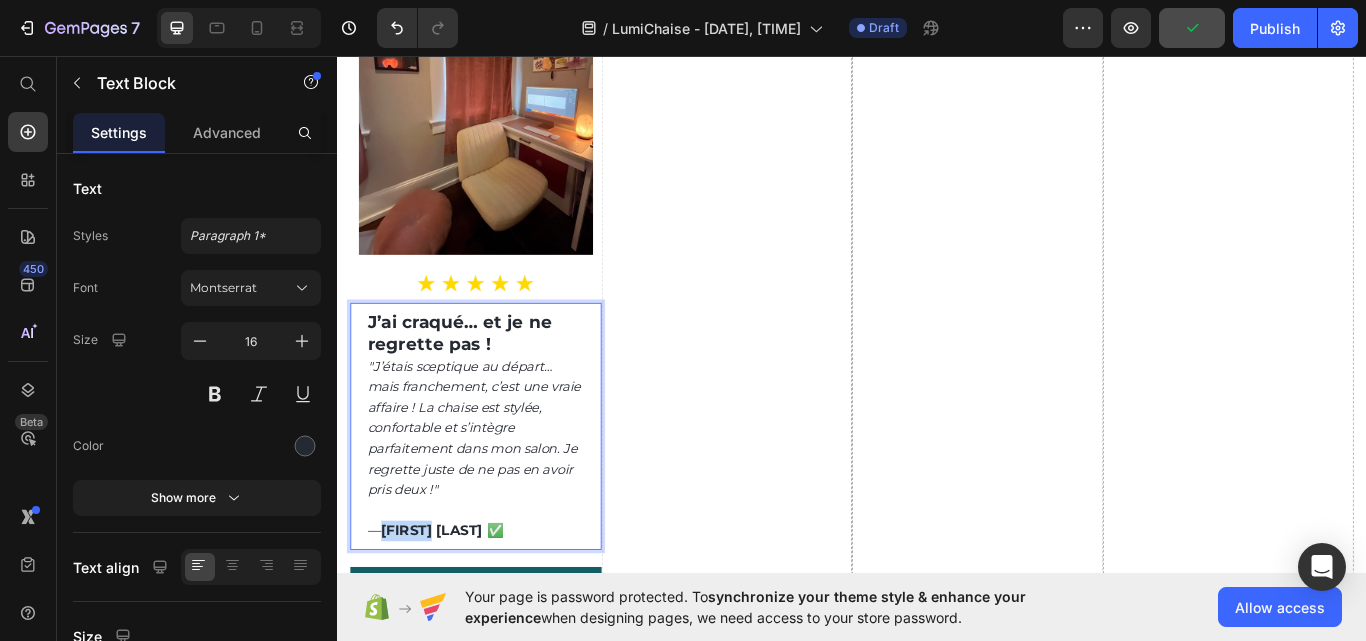 click on "Sophie L. ✅" at bounding box center (459, 610) 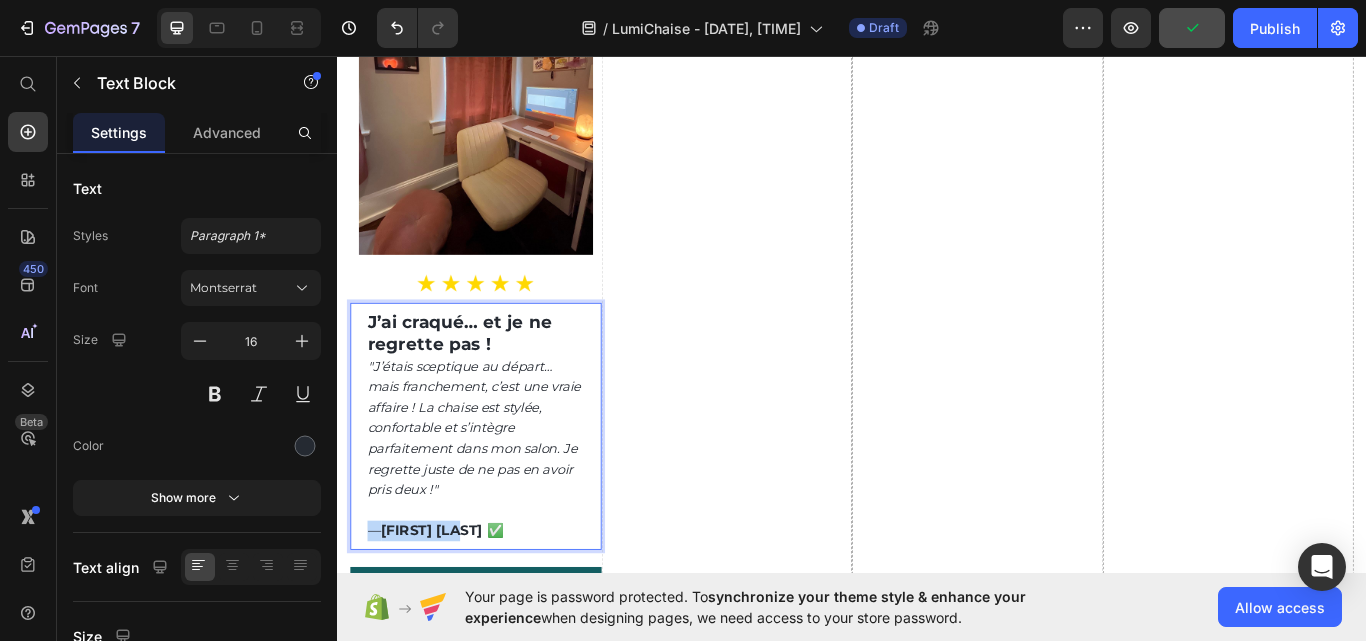 click on "Sophie L. ✅" at bounding box center (459, 610) 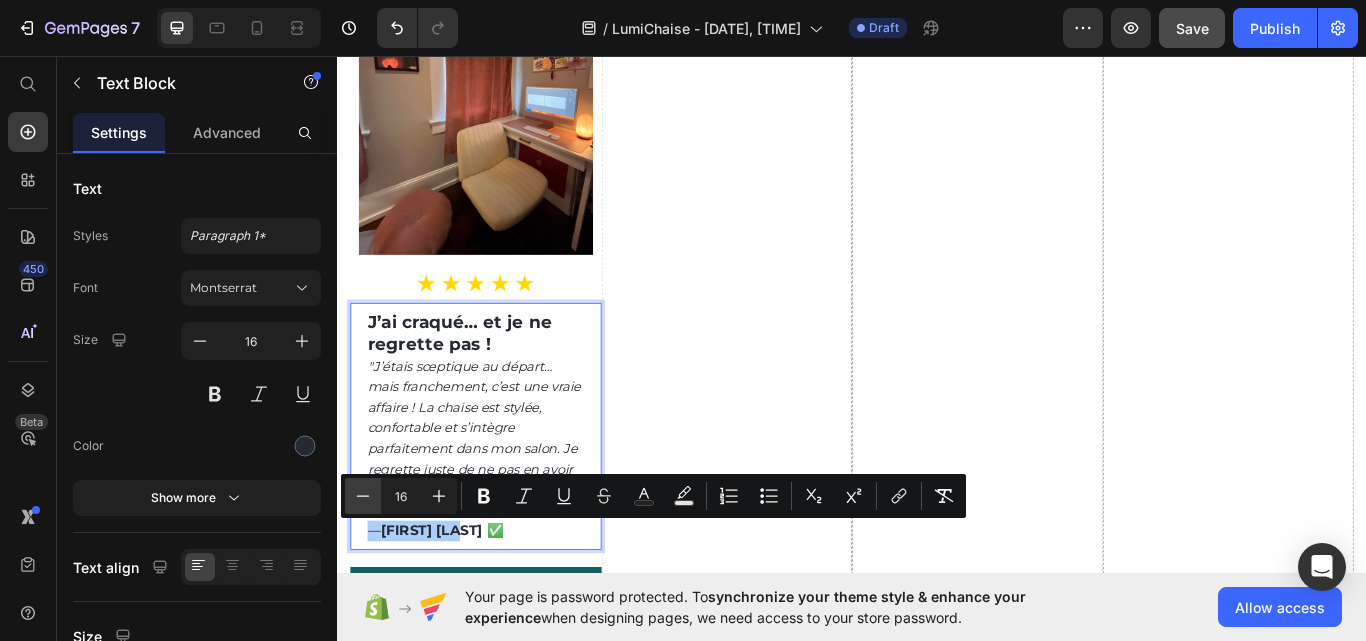 click on "Minus" at bounding box center [363, 496] 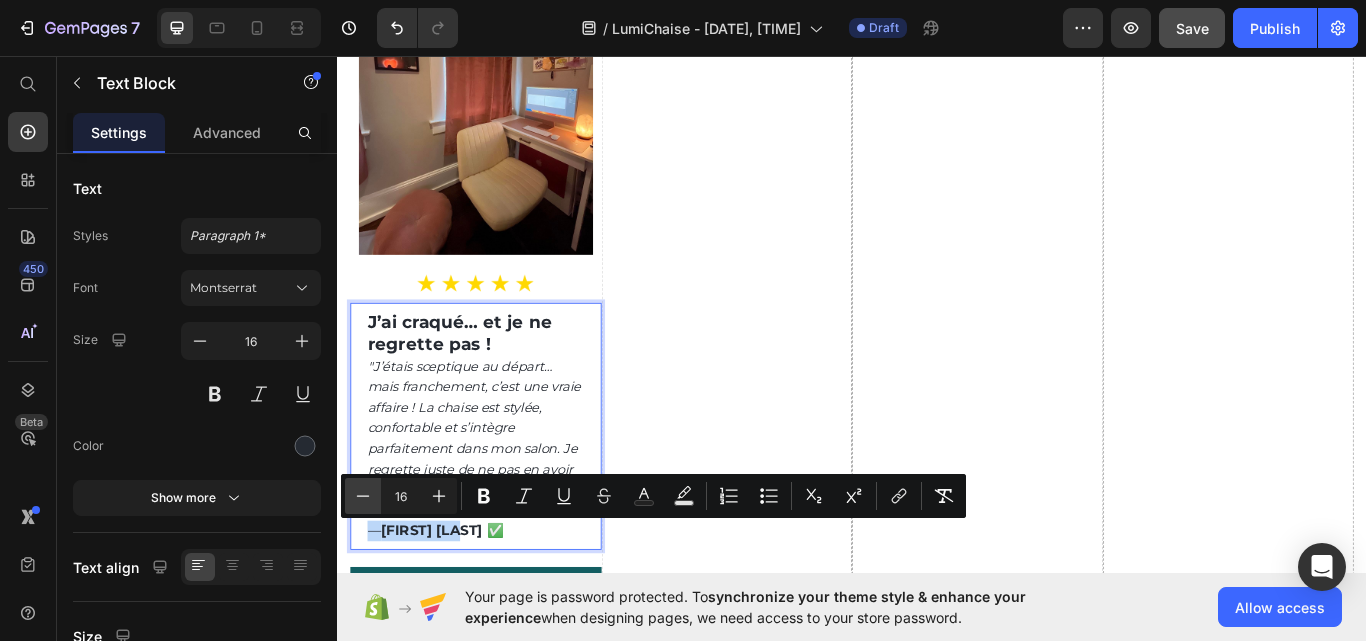 type on "15" 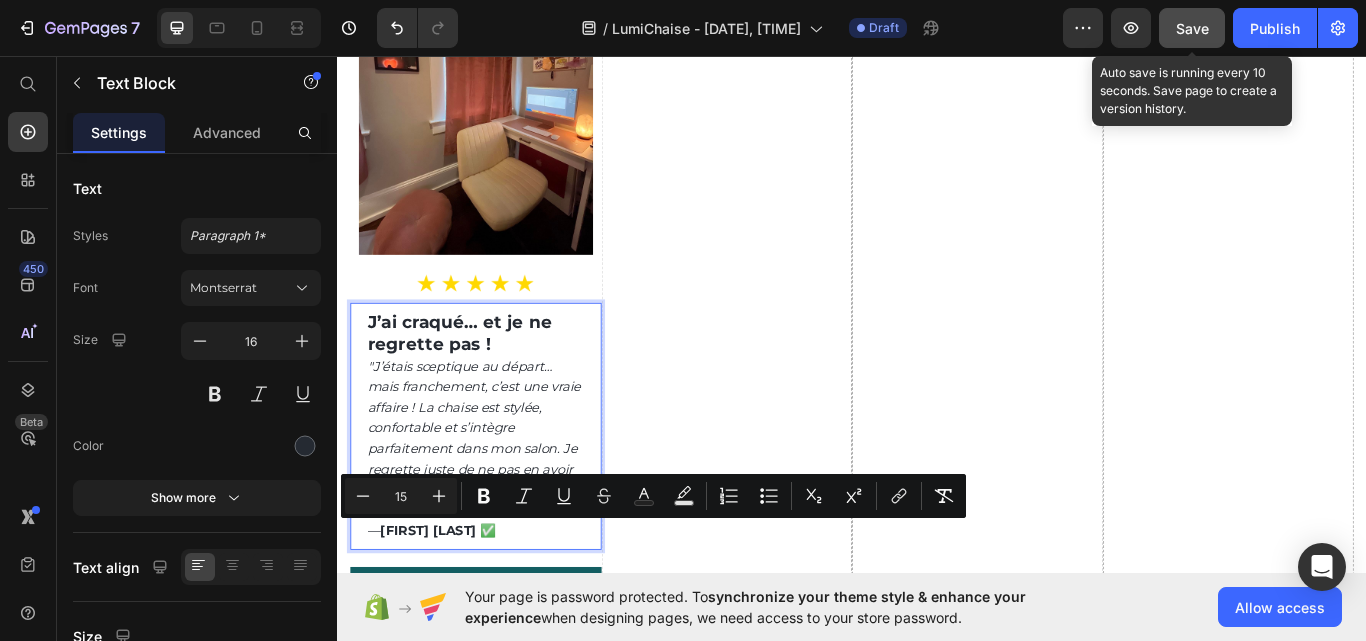 click on "Save" at bounding box center [1192, 28] 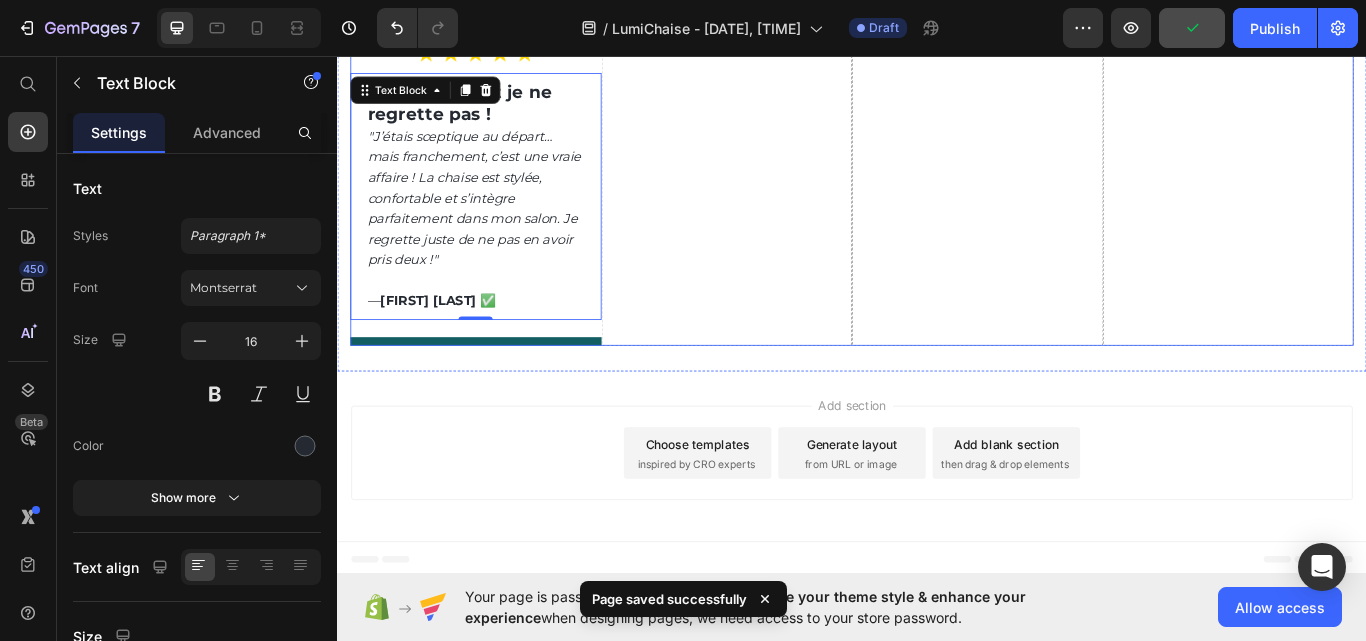 scroll, scrollTop: 5314, scrollLeft: 0, axis: vertical 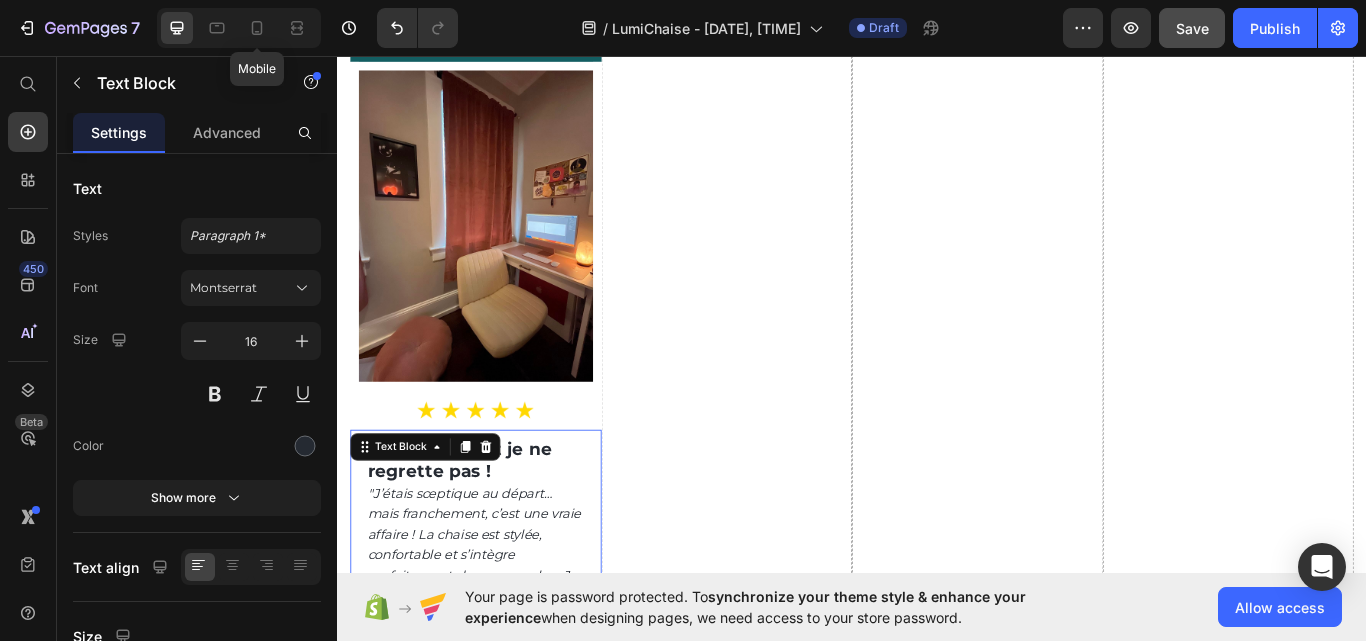 click at bounding box center (498, -586) 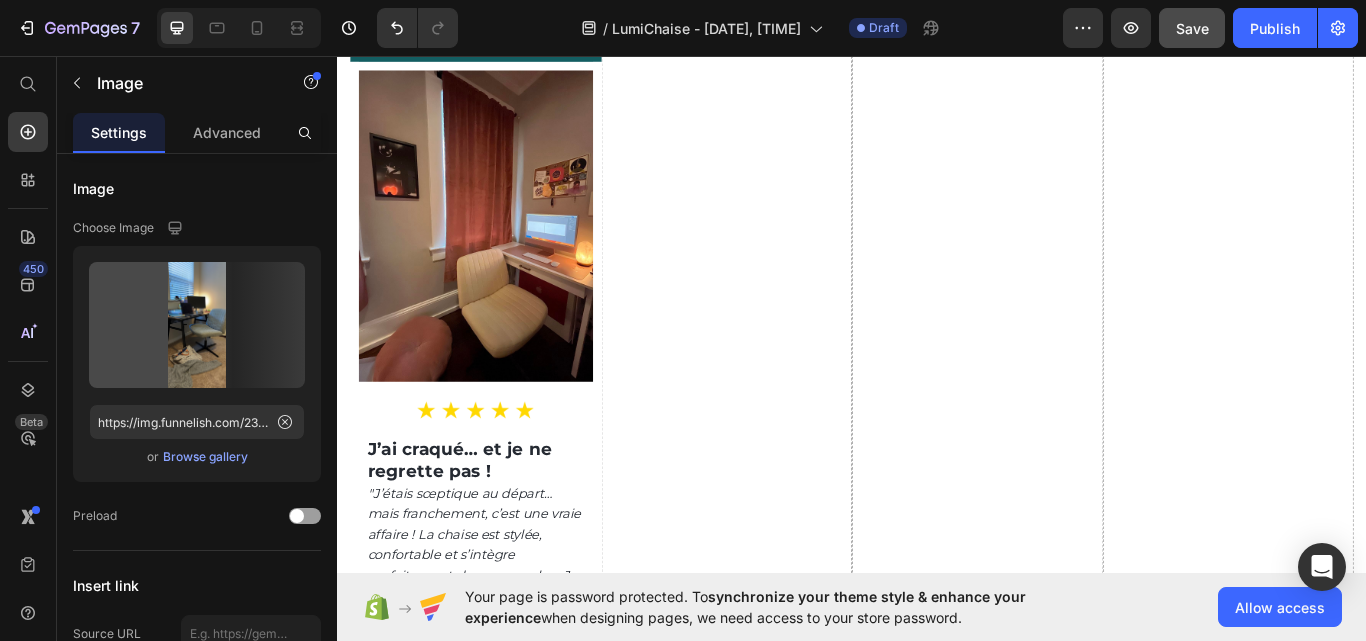 scroll, scrollTop: 0, scrollLeft: 0, axis: both 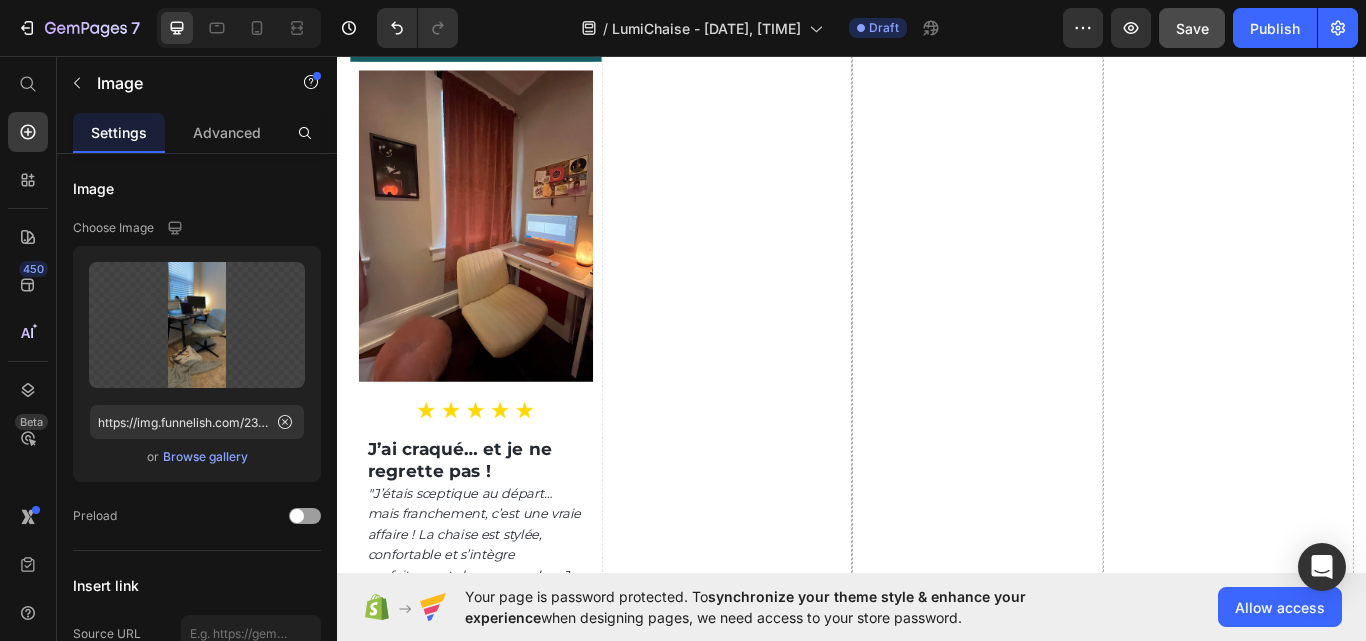 click 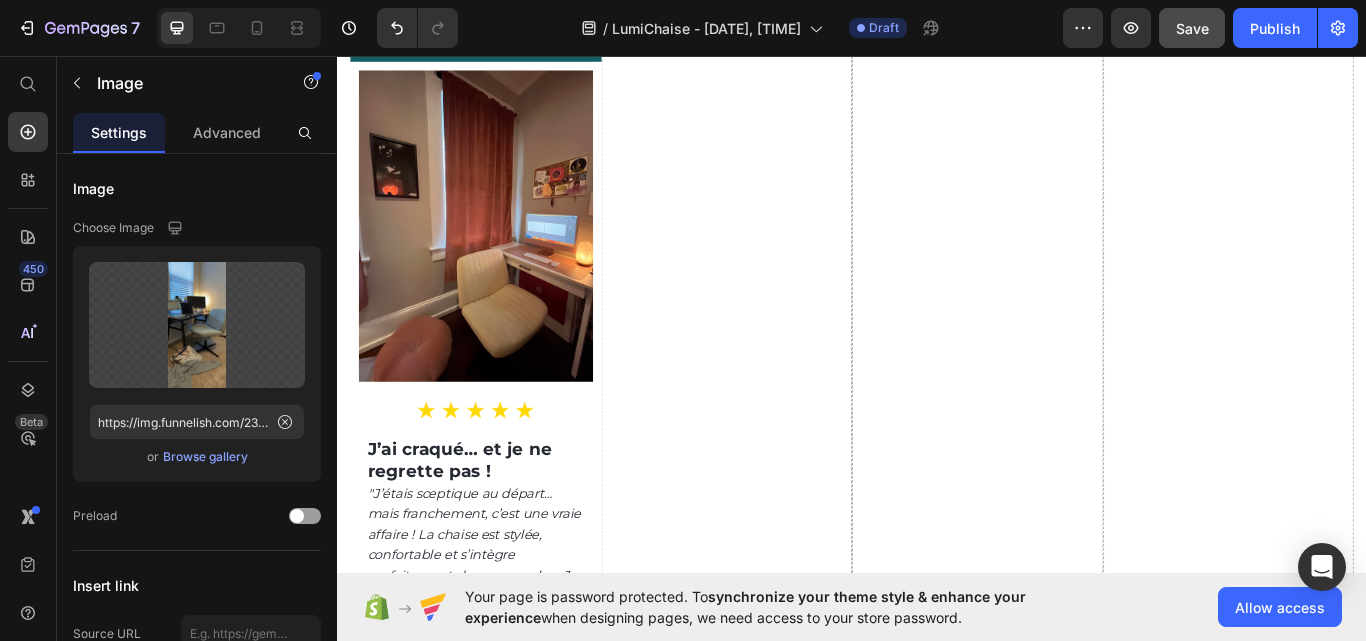 scroll, scrollTop: 5891, scrollLeft: 0, axis: vertical 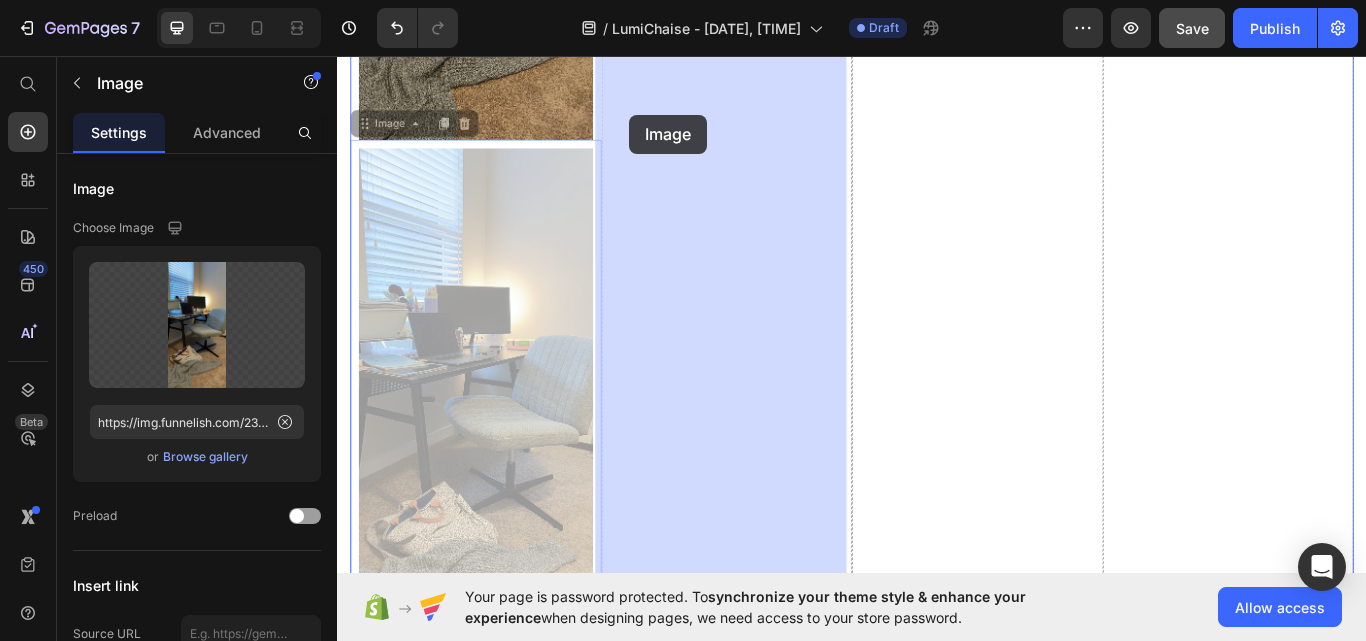 drag, startPoint x: 359, startPoint y: 104, endPoint x: 678, endPoint y: 125, distance: 319.69046 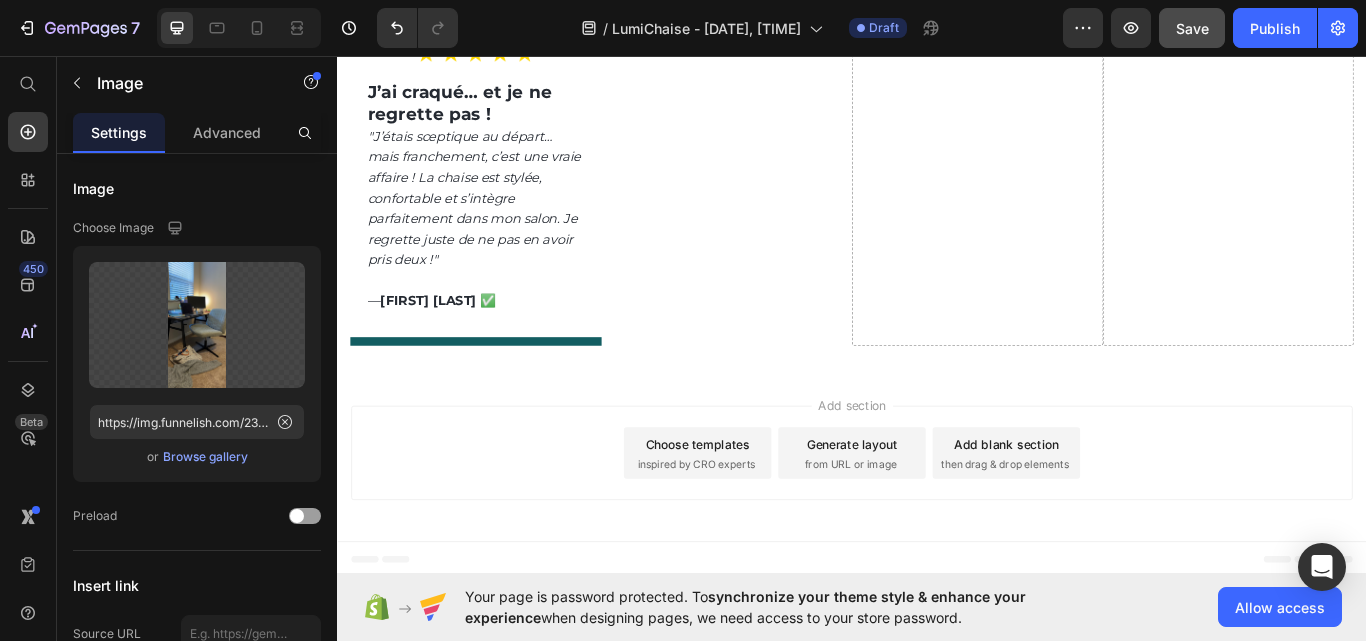scroll, scrollTop: 5154, scrollLeft: 0, axis: vertical 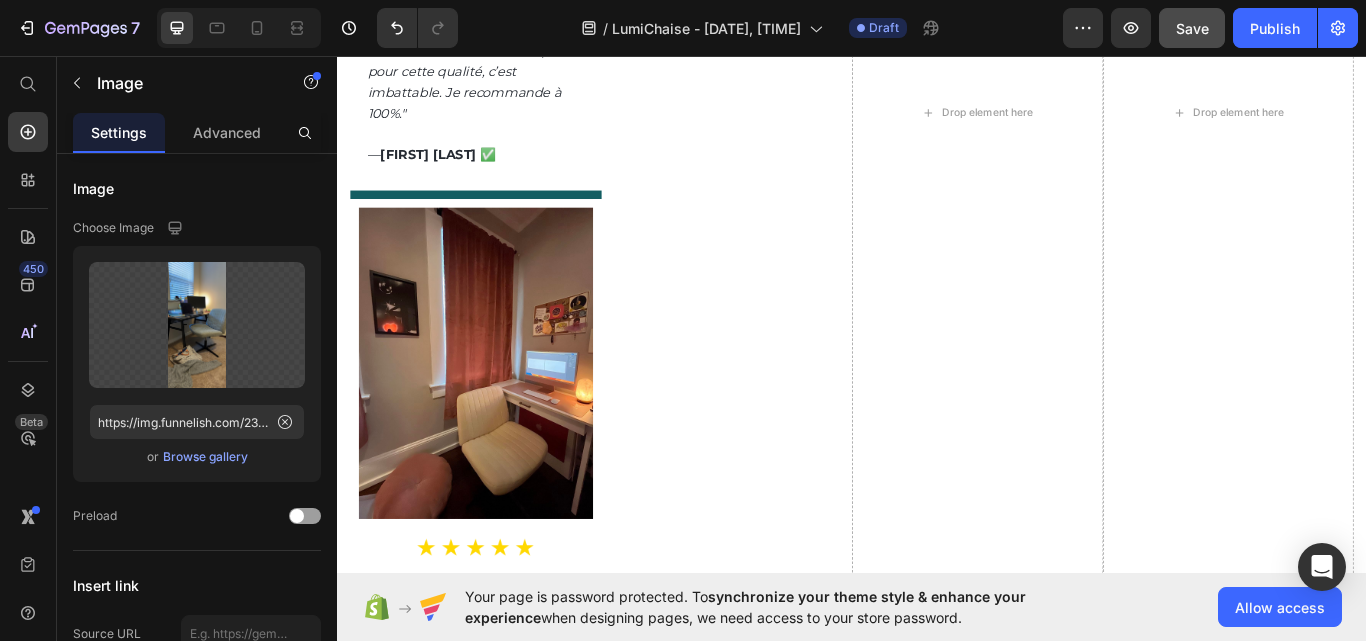 click at bounding box center [791, -426] 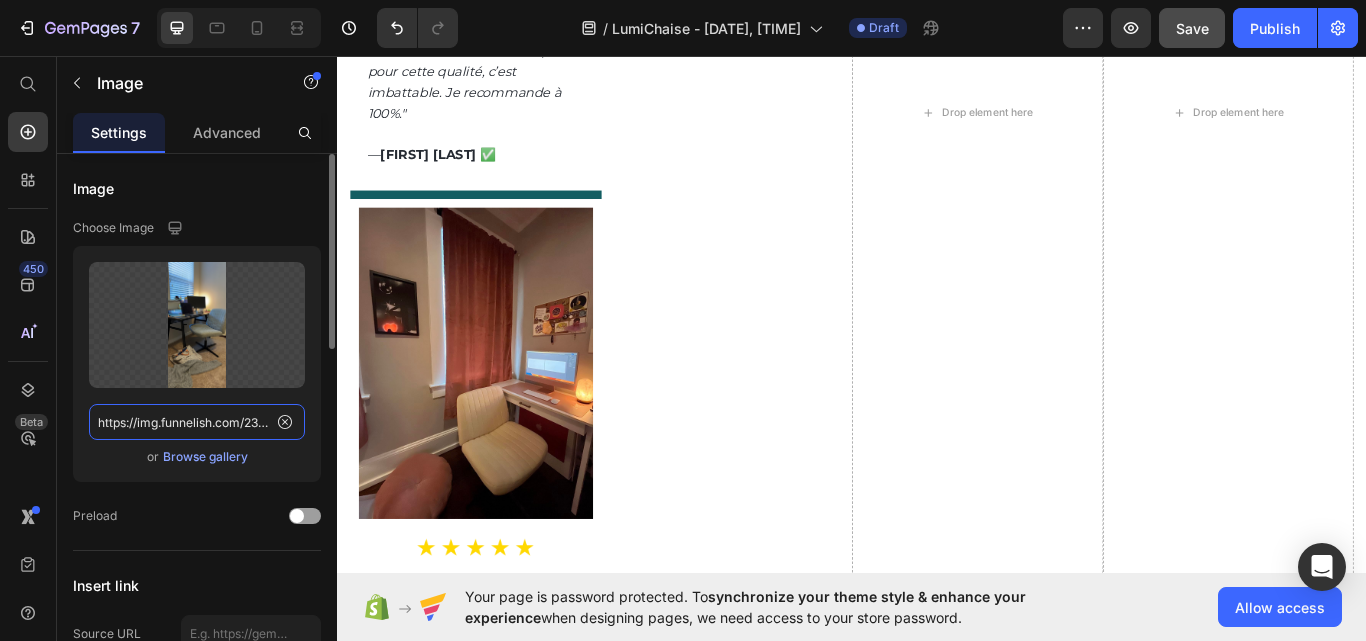 click on "https://img.funnelish.com/23550/741535/1740759842-81S1qXjo8yL.jpg" 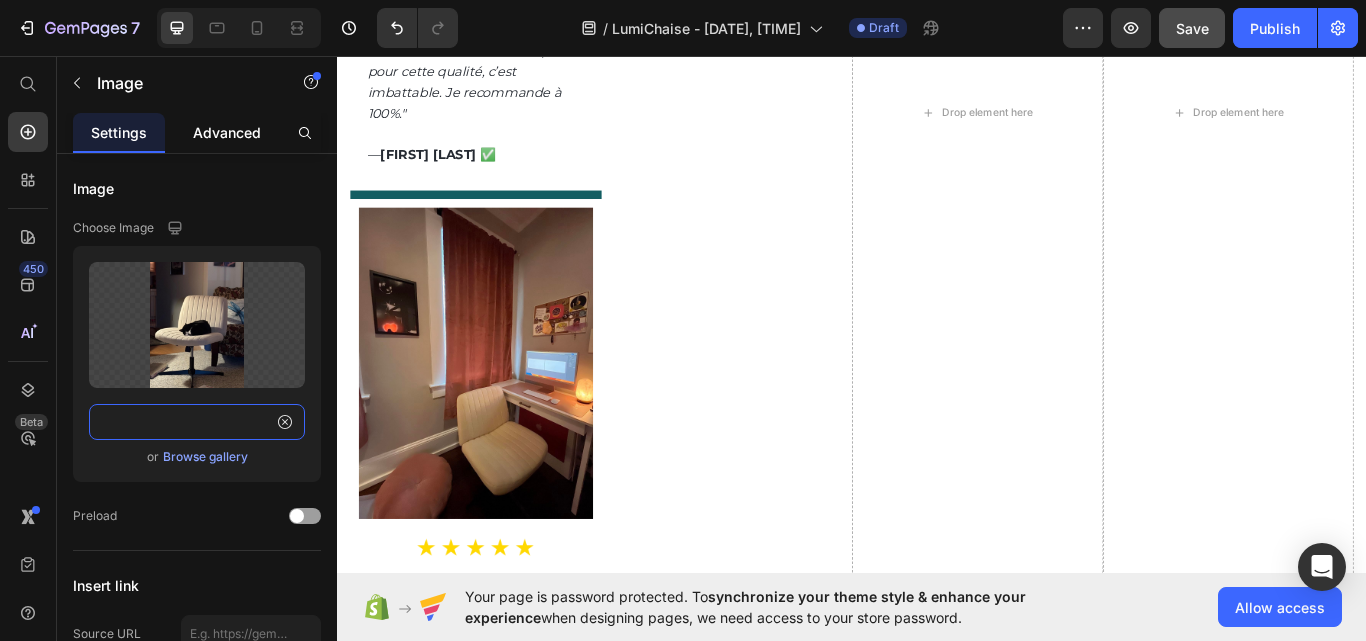 type on "https://img.funnelish.com/23550/741535/1740760678-71DlrkyJ2XL.jpg" 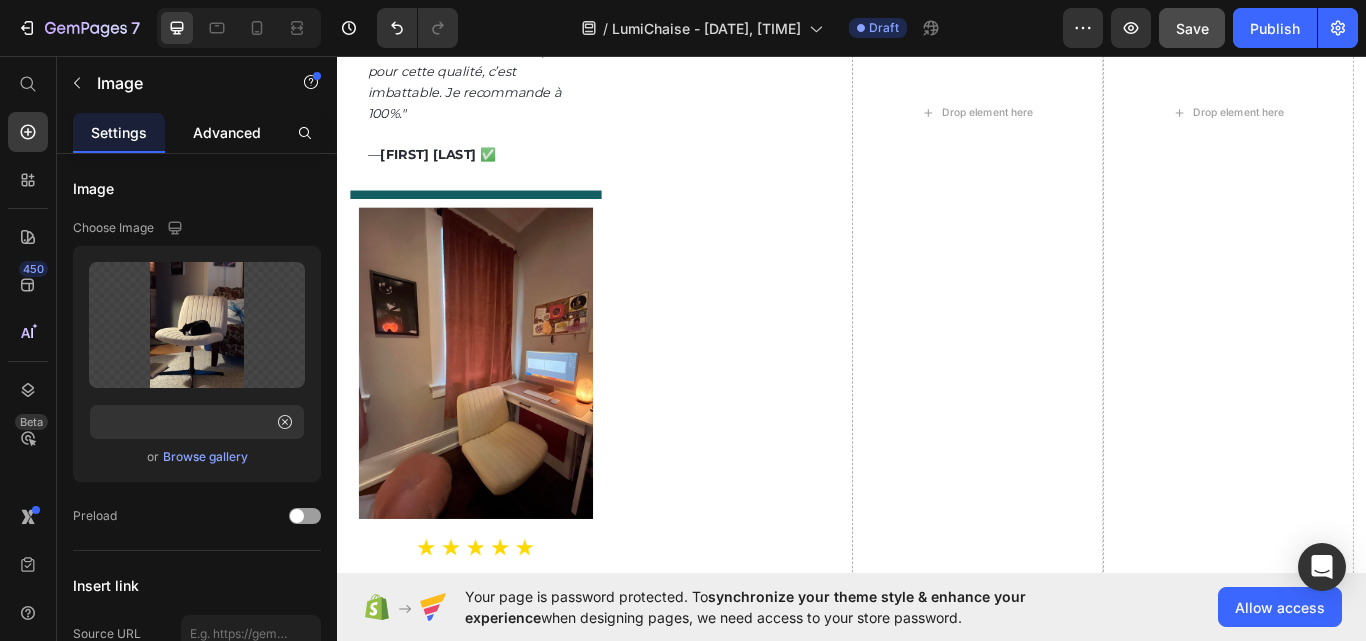 click on "Advanced" at bounding box center (227, 132) 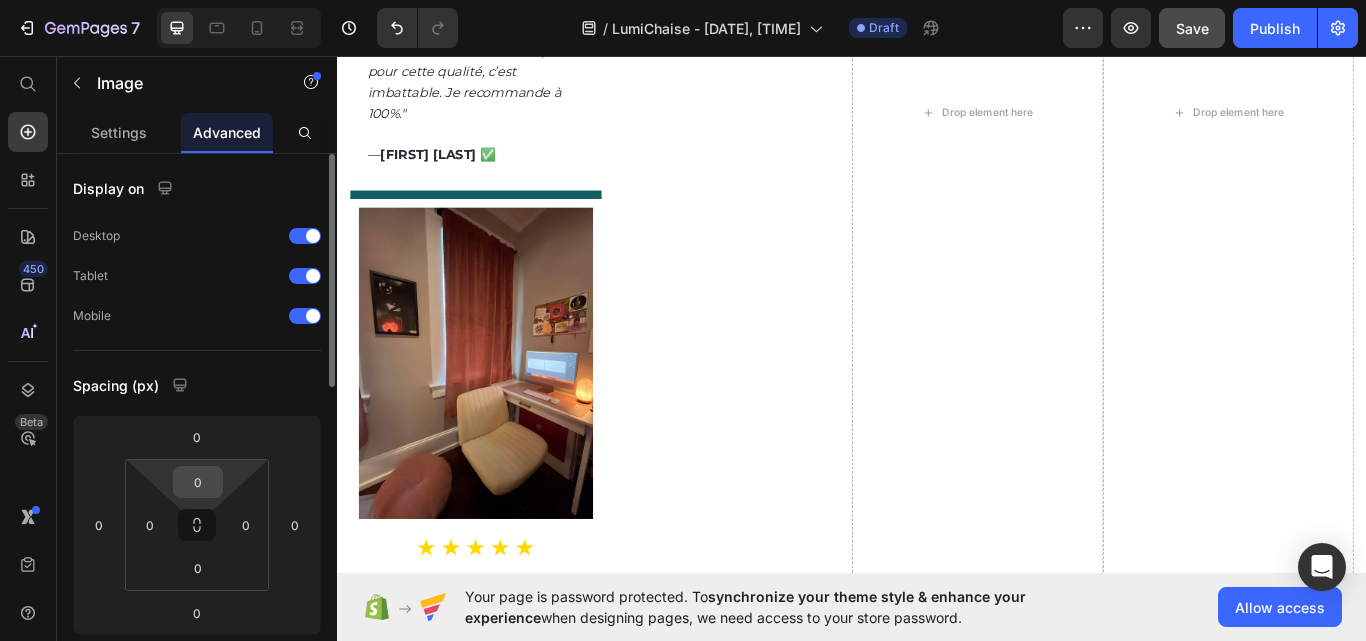 click on "0" at bounding box center (198, 482) 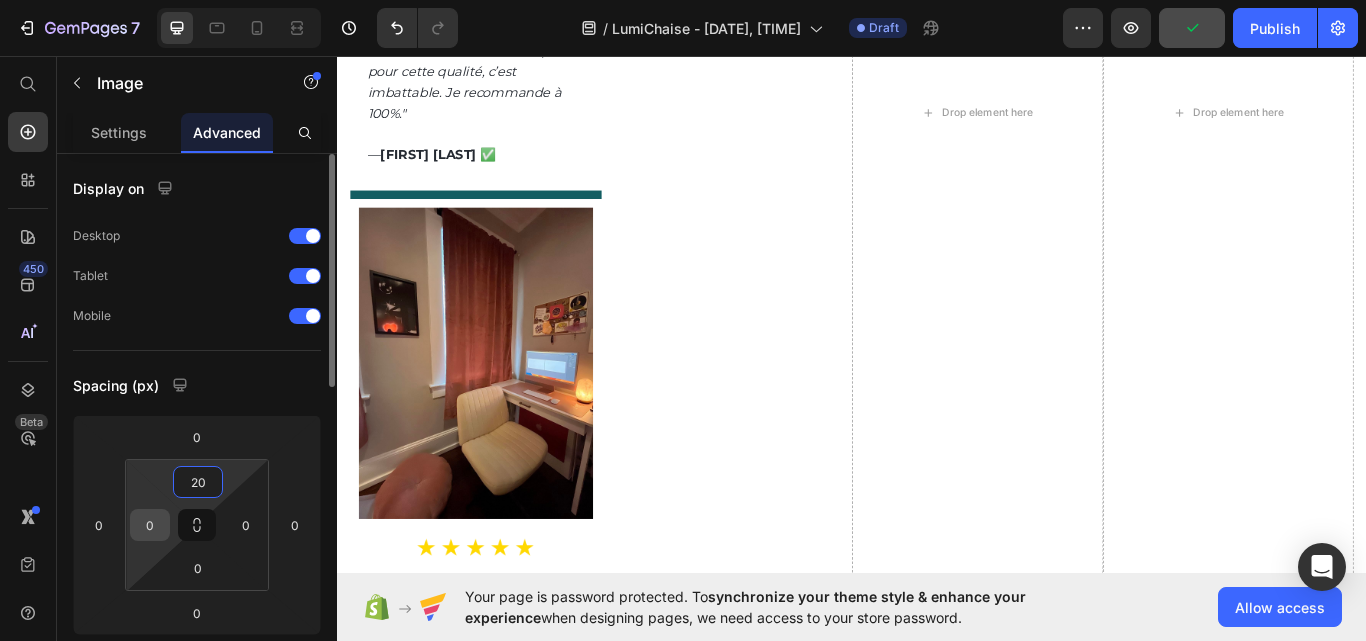 type on "20" 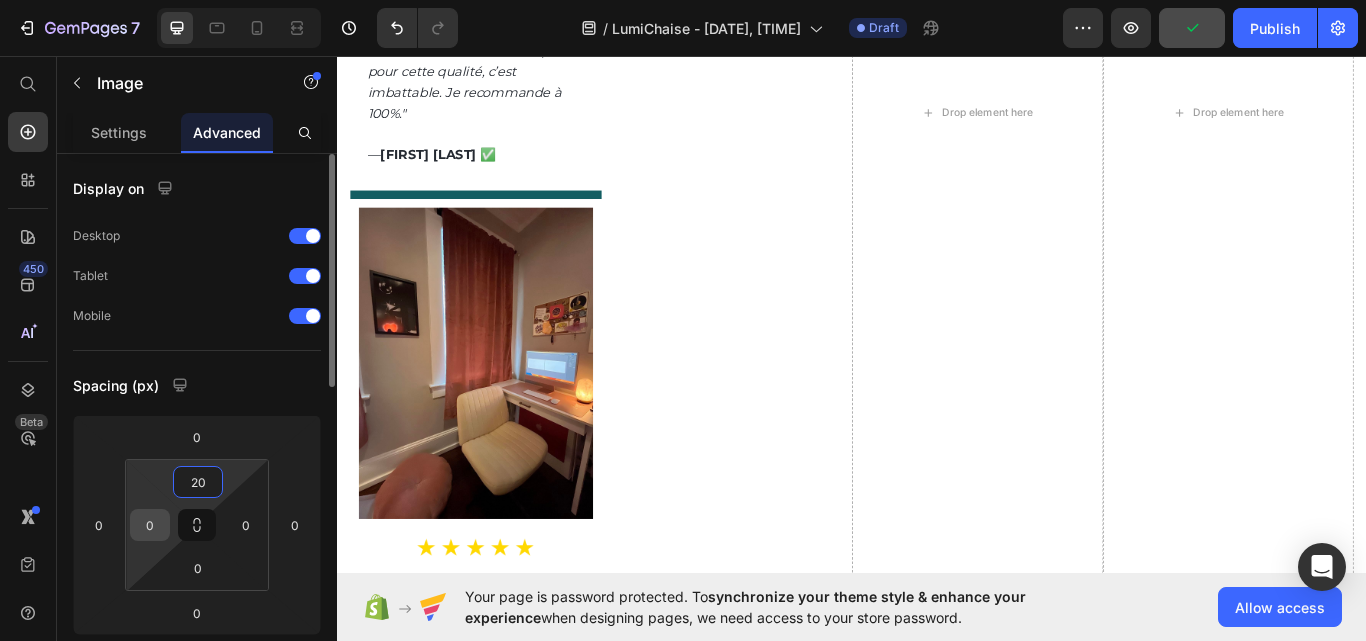 click on "0" at bounding box center (150, 525) 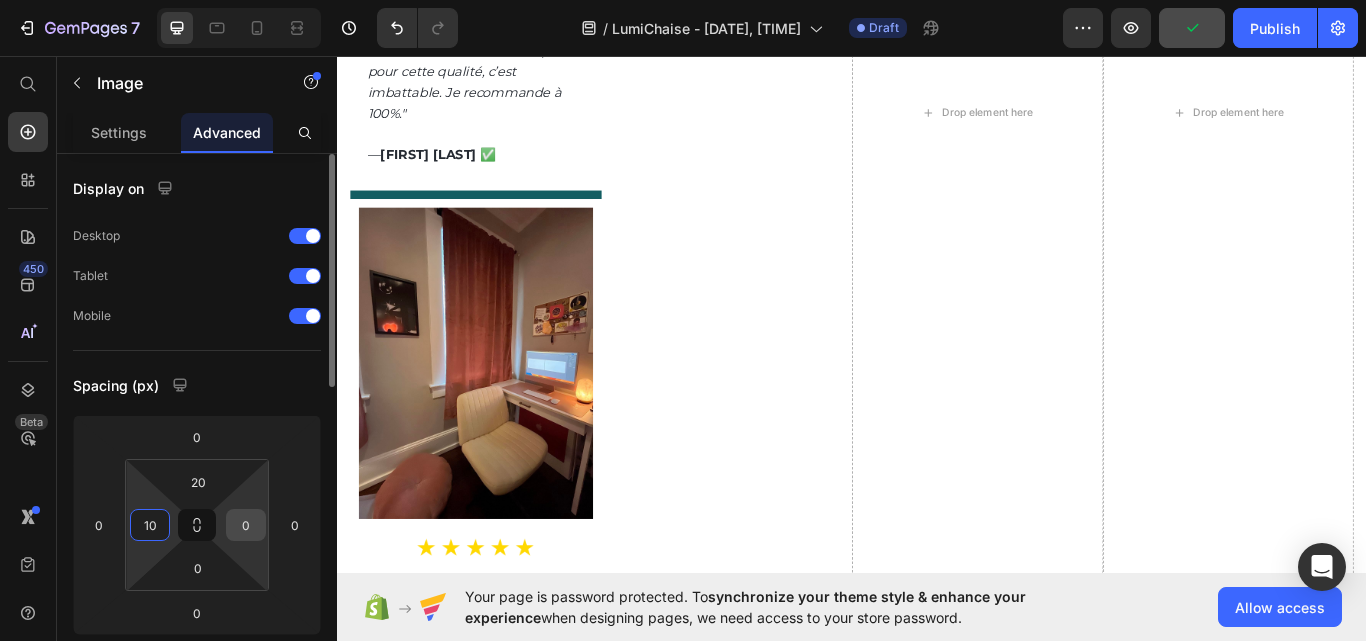 type on "10" 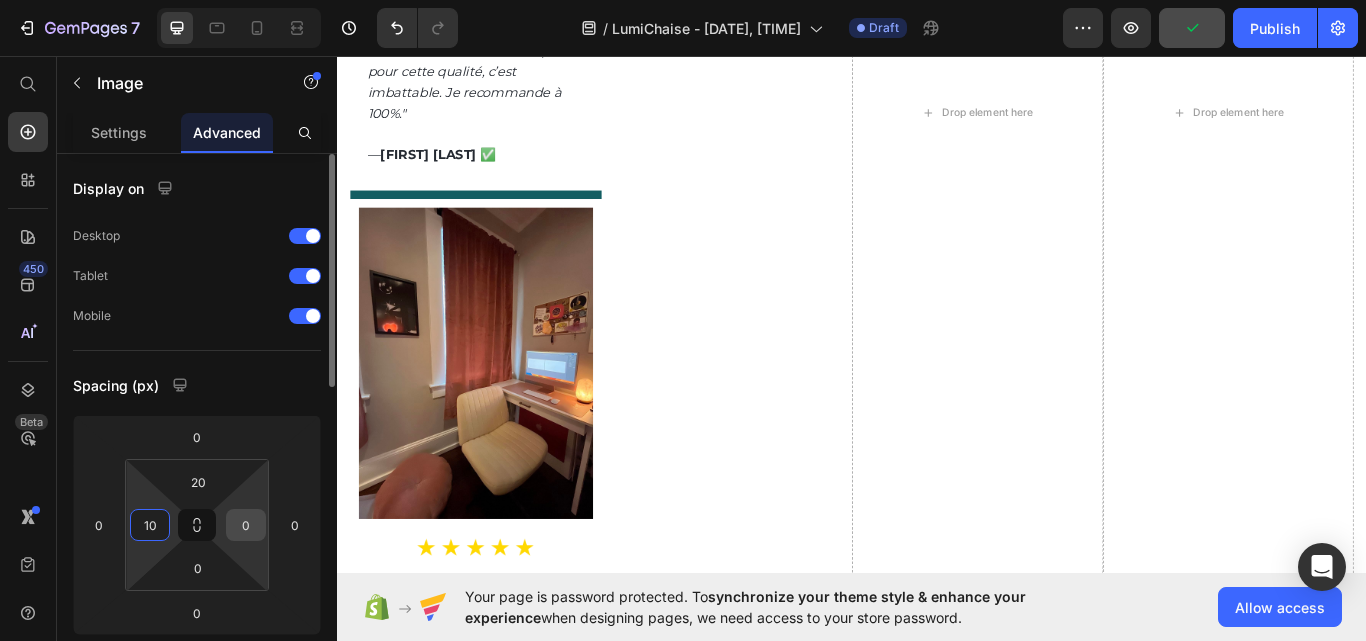 click on "0" at bounding box center (246, 525) 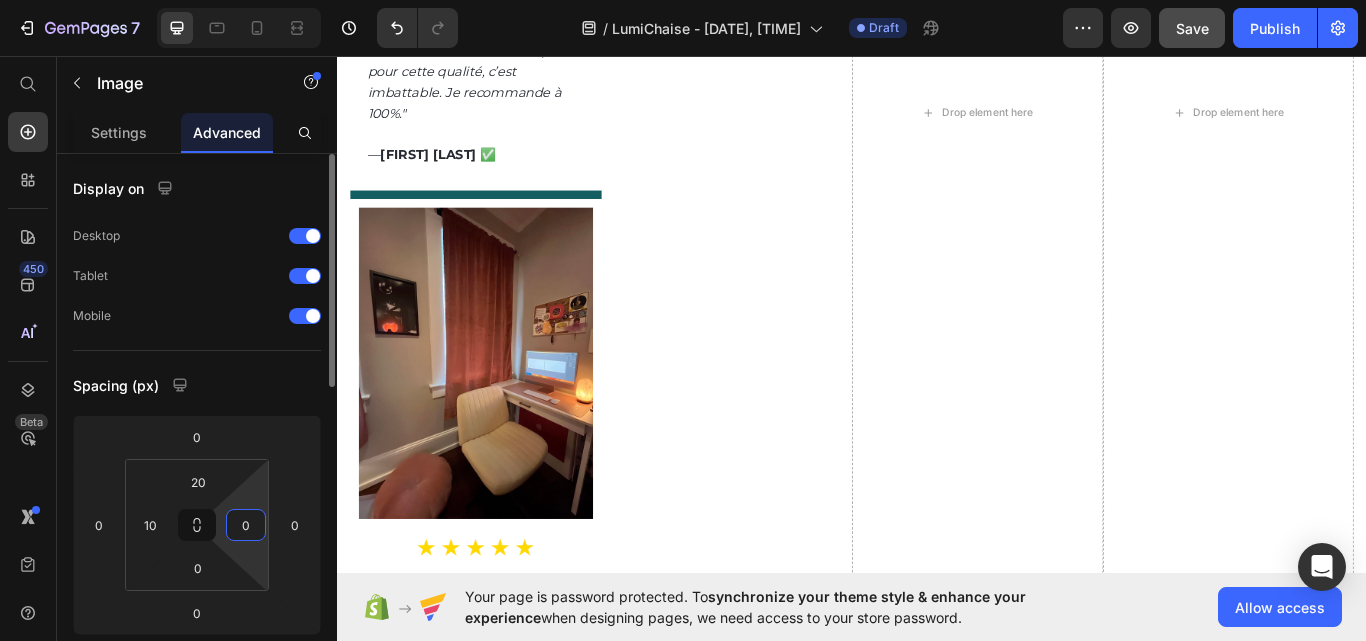 click on "0" at bounding box center (246, 525) 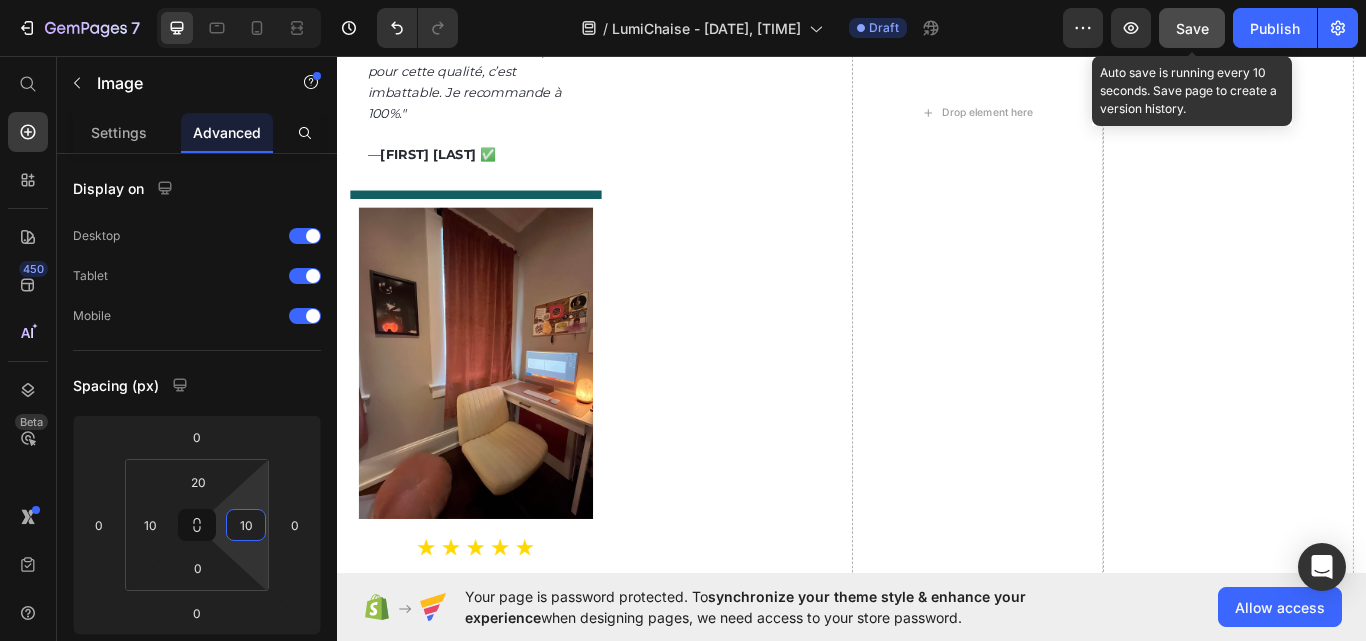 type on "10" 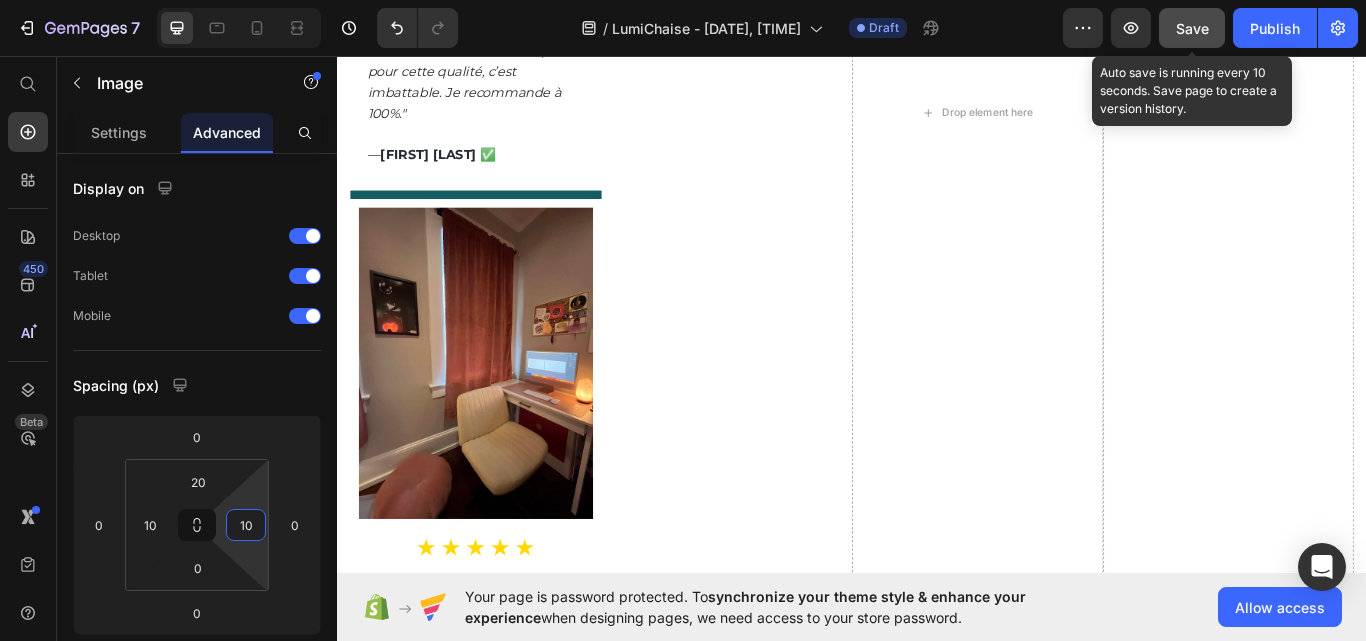 click on "Save" at bounding box center (1192, 28) 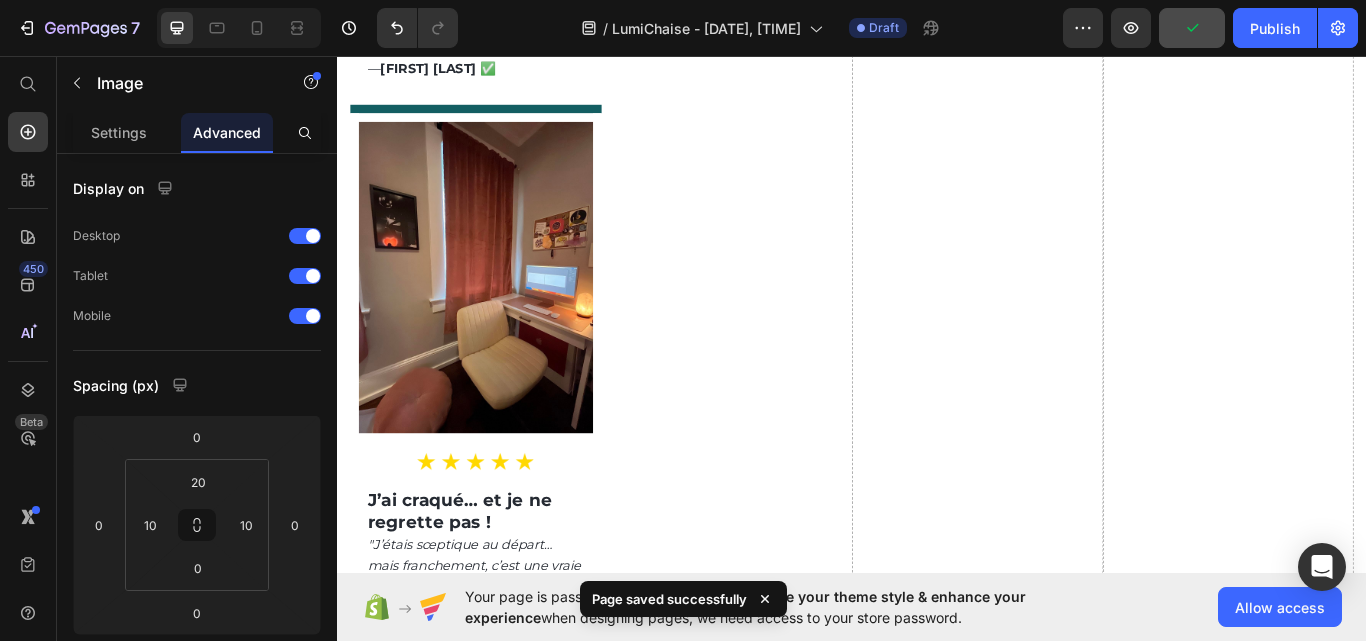 scroll, scrollTop: 5354, scrollLeft: 0, axis: vertical 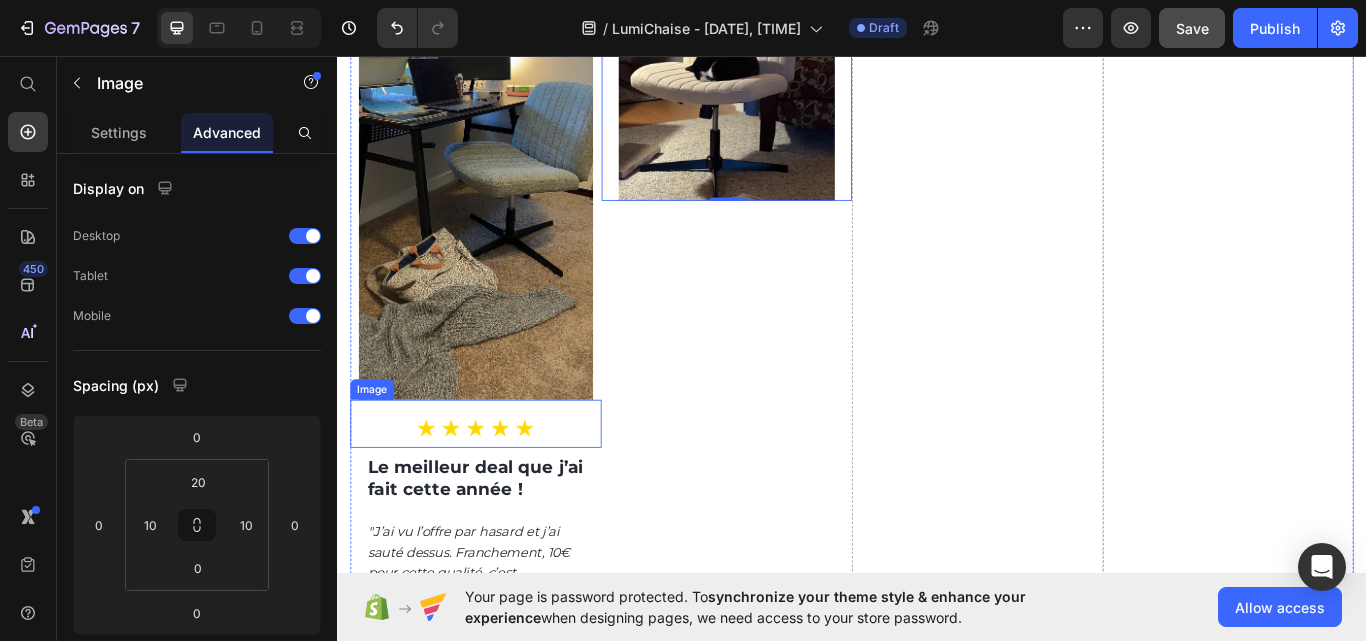 click at bounding box center (498, 486) 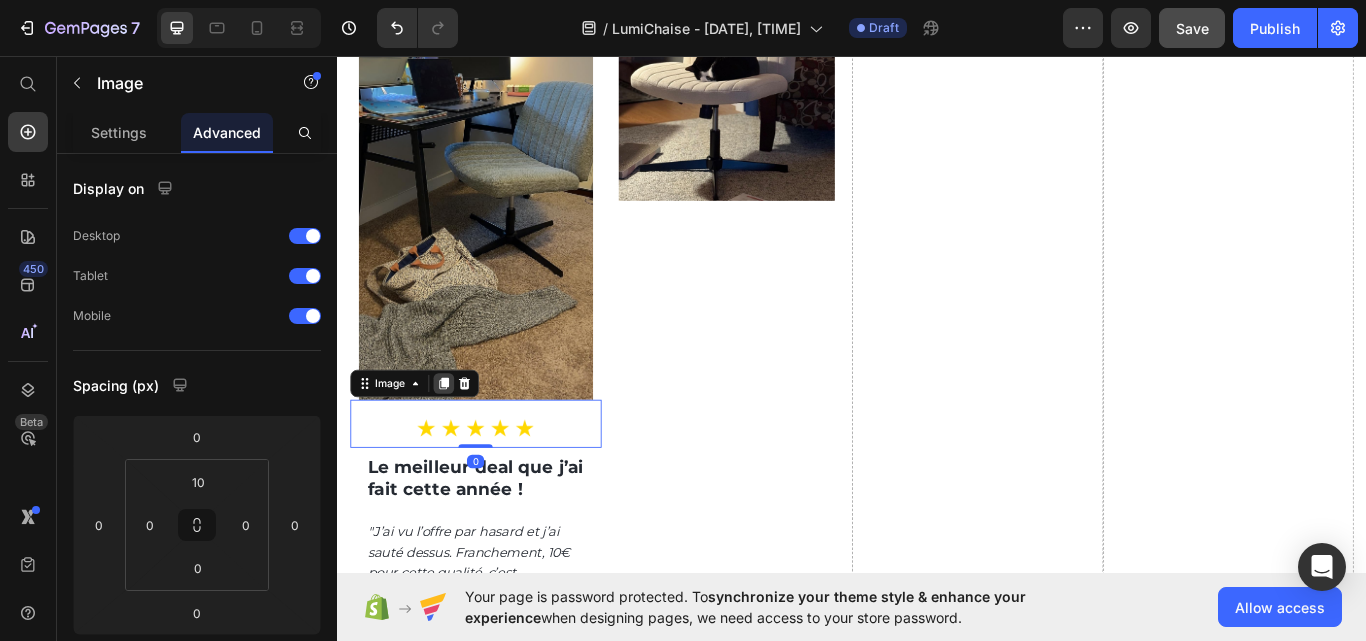 click 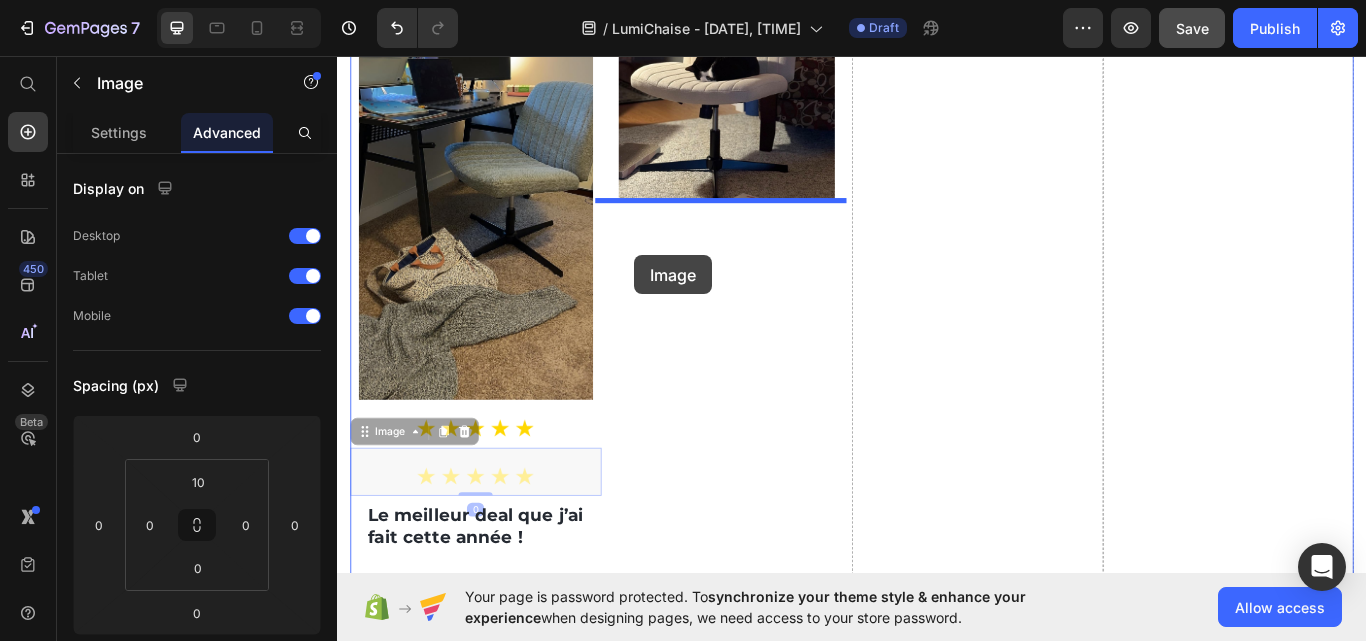 drag, startPoint x: 356, startPoint y: 488, endPoint x: 685, endPoint y: 287, distance: 385.54117 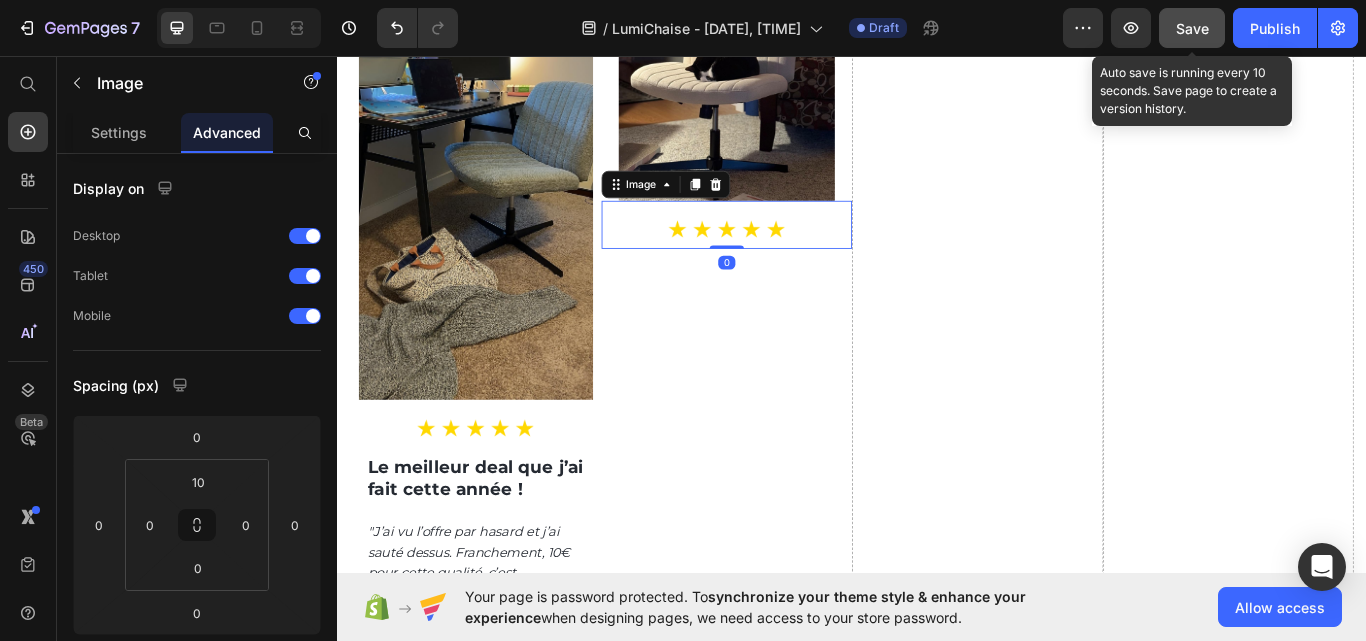 click on "Save" at bounding box center (1192, 28) 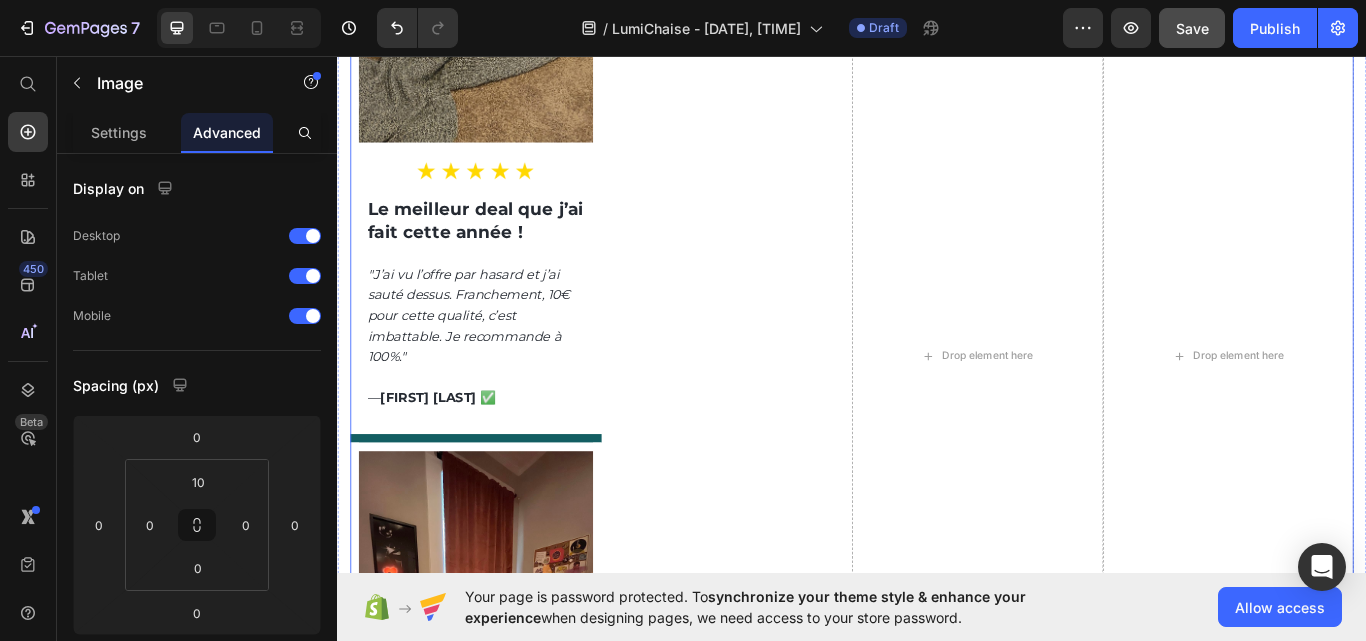 scroll, scrollTop: 6054, scrollLeft: 0, axis: vertical 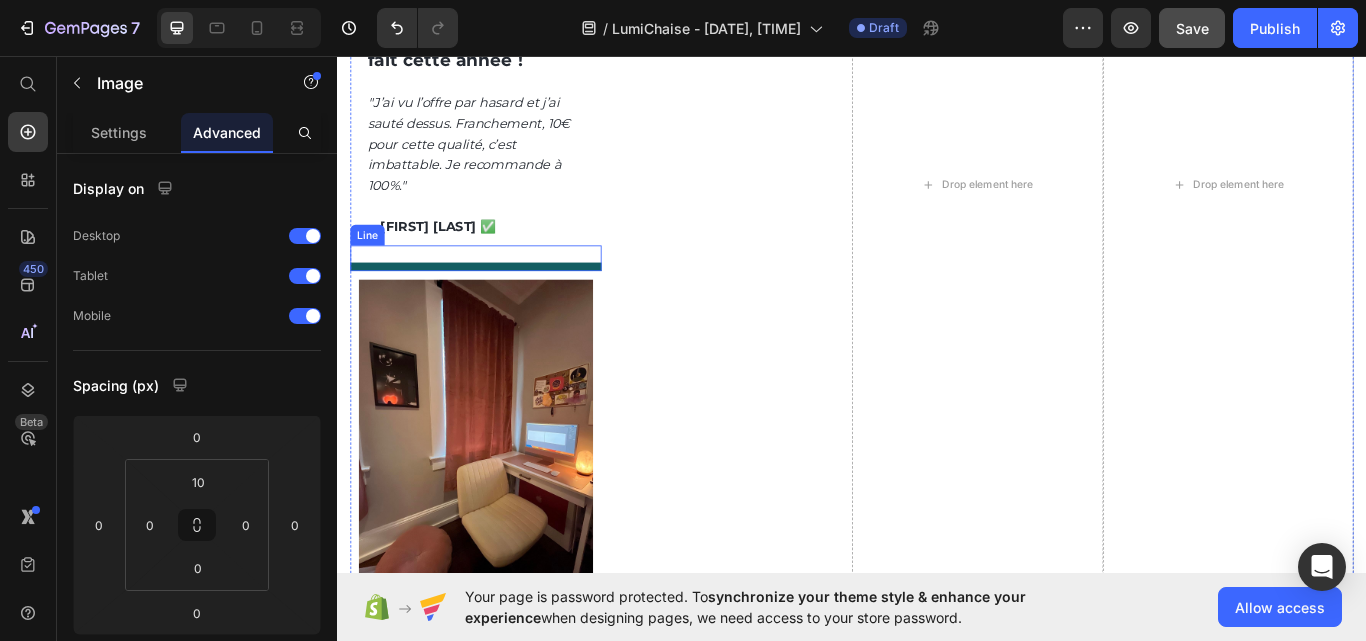 click at bounding box center (498, 303) 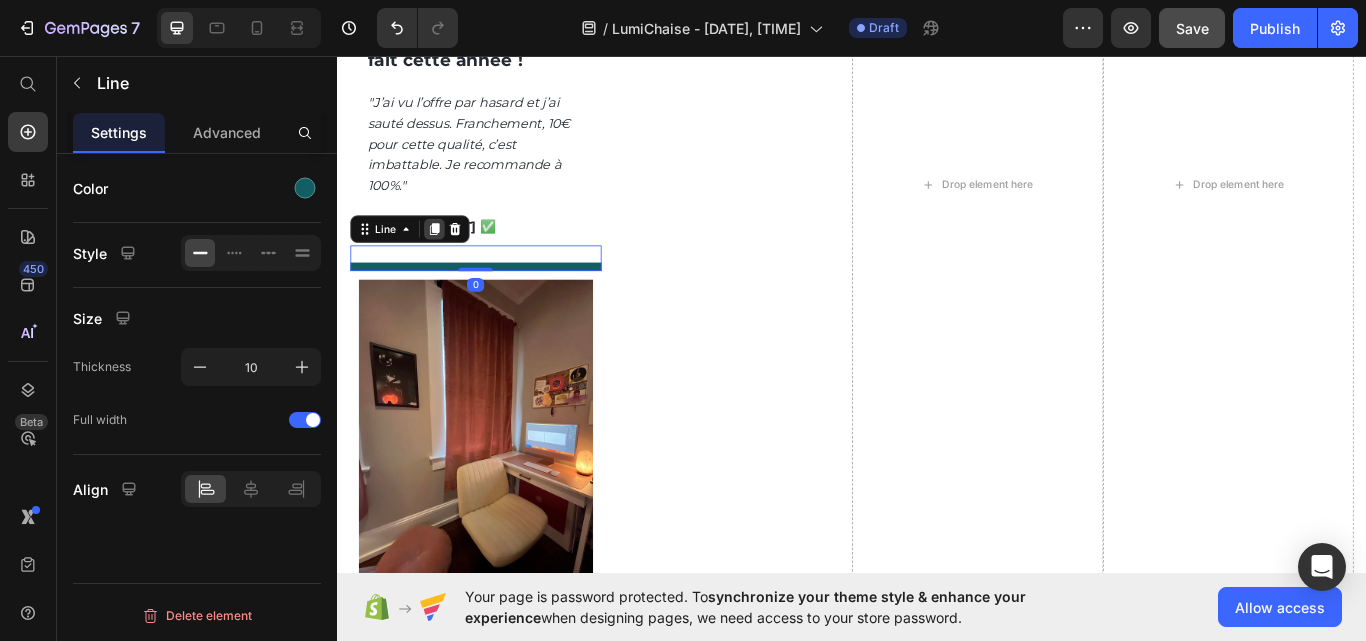 click 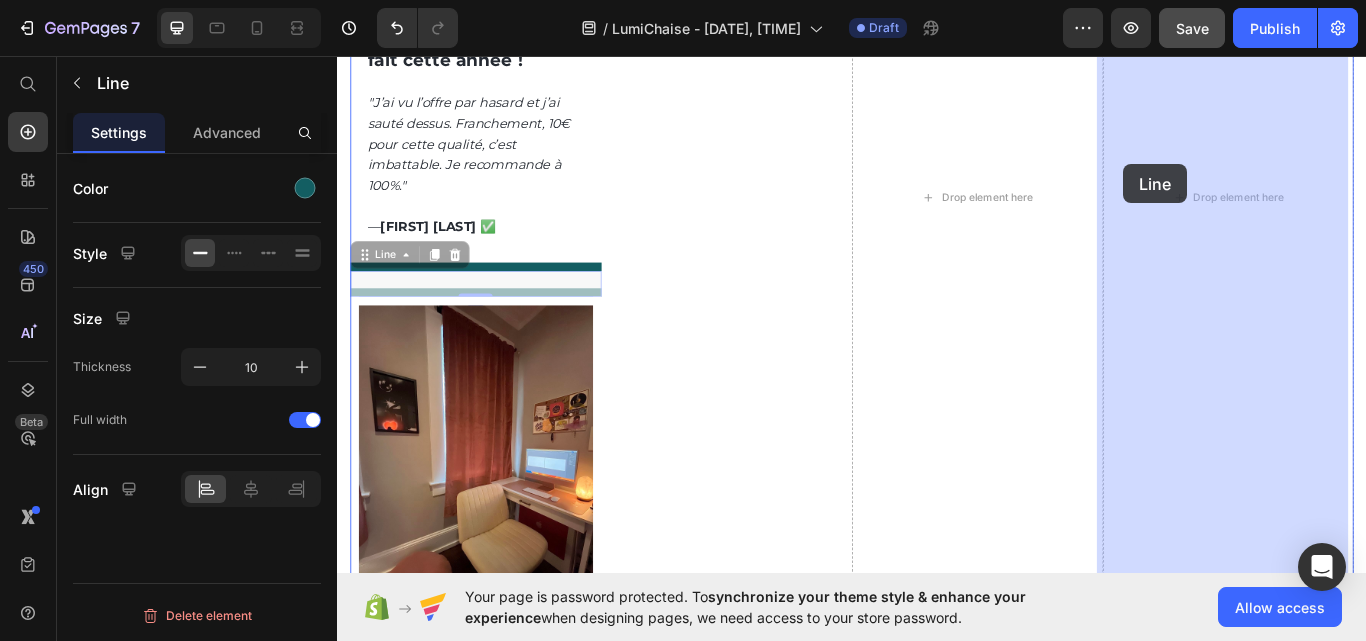 drag, startPoint x: 354, startPoint y: 282, endPoint x: 1254, endPoint y: 183, distance: 905.42865 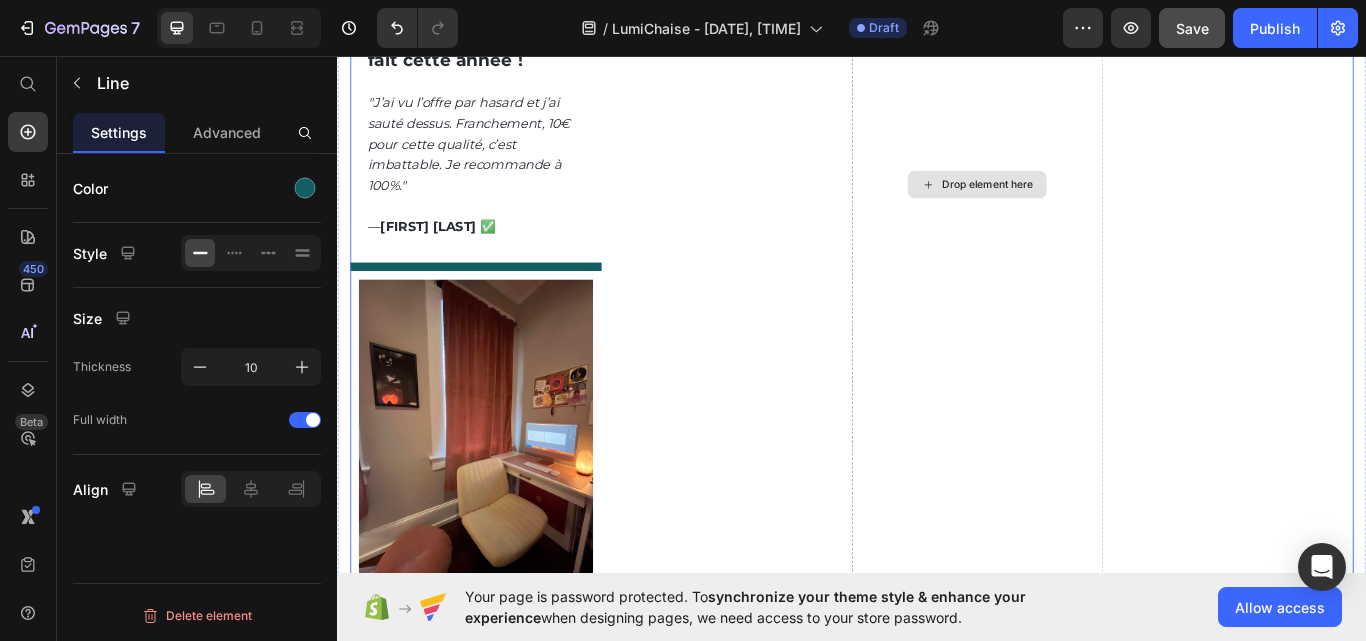 scroll, scrollTop: 5754, scrollLeft: 0, axis: vertical 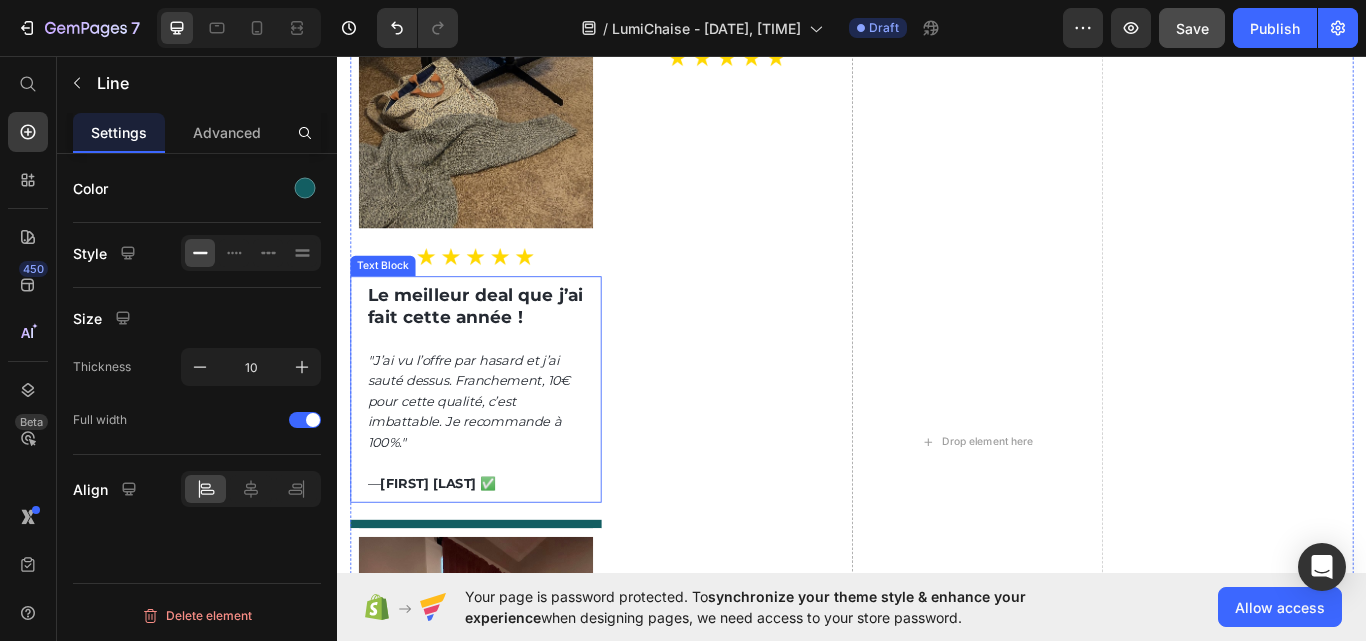 click on ""J’ai vu l’offre par hasard et j’ai sauté dessus. Franchement, 10€ pour cette qualité, c’est imbattable. Je recommande à 100%."" at bounding box center (490, 459) 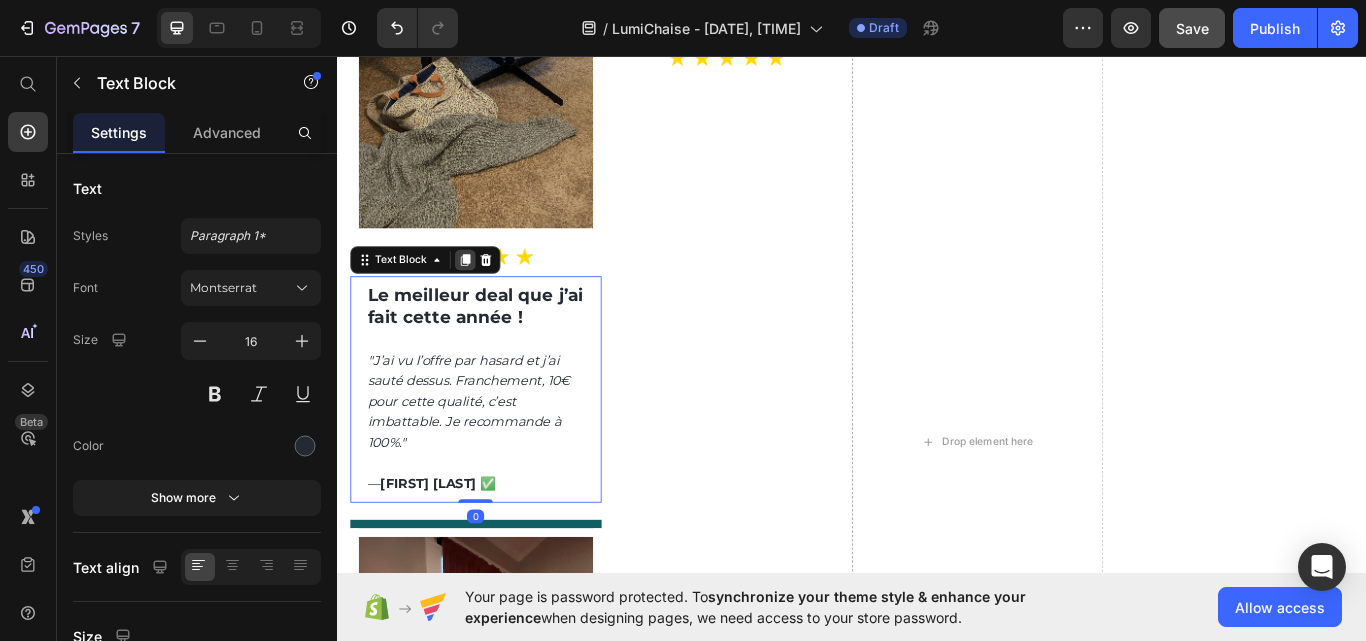 click 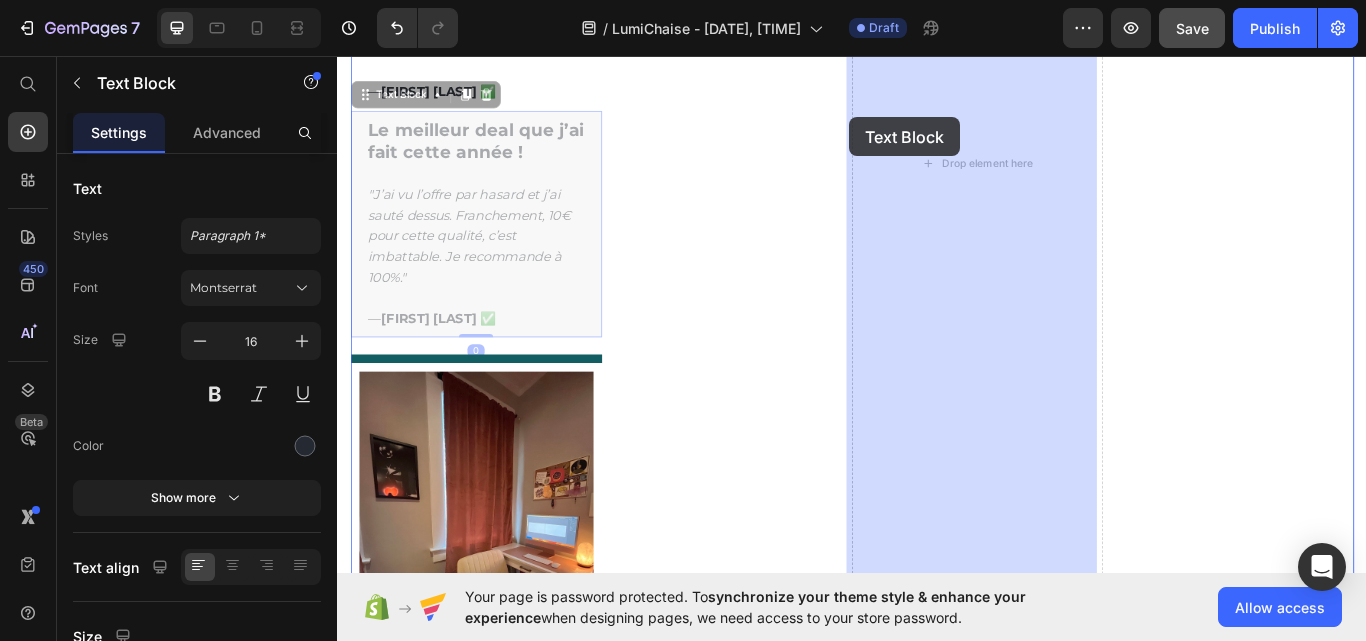 scroll, scrollTop: 6187, scrollLeft: 0, axis: vertical 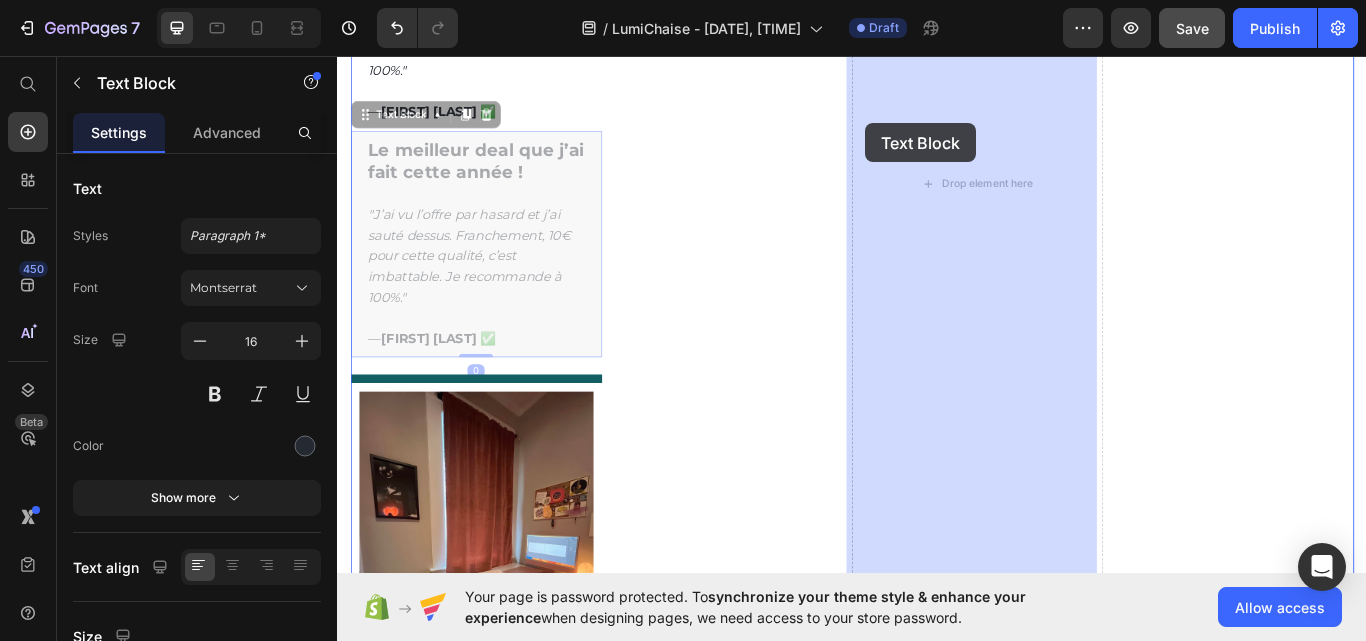 drag, startPoint x: 355, startPoint y: 98, endPoint x: 953, endPoint y: 135, distance: 599.14355 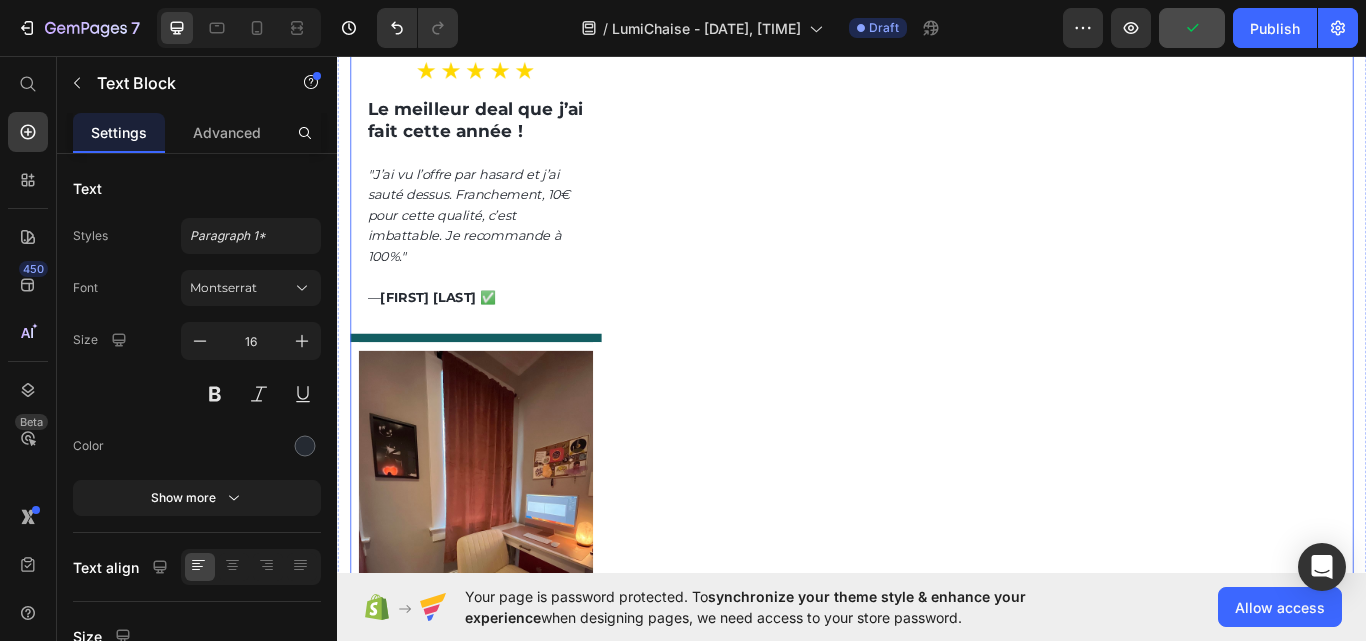 scroll, scrollTop: 5087, scrollLeft: 0, axis: vertical 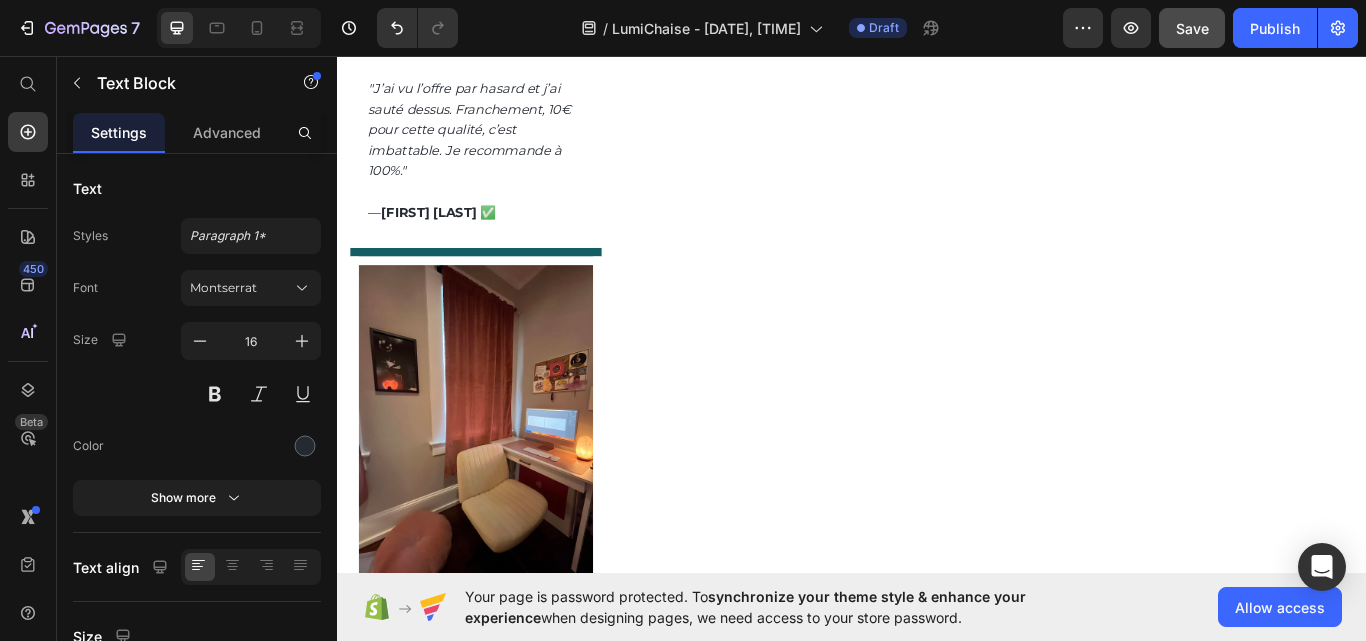 click on ""J’ai vu l’offre par hasard et j’ai sauté dessus. Franchement, 10€ pour cette qualité, c’est imbattable. Je recommande à 100%."" at bounding box center (1075, -513) 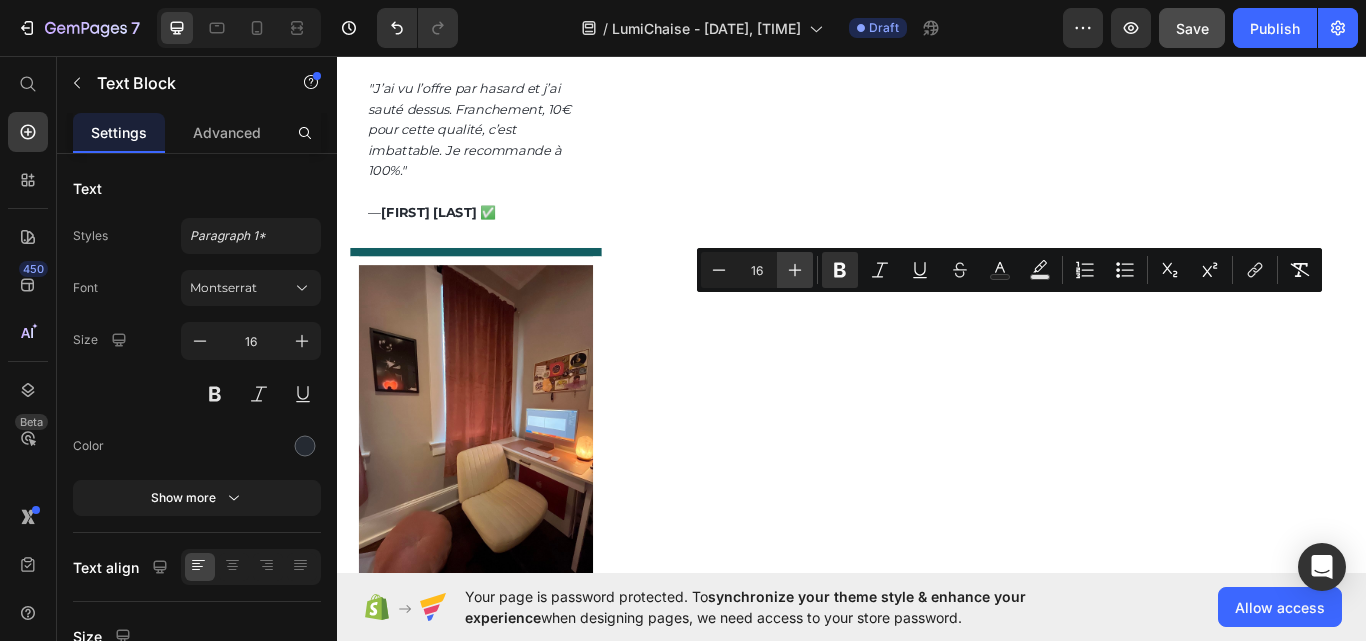 click 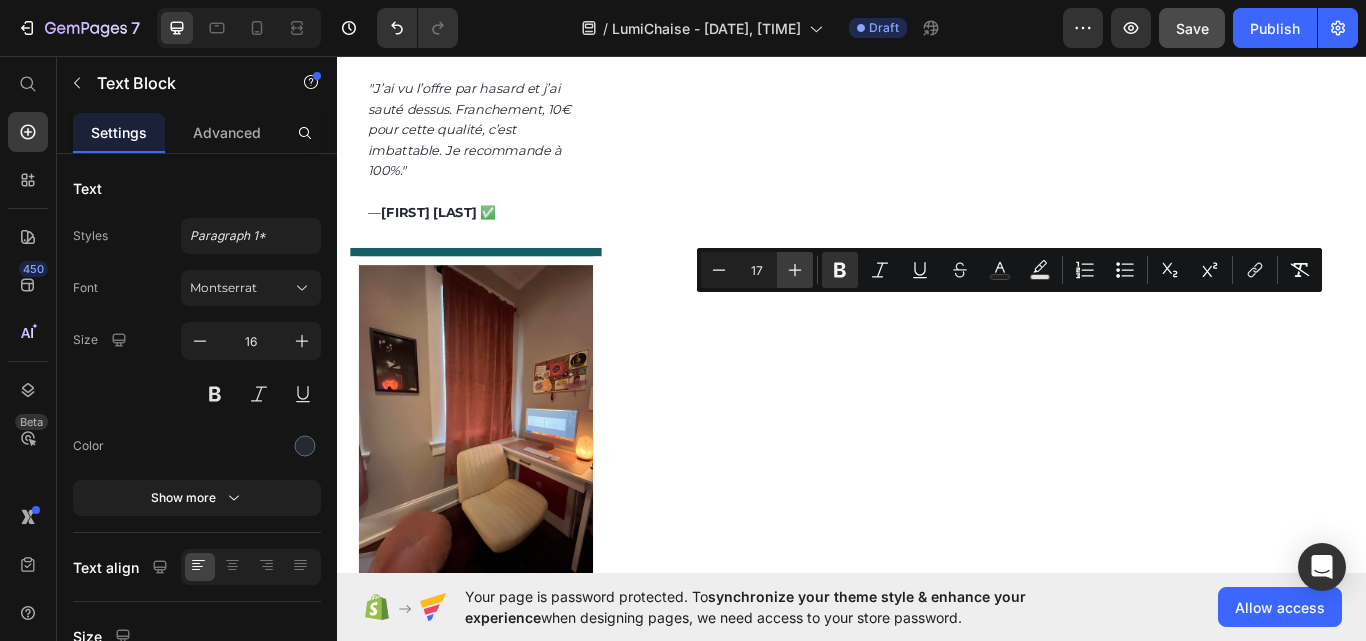 click 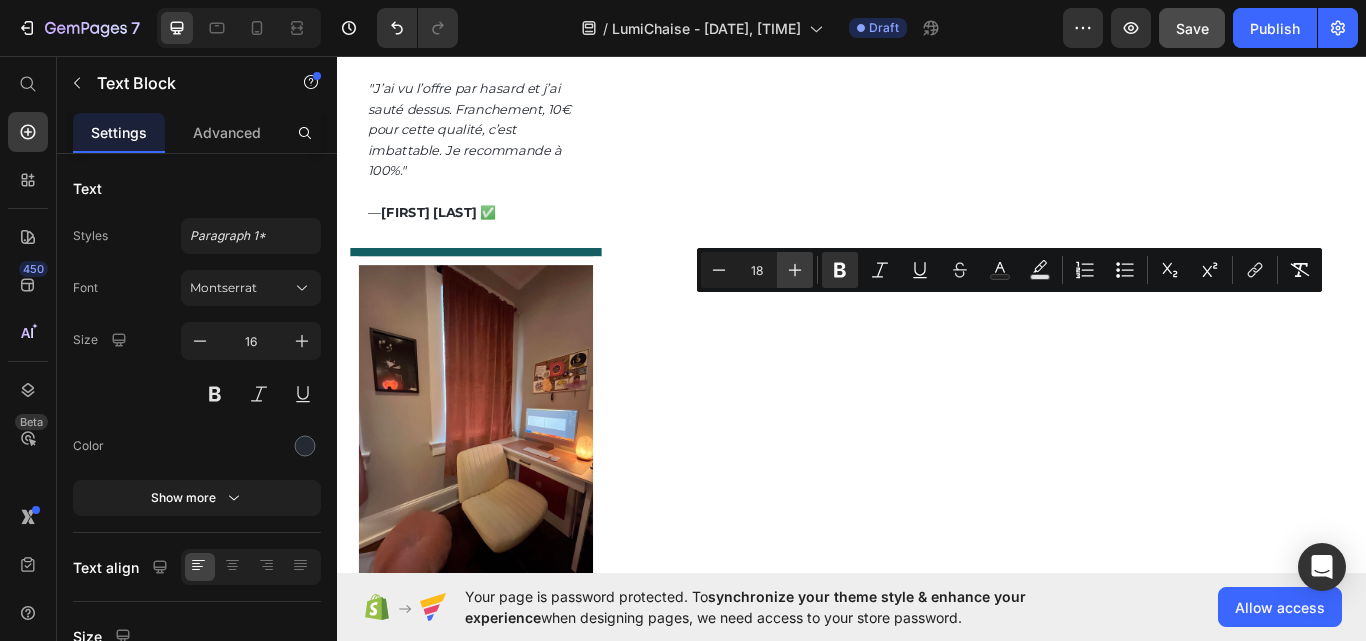 click 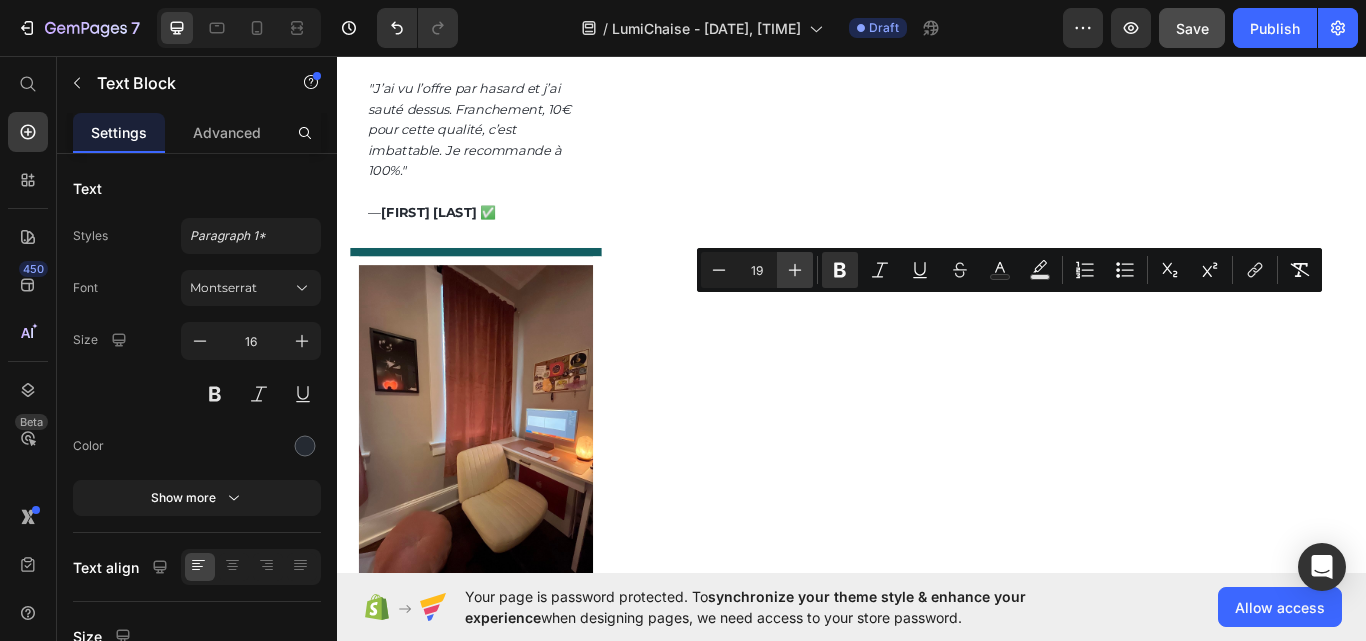 click 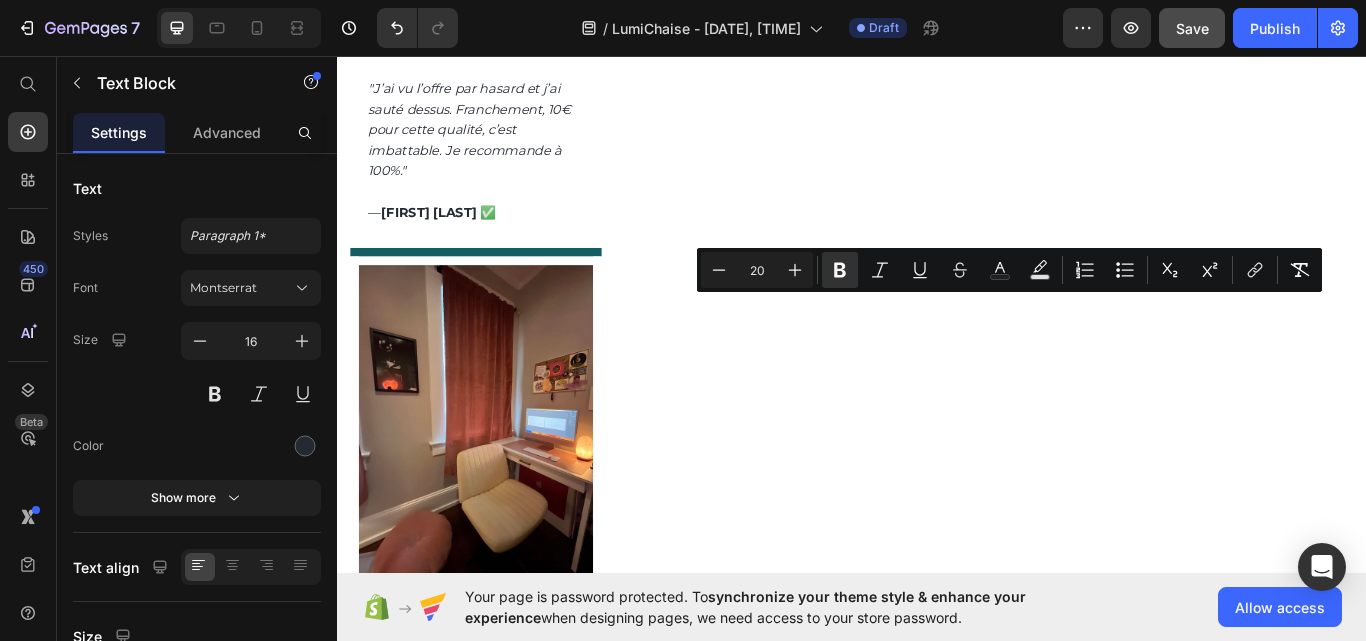 click on ""J’avais peur qu’elle soit fragile, mais elle est hyper robuste. Le design est top et le confort au rendez-vous !"" at bounding box center (1083, -548) 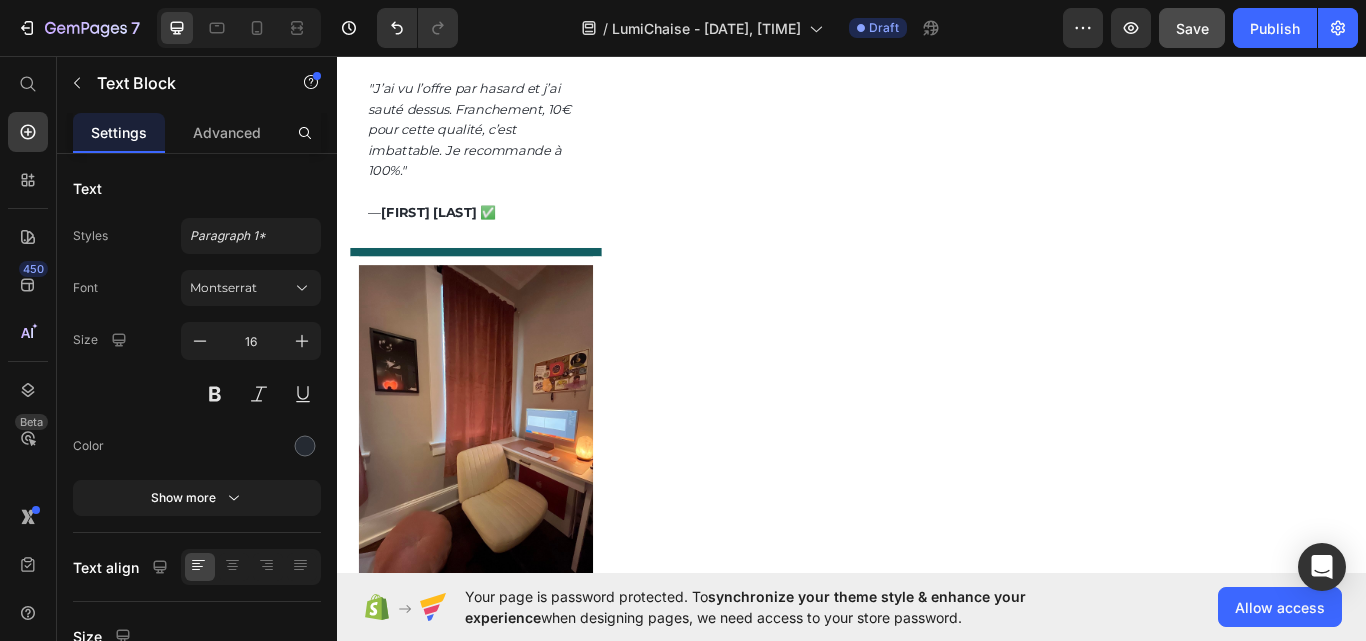 click on ""J’avais peur qu’elle soit fragile, mais elle est hyper robuste. Le design est top et le confort au rendez-vous !"" at bounding box center (1083, -548) 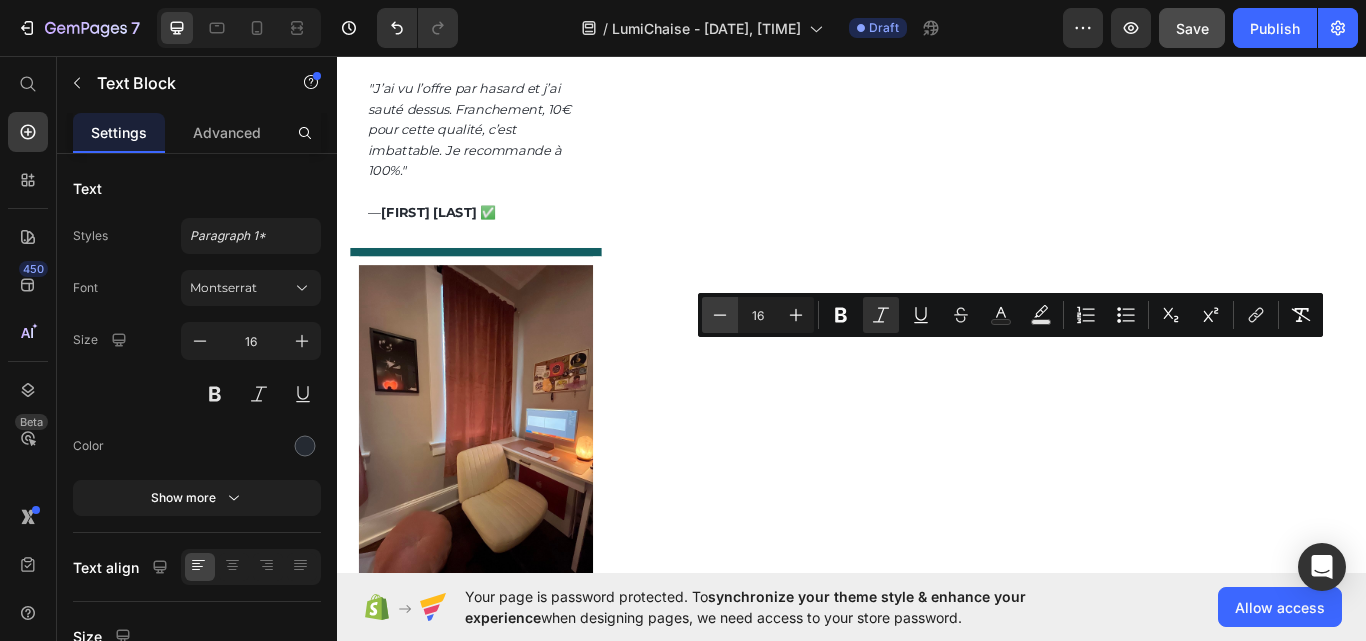 click 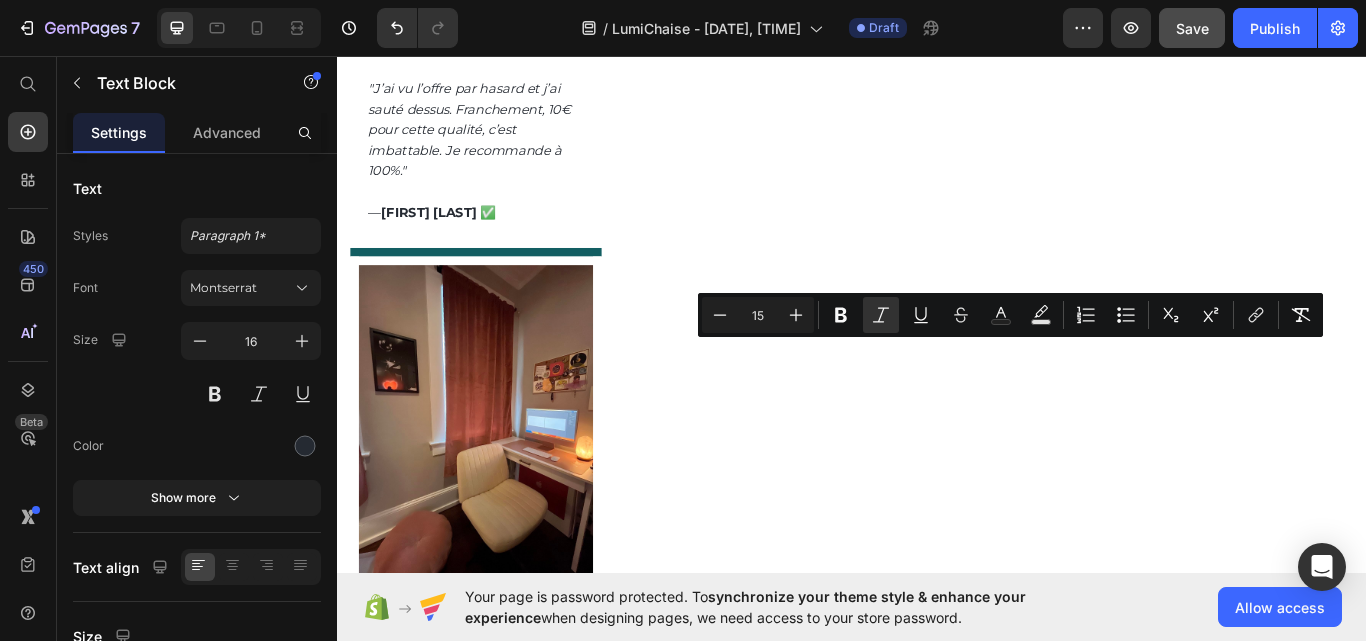 click on "Sophie L. ✅" at bounding box center (1044, -465) 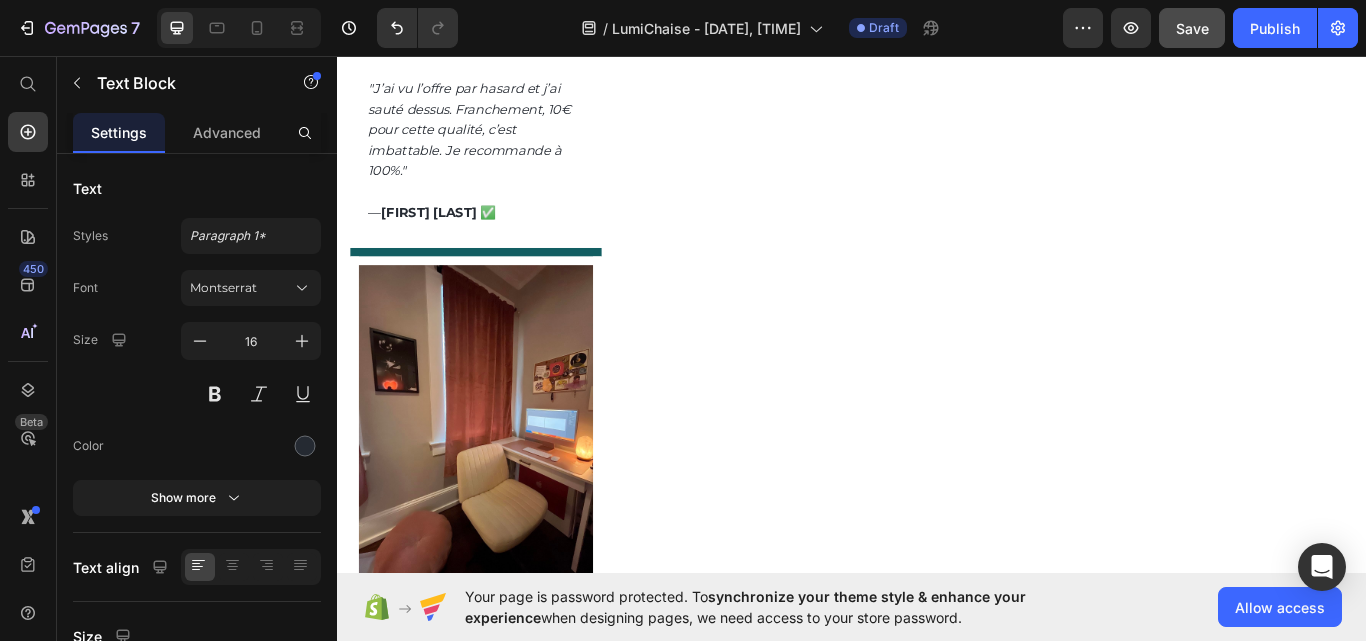 click on "Sophie L. ✅" at bounding box center (1044, -465) 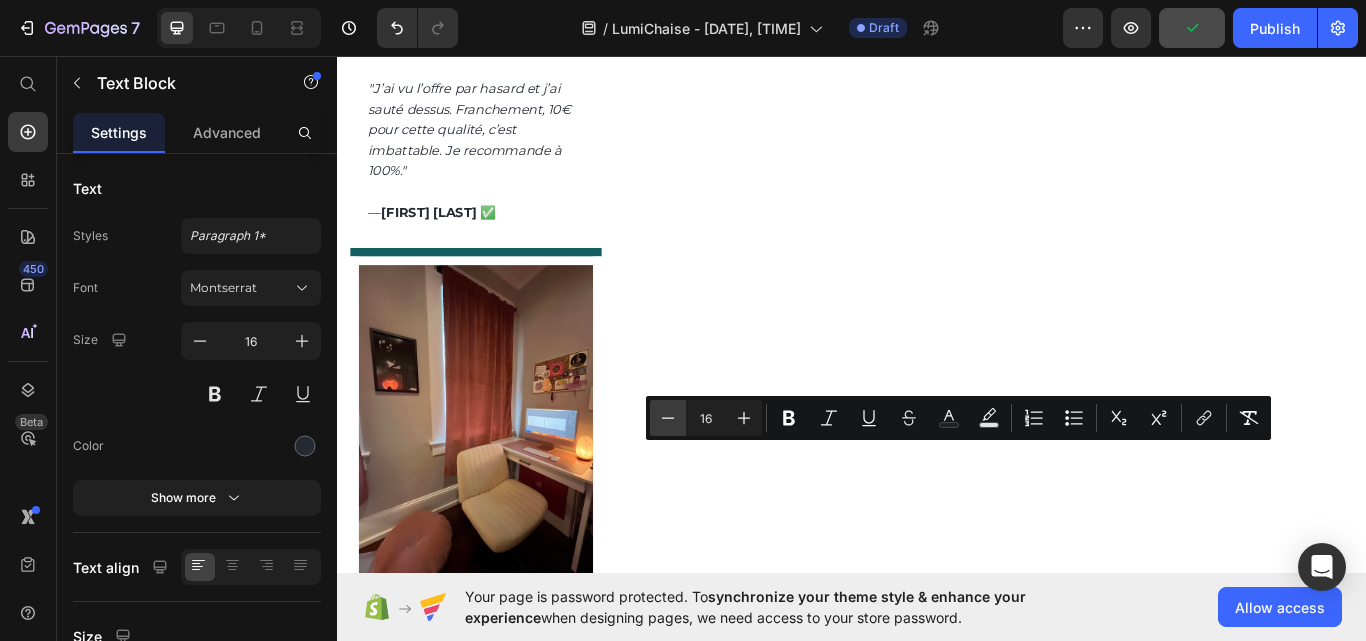 click 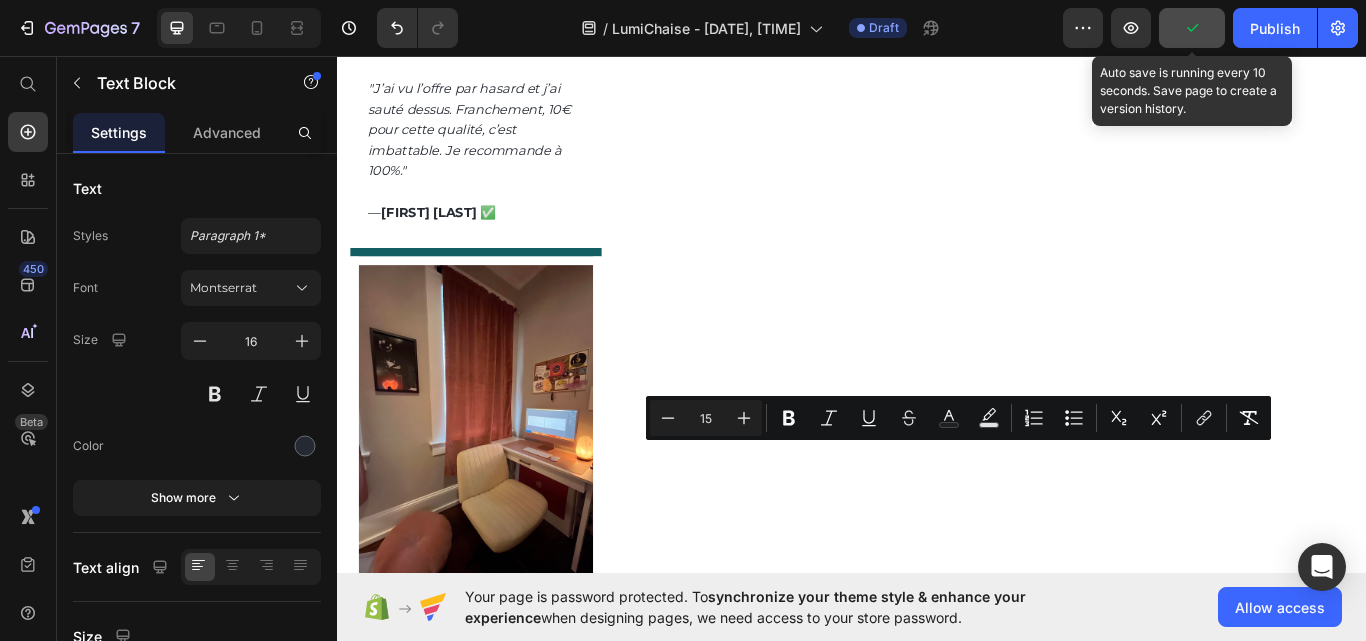 click 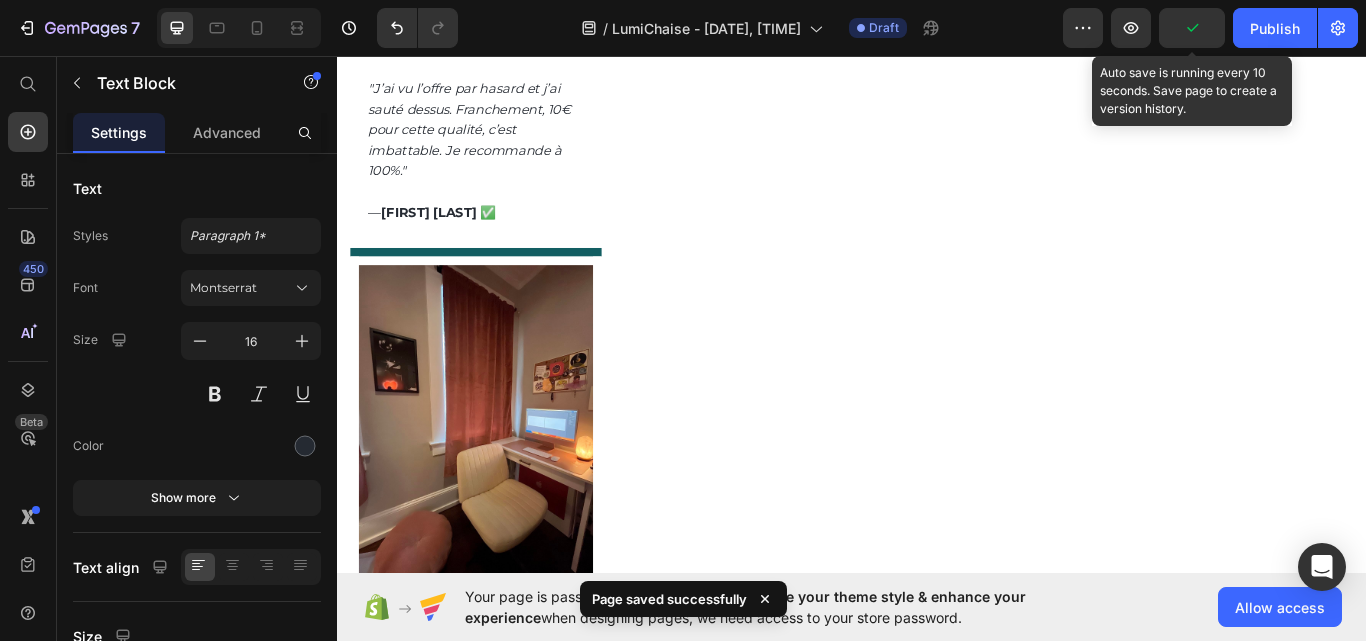 click 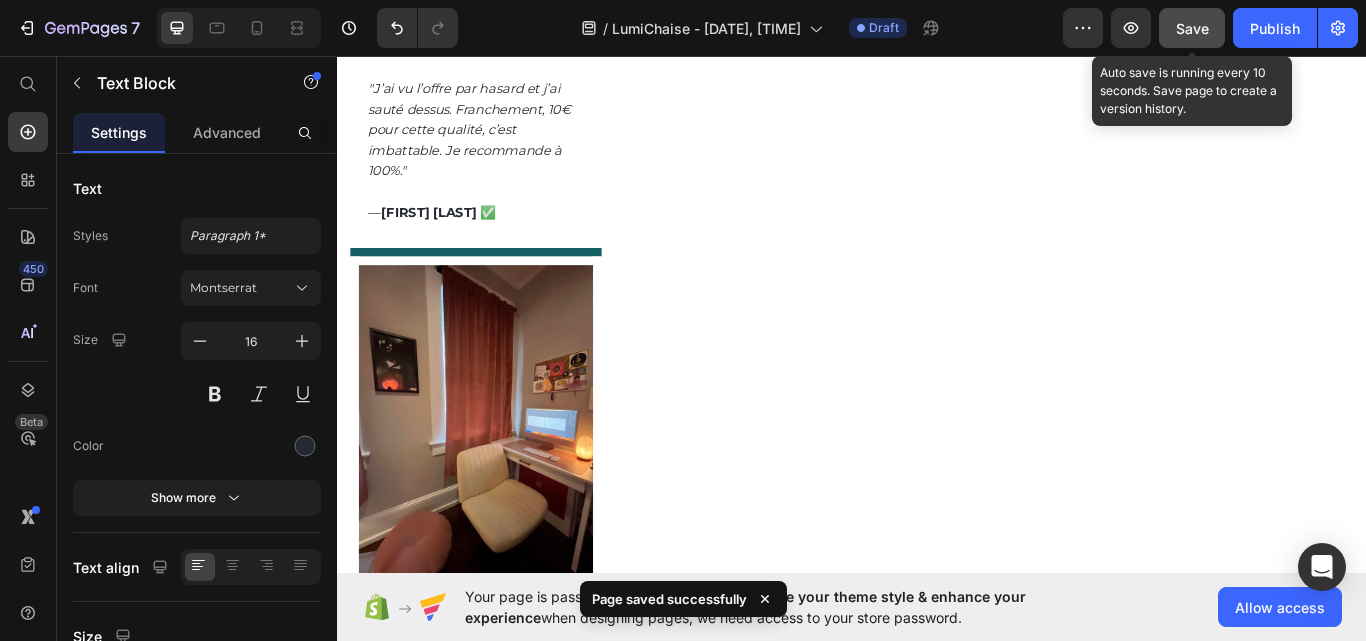click on "Save" 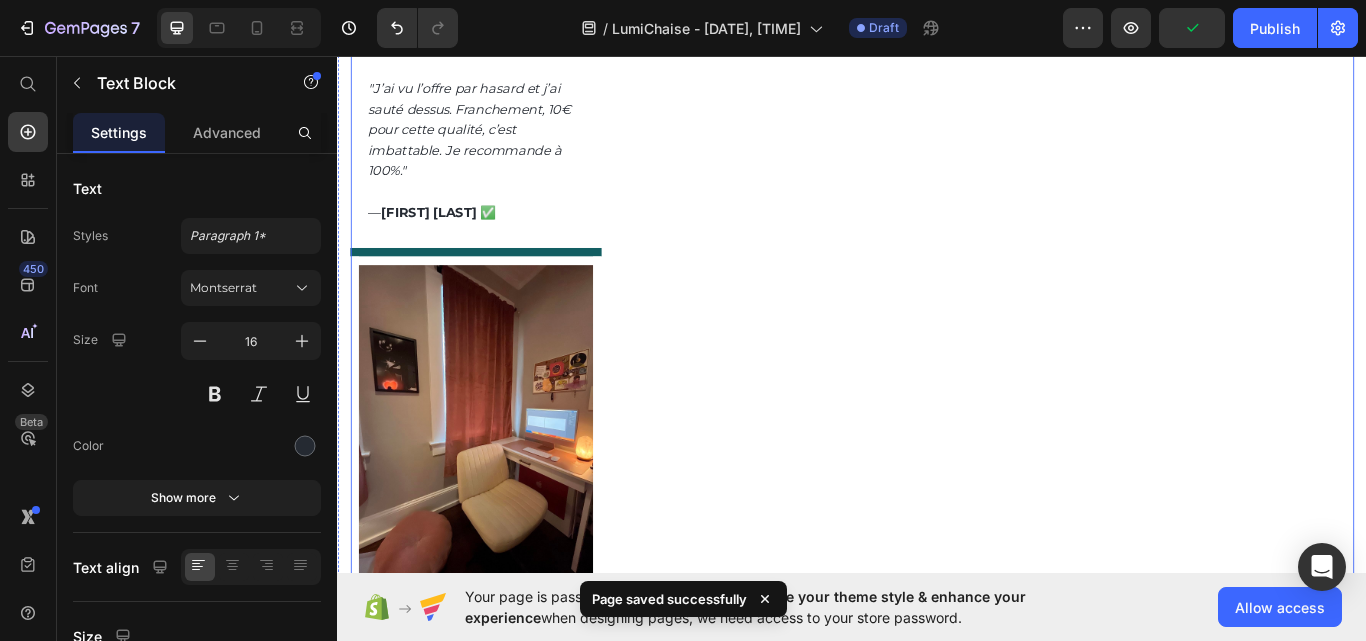 scroll, scrollTop: 5287, scrollLeft: 0, axis: vertical 